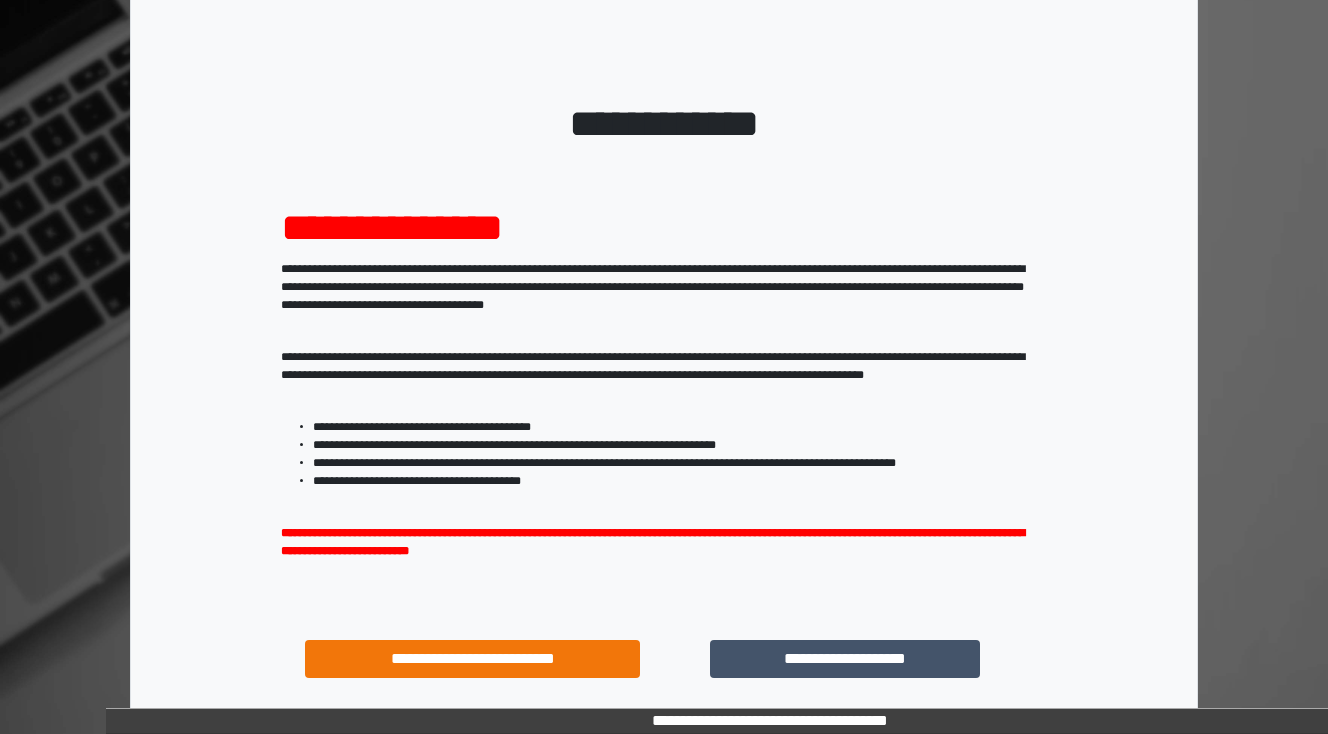 scroll, scrollTop: 80, scrollLeft: 0, axis: vertical 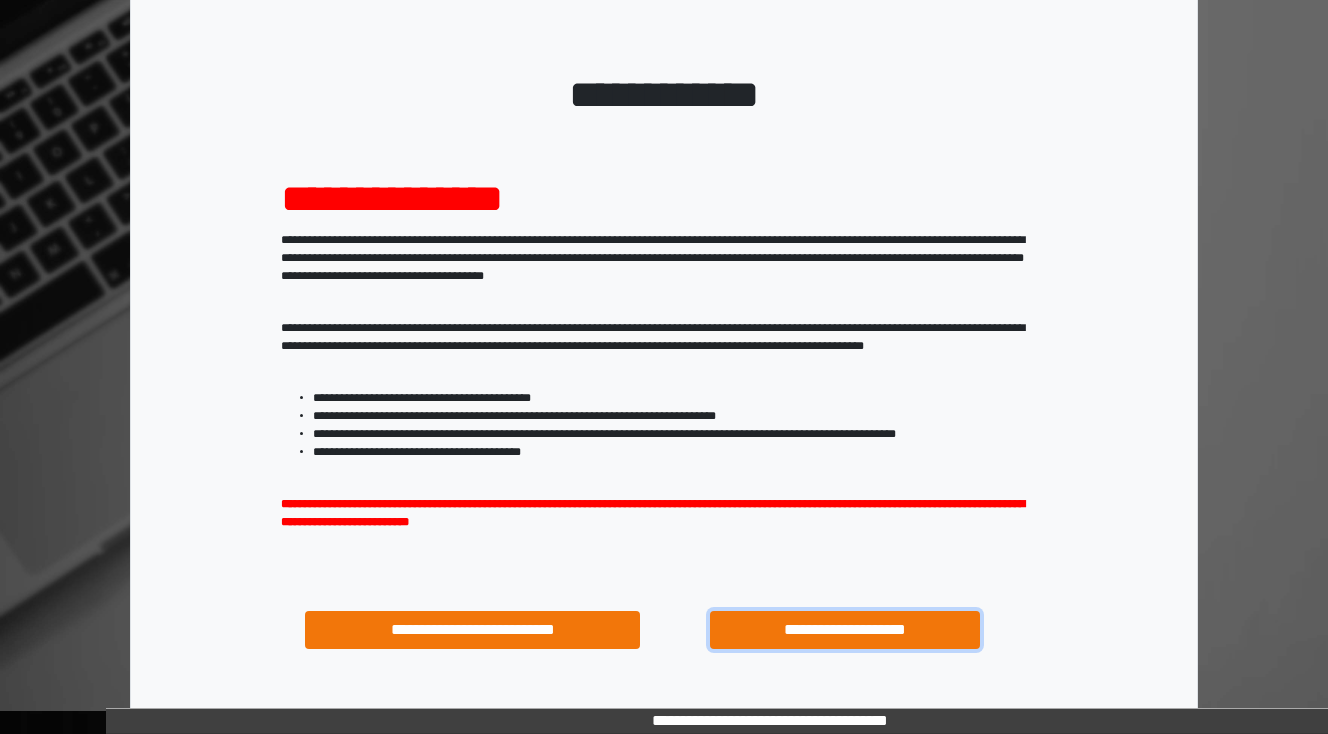 click on "**********" at bounding box center (844, 630) 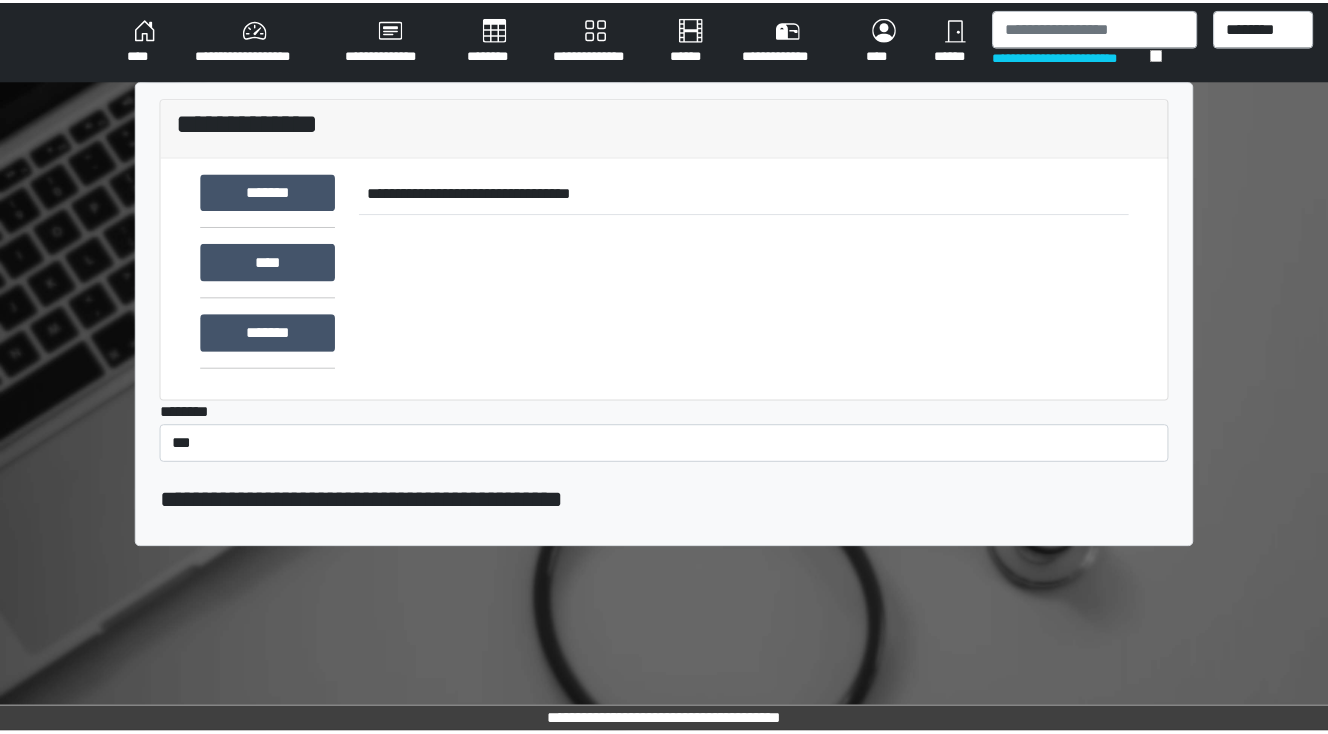 scroll, scrollTop: 0, scrollLeft: 0, axis: both 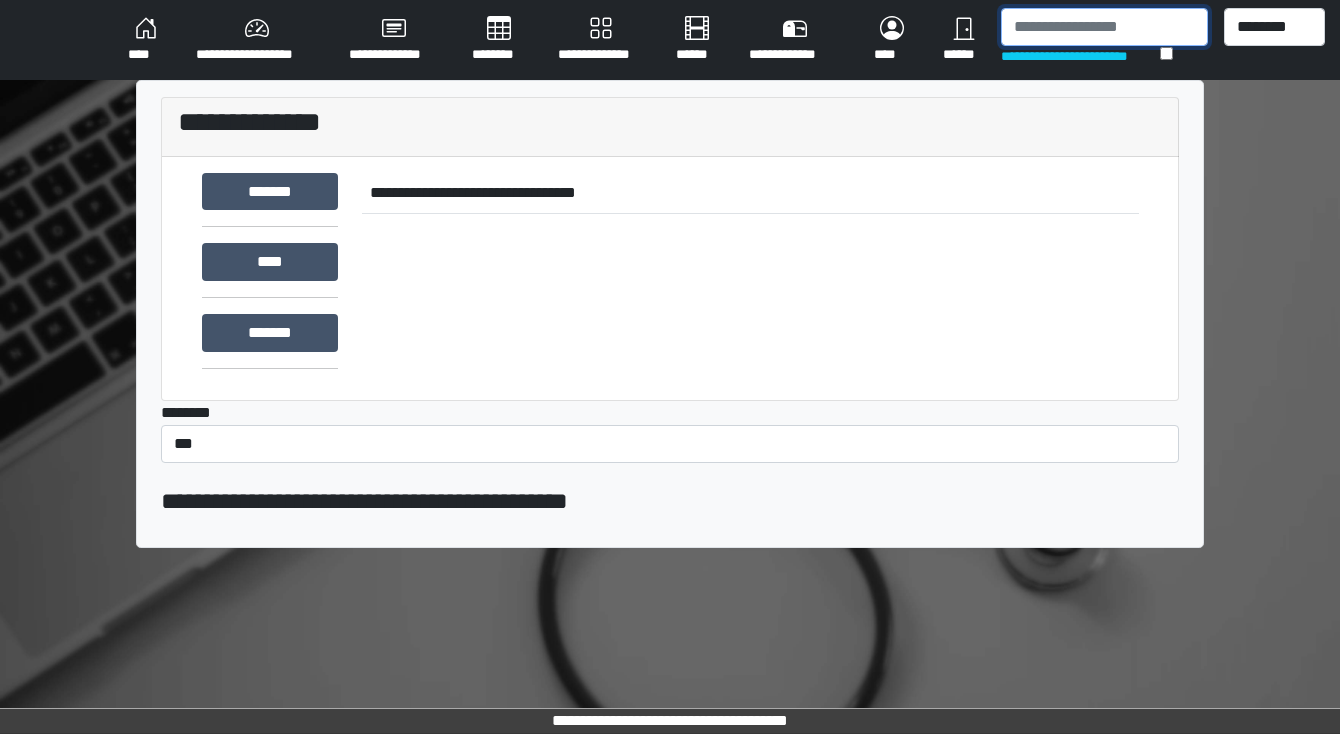 click at bounding box center (1104, 27) 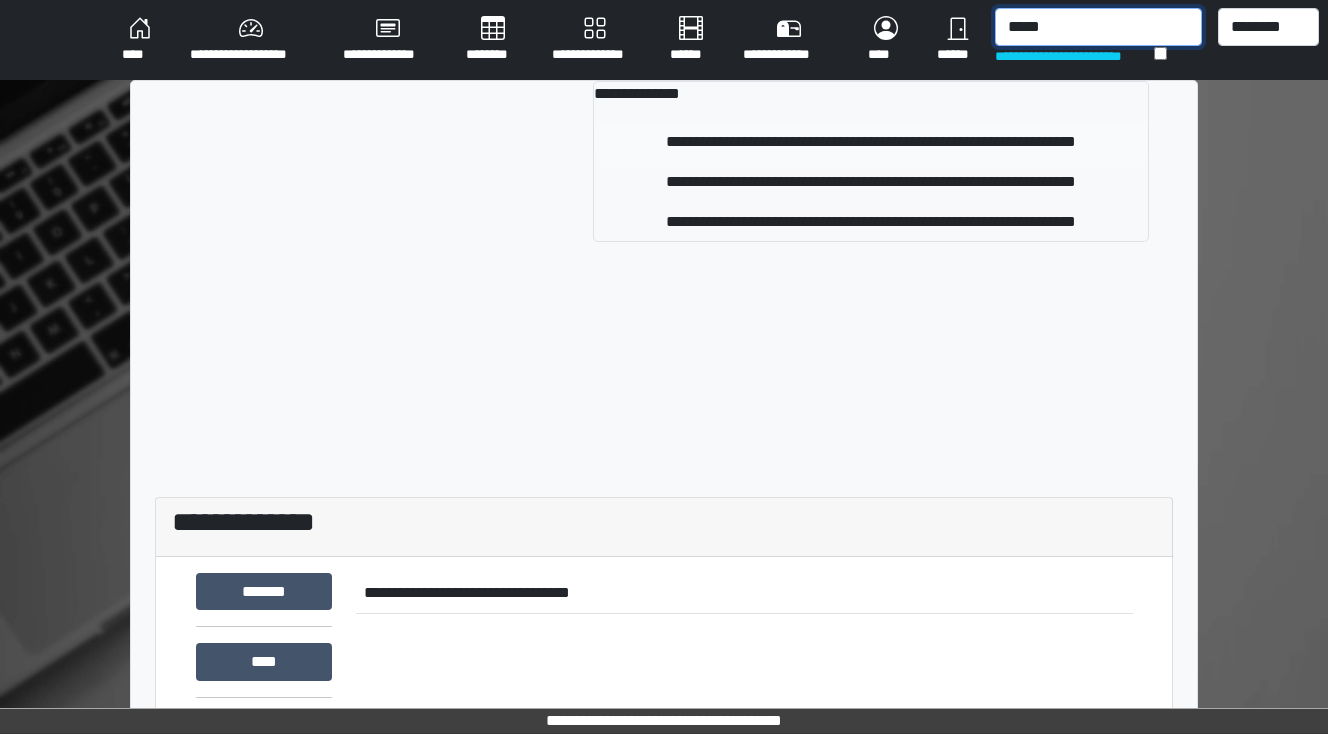 type on "*****" 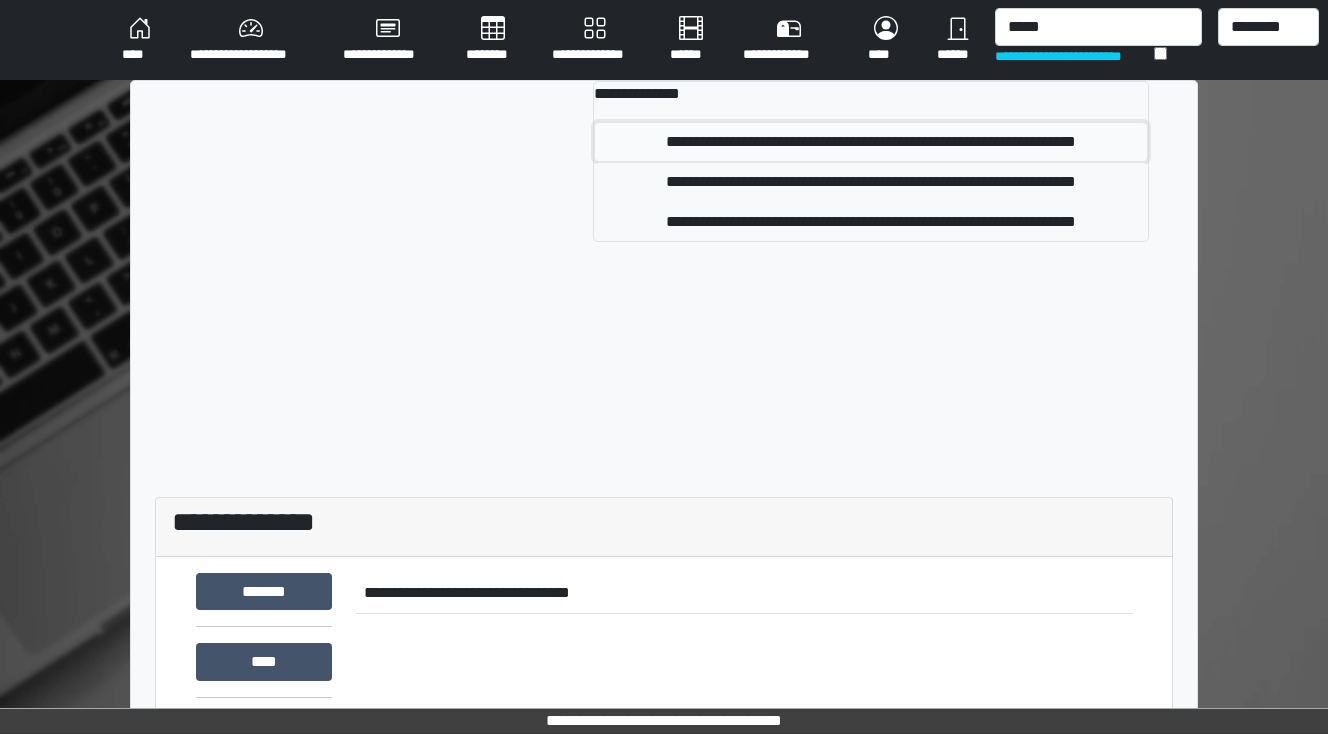 click on "**********" at bounding box center (871, 142) 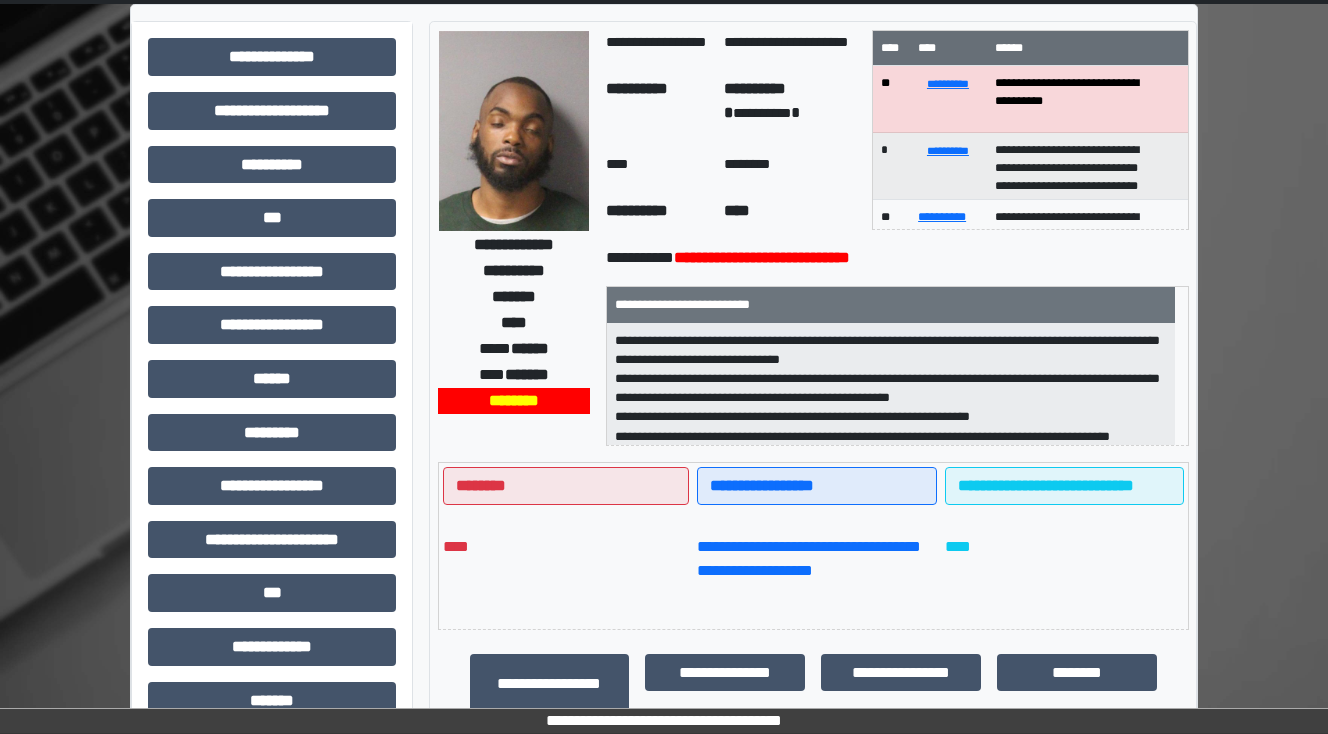 scroll, scrollTop: 0, scrollLeft: 0, axis: both 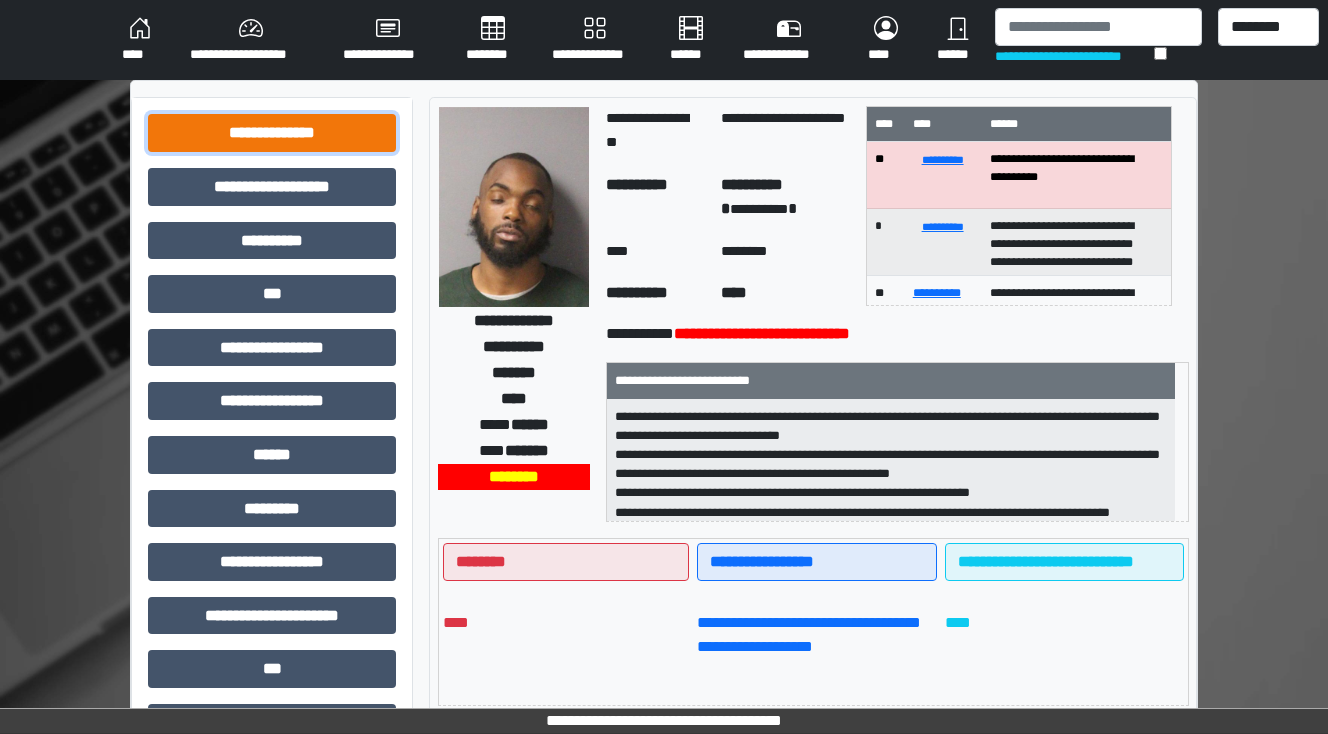 click on "**********" at bounding box center [272, 133] 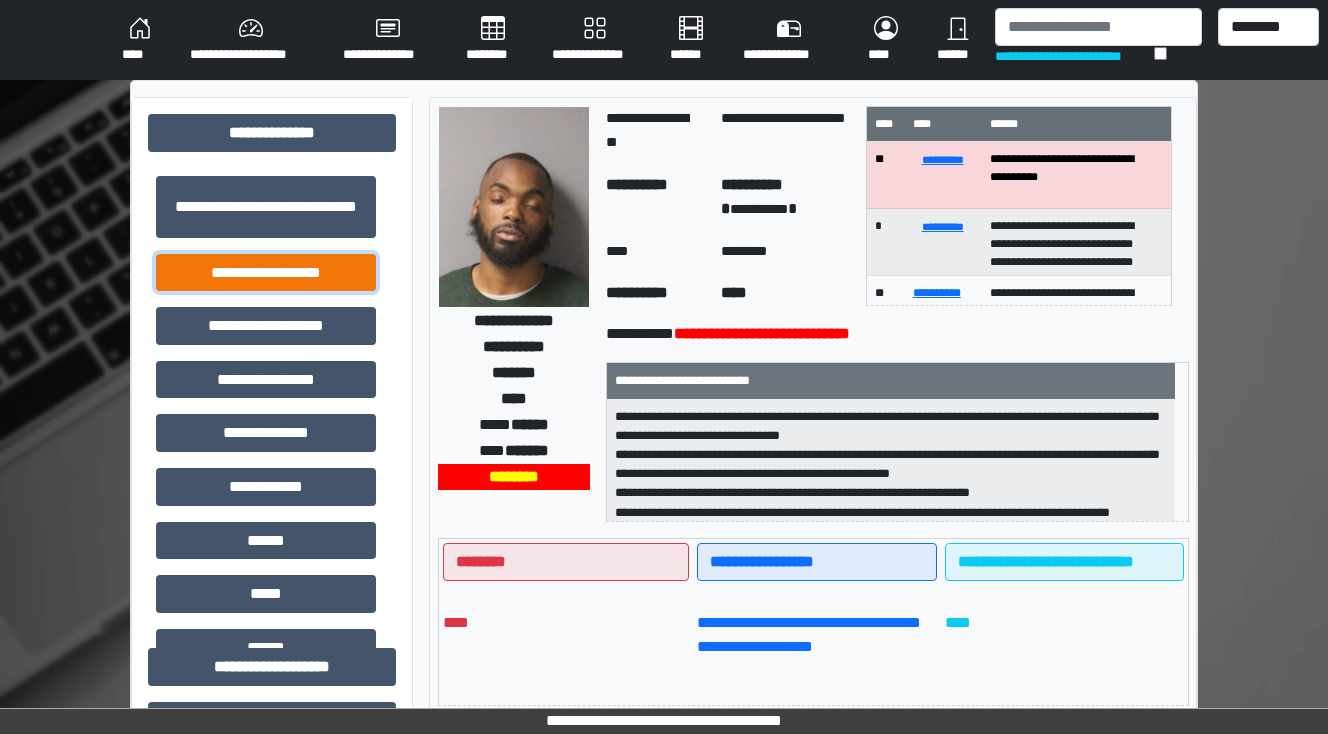 click on "**********" at bounding box center (266, 273) 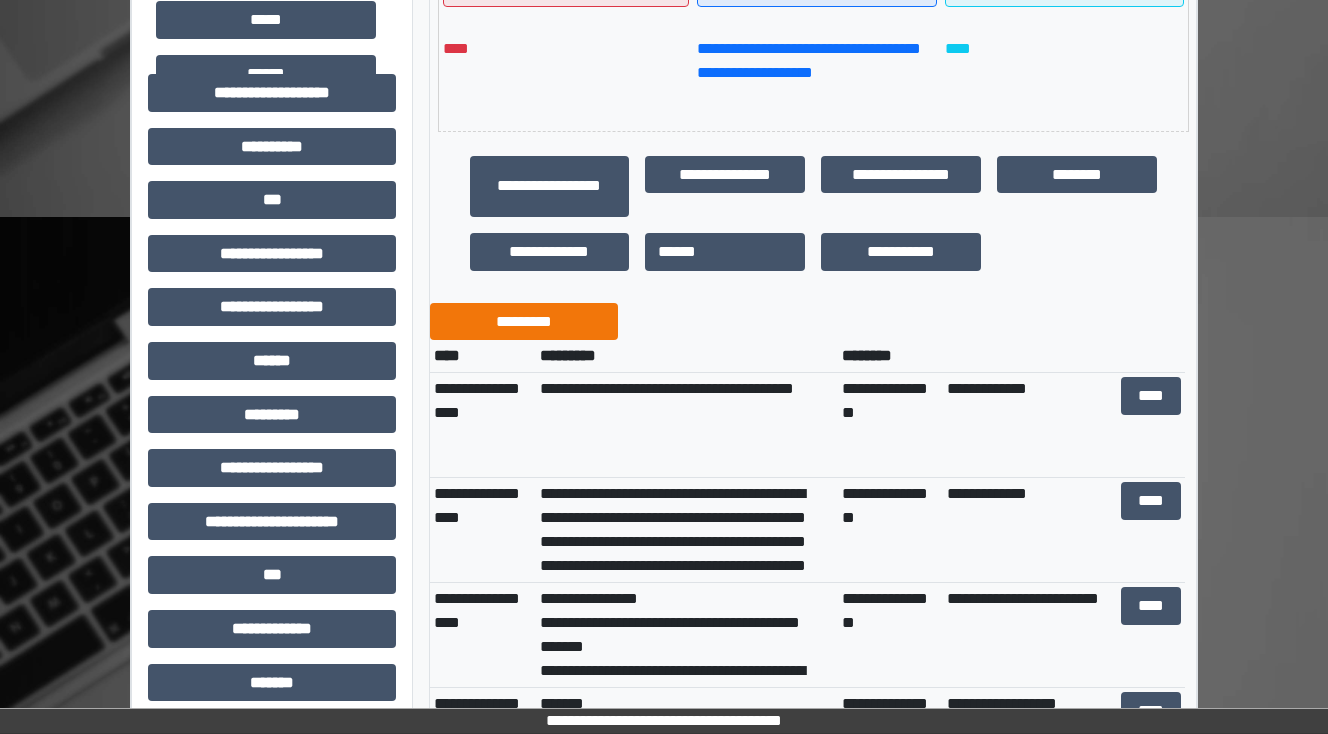 scroll, scrollTop: 640, scrollLeft: 0, axis: vertical 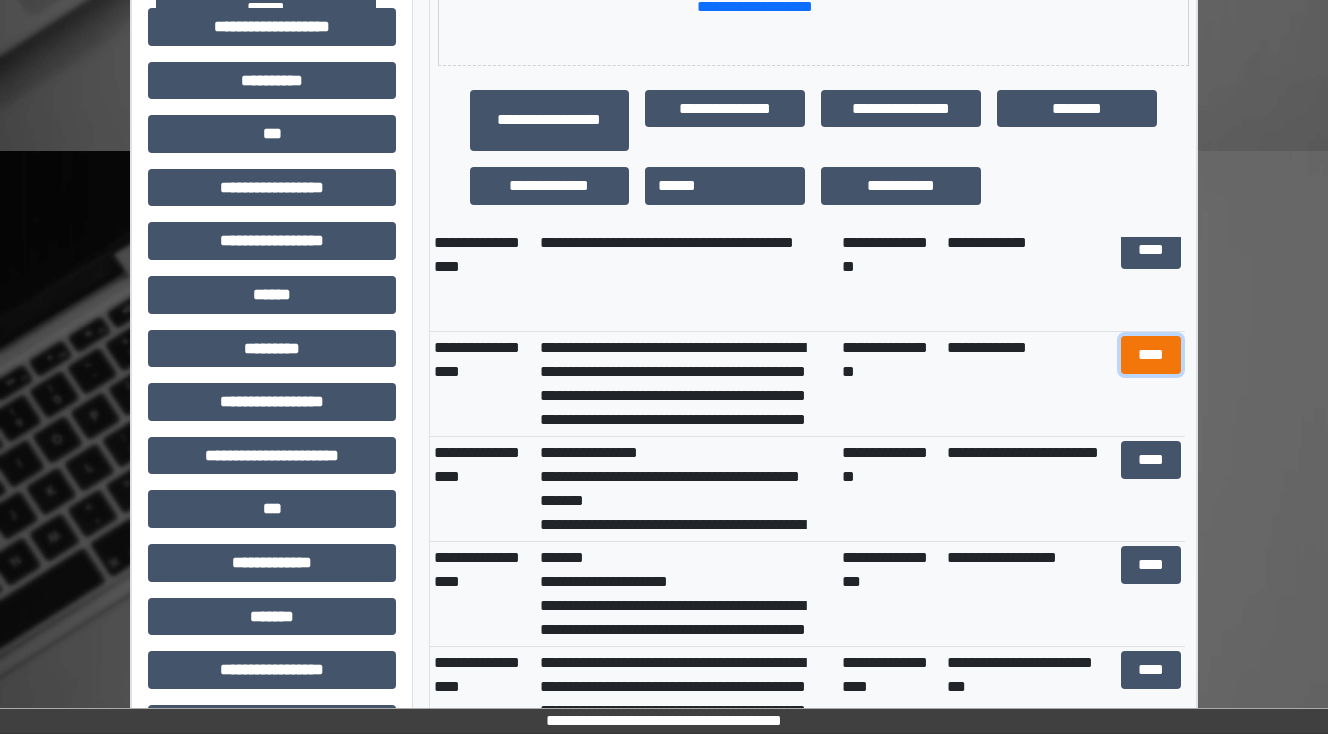 click on "****" at bounding box center [1150, 355] 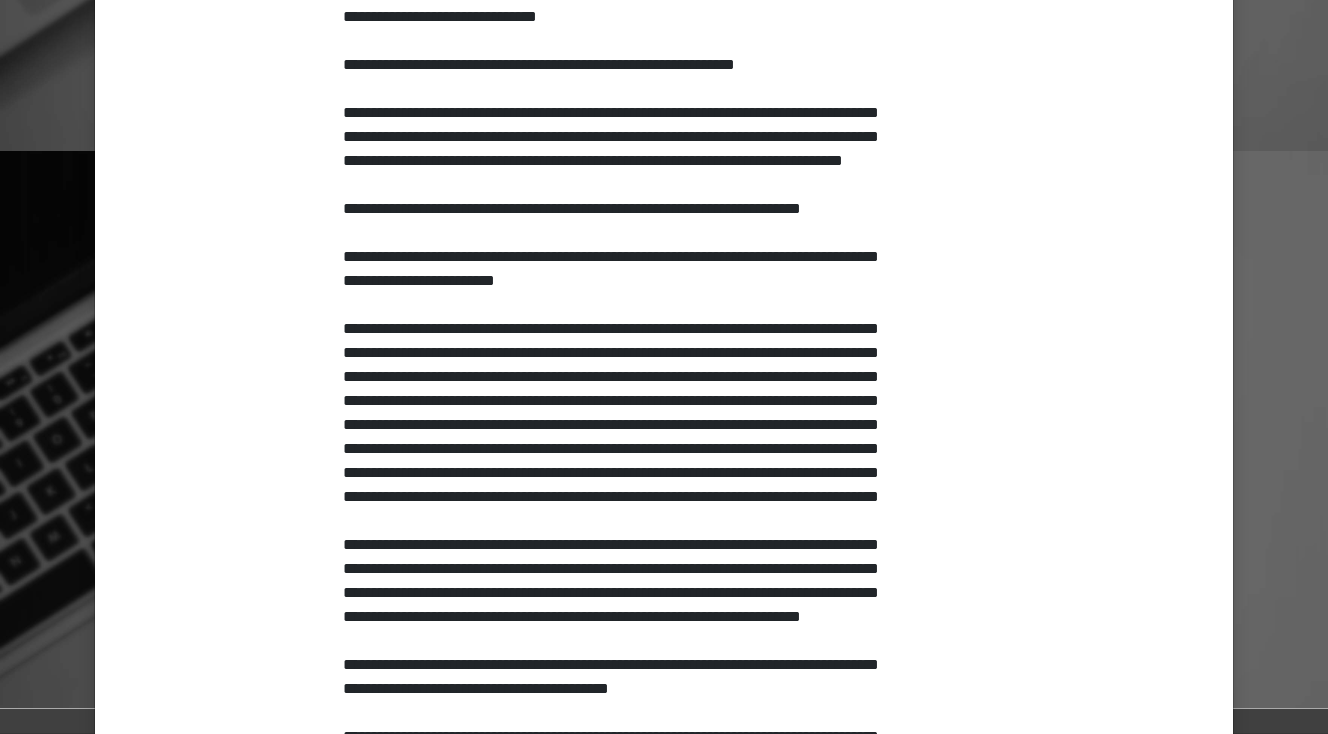 scroll, scrollTop: 720, scrollLeft: 0, axis: vertical 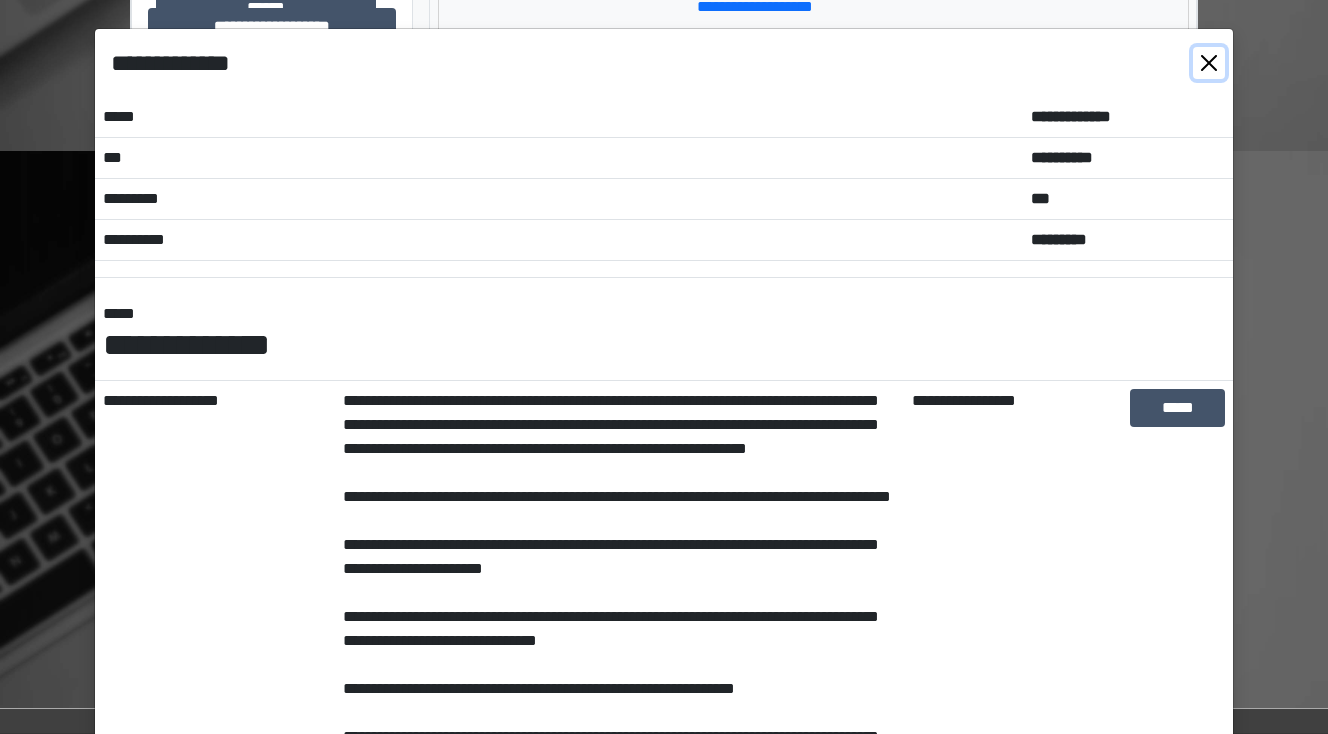 click at bounding box center (1209, 63) 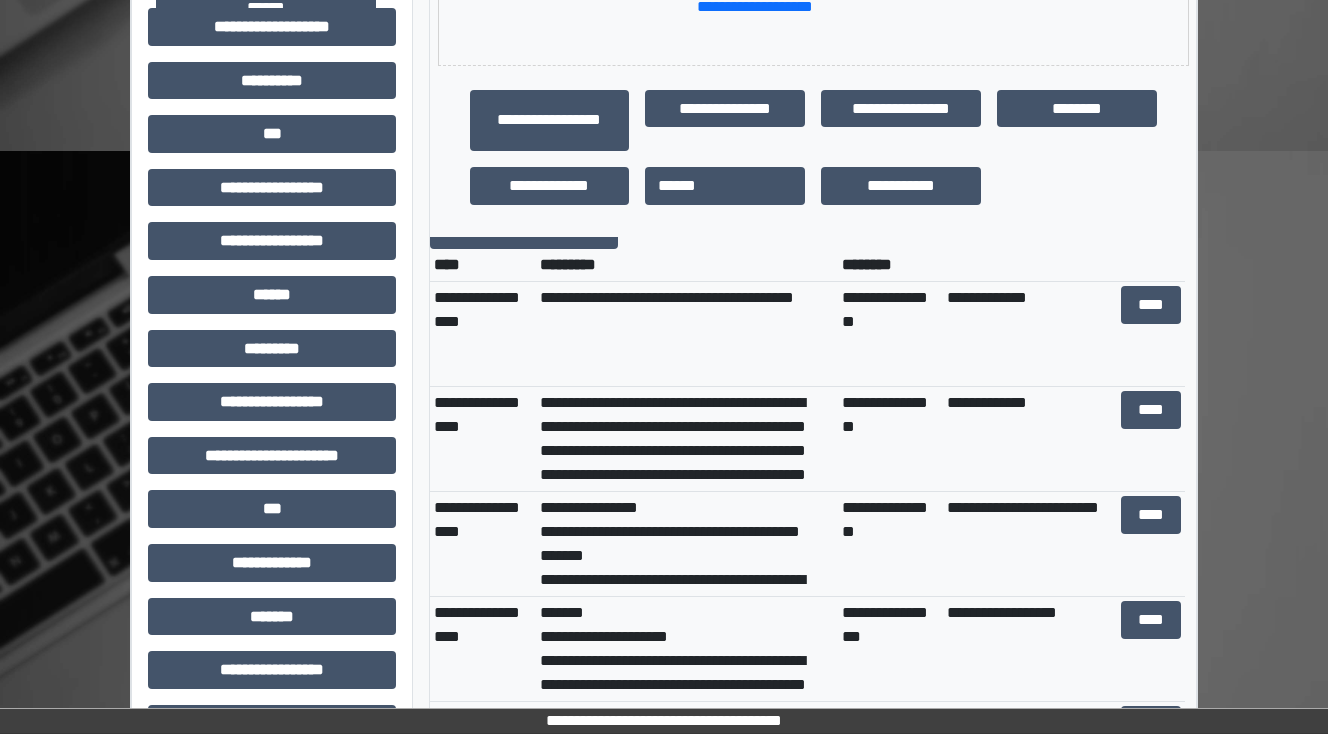 scroll, scrollTop: 0, scrollLeft: 0, axis: both 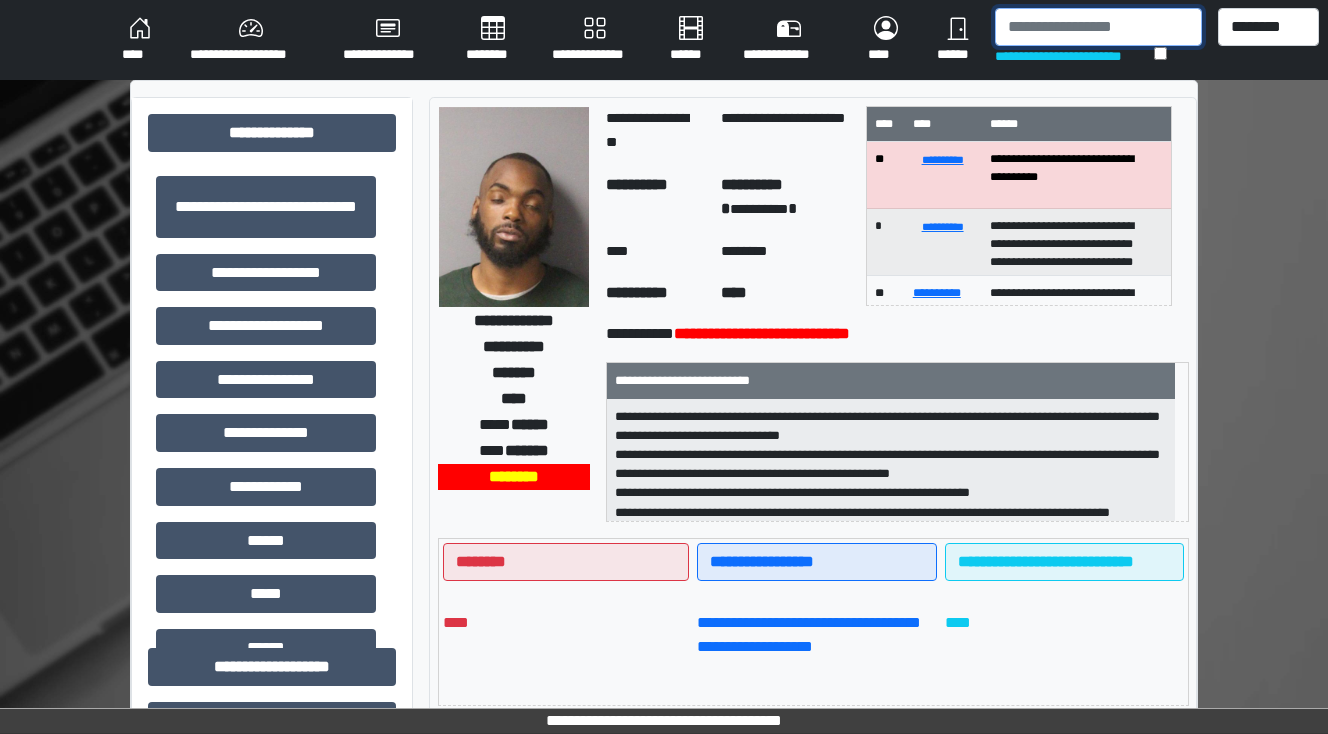 click at bounding box center [1098, 27] 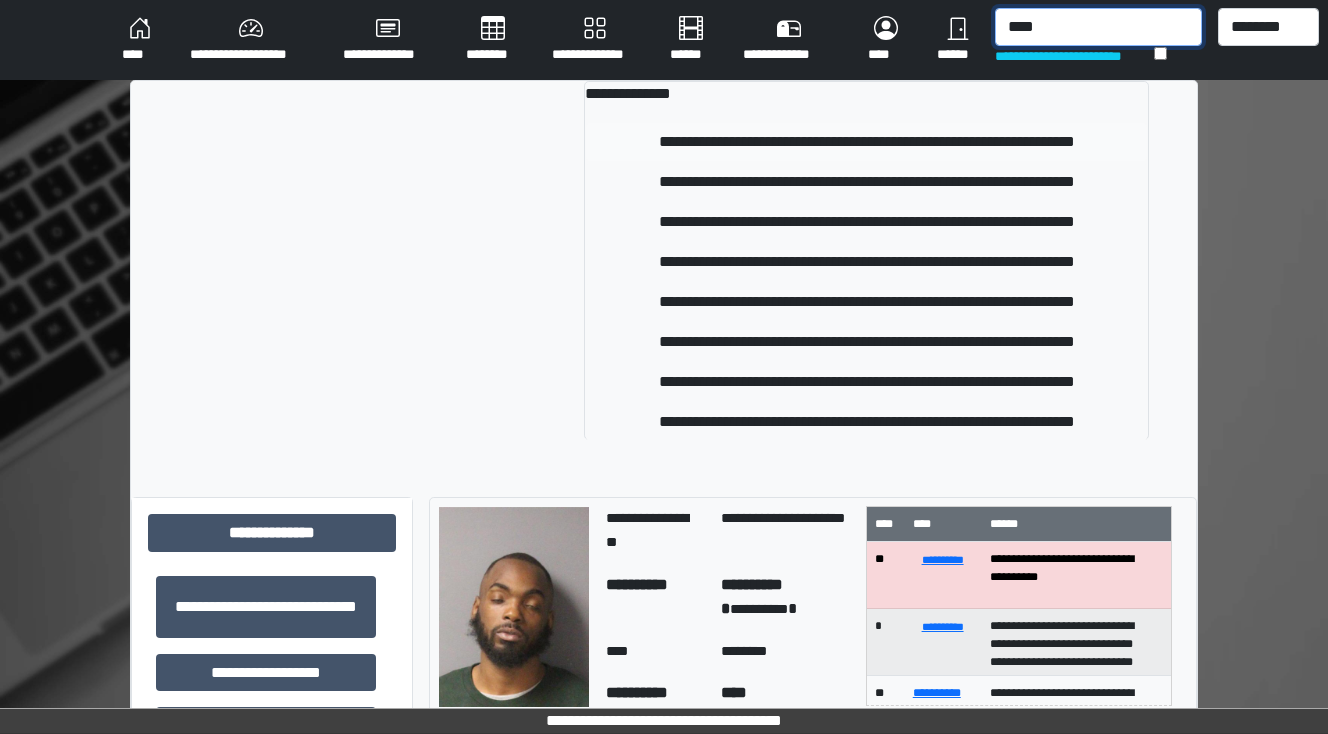 type on "****" 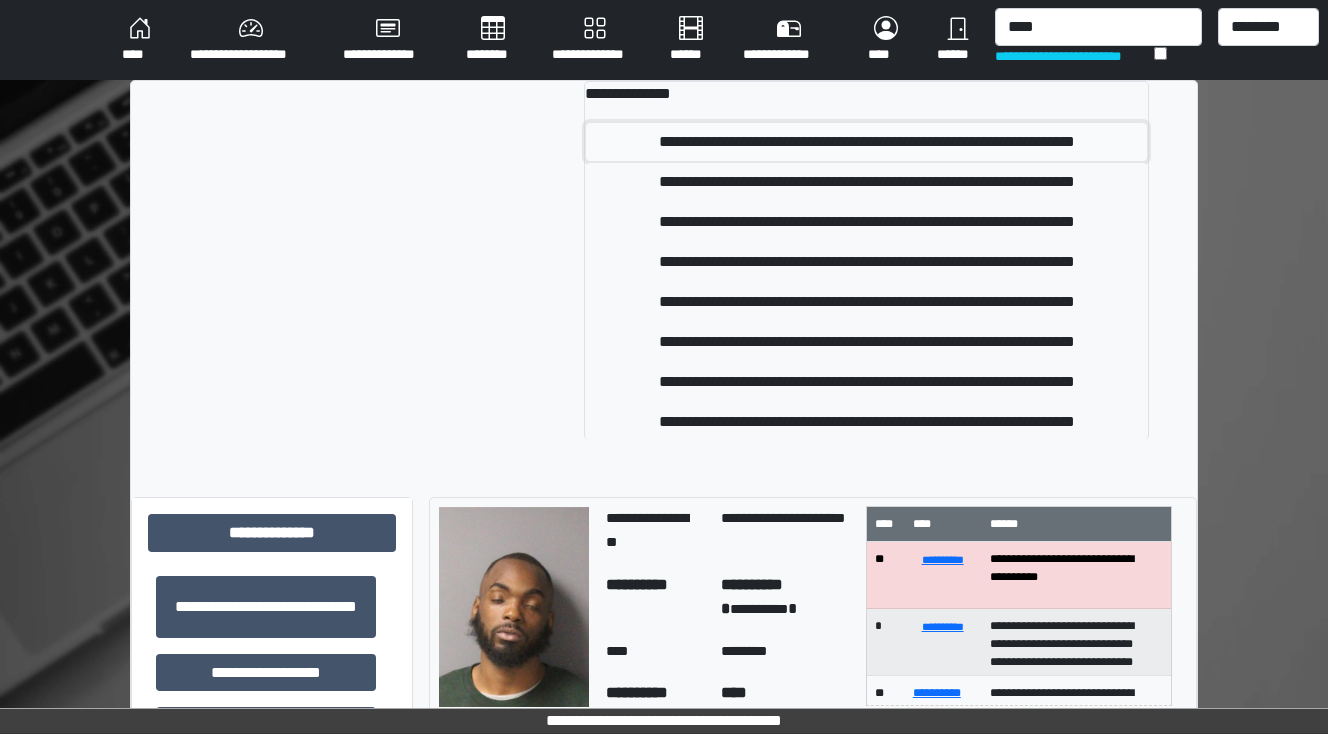 click on "**********" at bounding box center [866, 142] 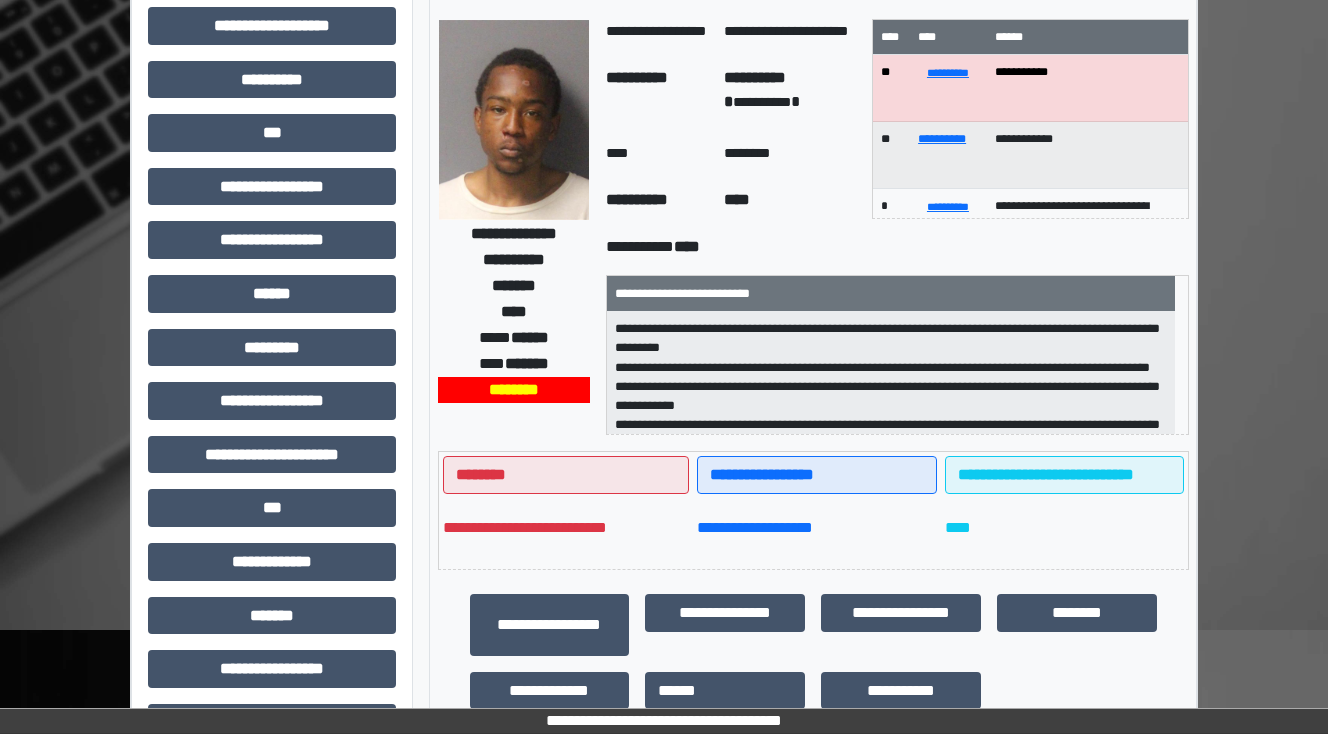 scroll, scrollTop: 160, scrollLeft: 0, axis: vertical 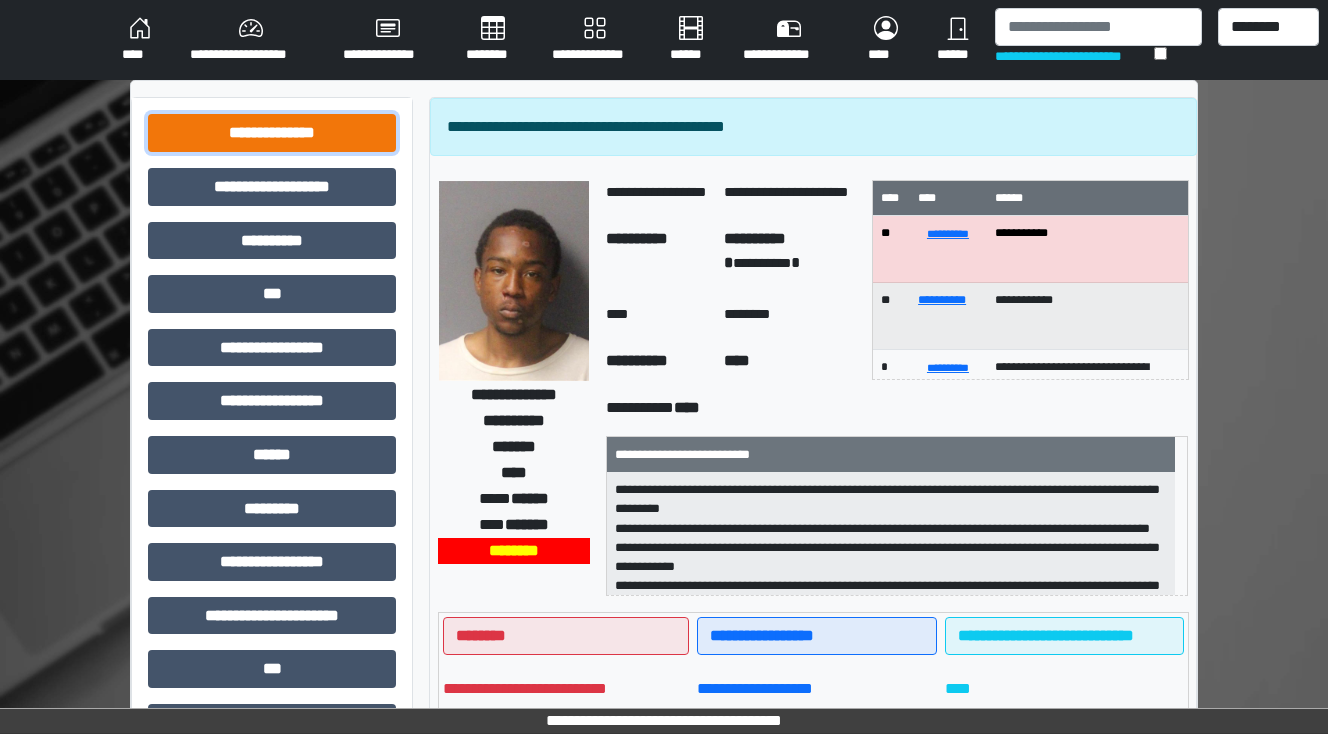 click on "**********" at bounding box center [272, 133] 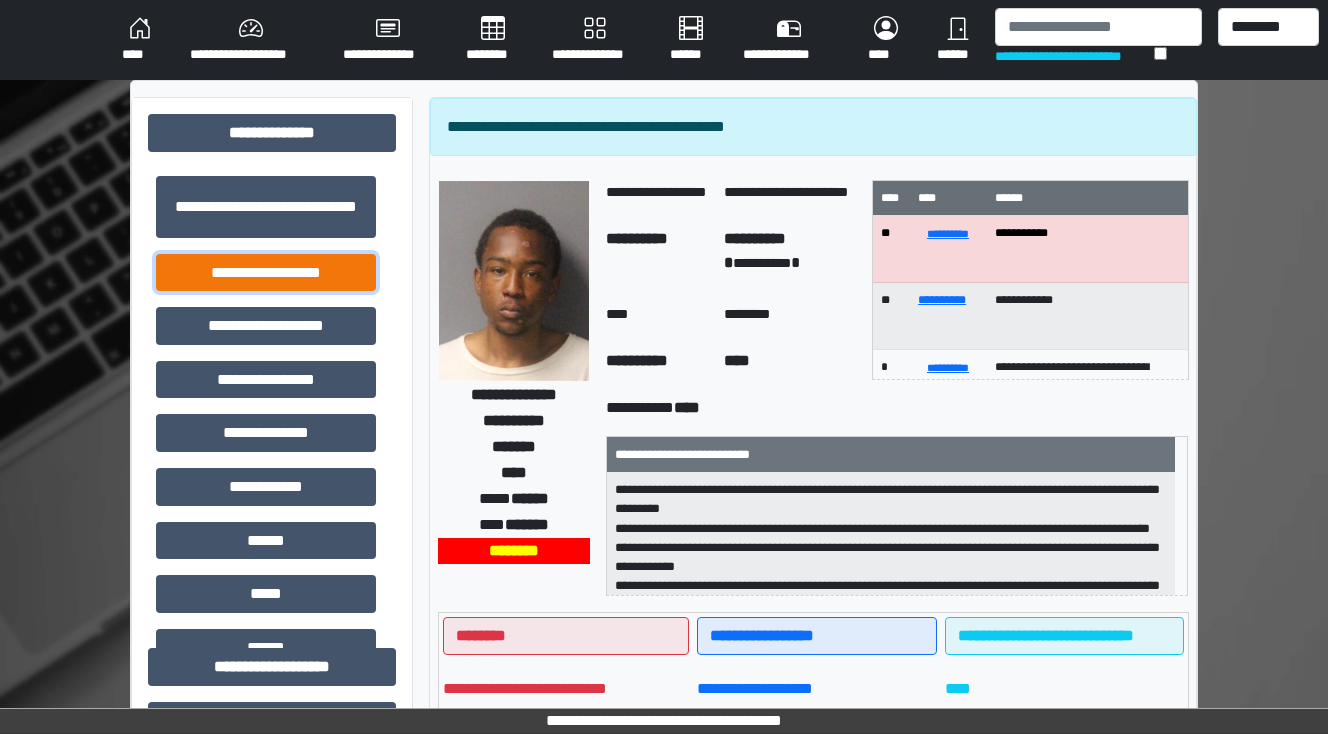 click on "**********" at bounding box center [266, 273] 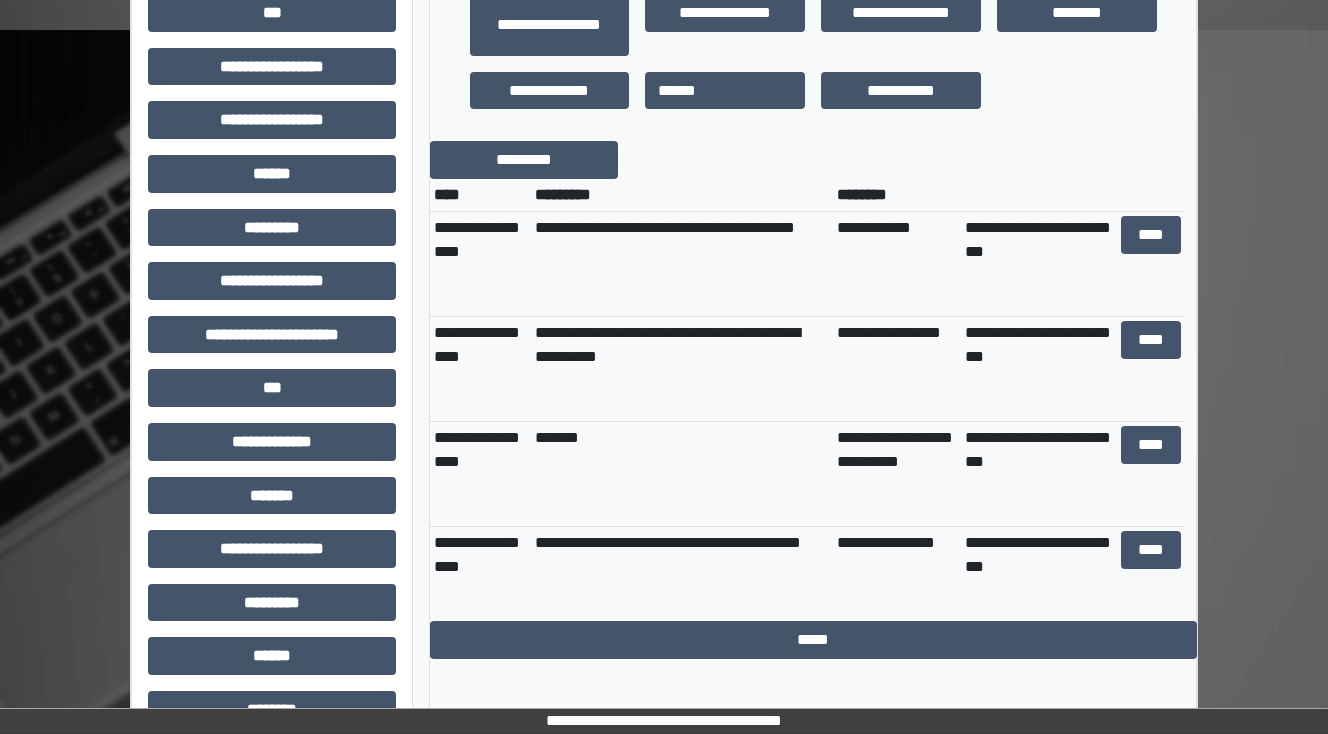 scroll, scrollTop: 800, scrollLeft: 0, axis: vertical 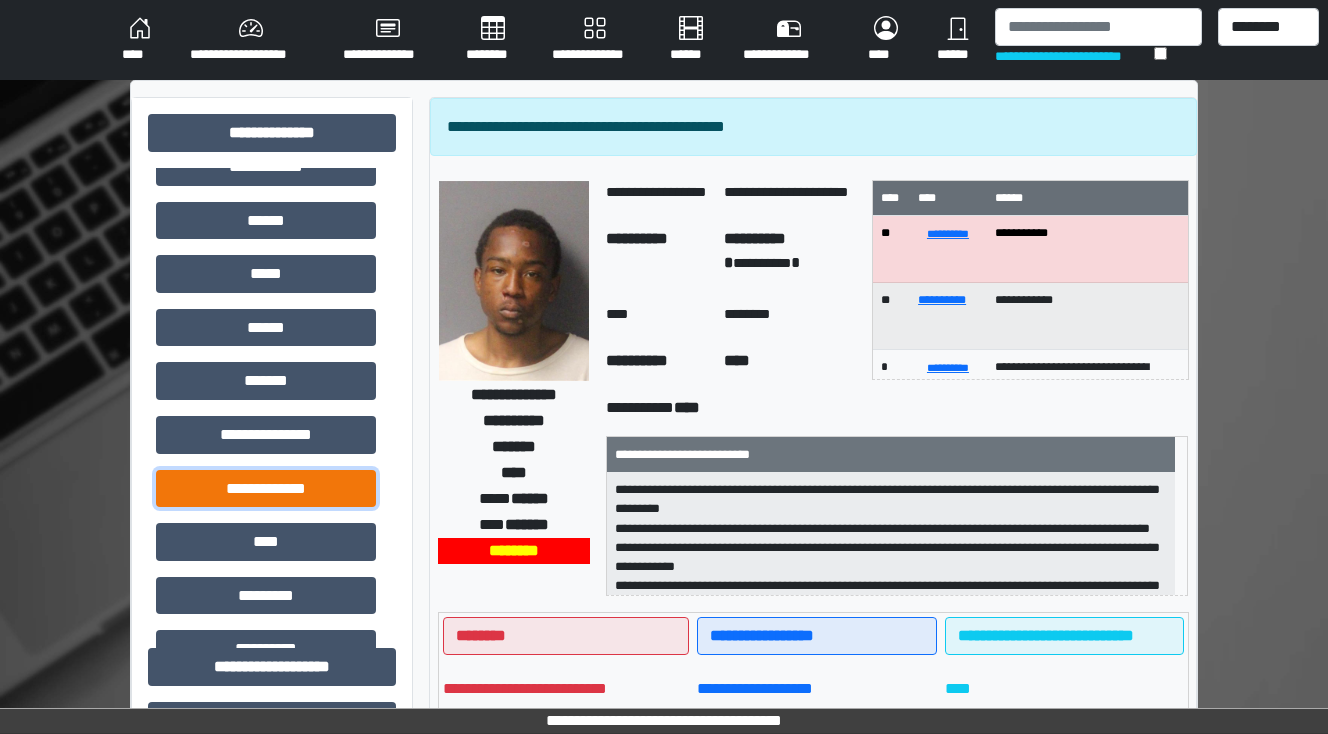 click on "**********" at bounding box center (266, 489) 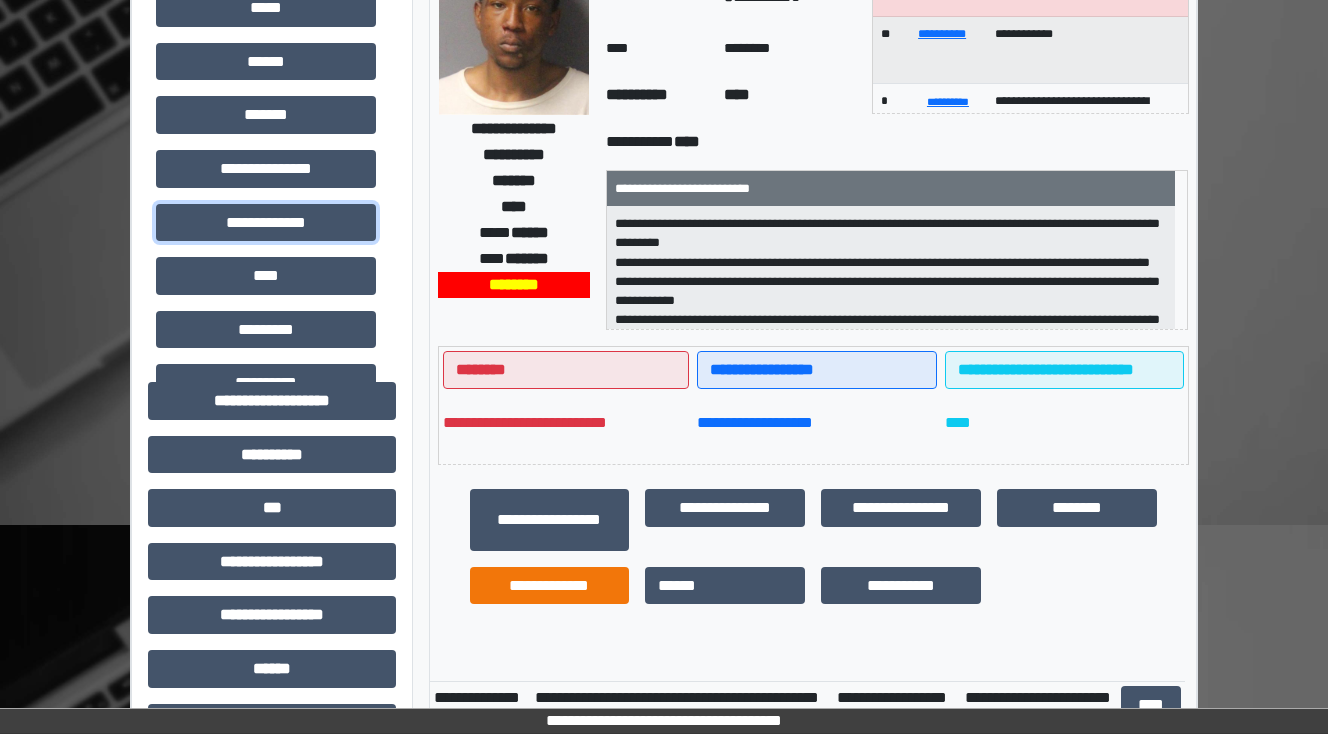 scroll, scrollTop: 480, scrollLeft: 0, axis: vertical 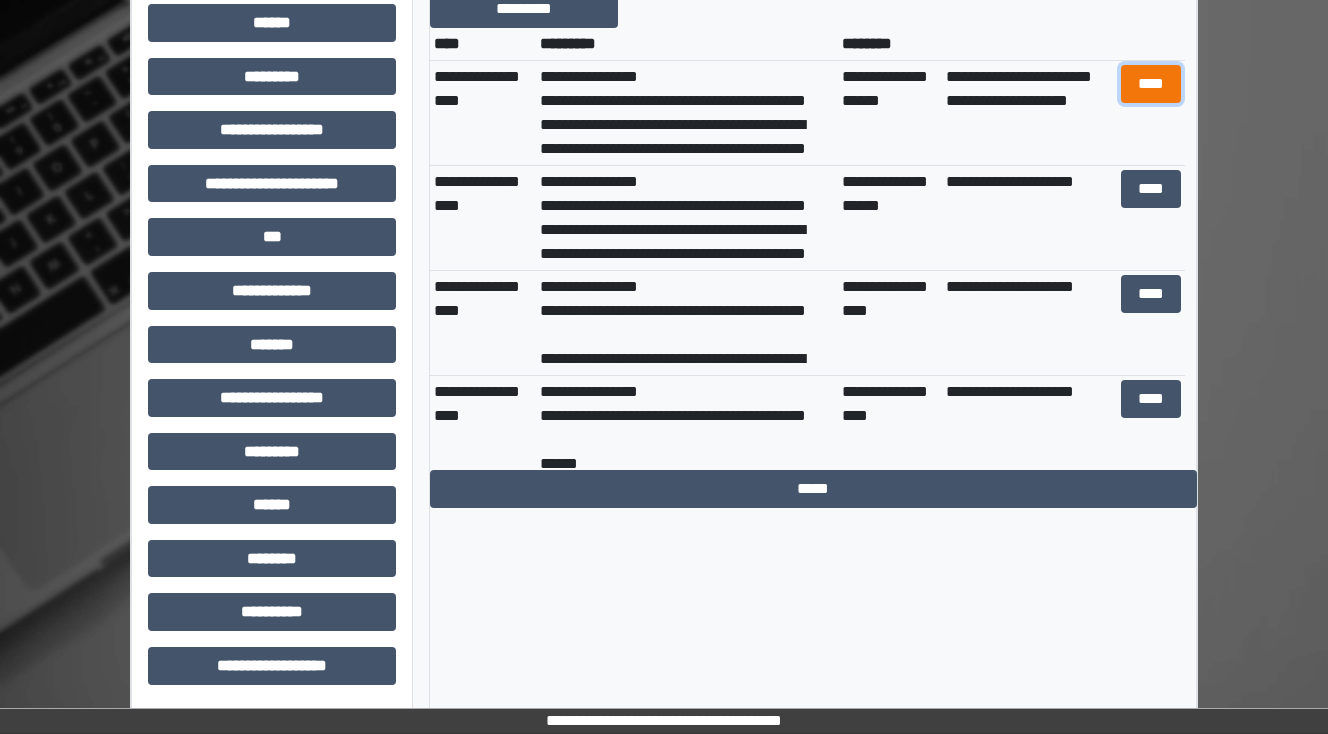 click on "****" at bounding box center (1150, 84) 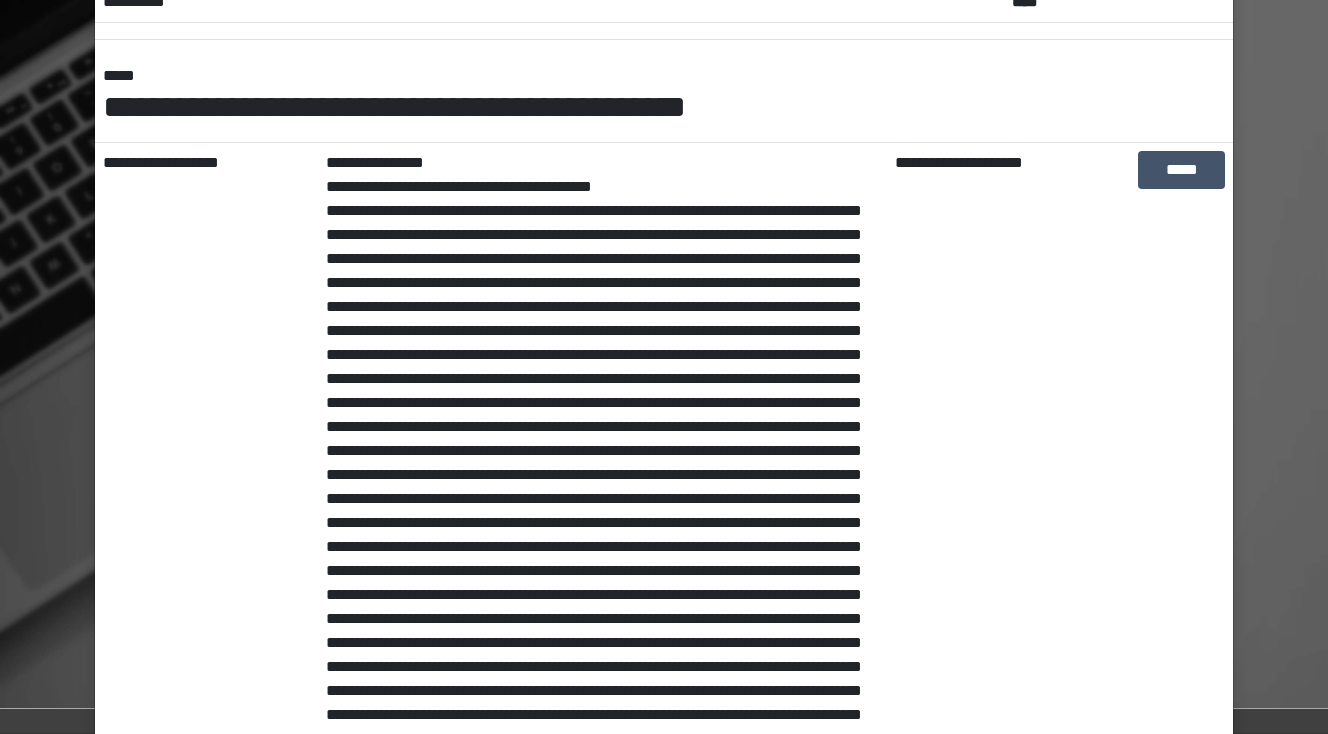 scroll, scrollTop: 0, scrollLeft: 0, axis: both 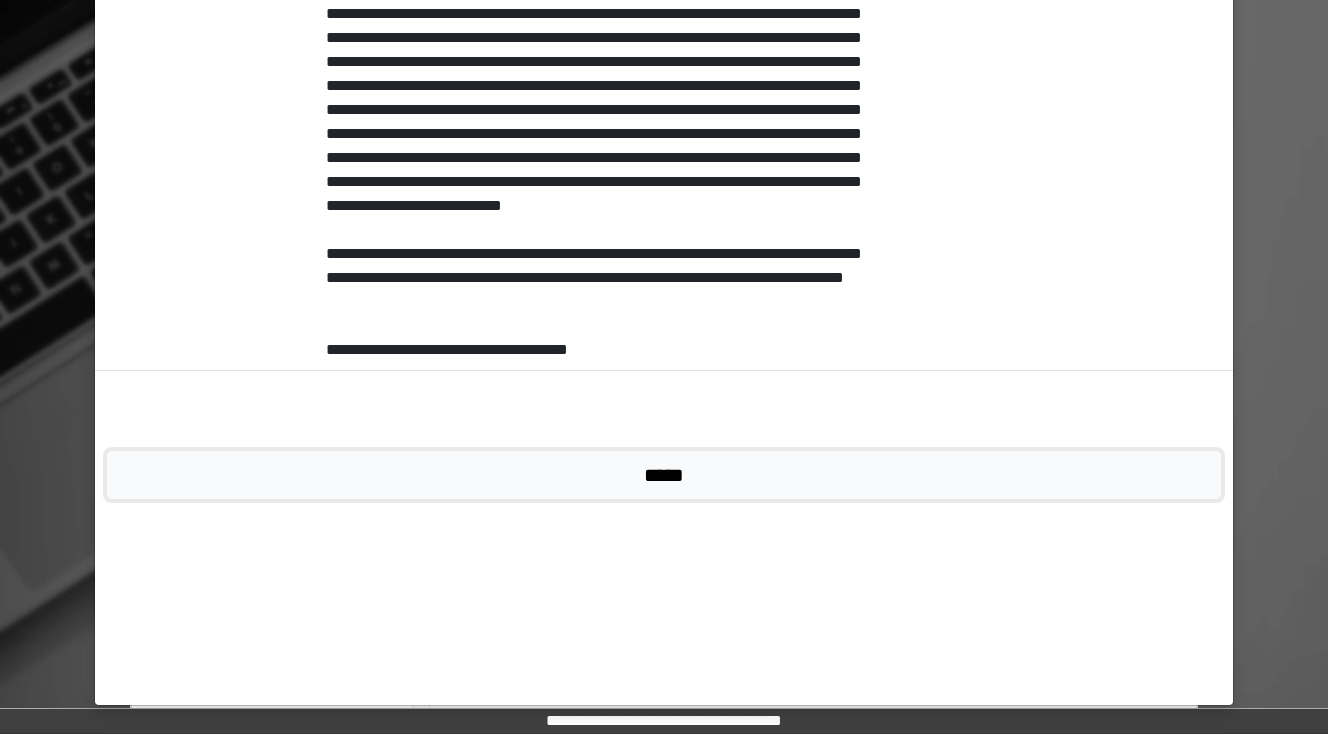 click on "*****" at bounding box center [664, 475] 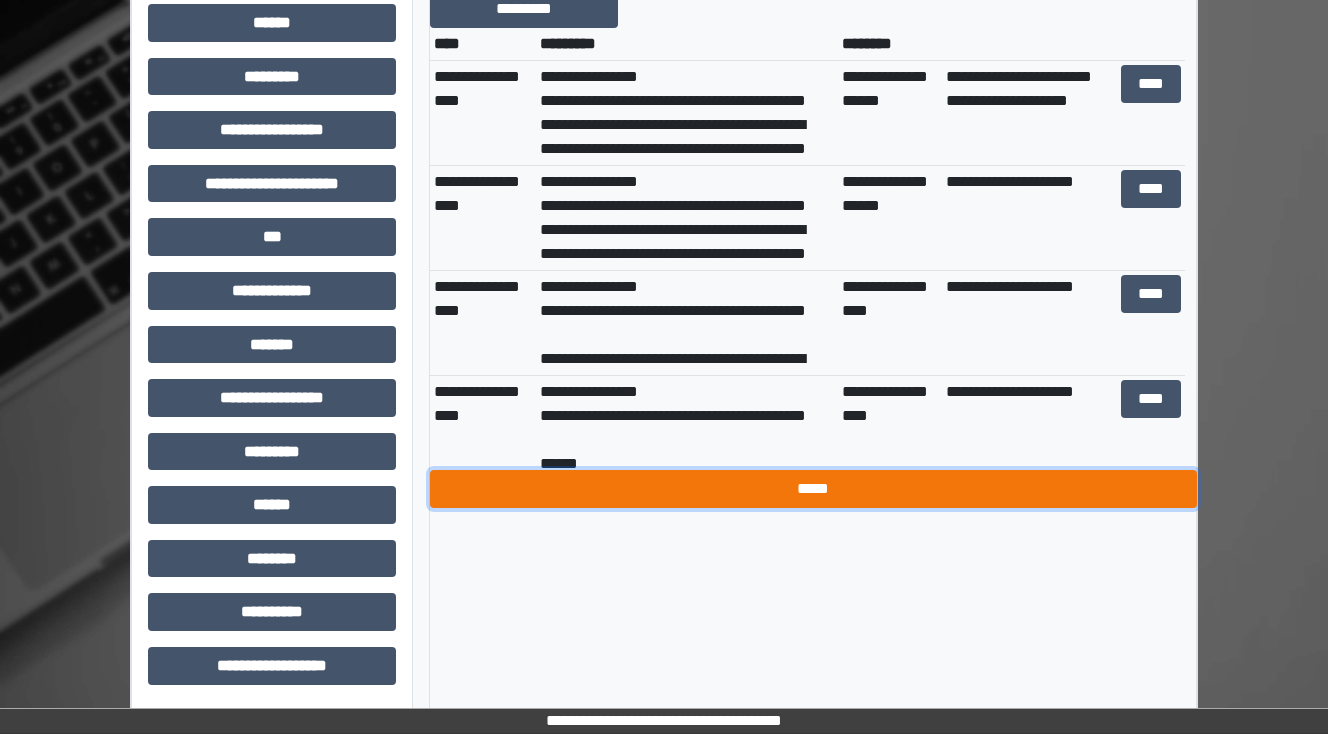 click on "*****" at bounding box center [813, 489] 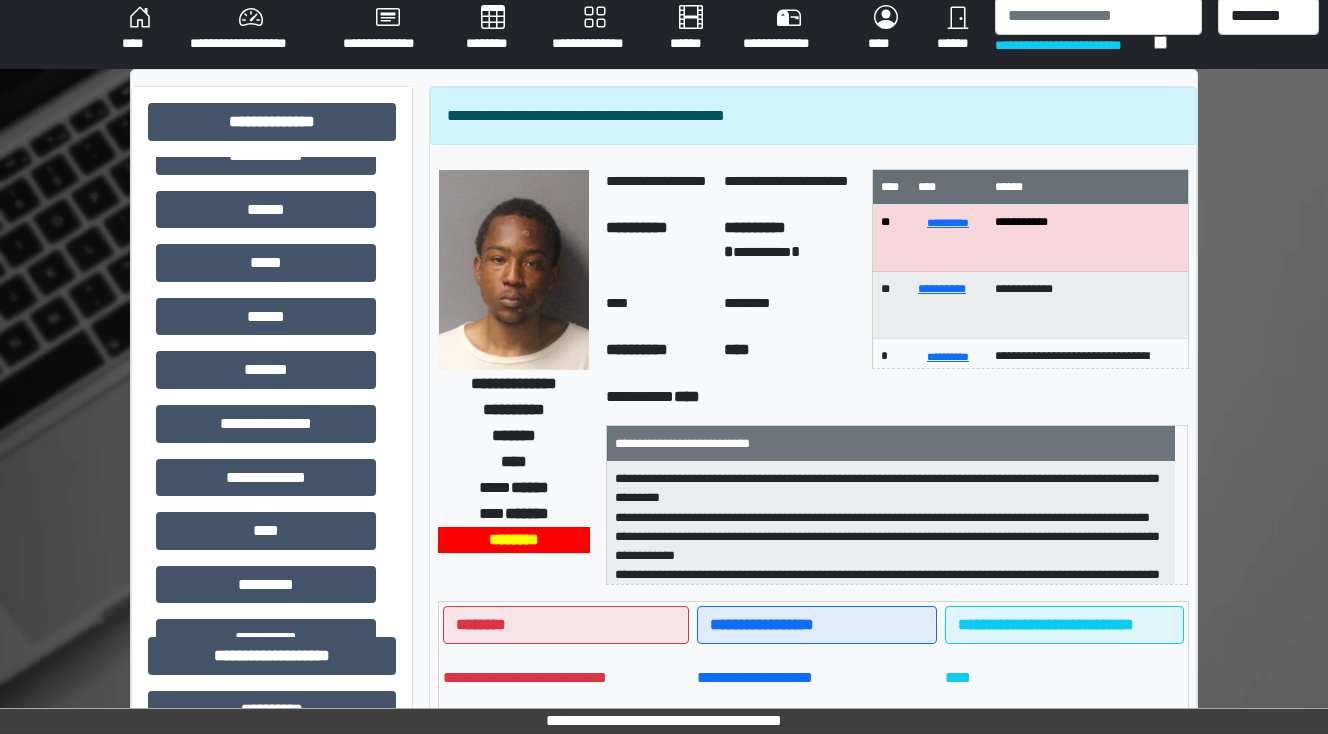 scroll, scrollTop: 0, scrollLeft: 0, axis: both 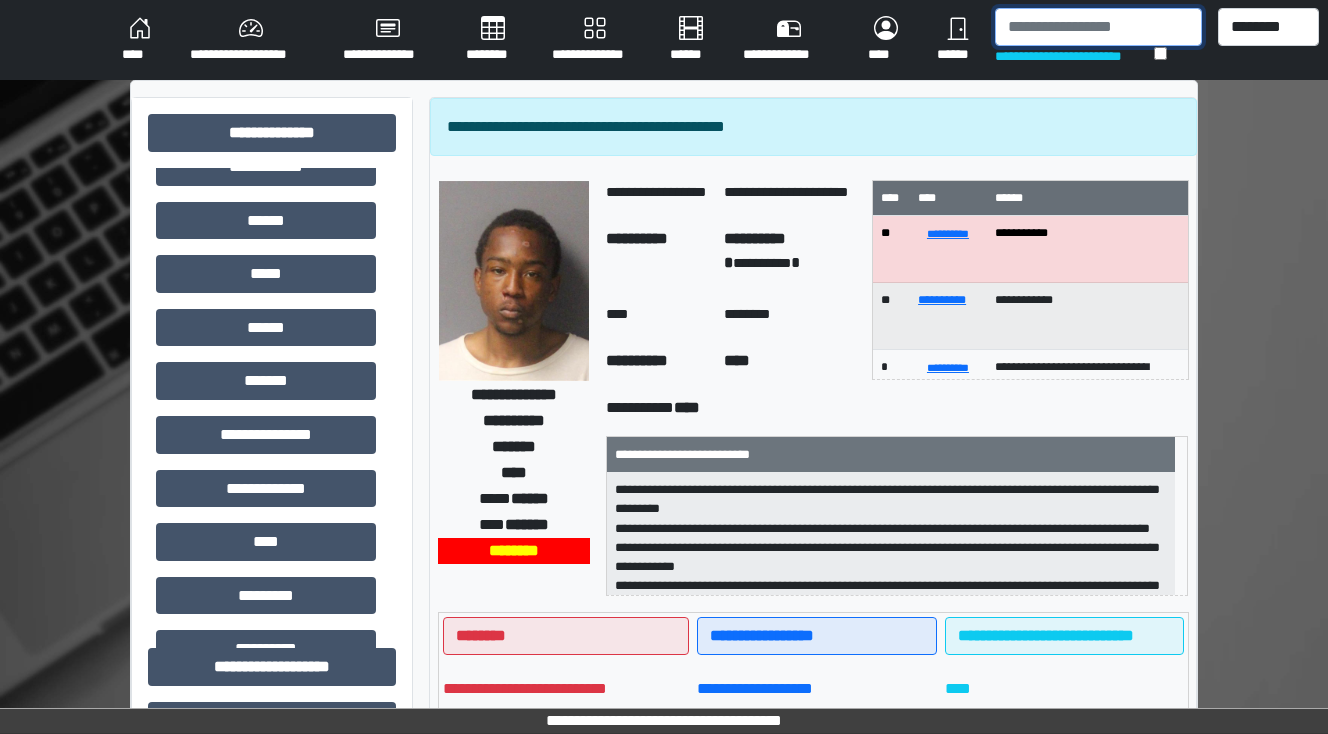 click at bounding box center (1098, 27) 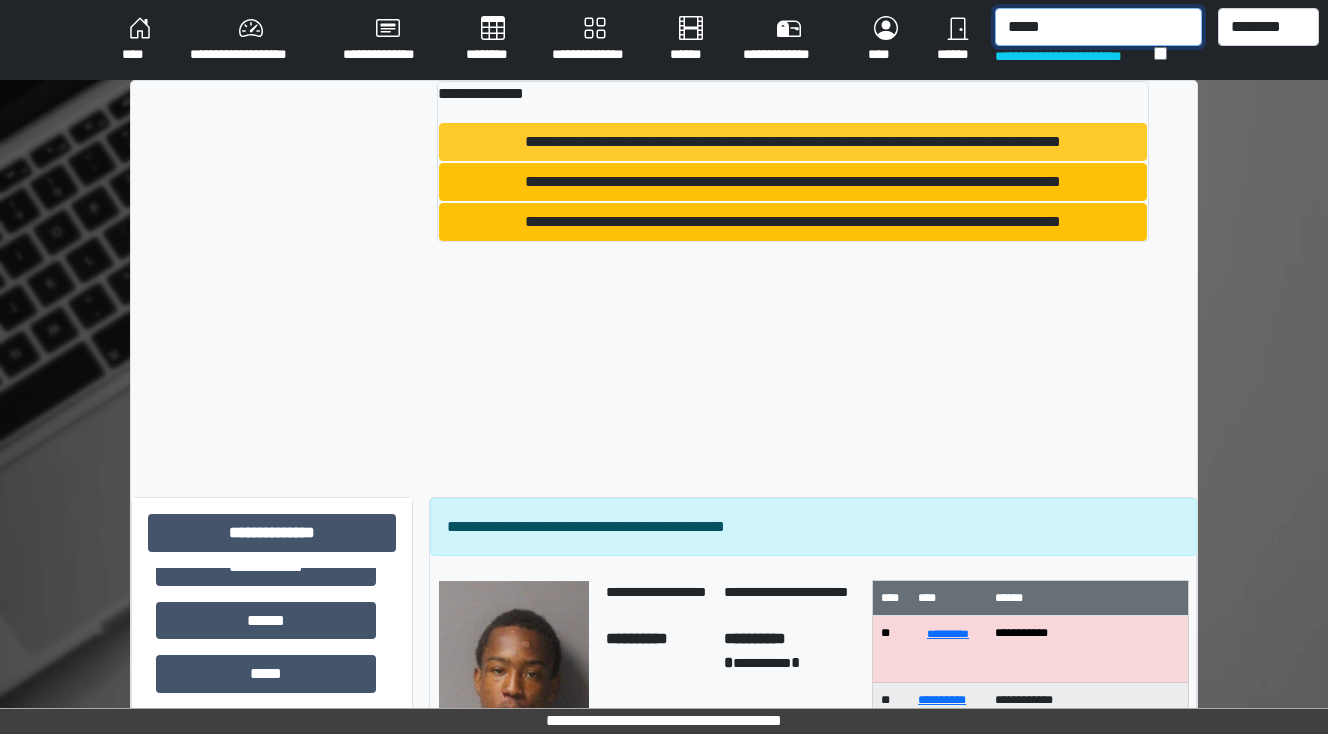 type on "*****" 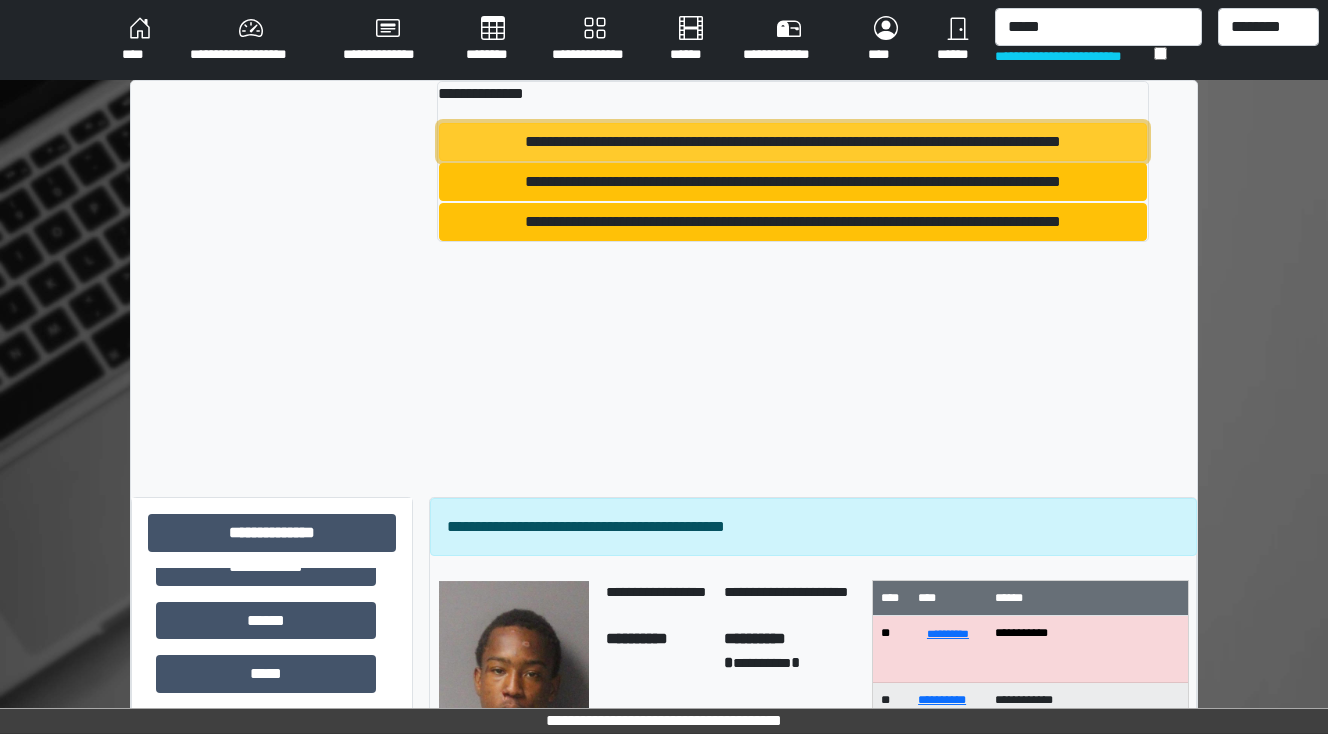 click on "**********" at bounding box center (793, 142) 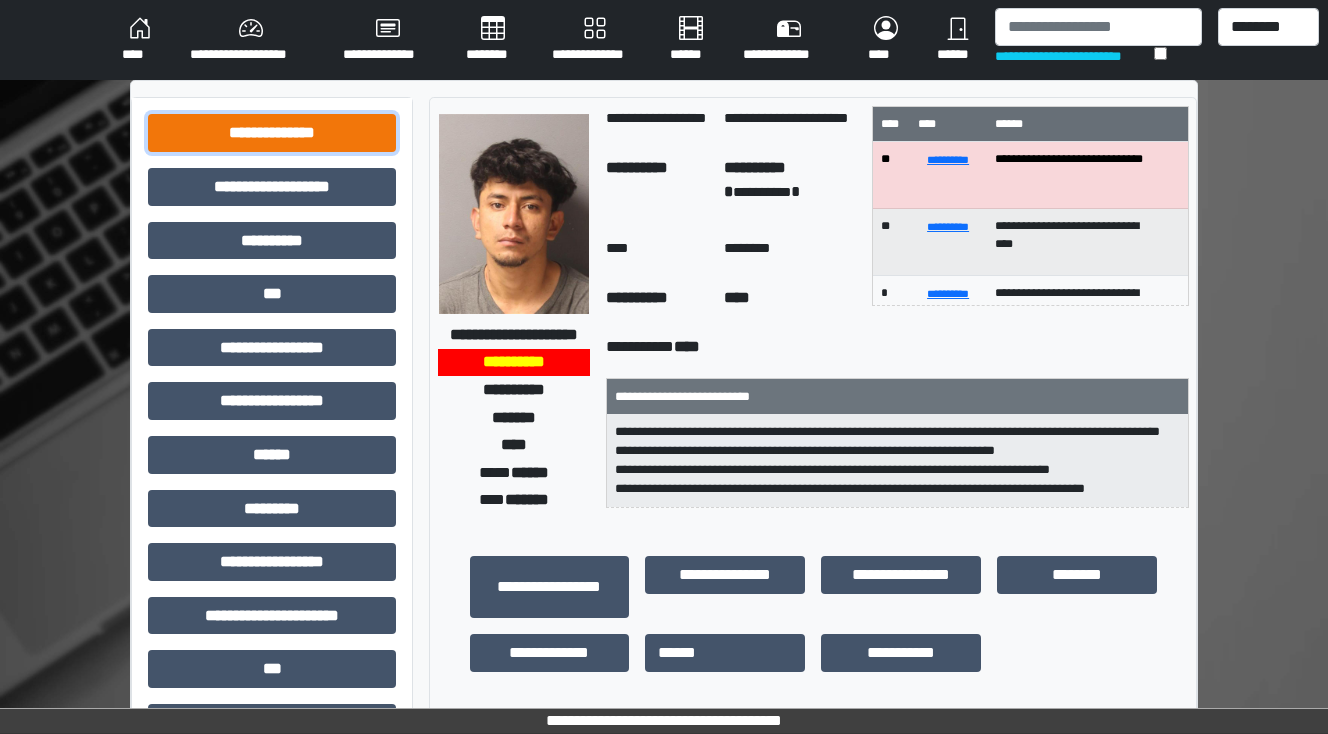click on "**********" at bounding box center (272, 133) 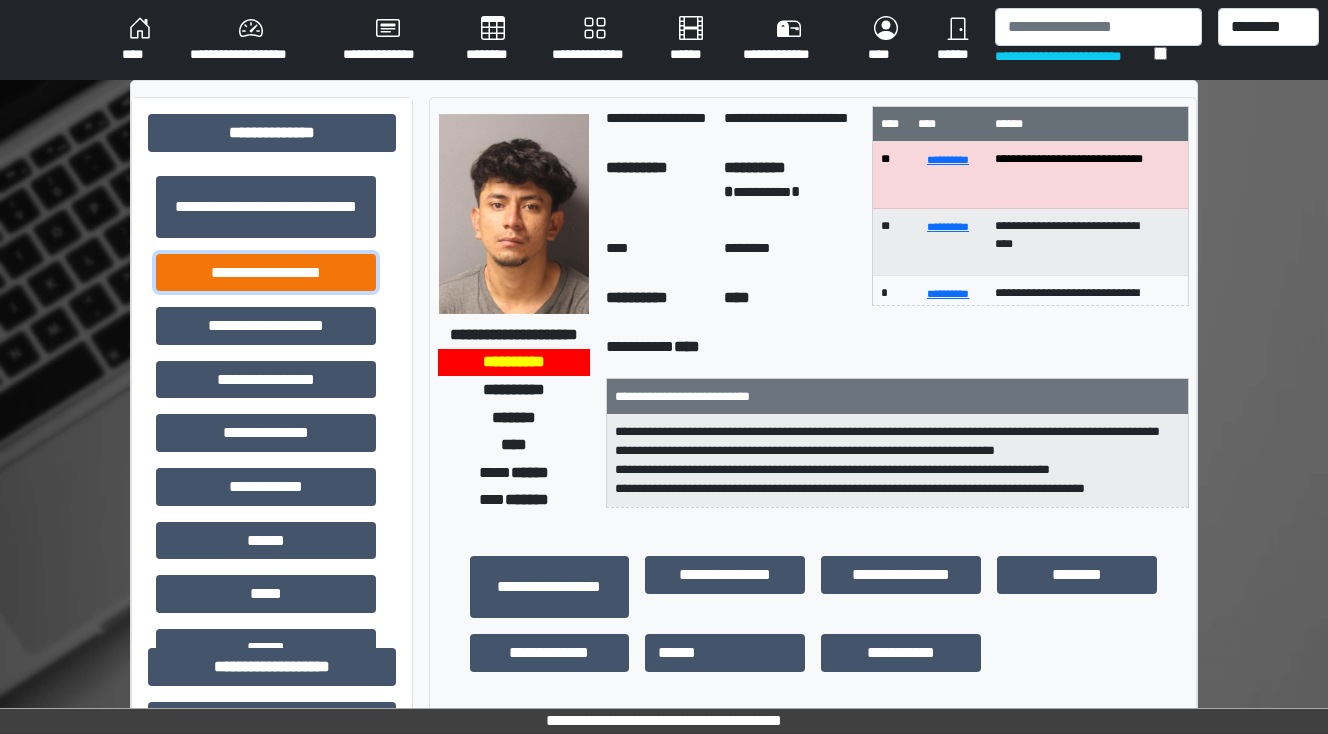 click on "**********" at bounding box center (266, 273) 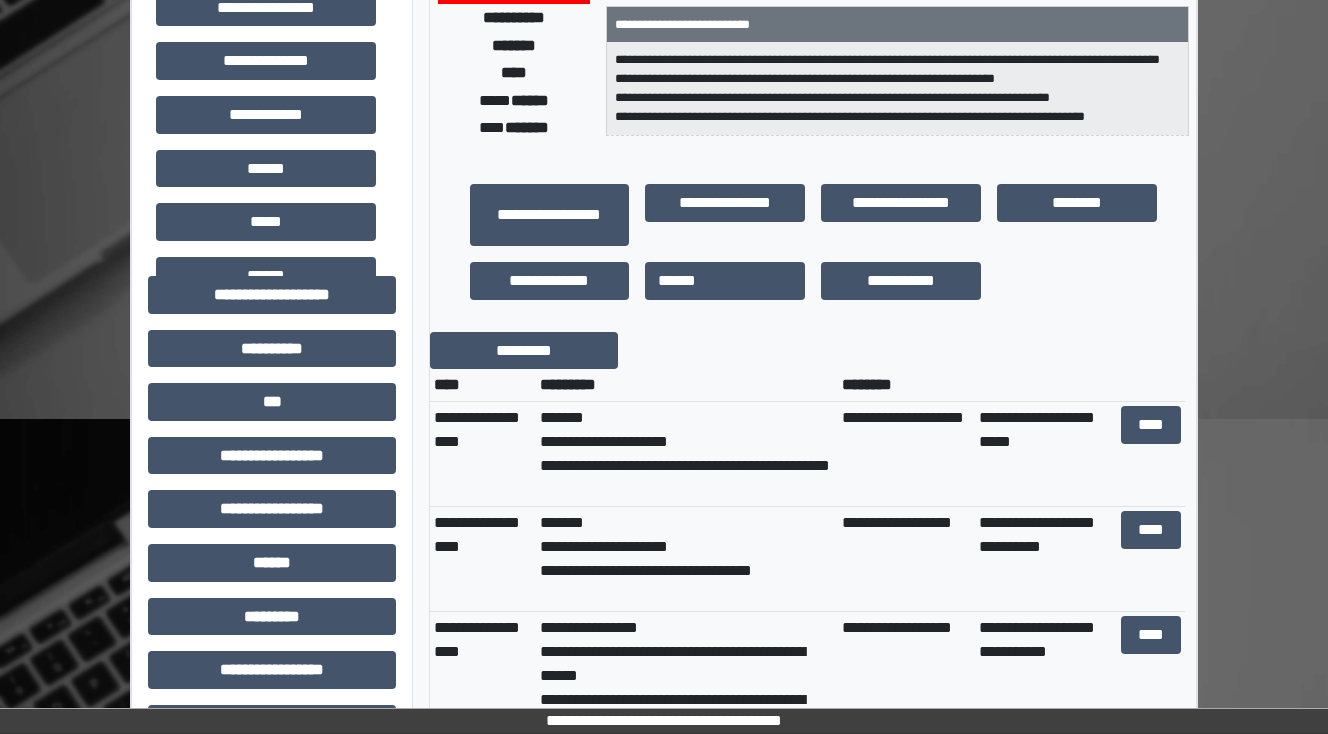 scroll, scrollTop: 400, scrollLeft: 0, axis: vertical 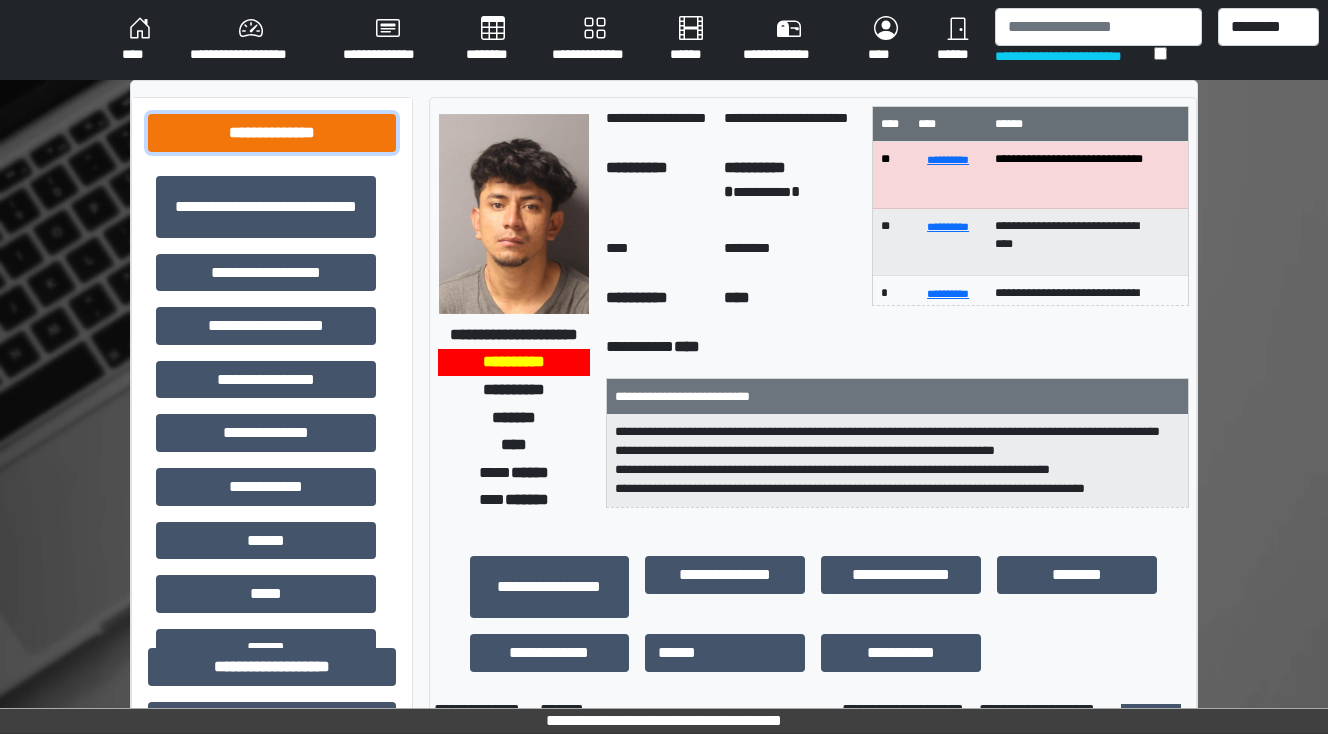 click on "**********" at bounding box center (272, 133) 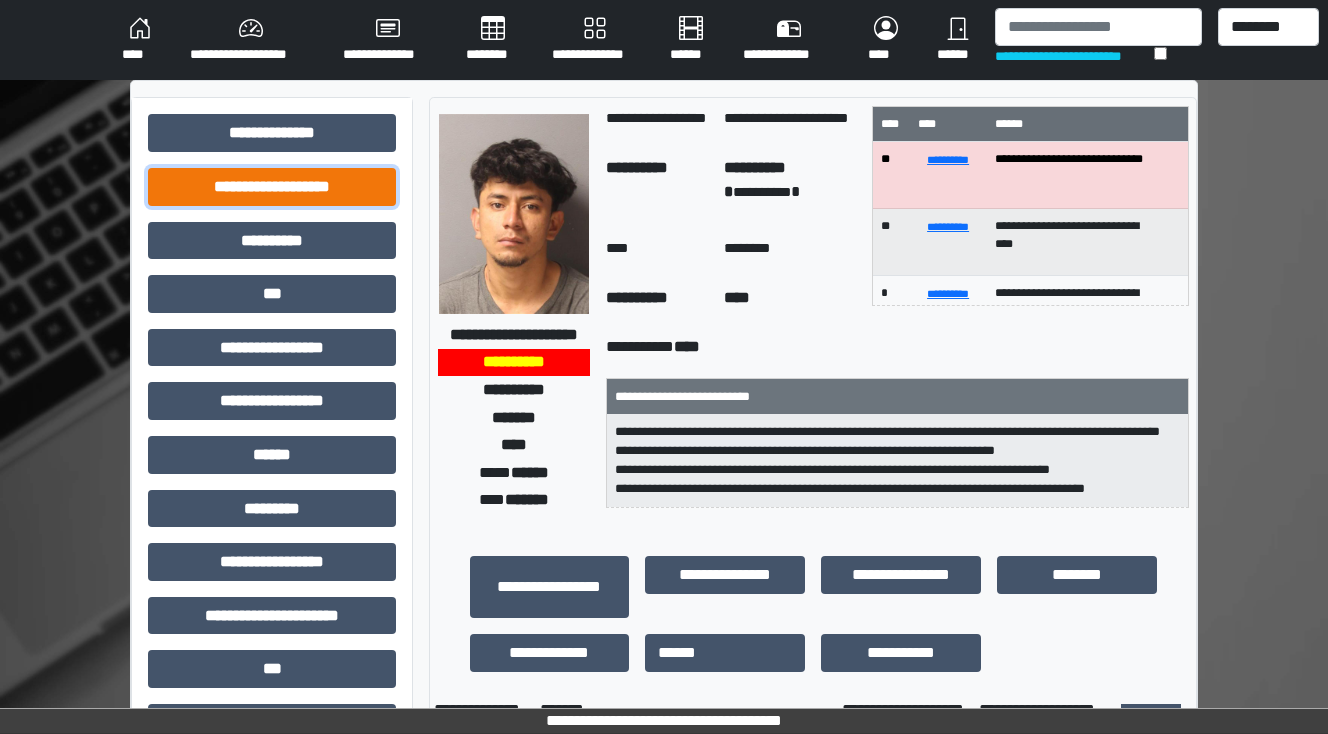click on "**********" at bounding box center (272, 187) 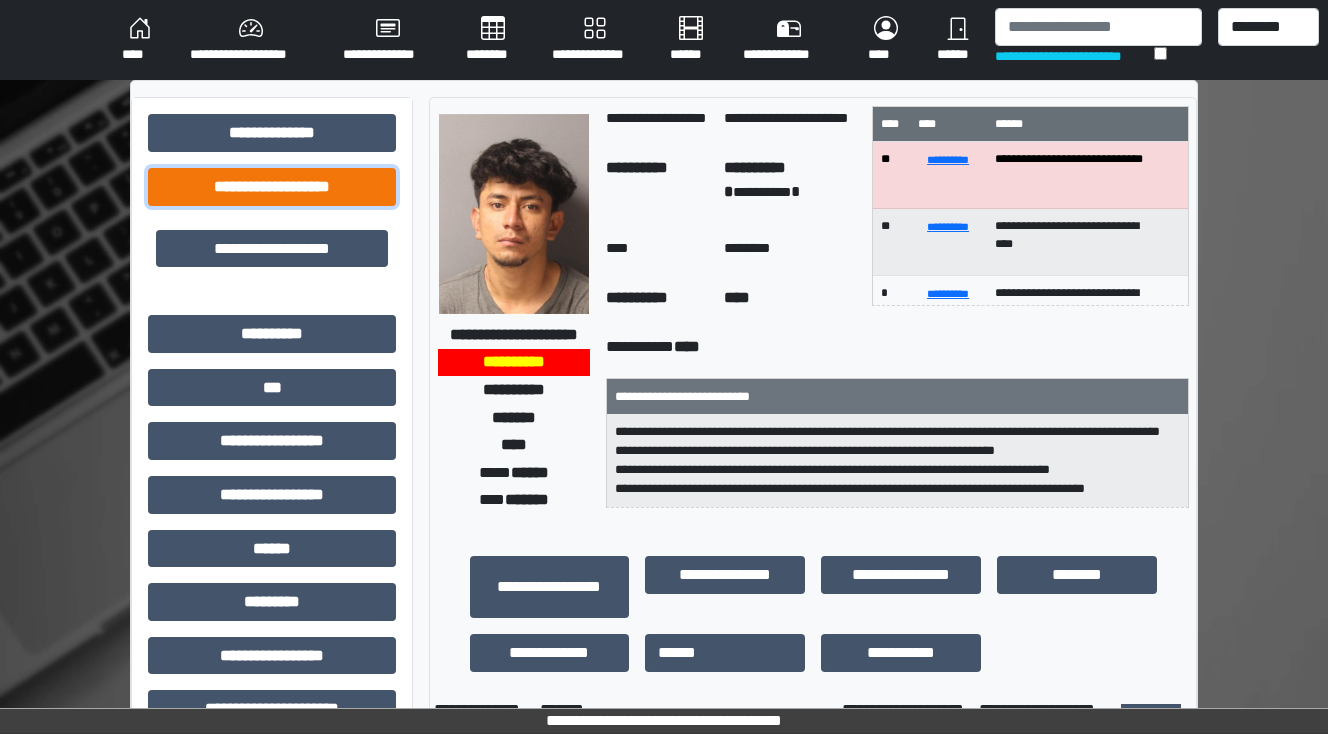 click on "**********" at bounding box center [272, 187] 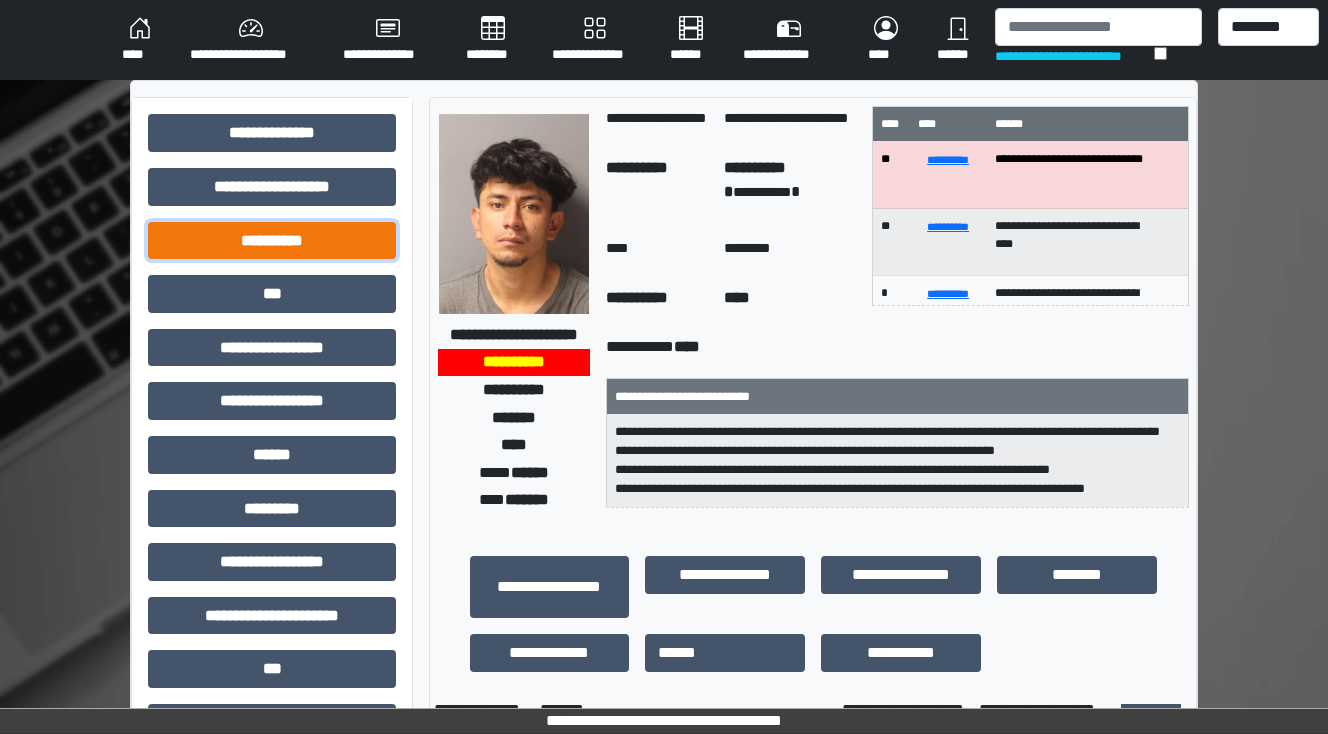 click on "**********" at bounding box center [272, 241] 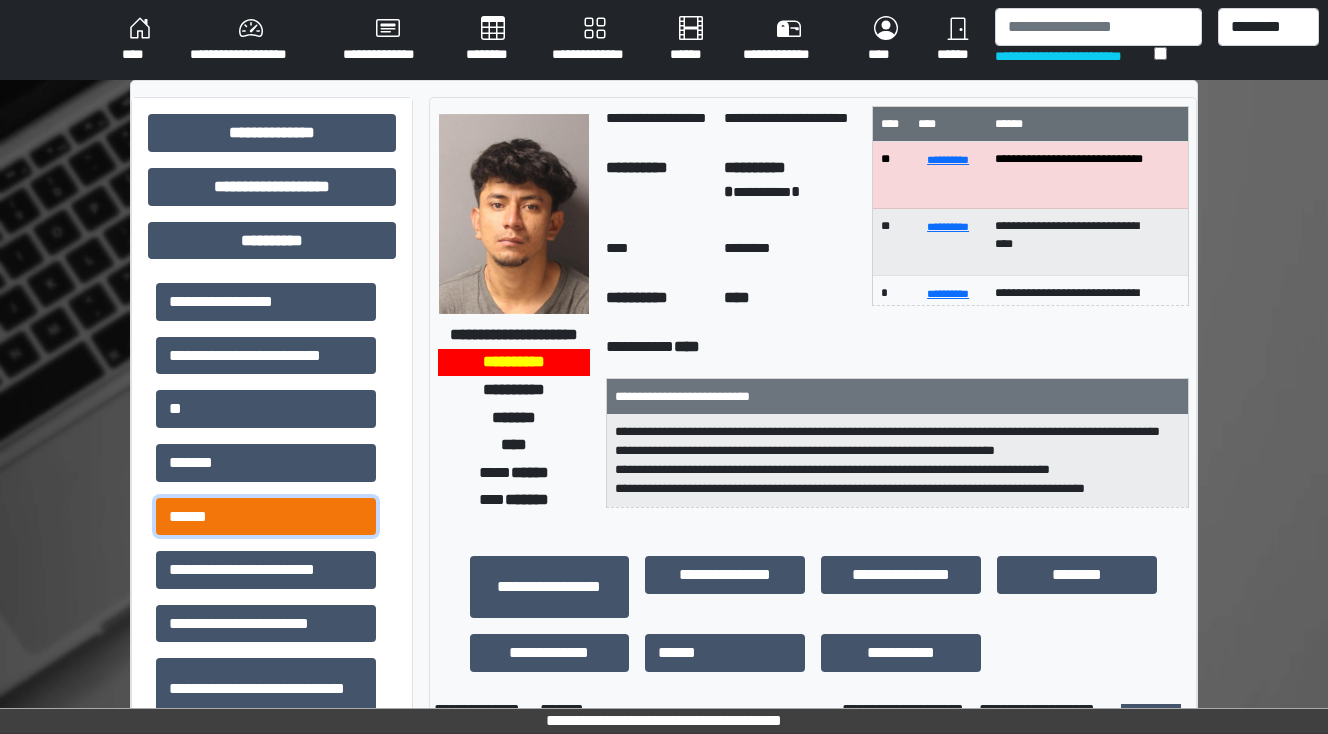 click on "******" at bounding box center [266, 517] 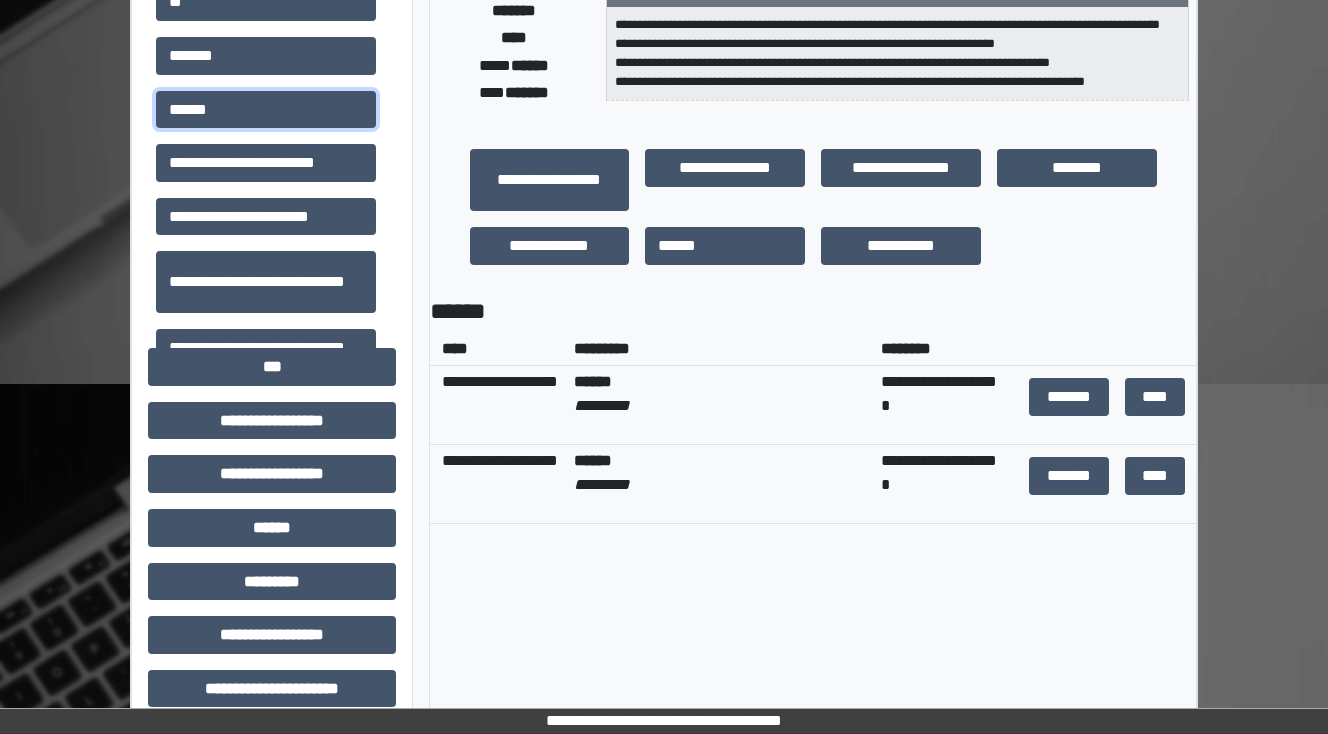 scroll, scrollTop: 480, scrollLeft: 0, axis: vertical 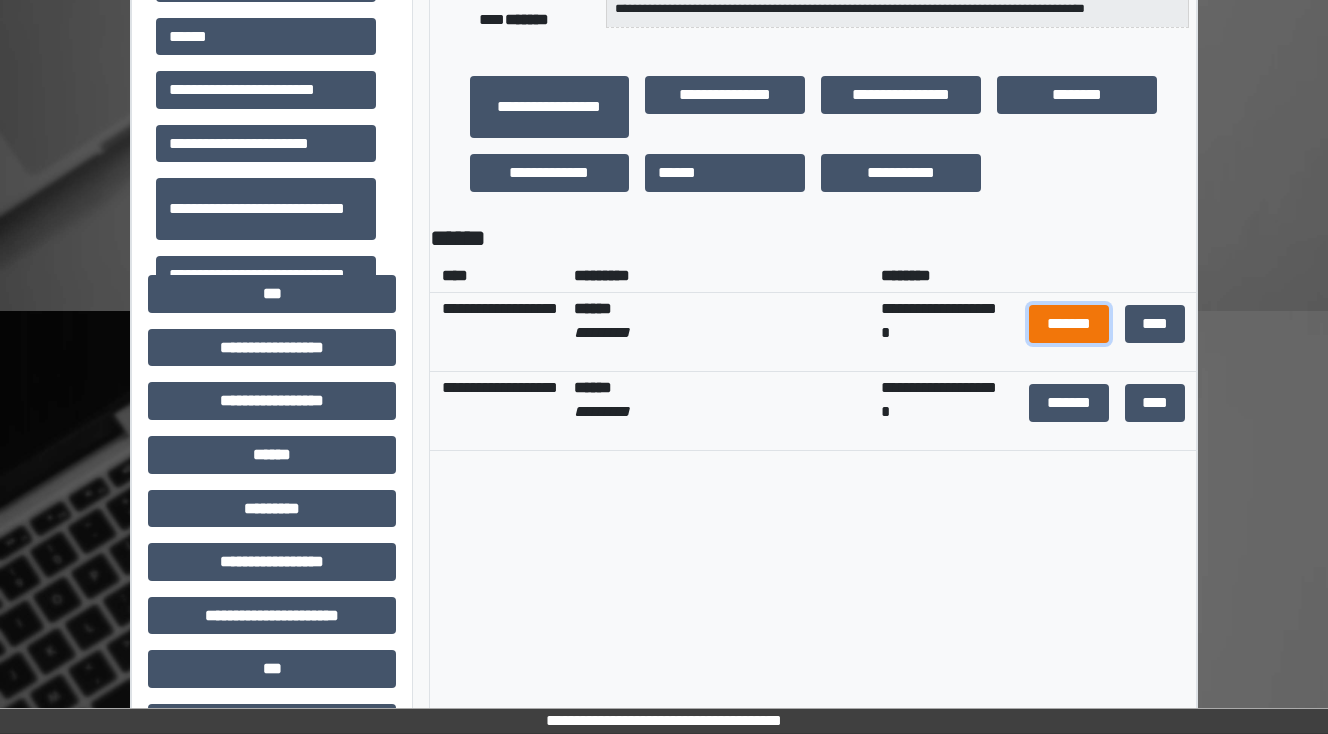click on "*******" at bounding box center [1069, 324] 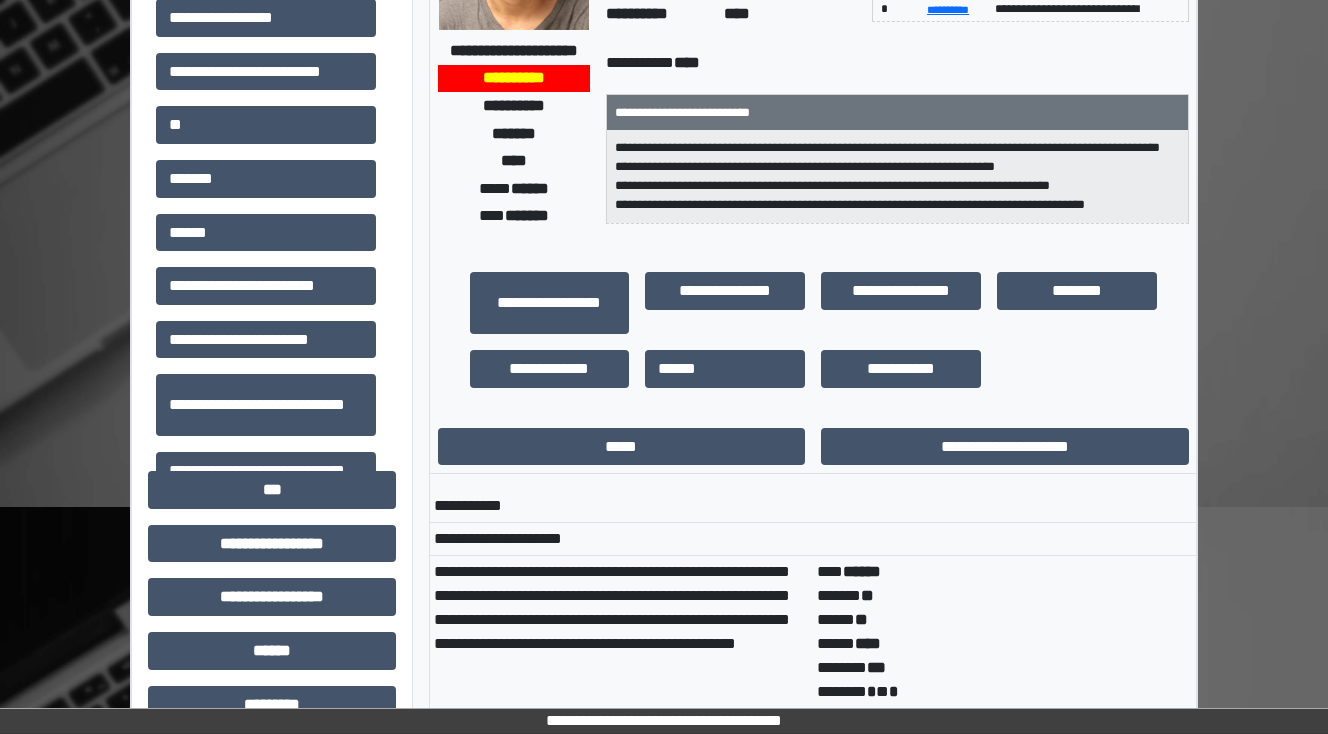 scroll, scrollTop: 80, scrollLeft: 0, axis: vertical 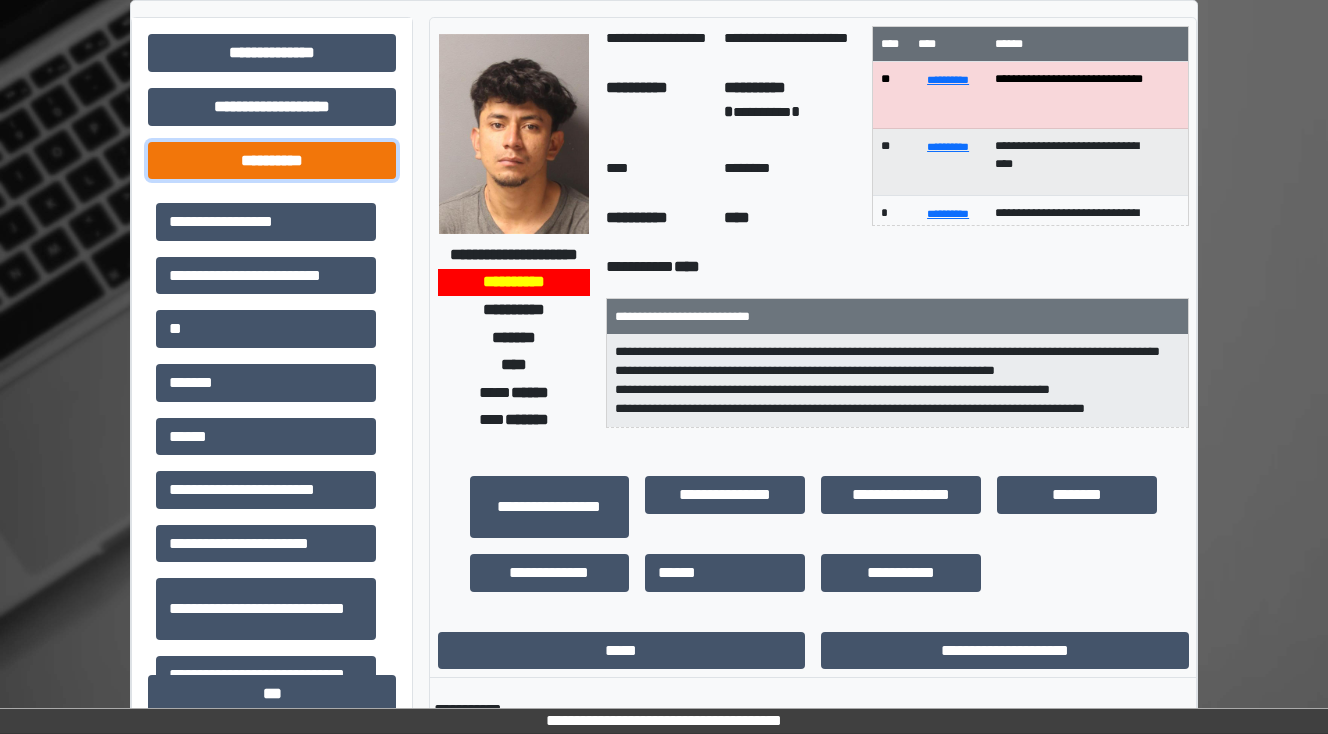 click on "**********" at bounding box center (272, 161) 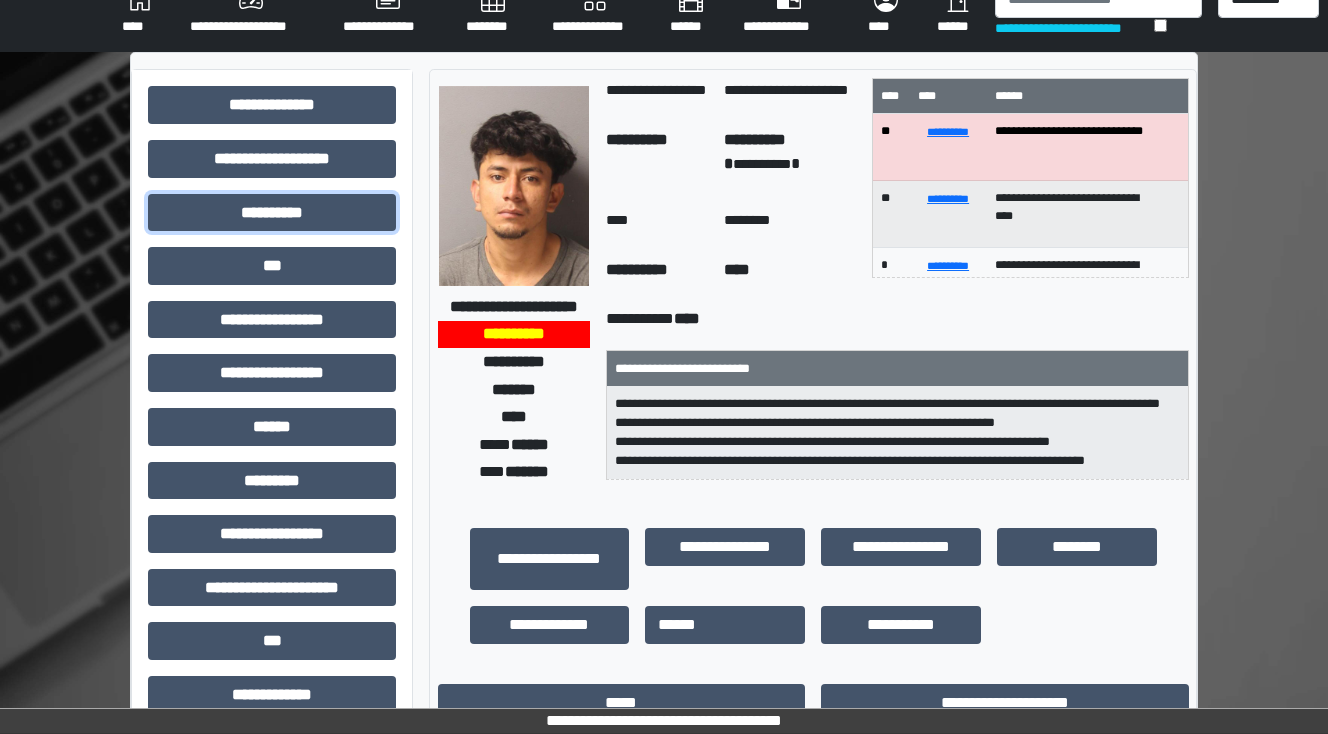 scroll, scrollTop: 0, scrollLeft: 0, axis: both 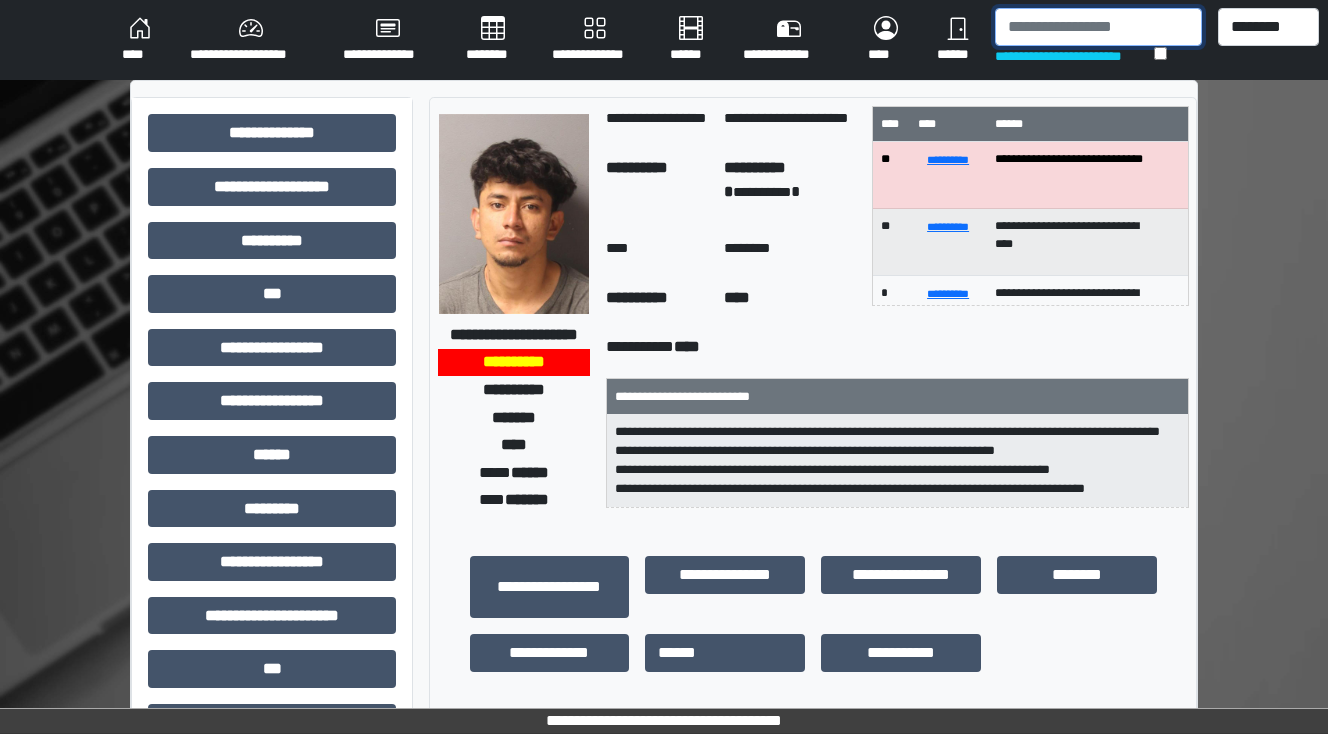 click at bounding box center [1098, 27] 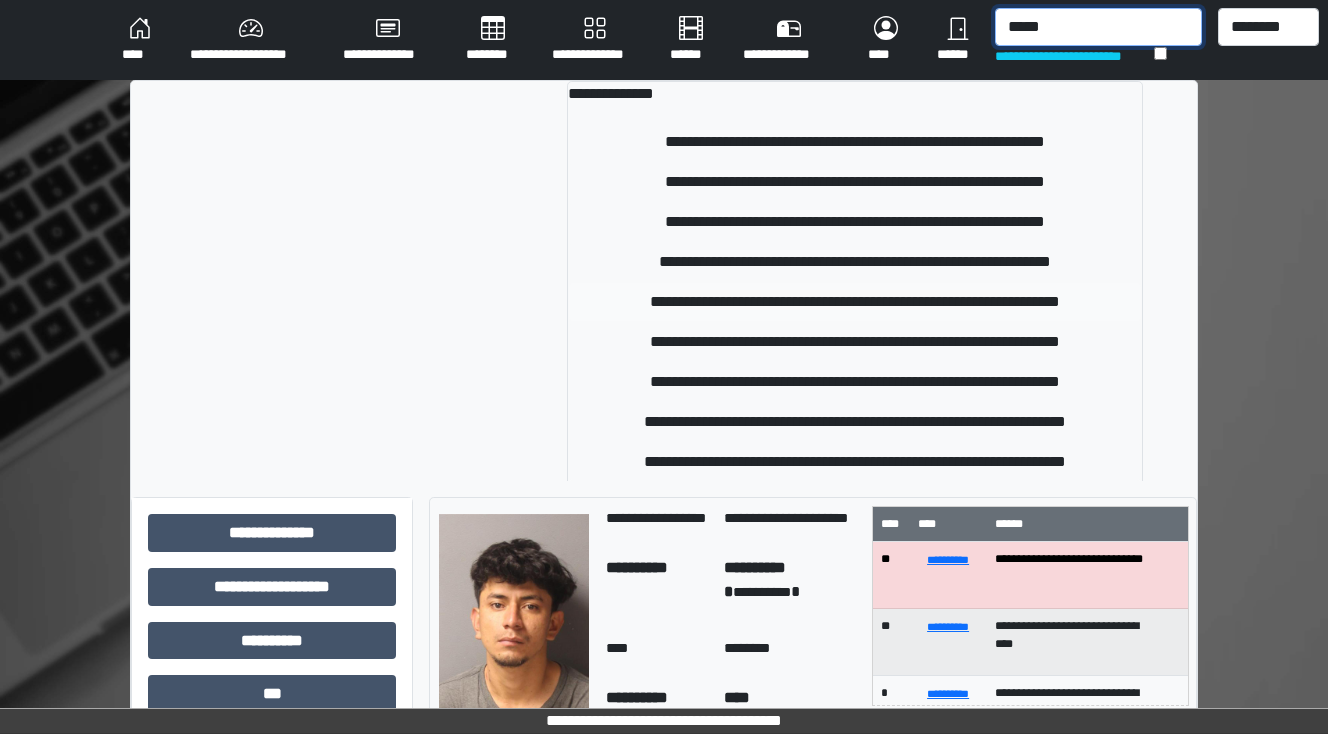 type on "*****" 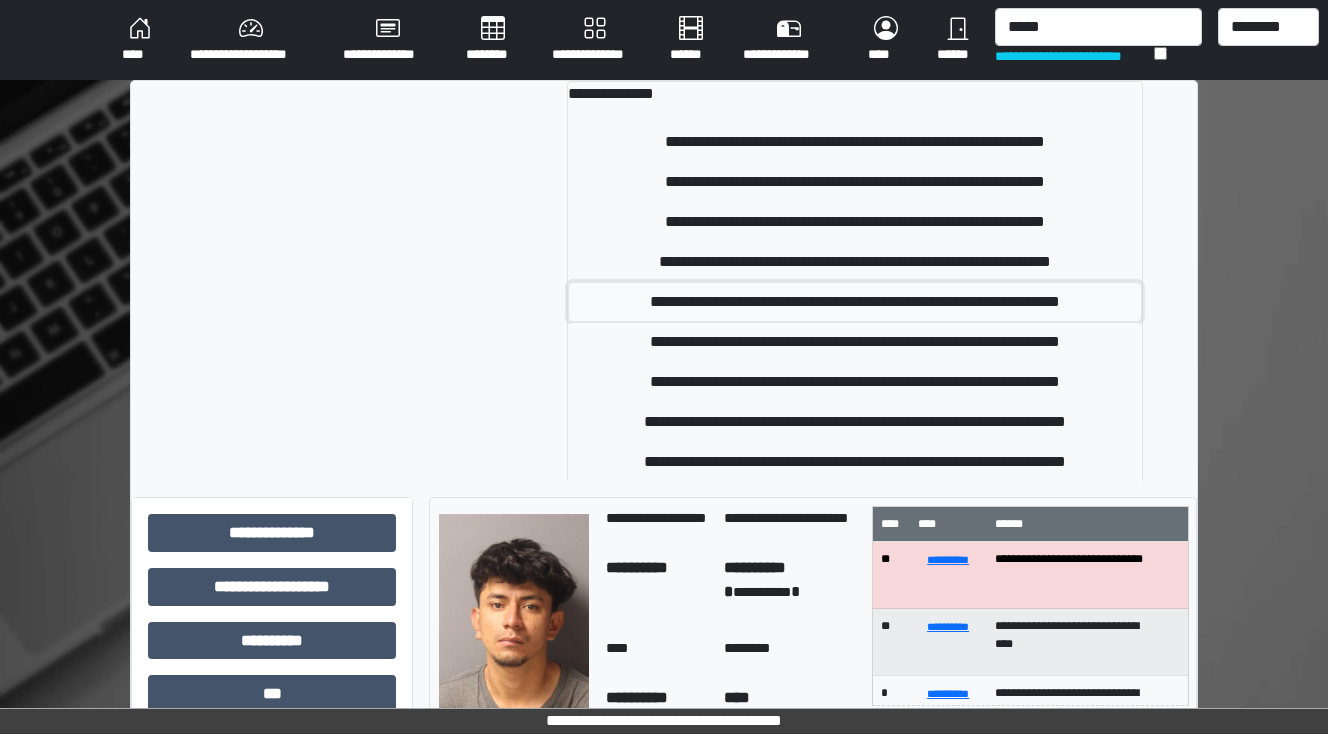 click on "**********" at bounding box center [855, 302] 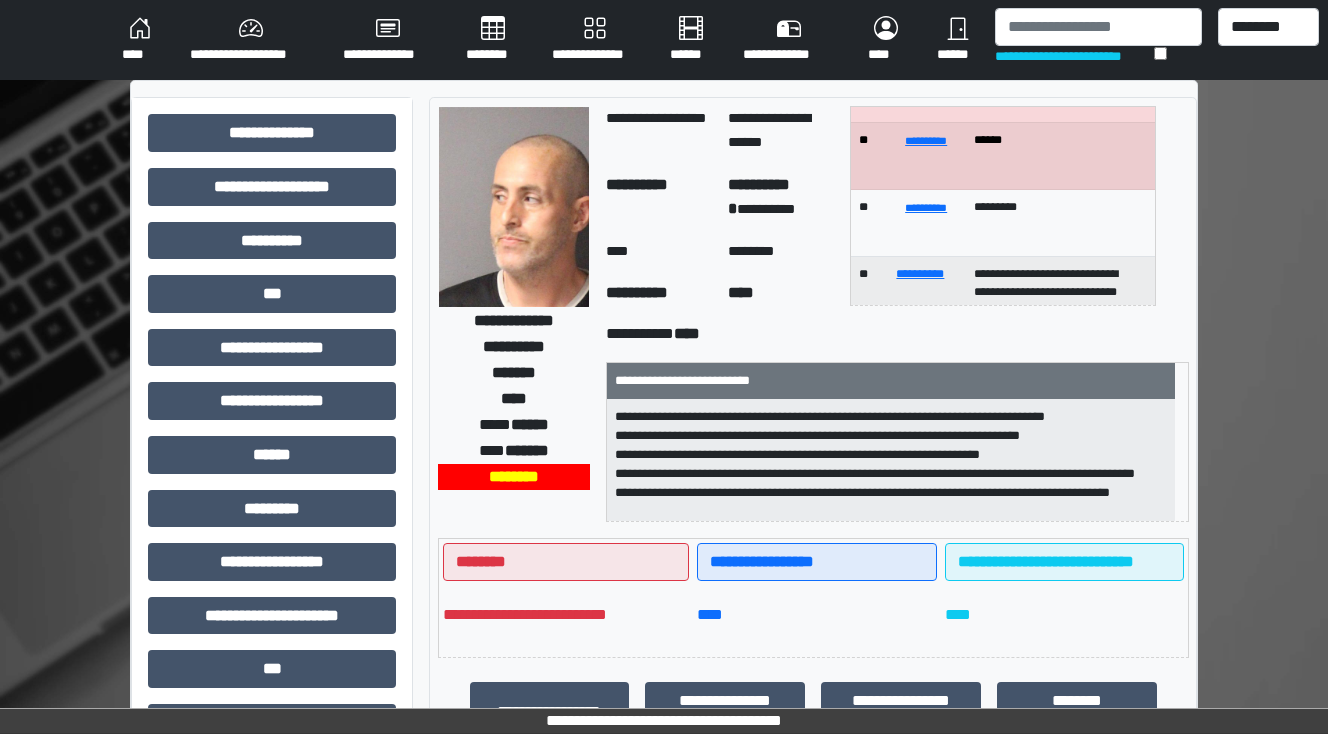 scroll, scrollTop: 320, scrollLeft: 0, axis: vertical 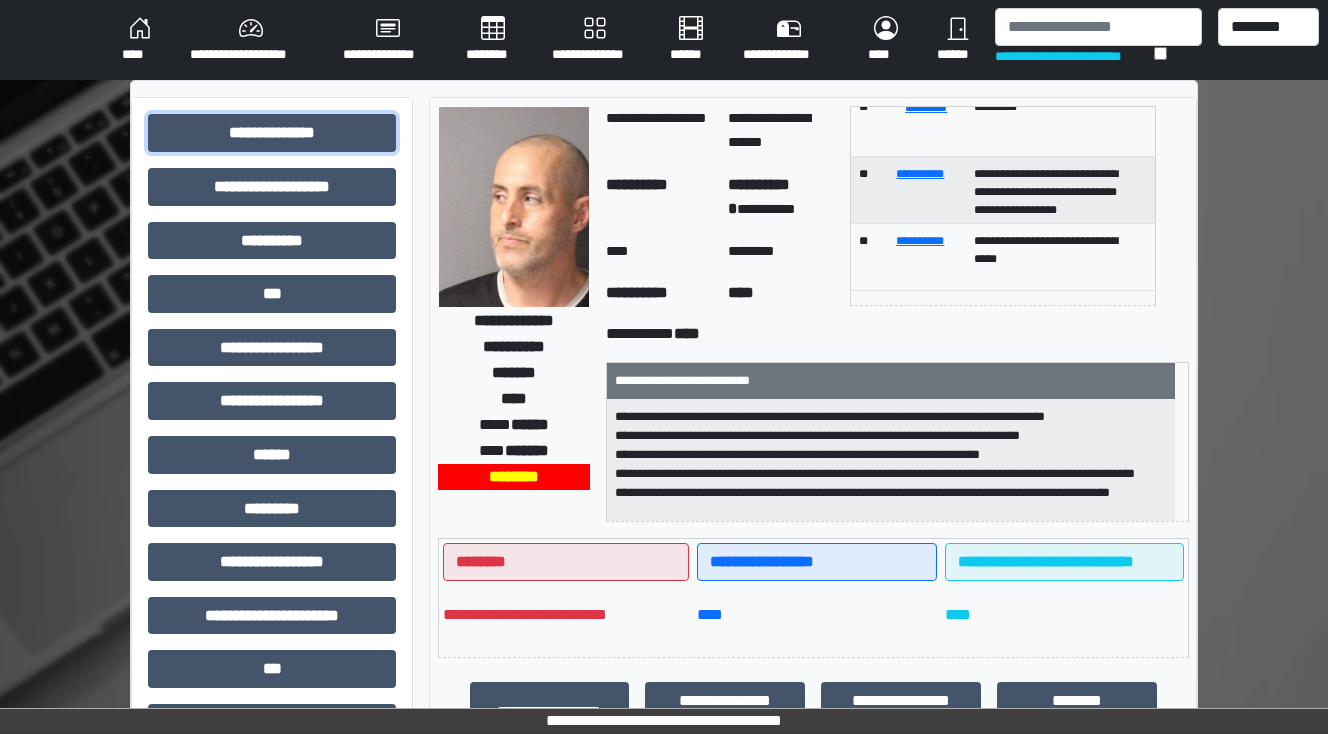 drag, startPoint x: 261, startPoint y: 147, endPoint x: 288, endPoint y: 219, distance: 76.896034 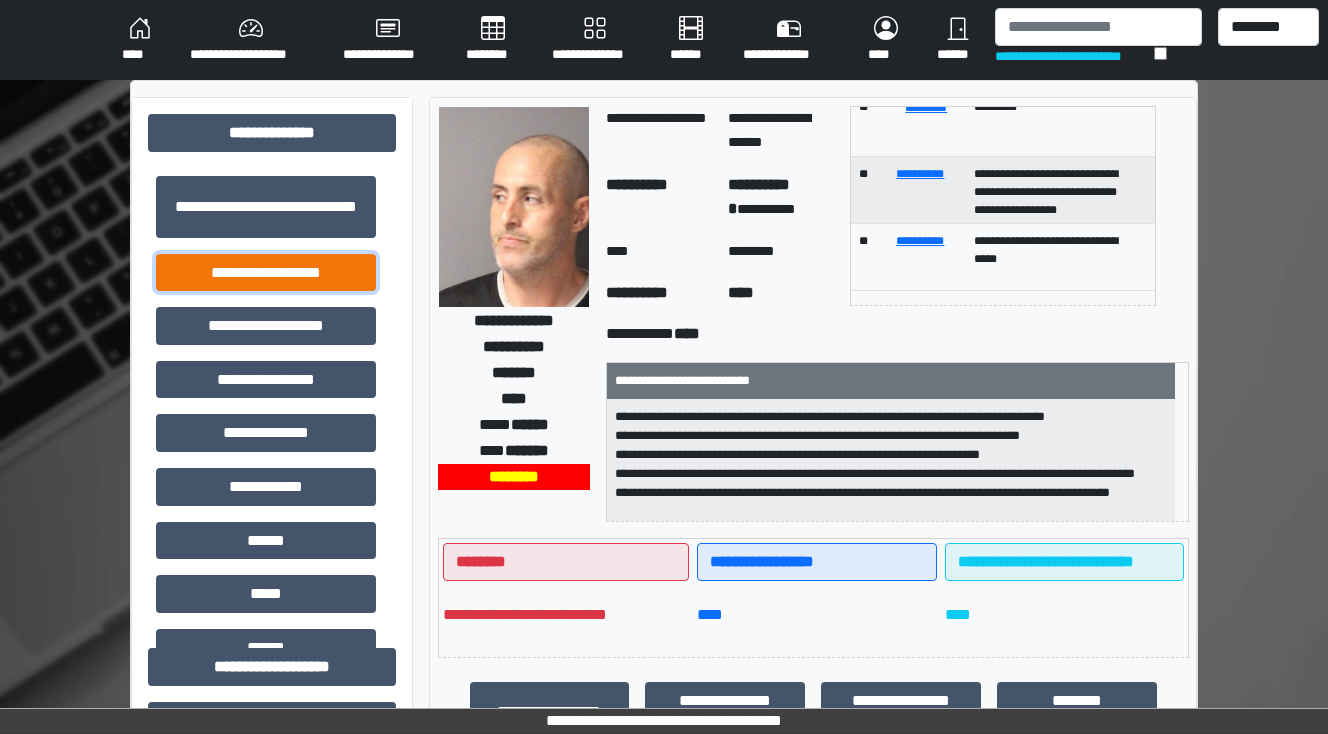 click on "**********" at bounding box center (266, 273) 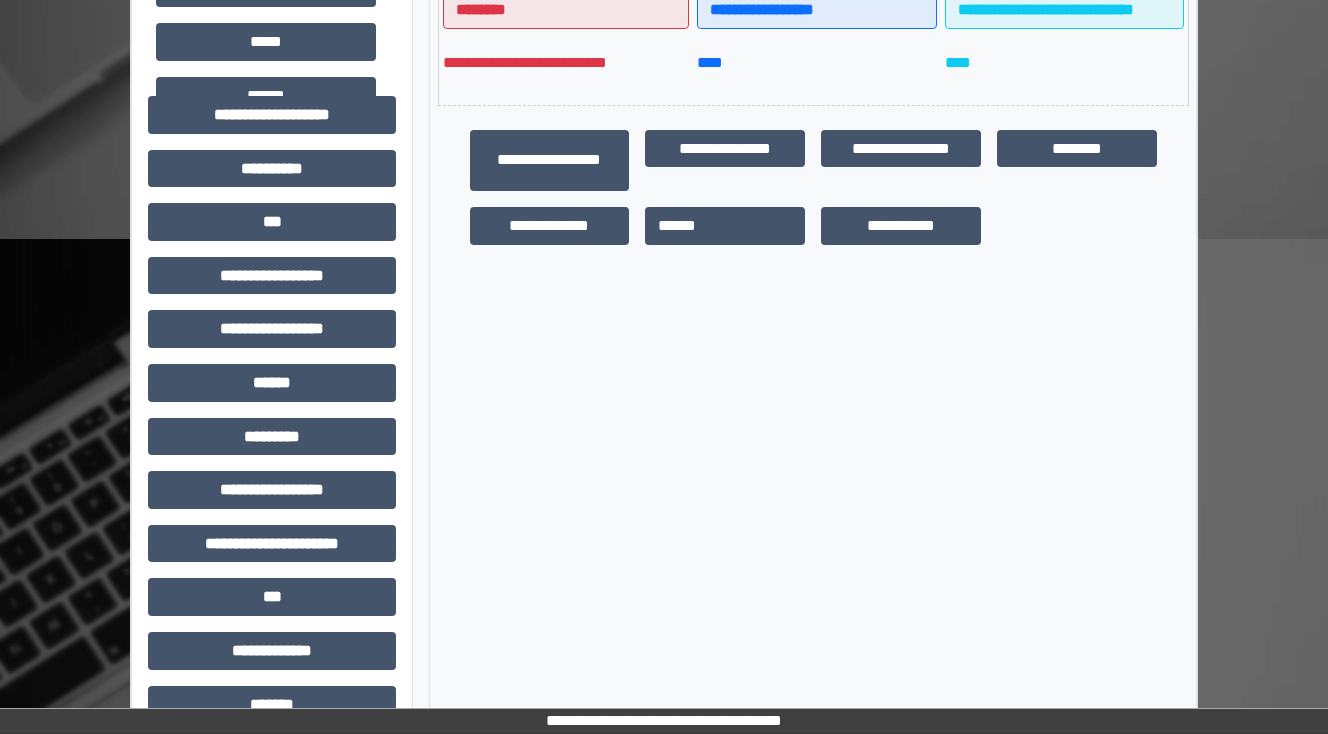 scroll, scrollTop: 640, scrollLeft: 0, axis: vertical 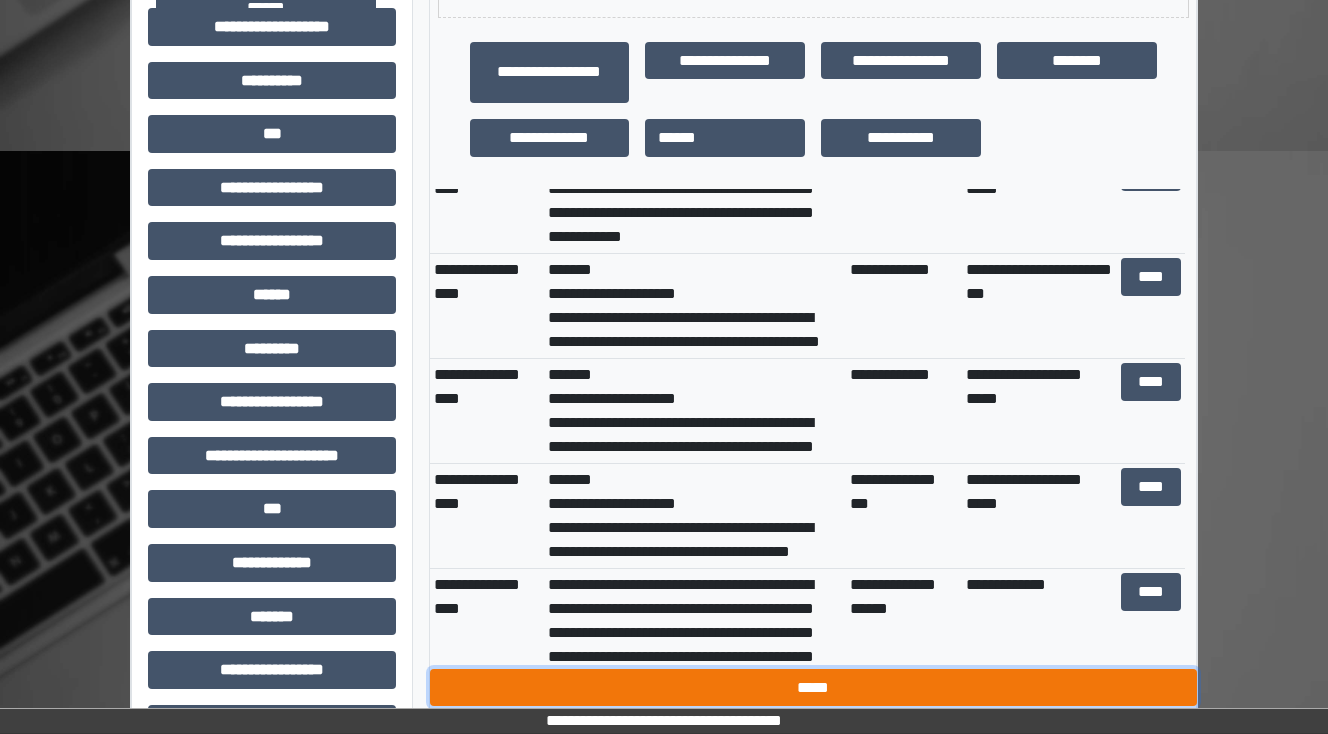 click on "*****" at bounding box center [813, 688] 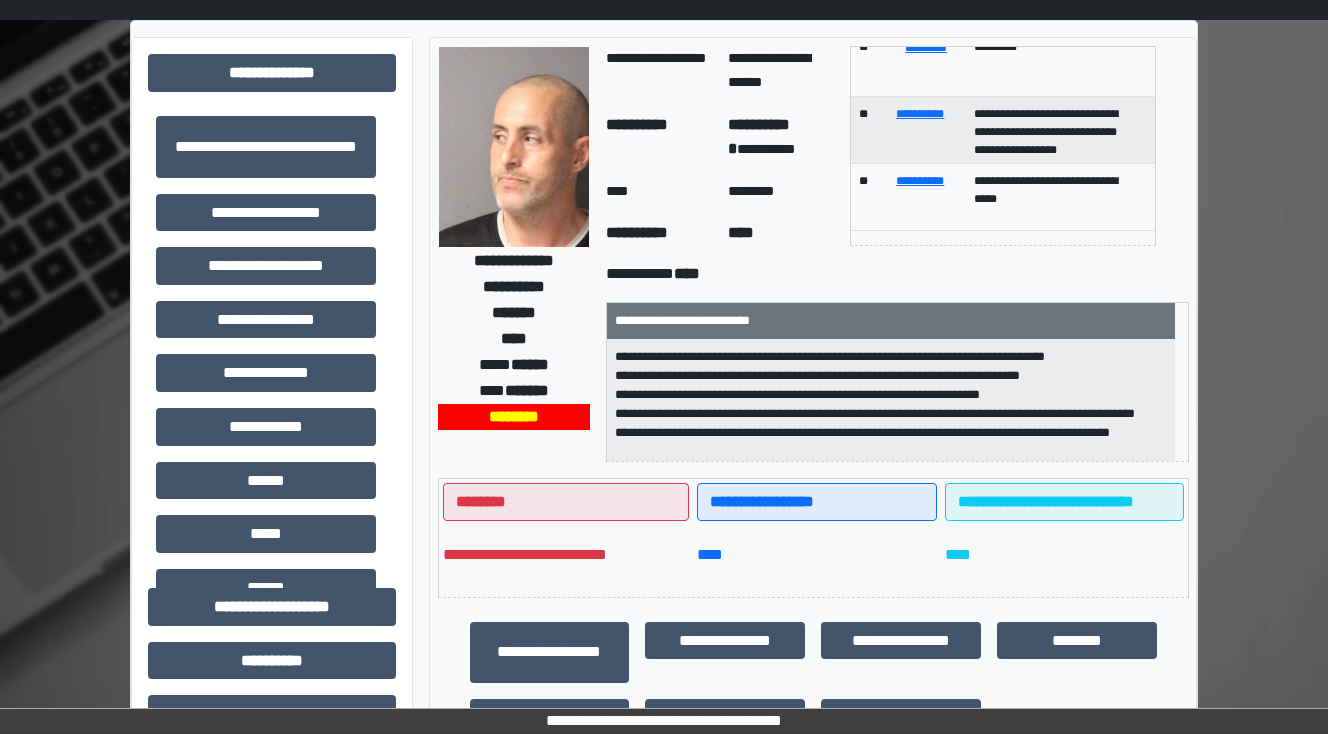 scroll, scrollTop: 0, scrollLeft: 0, axis: both 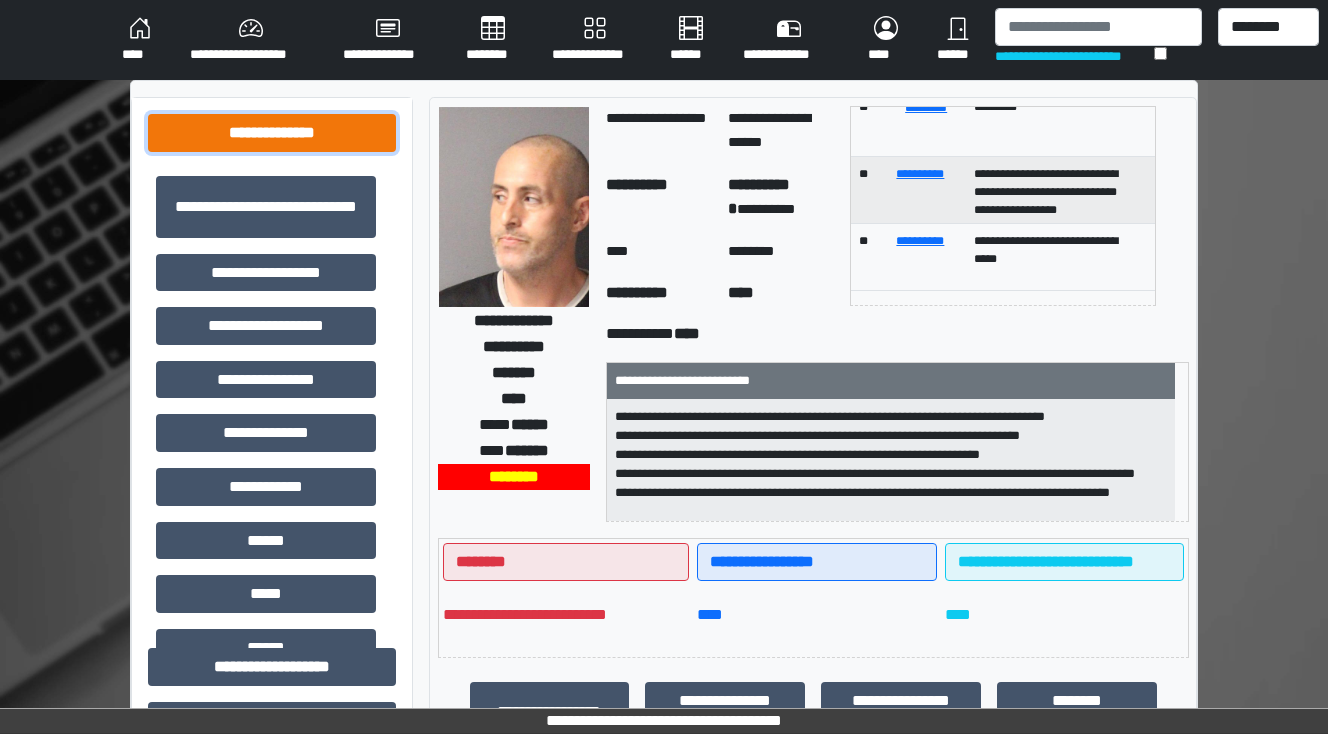 click on "**********" at bounding box center (272, 133) 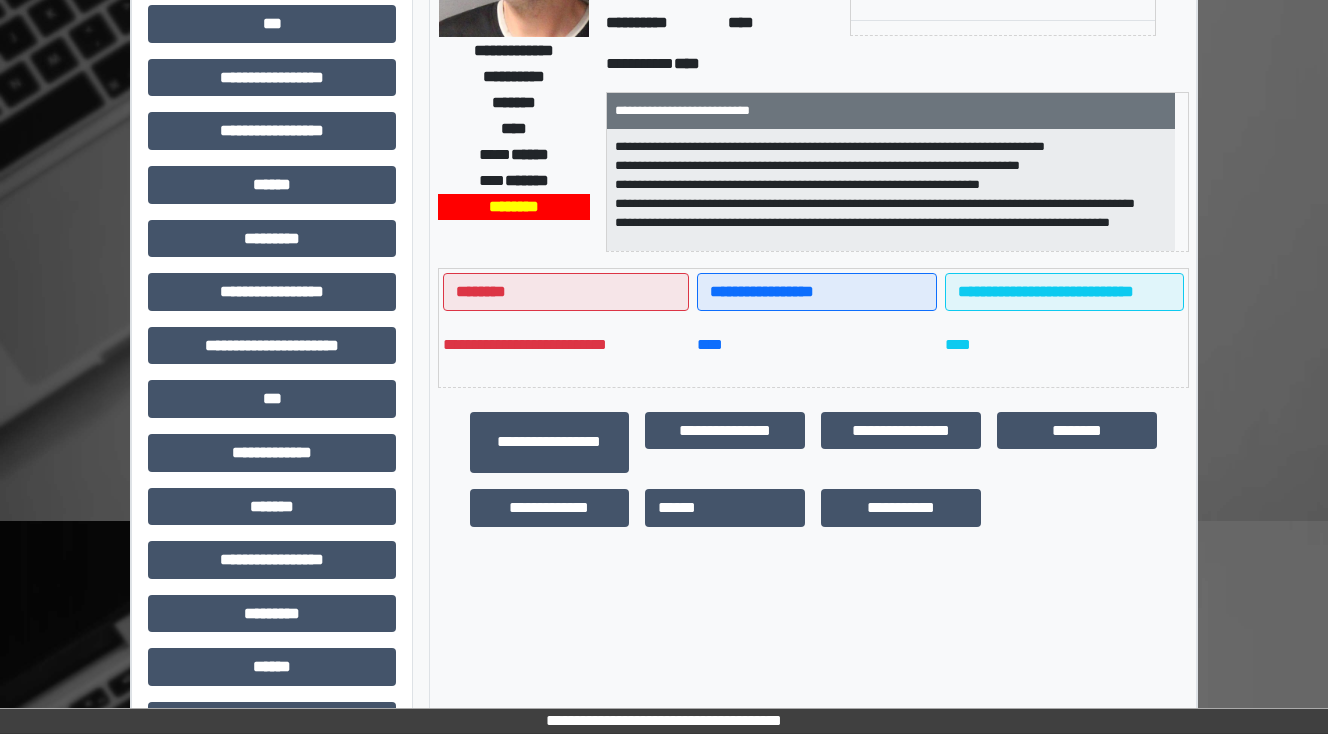 scroll, scrollTop: 320, scrollLeft: 0, axis: vertical 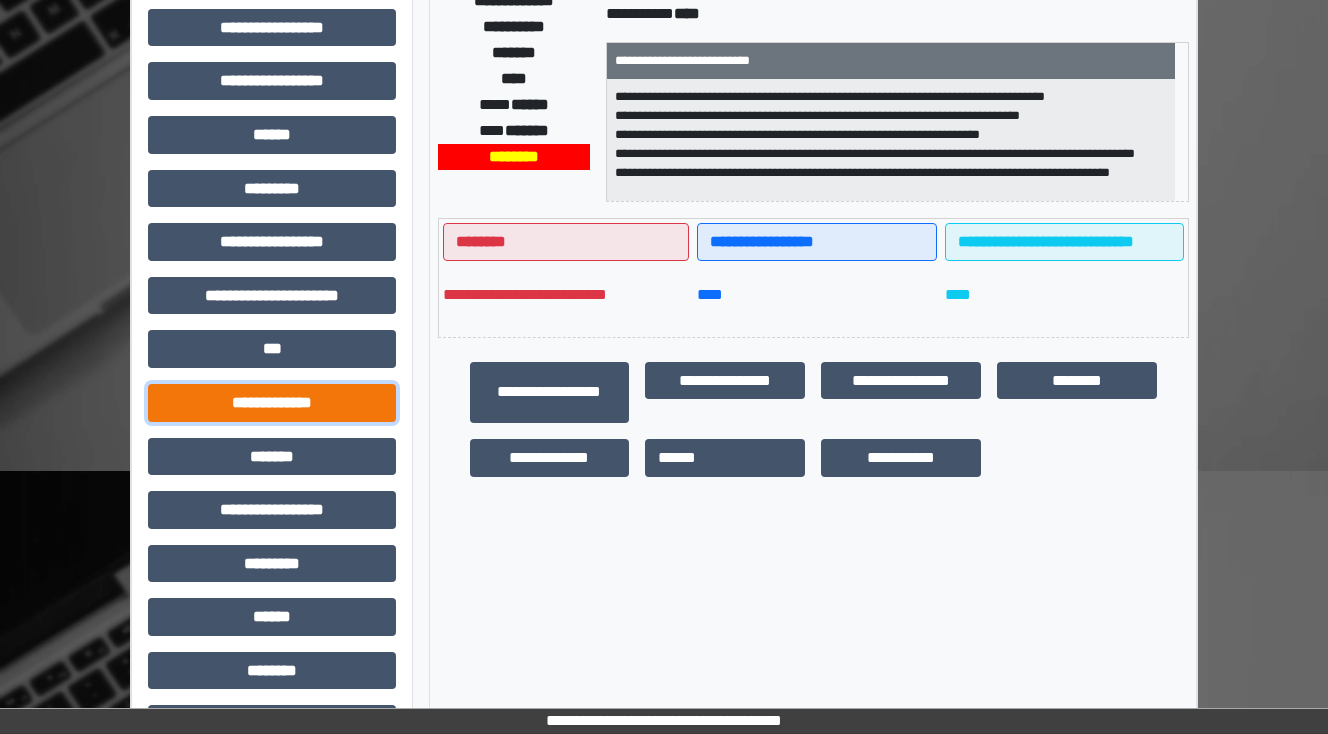 click on "**********" at bounding box center [272, 403] 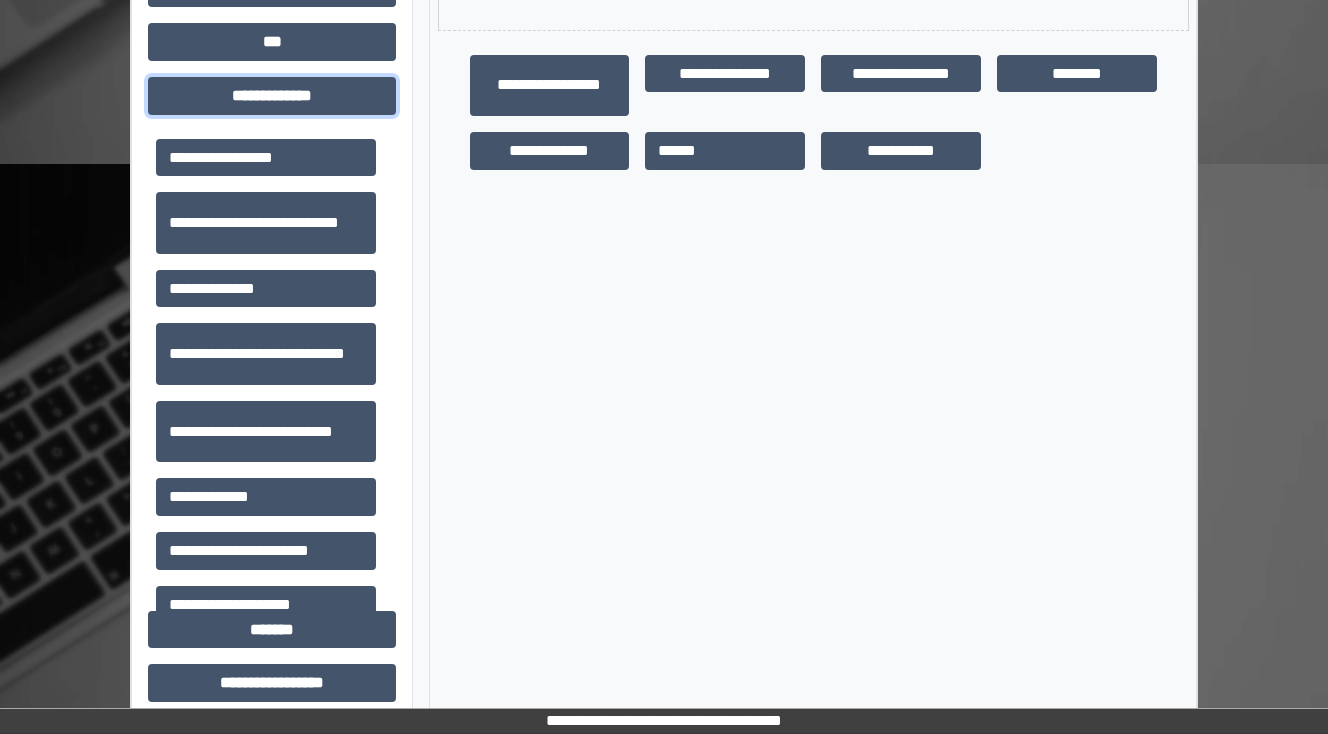 scroll, scrollTop: 640, scrollLeft: 0, axis: vertical 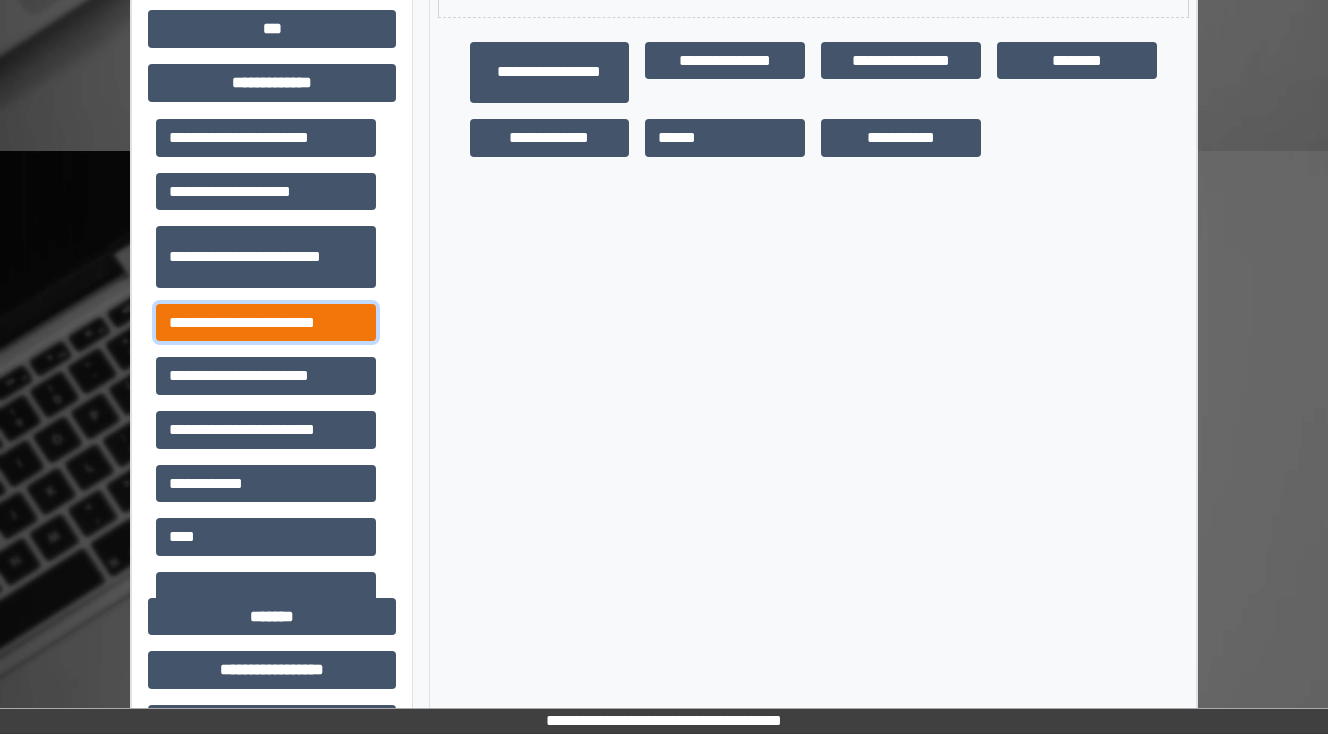 click on "**********" at bounding box center (266, 323) 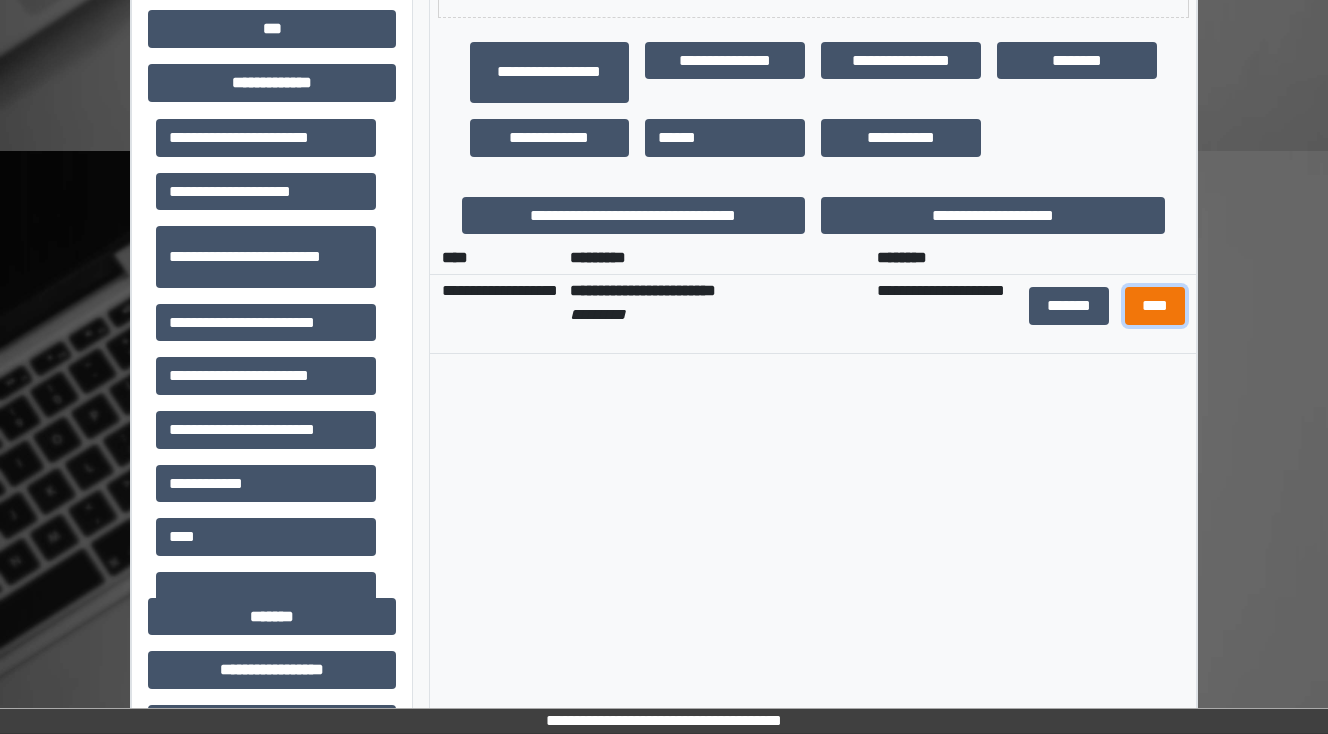 click on "****" at bounding box center (1154, 306) 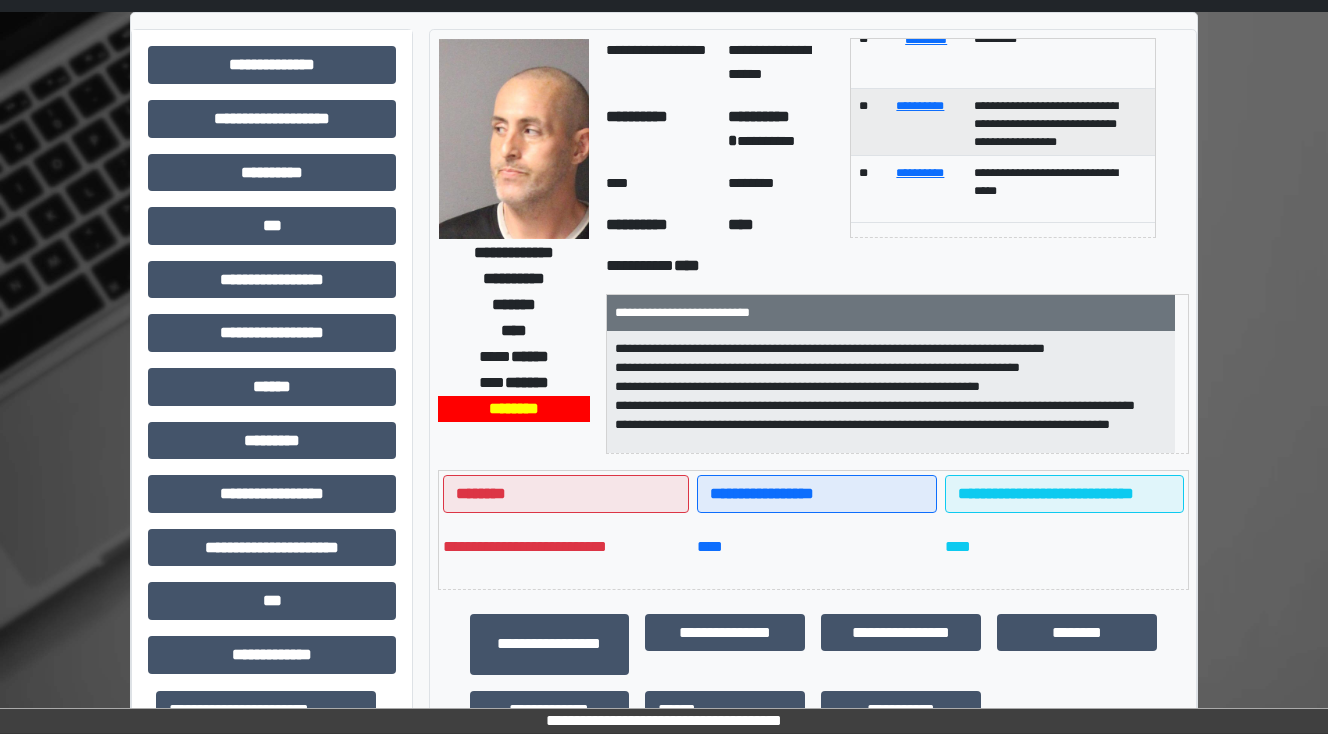 scroll, scrollTop: 0, scrollLeft: 0, axis: both 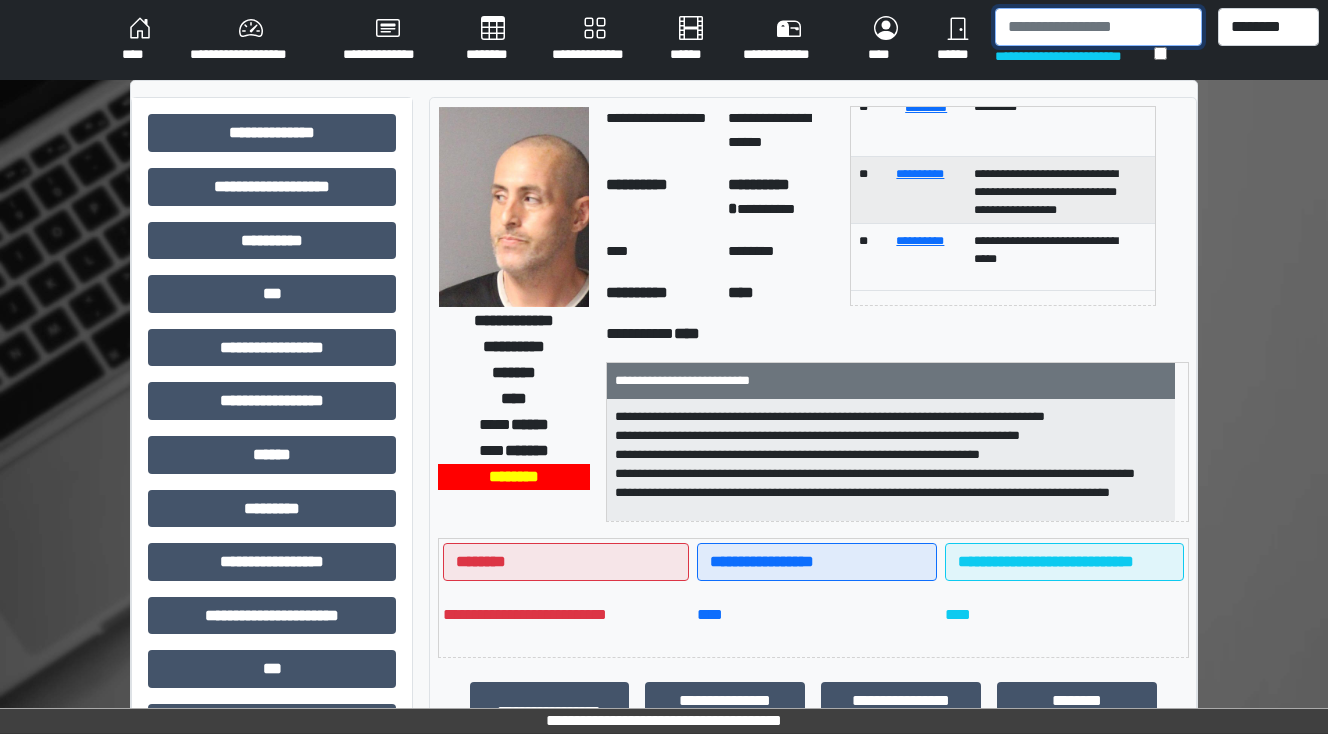 click at bounding box center (1098, 27) 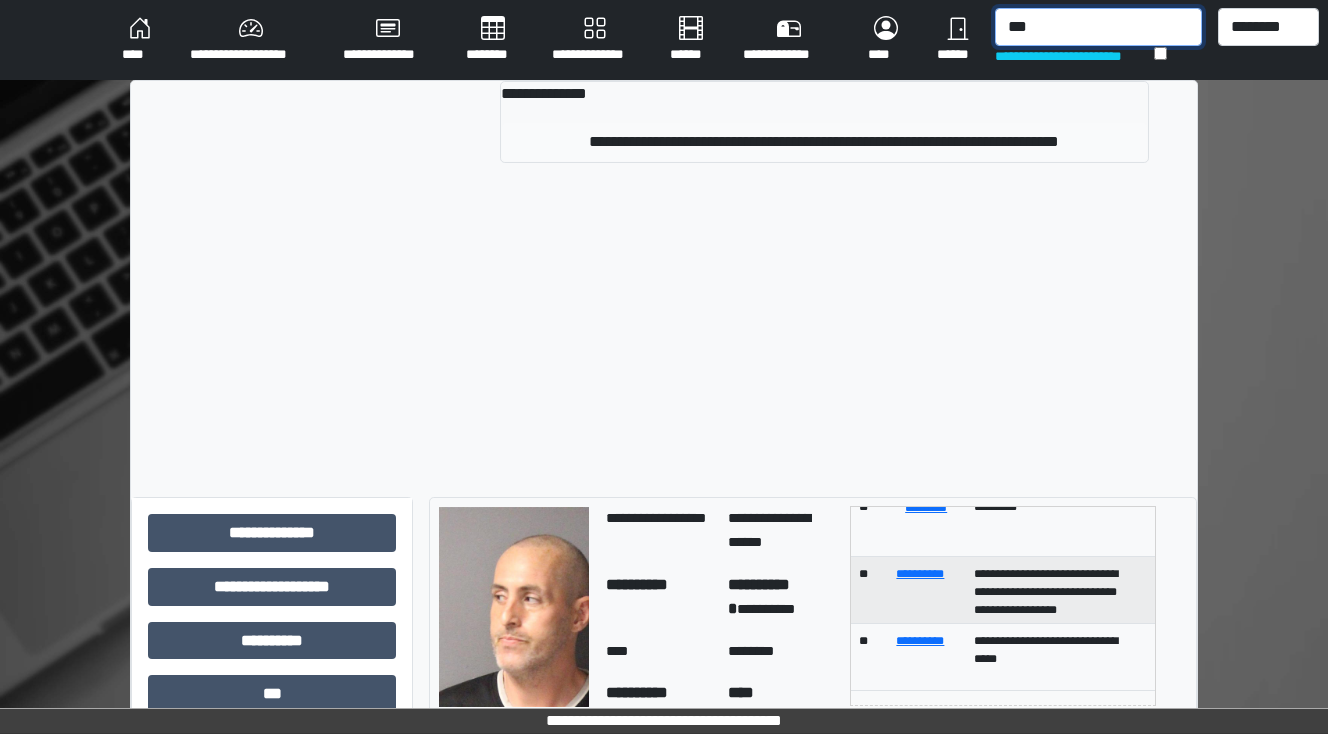 type on "***" 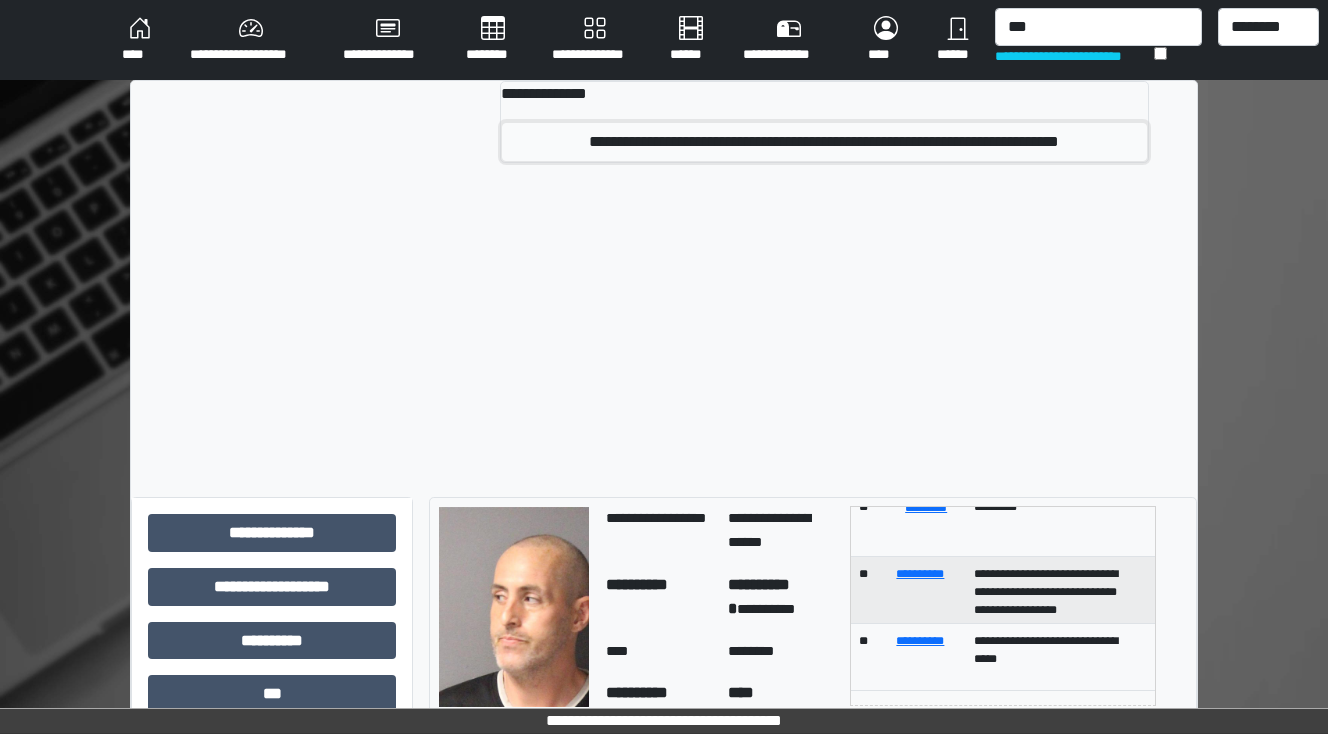 click on "**********" at bounding box center (825, 142) 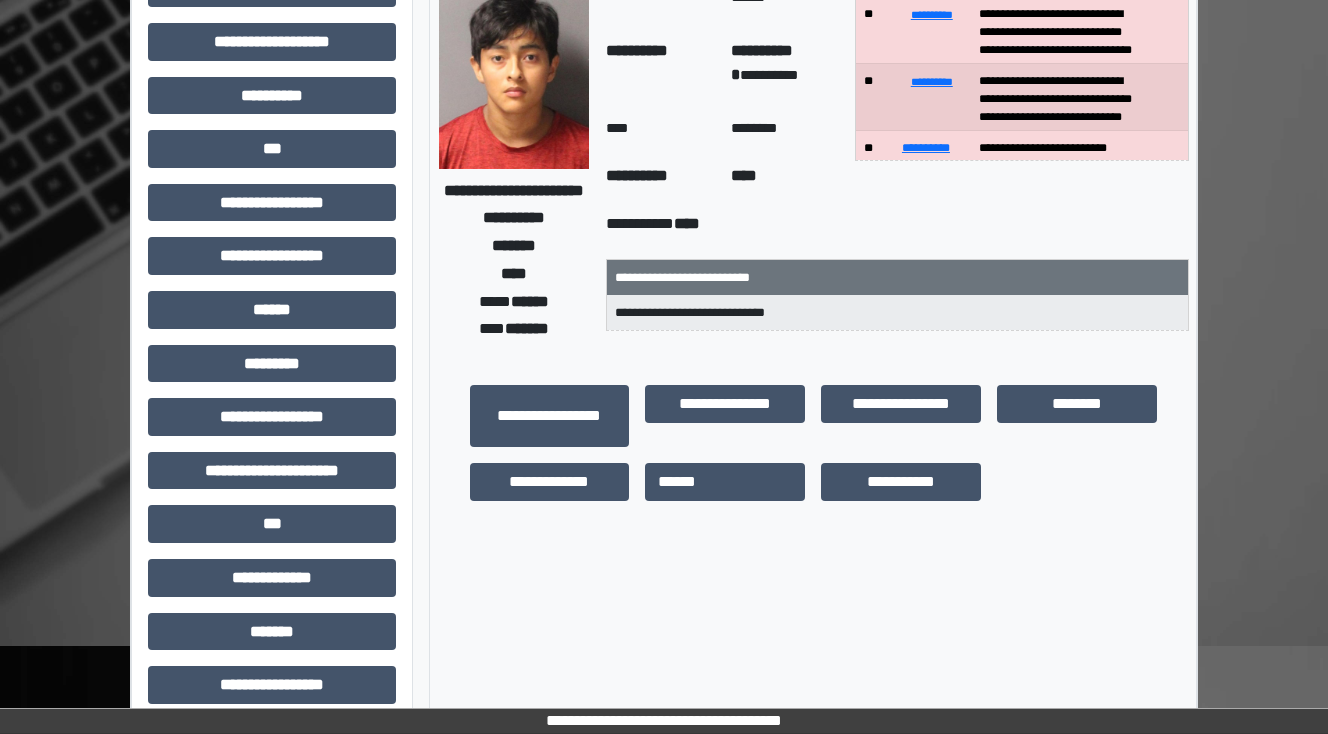 scroll, scrollTop: 0, scrollLeft: 0, axis: both 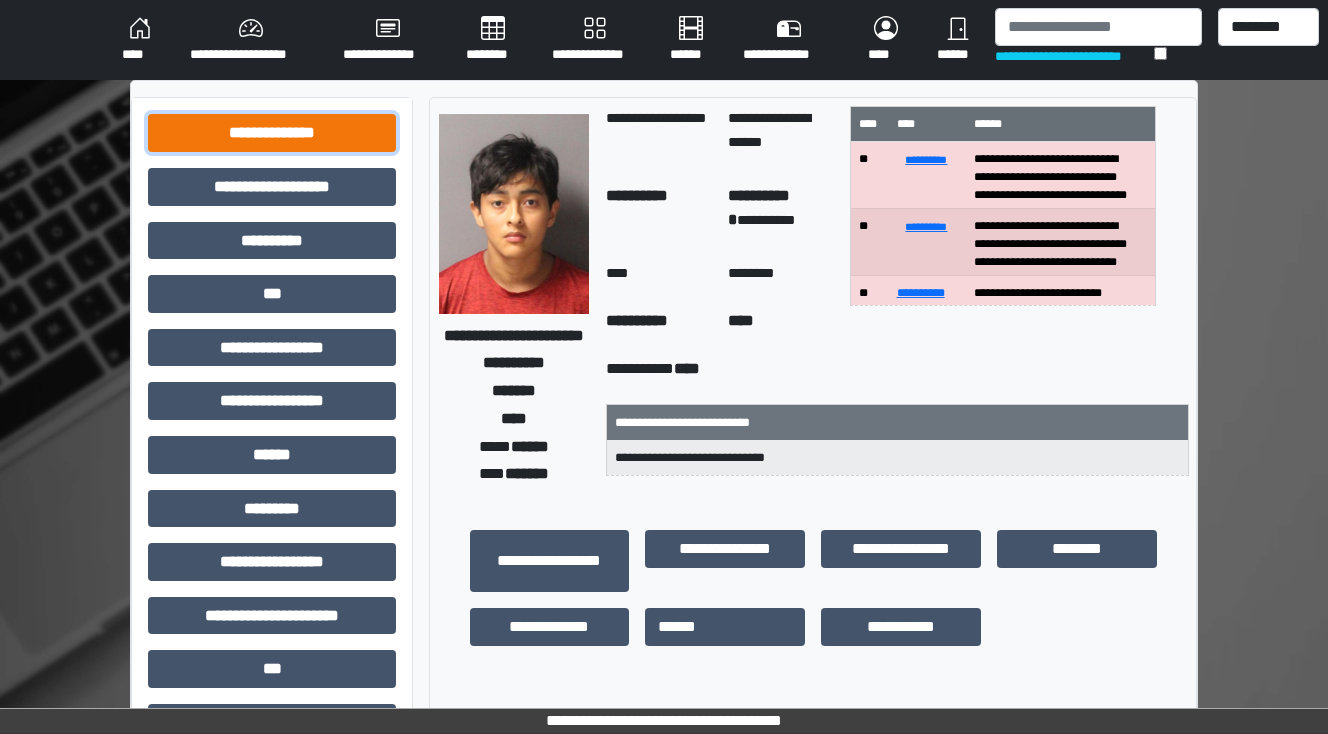 click on "**********" at bounding box center (272, 133) 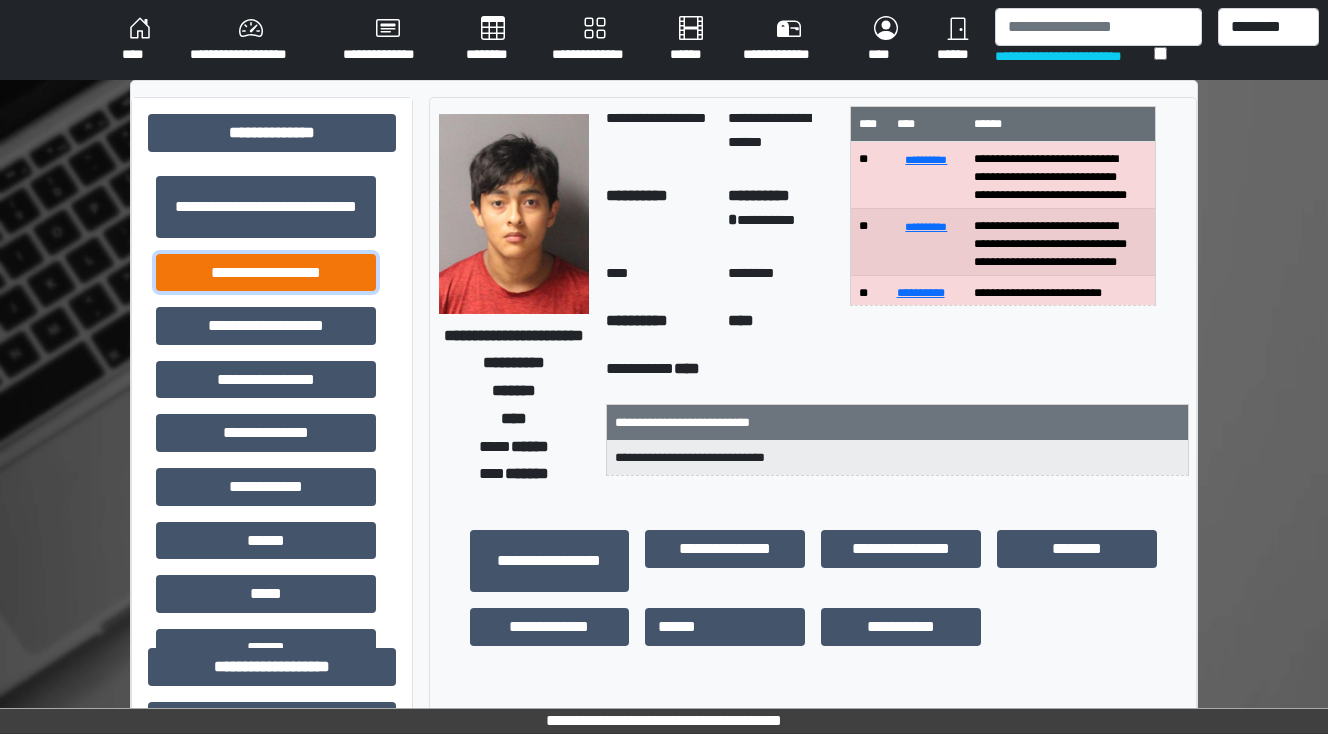 click on "**********" at bounding box center (266, 273) 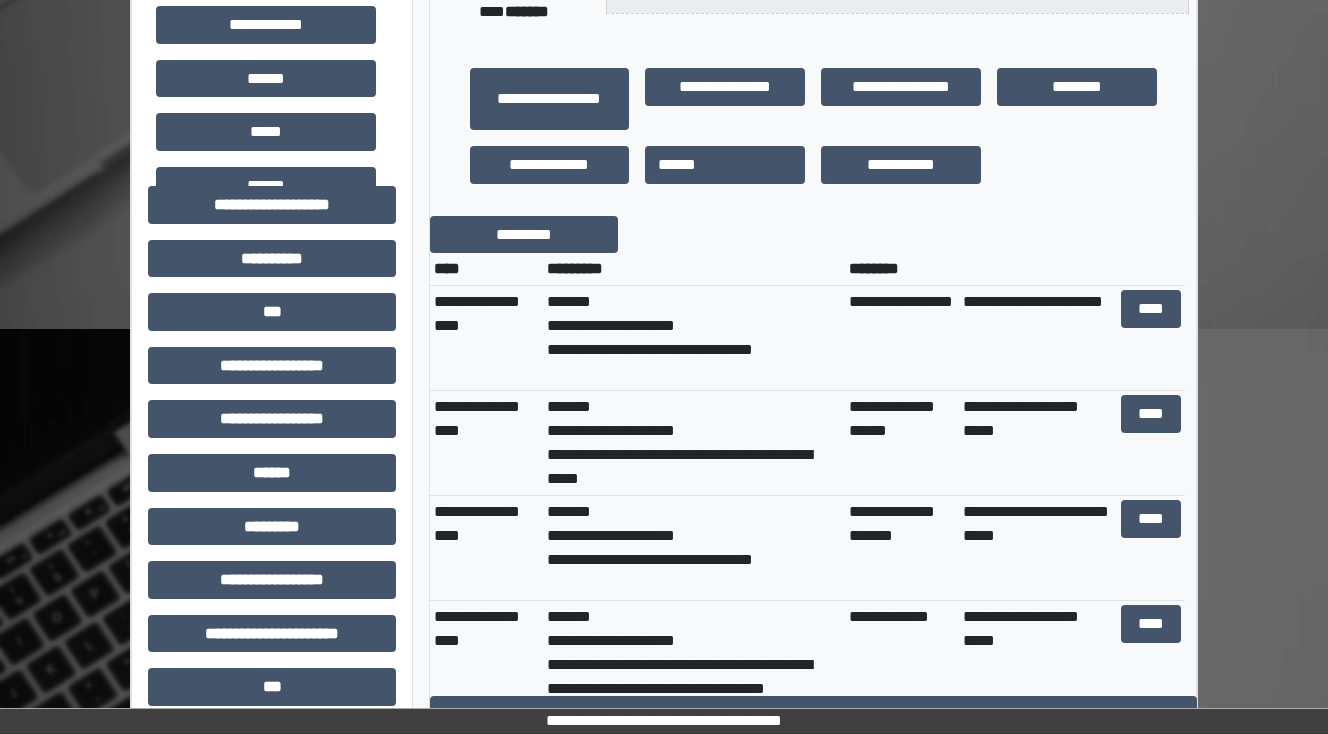 scroll, scrollTop: 480, scrollLeft: 0, axis: vertical 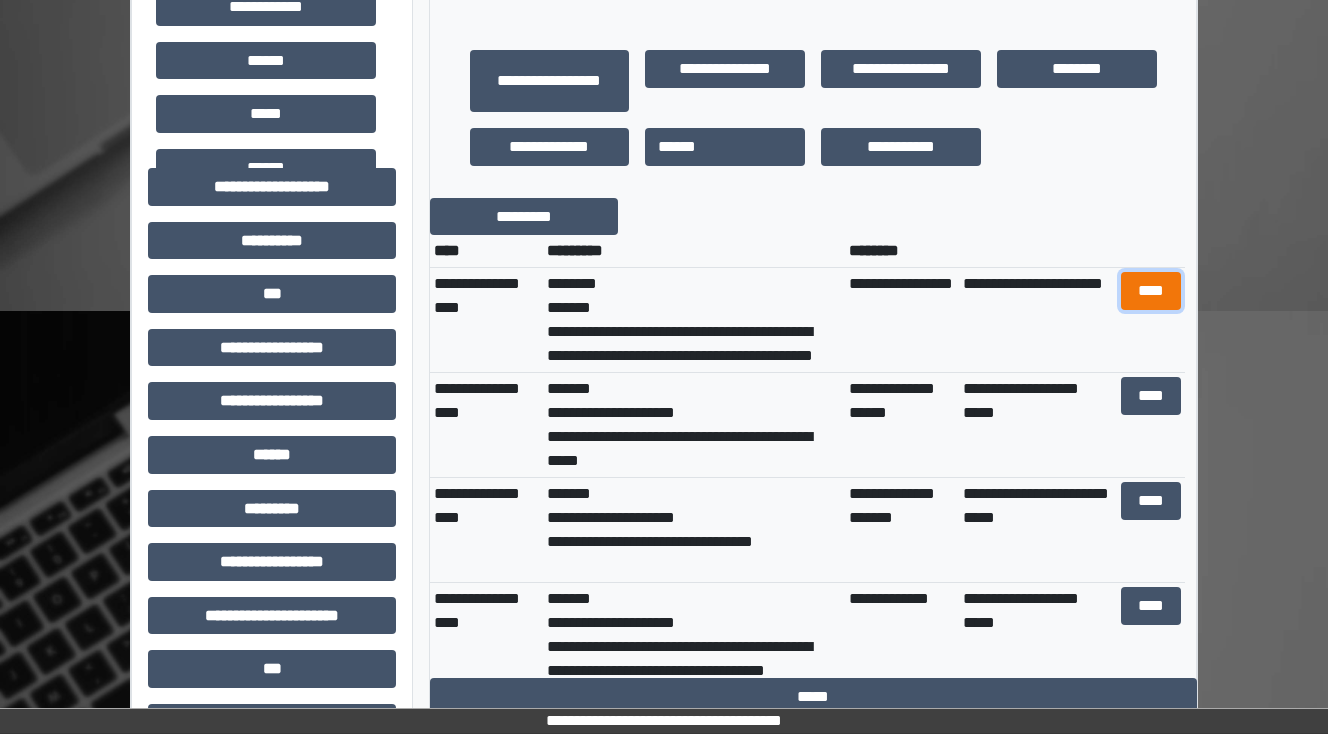 click on "****" at bounding box center [1150, 291] 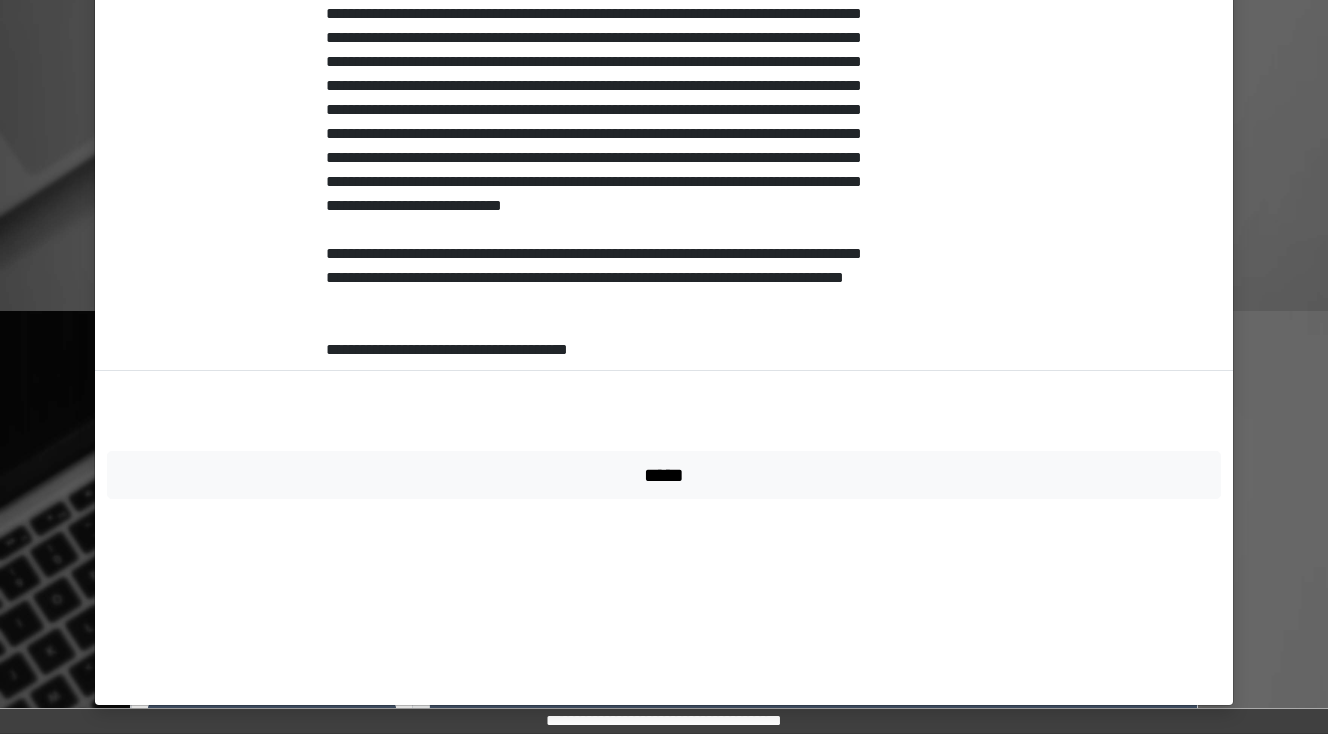 scroll, scrollTop: 435, scrollLeft: 0, axis: vertical 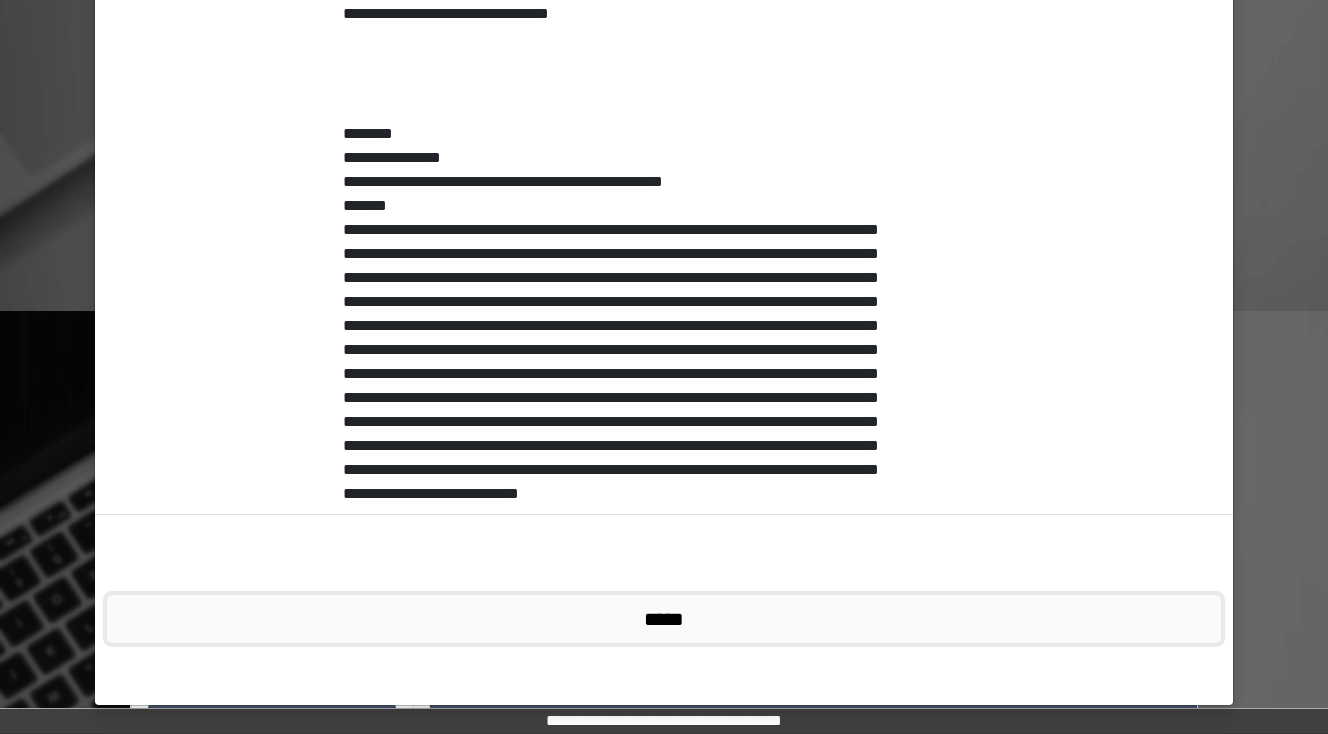 click on "*****" at bounding box center (664, 619) 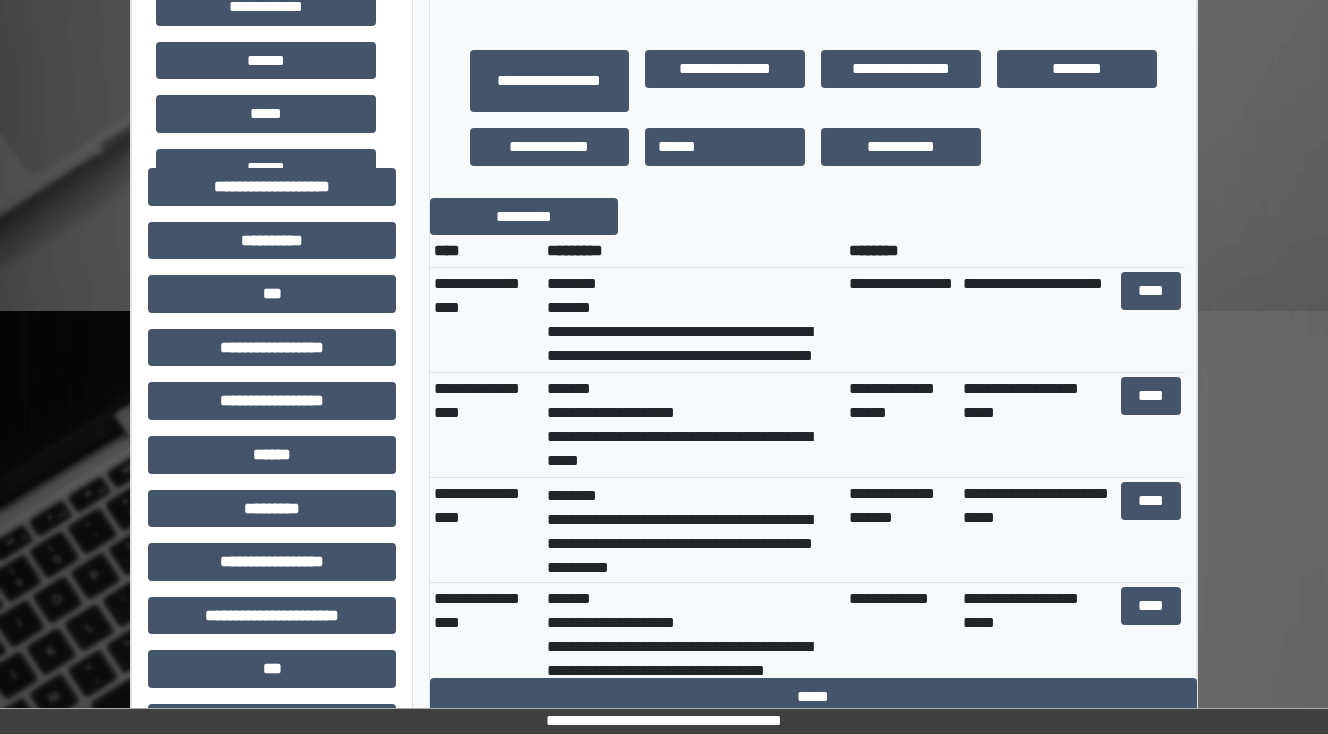 scroll, scrollTop: 168, scrollLeft: 0, axis: vertical 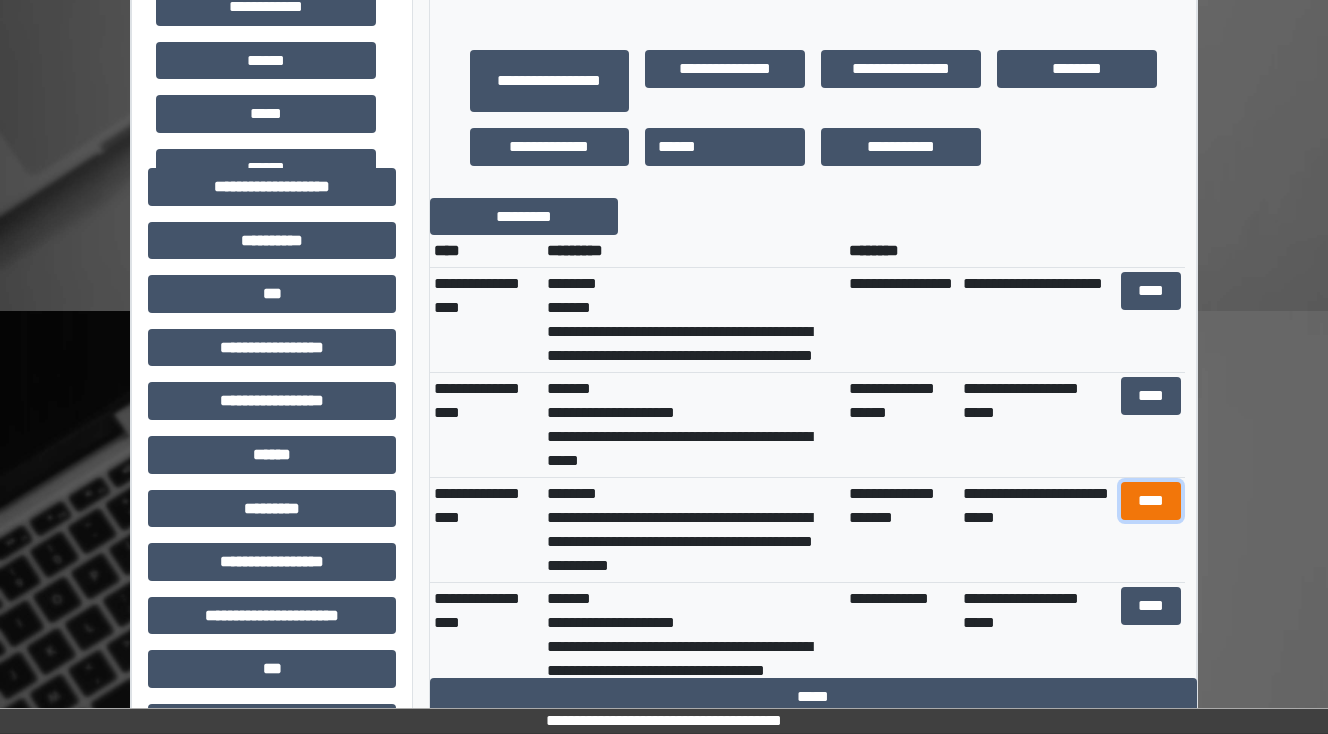 click on "****" at bounding box center [1150, 501] 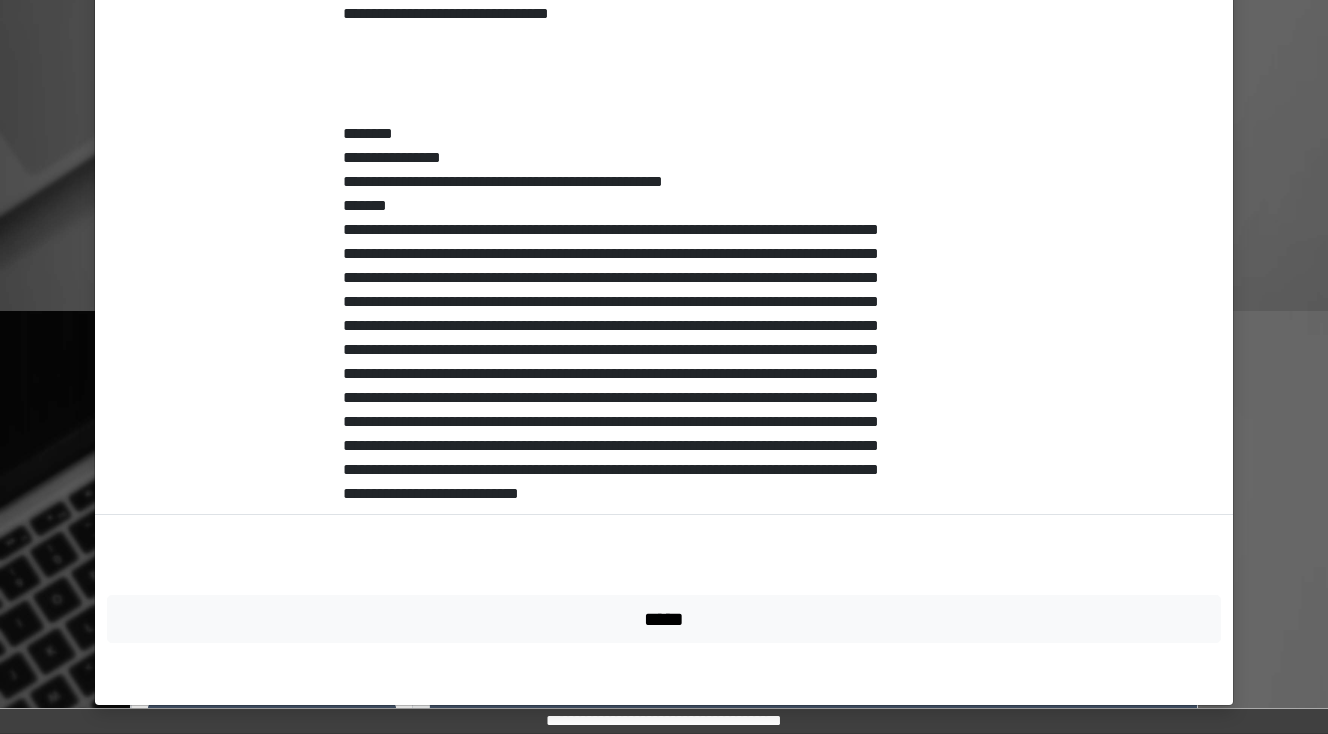scroll, scrollTop: 75, scrollLeft: 0, axis: vertical 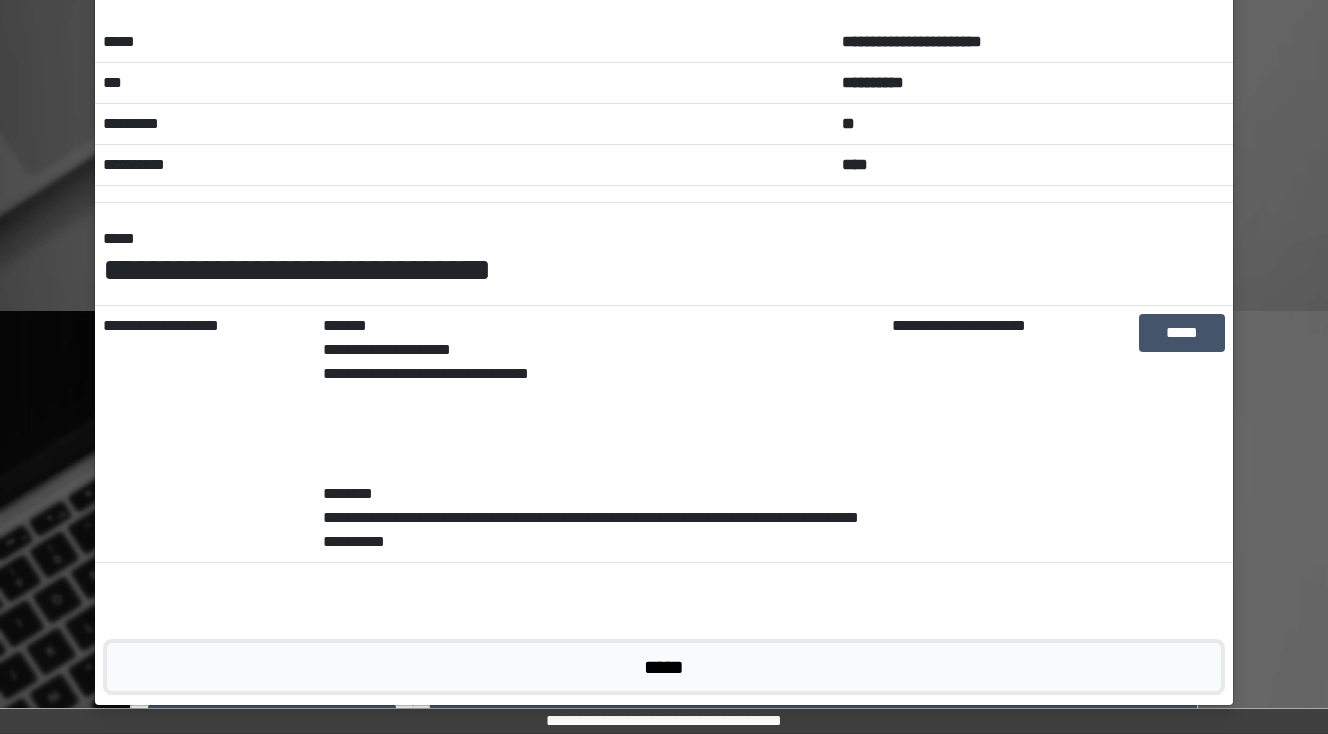click on "*****" at bounding box center (664, 667) 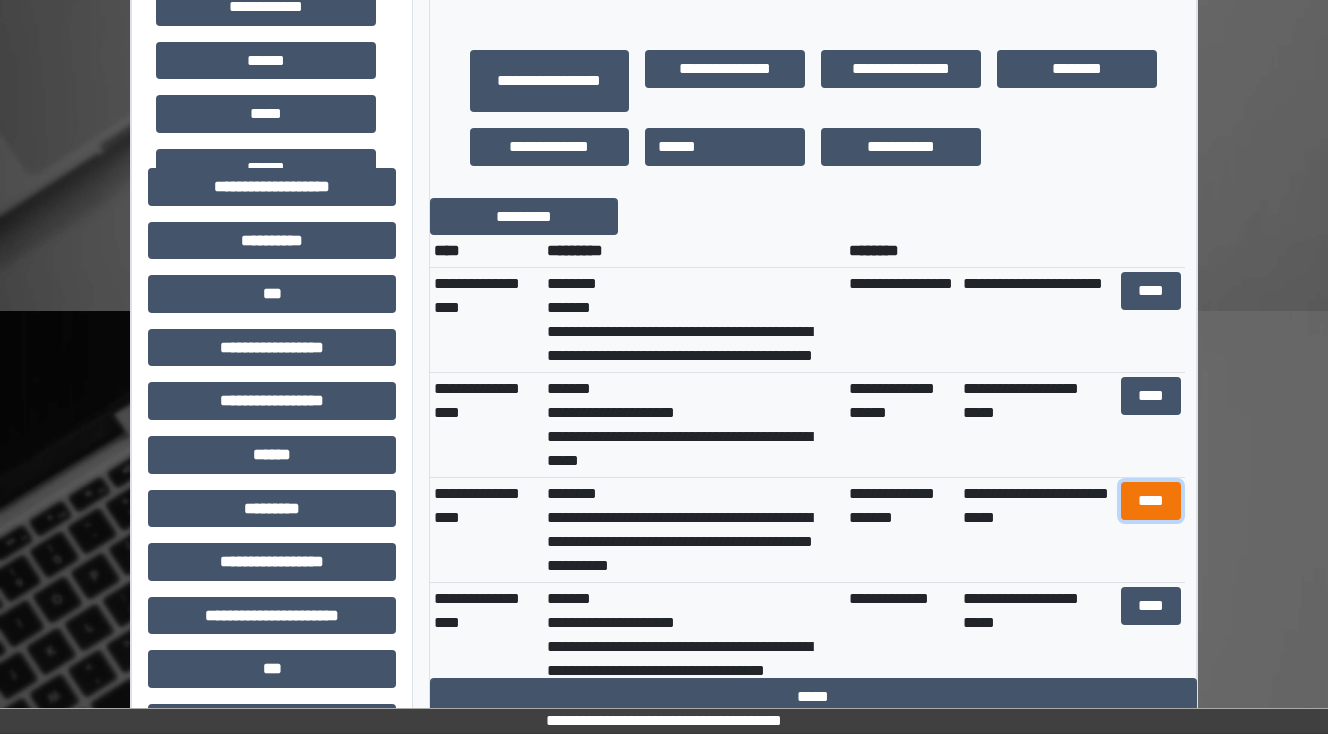 click on "****" at bounding box center [1150, 501] 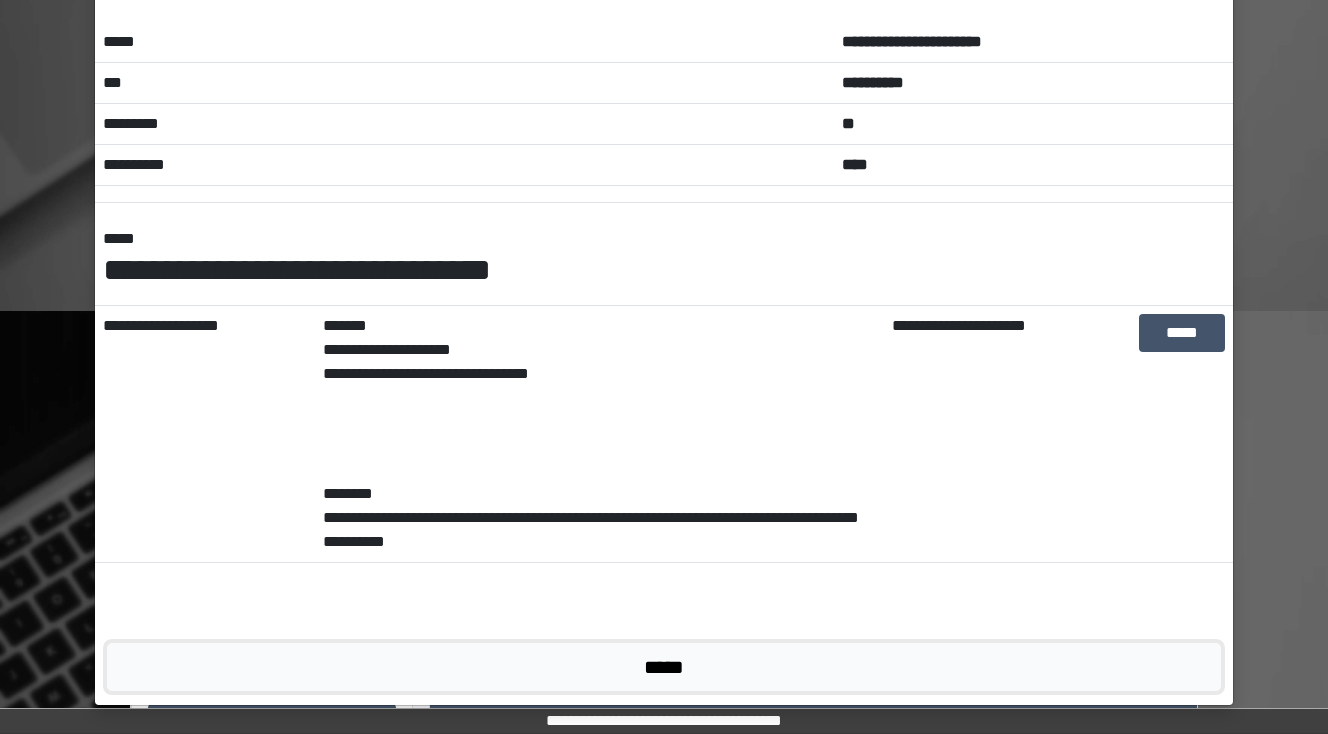 click on "*****" at bounding box center [664, 667] 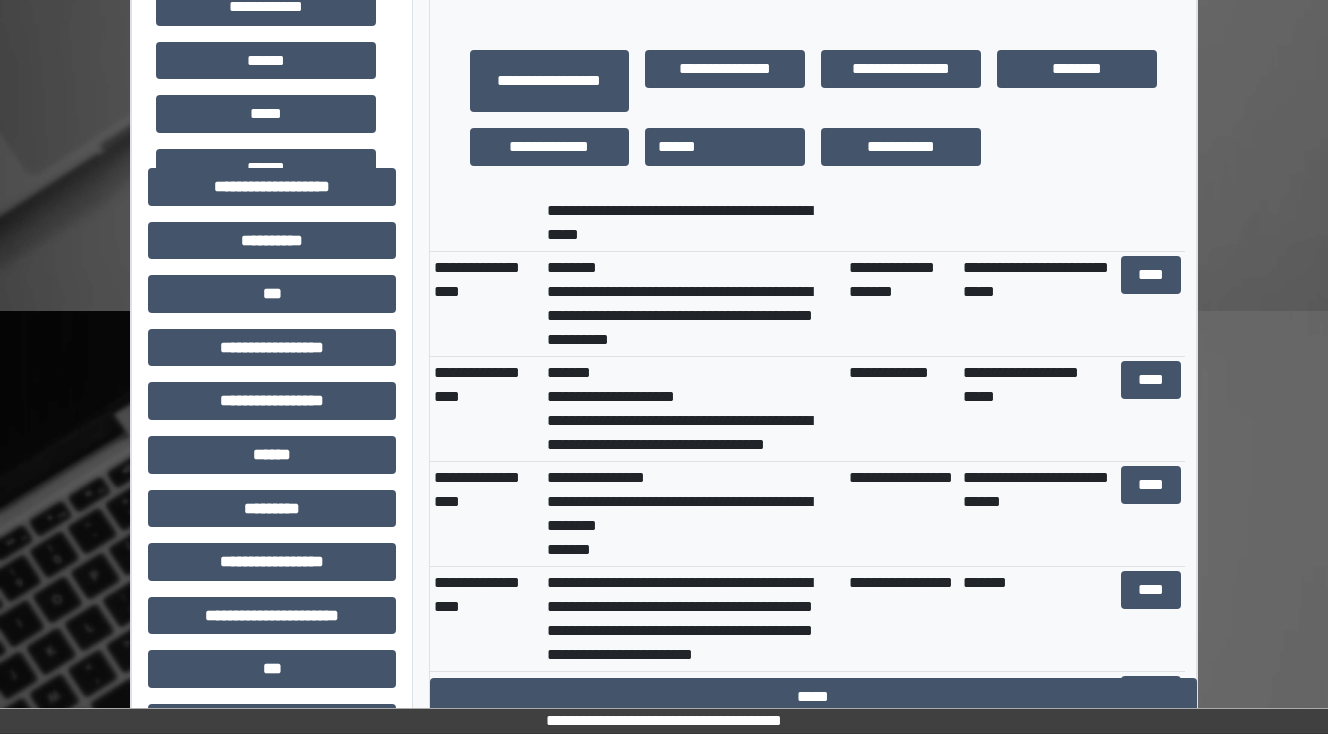 scroll, scrollTop: 240, scrollLeft: 0, axis: vertical 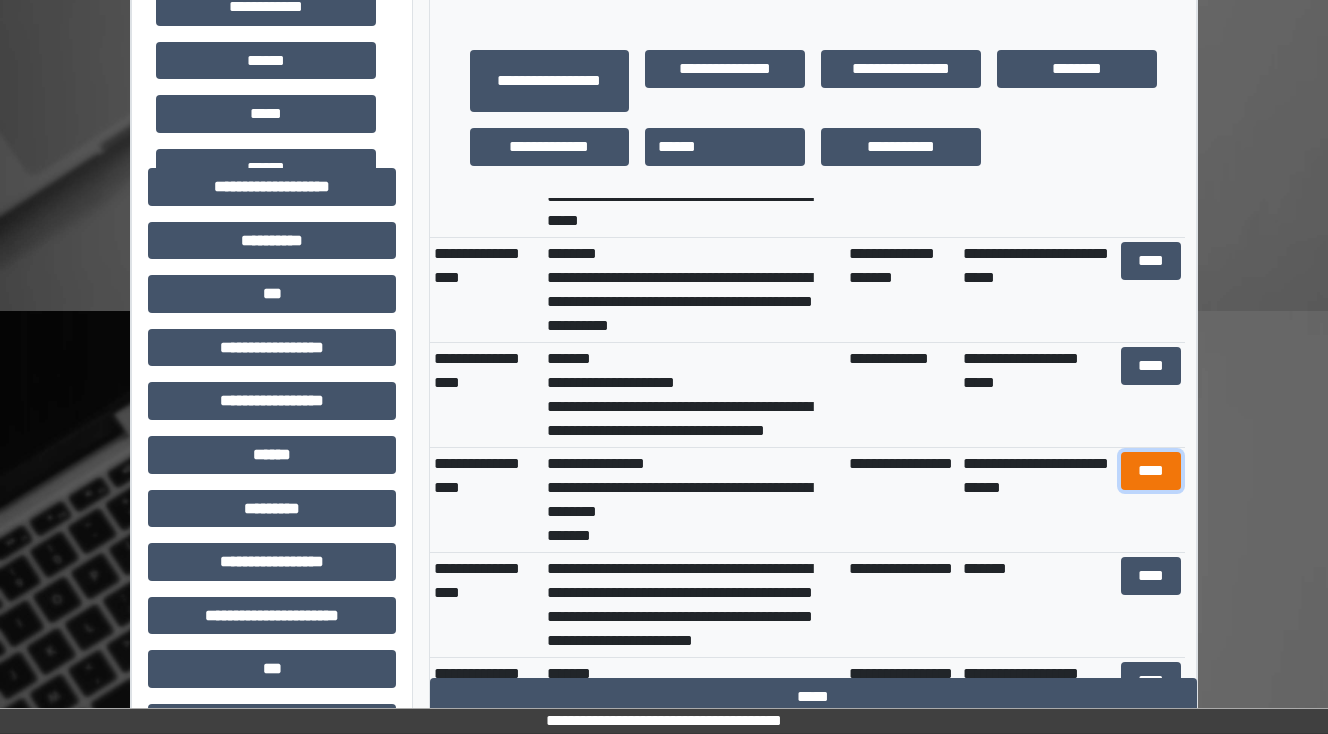 click on "****" at bounding box center (1150, 471) 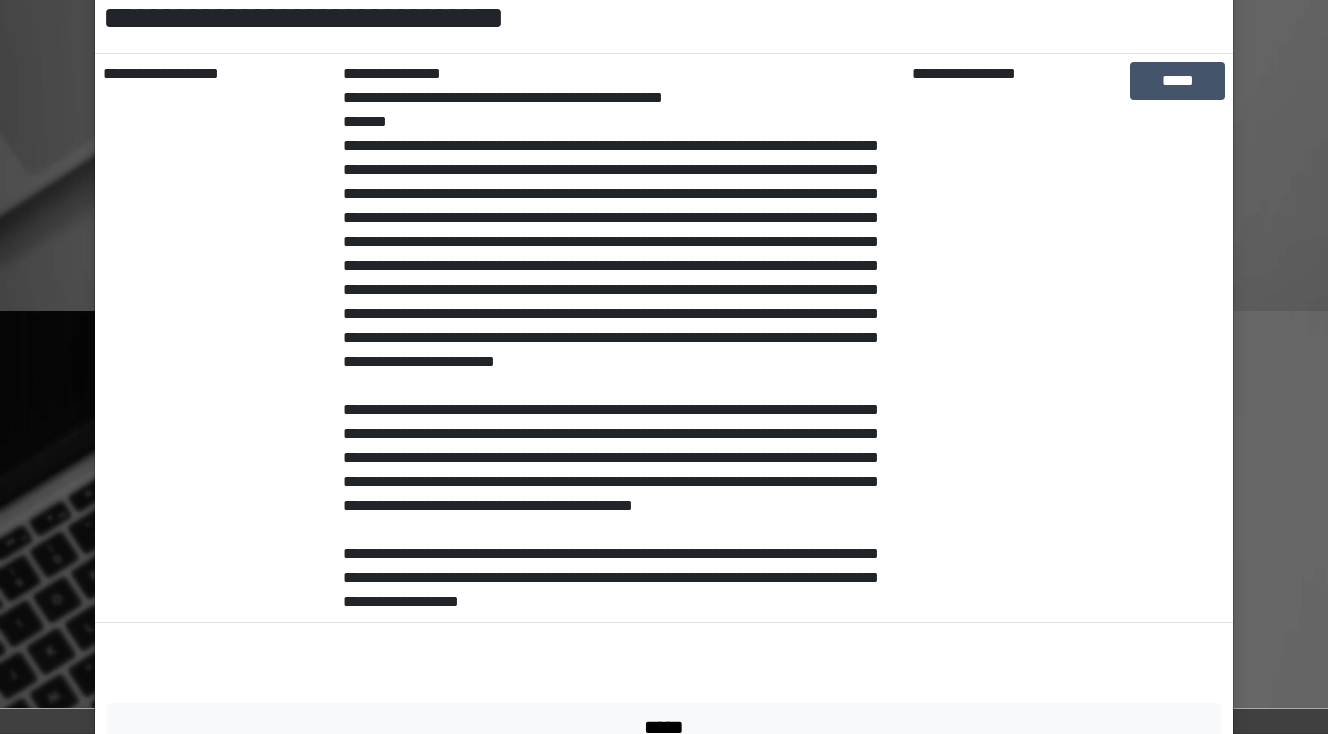 scroll, scrollTop: 459, scrollLeft: 0, axis: vertical 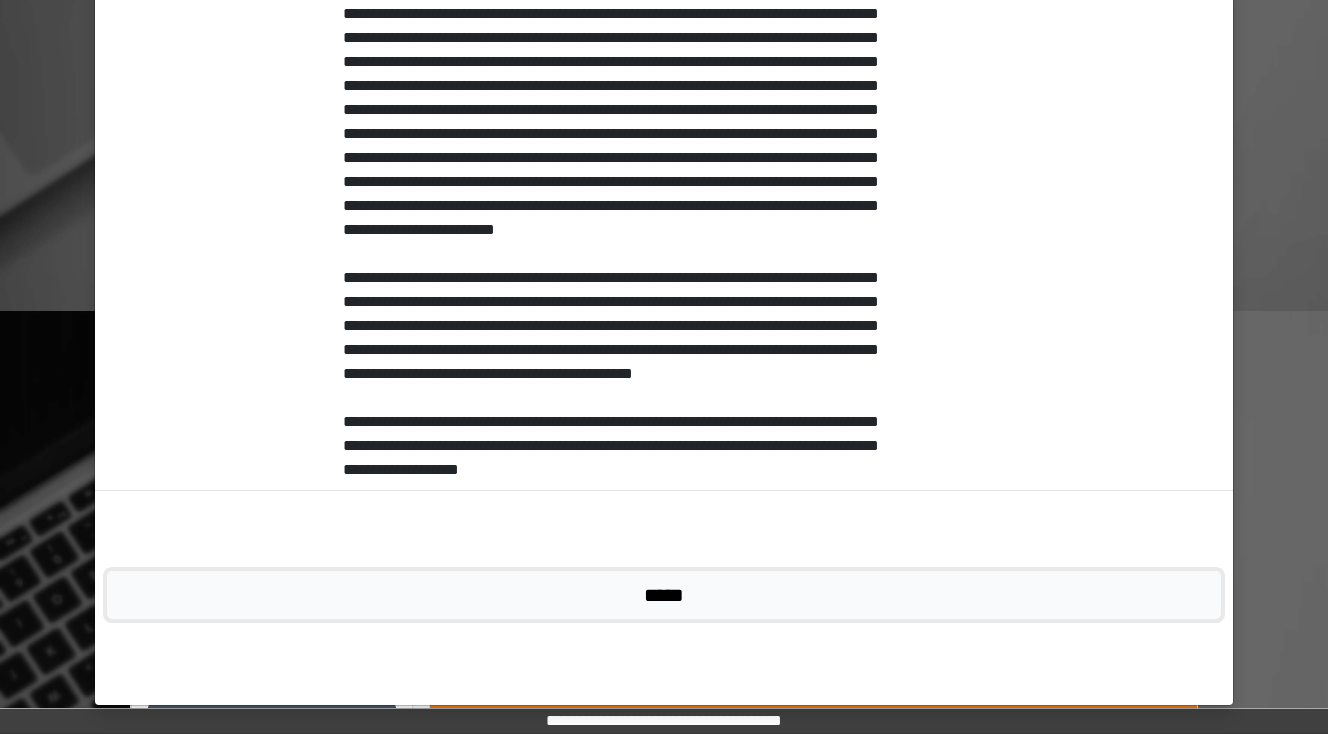 drag, startPoint x: 646, startPoint y: 674, endPoint x: 659, endPoint y: 679, distance: 13.928389 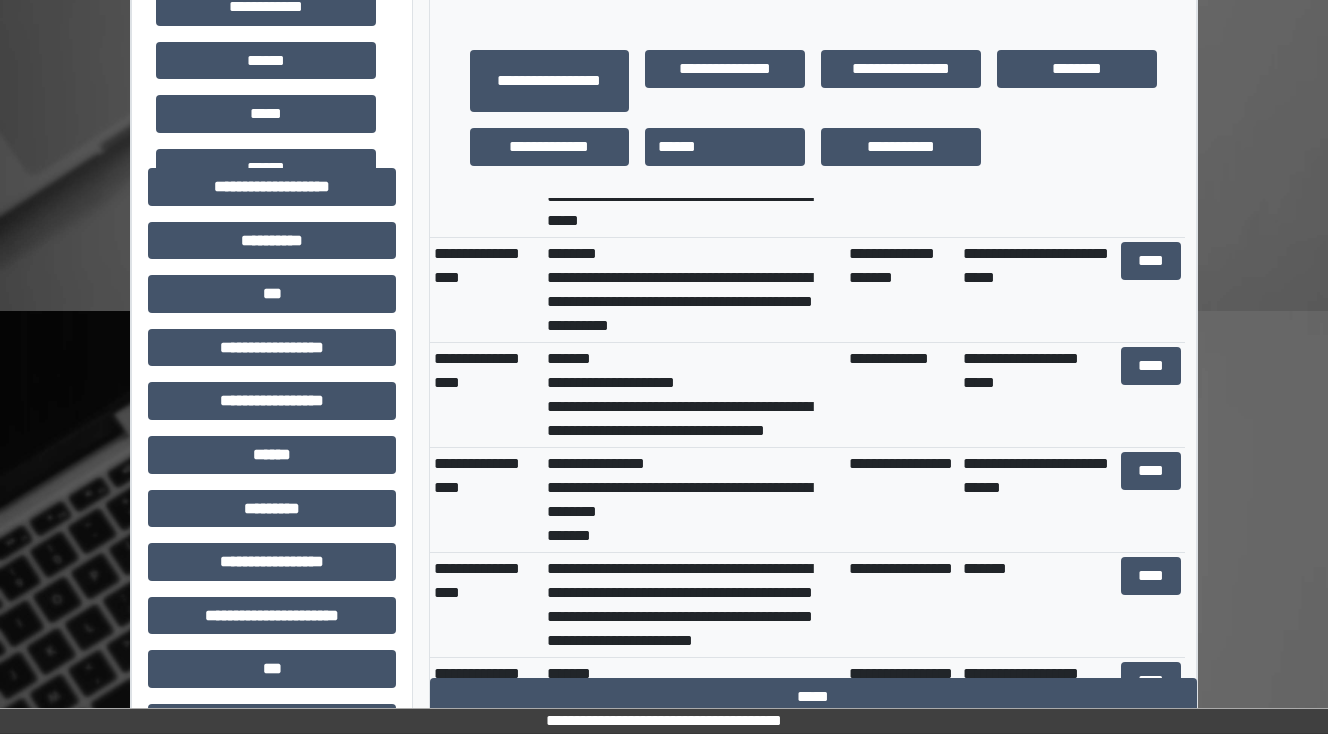 scroll, scrollTop: 0, scrollLeft: 0, axis: both 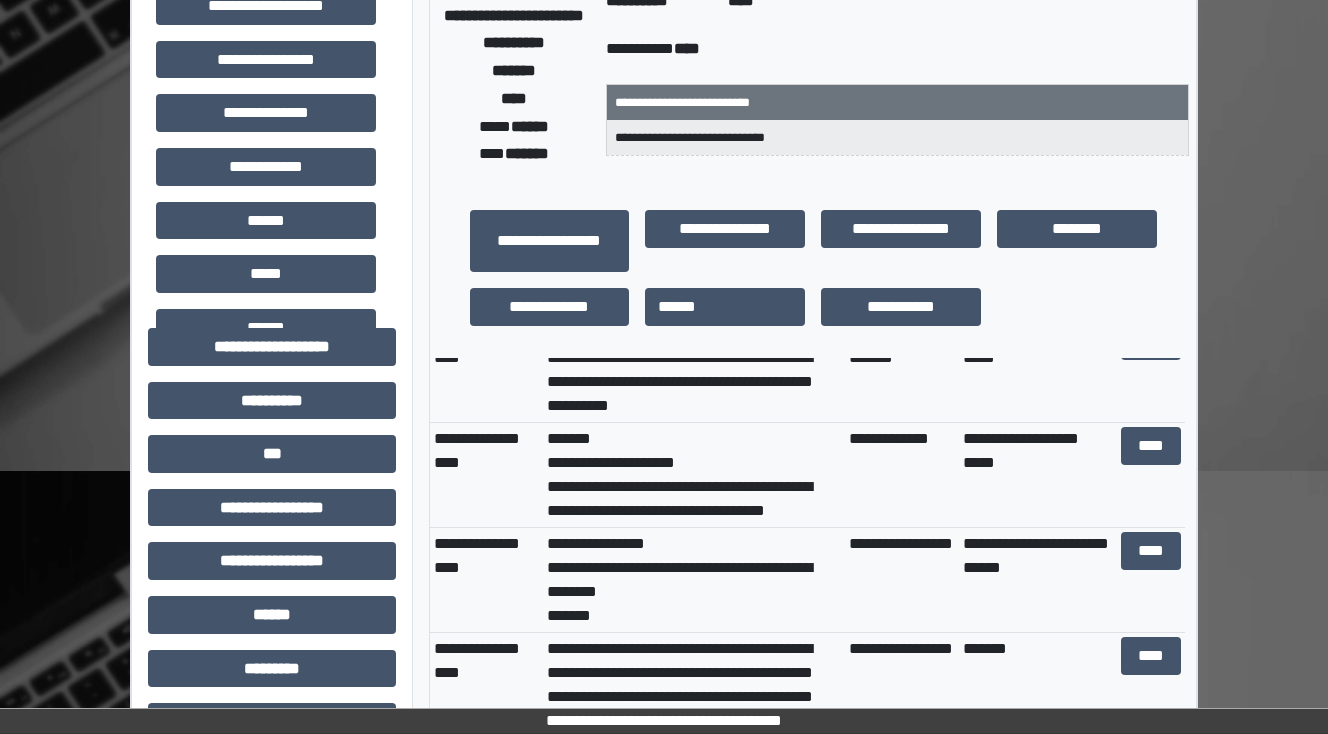 click on "****" at bounding box center (1150, 580) 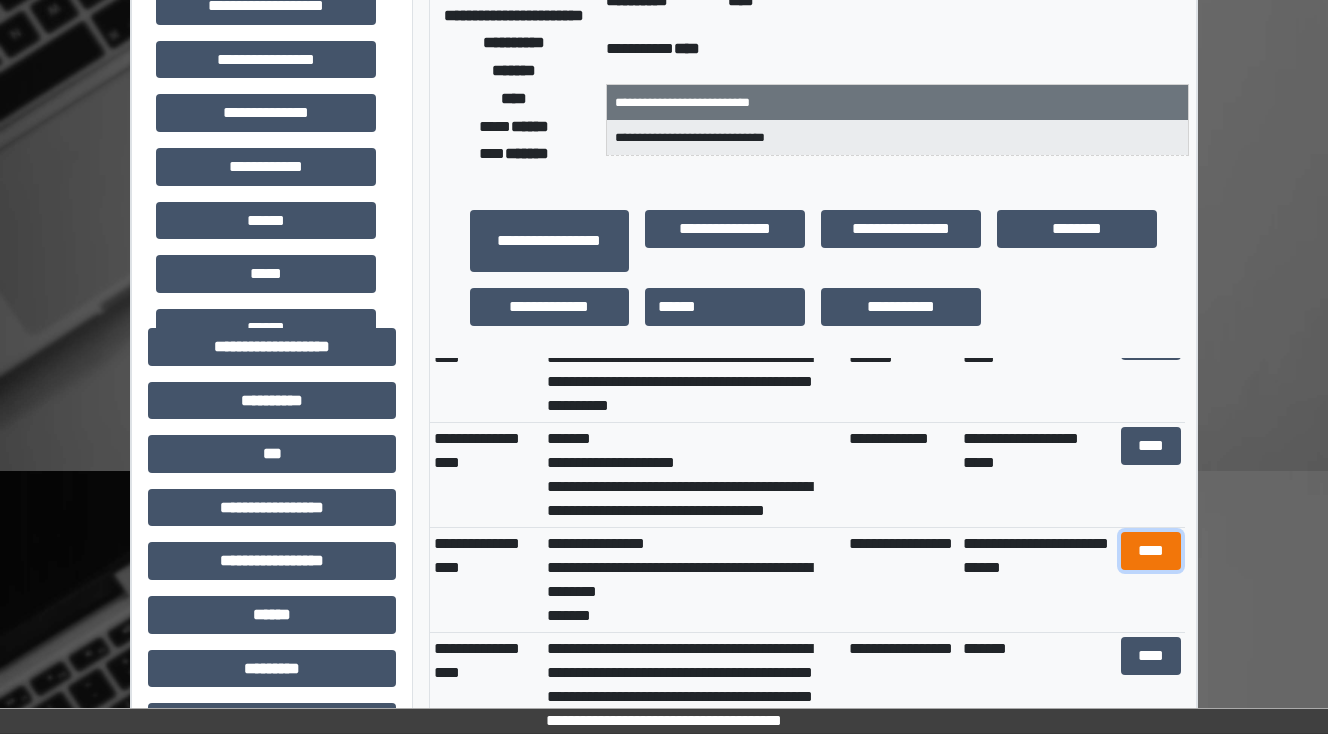 click on "****" at bounding box center (1150, 551) 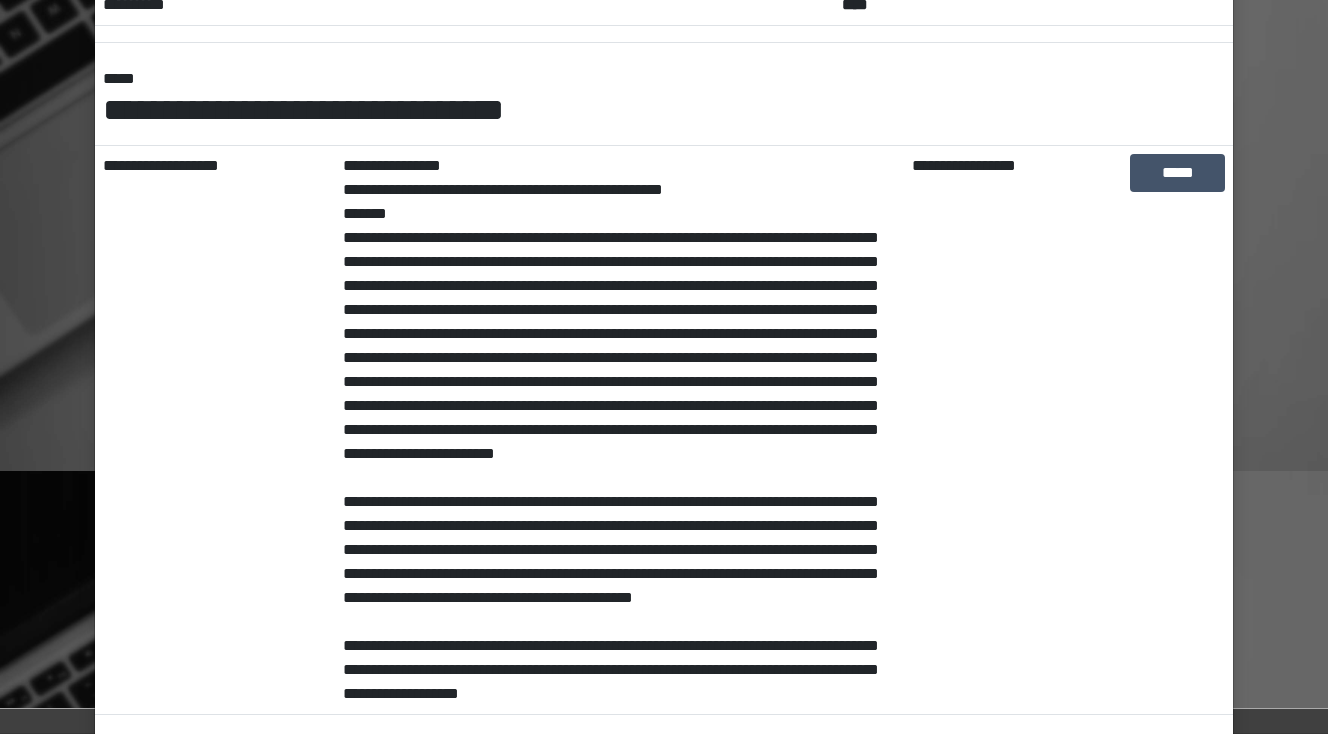 scroll, scrollTop: 459, scrollLeft: 0, axis: vertical 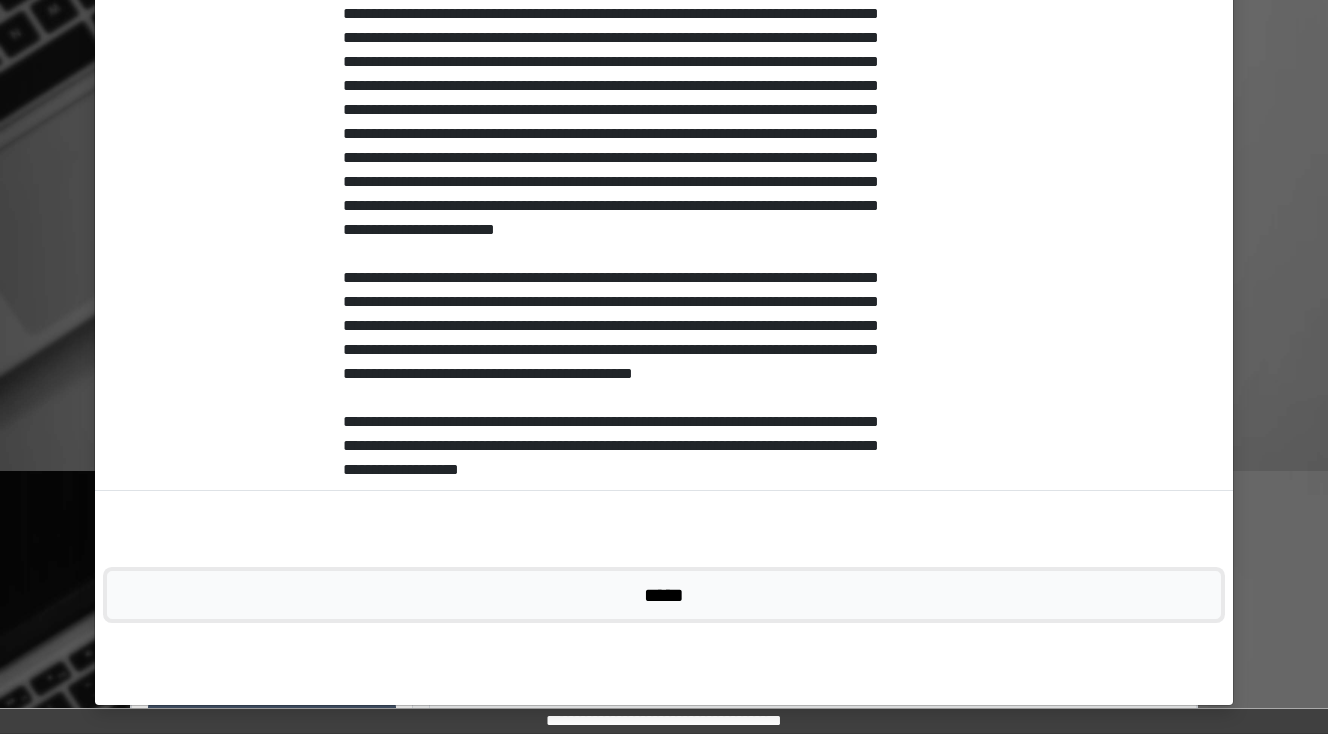 click on "*****" at bounding box center [664, 595] 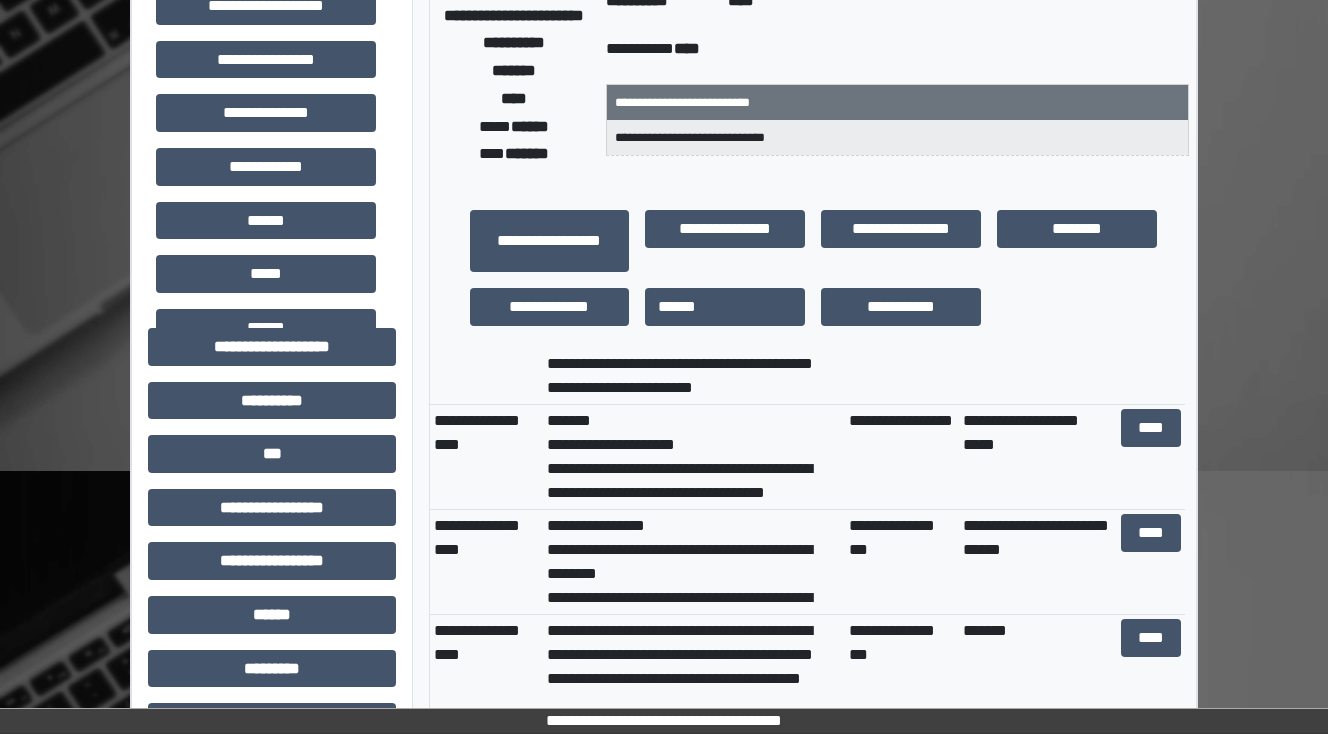 scroll, scrollTop: 654, scrollLeft: 0, axis: vertical 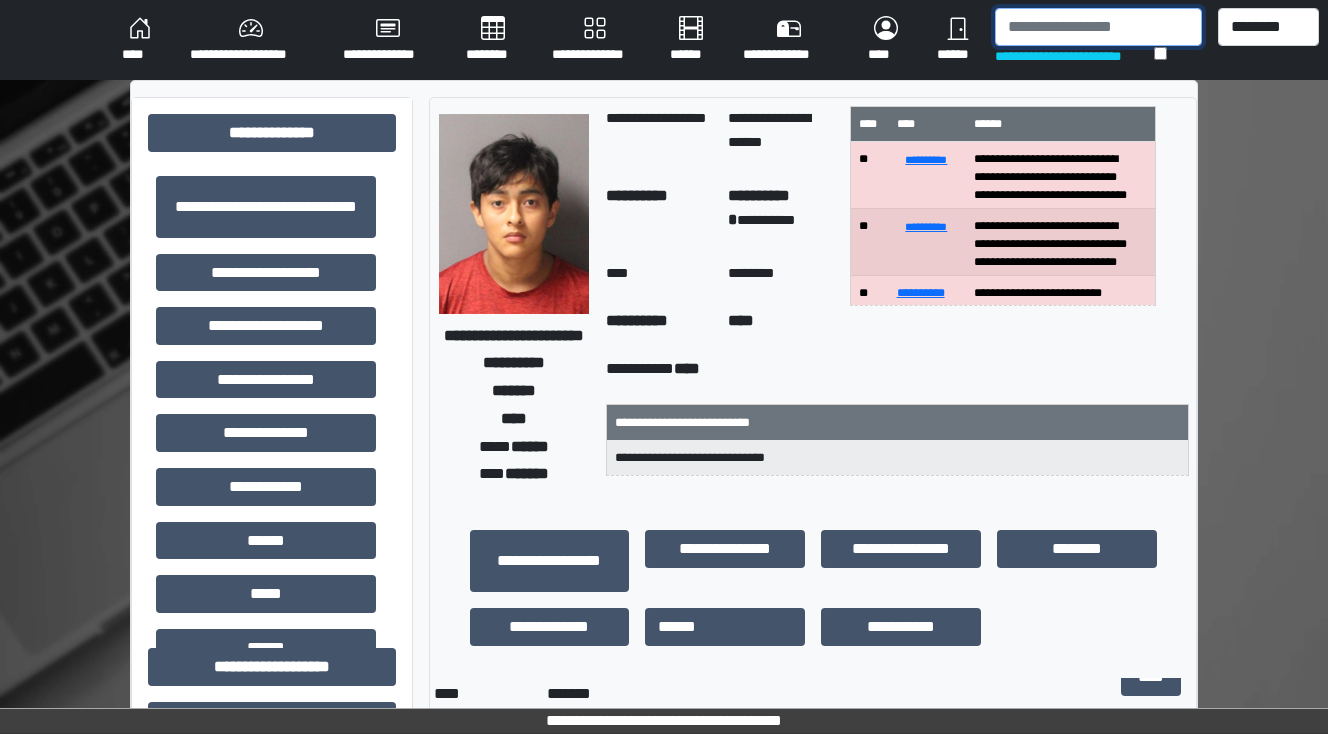 click at bounding box center [1098, 27] 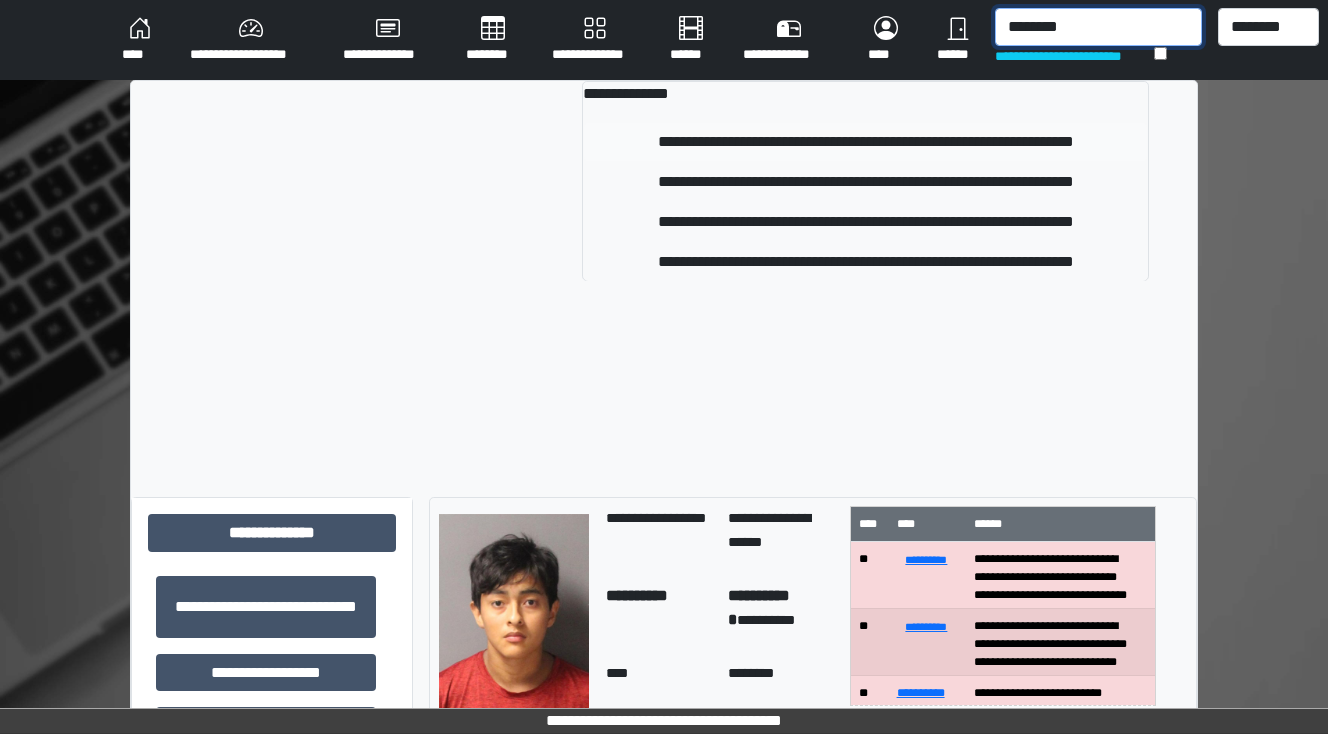 type on "********" 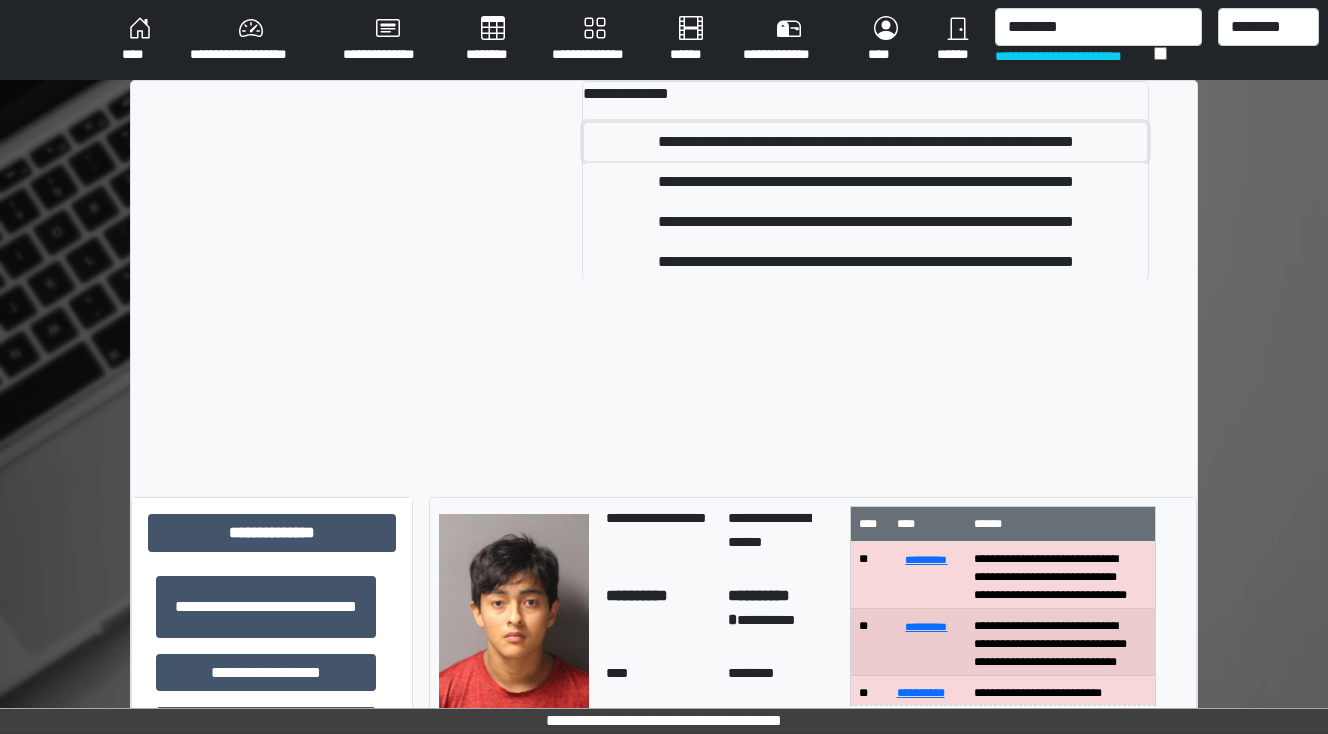 click on "**********" at bounding box center (865, 142) 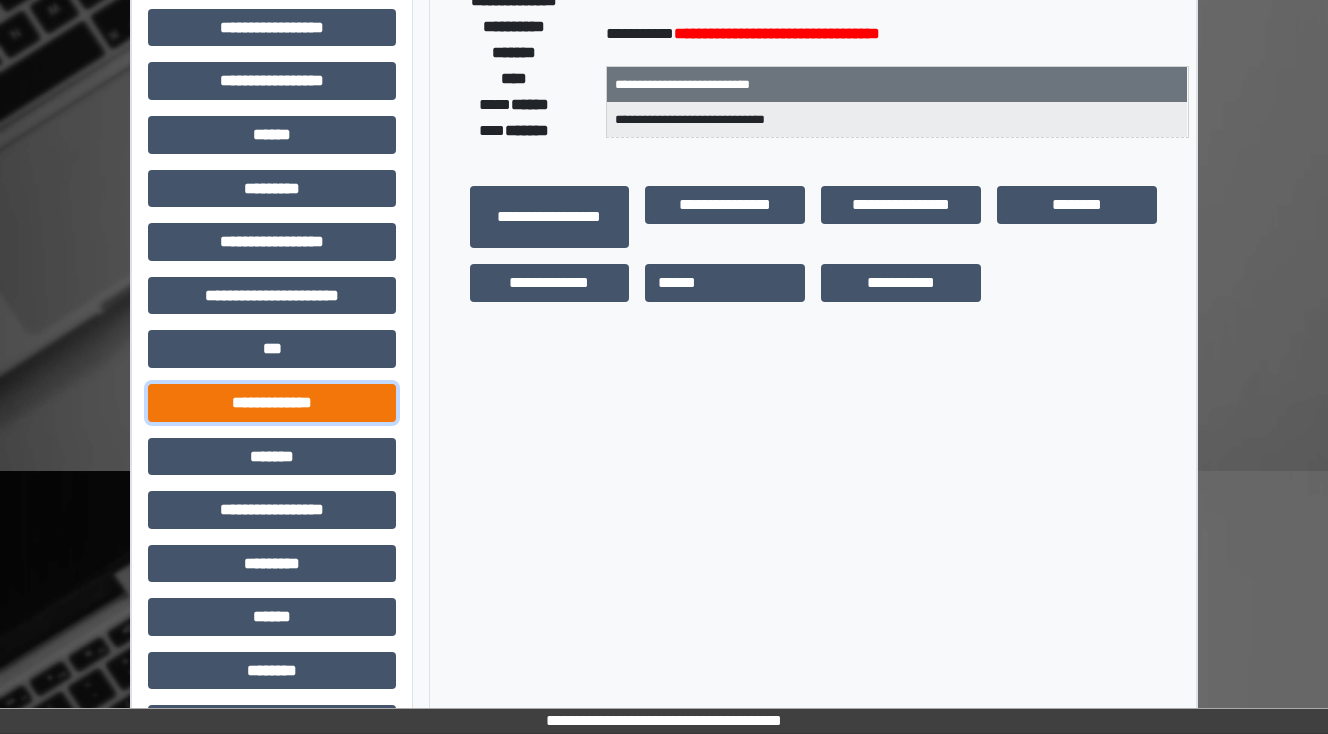 click on "**********" at bounding box center [272, 403] 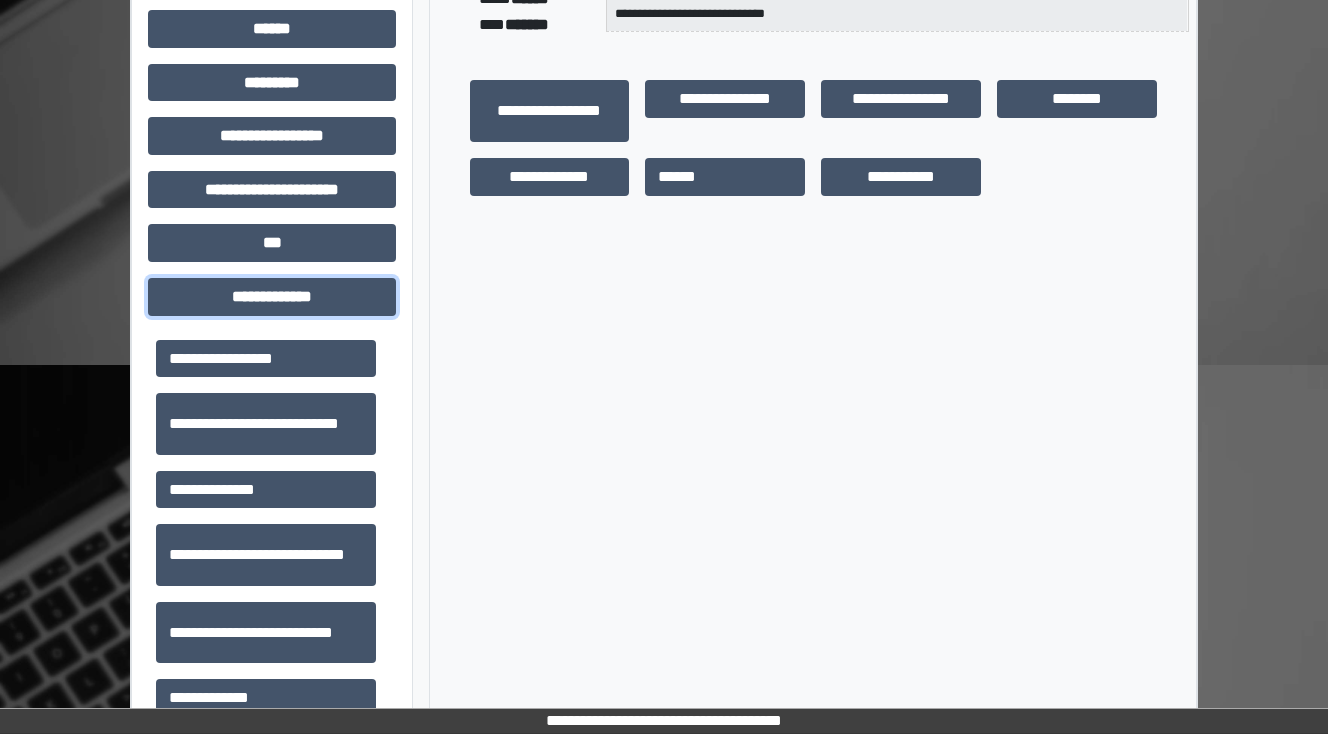 scroll, scrollTop: 560, scrollLeft: 0, axis: vertical 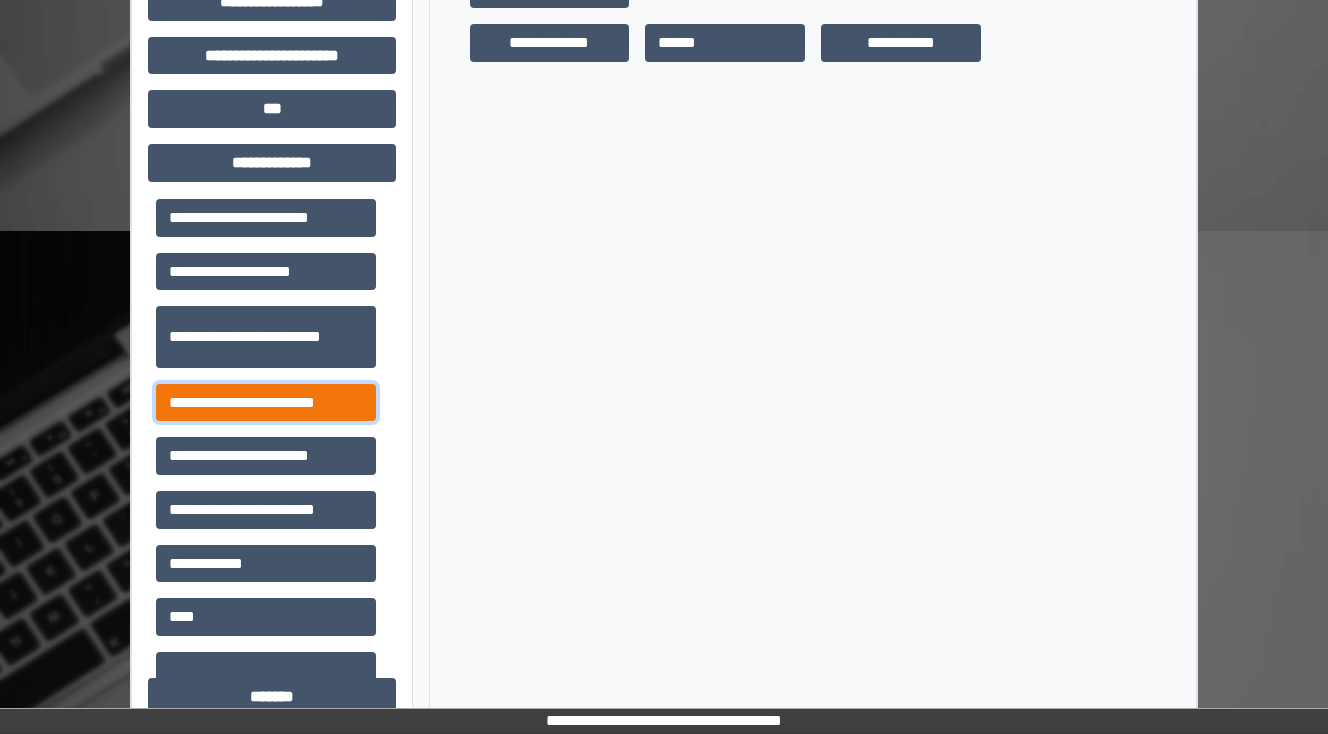click on "**********" at bounding box center [266, 403] 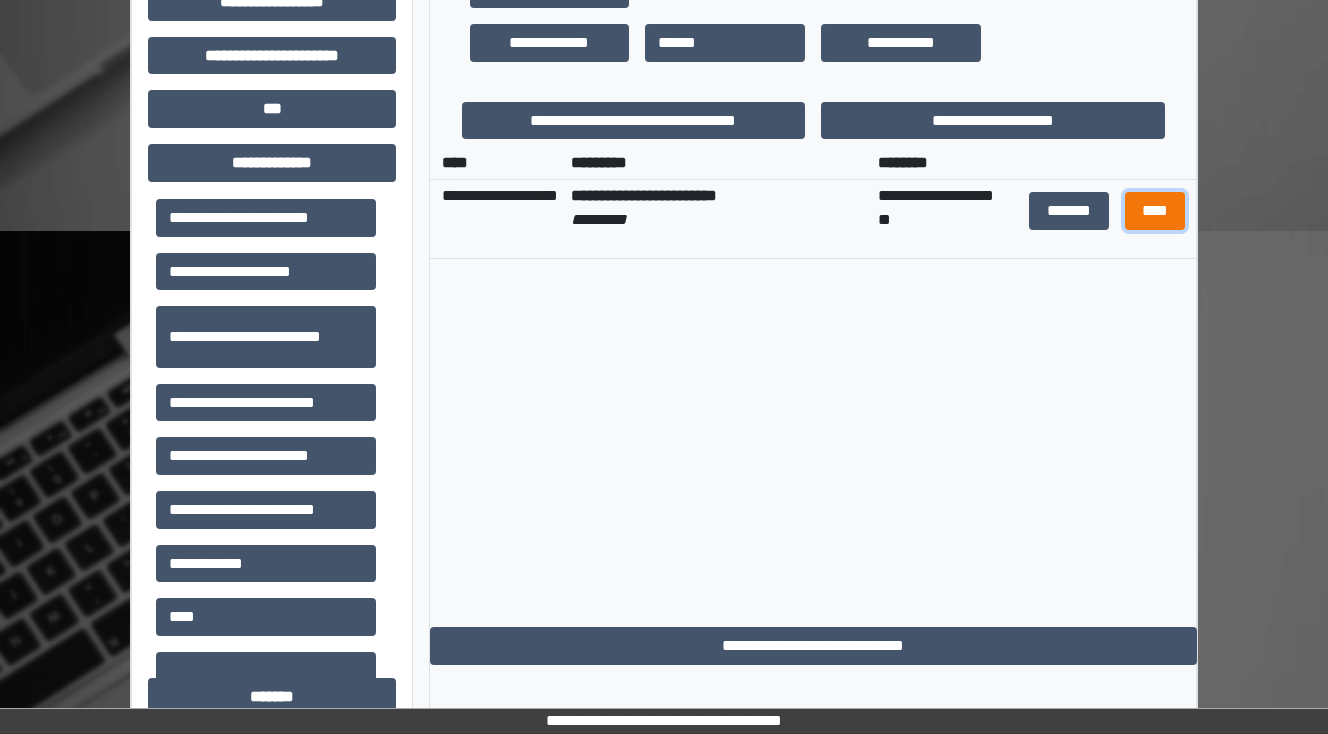 click on "****" at bounding box center [1154, 211] 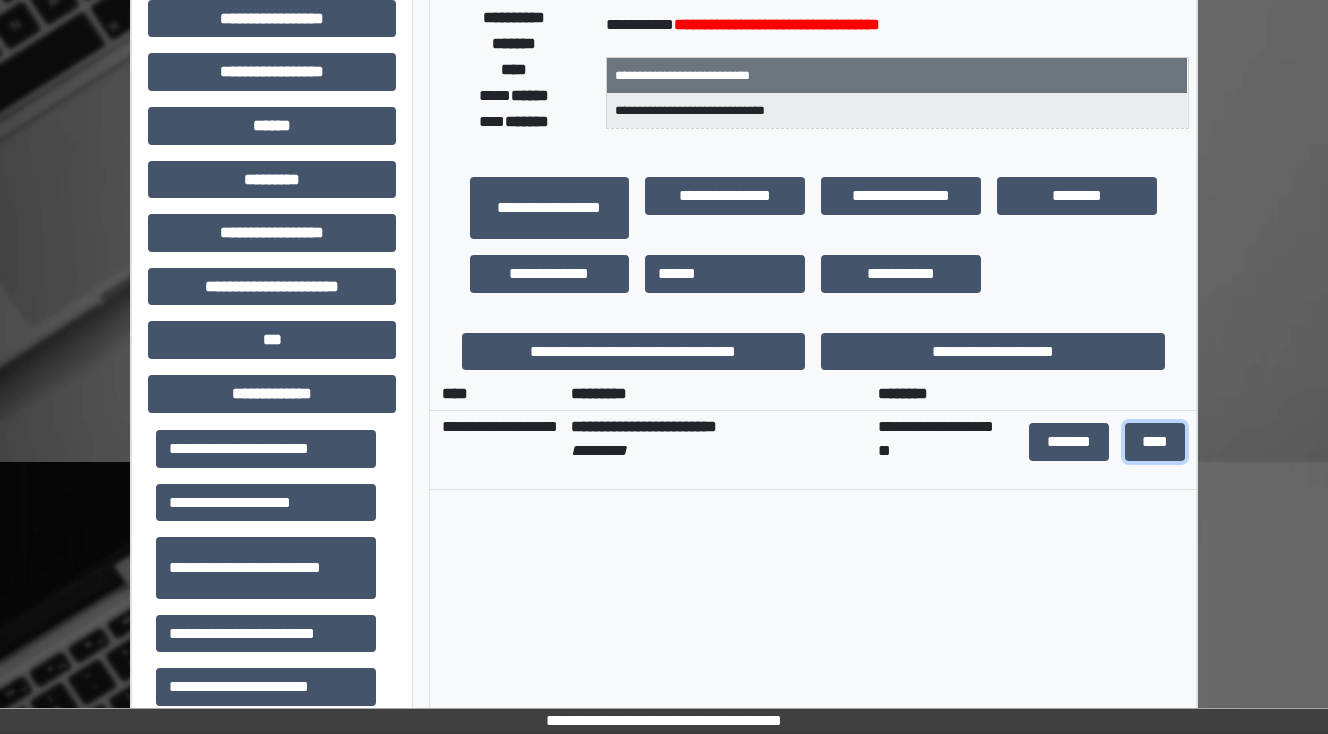 scroll, scrollTop: 0, scrollLeft: 0, axis: both 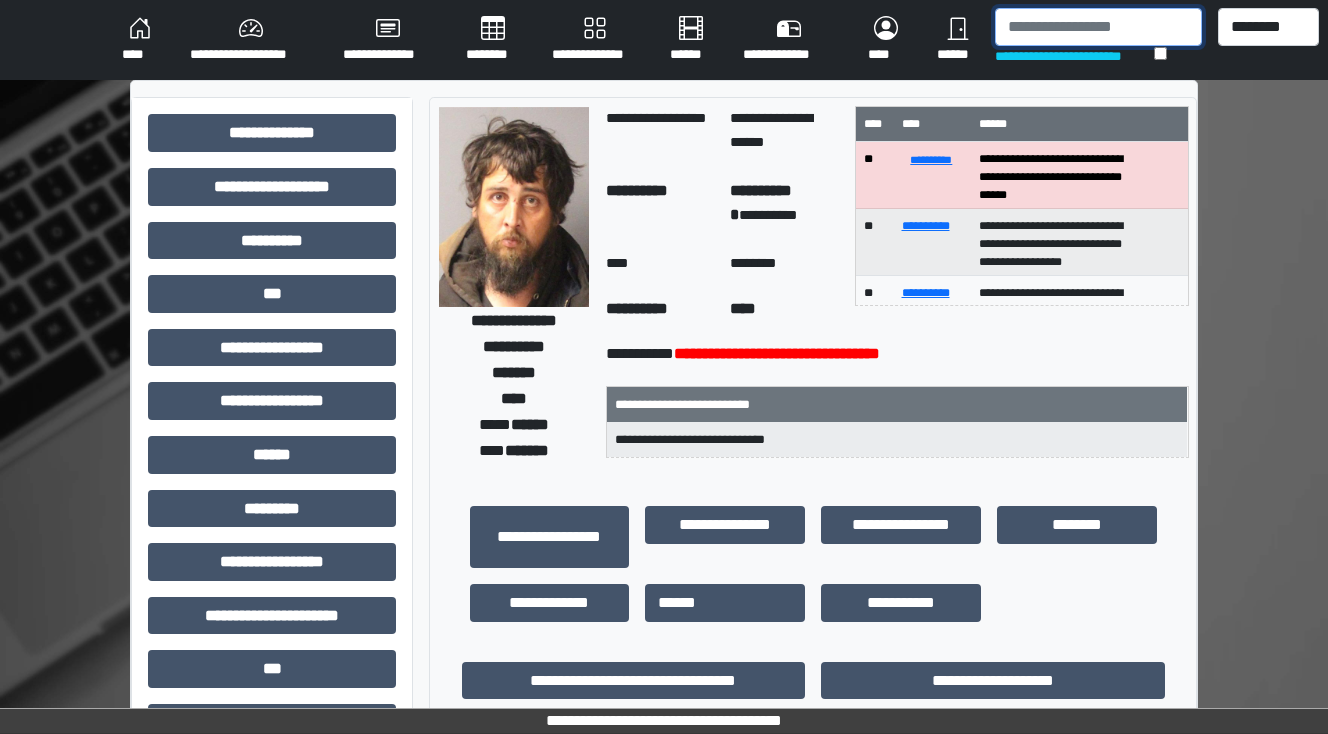 click at bounding box center [1098, 27] 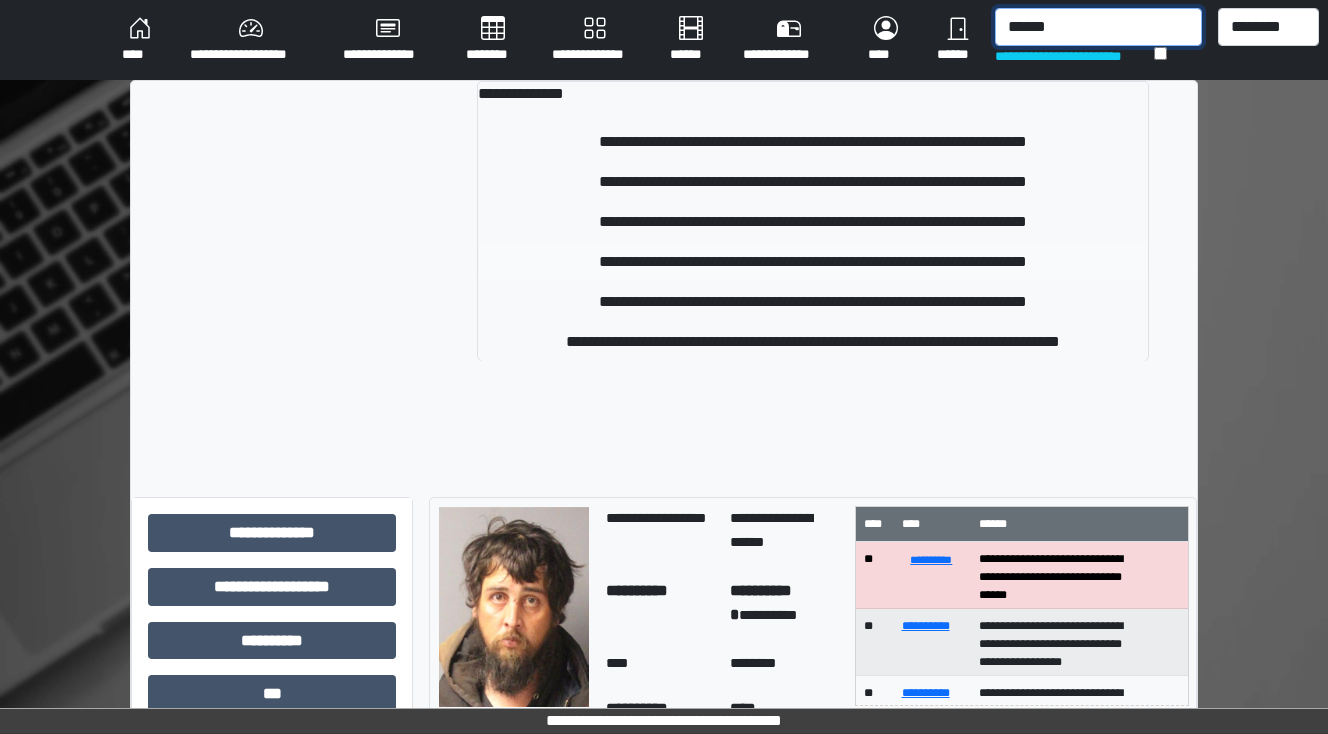 type on "******" 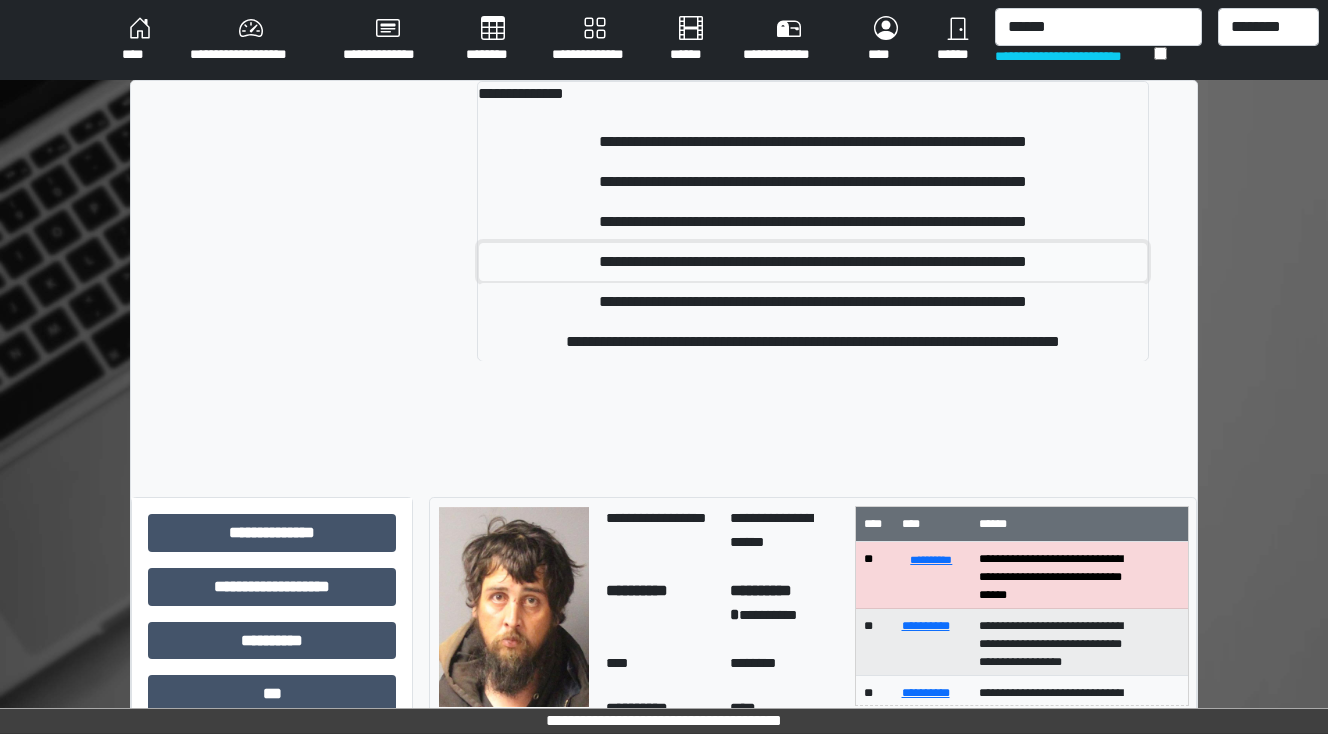 click on "**********" at bounding box center [813, 262] 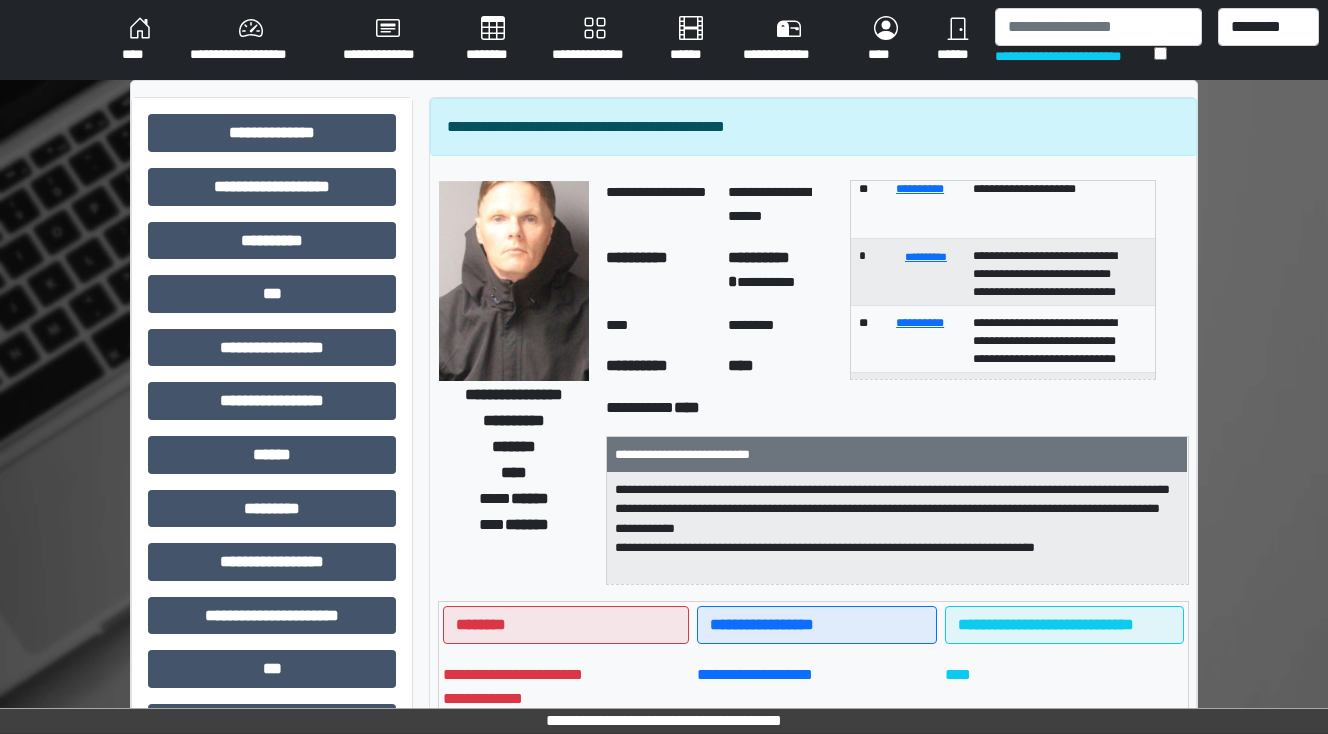scroll, scrollTop: 0, scrollLeft: 0, axis: both 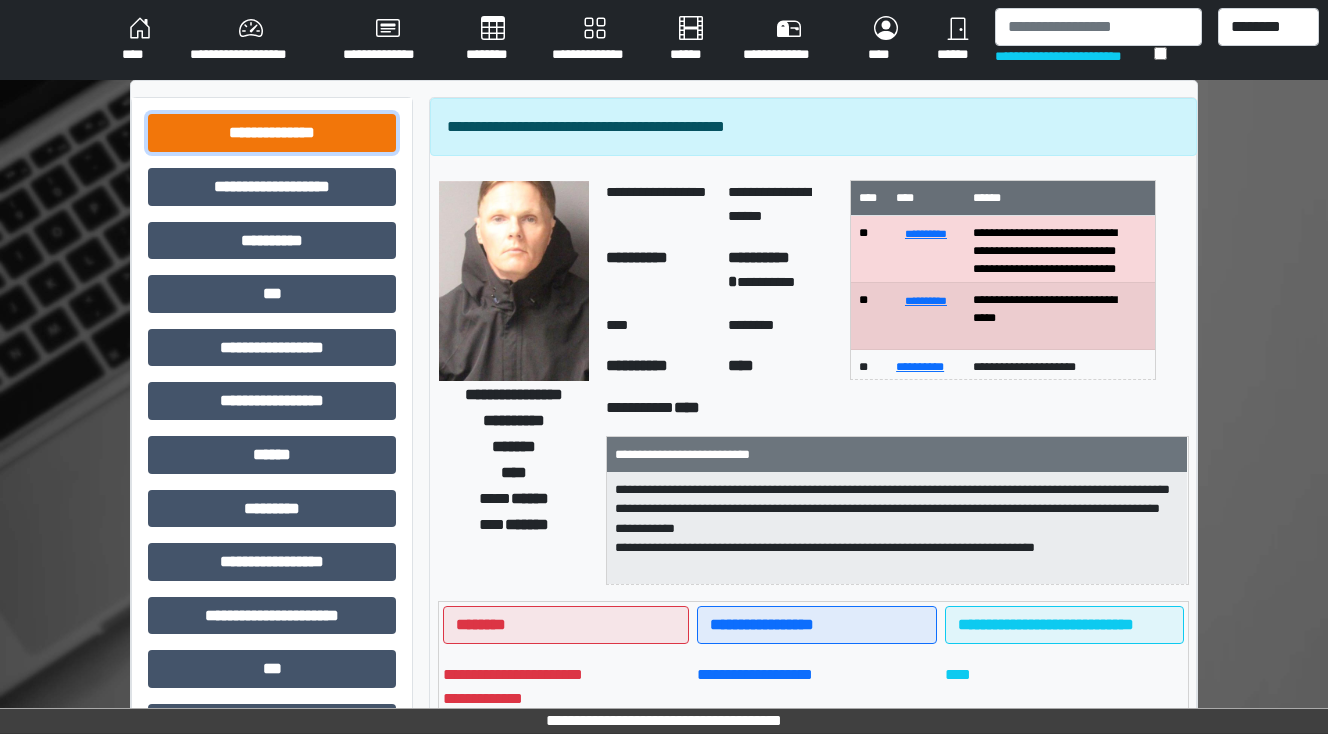 click on "**********" at bounding box center (272, 133) 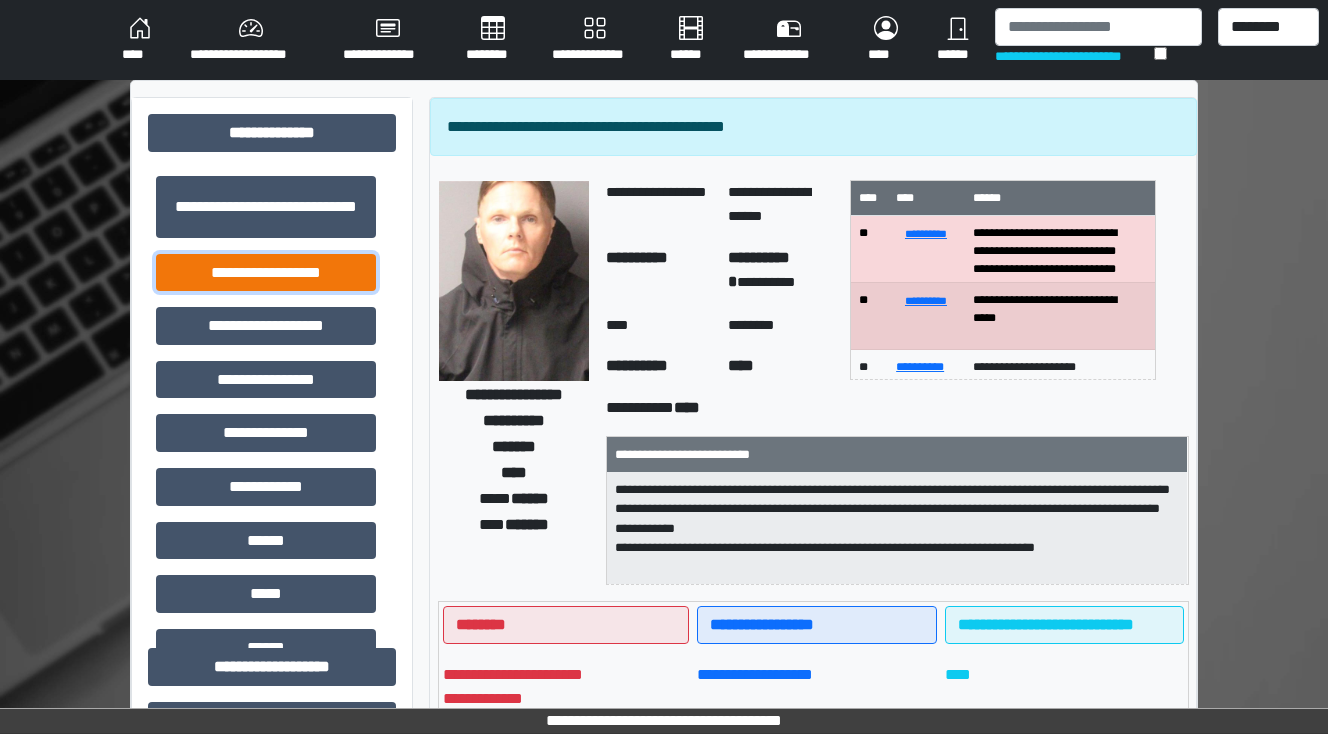 click on "**********" at bounding box center [266, 273] 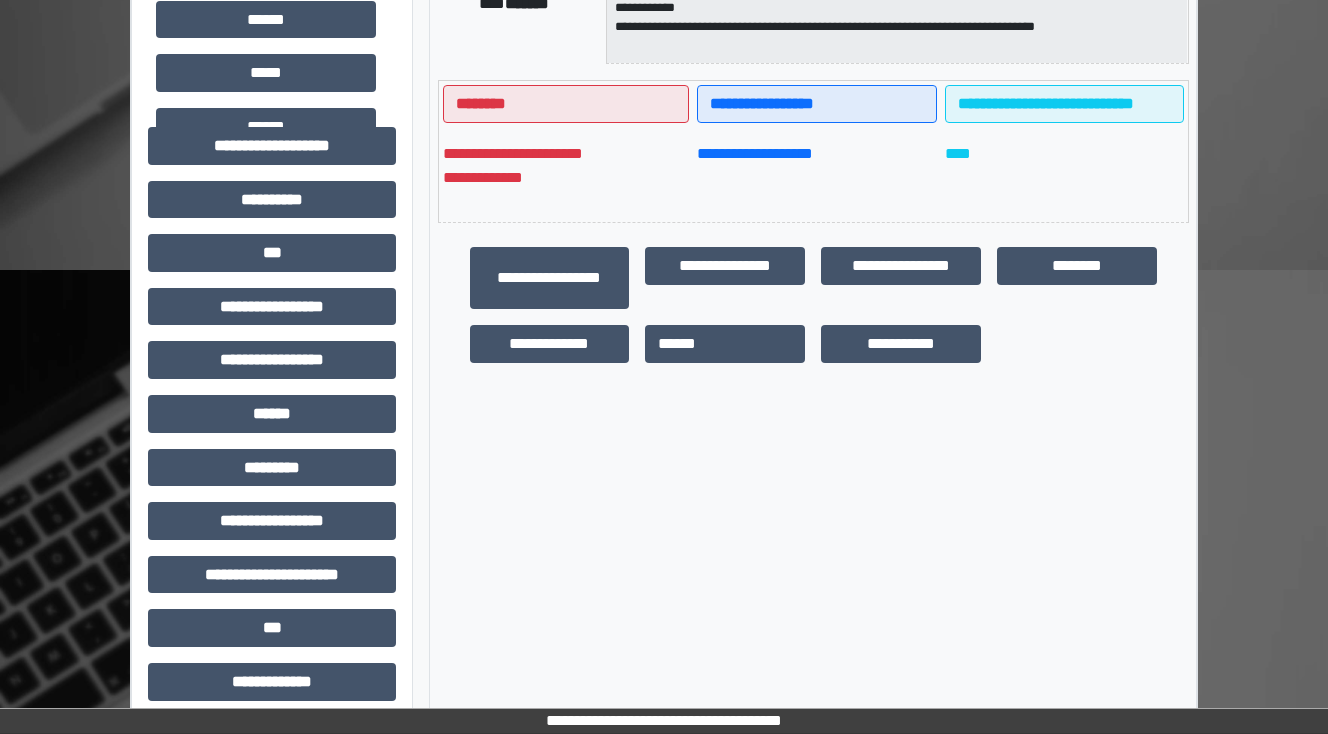 scroll, scrollTop: 640, scrollLeft: 0, axis: vertical 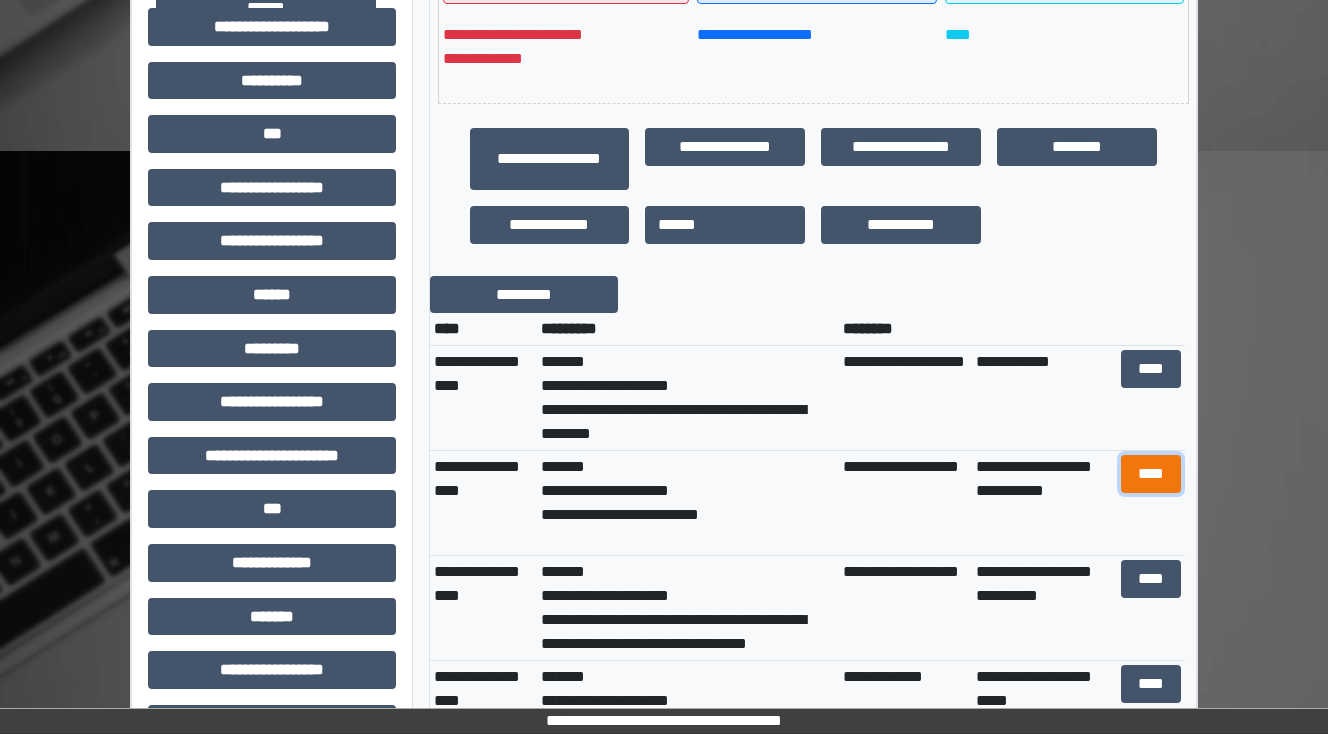 click on "****" at bounding box center (1150, 474) 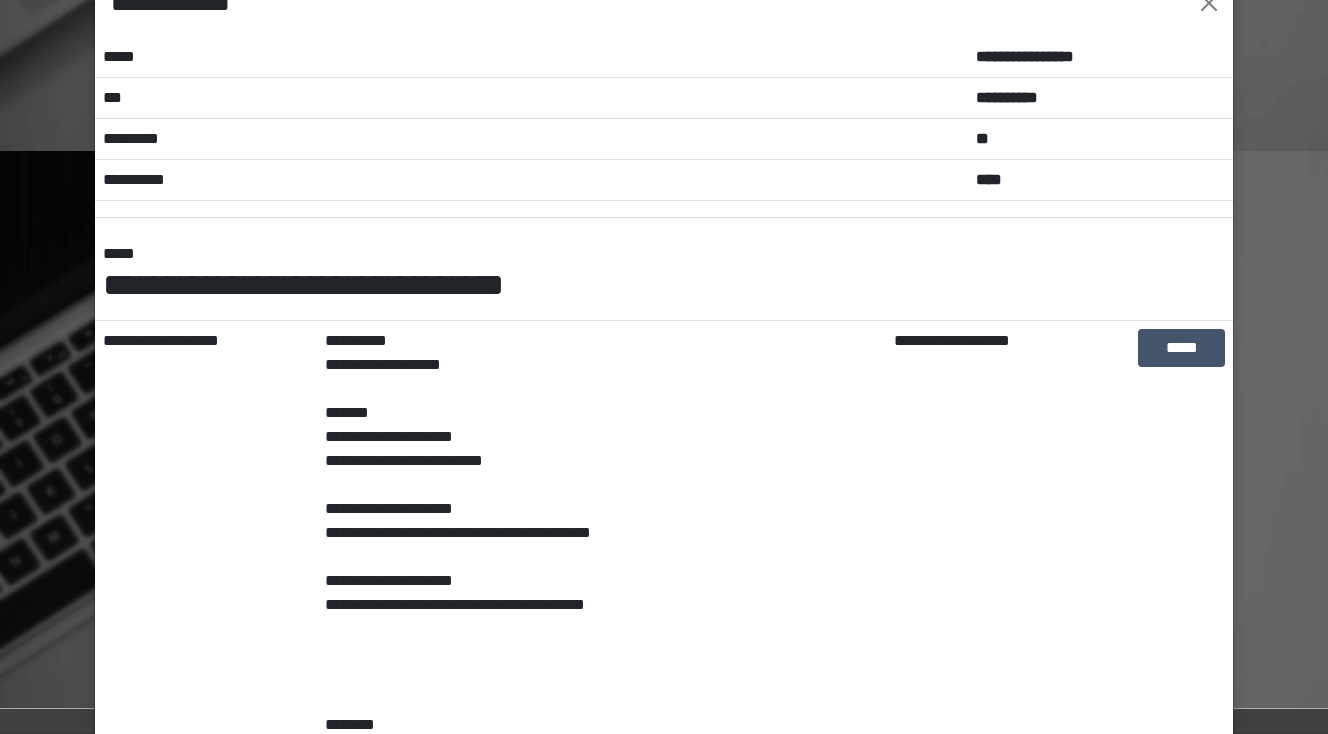 scroll, scrollTop: 0, scrollLeft: 0, axis: both 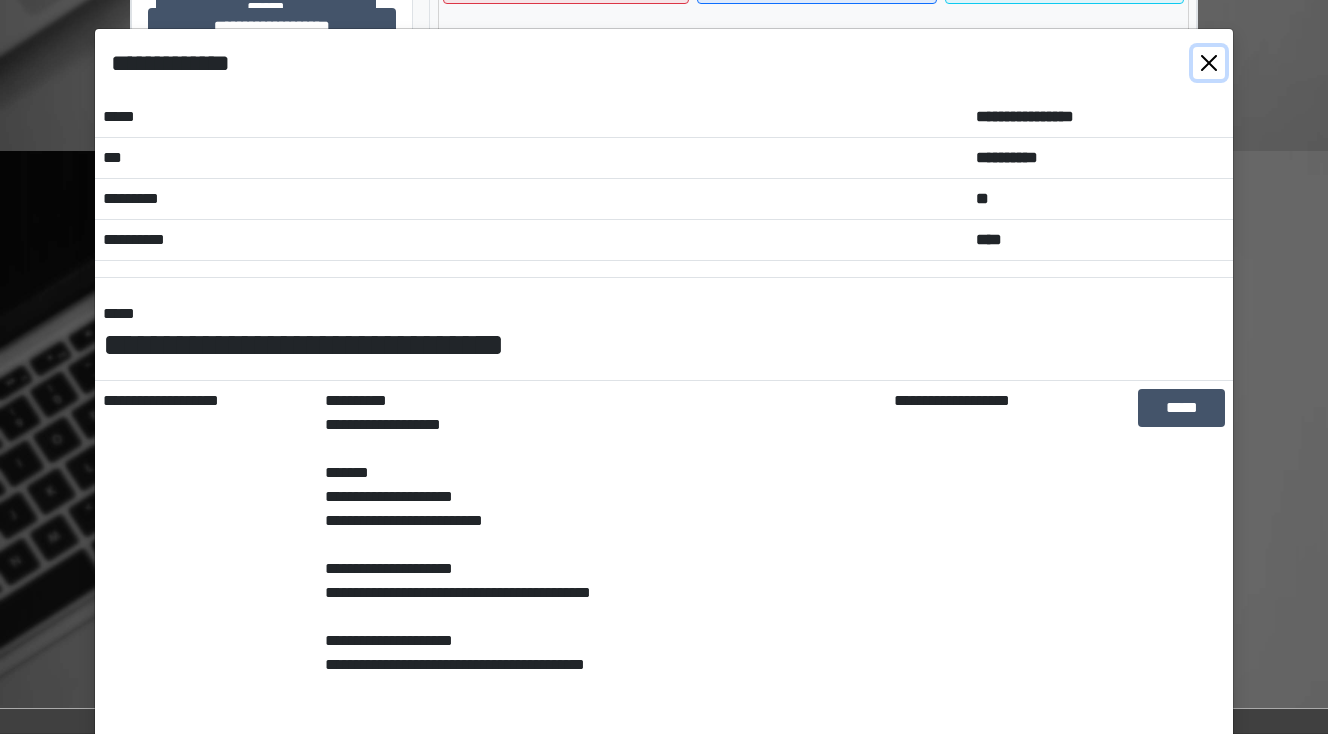 click at bounding box center [1209, 63] 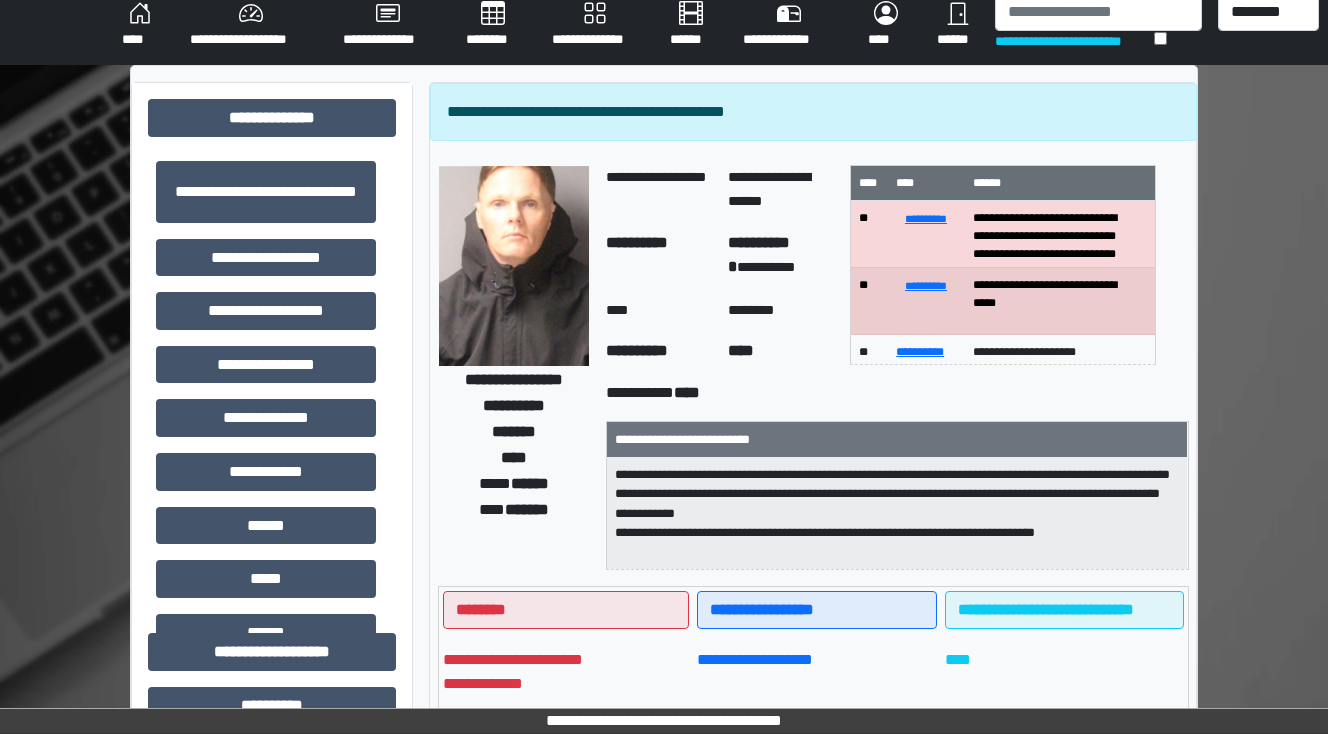 scroll, scrollTop: 0, scrollLeft: 0, axis: both 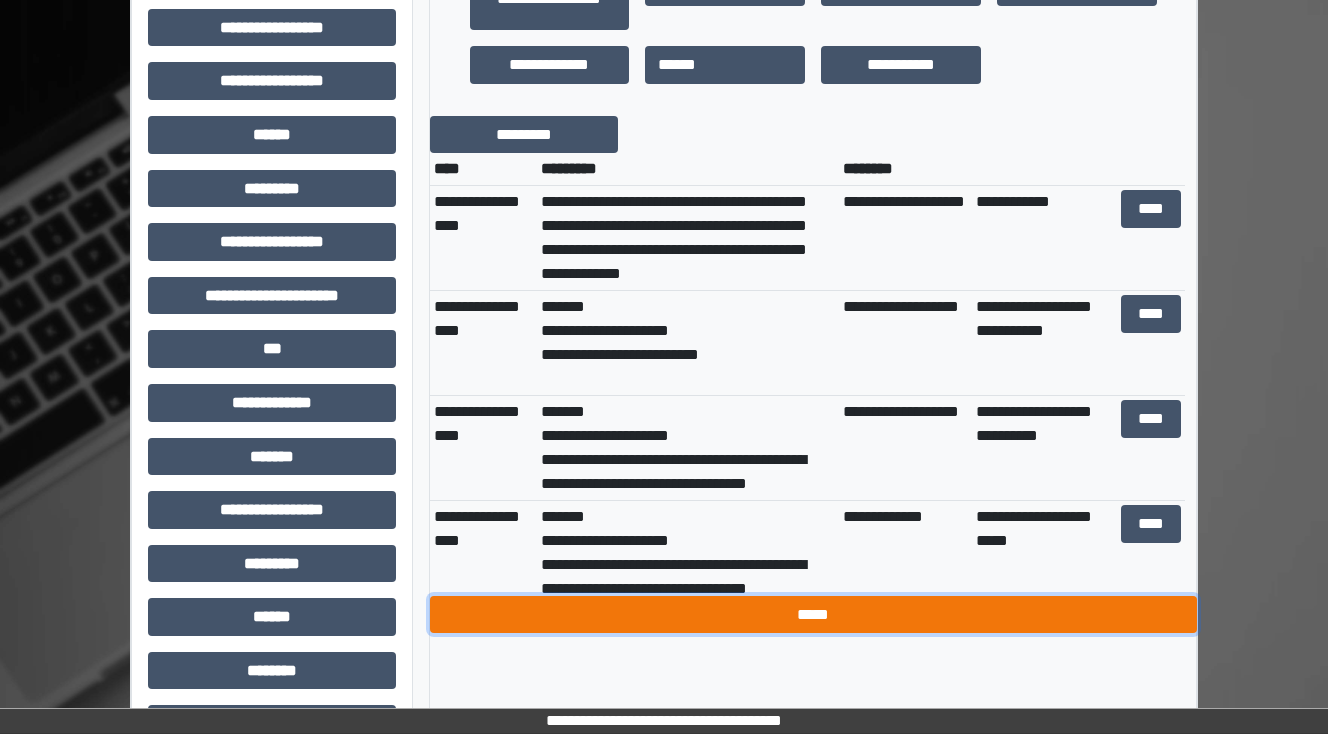 click on "*****" at bounding box center [813, 615] 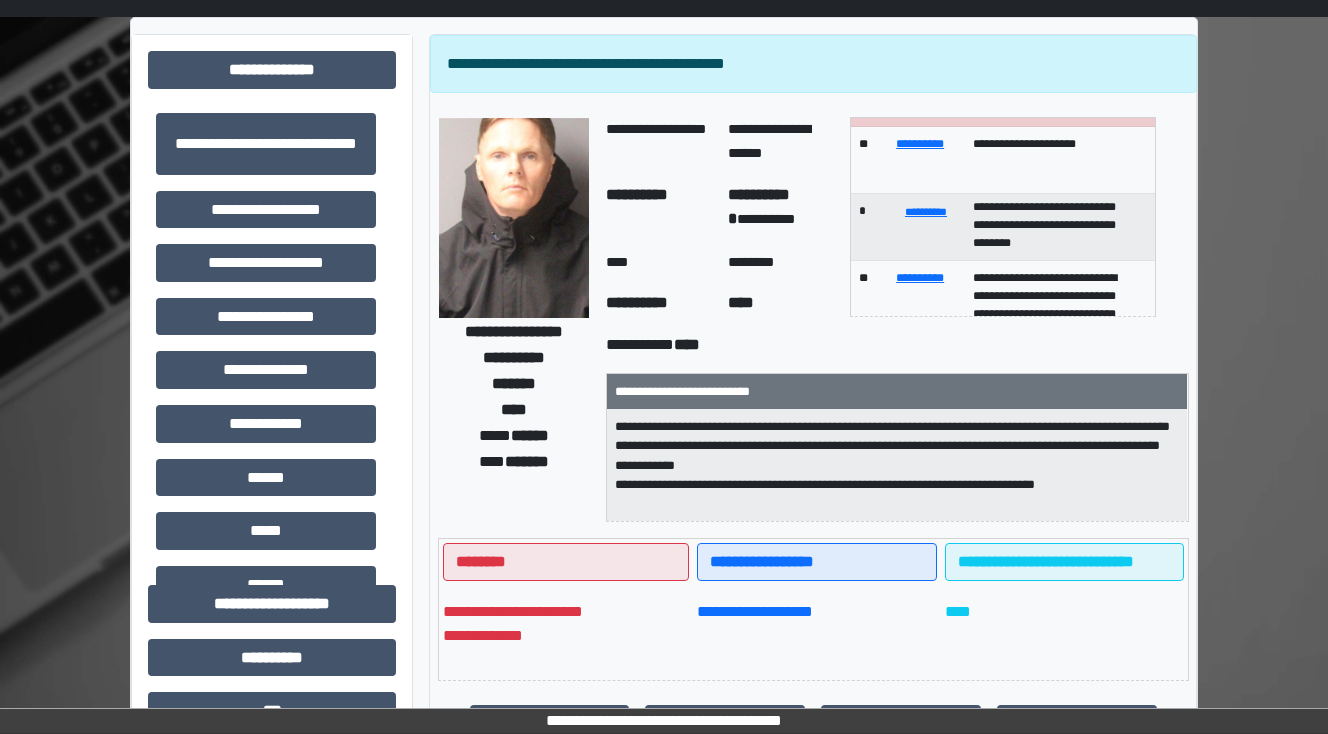 scroll, scrollTop: 0, scrollLeft: 0, axis: both 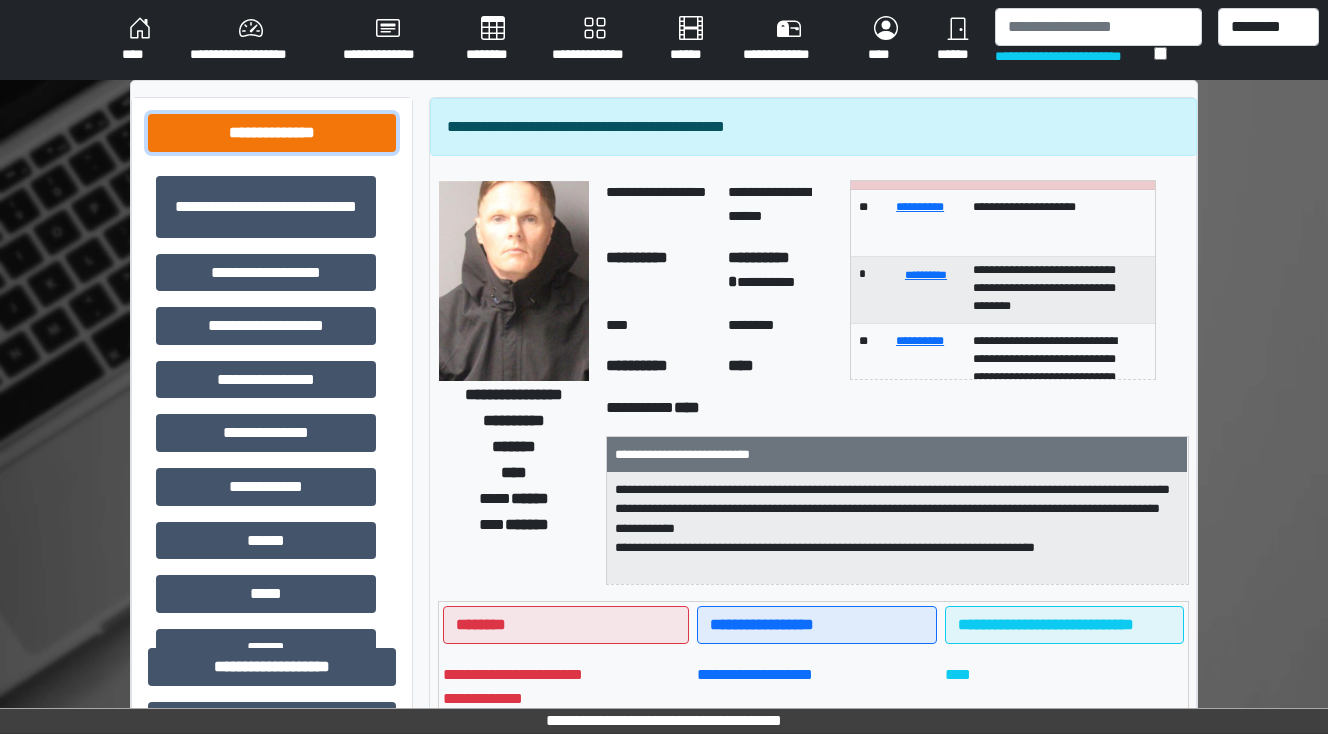 click on "**********" at bounding box center (272, 133) 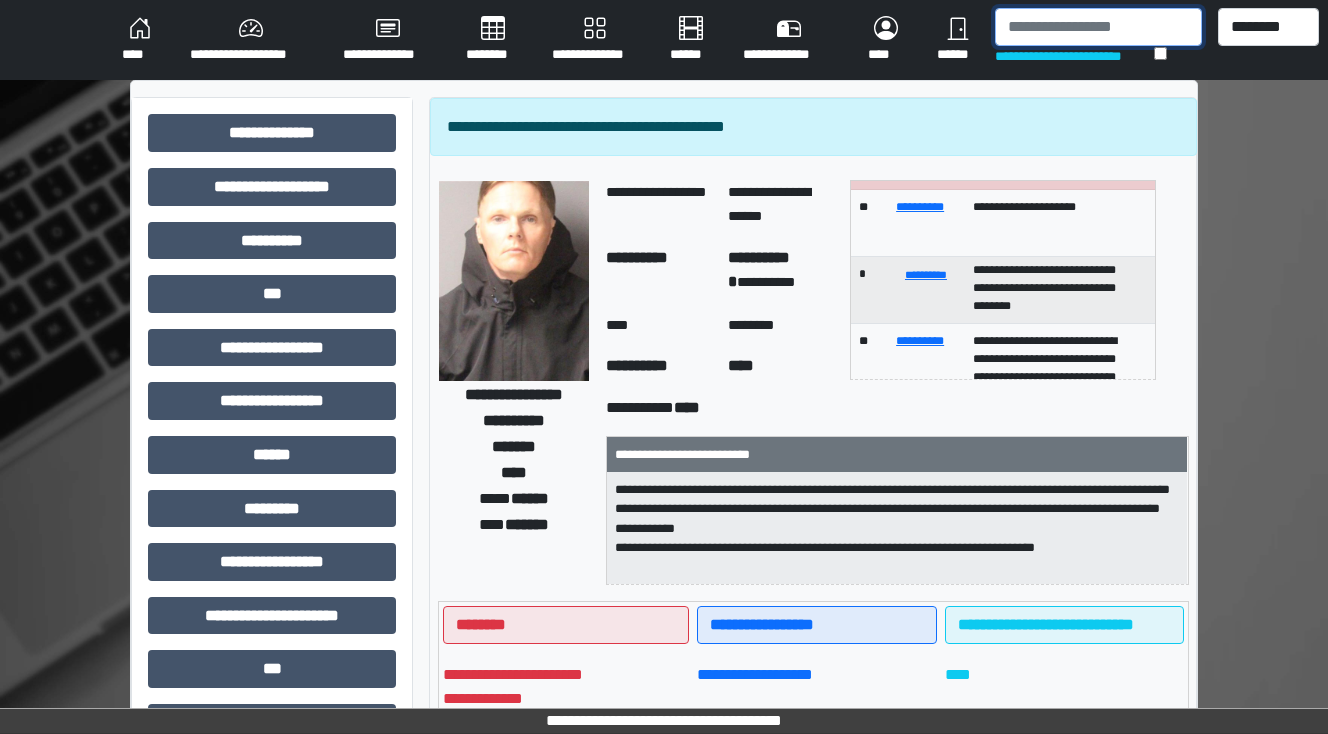 click at bounding box center (1098, 27) 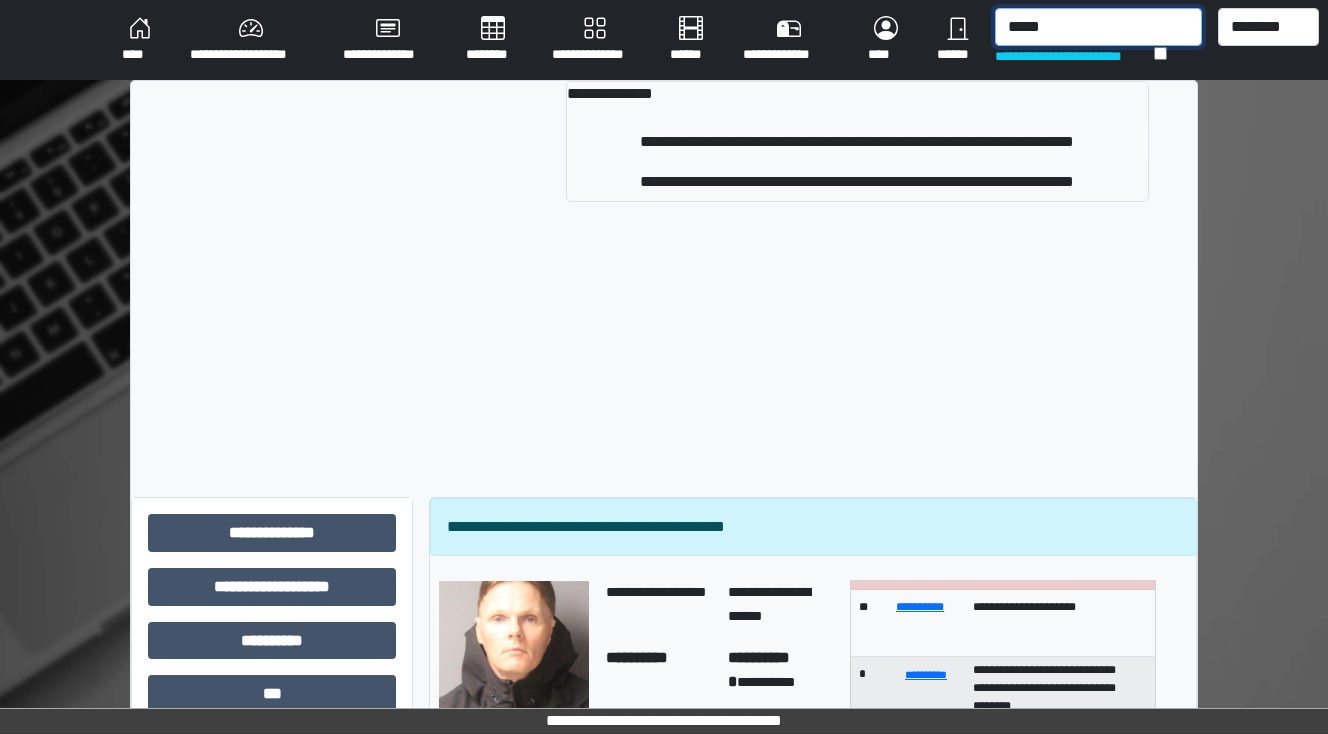 type on "*****" 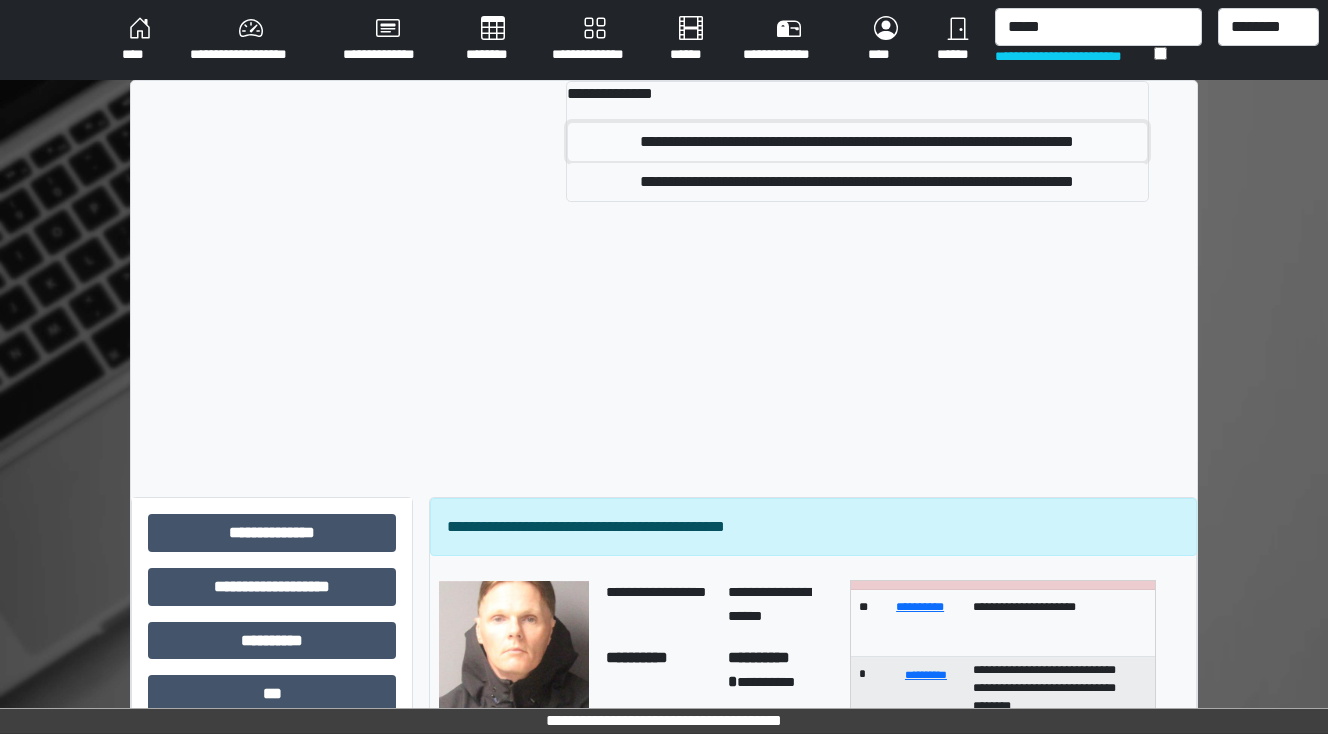 click on "**********" at bounding box center [858, 142] 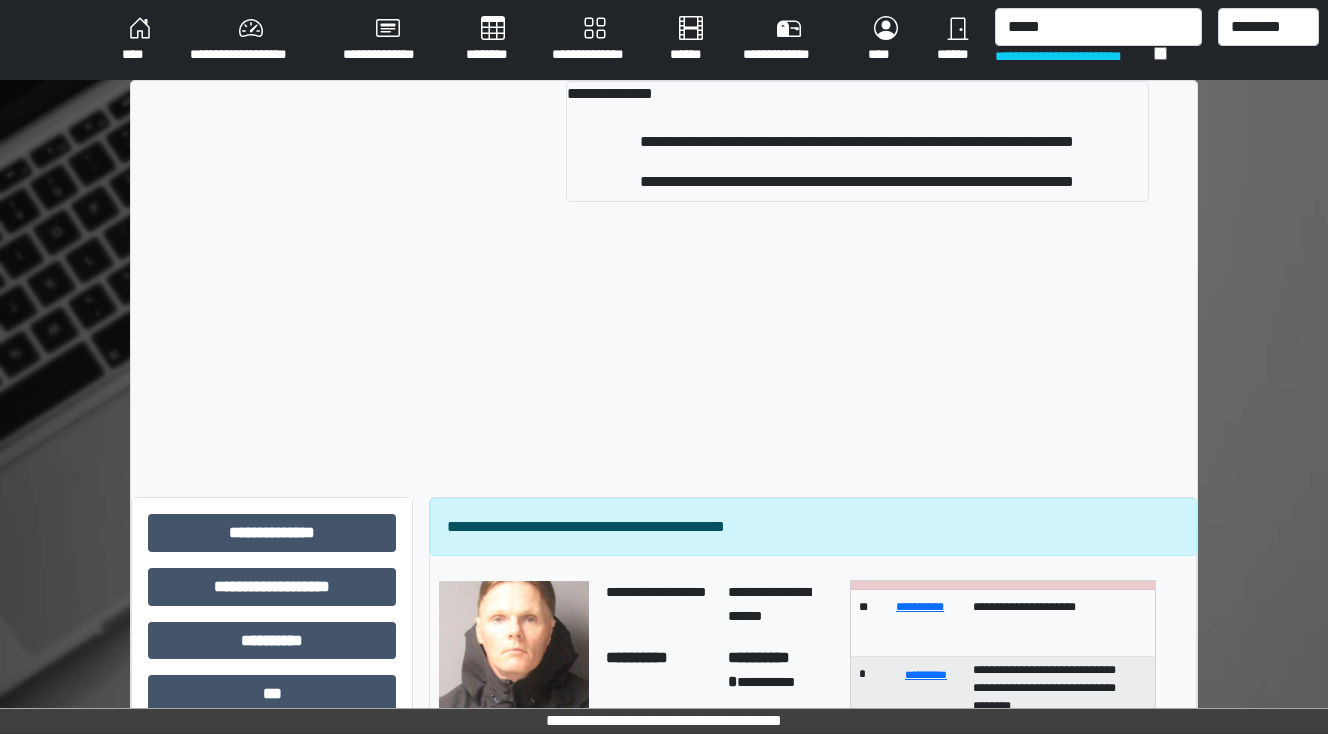 type 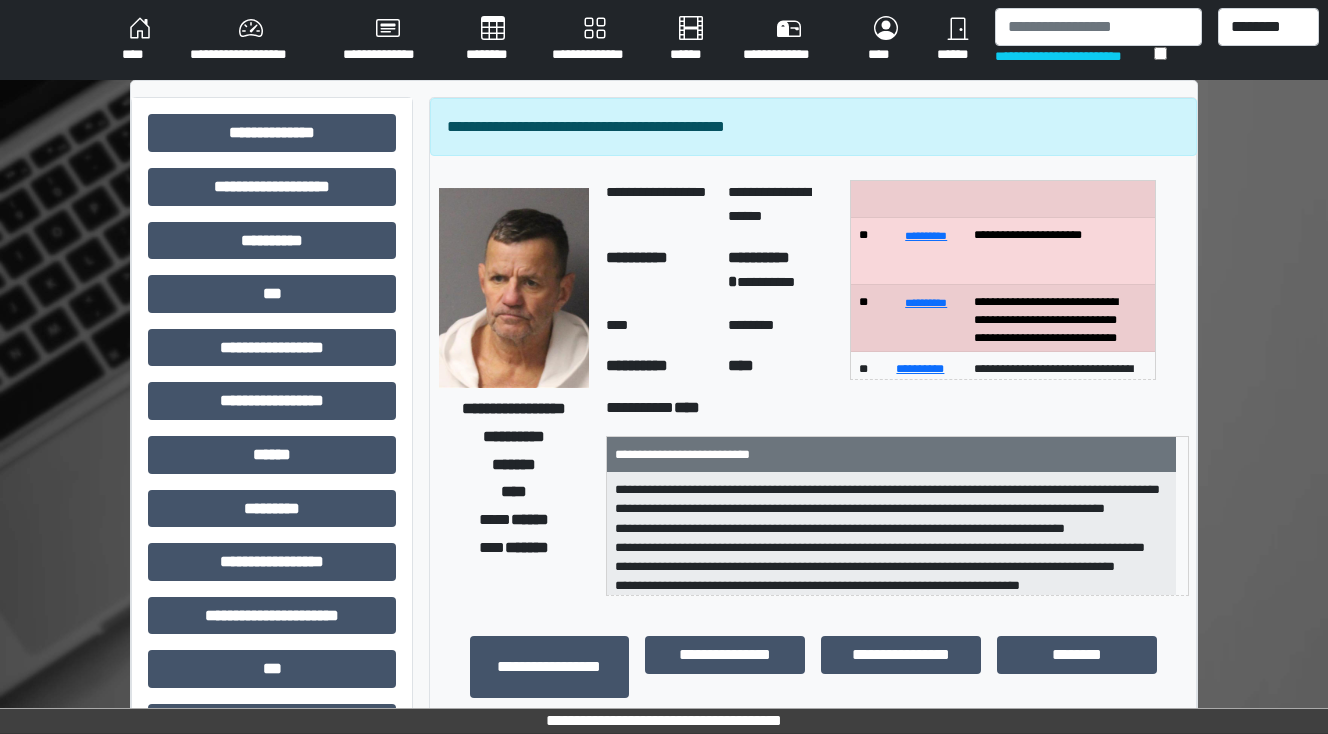 scroll, scrollTop: 160, scrollLeft: 0, axis: vertical 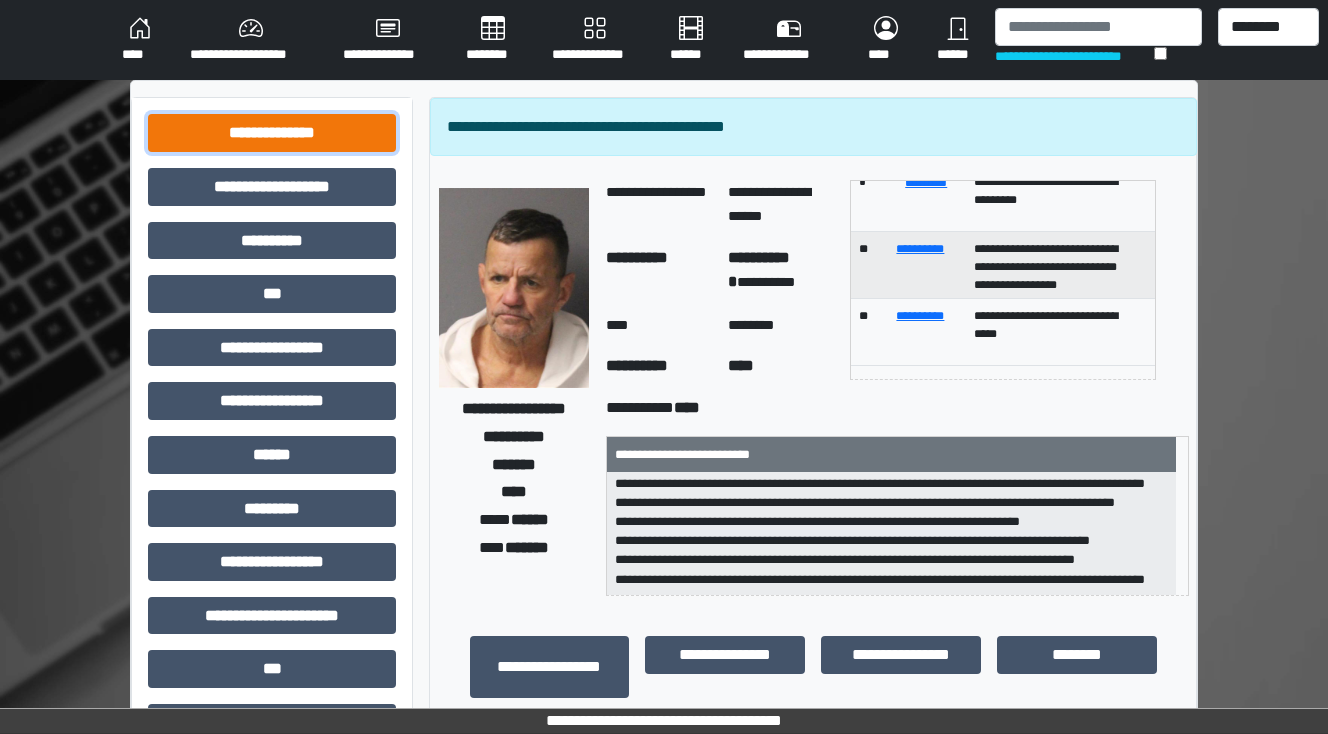 click on "**********" at bounding box center [272, 133] 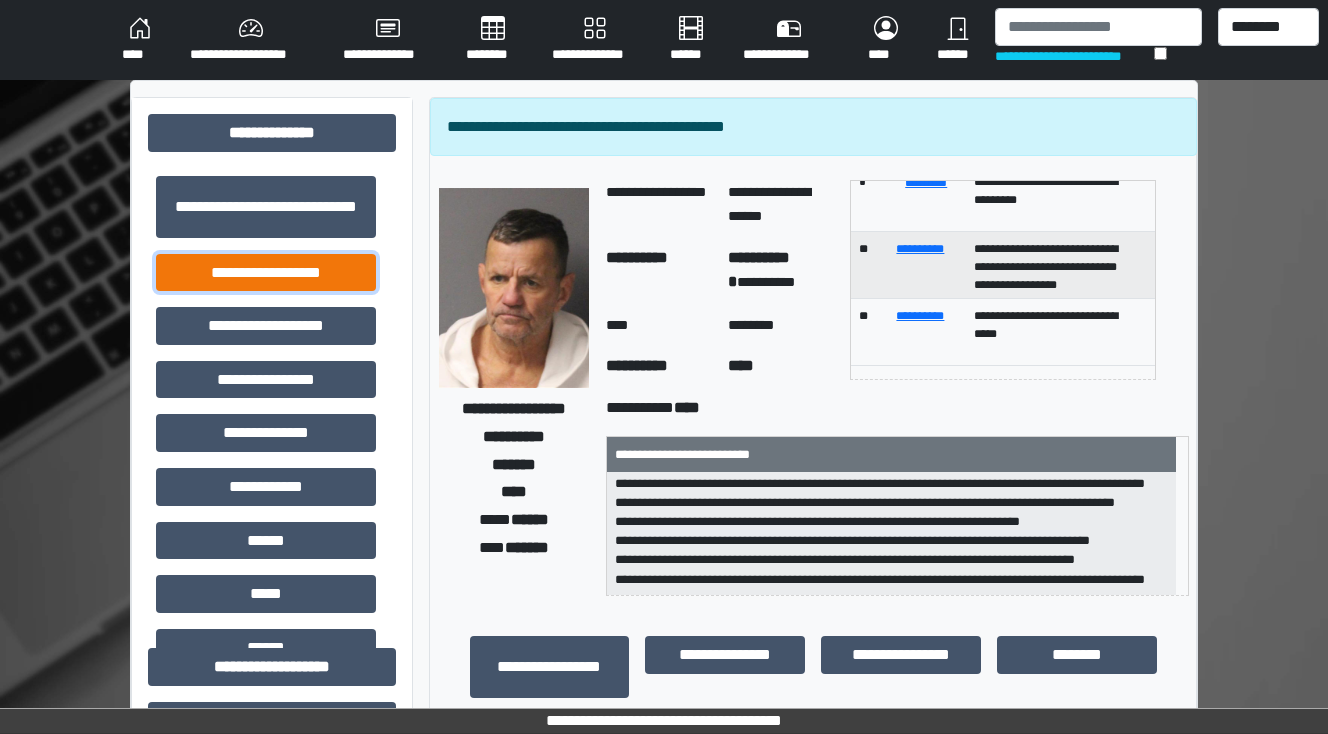 click on "**********" at bounding box center [266, 273] 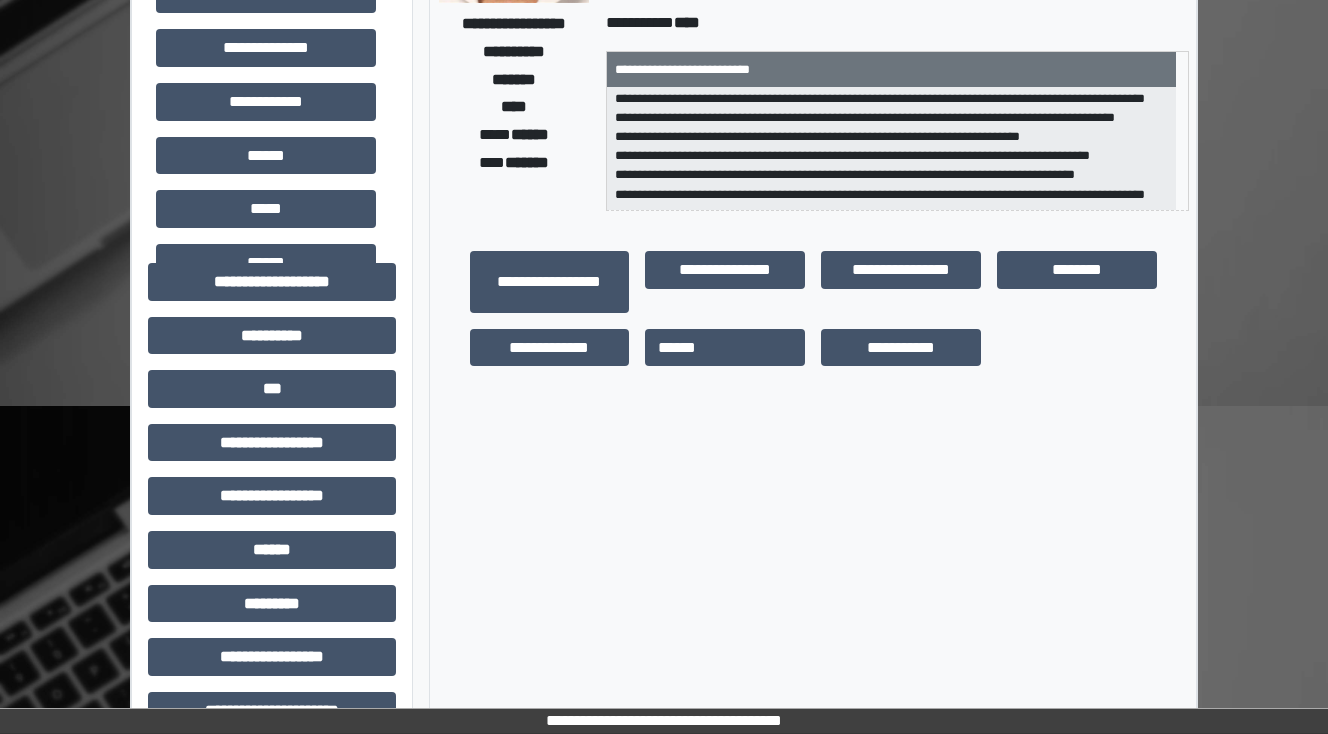 scroll, scrollTop: 400, scrollLeft: 0, axis: vertical 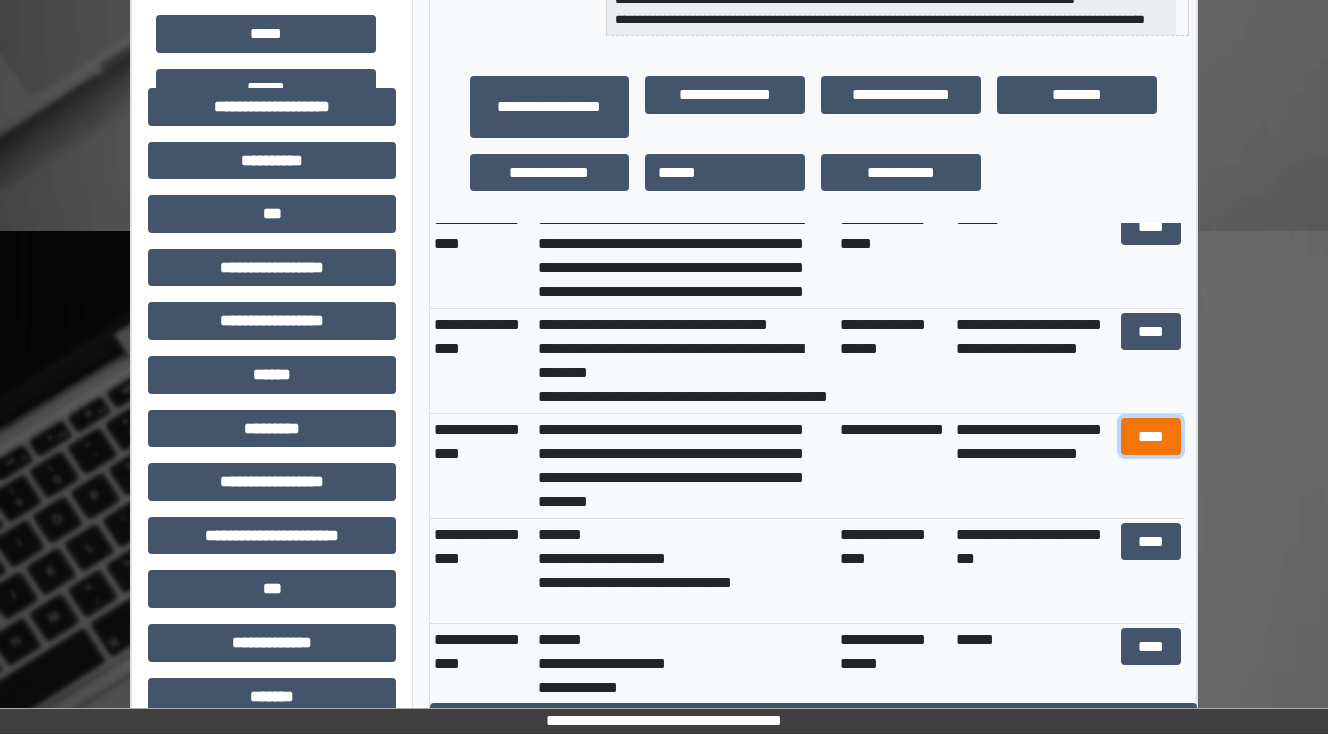 click on "****" at bounding box center [1150, 437] 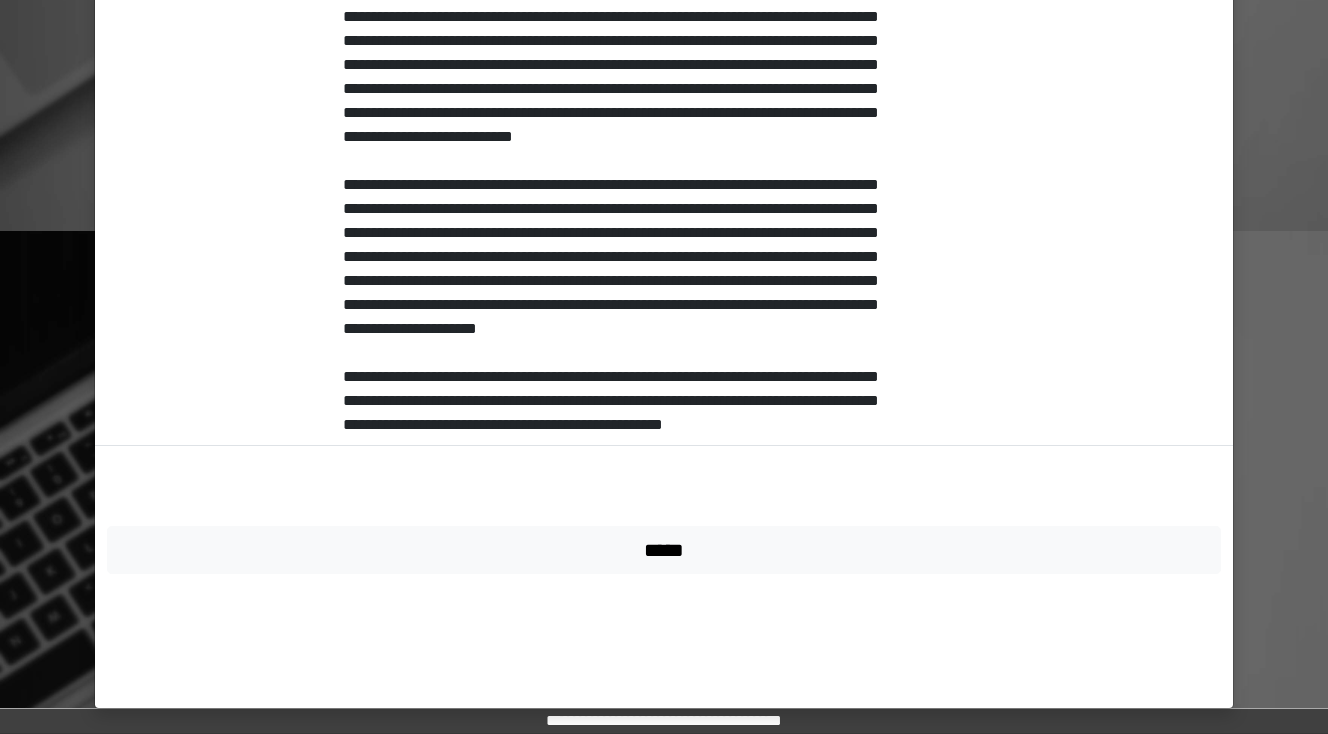 scroll, scrollTop: 867, scrollLeft: 0, axis: vertical 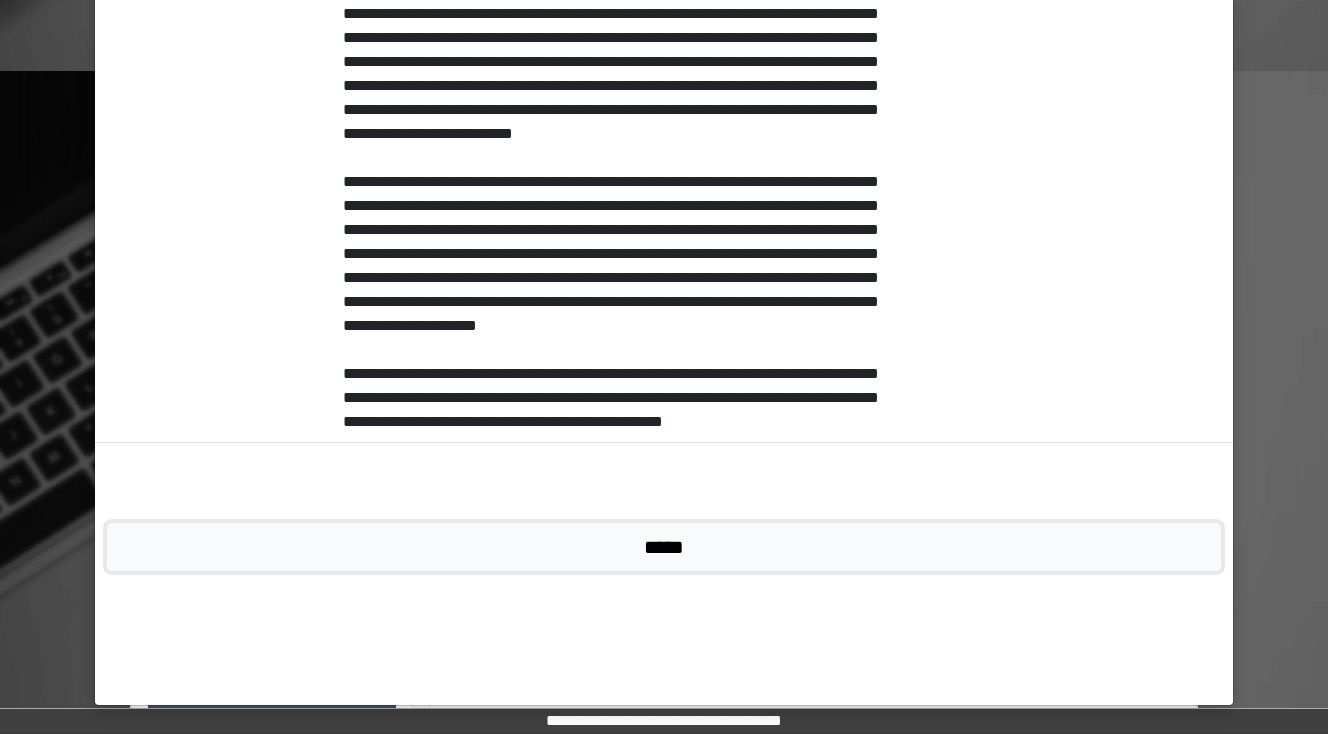 click on "*****" at bounding box center [664, 547] 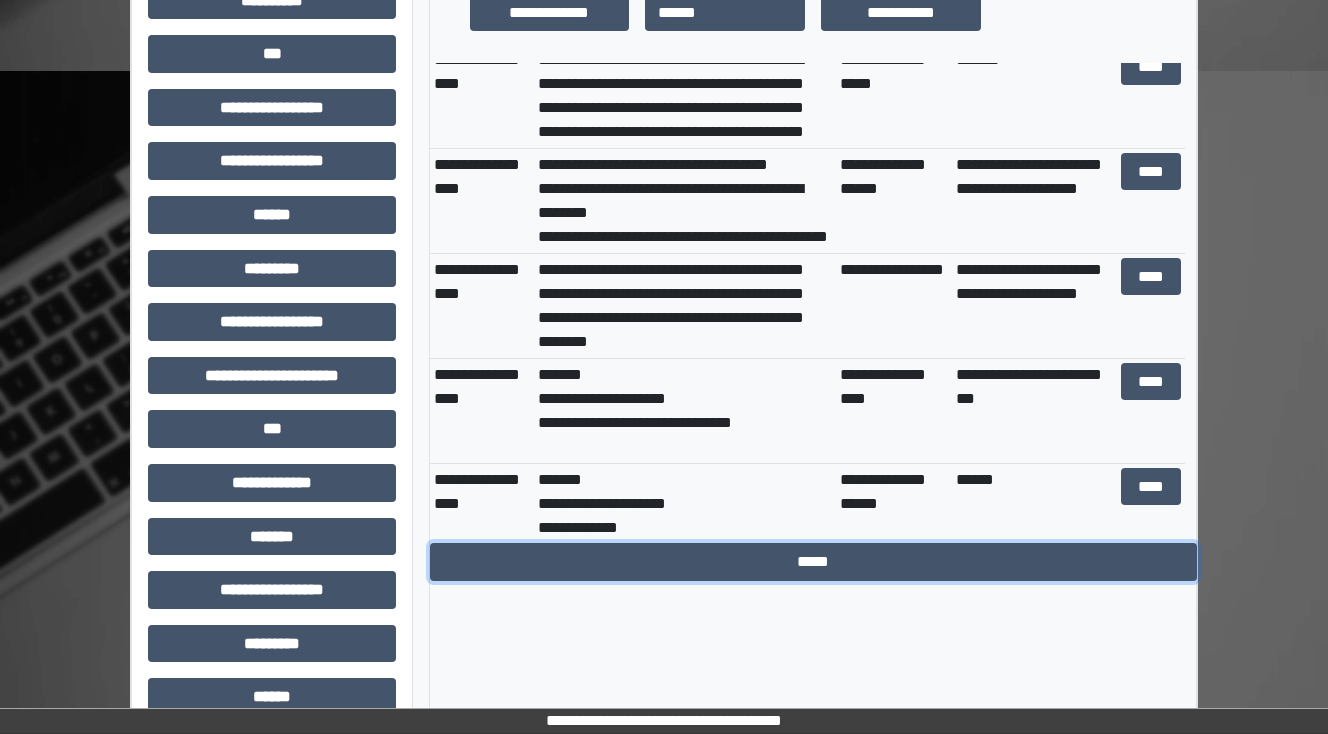 click on "*****" at bounding box center [813, 562] 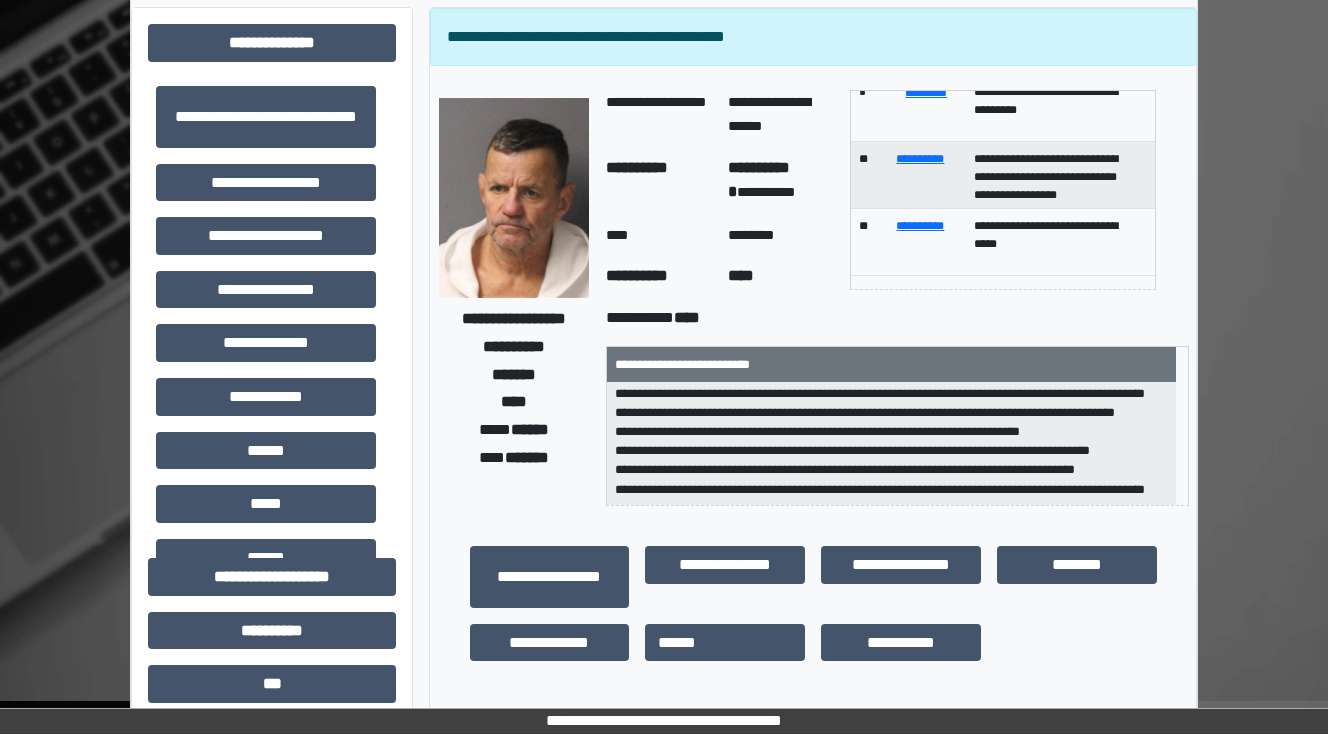 scroll, scrollTop: 0, scrollLeft: 0, axis: both 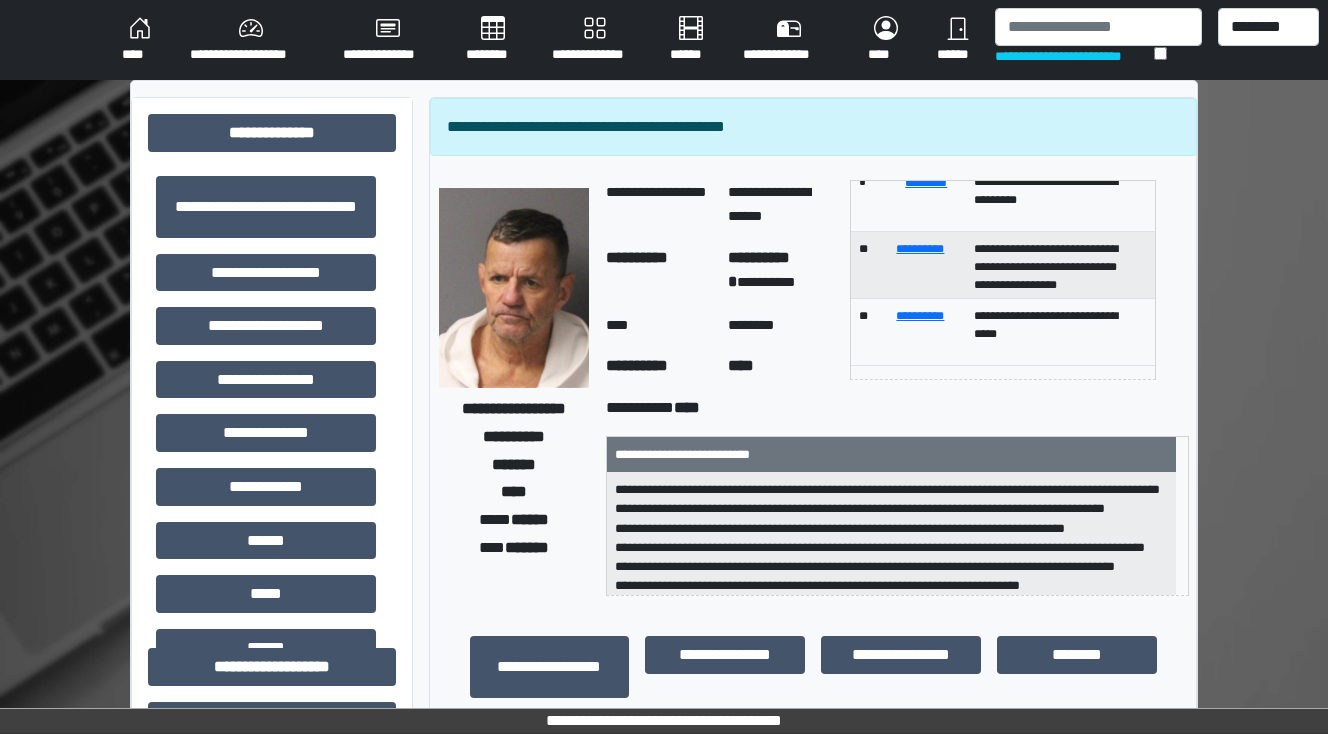 click on "****" at bounding box center [140, 40] 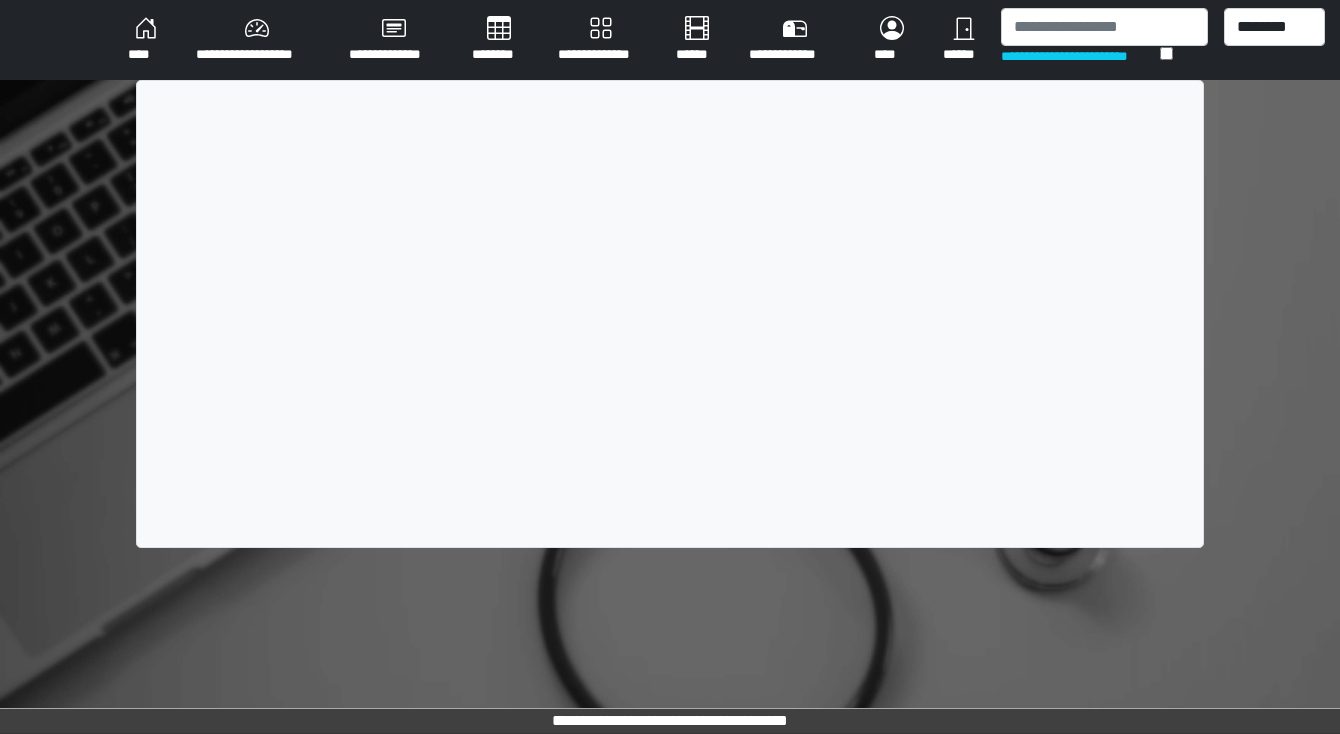 scroll, scrollTop: 0, scrollLeft: 0, axis: both 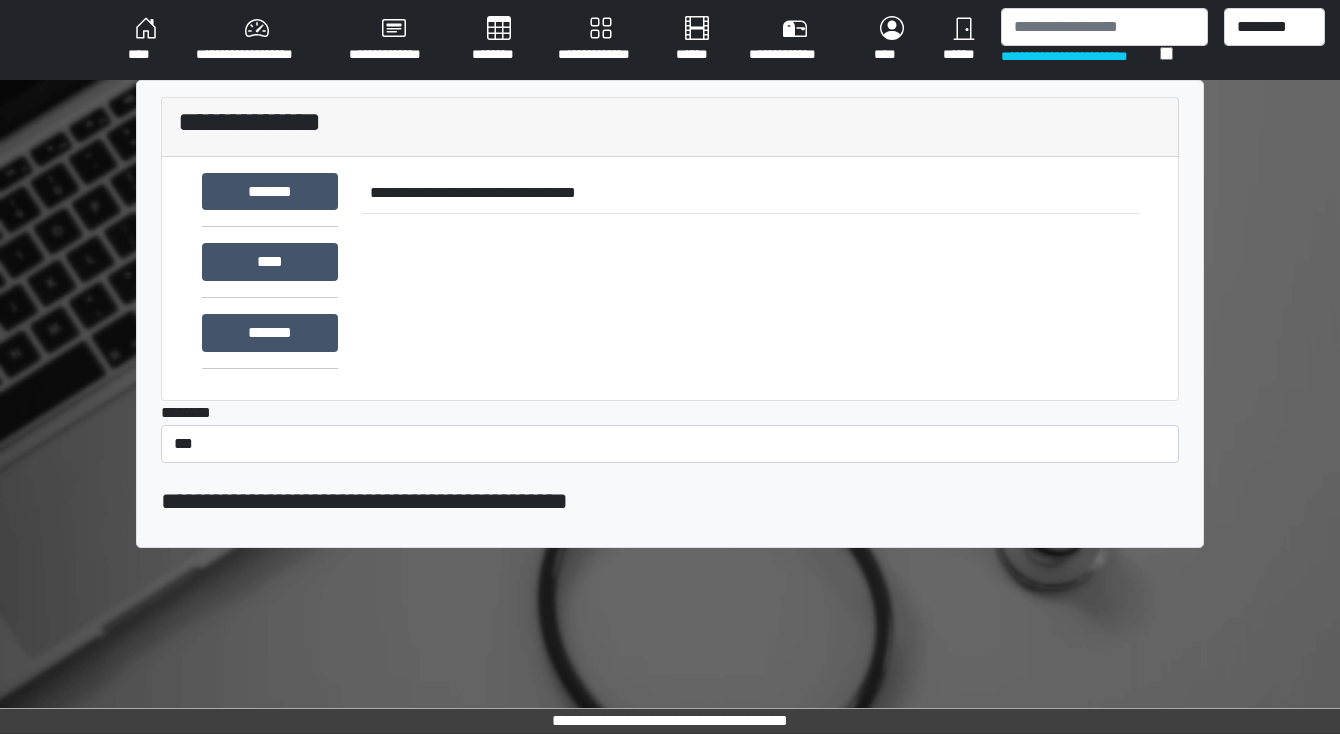 click on "********" at bounding box center (499, 40) 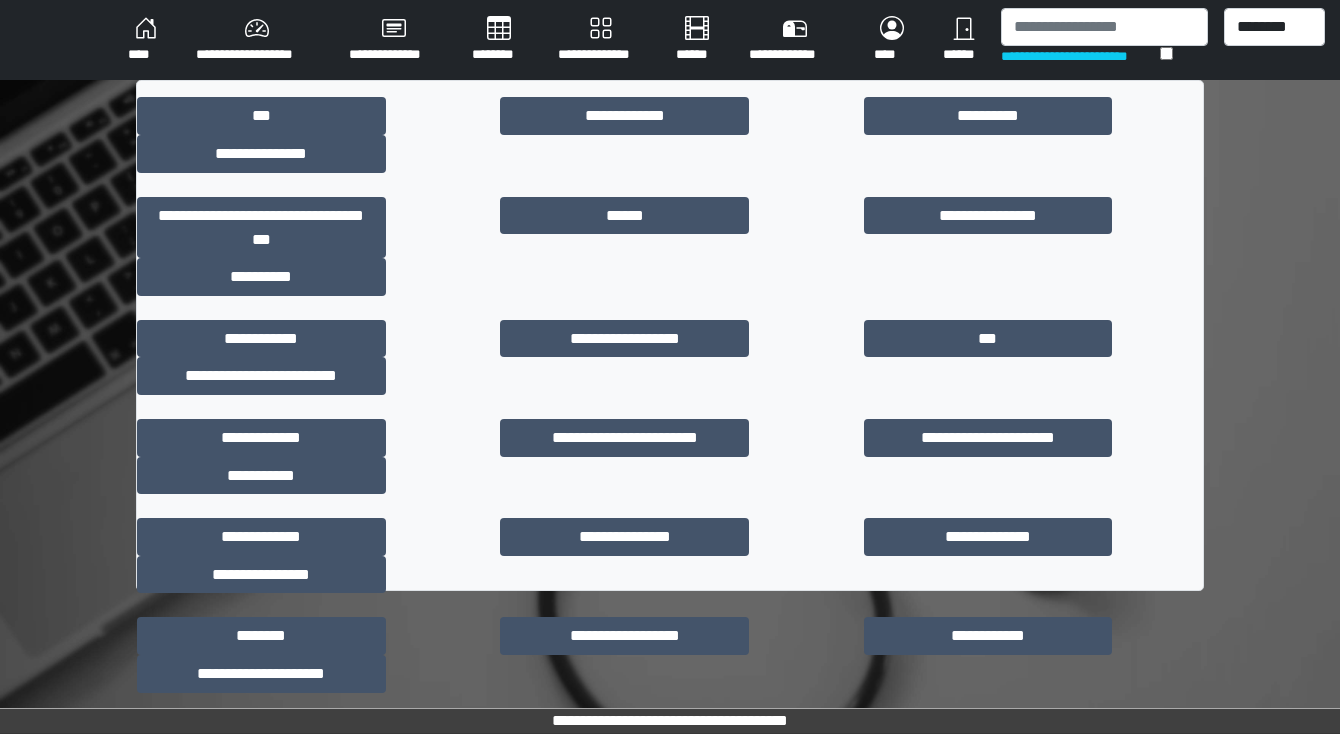 click on "****" at bounding box center [146, 40] 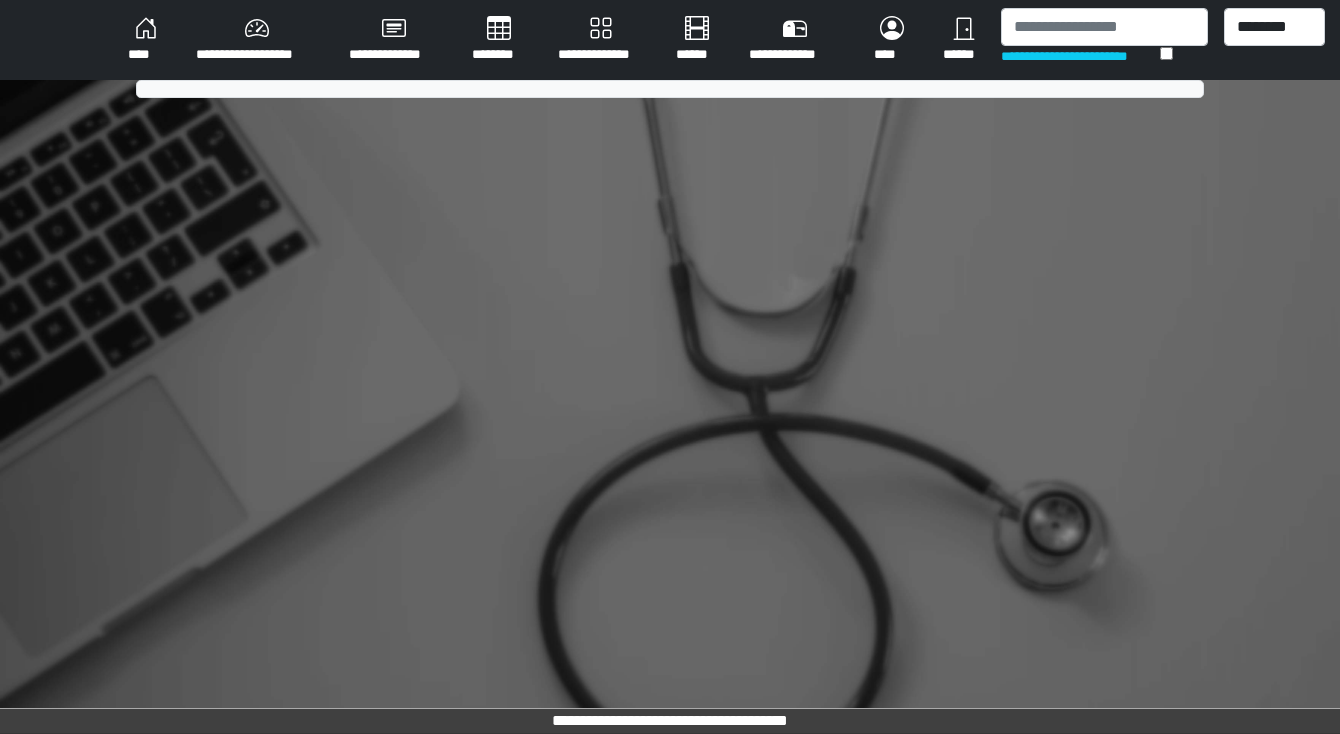 scroll, scrollTop: 0, scrollLeft: 0, axis: both 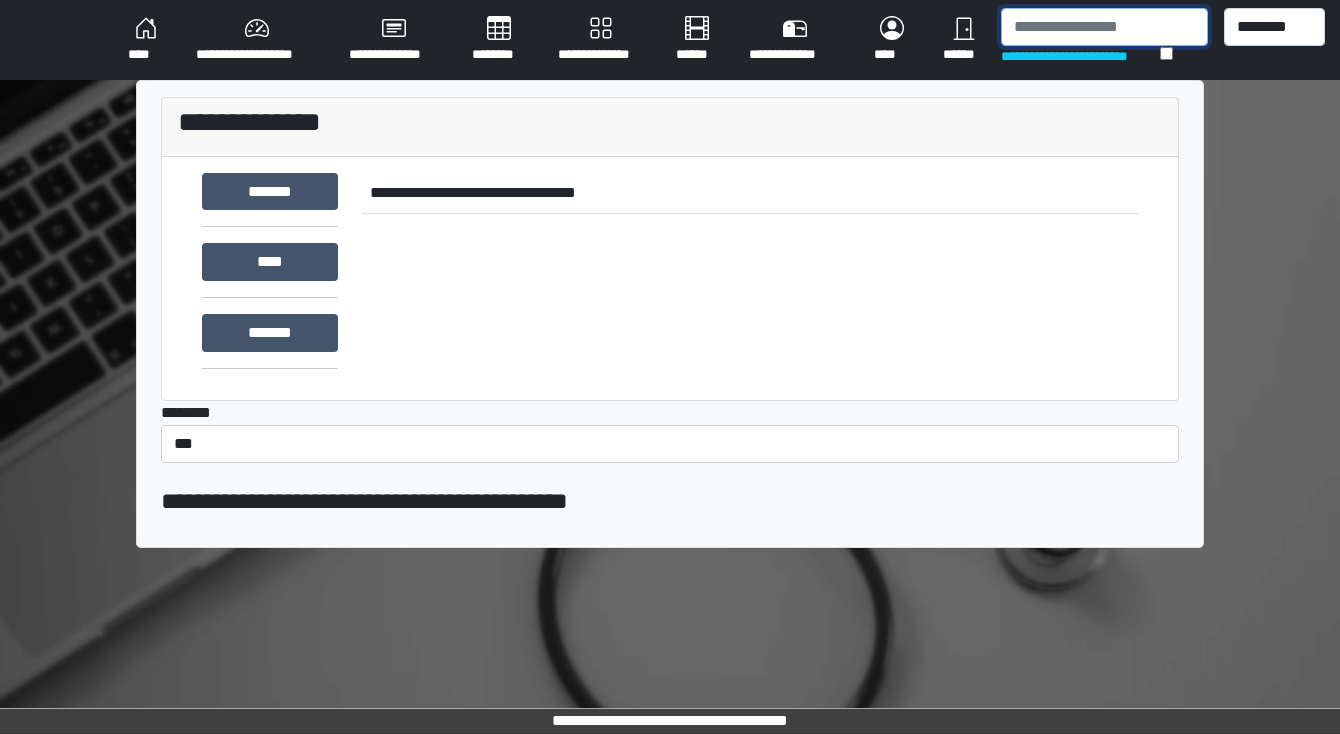 click at bounding box center (1104, 27) 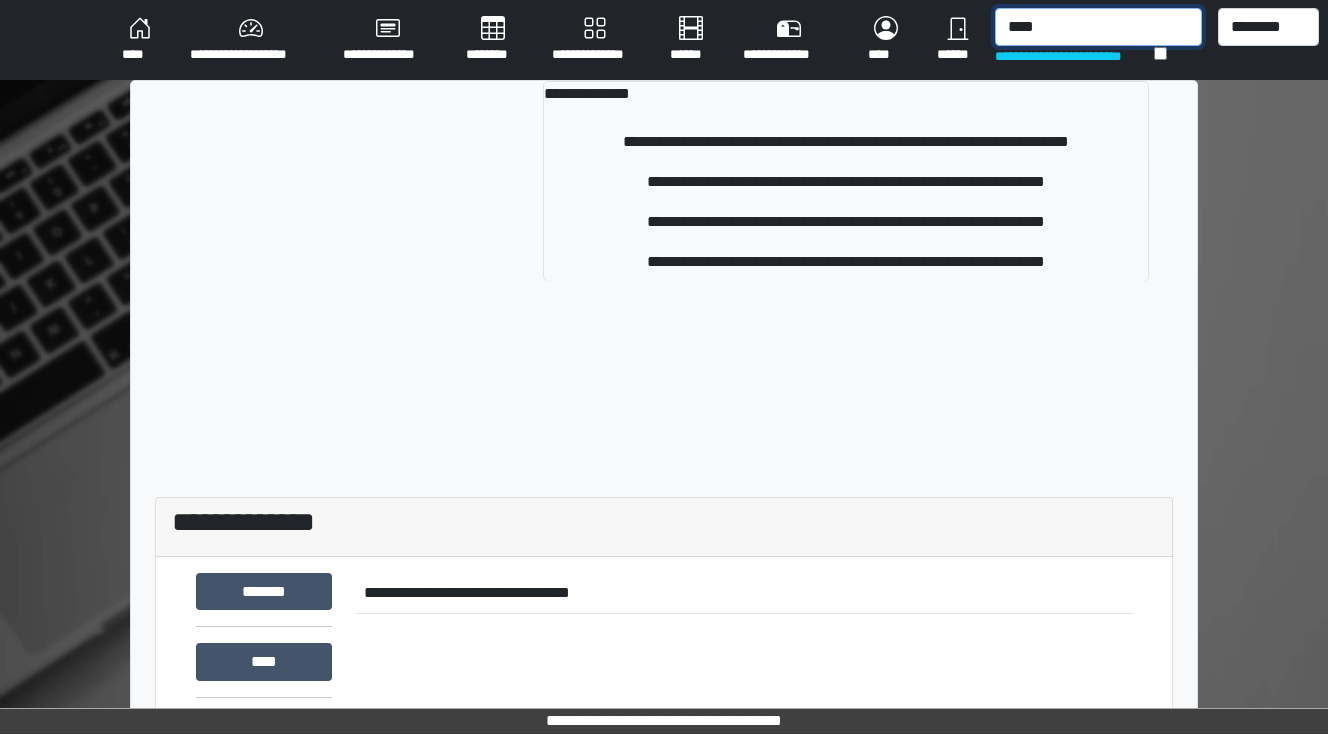 type on "****" 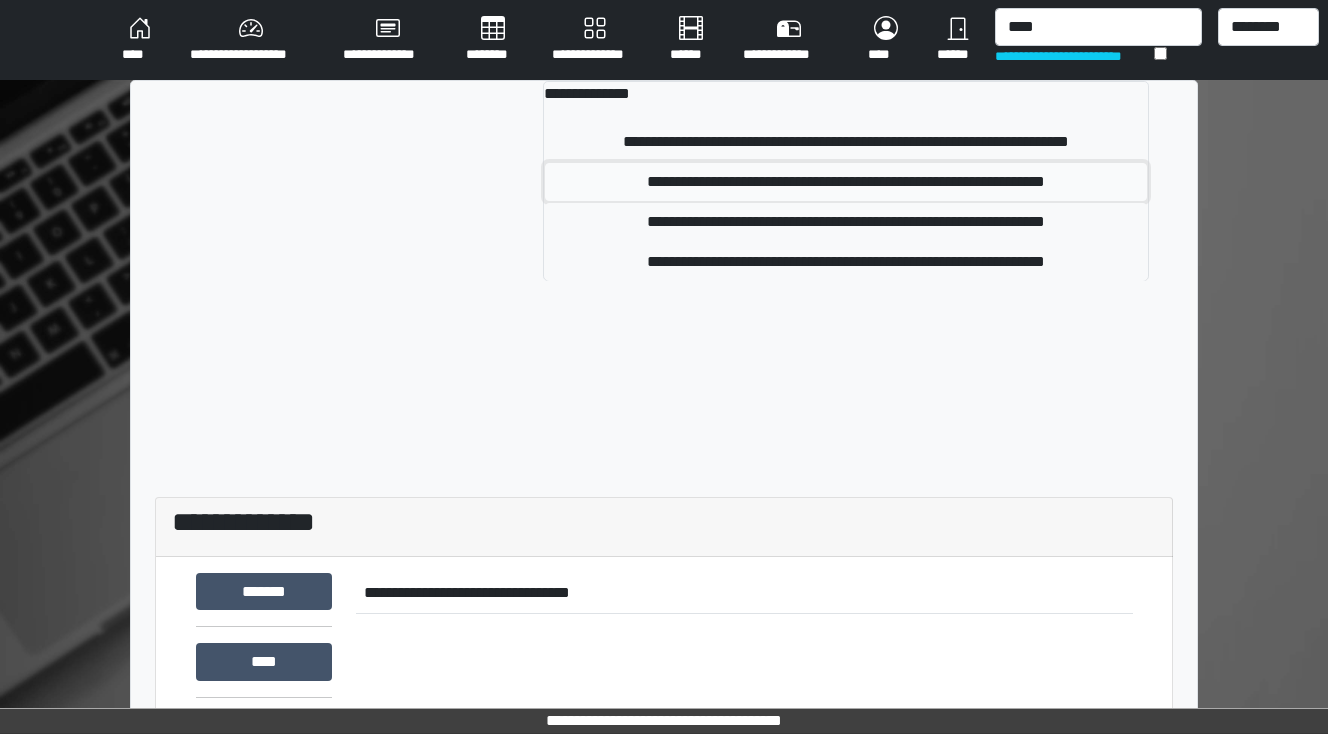 click on "**********" at bounding box center (846, 182) 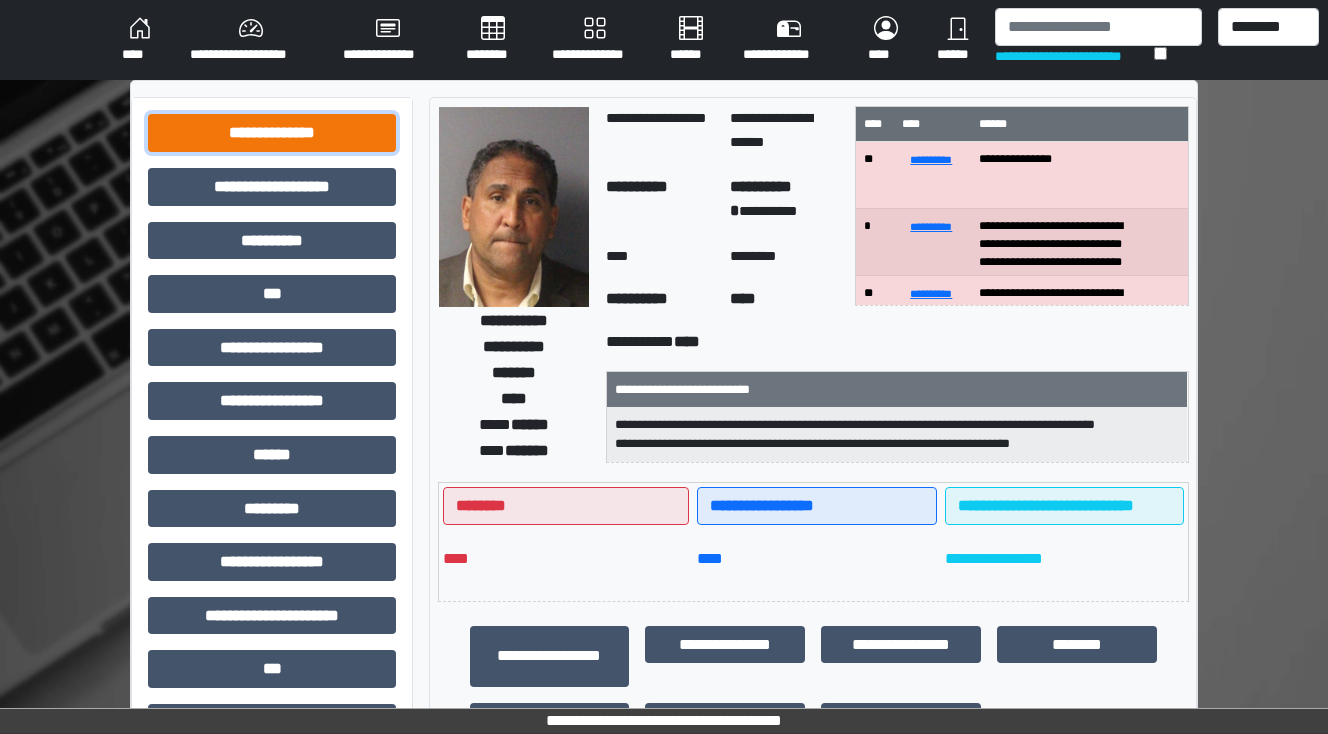 click on "**********" at bounding box center [272, 133] 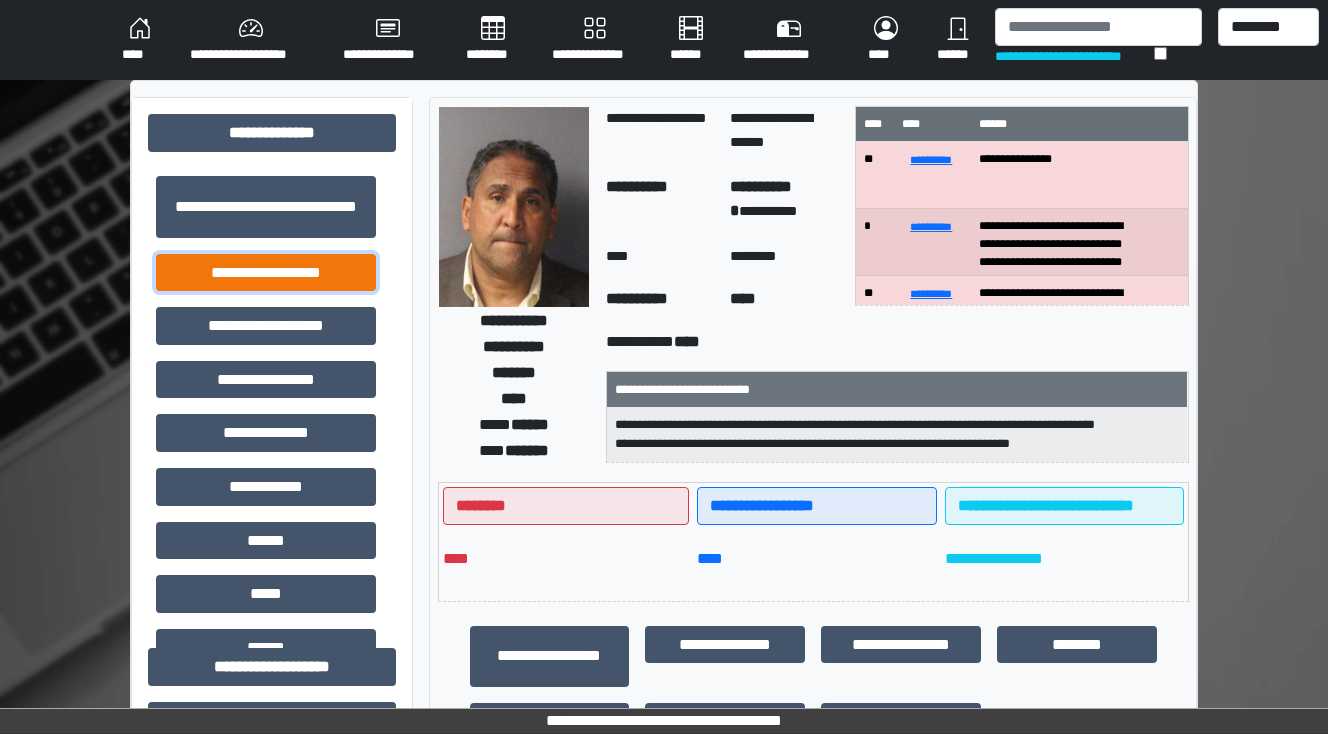 click on "**********" at bounding box center [266, 273] 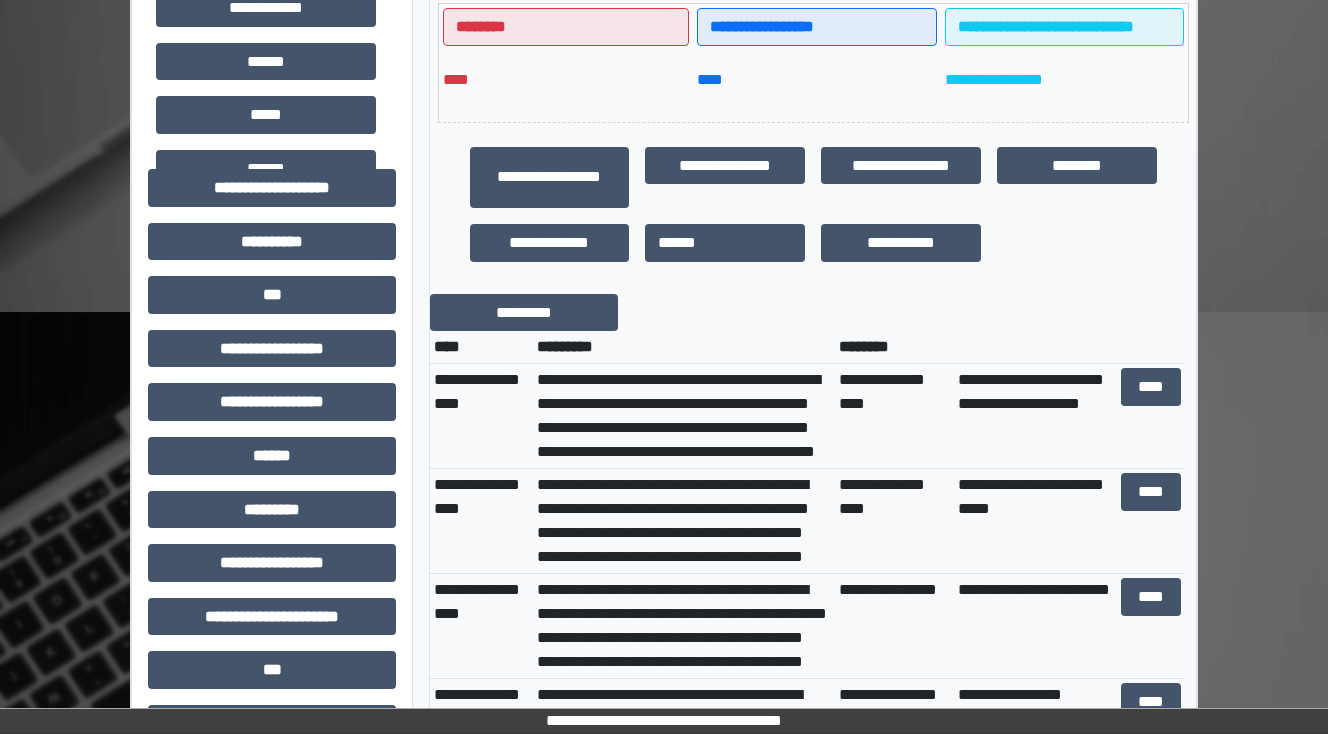scroll, scrollTop: 480, scrollLeft: 0, axis: vertical 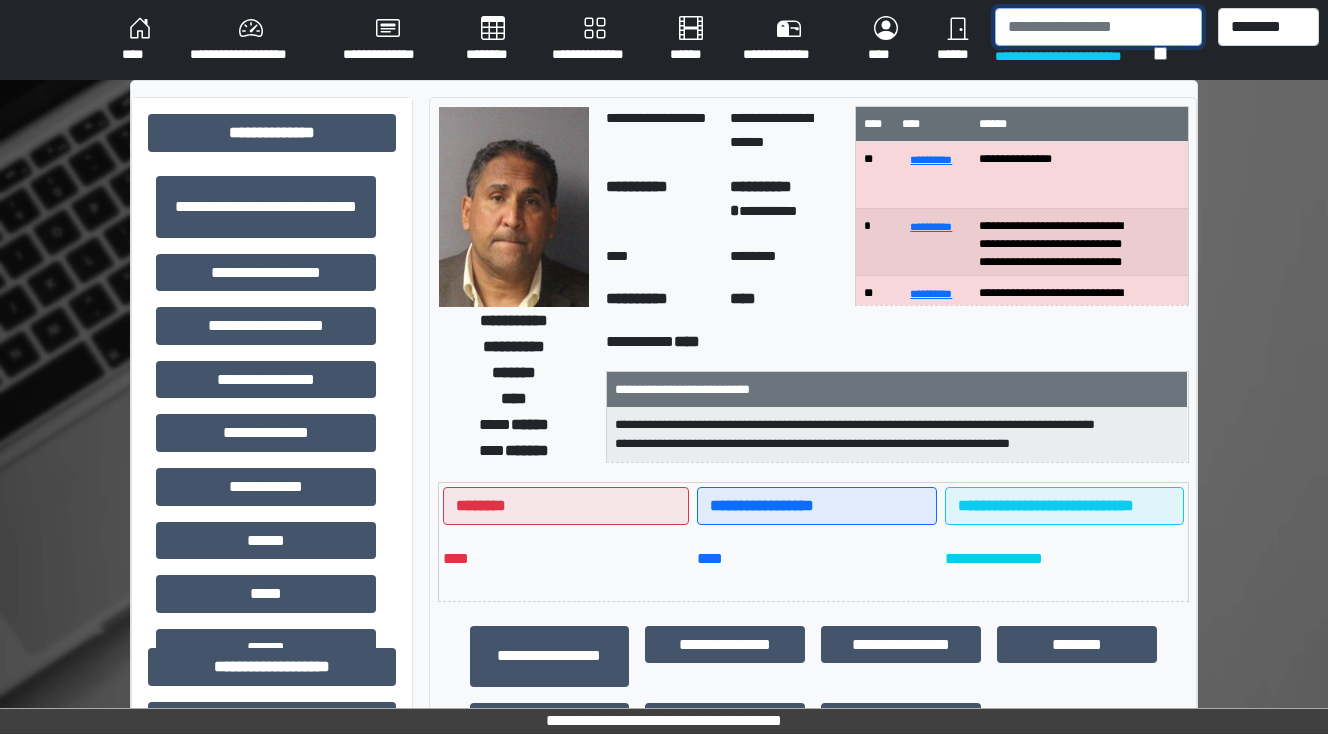 click at bounding box center [1098, 27] 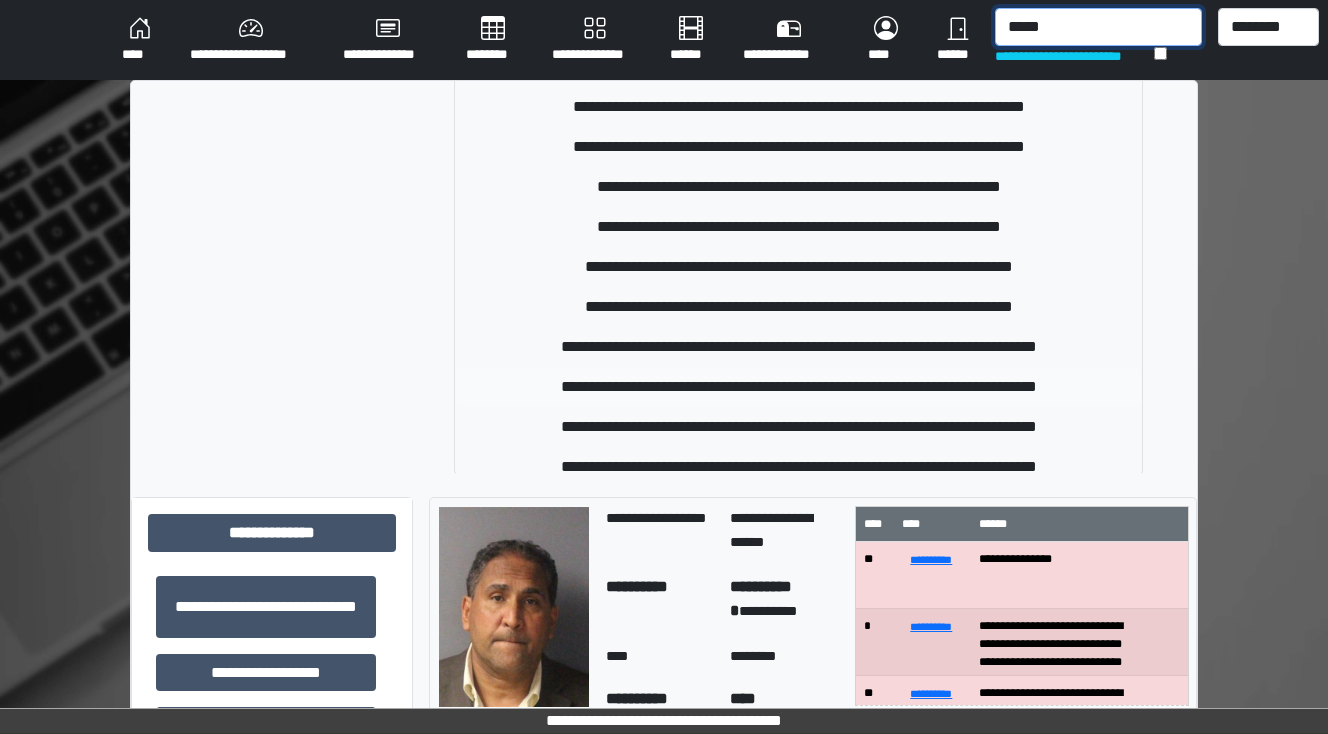 scroll, scrollTop: 924, scrollLeft: 0, axis: vertical 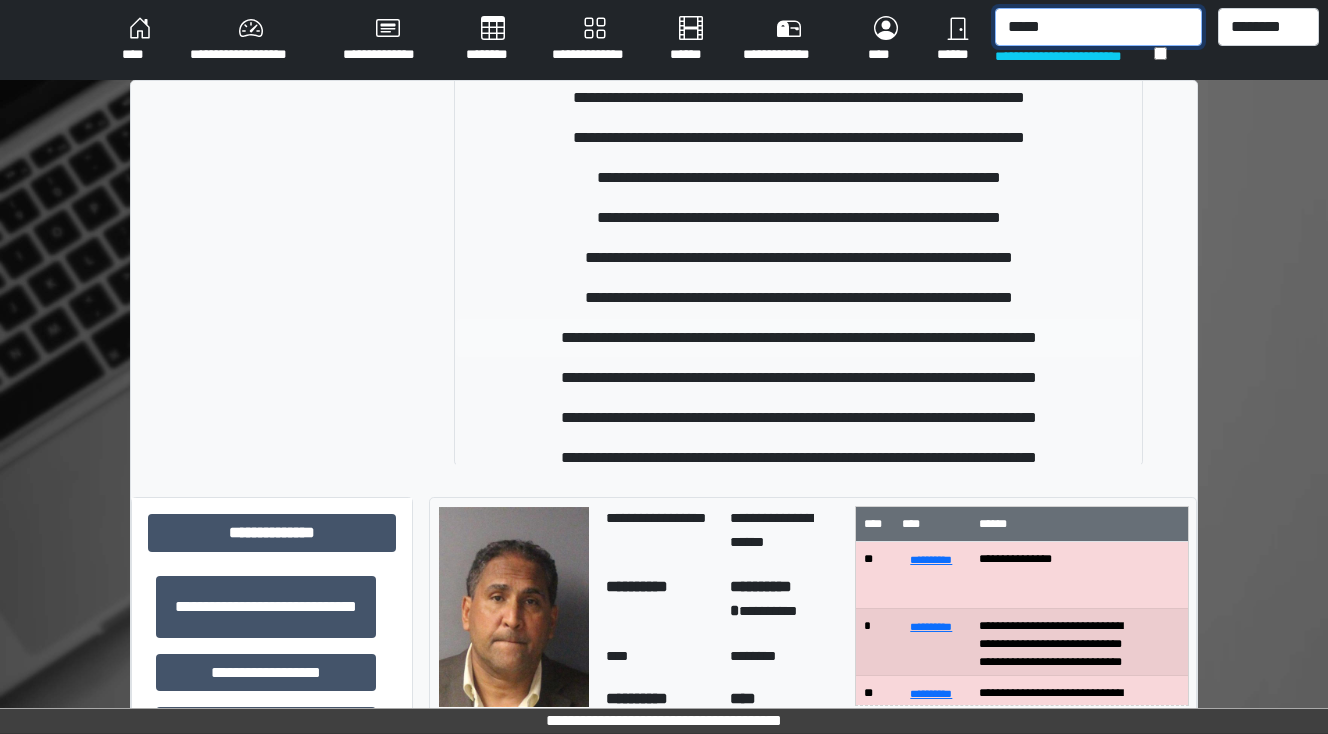 type on "*****" 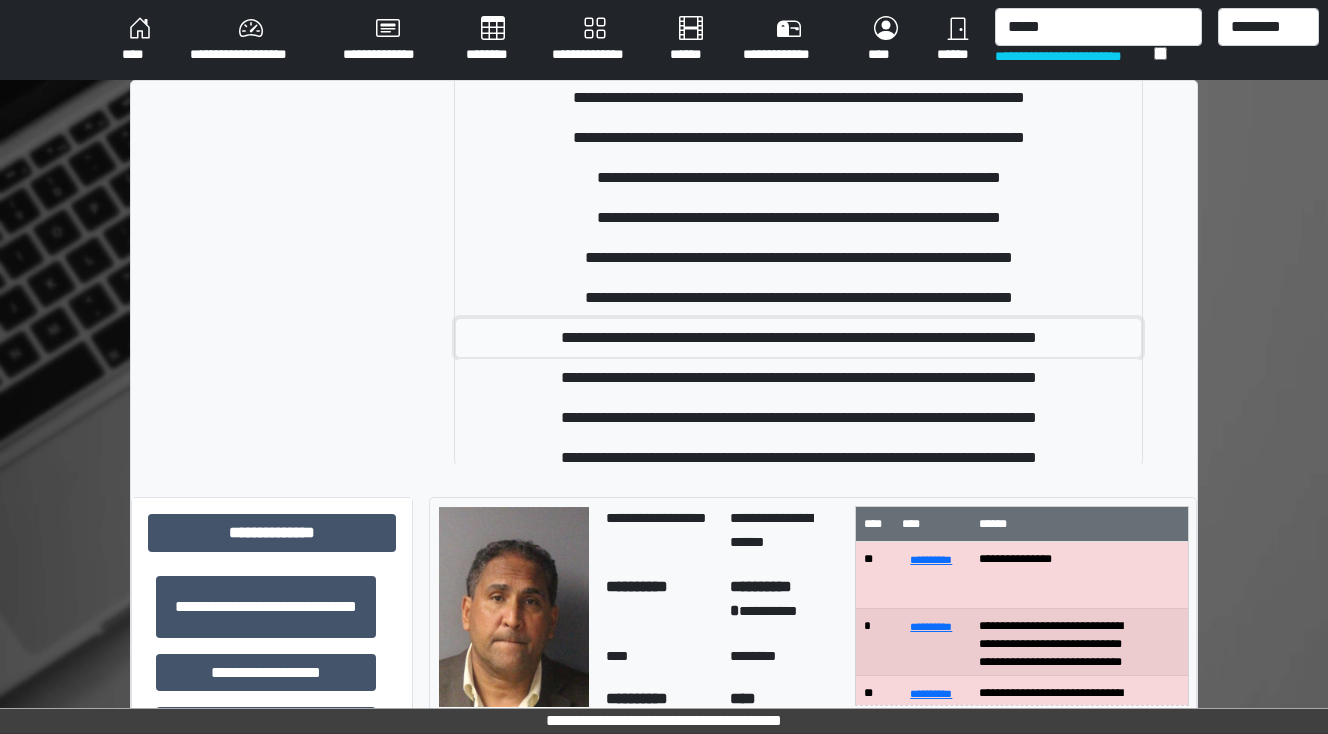 click on "**********" at bounding box center [799, 338] 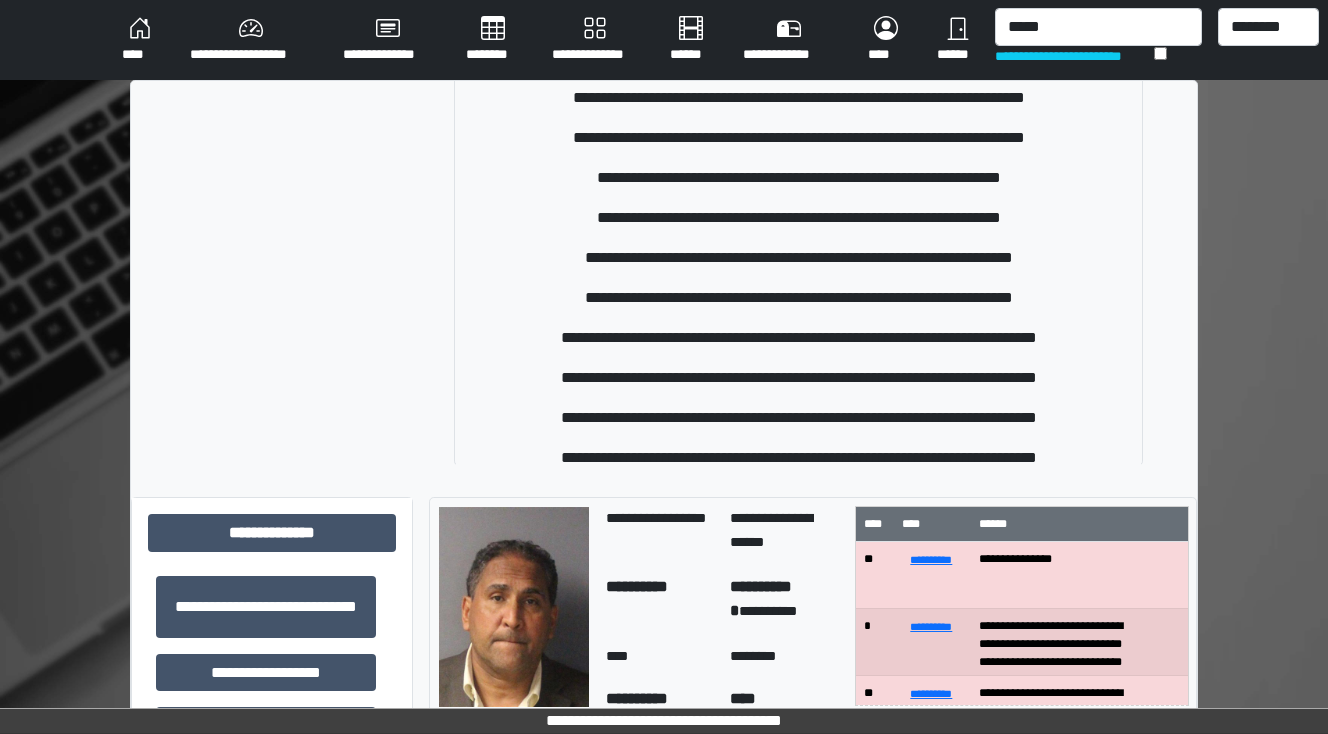 type 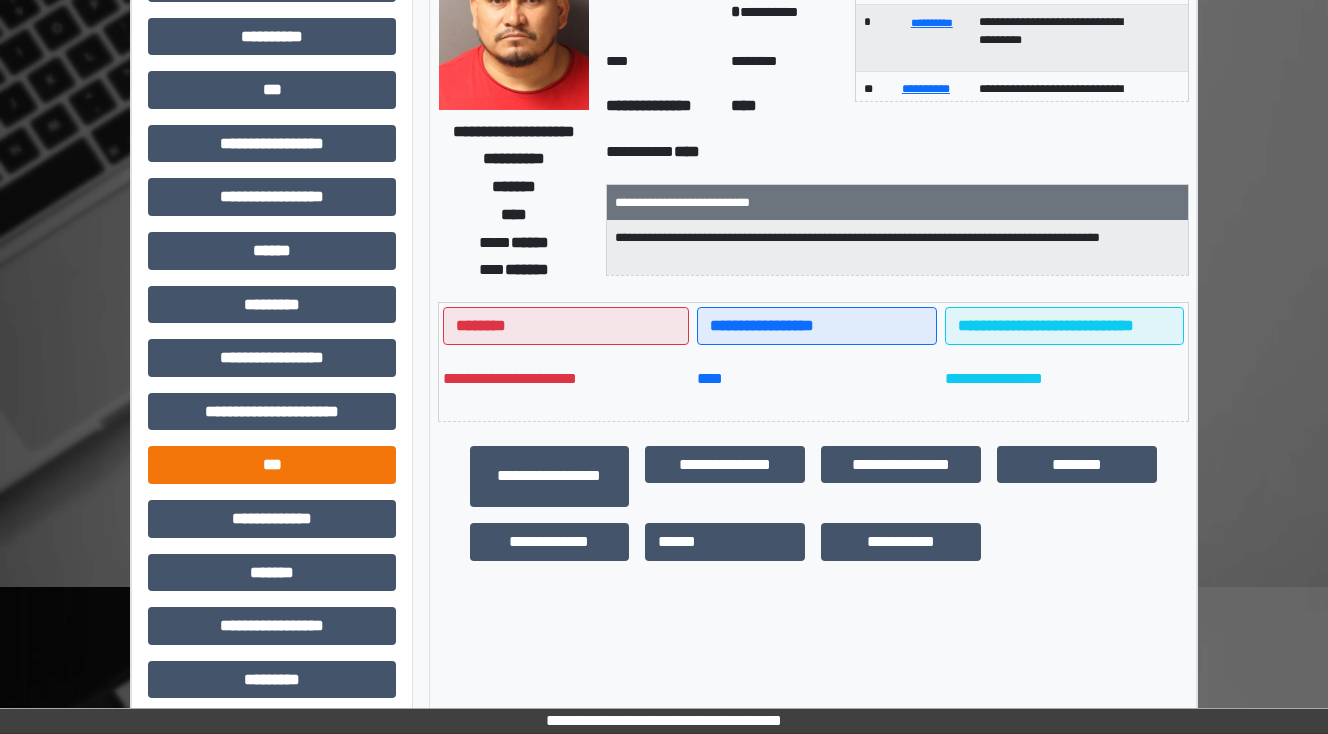 scroll, scrollTop: 320, scrollLeft: 0, axis: vertical 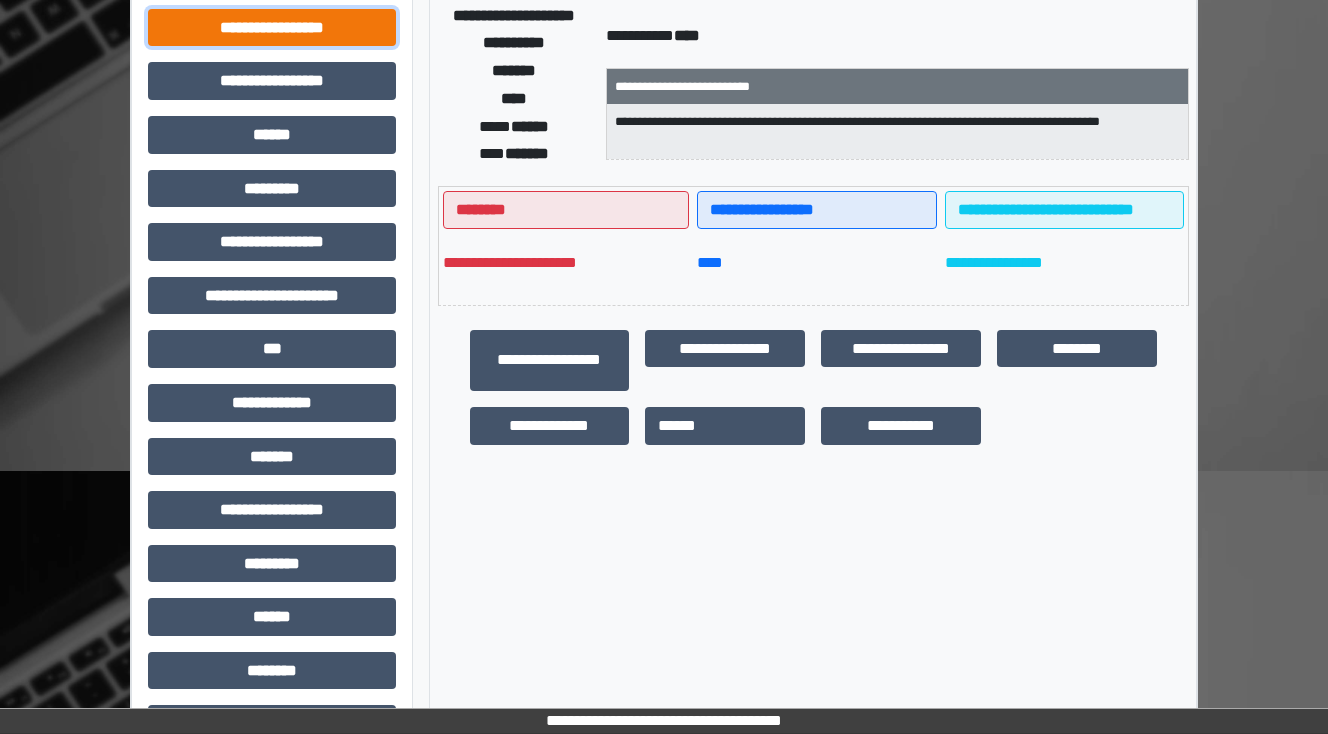 click on "**********" at bounding box center (272, 28) 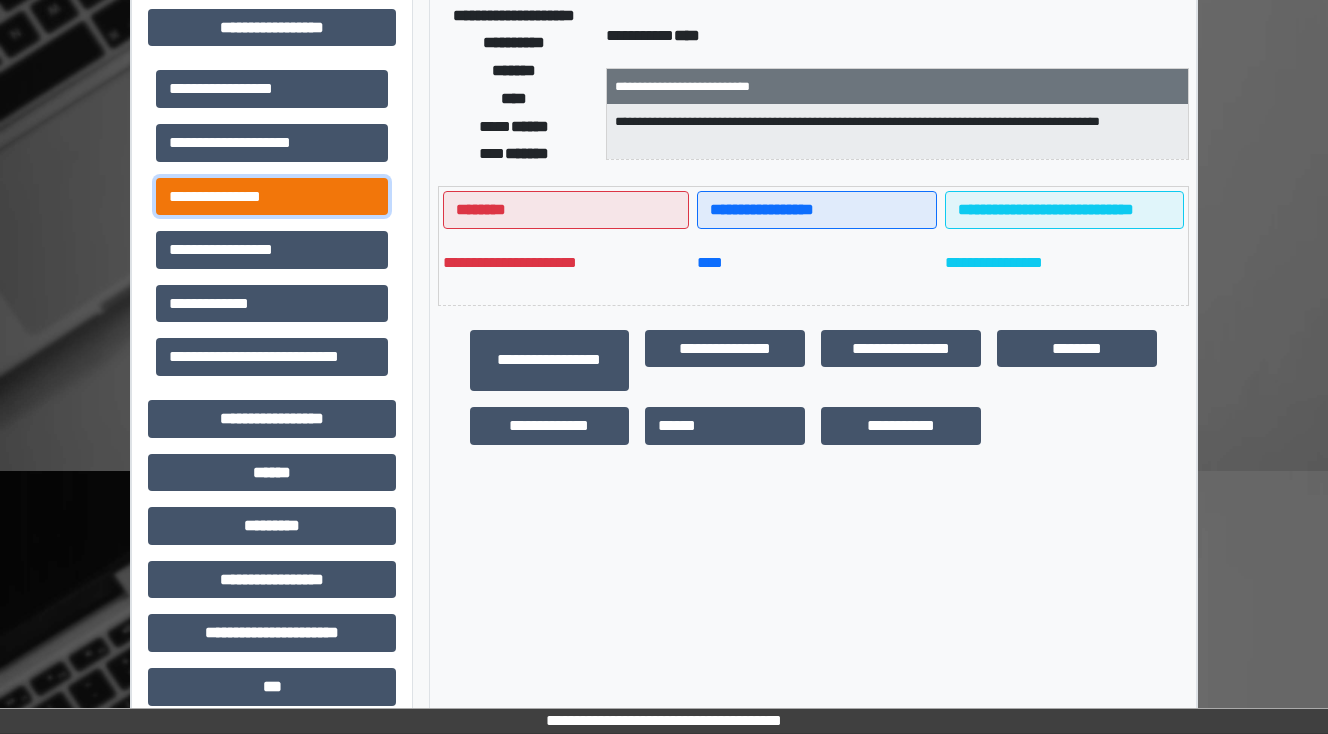 click on "**********" at bounding box center [272, 197] 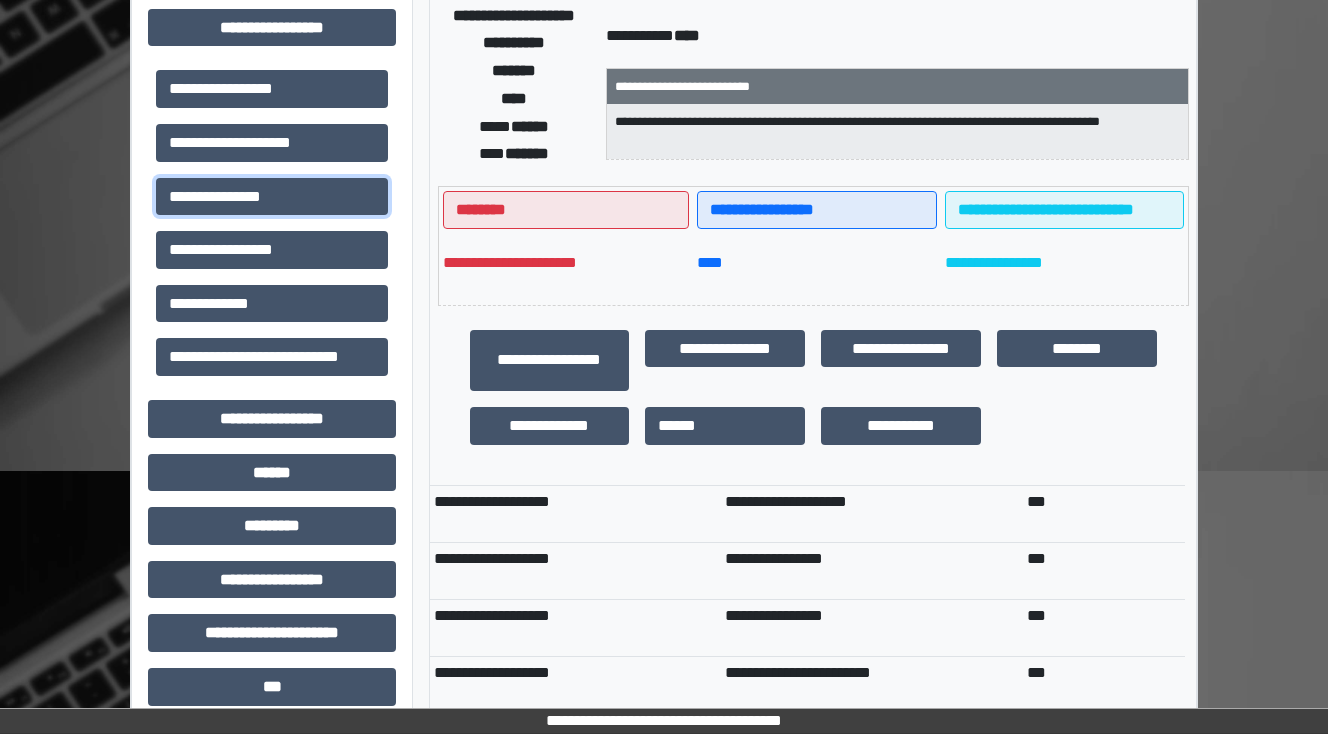 scroll, scrollTop: 0, scrollLeft: 0, axis: both 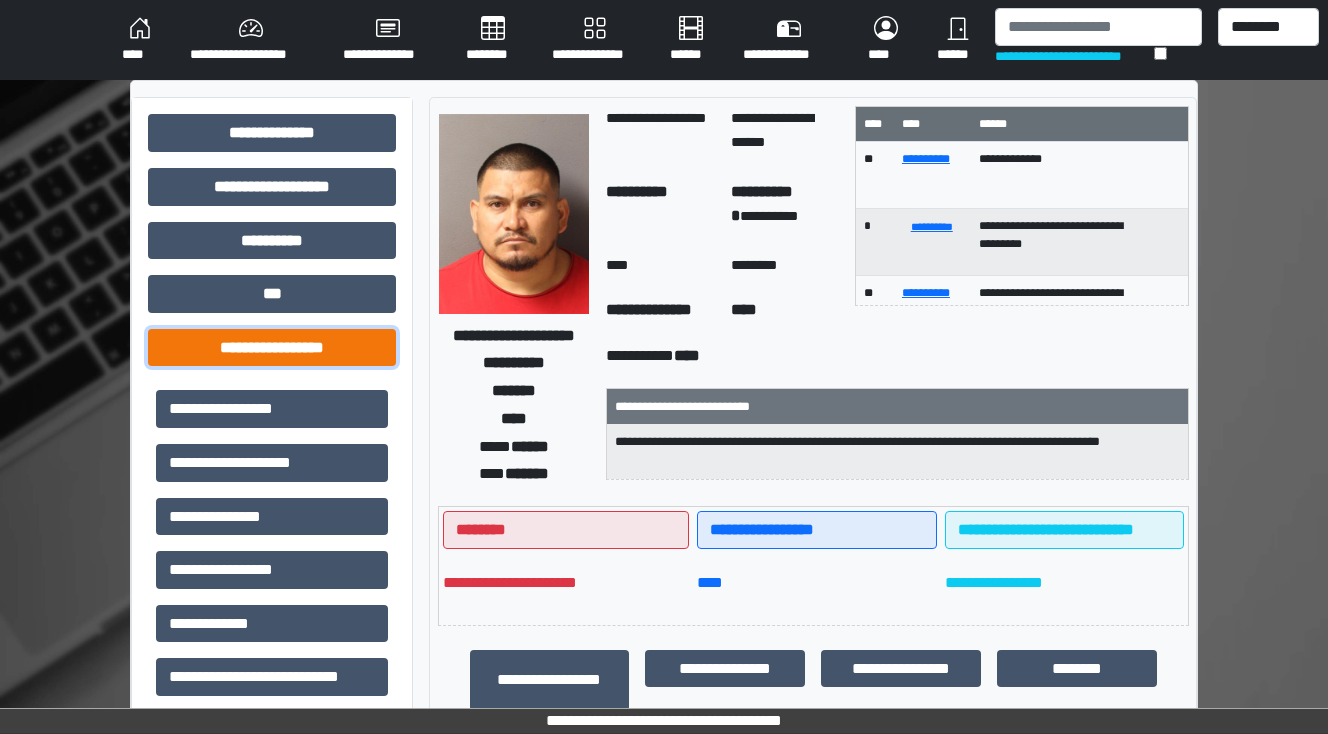 click on "**********" at bounding box center [272, 348] 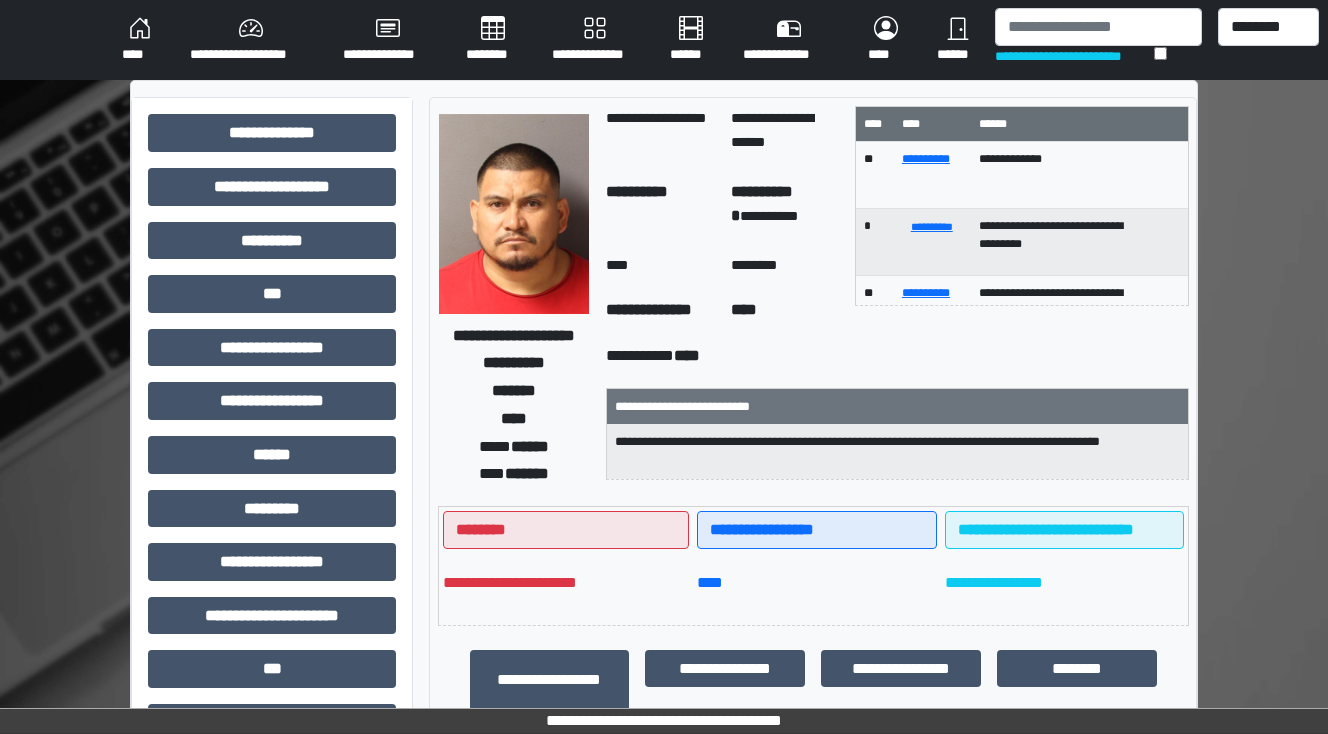 click on "****" at bounding box center [140, 40] 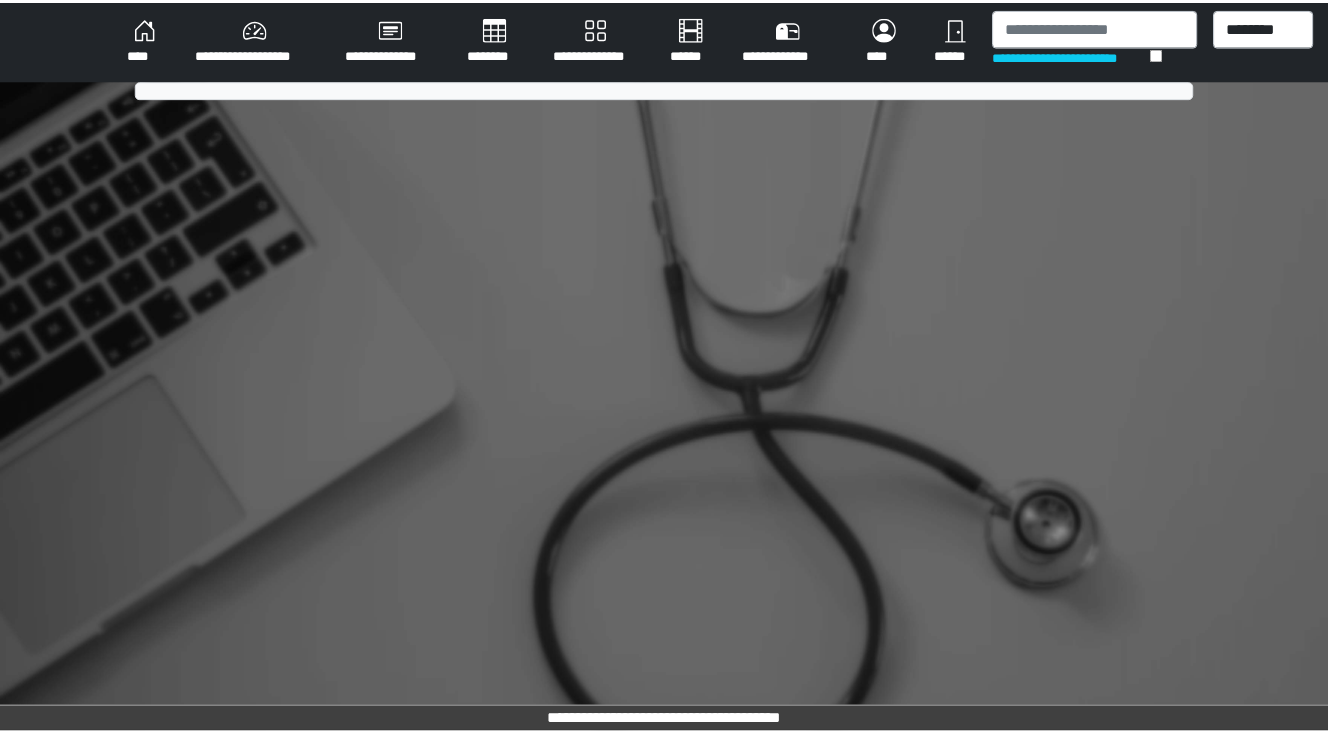 scroll, scrollTop: 0, scrollLeft: 0, axis: both 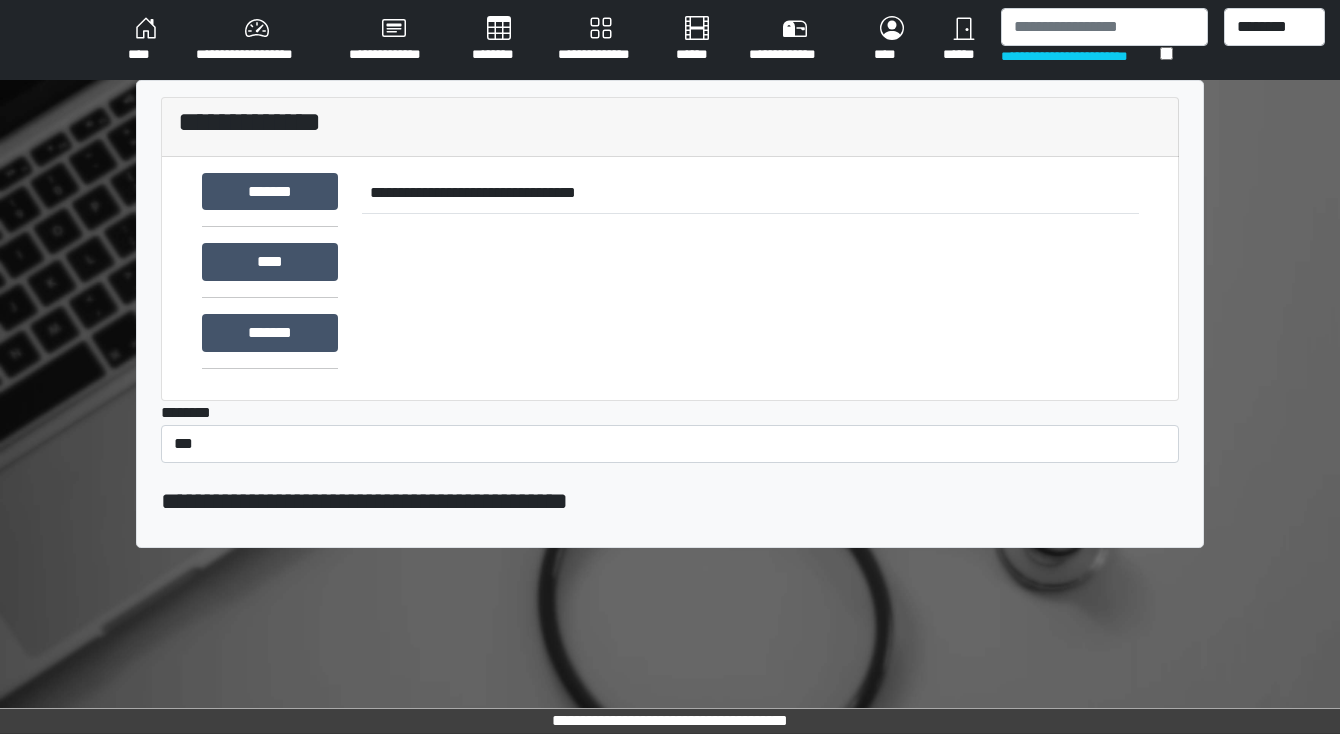 click on "********" at bounding box center [499, 40] 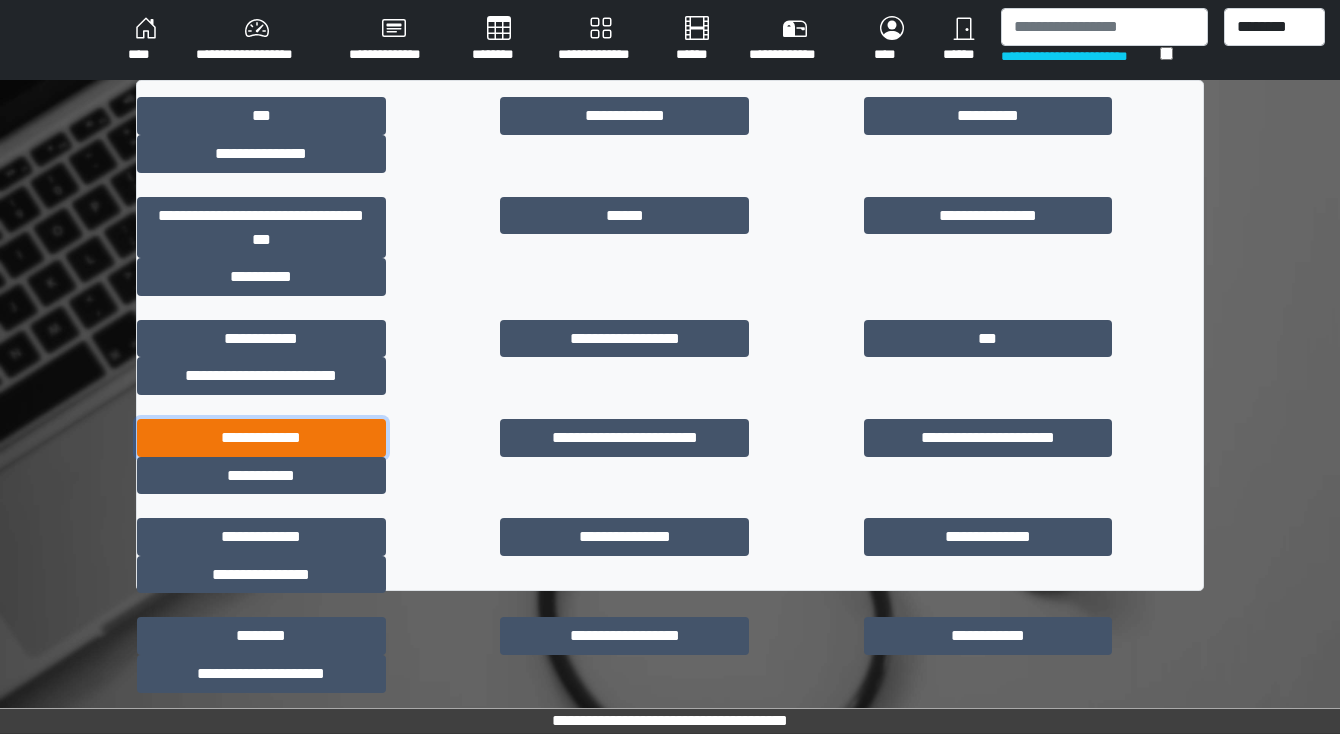 click on "**********" at bounding box center [261, 438] 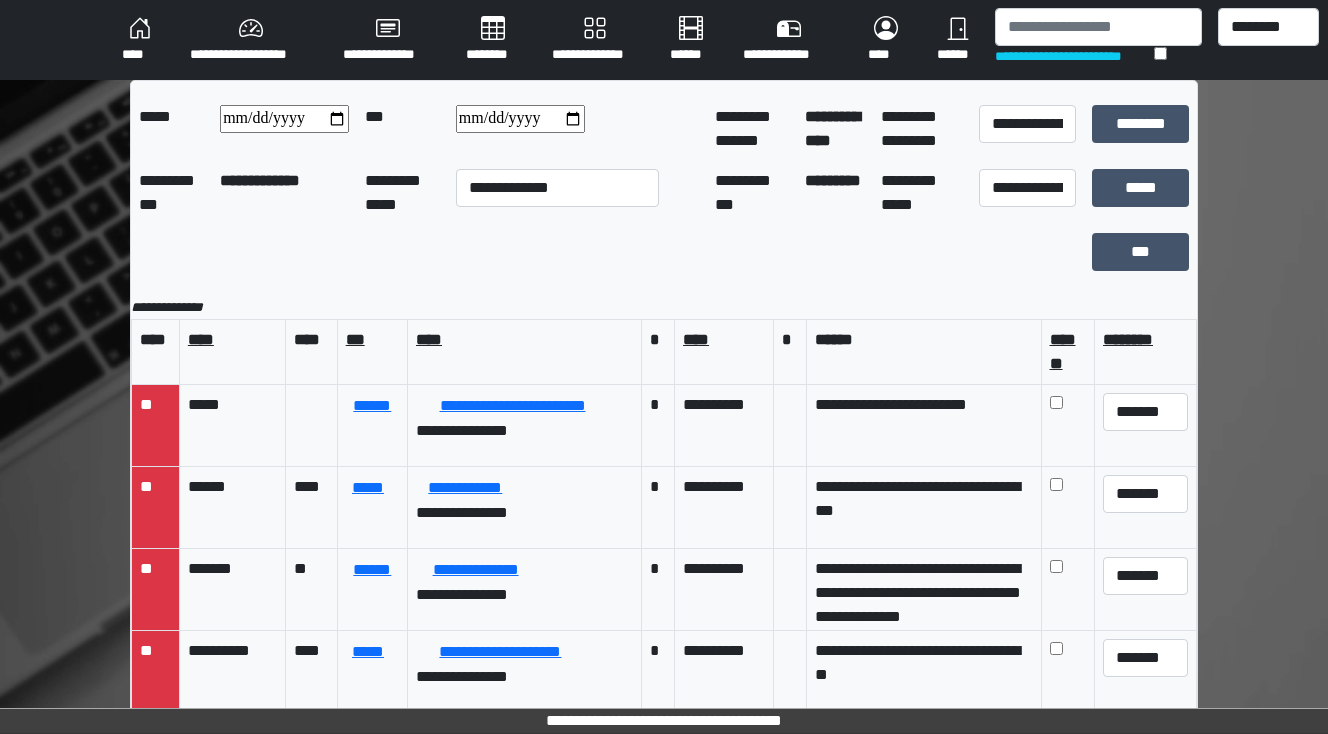 click at bounding box center [520, 119] 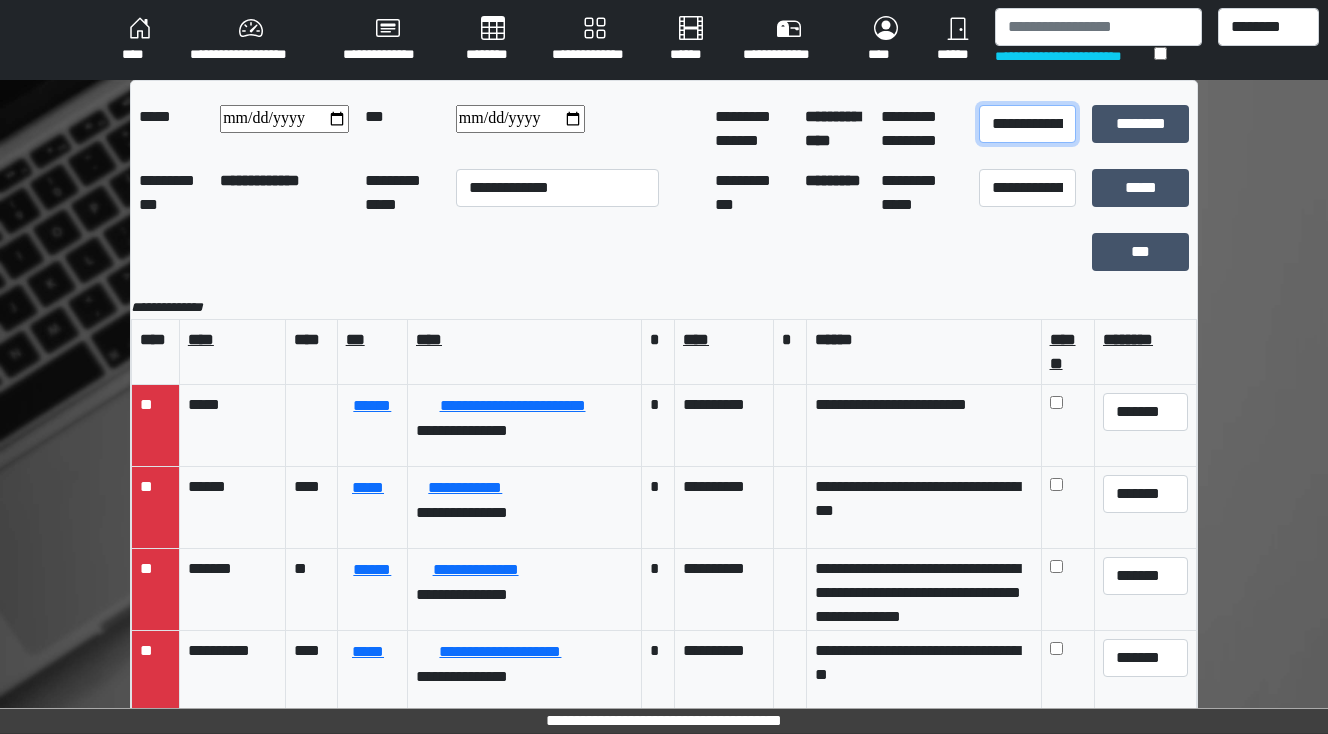 click on "**********" at bounding box center [1027, 124] 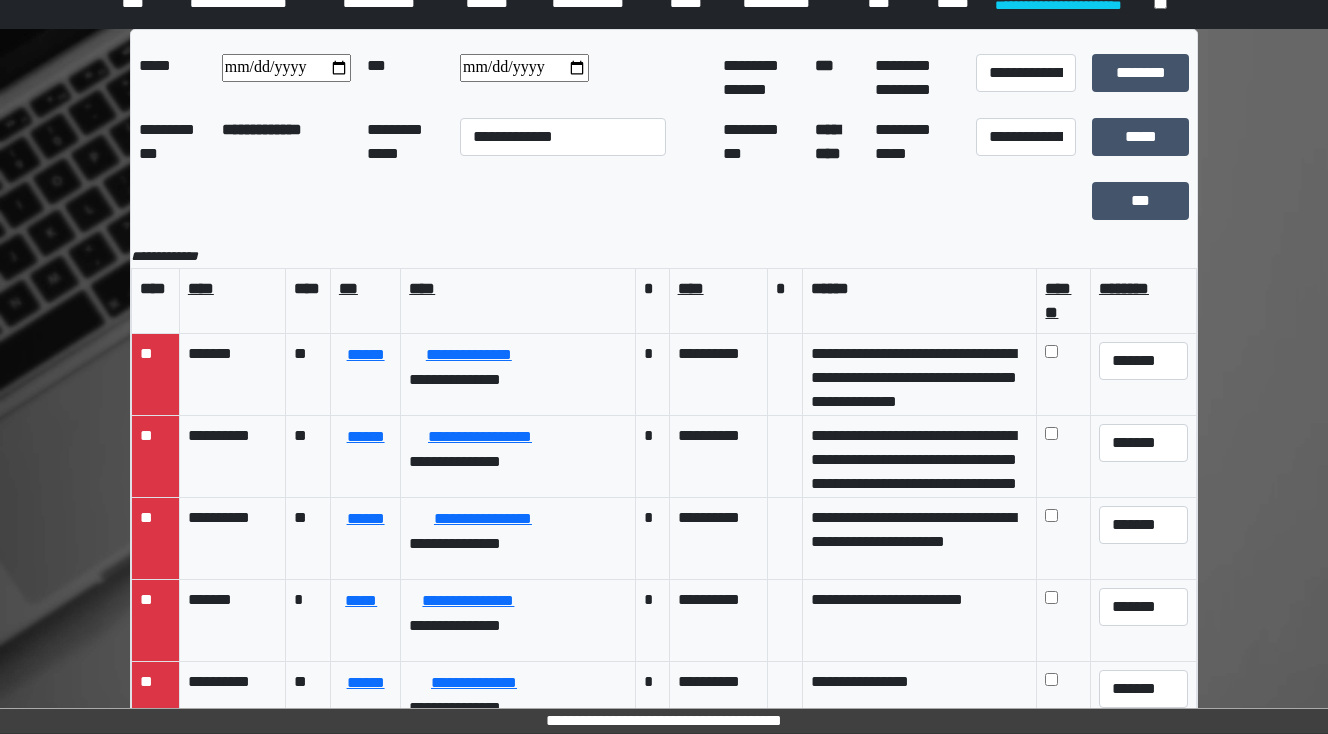 scroll, scrollTop: 80, scrollLeft: 0, axis: vertical 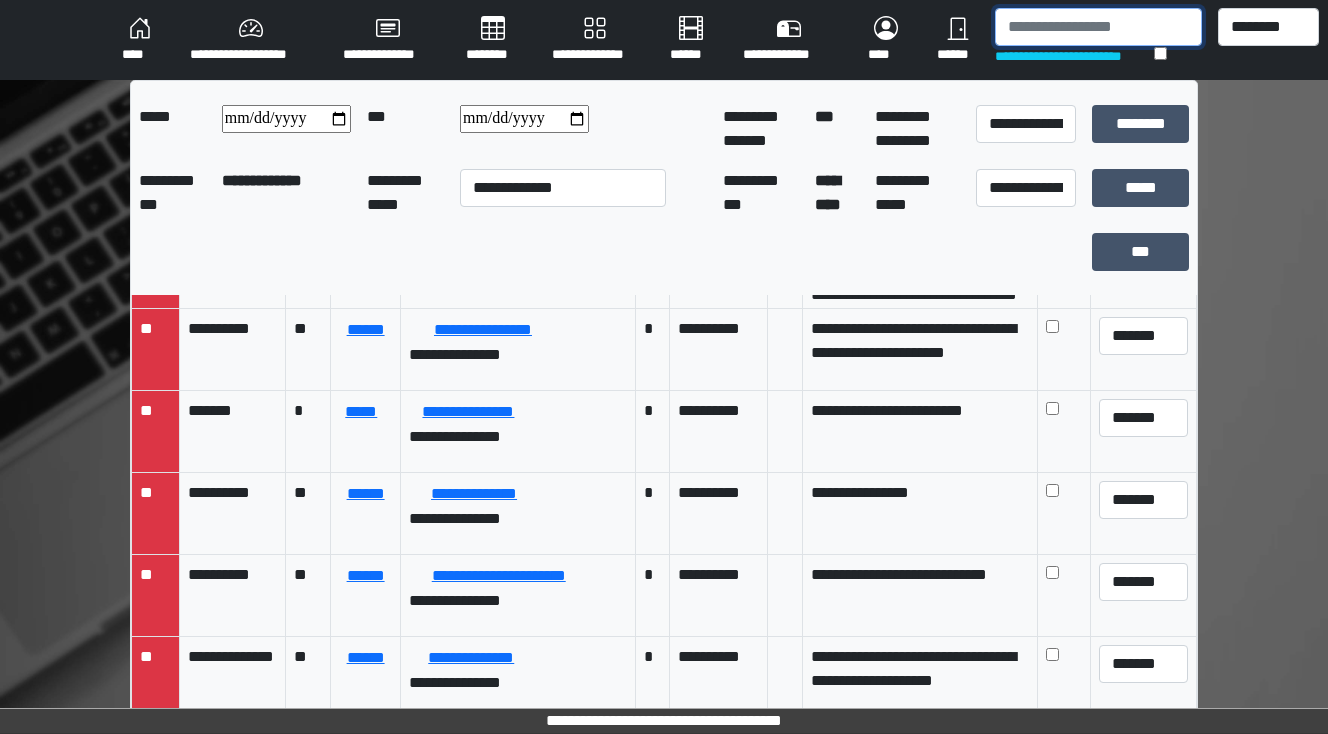 click at bounding box center (1098, 27) 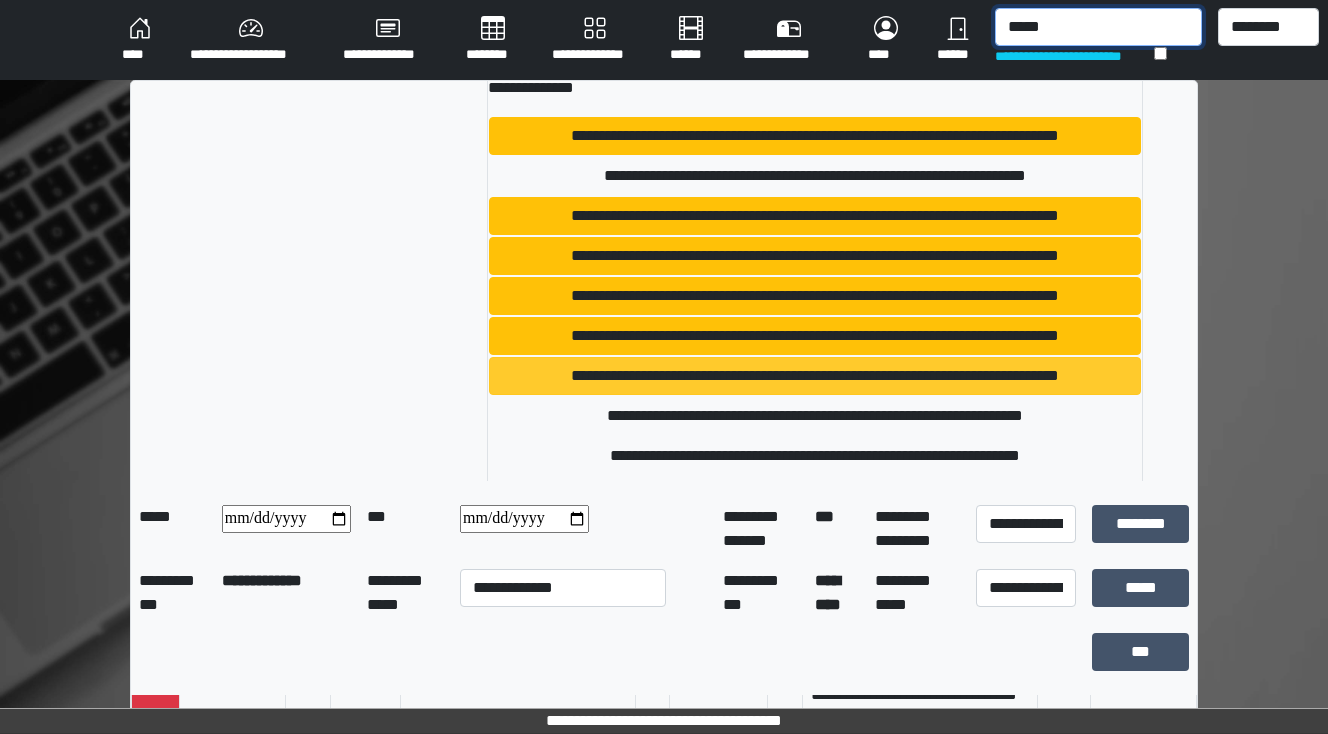 scroll, scrollTop: 0, scrollLeft: 0, axis: both 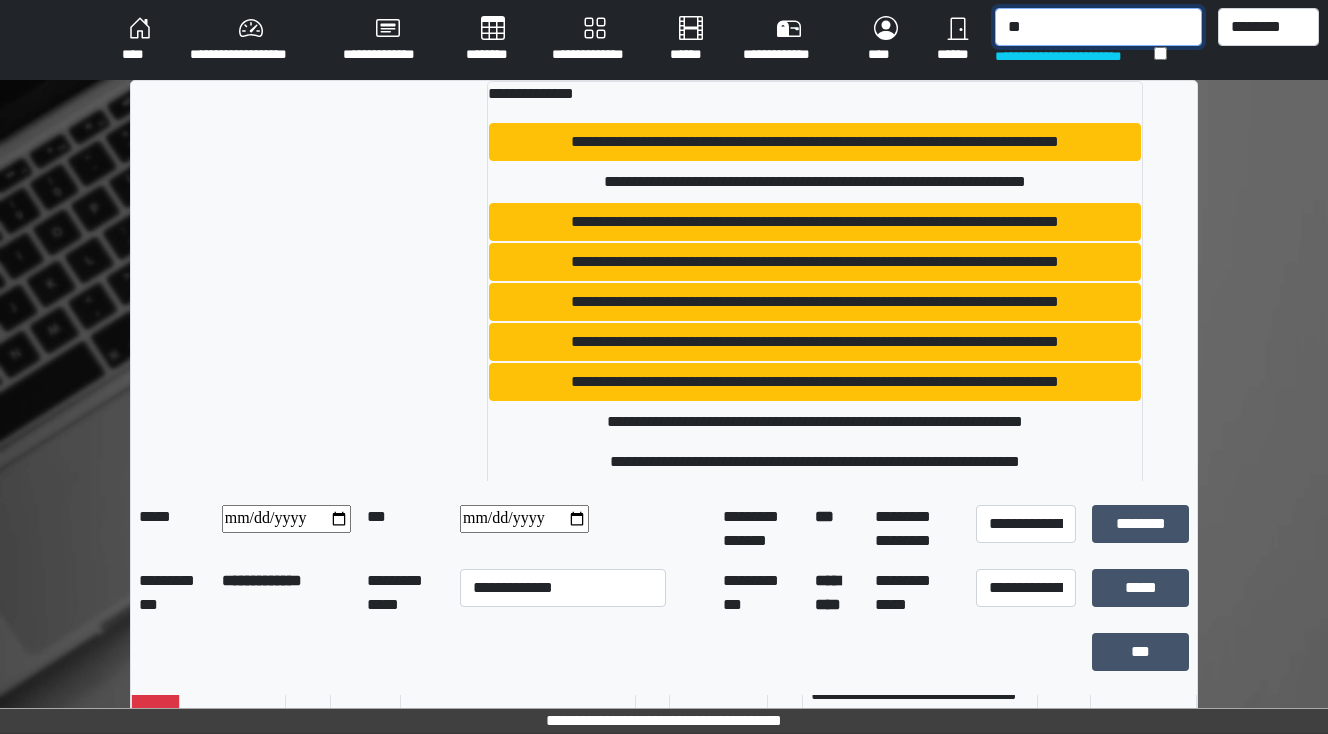 type on "*" 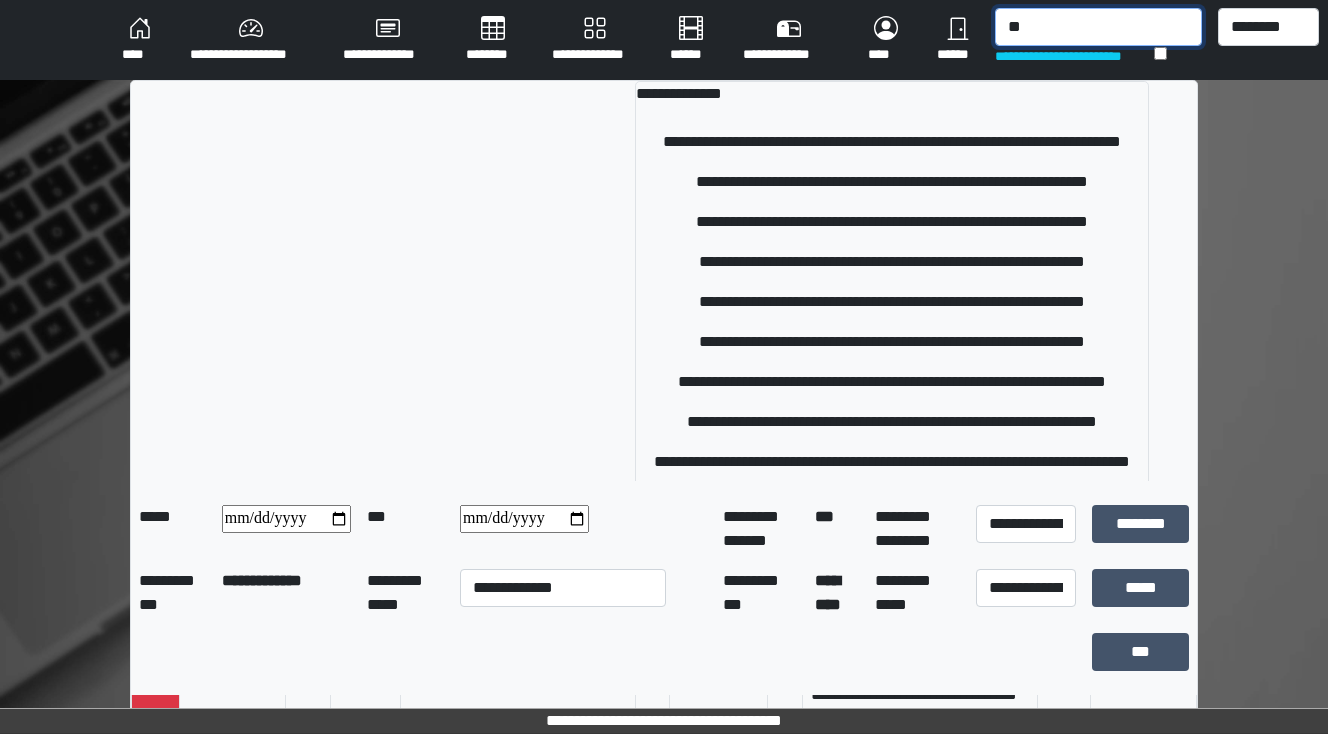 type on "***" 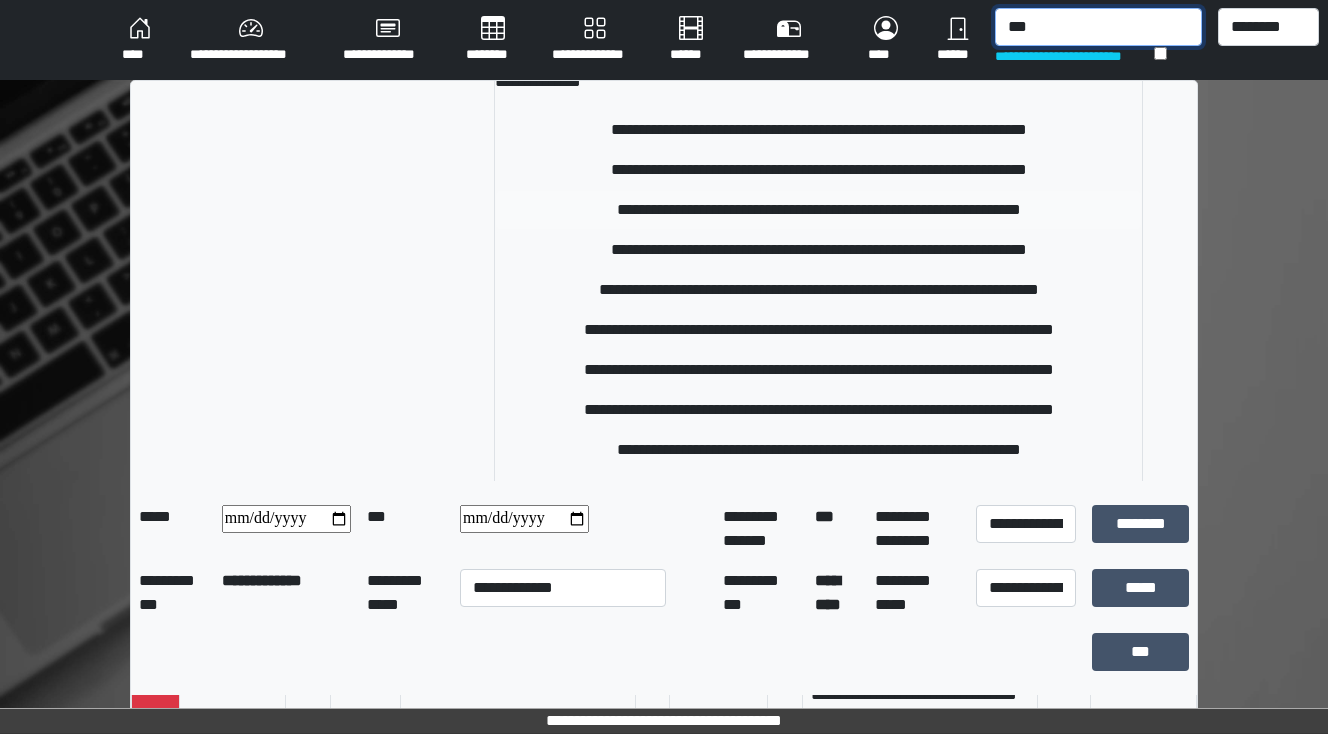 scroll, scrollTop: 0, scrollLeft: 0, axis: both 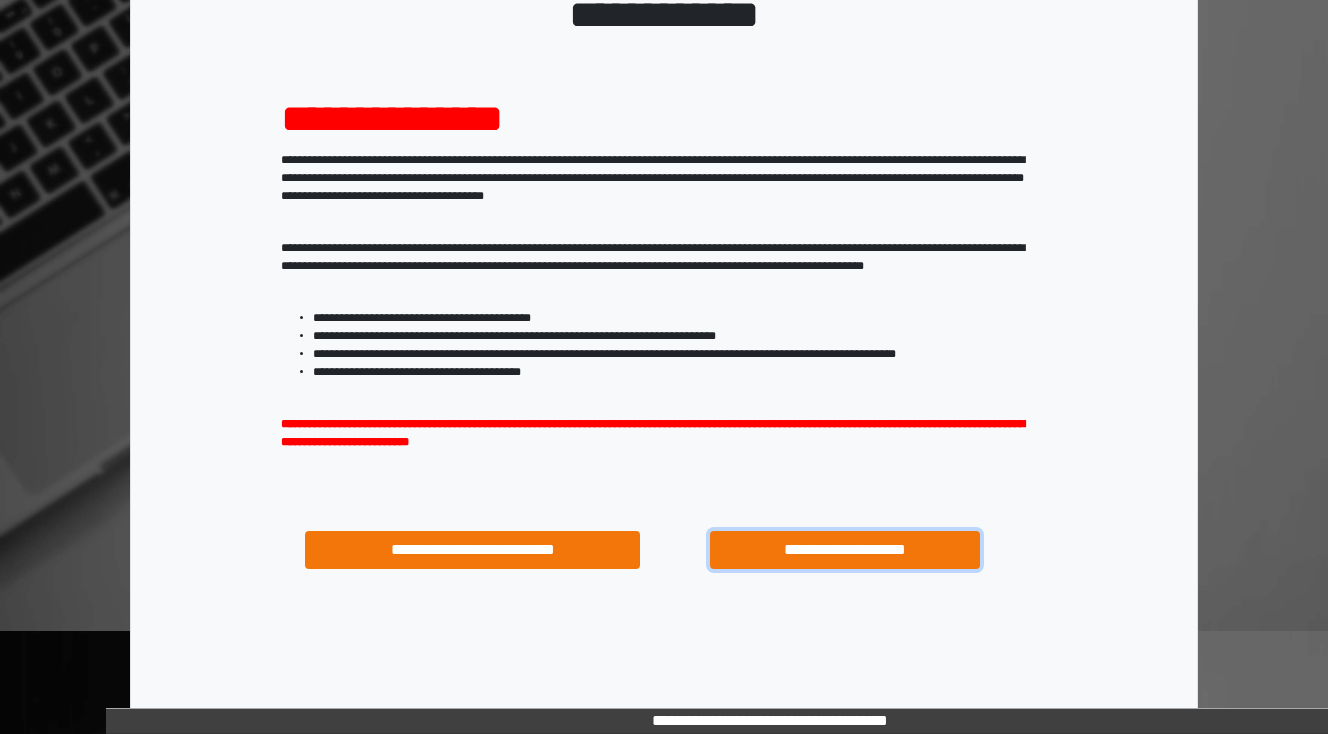 click on "**********" at bounding box center (844, 550) 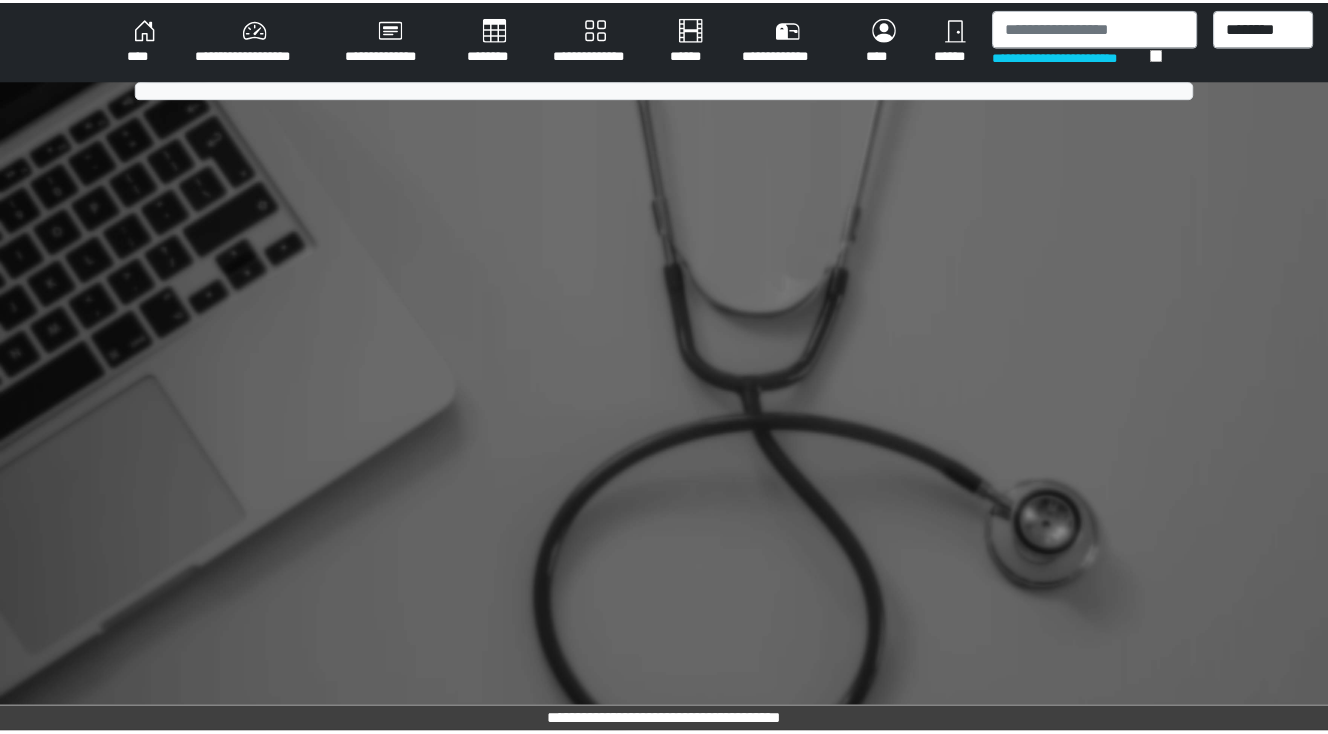 scroll, scrollTop: 0, scrollLeft: 0, axis: both 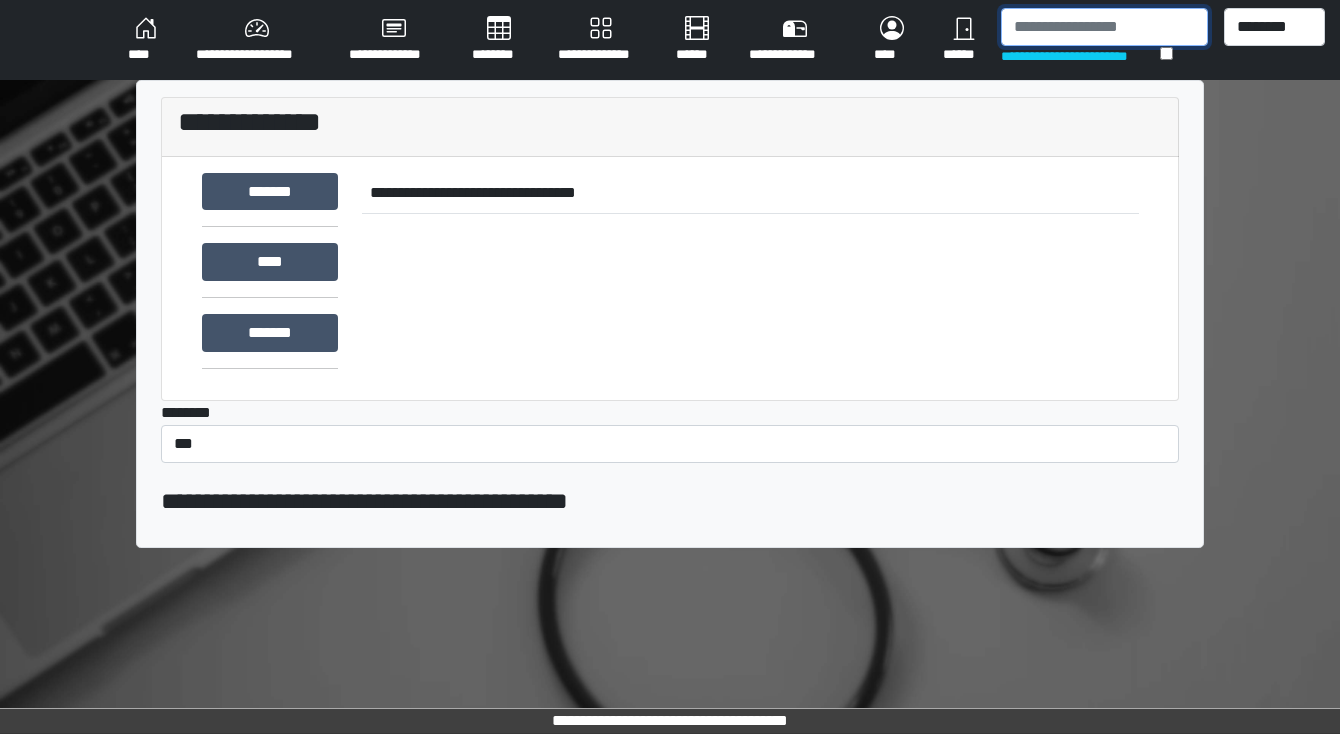 click at bounding box center (1104, 27) 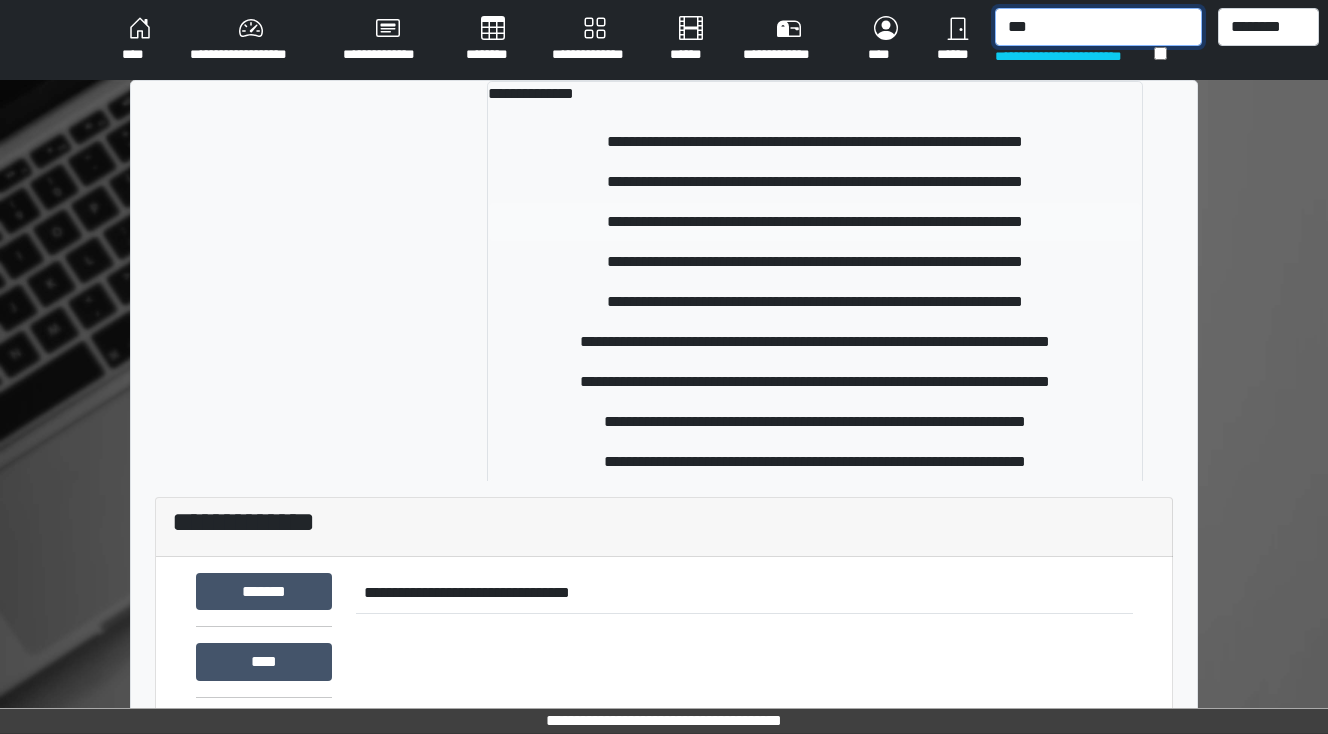 scroll, scrollTop: 0, scrollLeft: 0, axis: both 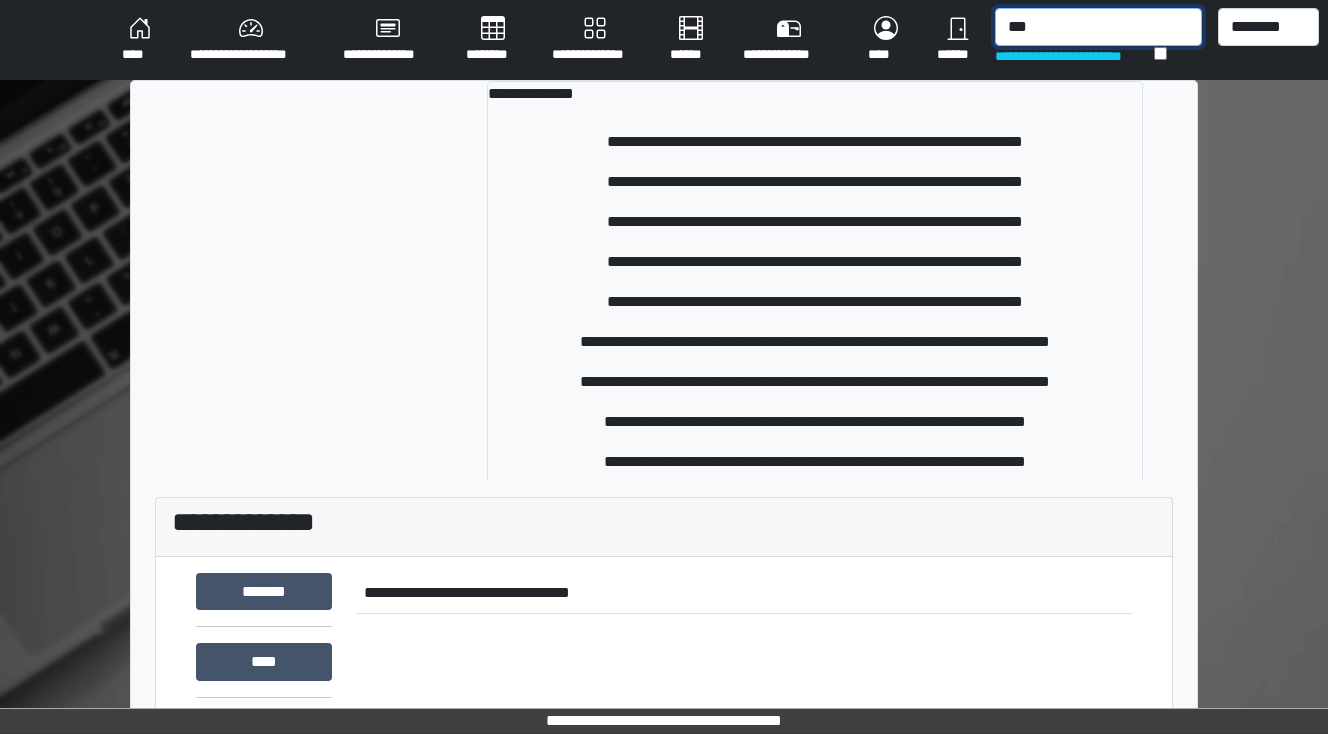 drag, startPoint x: 1048, startPoint y: 30, endPoint x: 929, endPoint y: 1, distance: 122.48265 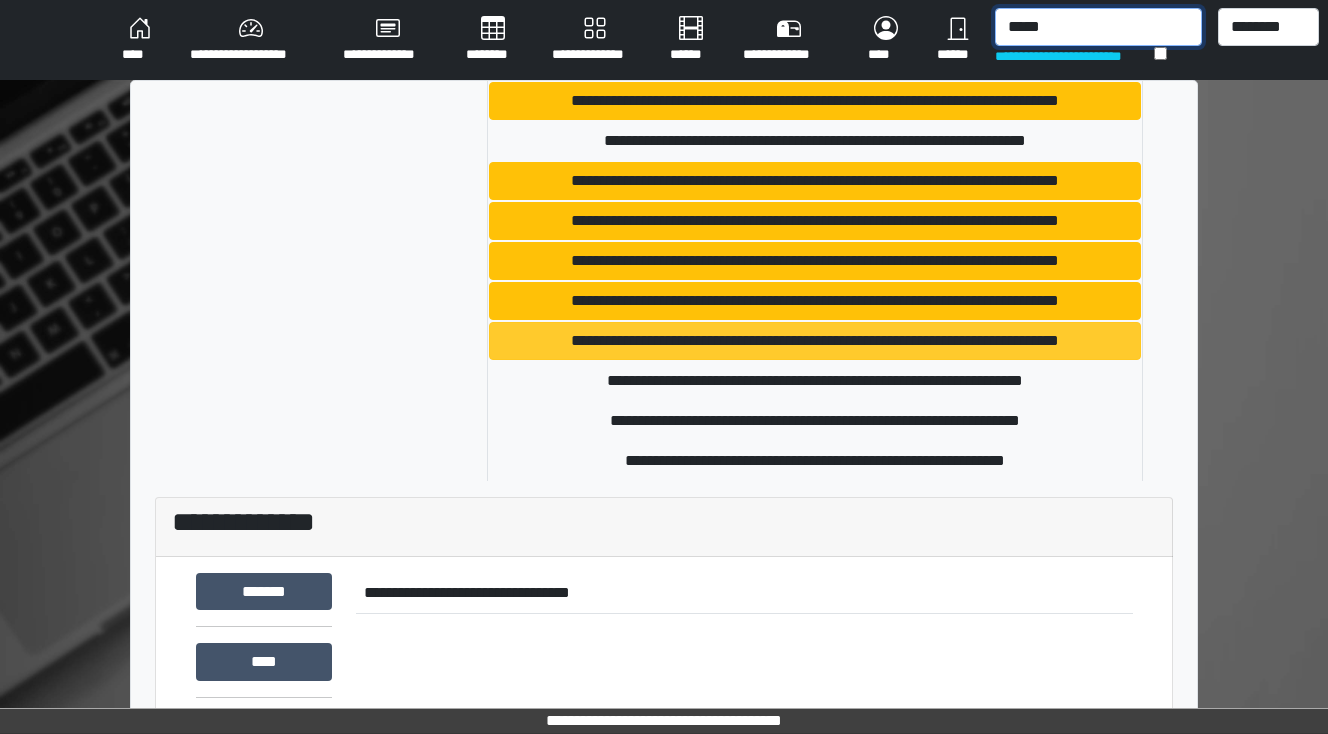 scroll, scrollTop: 80, scrollLeft: 0, axis: vertical 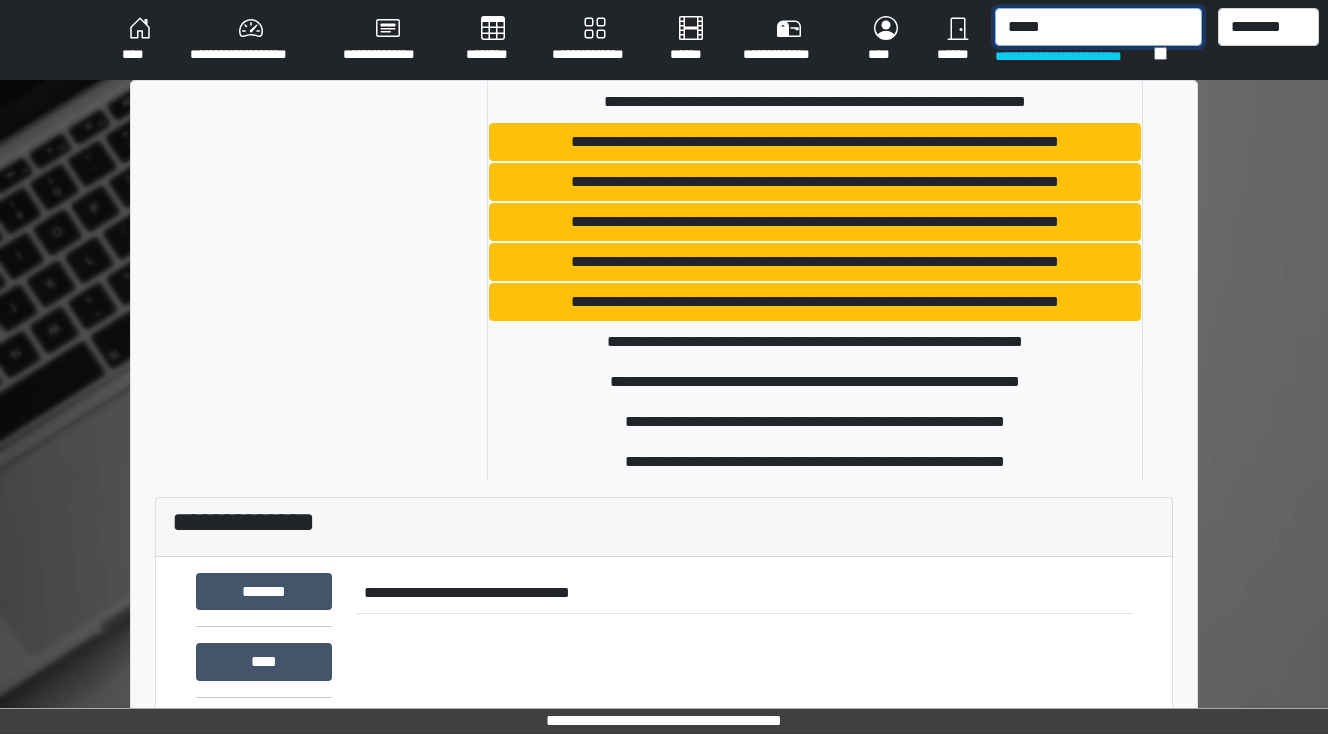 type on "*****" 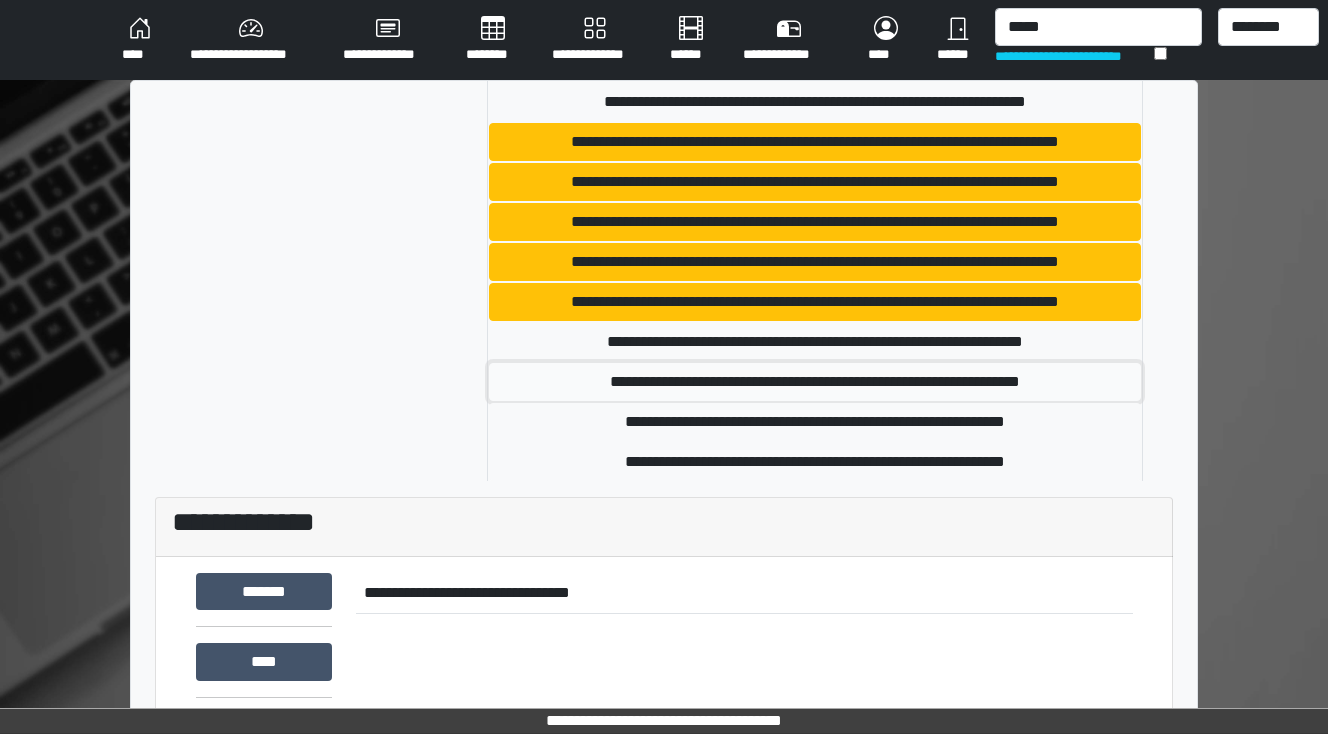 click on "**********" at bounding box center (815, 382) 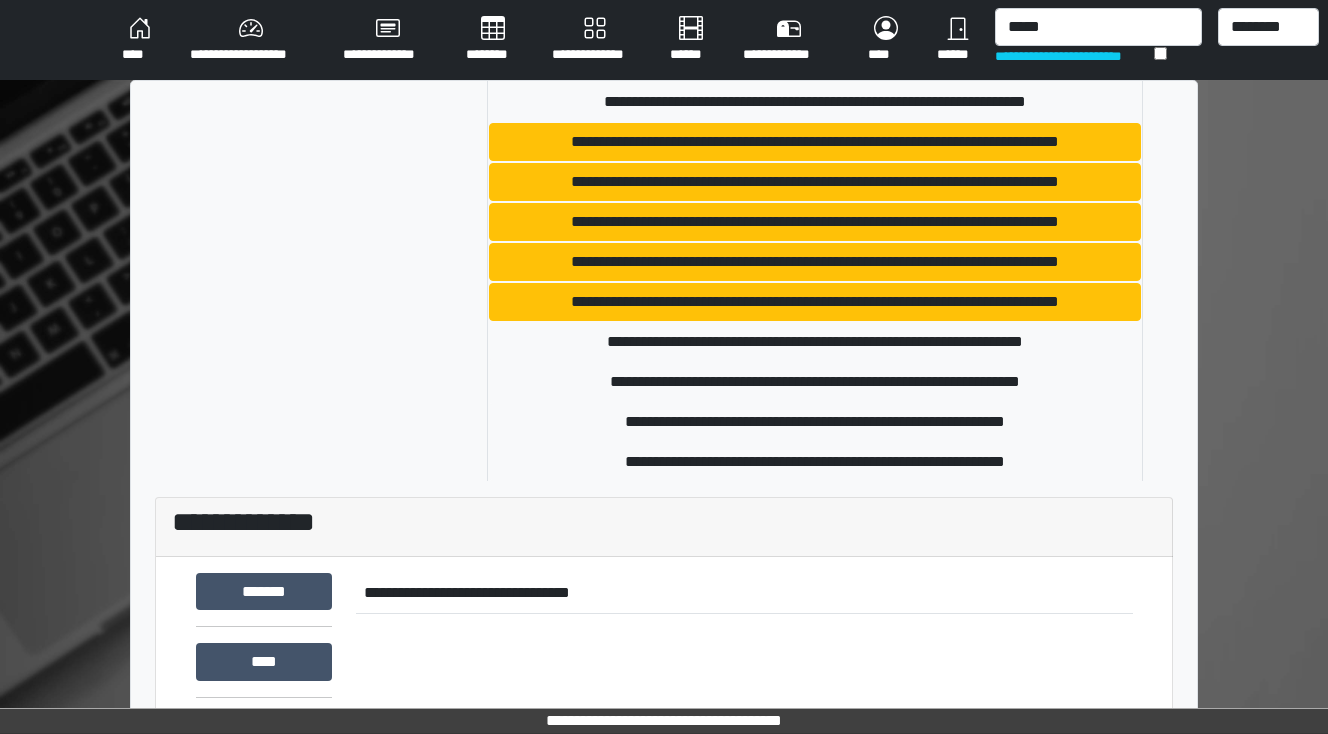 type 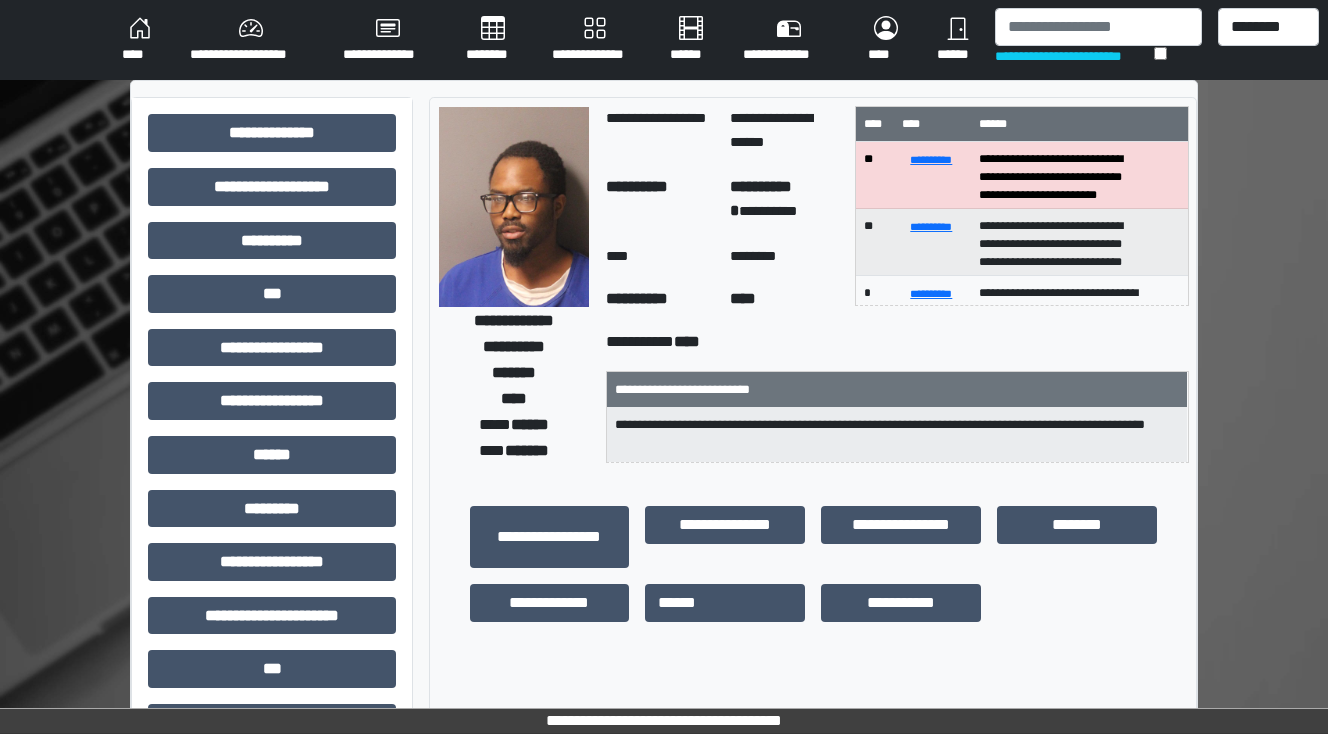 scroll, scrollTop: 21, scrollLeft: 0, axis: vertical 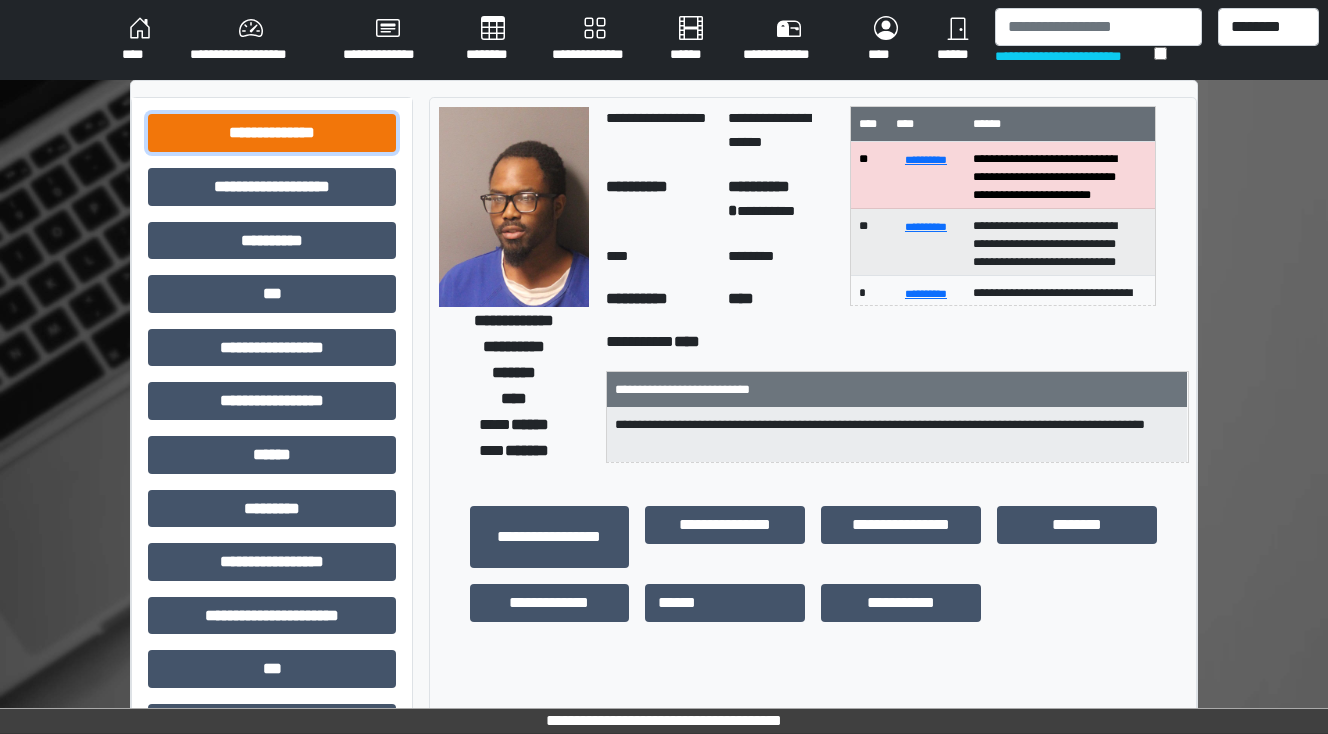 click on "**********" at bounding box center [272, 133] 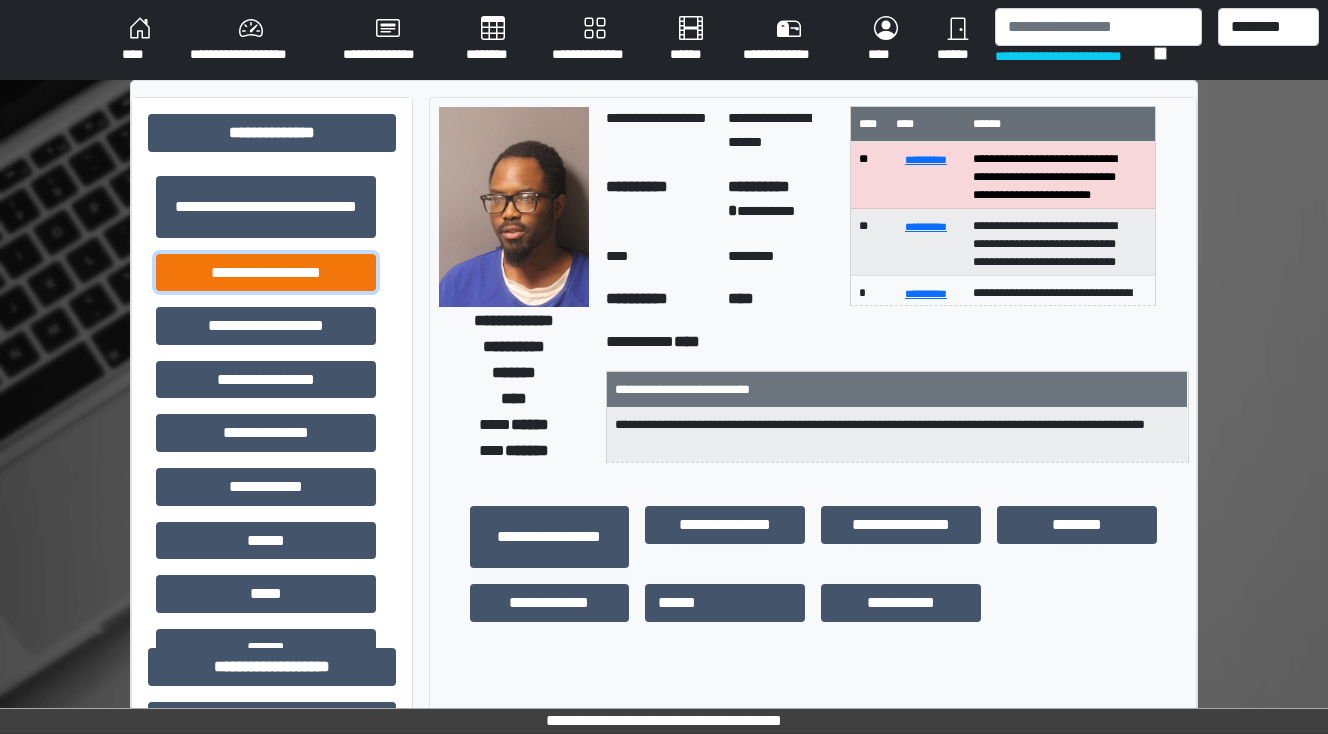 click on "**********" at bounding box center (266, 273) 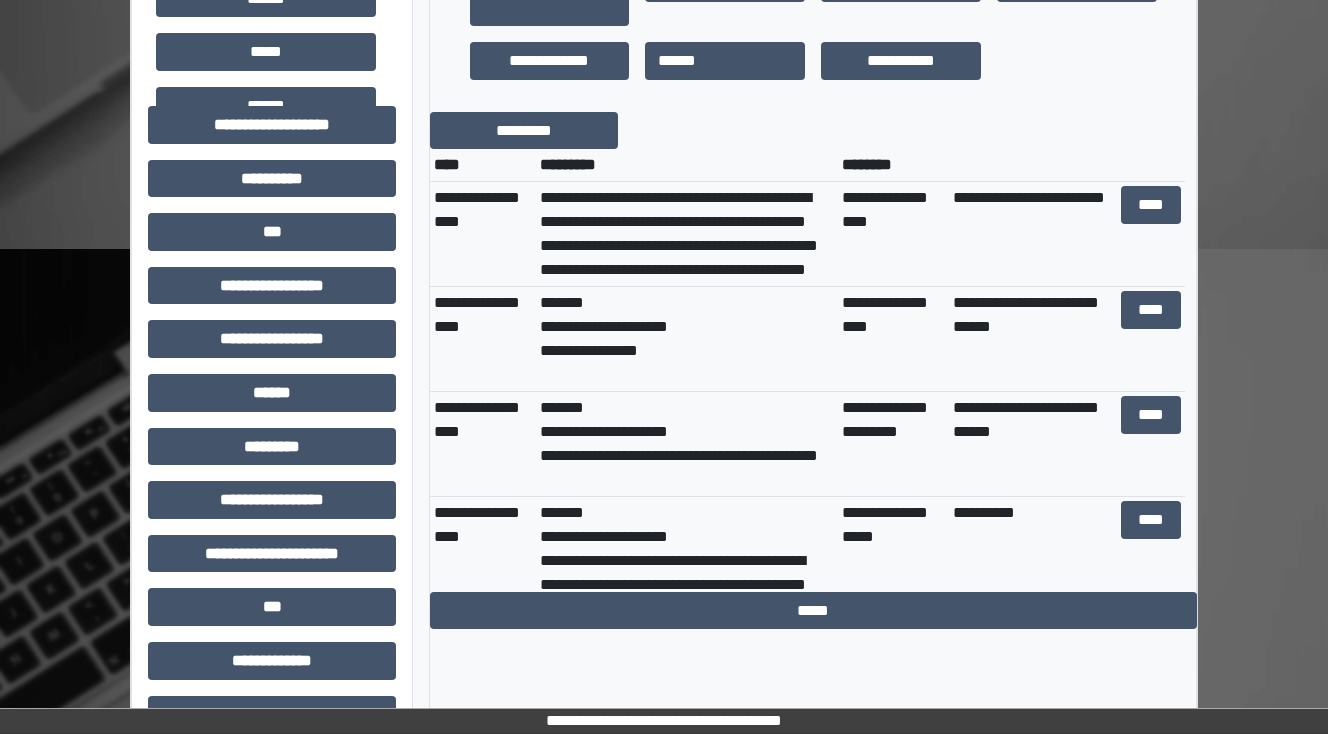 scroll, scrollTop: 560, scrollLeft: 0, axis: vertical 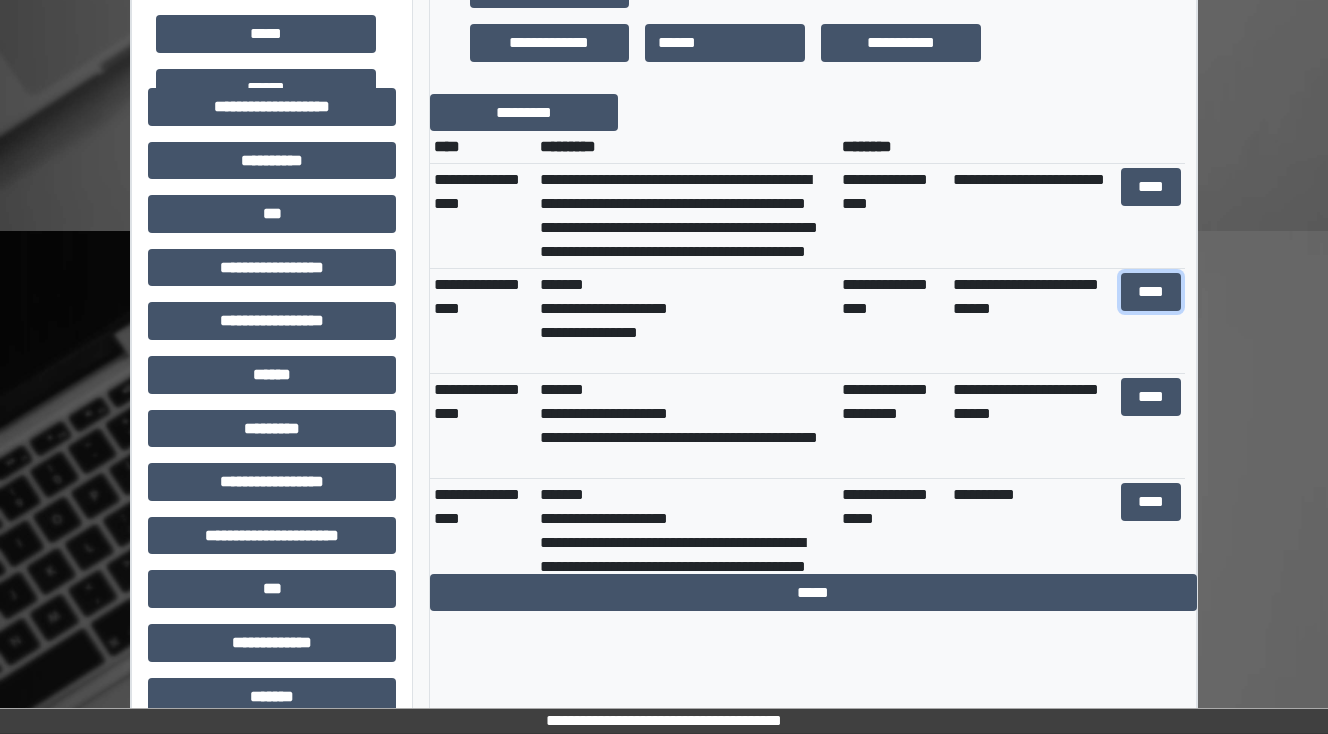 click on "****" at bounding box center (1150, 292) 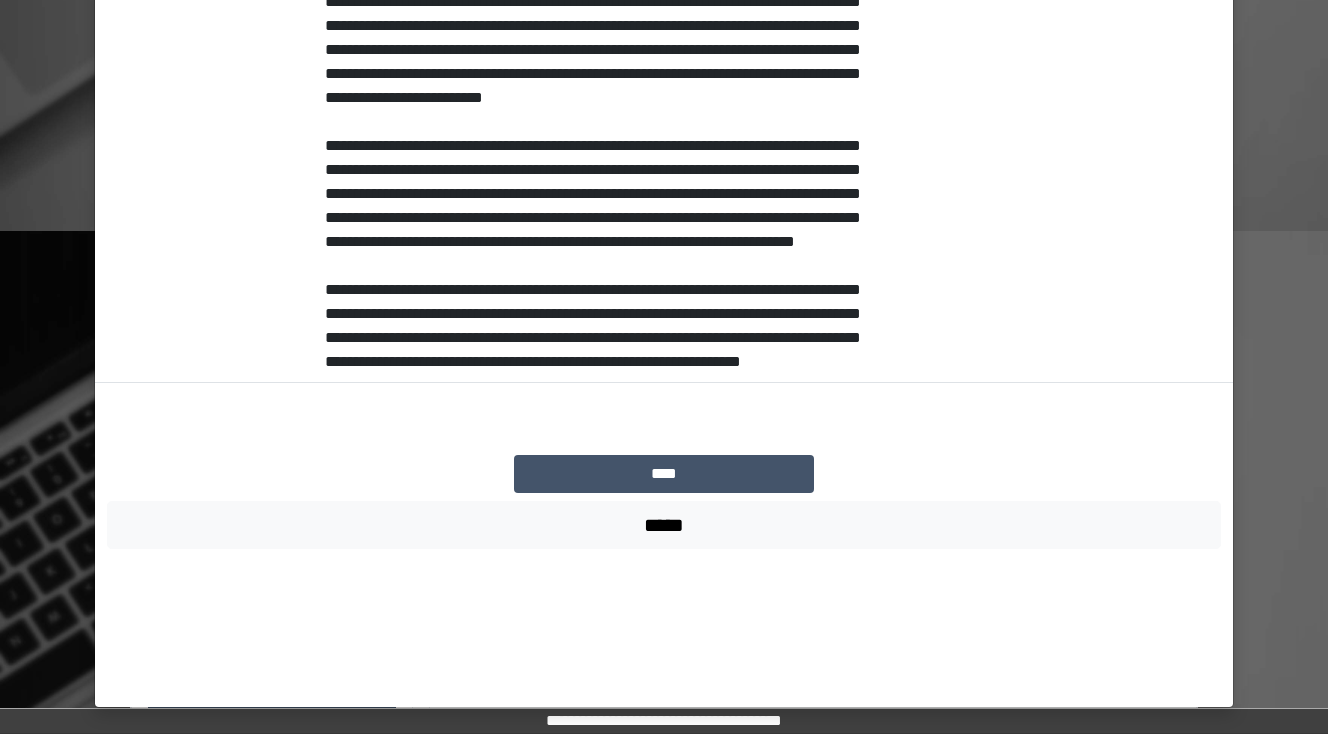 scroll, scrollTop: 1048, scrollLeft: 0, axis: vertical 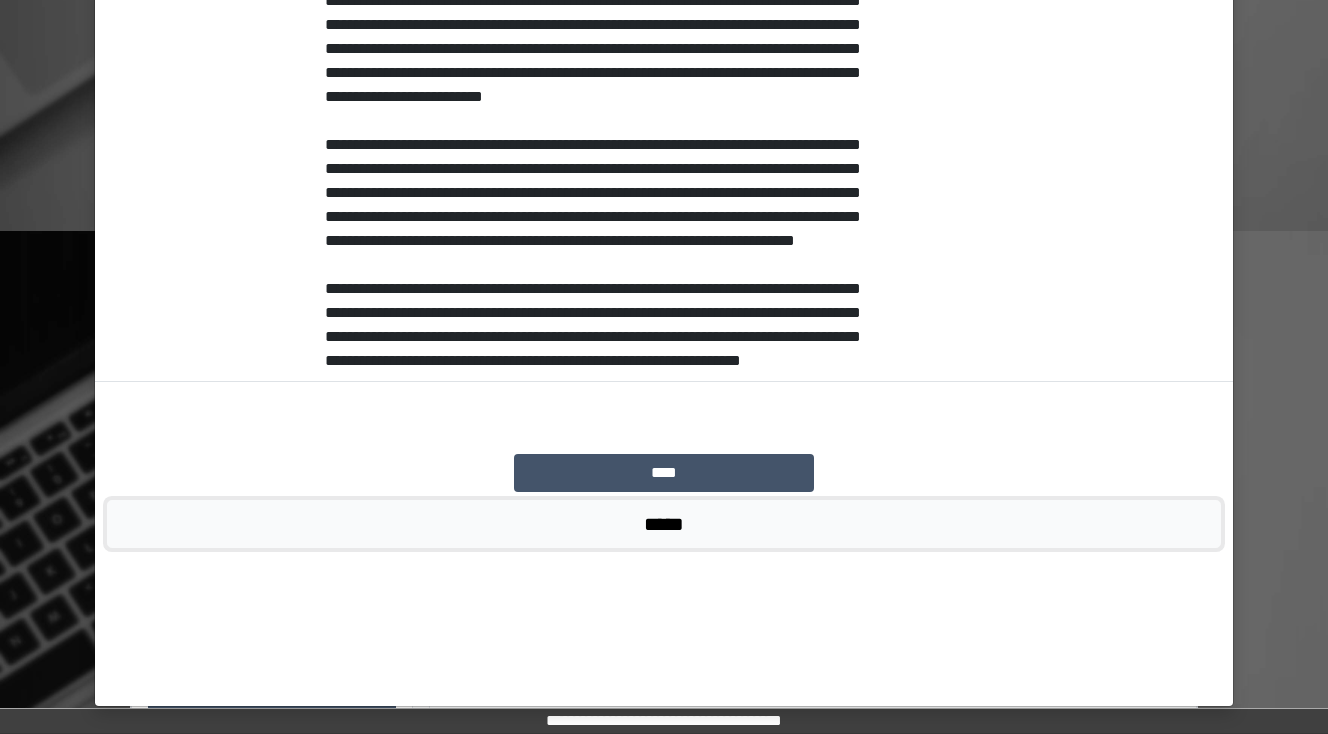 click on "*****" at bounding box center (664, 524) 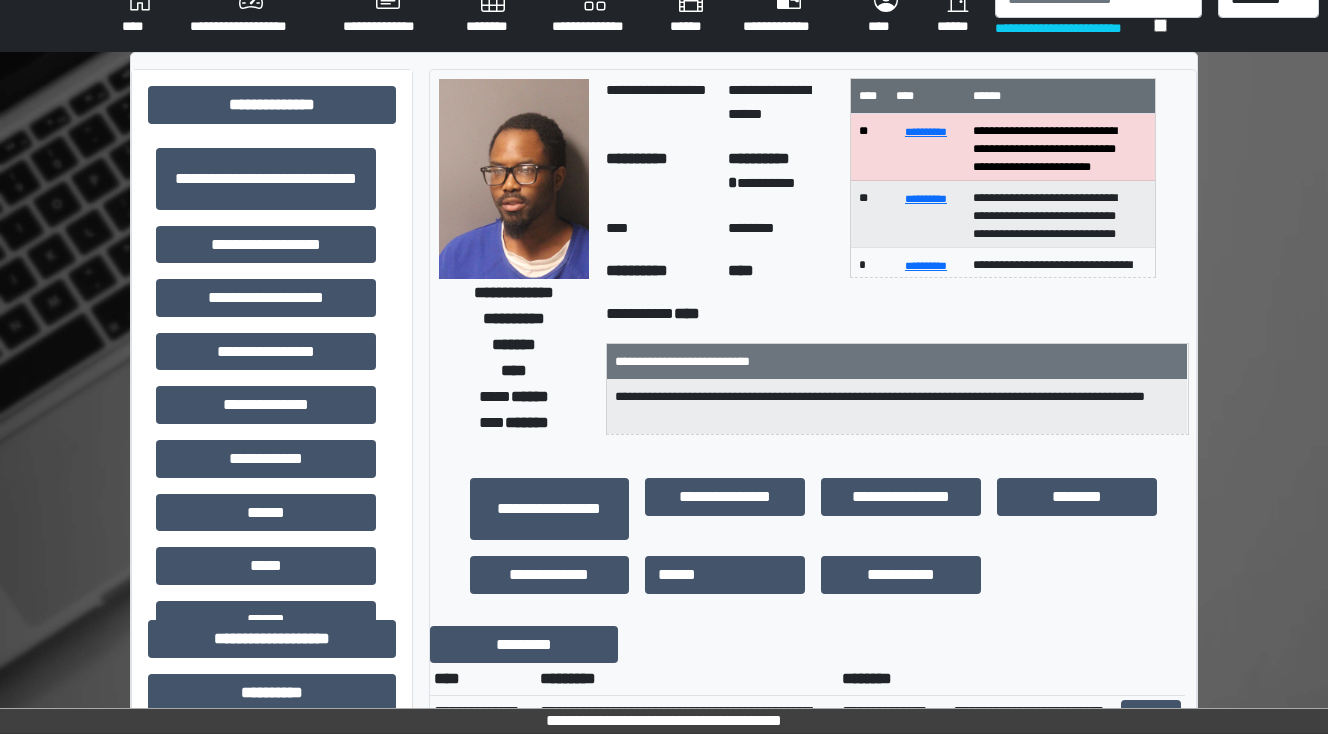 scroll, scrollTop: 0, scrollLeft: 0, axis: both 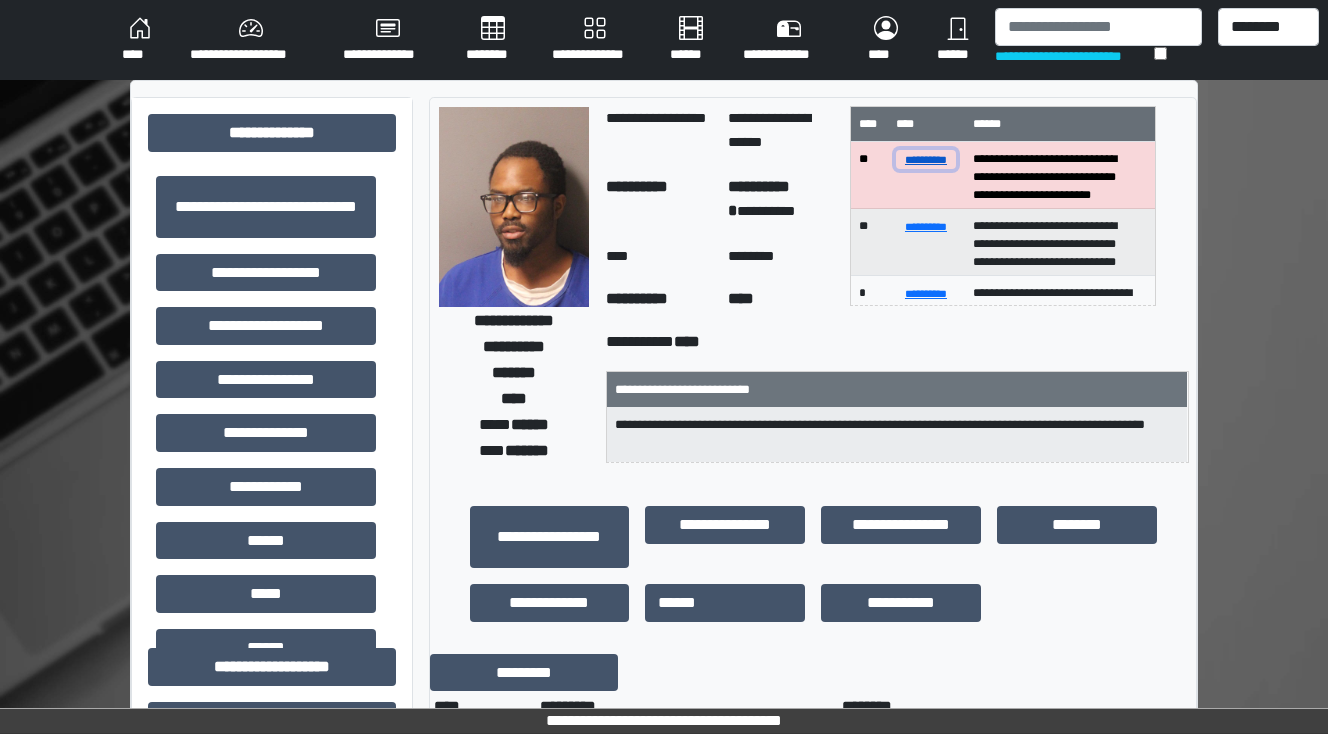 click on "**********" at bounding box center (926, 159) 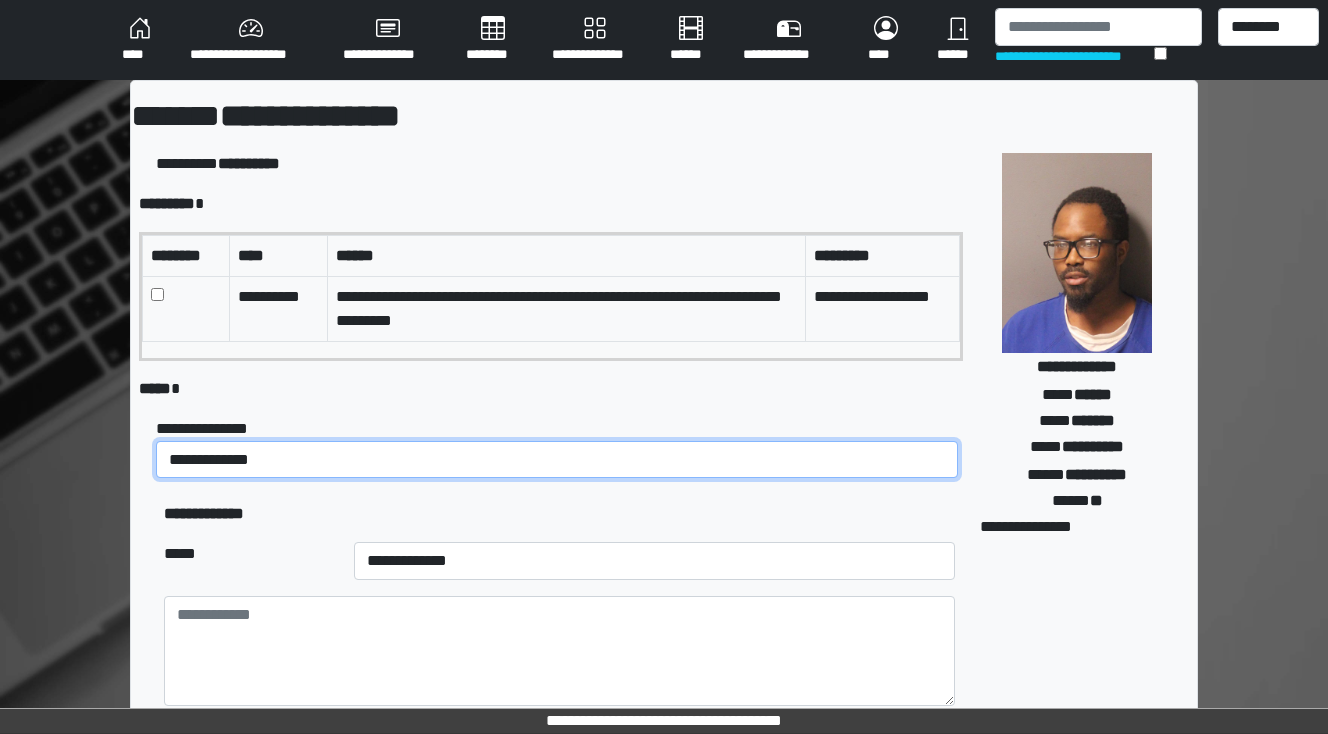 click on "**********" at bounding box center (557, 460) 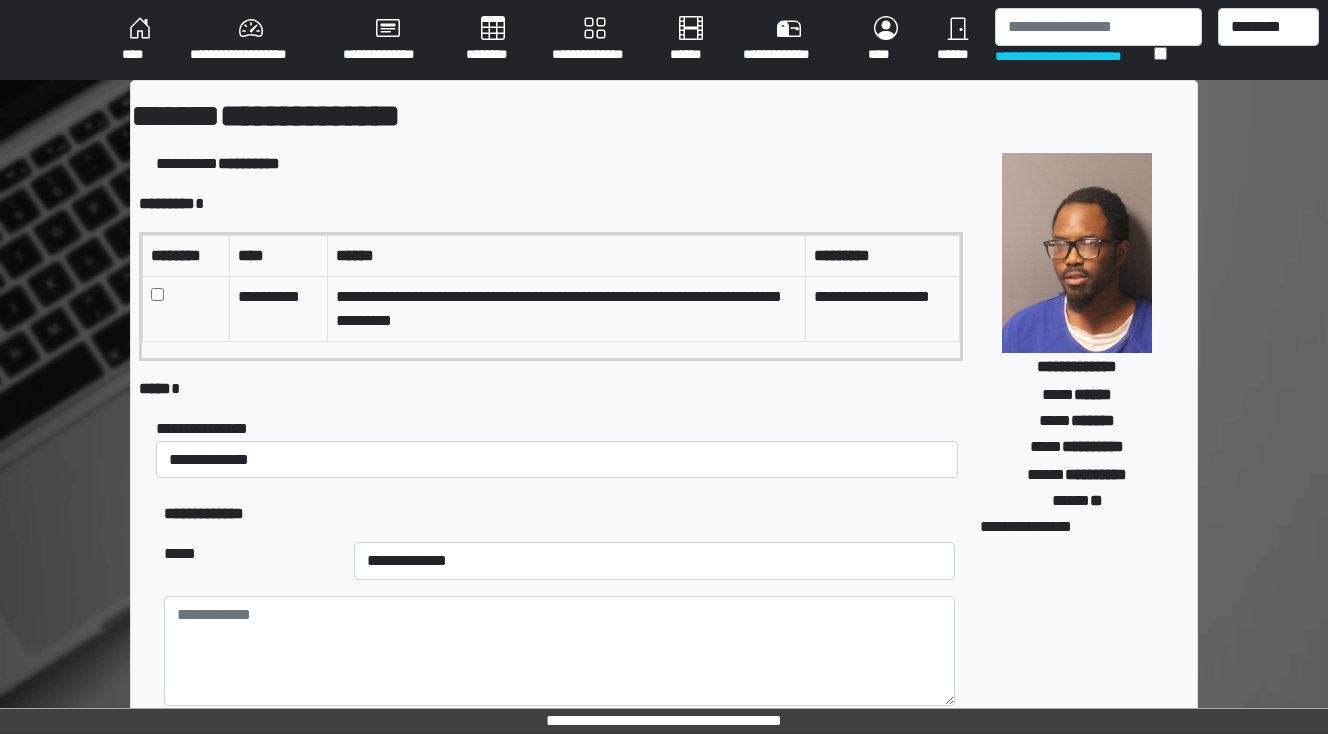 click on "**********" at bounding box center [559, 514] 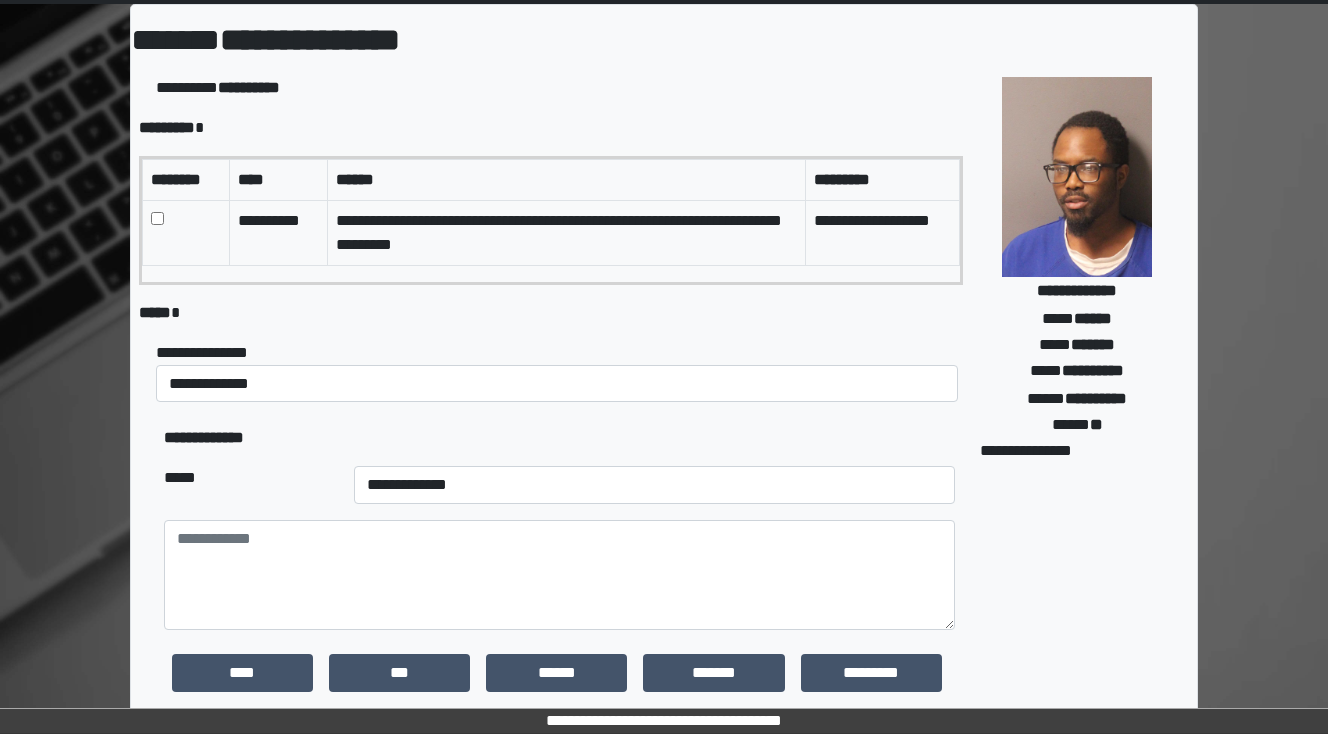scroll, scrollTop: 160, scrollLeft: 0, axis: vertical 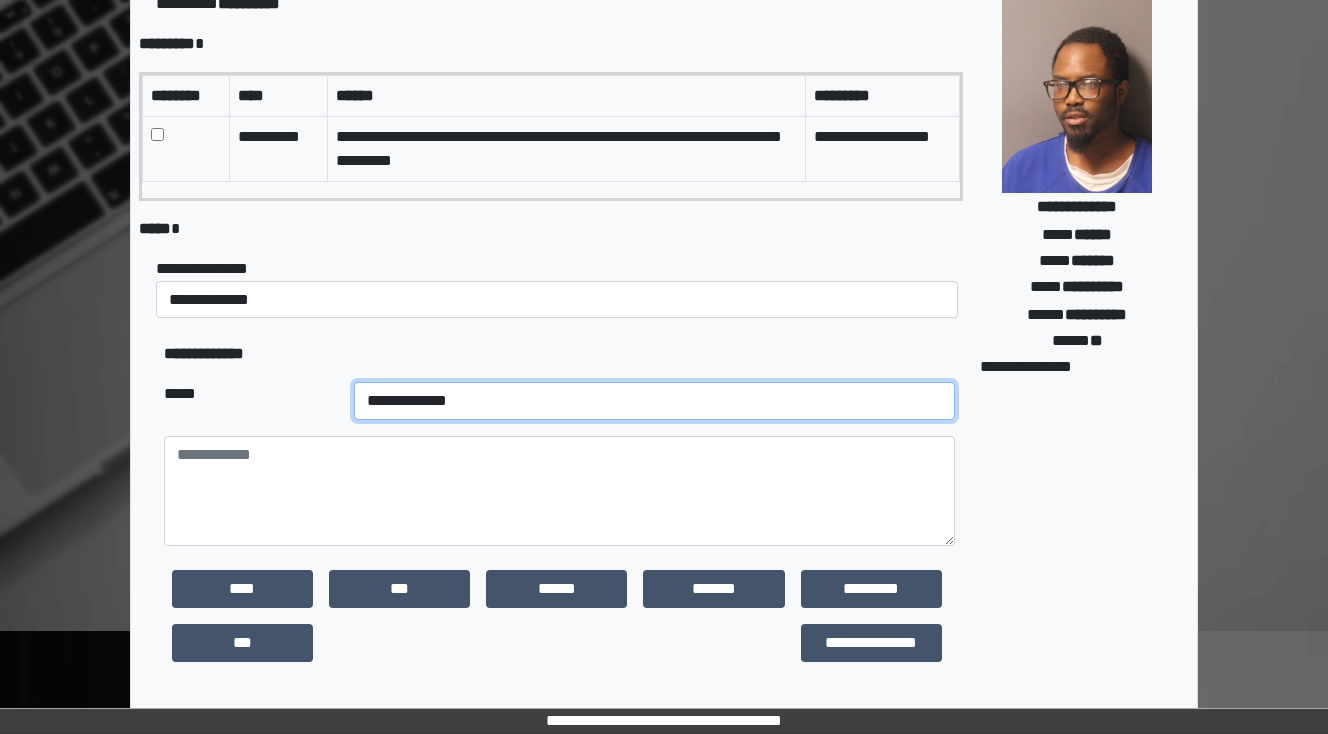 click on "**********" at bounding box center [654, 401] 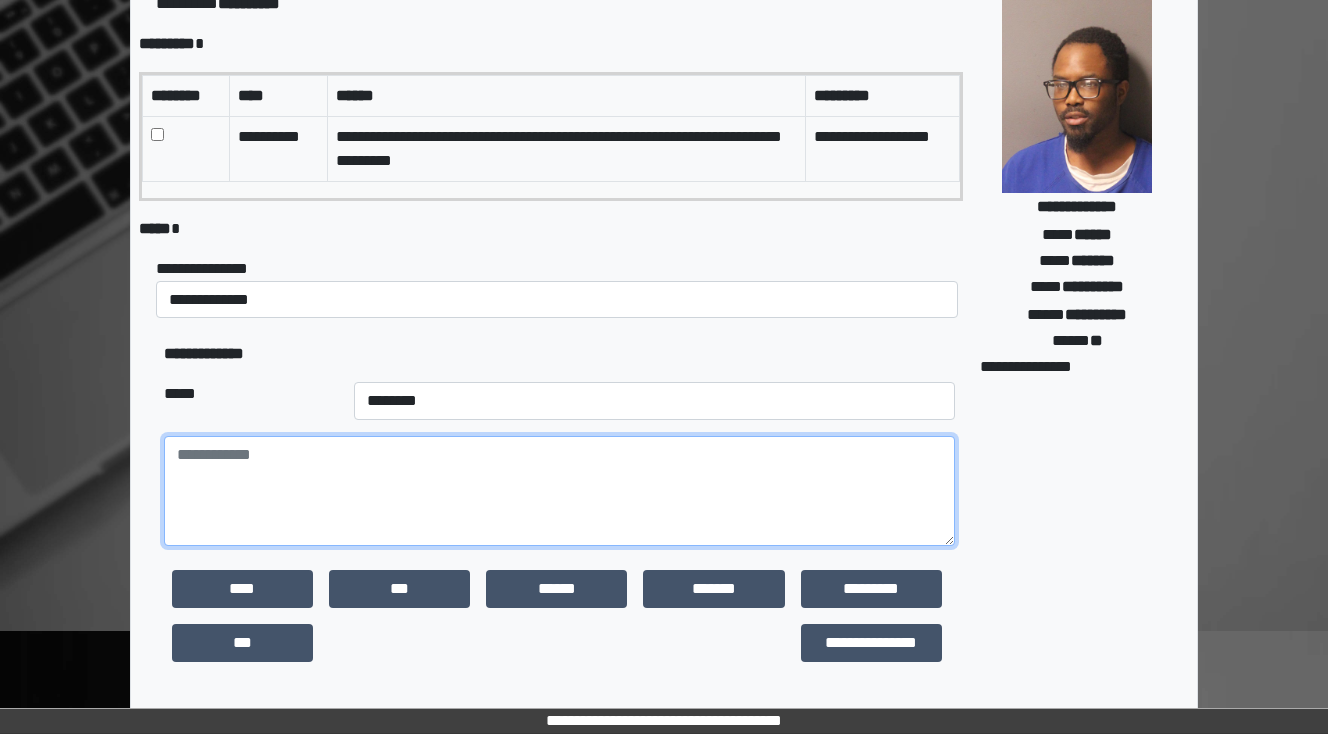 click at bounding box center [559, 491] 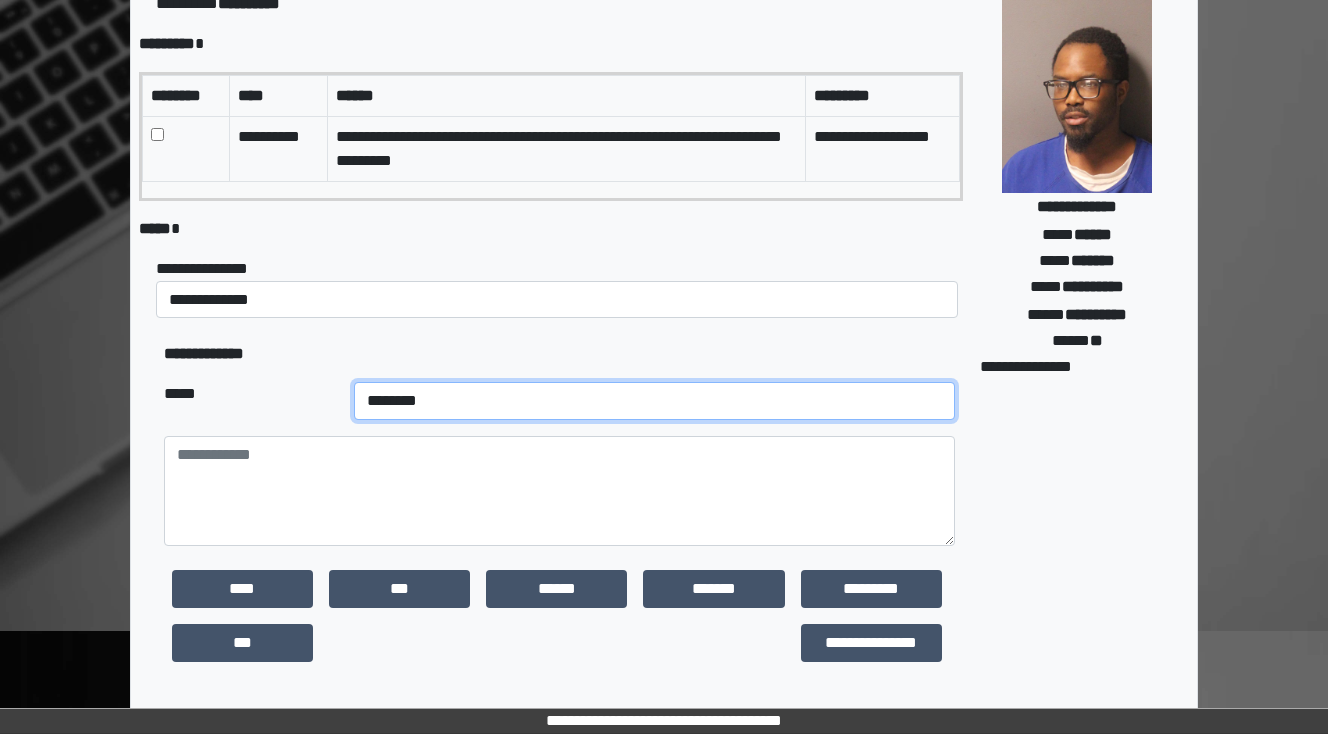 click on "**********" at bounding box center [654, 401] 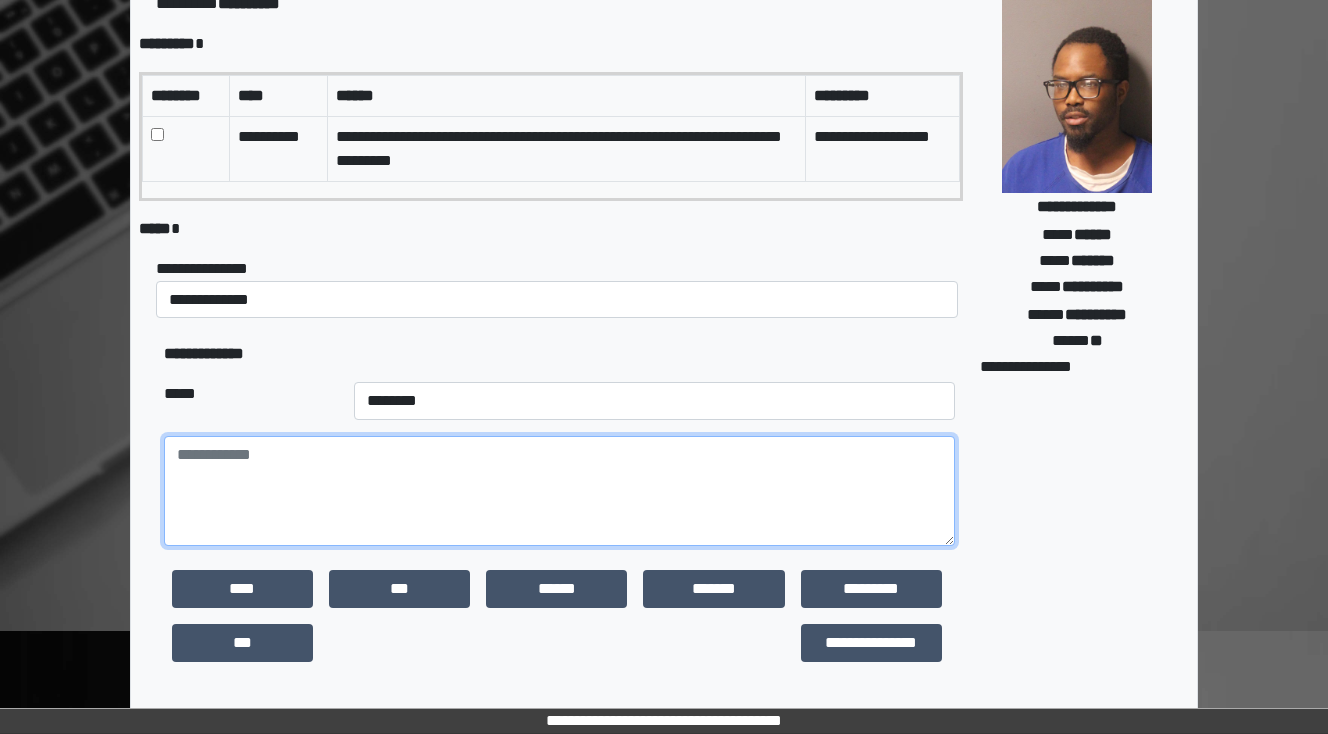 click at bounding box center (559, 491) 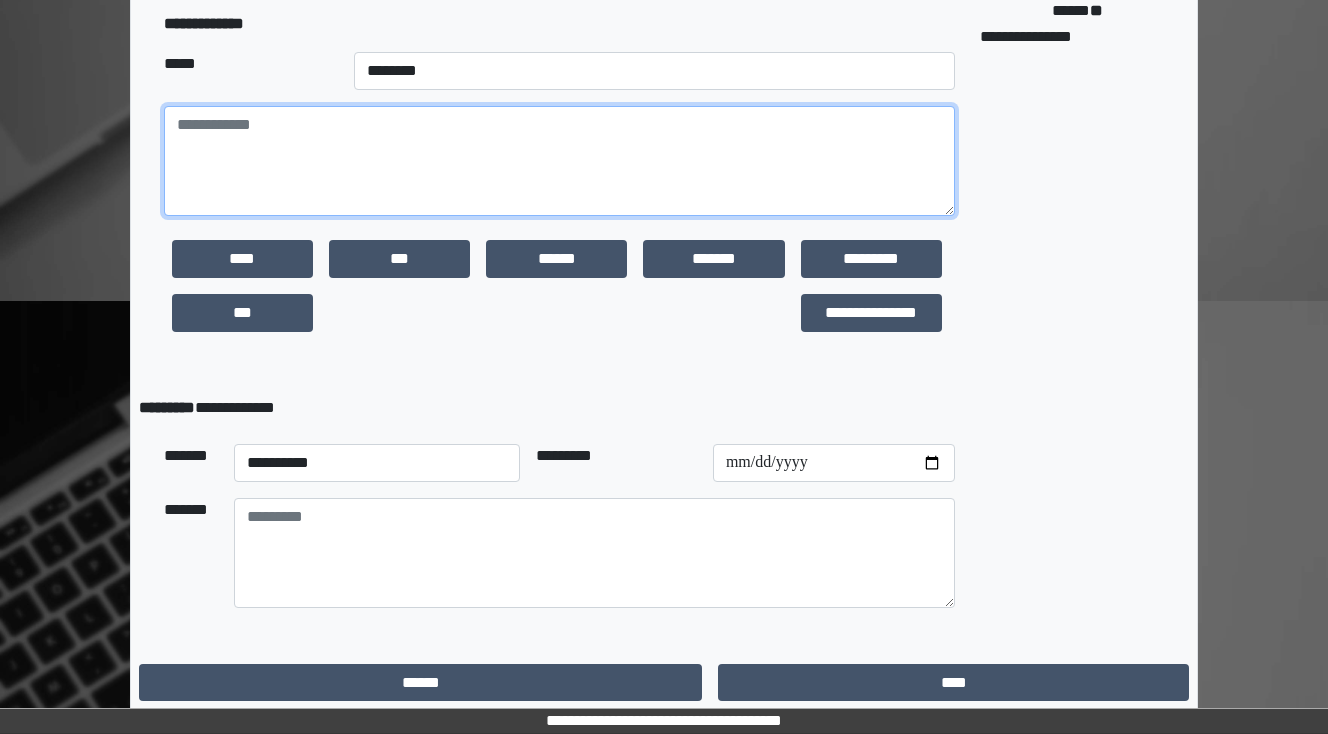 scroll, scrollTop: 494, scrollLeft: 0, axis: vertical 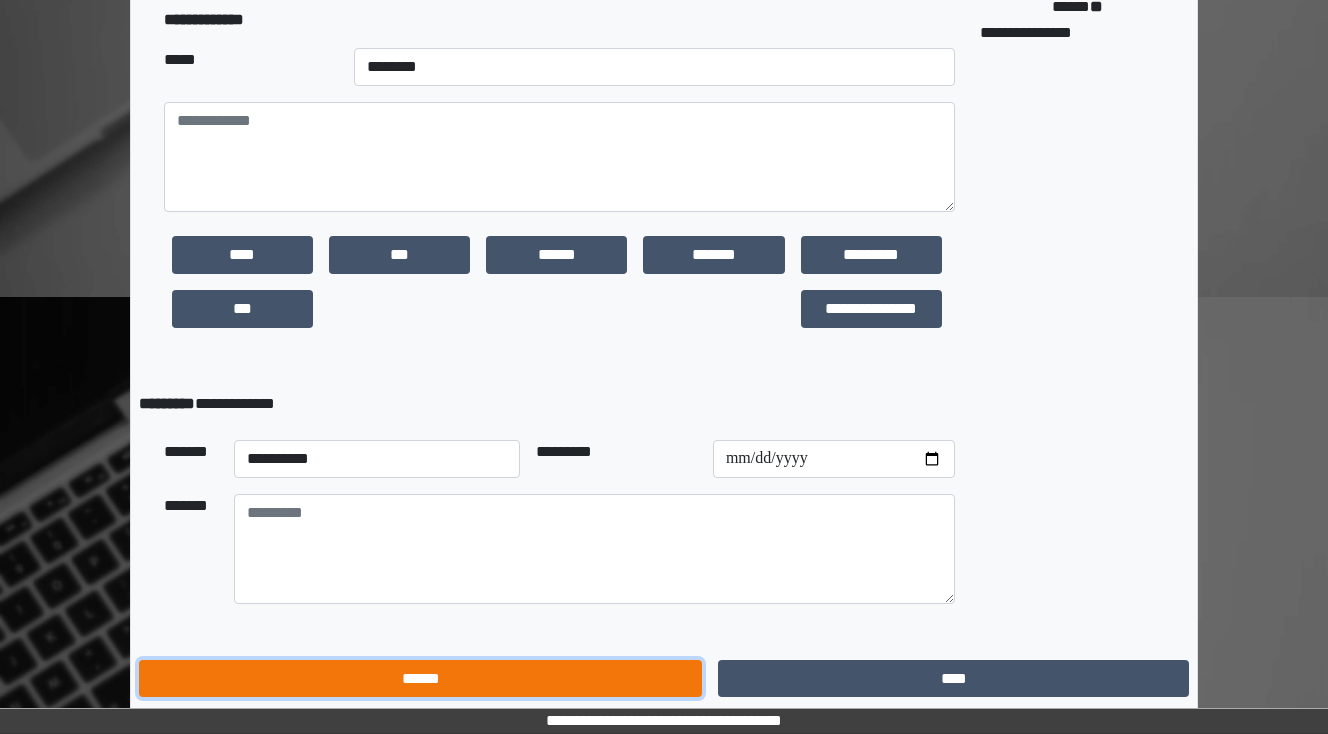 click on "******" at bounding box center [420, 679] 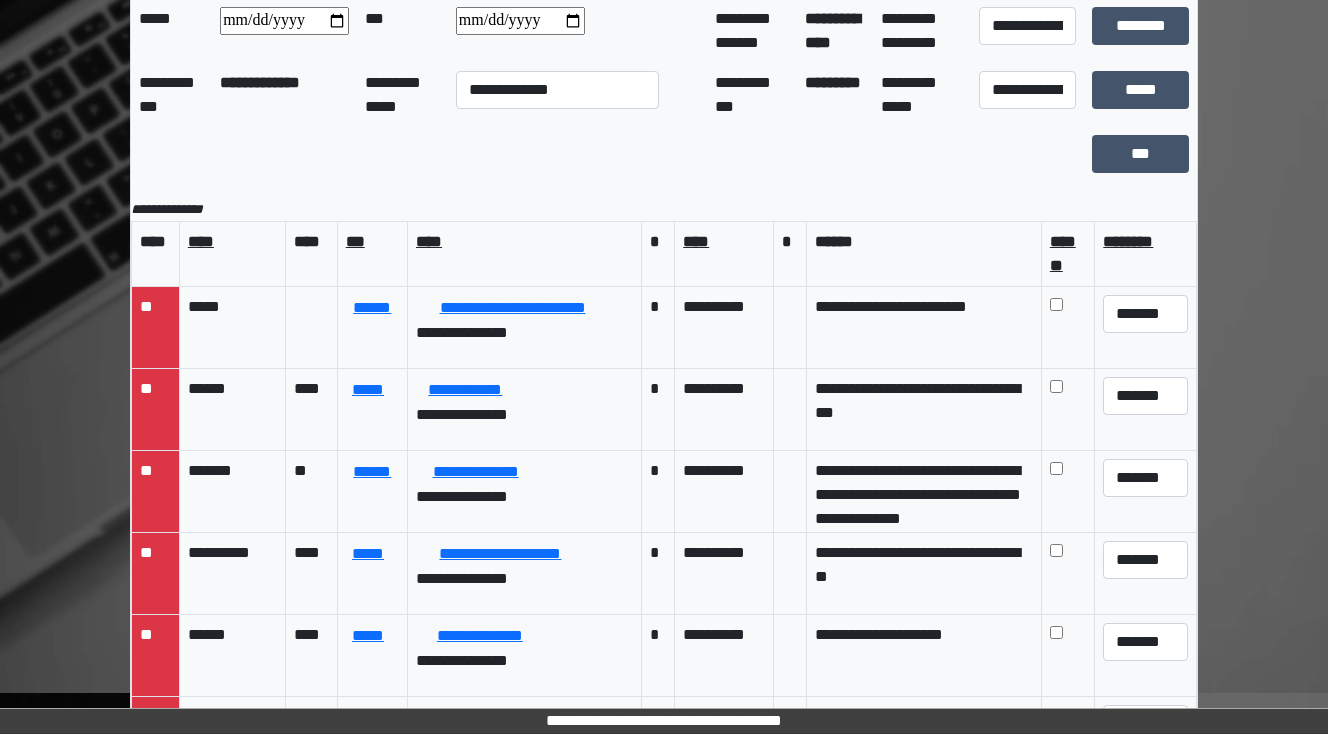 scroll, scrollTop: 0, scrollLeft: 0, axis: both 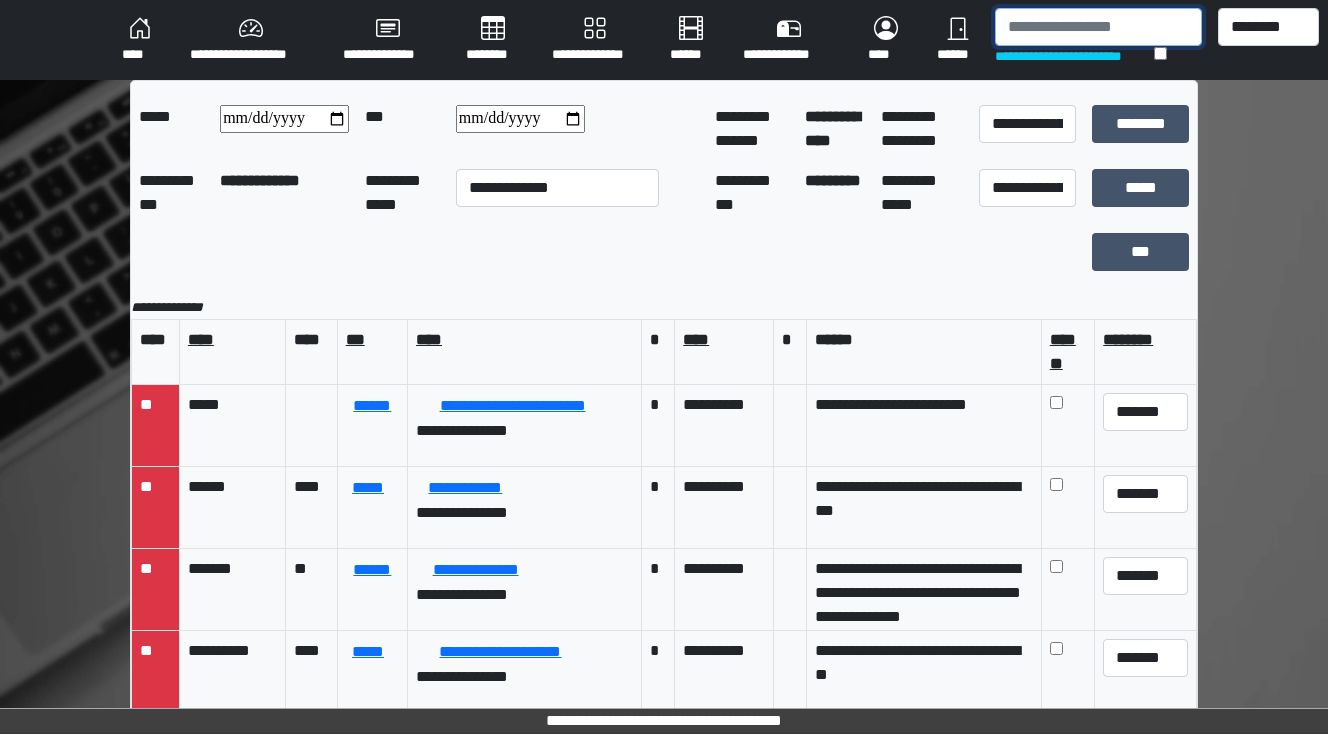 drag, startPoint x: 1092, startPoint y: 21, endPoint x: 1118, endPoint y: 7, distance: 29.529646 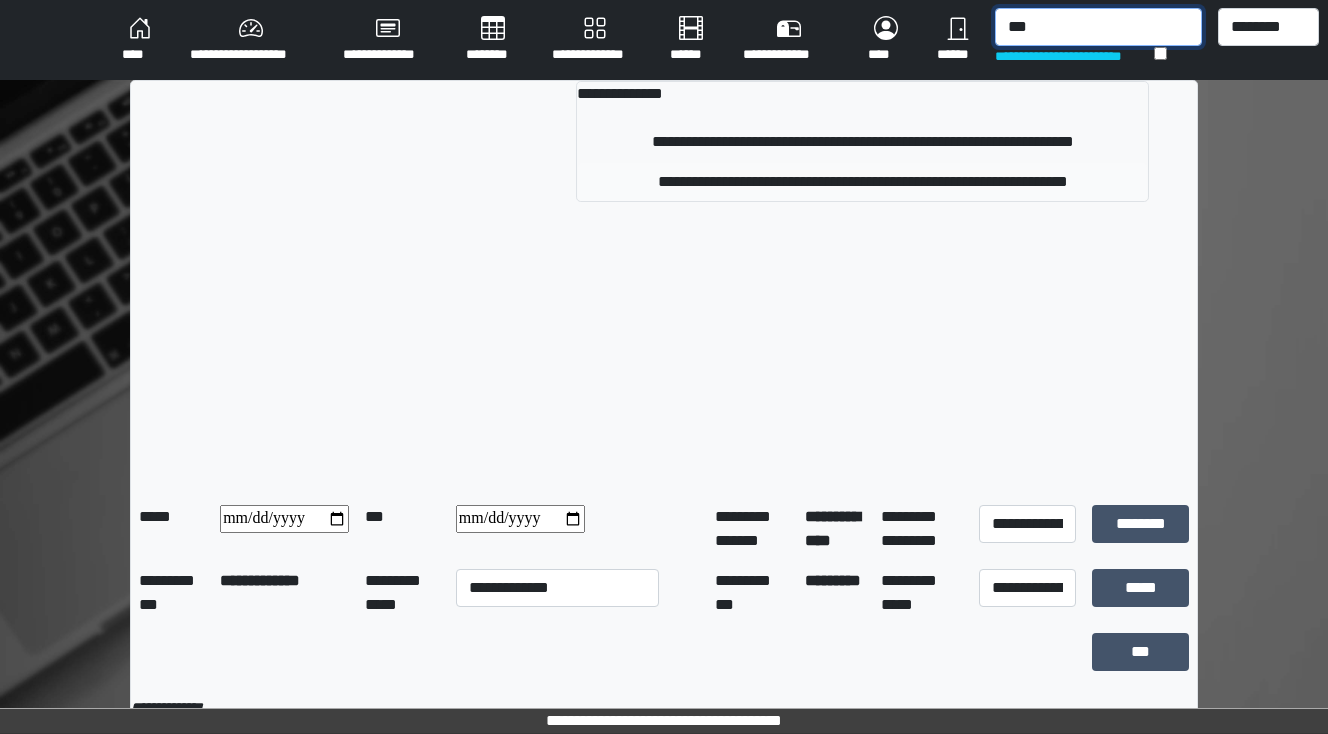 type on "***" 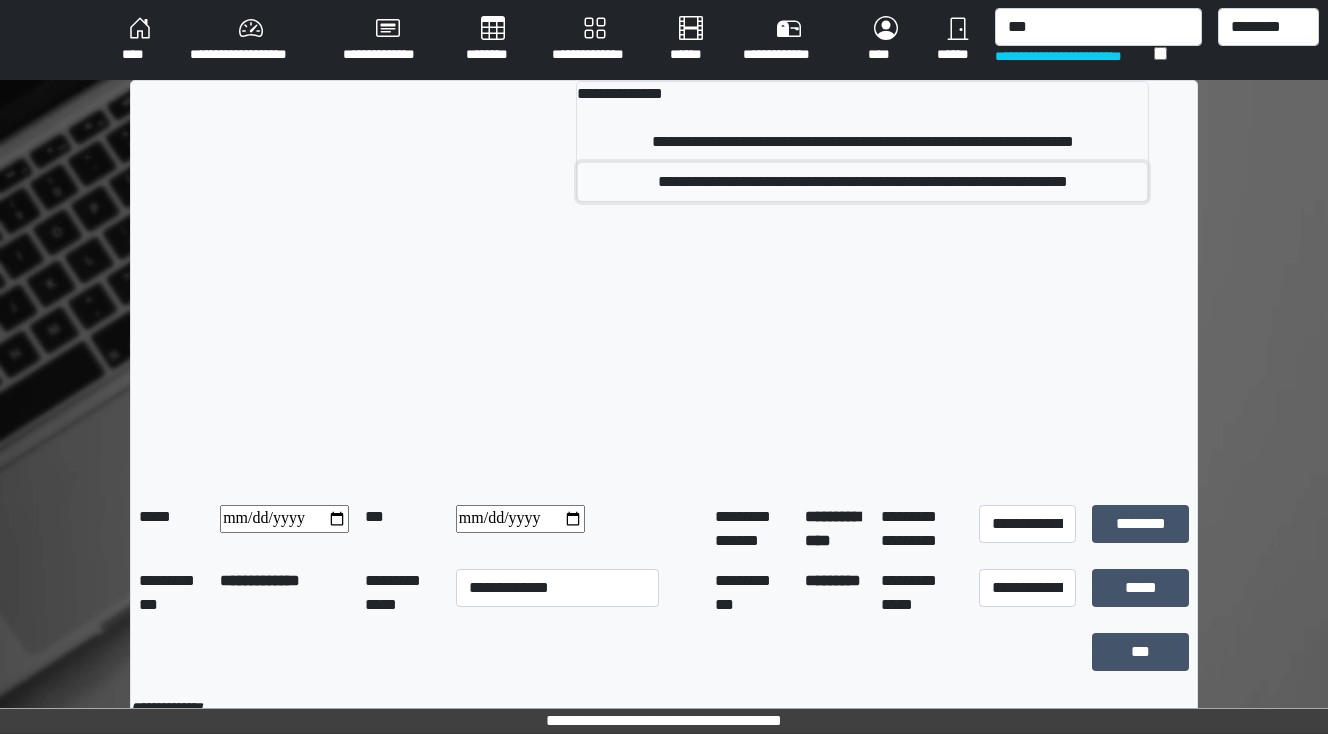 click on "**********" at bounding box center [862, 182] 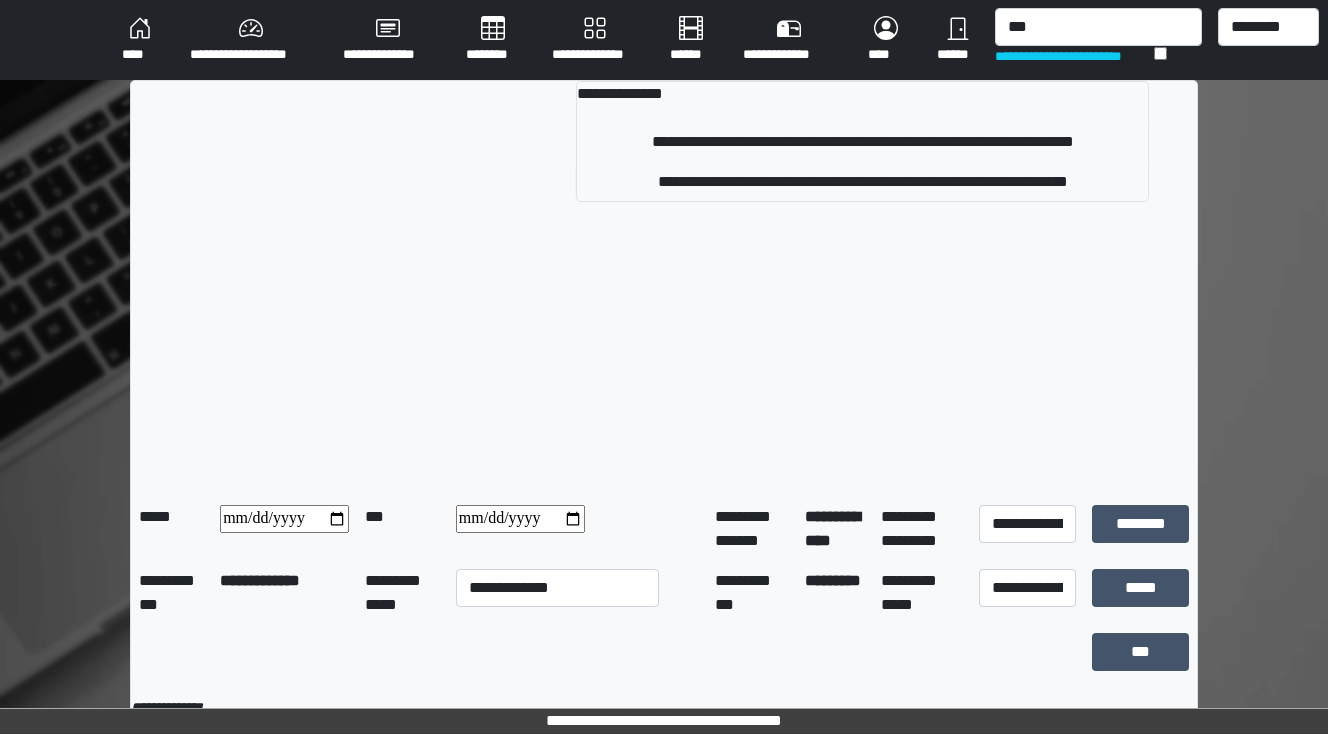 type 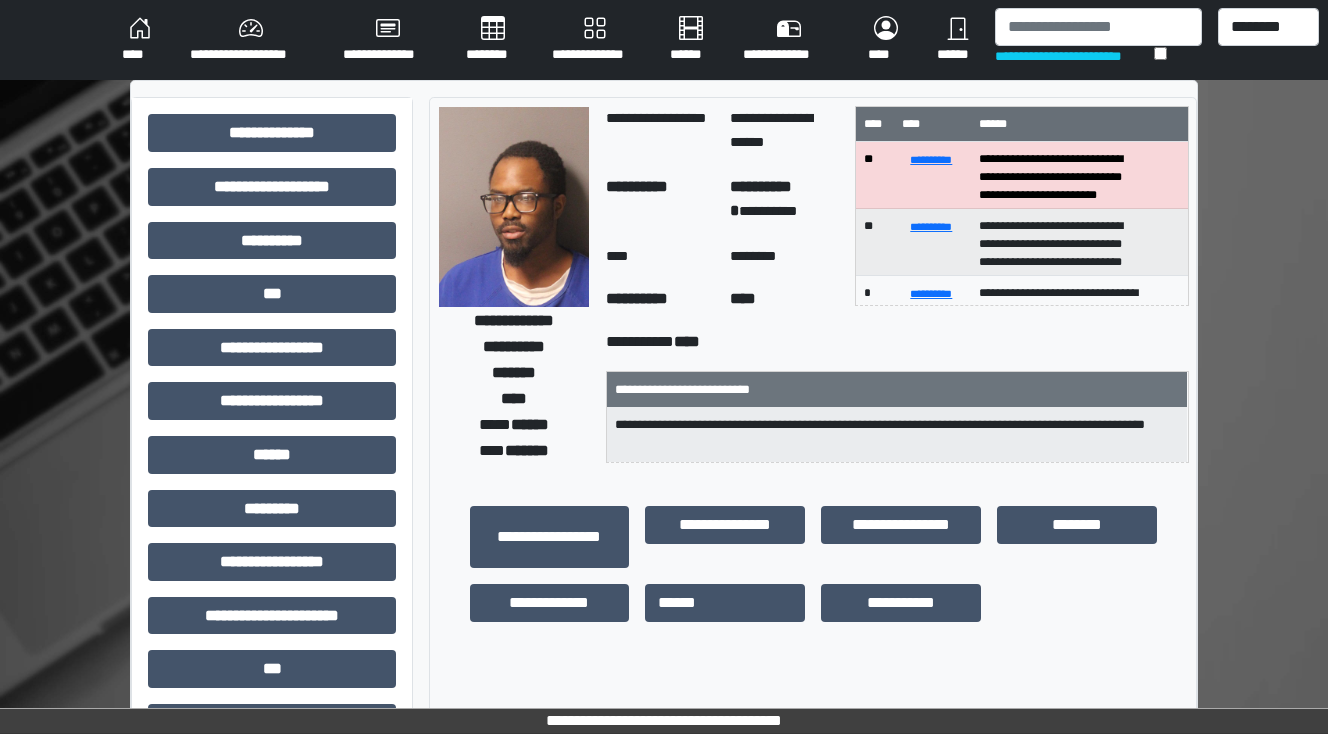 scroll, scrollTop: 80, scrollLeft: 0, axis: vertical 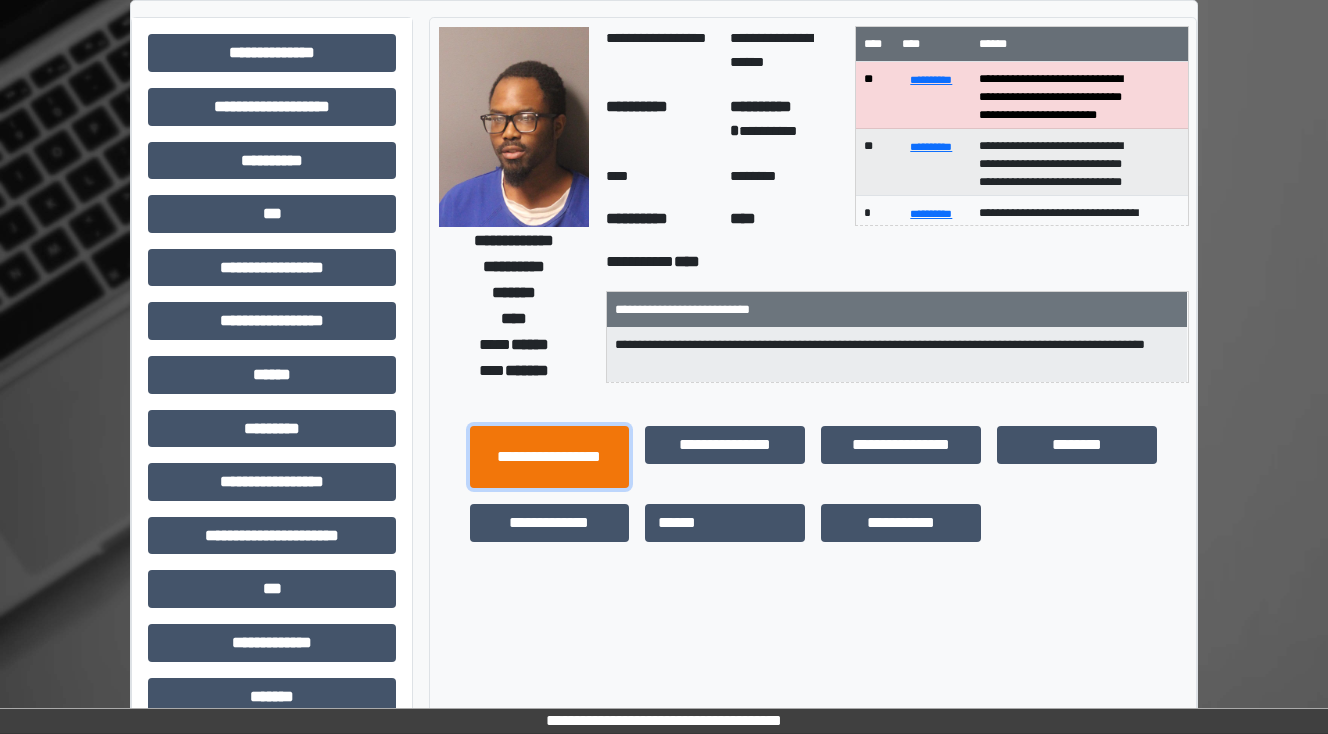 click on "**********" at bounding box center [550, 457] 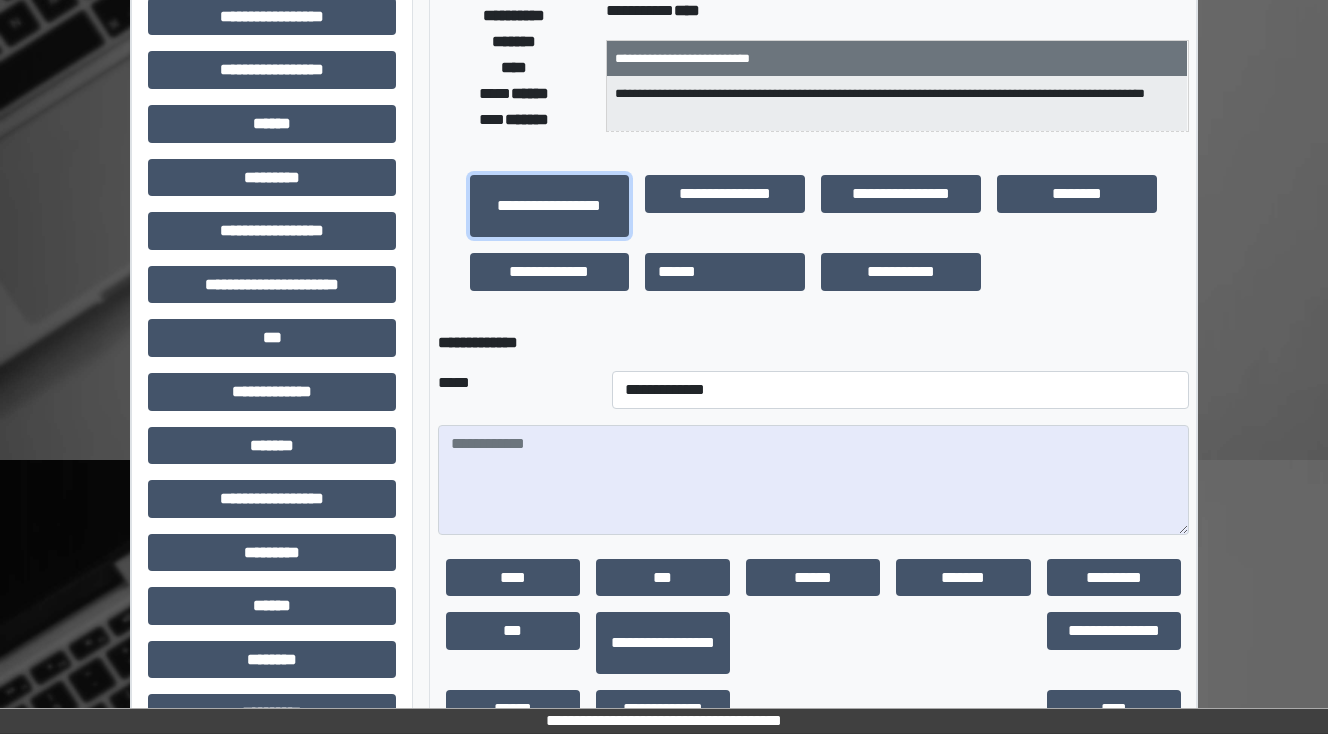 scroll, scrollTop: 432, scrollLeft: 0, axis: vertical 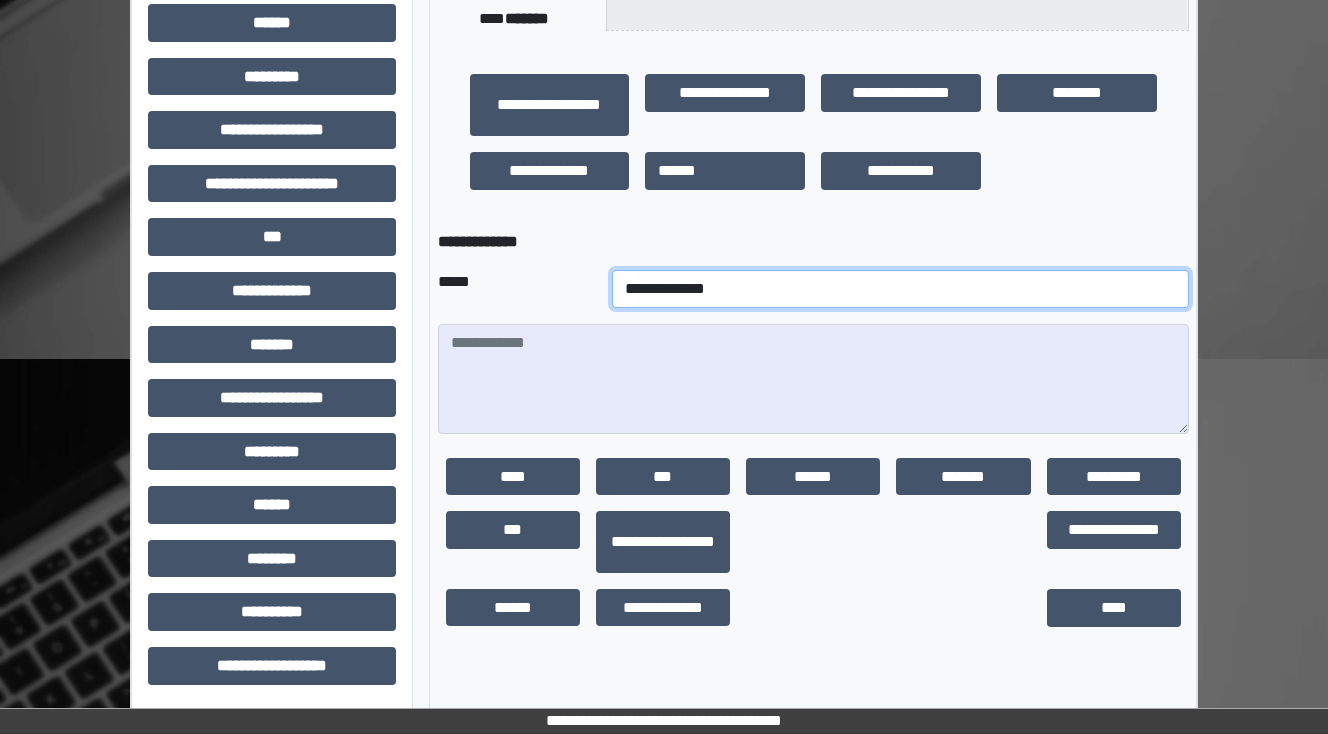 click on "**********" at bounding box center [900, 289] 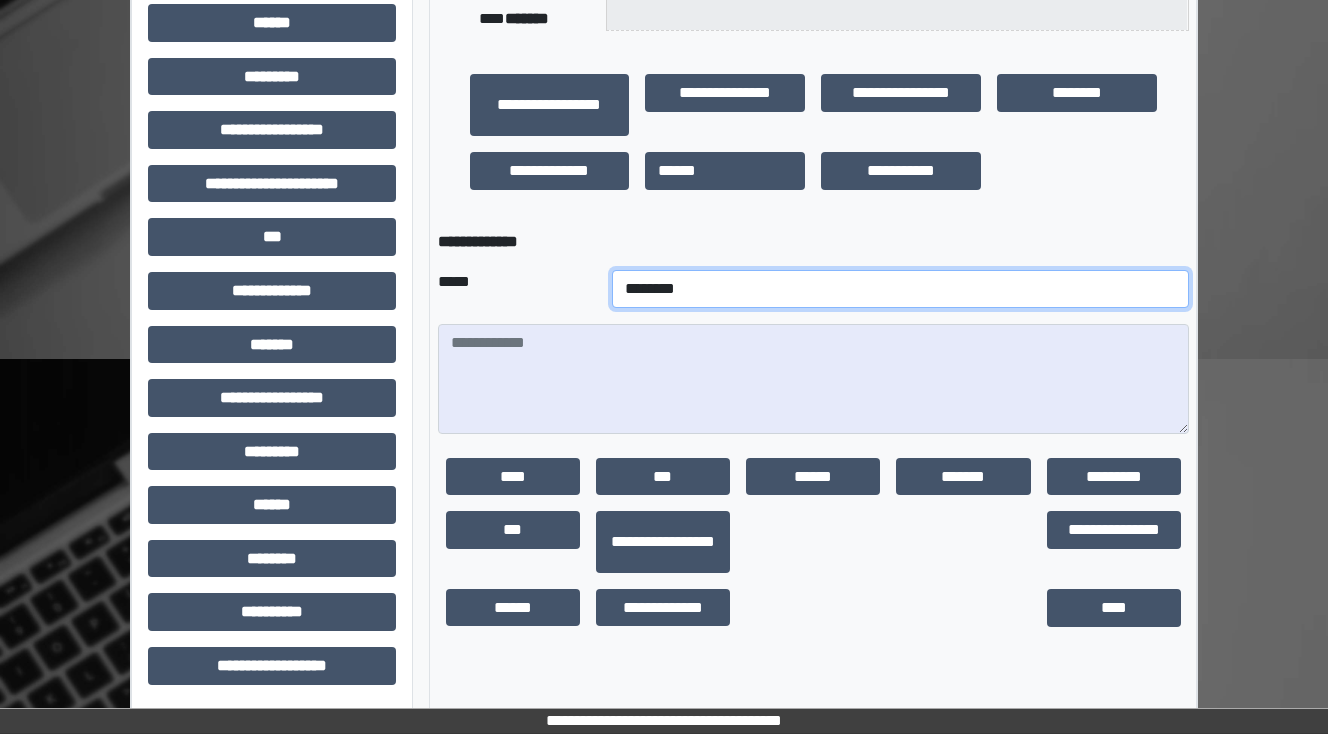 click on "**********" at bounding box center [900, 289] 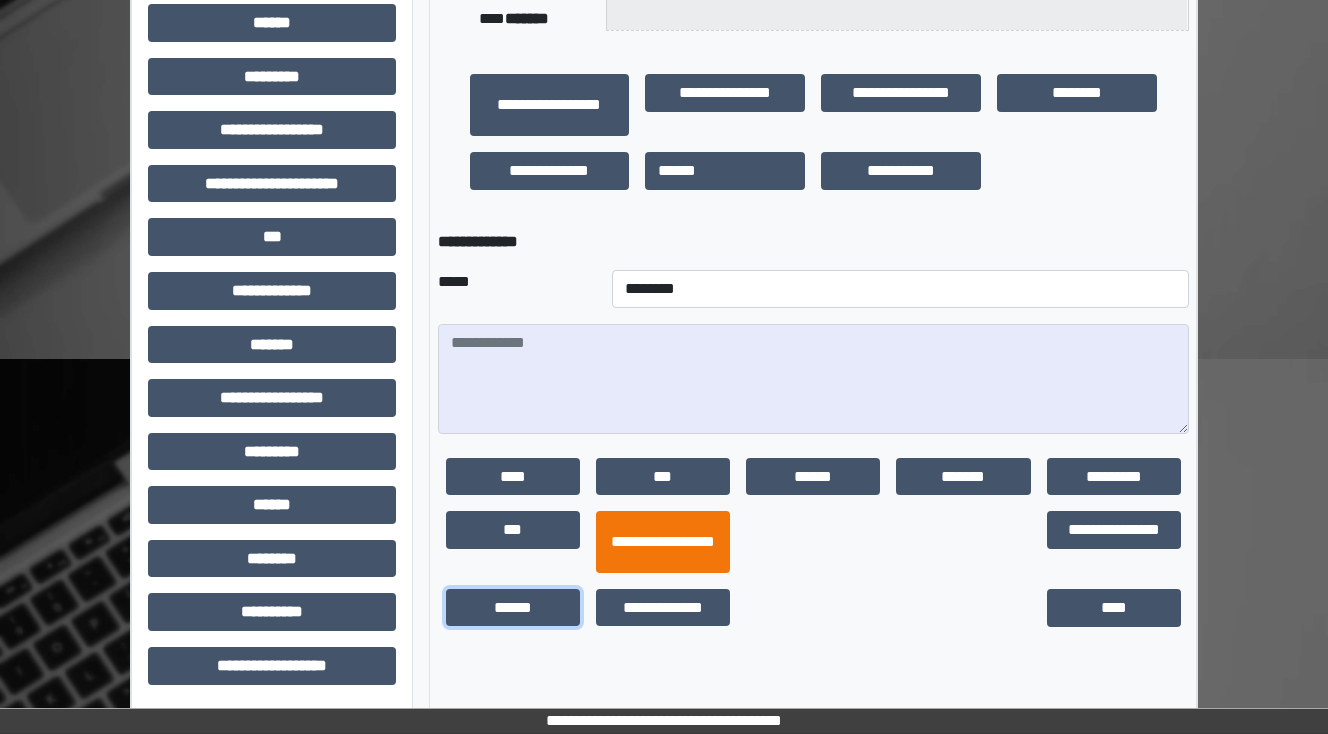 drag, startPoint x: 504, startPoint y: 619, endPoint x: 609, endPoint y: 564, distance: 118.5327 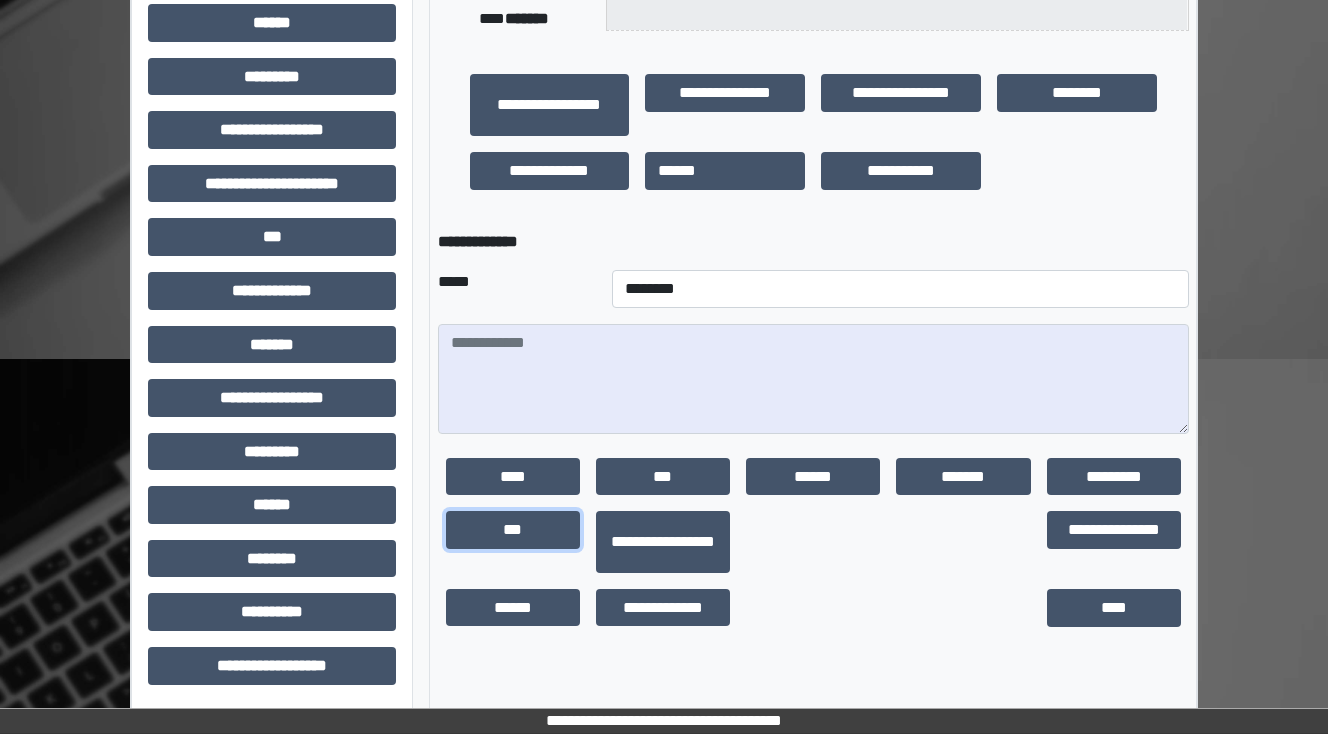 click on "***" at bounding box center (513, 530) 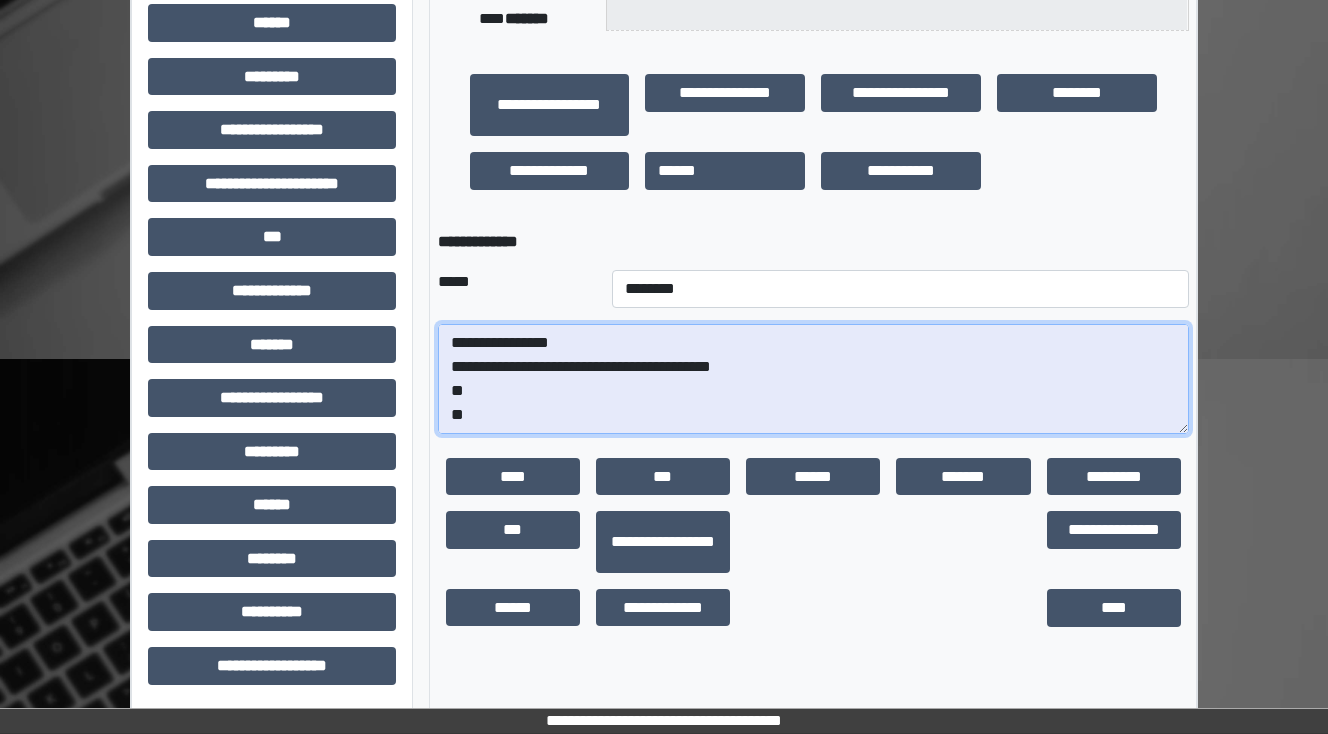 click on "**********" at bounding box center [813, 379] 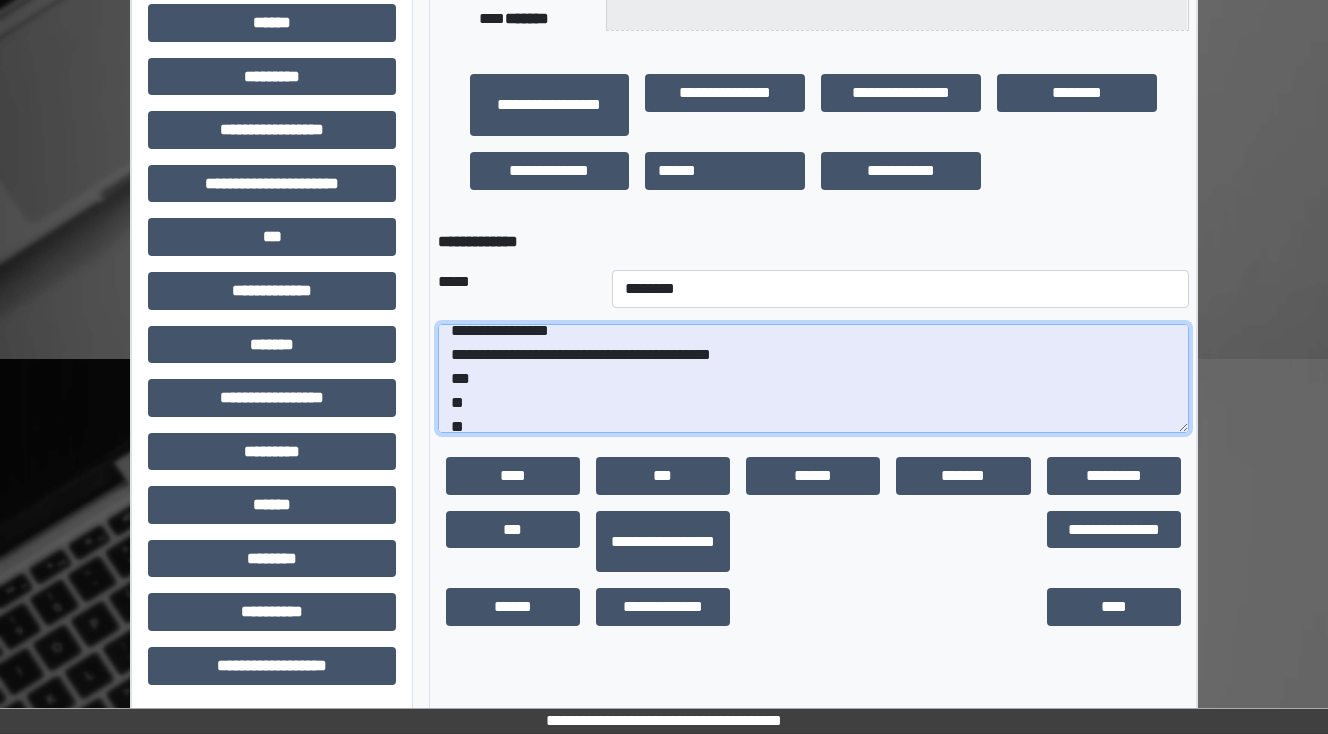scroll, scrollTop: 48, scrollLeft: 0, axis: vertical 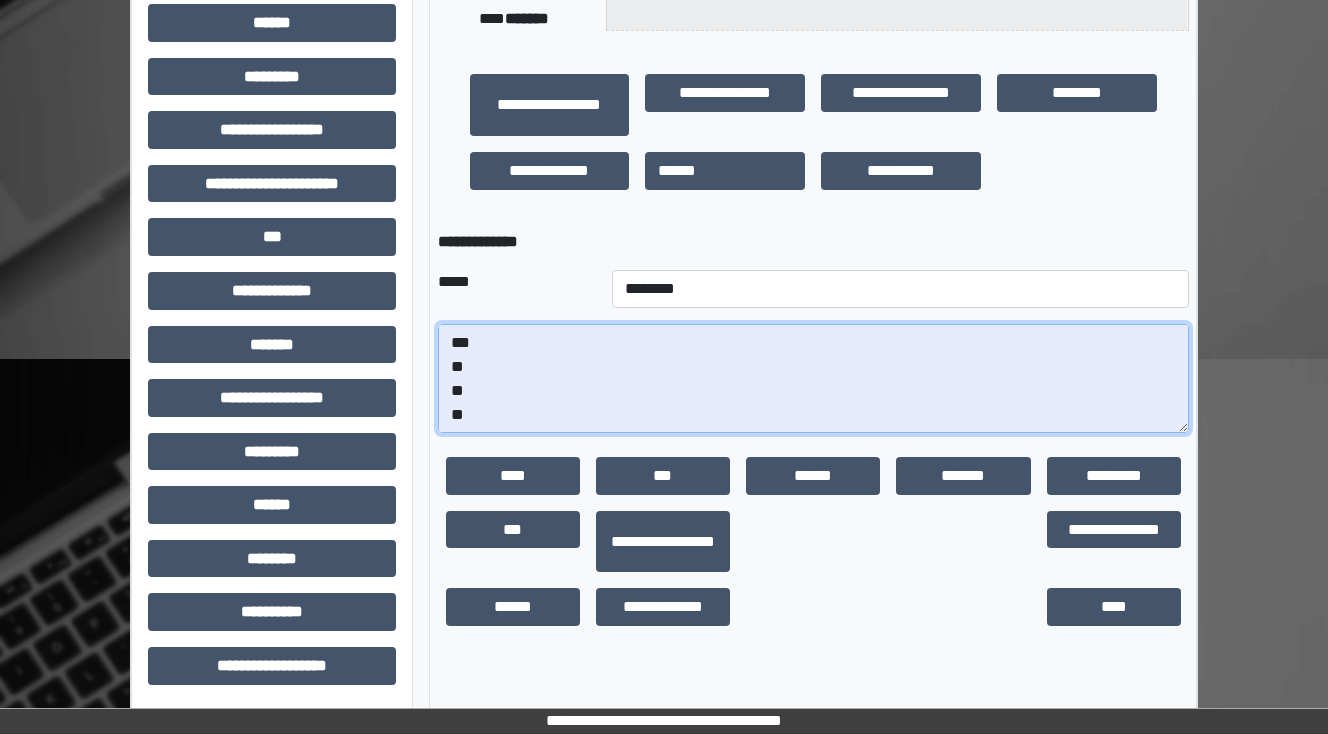 drag, startPoint x: 480, startPoint y: 412, endPoint x: 398, endPoint y: 409, distance: 82.05486 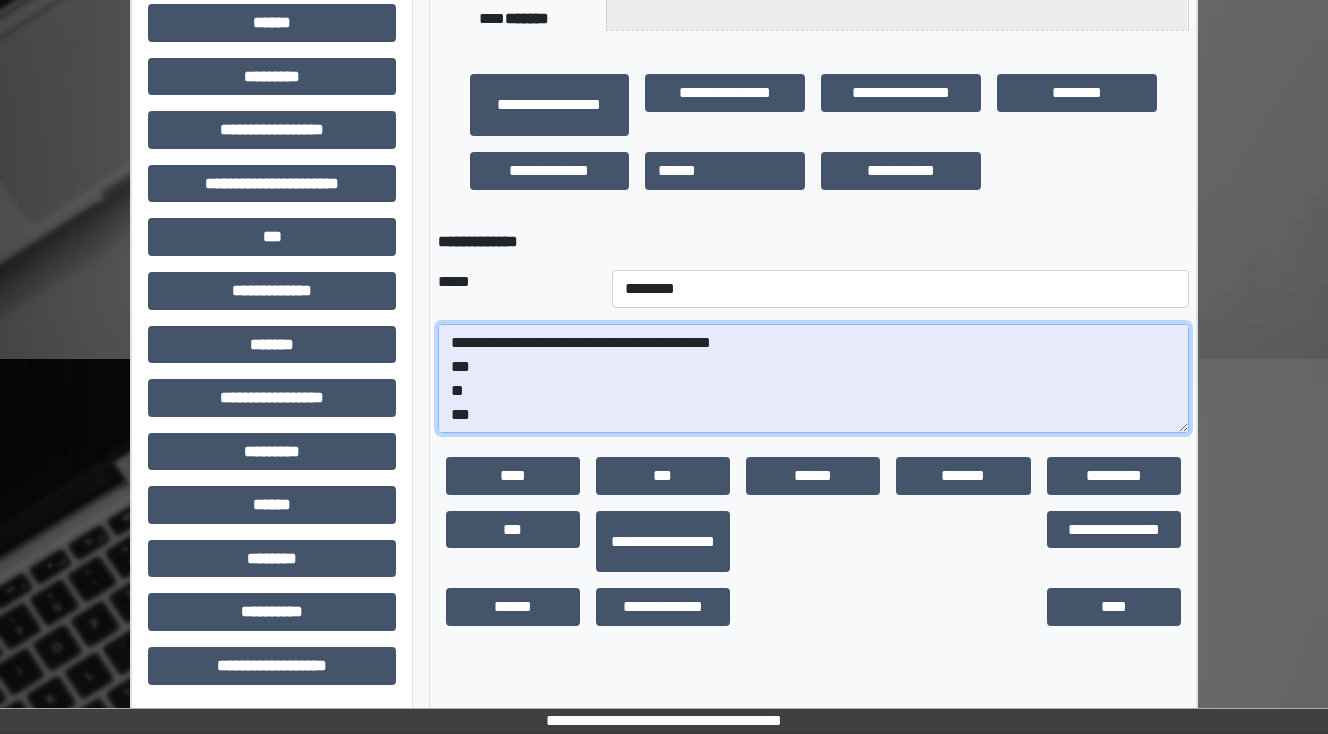 click on "**********" at bounding box center (813, 379) 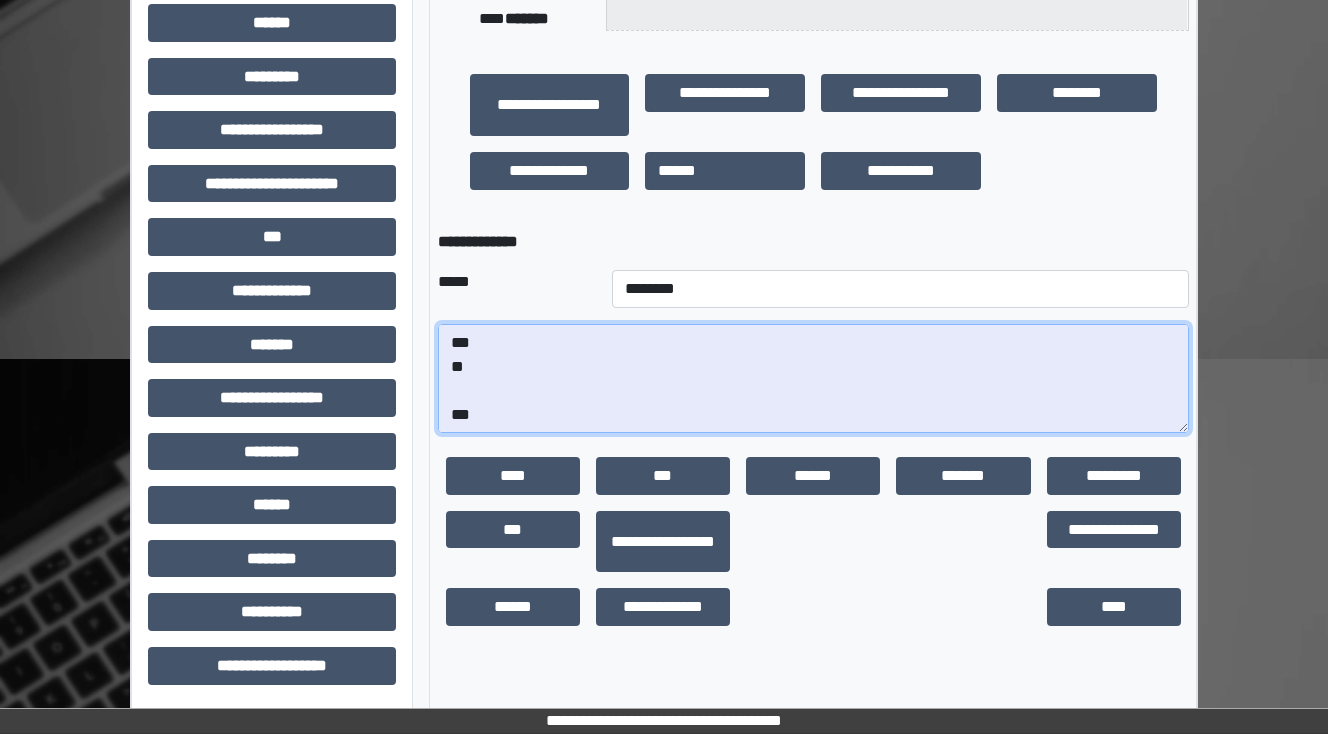 click on "**********" at bounding box center (813, 379) 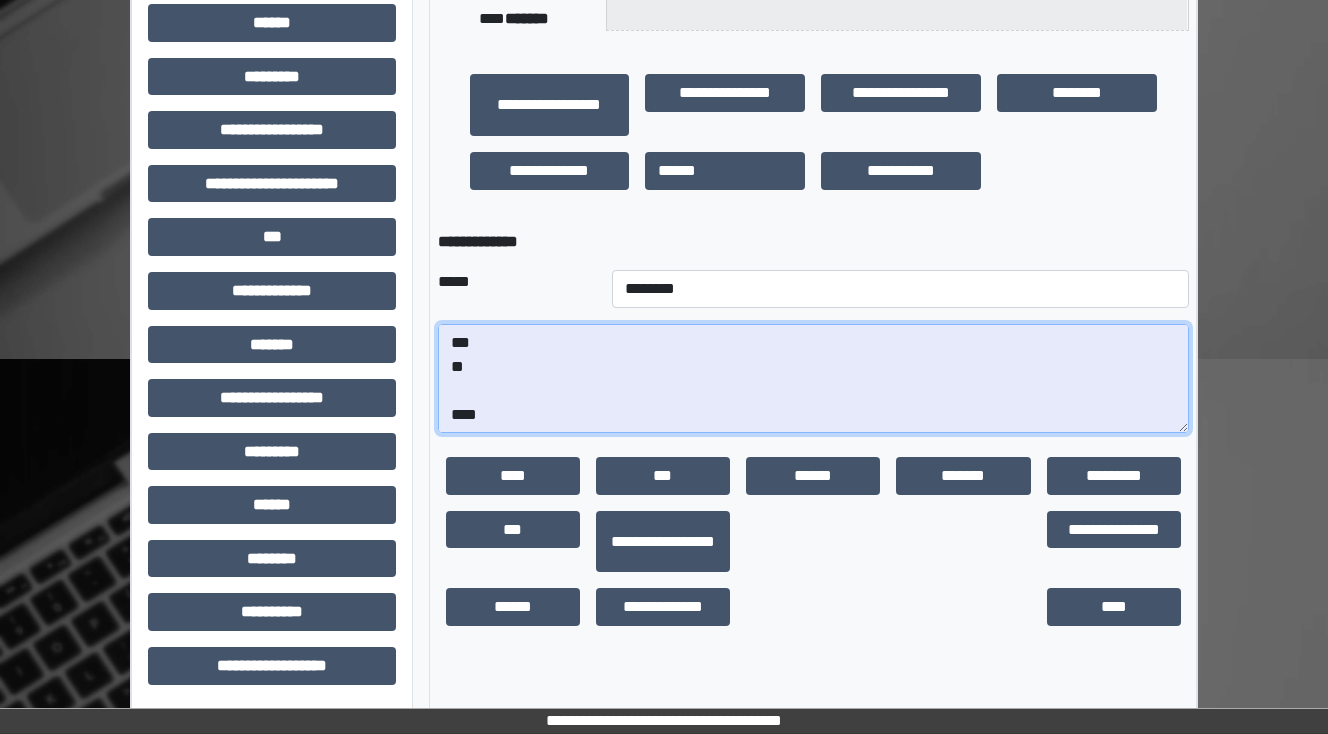 paste on "**********" 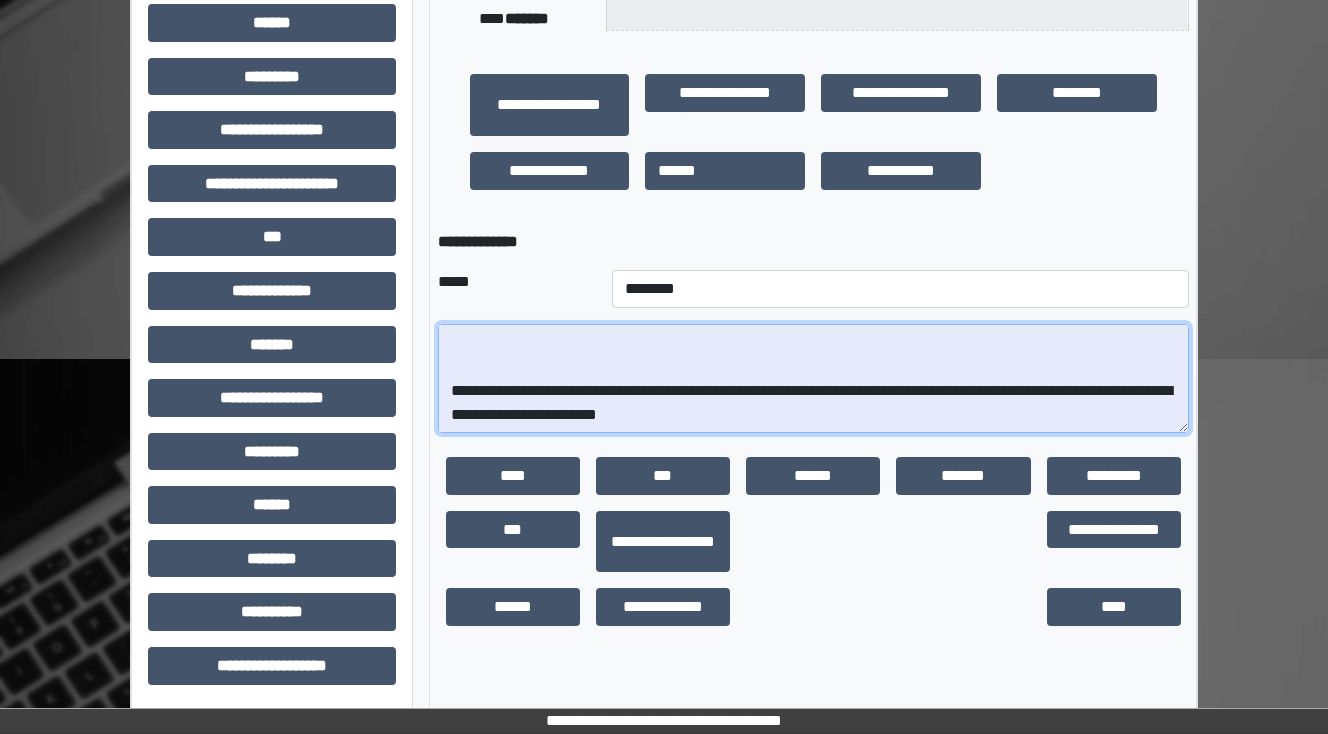 scroll, scrollTop: 288, scrollLeft: 0, axis: vertical 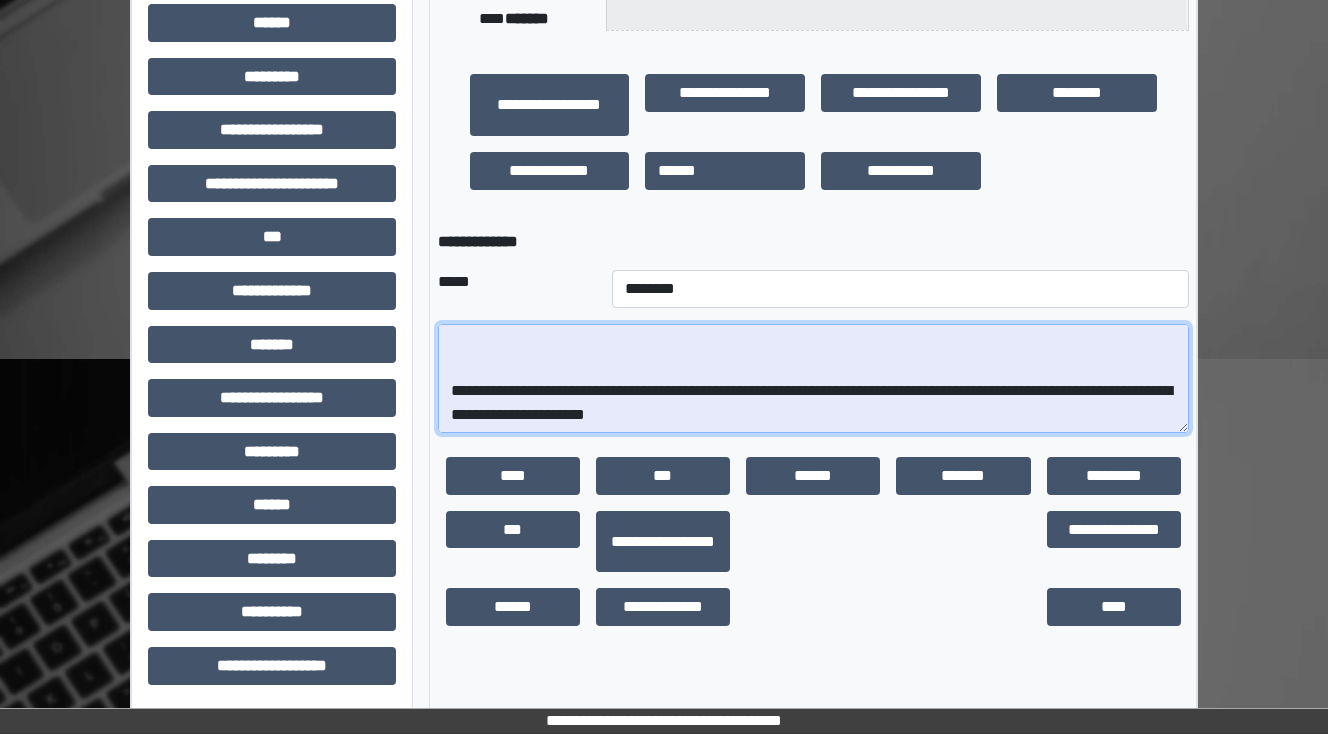click on "**********" at bounding box center (813, 379) 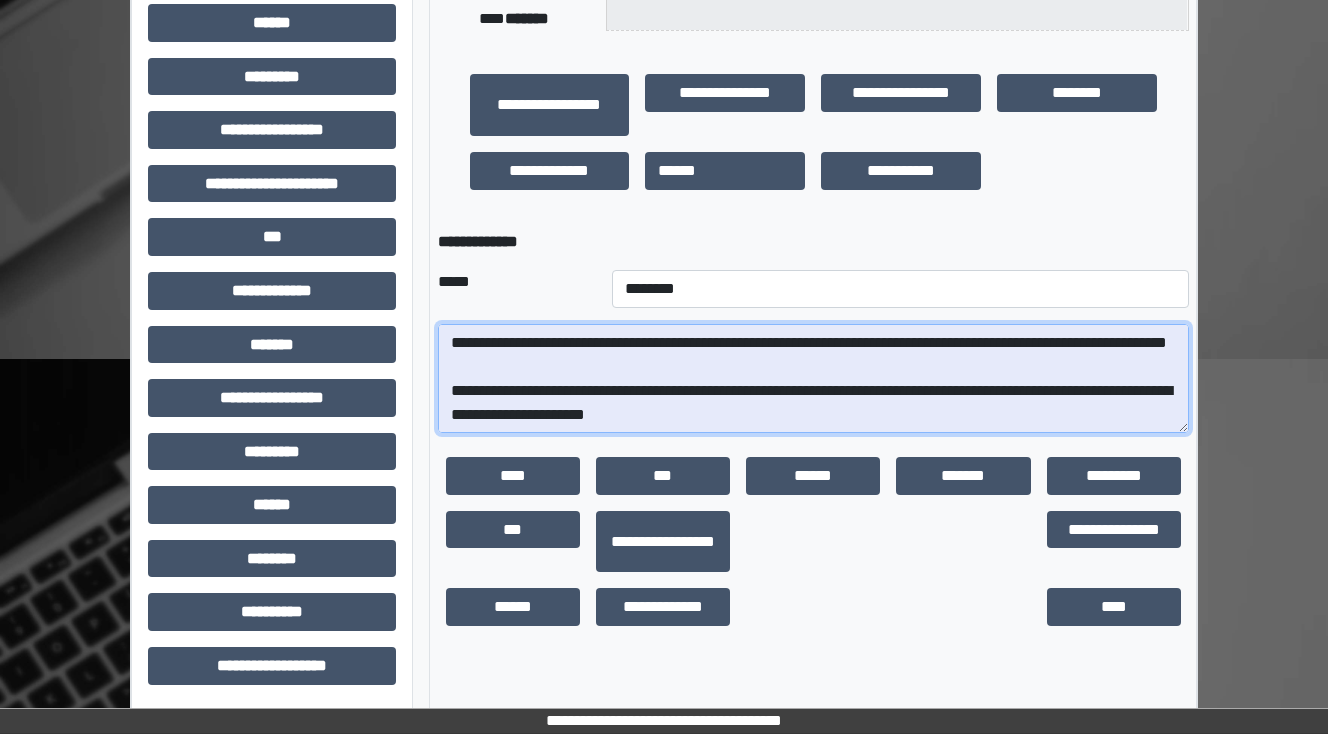 scroll, scrollTop: 192, scrollLeft: 0, axis: vertical 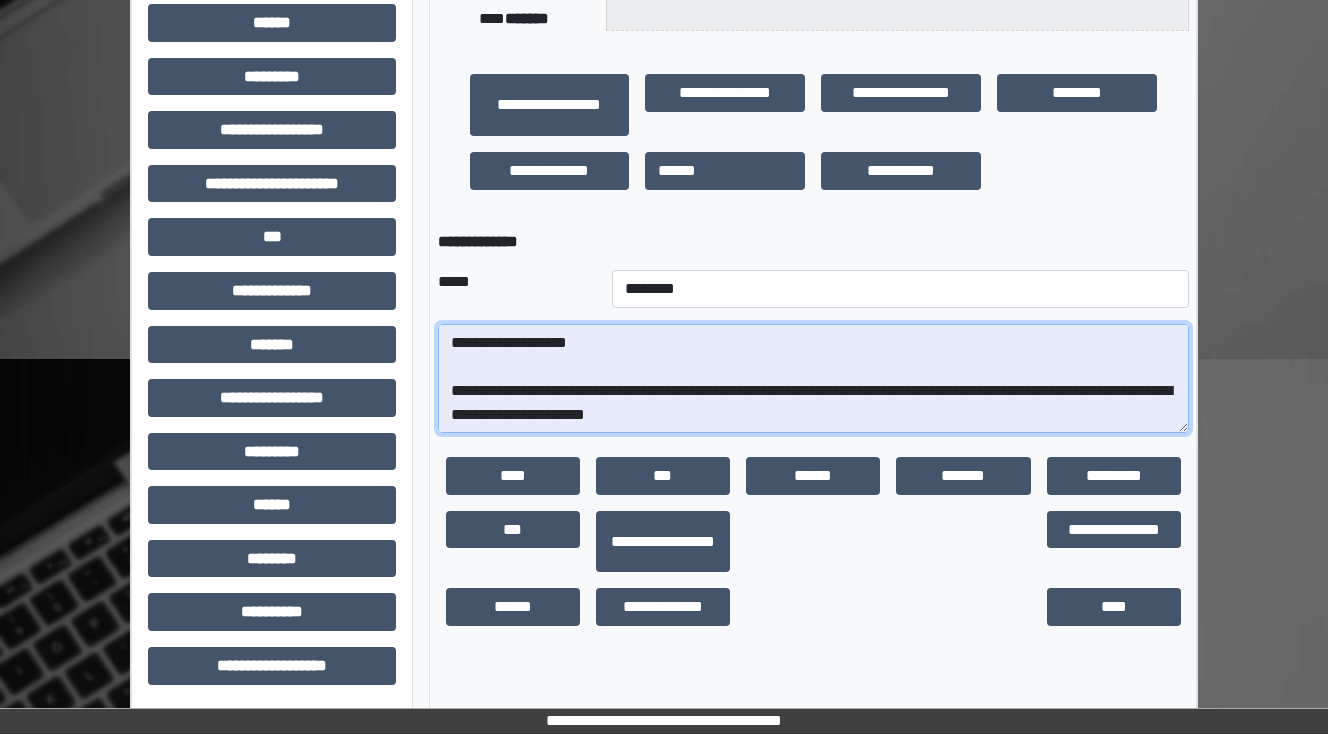 click on "**********" at bounding box center (813, 379) 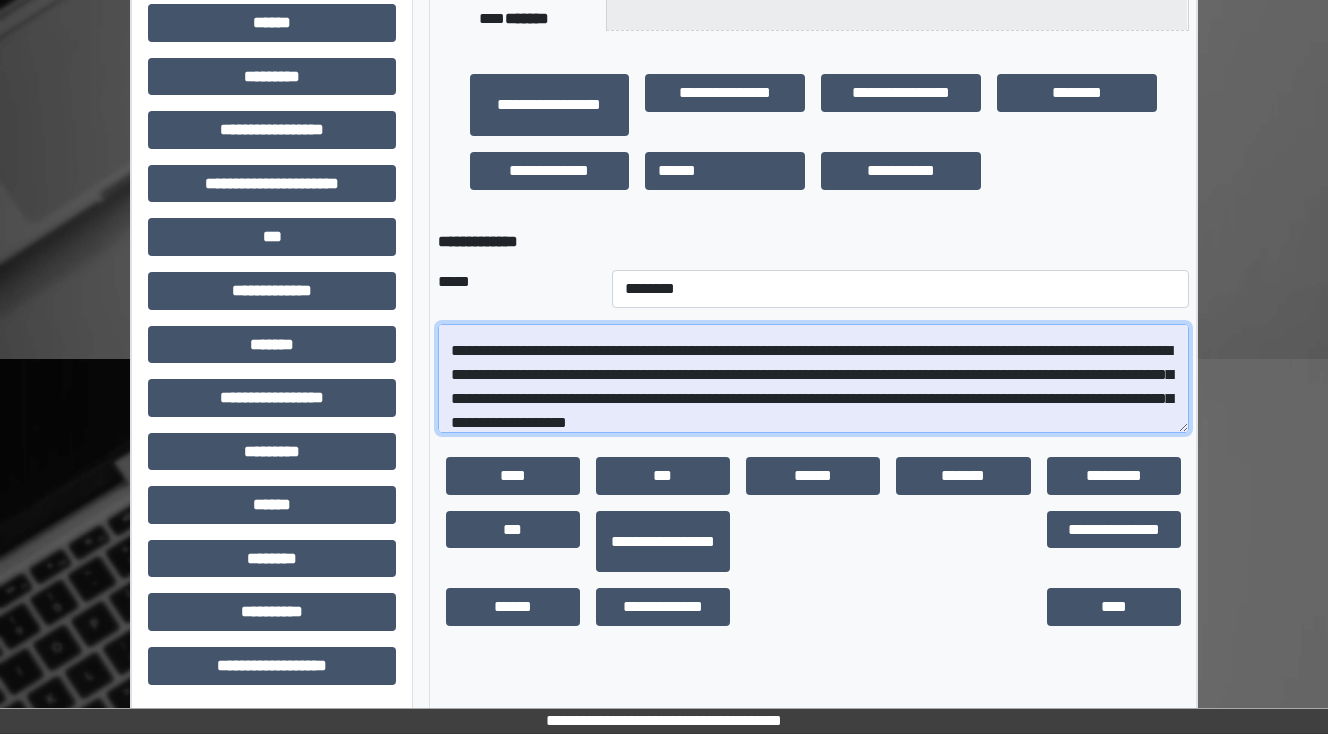 scroll, scrollTop: 32, scrollLeft: 0, axis: vertical 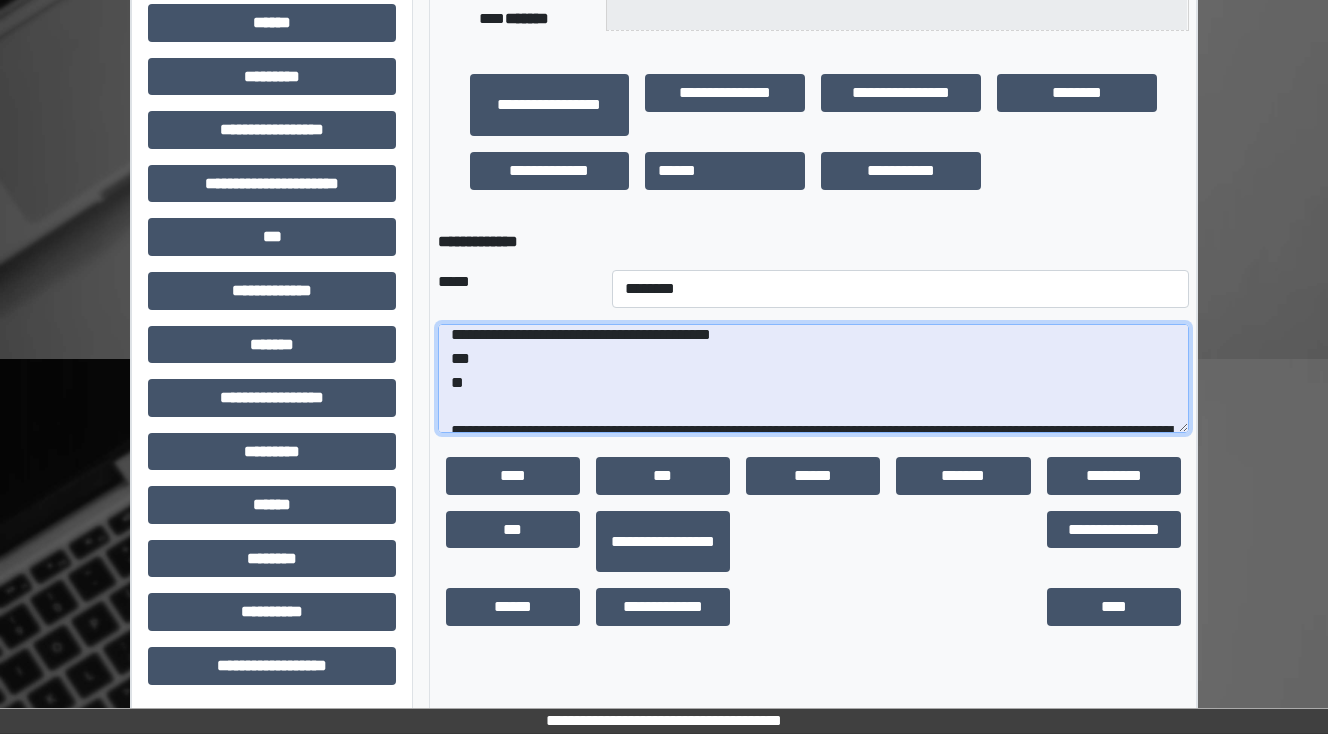 click on "**********" at bounding box center [813, 379] 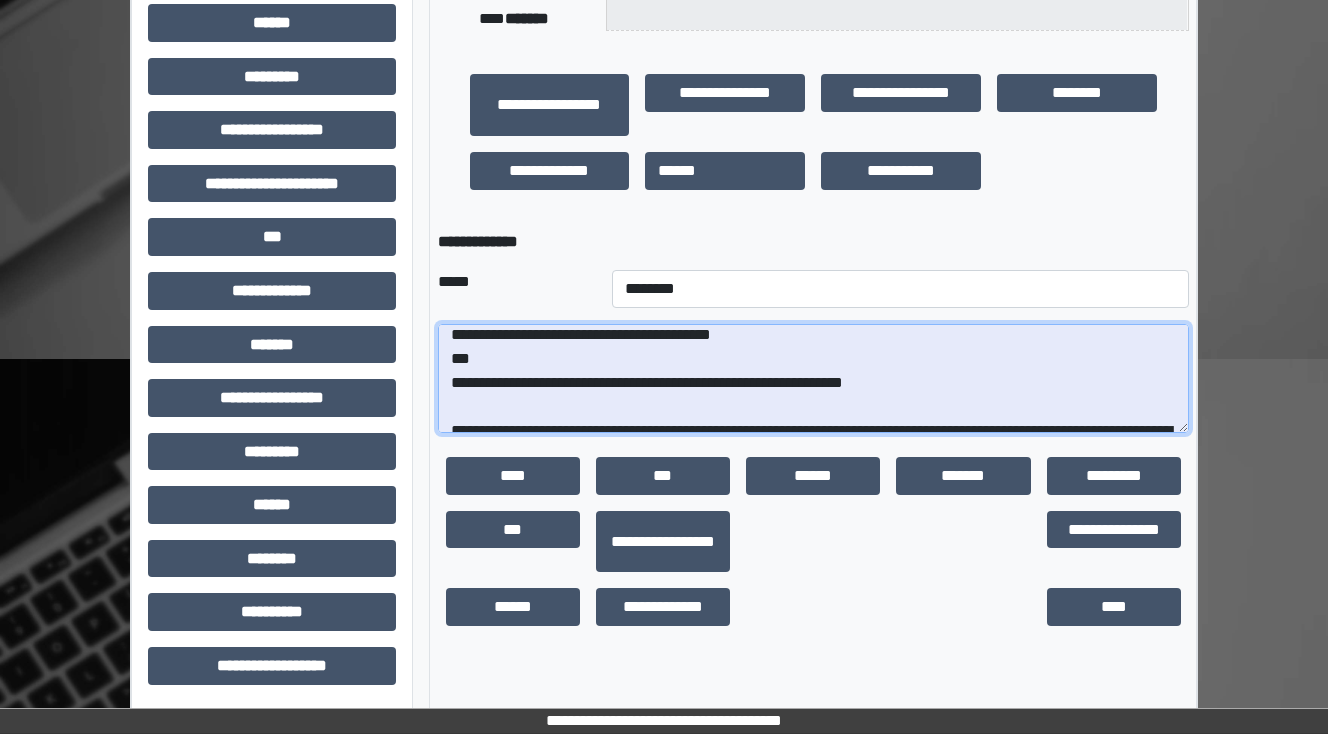 click on "**********" at bounding box center (813, 379) 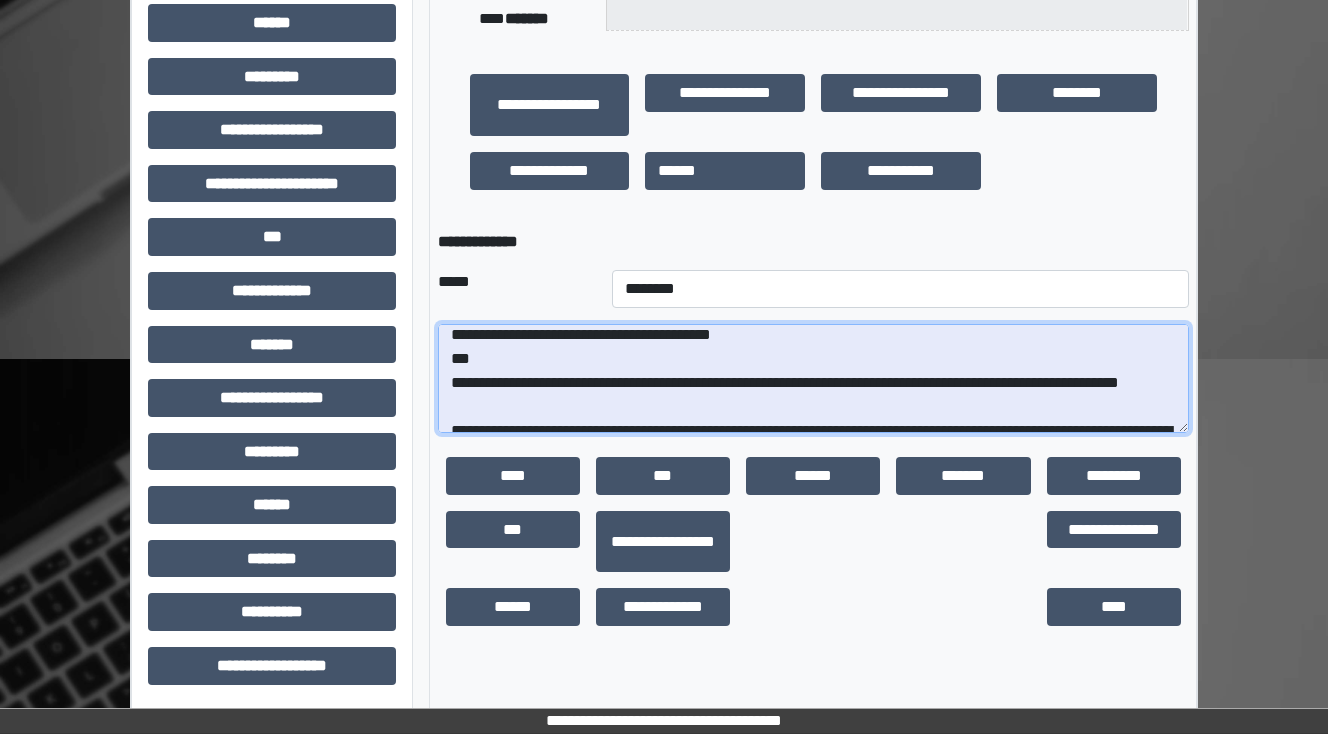 click on "**********" at bounding box center (813, 379) 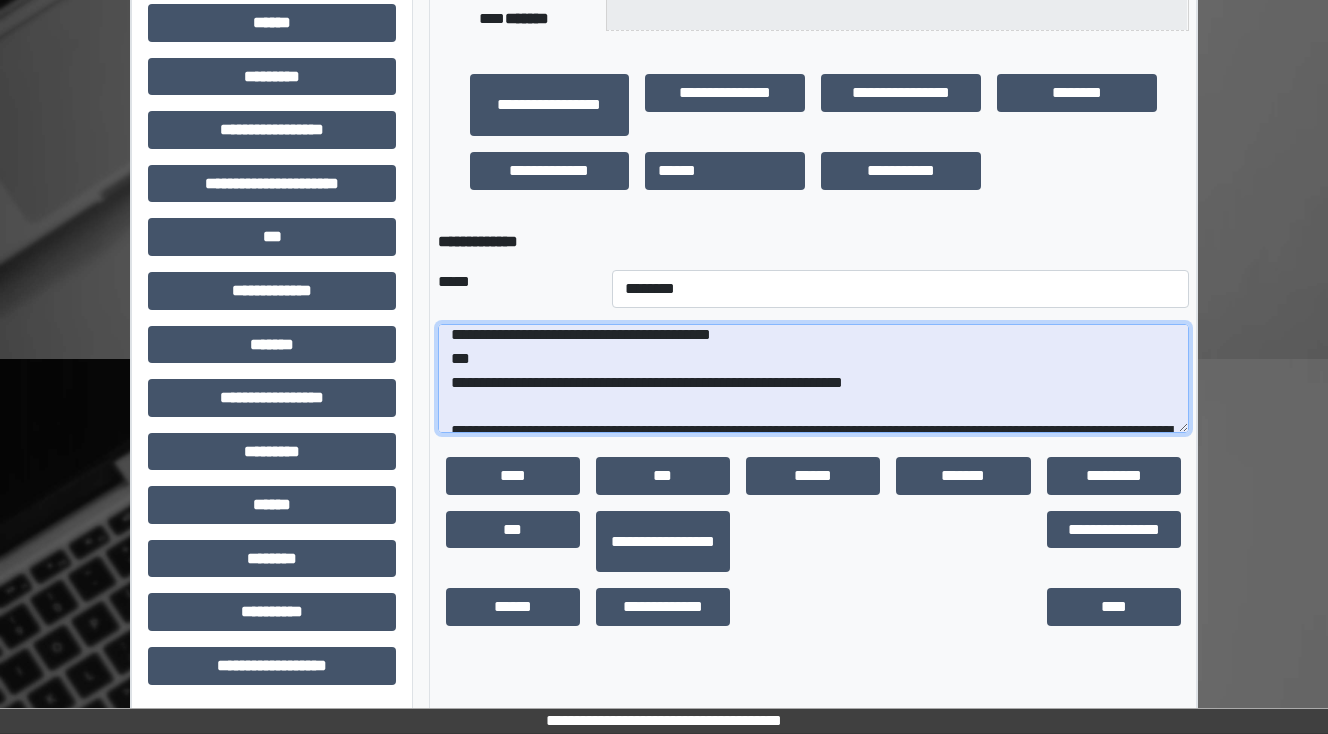 click on "**********" at bounding box center (813, 379) 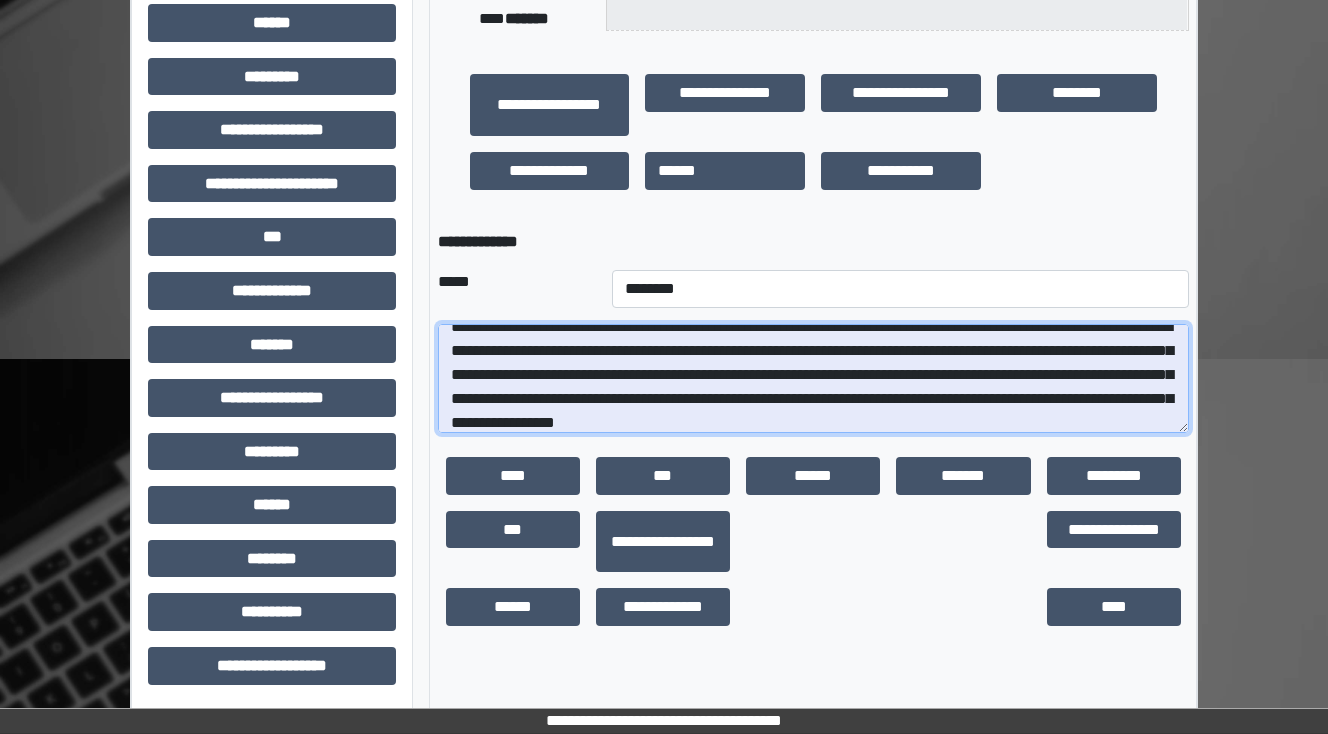 scroll, scrollTop: 112, scrollLeft: 0, axis: vertical 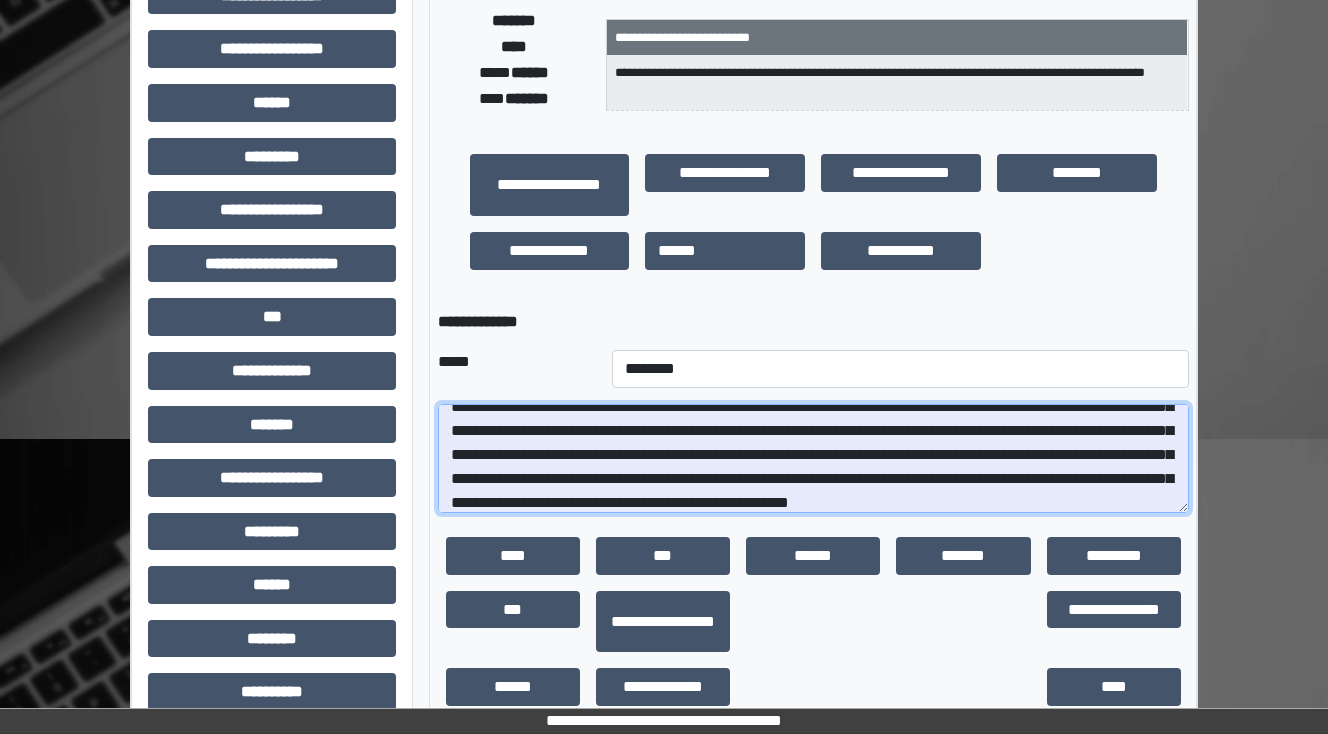 click at bounding box center [813, 459] 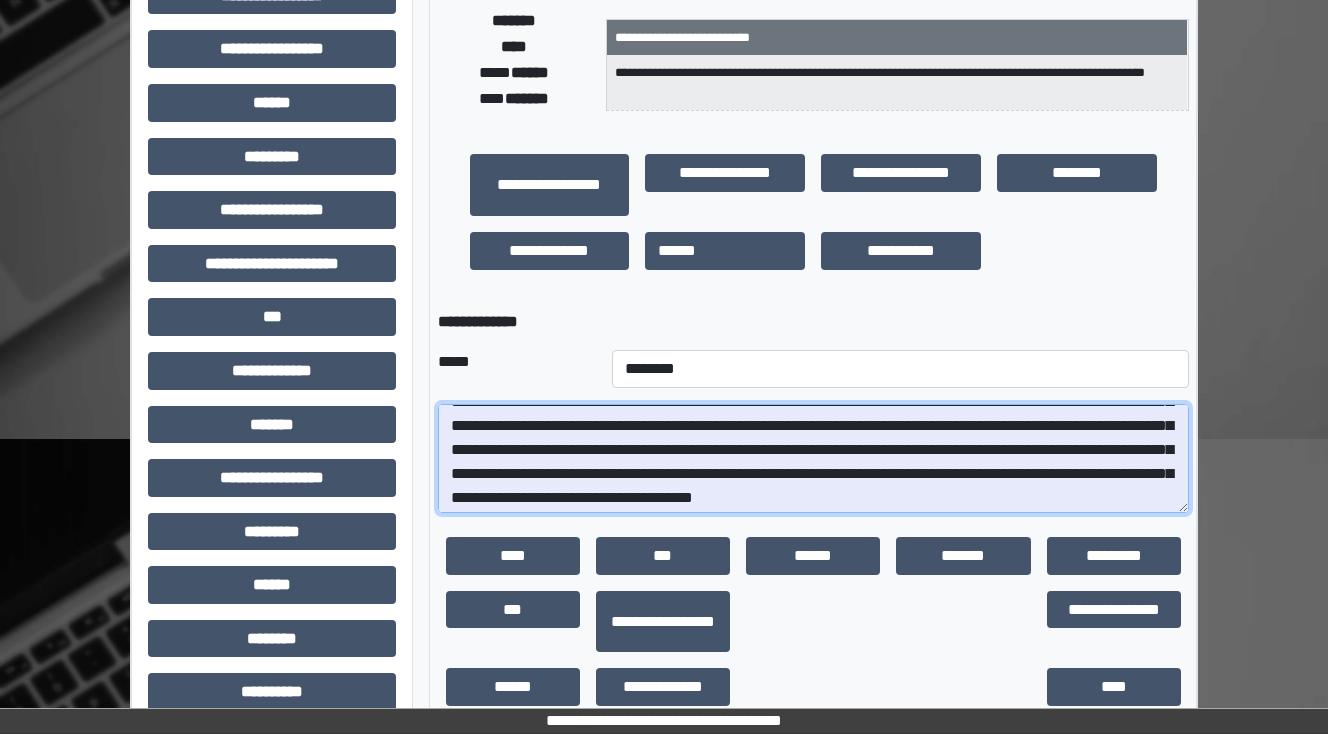 scroll, scrollTop: 112, scrollLeft: 0, axis: vertical 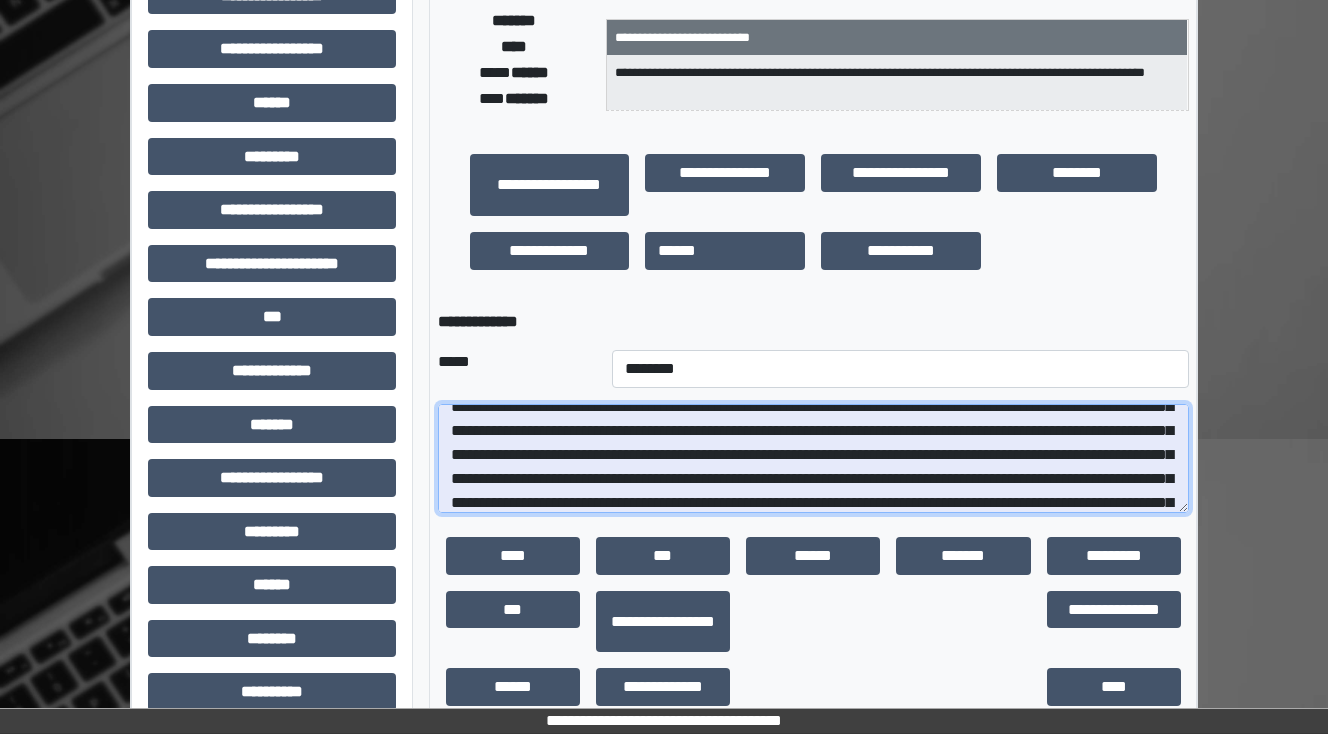 drag, startPoint x: 1041, startPoint y: 477, endPoint x: 1004, endPoint y: 475, distance: 37.054016 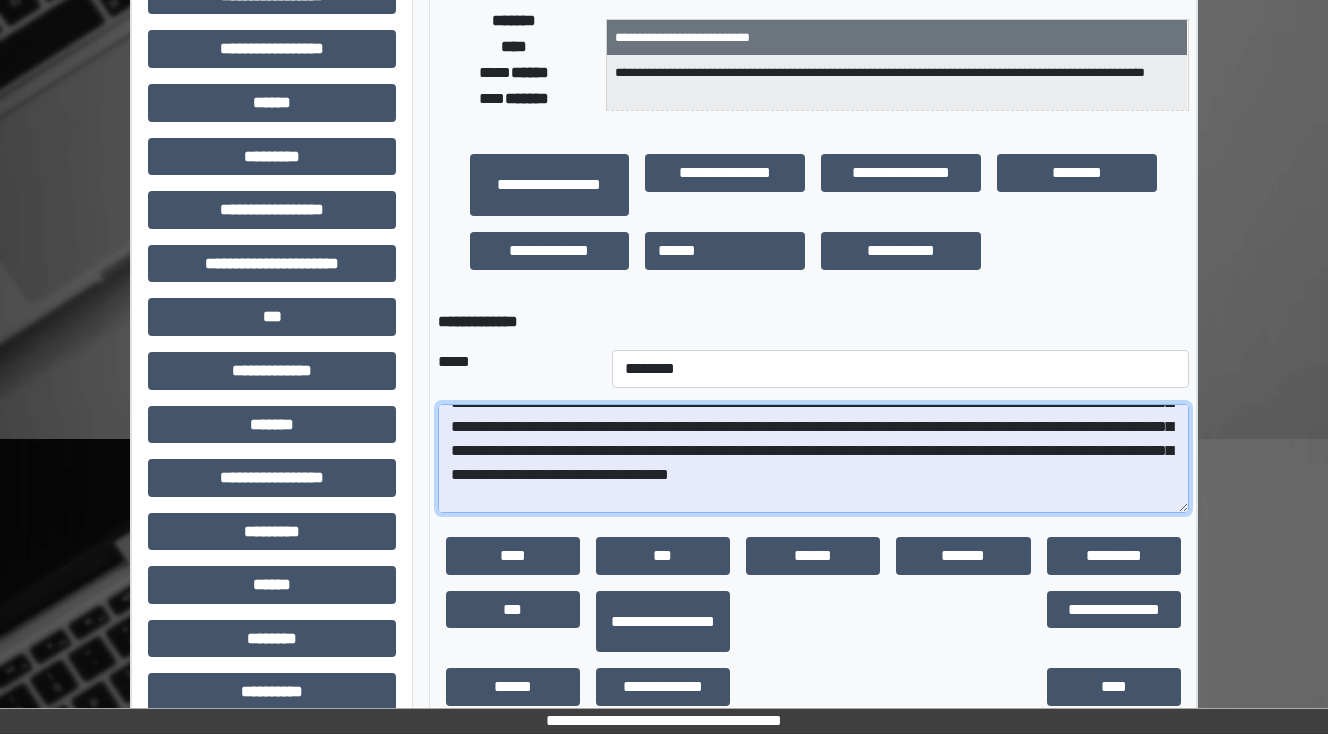 scroll, scrollTop: 192, scrollLeft: 0, axis: vertical 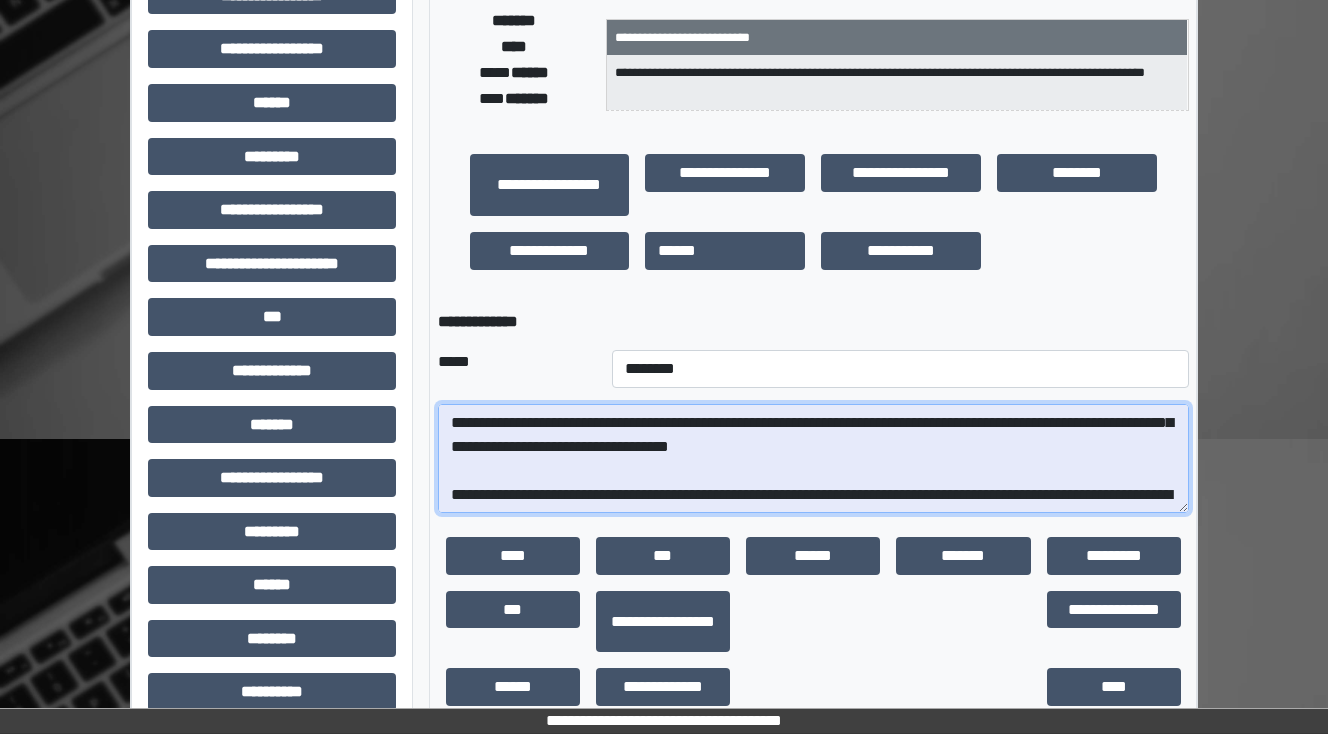 click at bounding box center (813, 459) 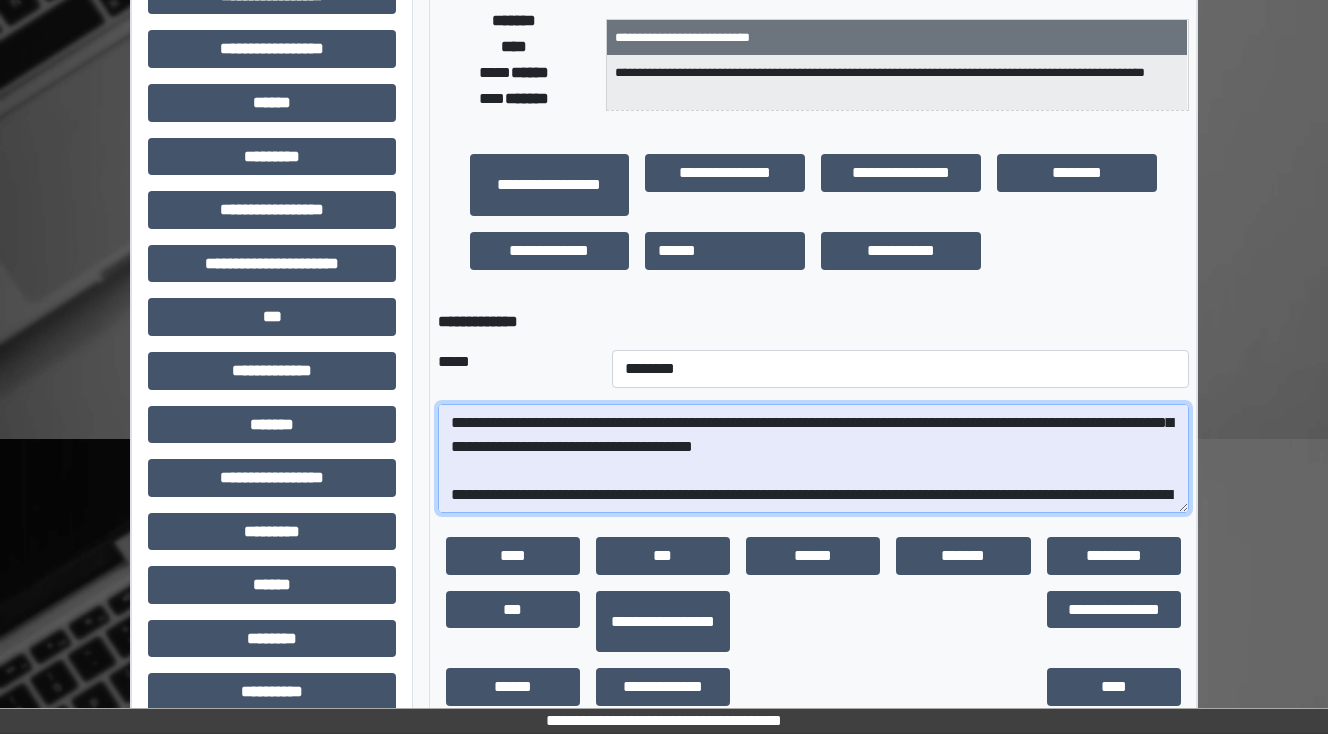 click at bounding box center (813, 459) 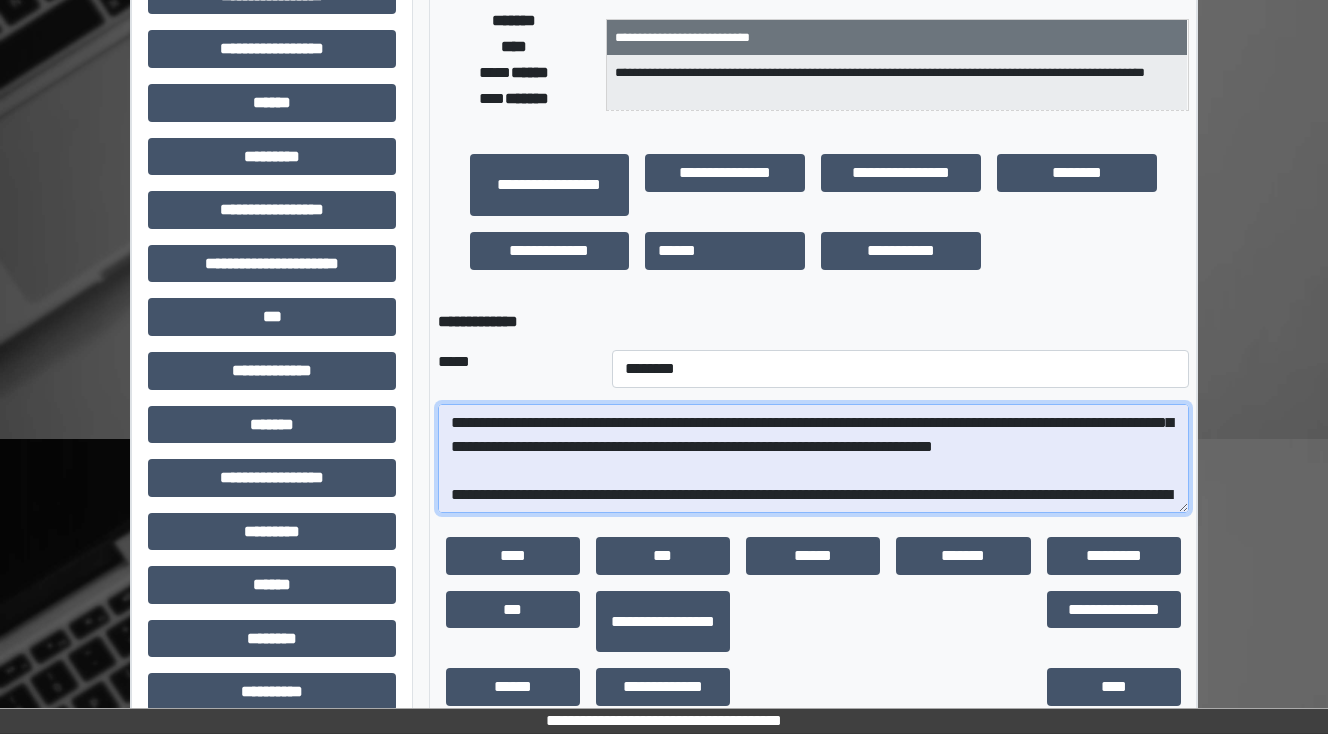 scroll, scrollTop: 112, scrollLeft: 0, axis: vertical 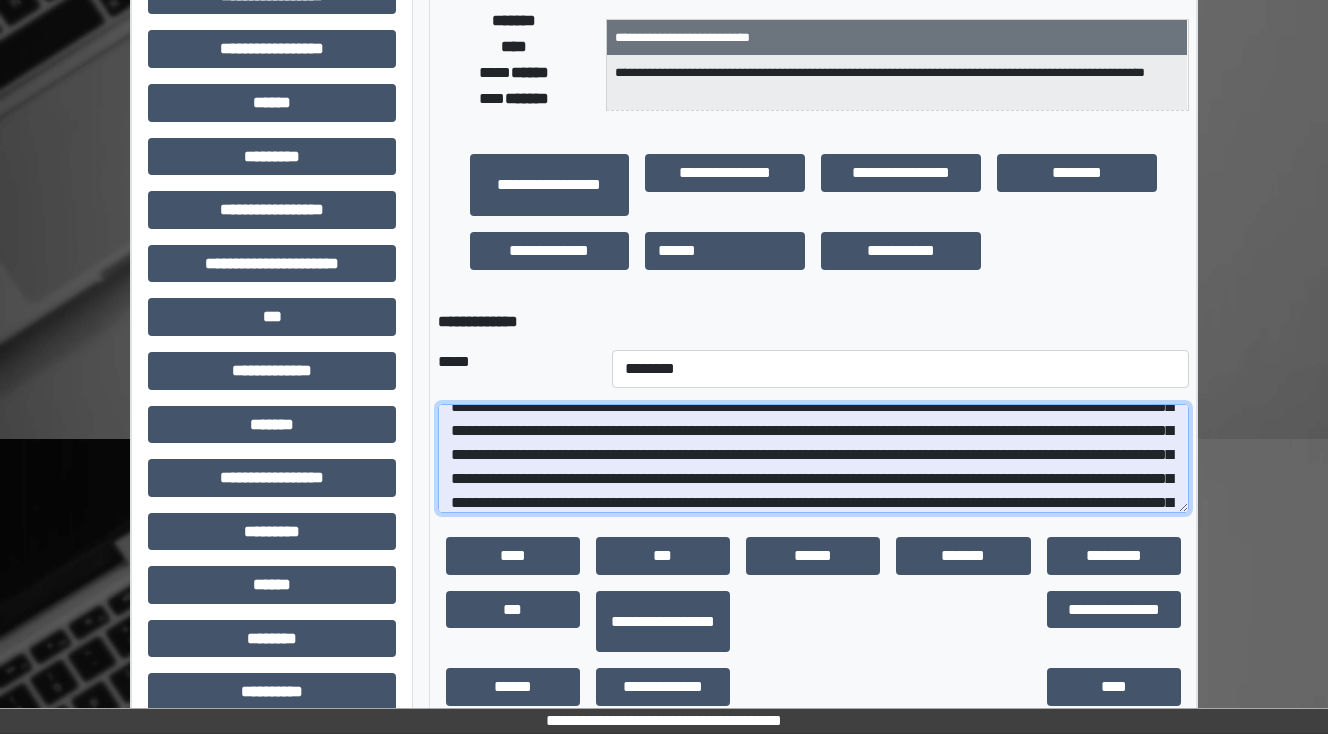 click at bounding box center [813, 459] 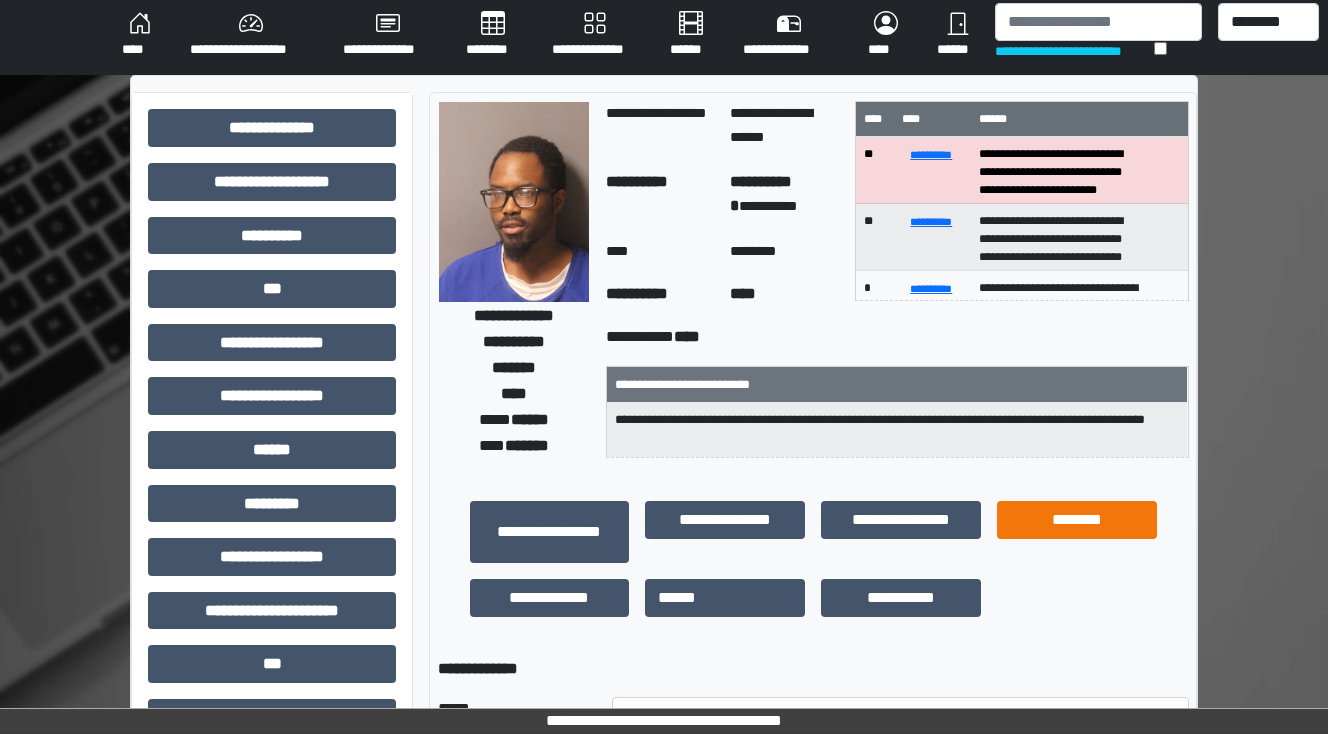 scroll, scrollTop: 0, scrollLeft: 0, axis: both 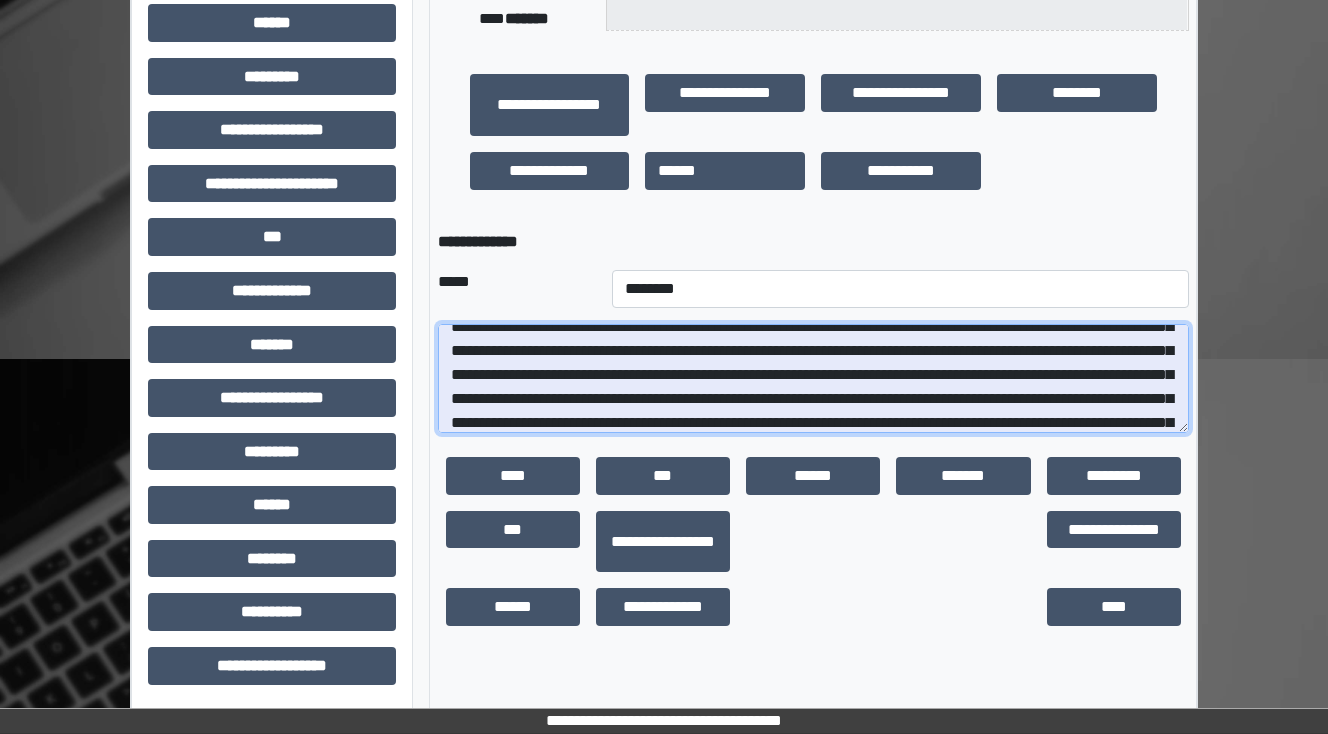 click at bounding box center [813, 379] 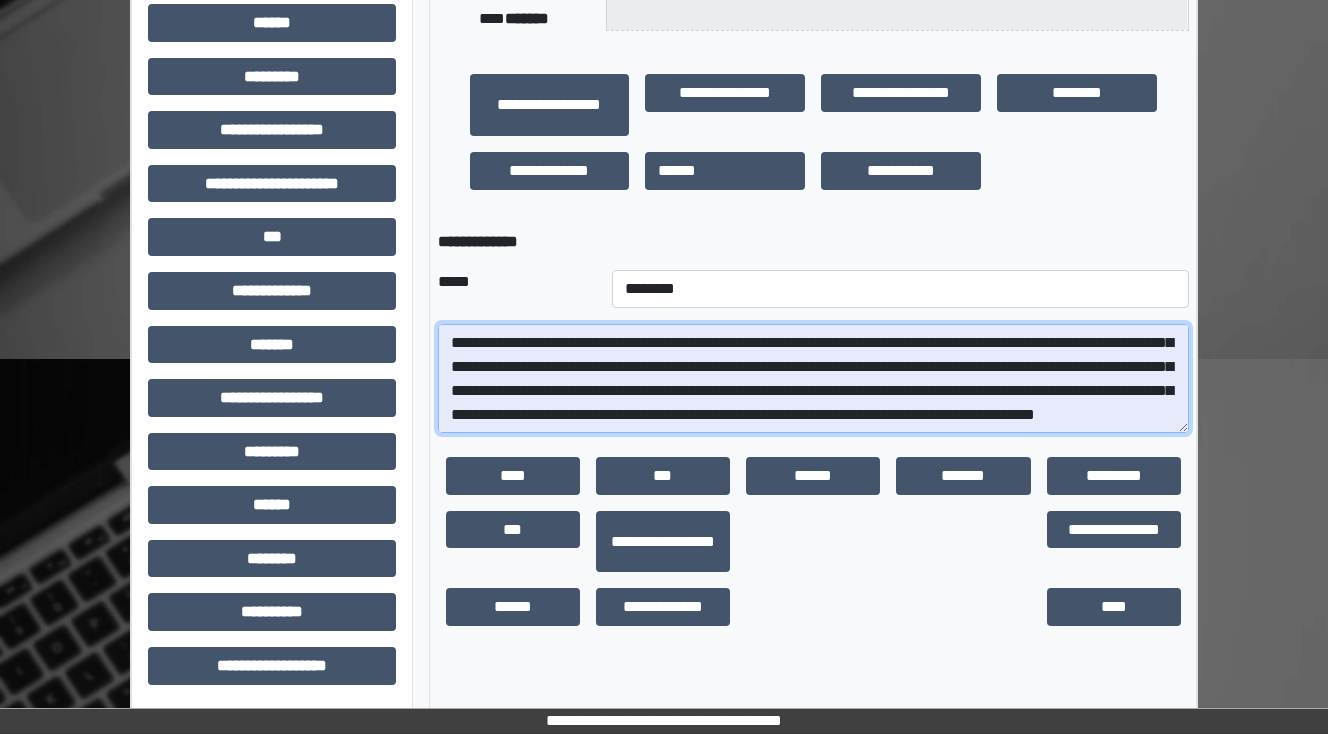 scroll, scrollTop: 192, scrollLeft: 0, axis: vertical 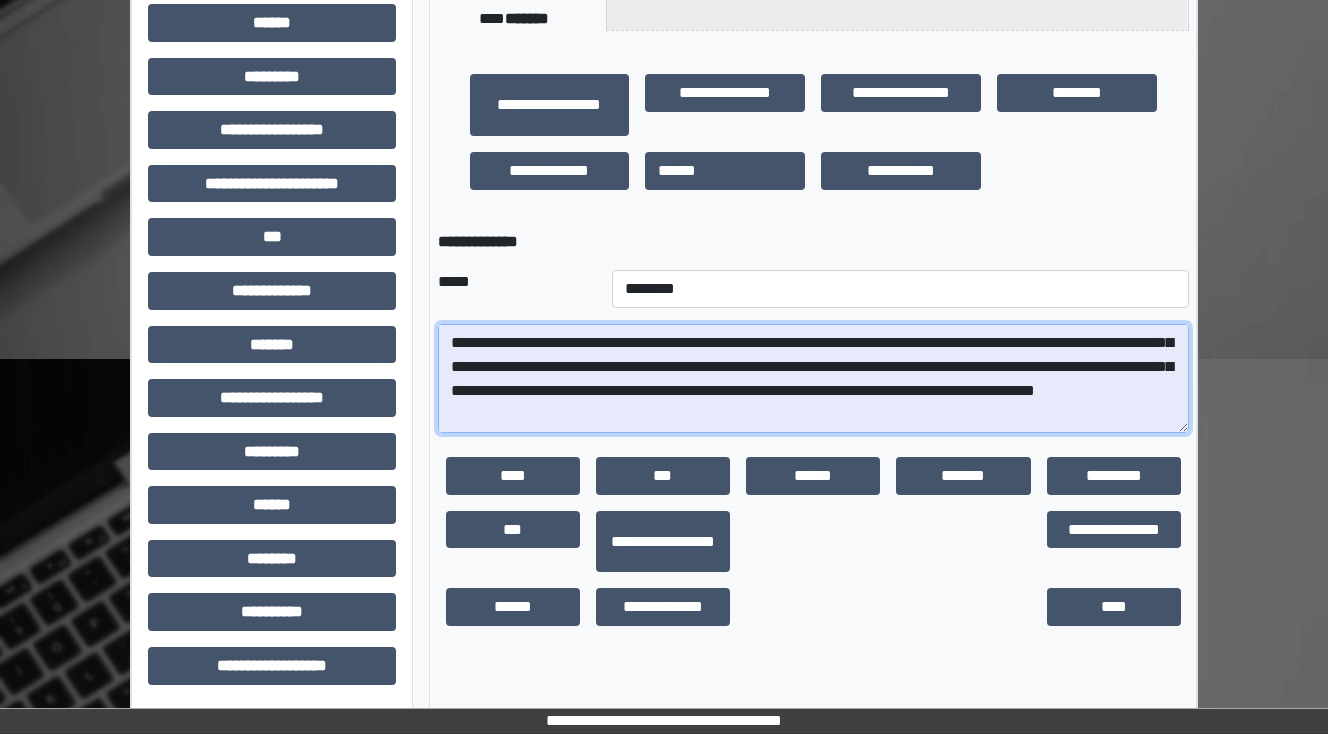 click at bounding box center (813, 379) 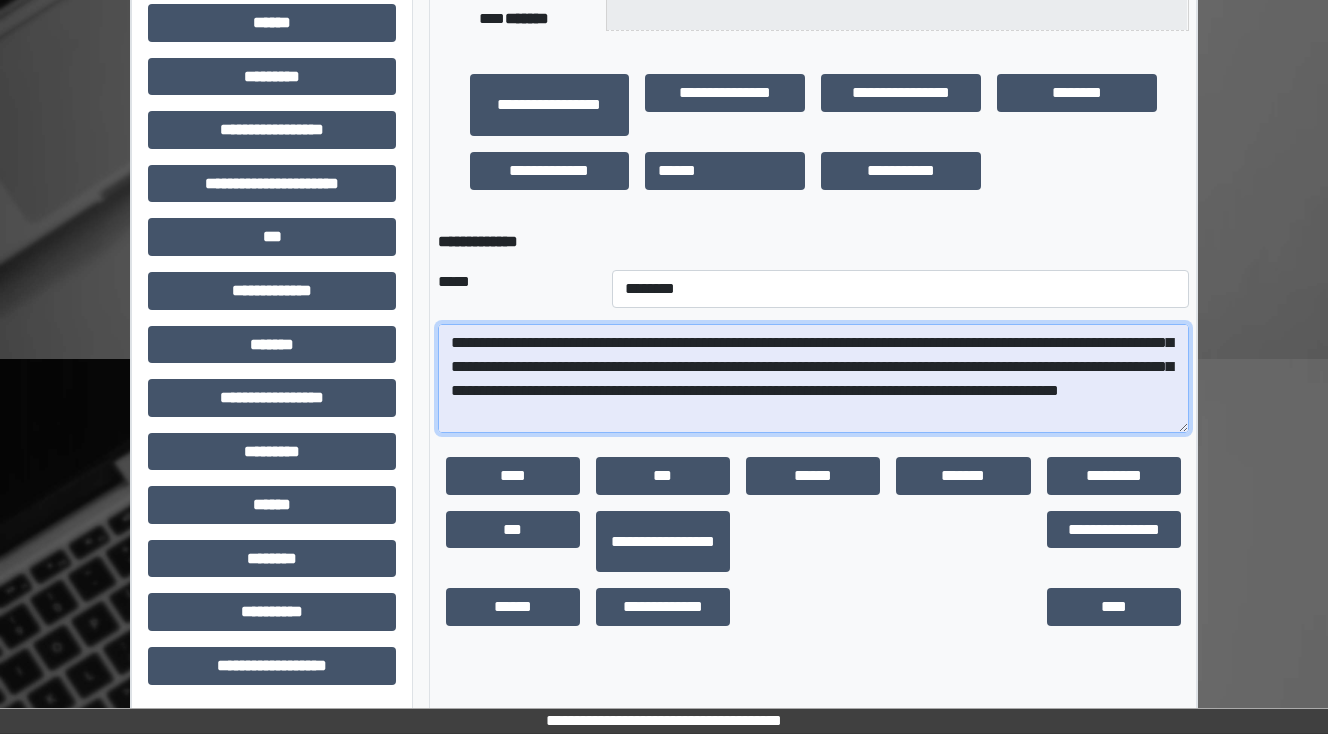 click at bounding box center (813, 379) 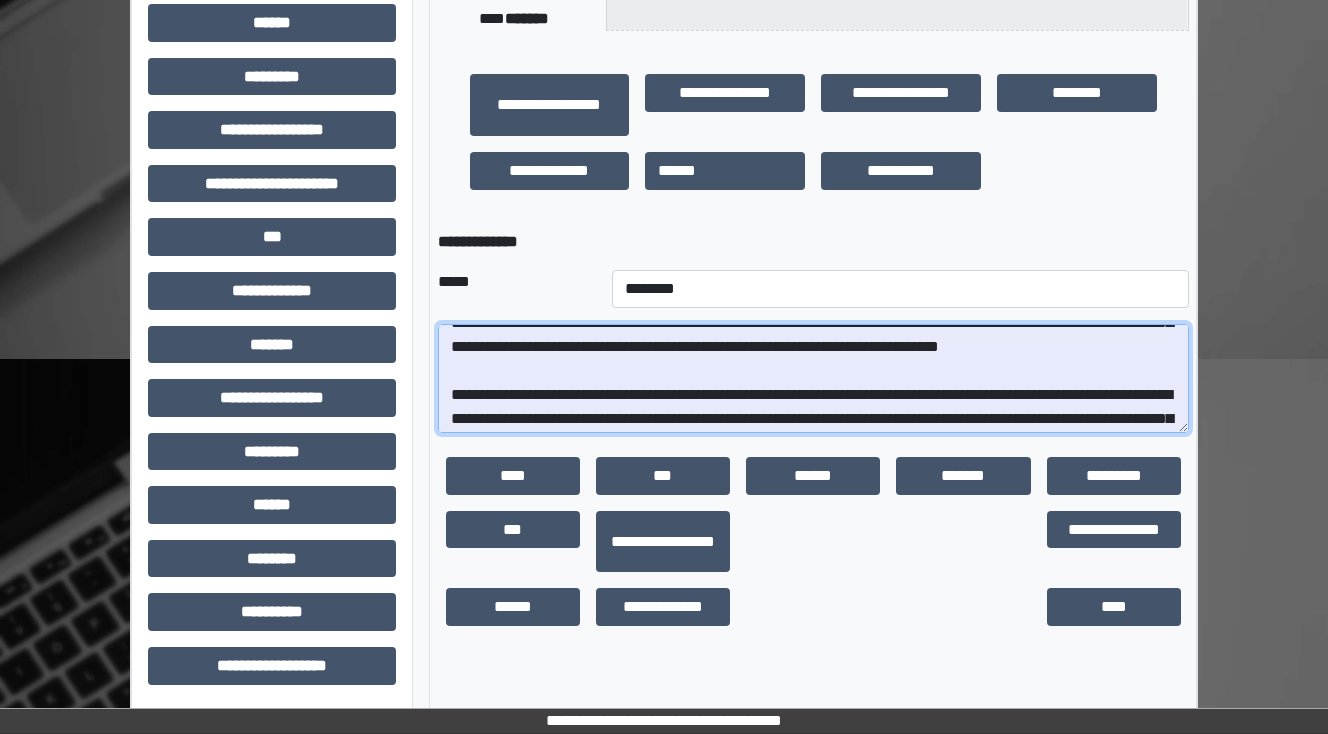scroll, scrollTop: 288, scrollLeft: 0, axis: vertical 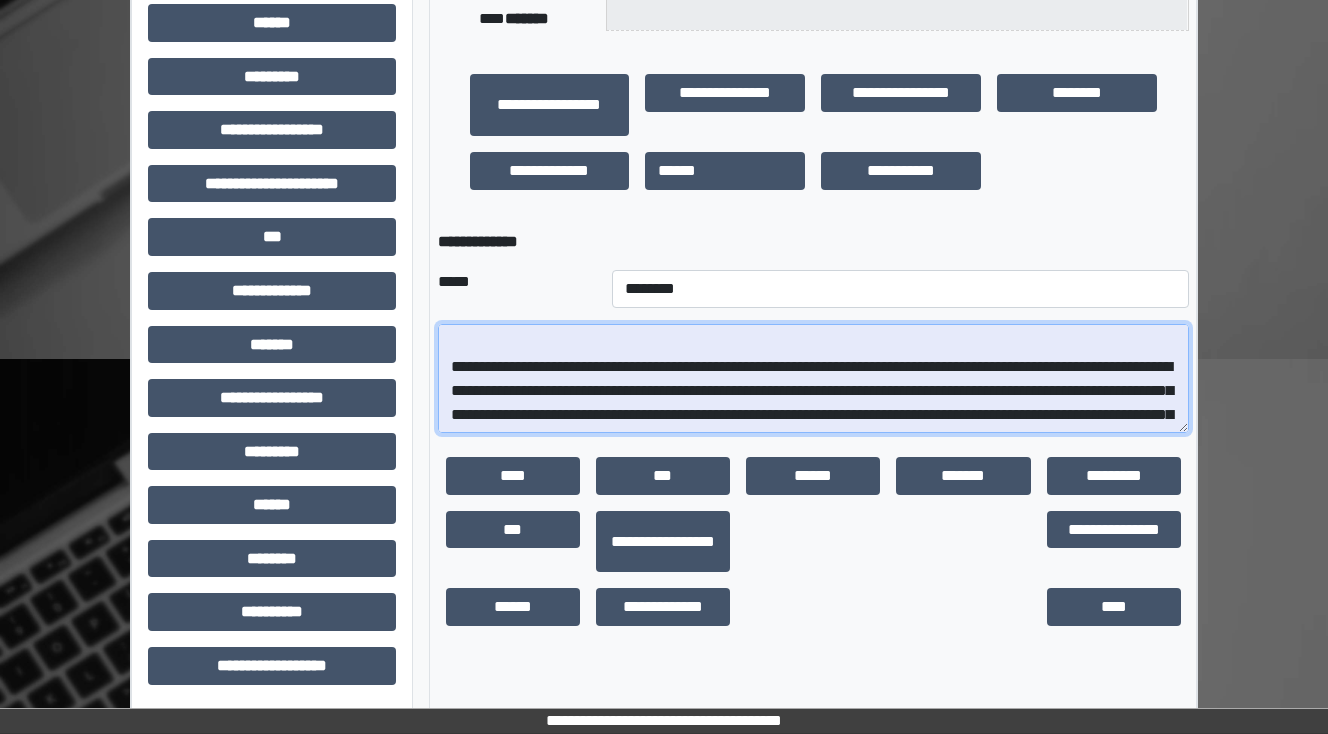 click at bounding box center (813, 379) 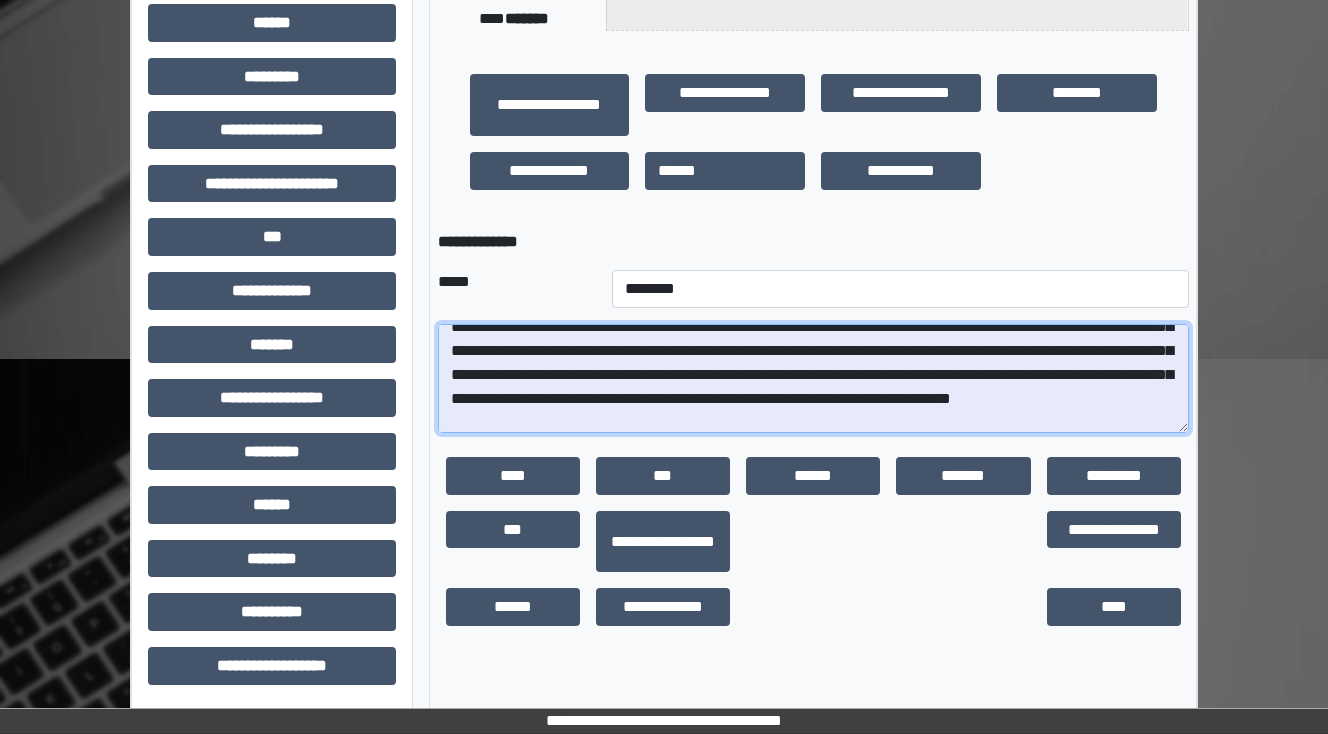 scroll, scrollTop: 288, scrollLeft: 0, axis: vertical 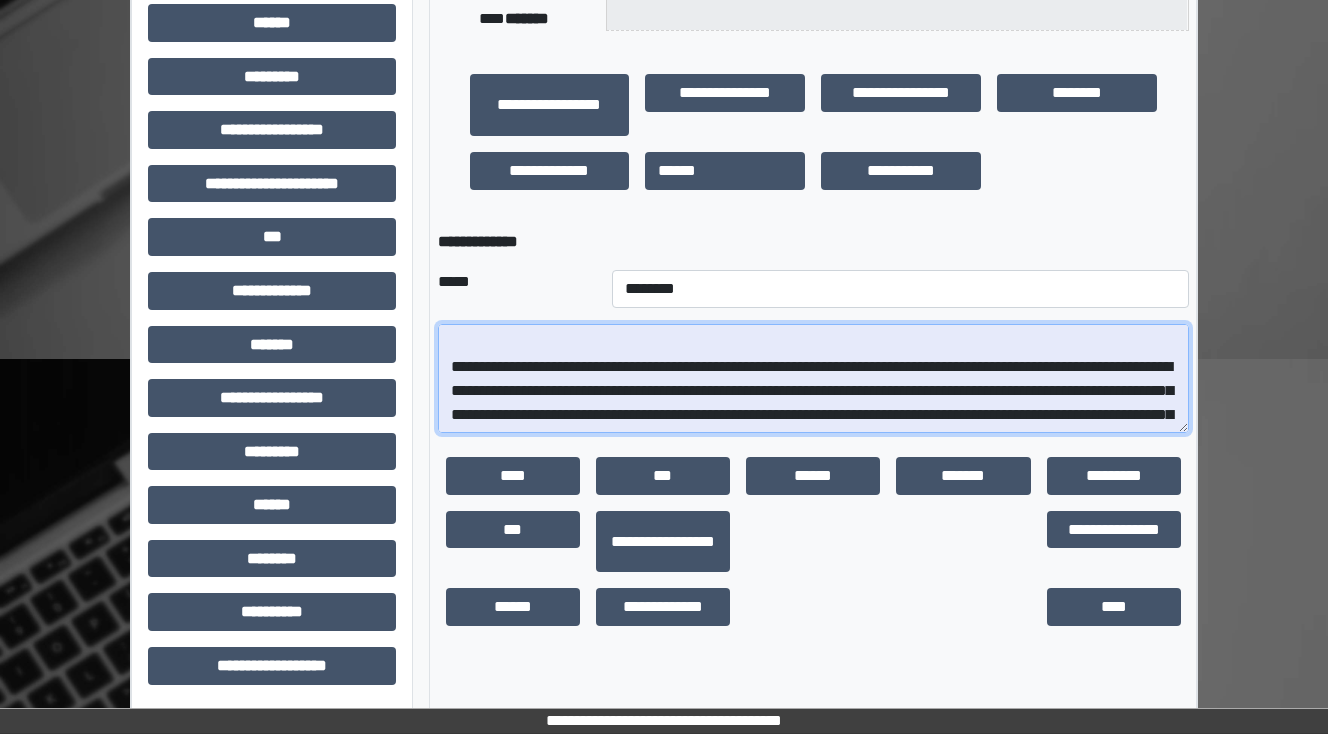 click at bounding box center [813, 379] 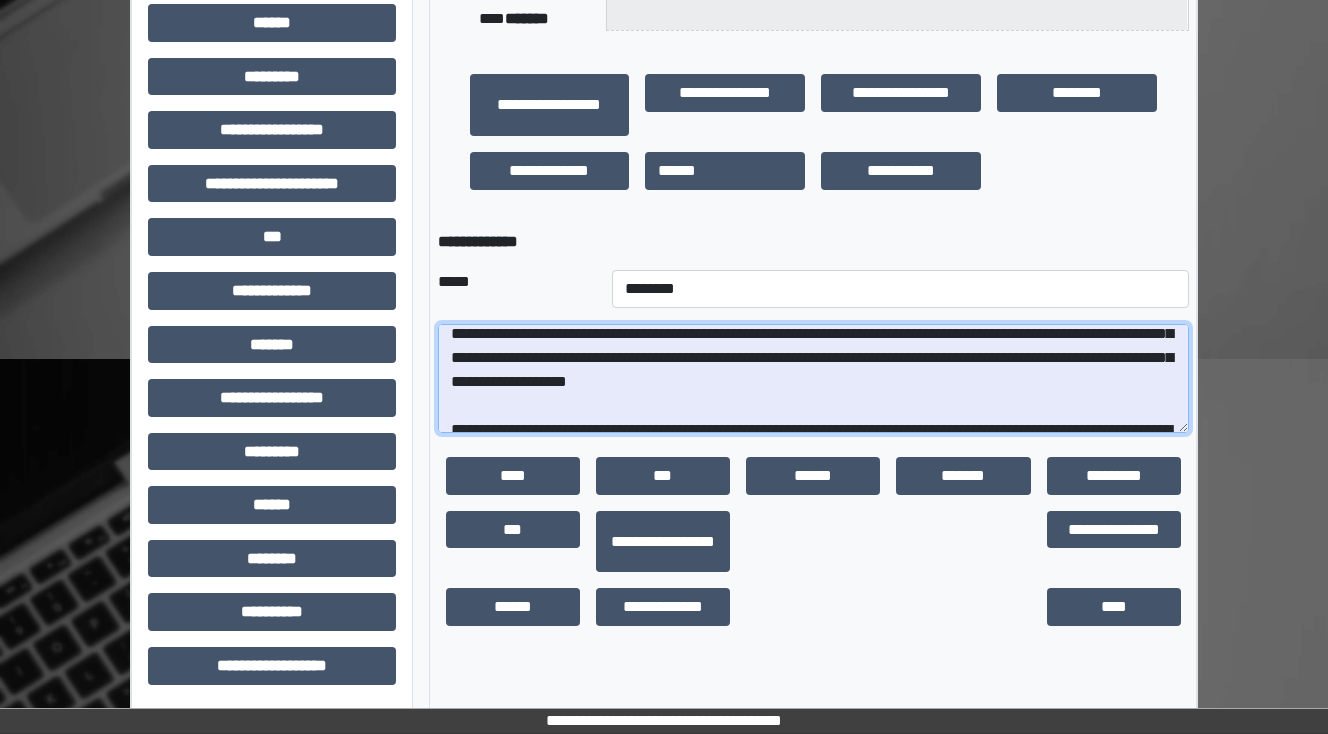 scroll, scrollTop: 368, scrollLeft: 0, axis: vertical 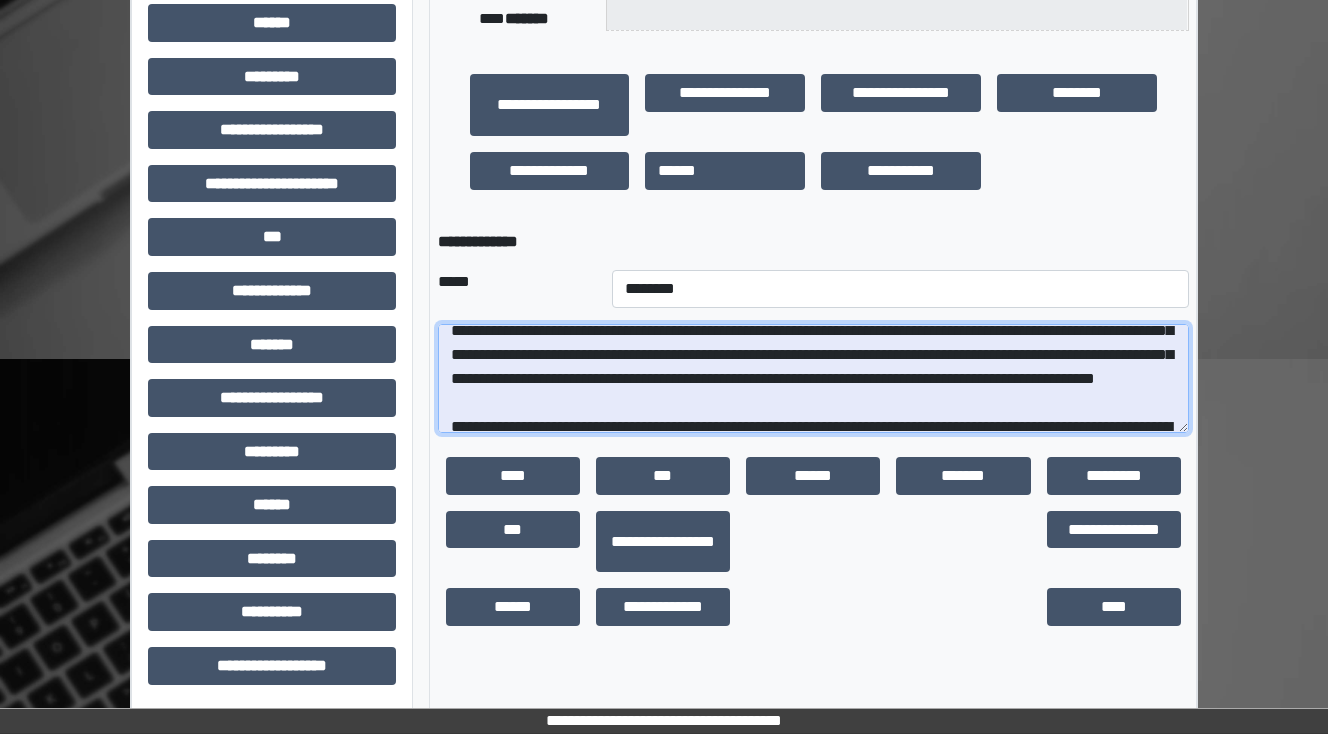 drag, startPoint x: 736, startPoint y: 335, endPoint x: 645, endPoint y: 331, distance: 91.08787 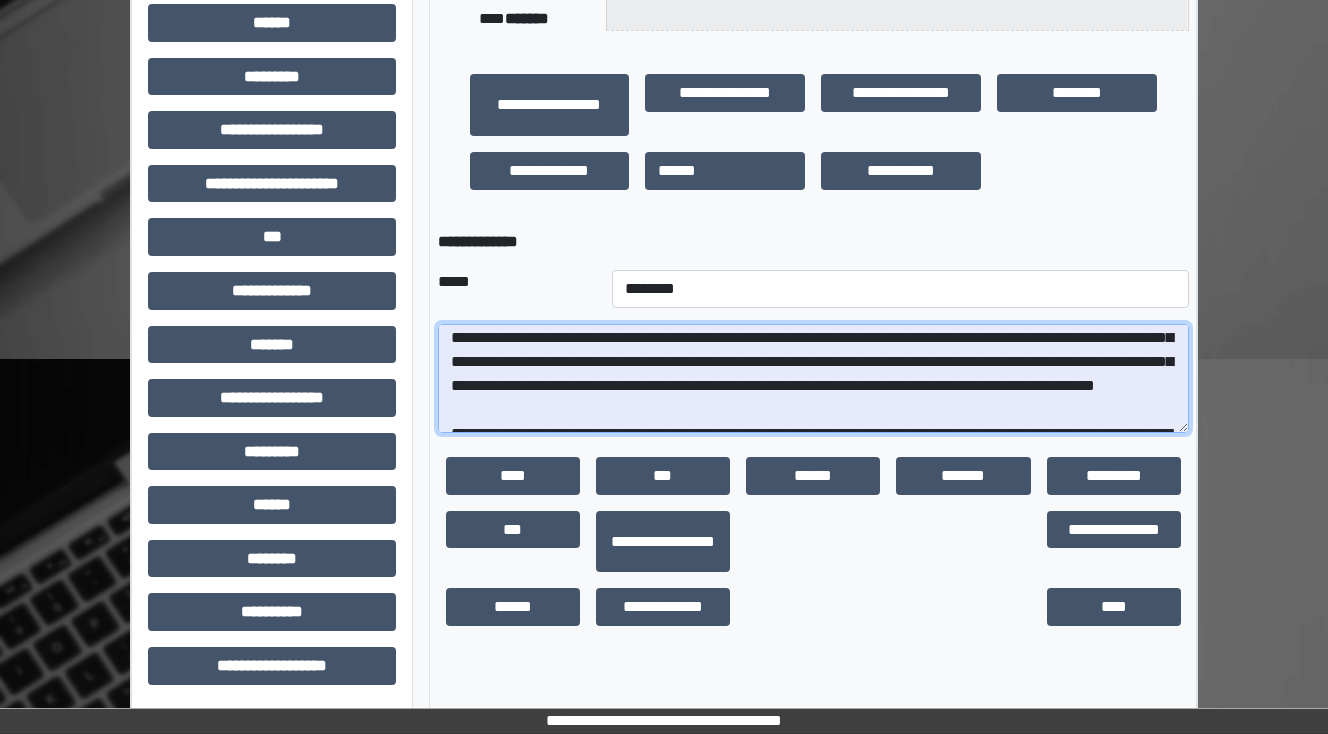 click at bounding box center (813, 379) 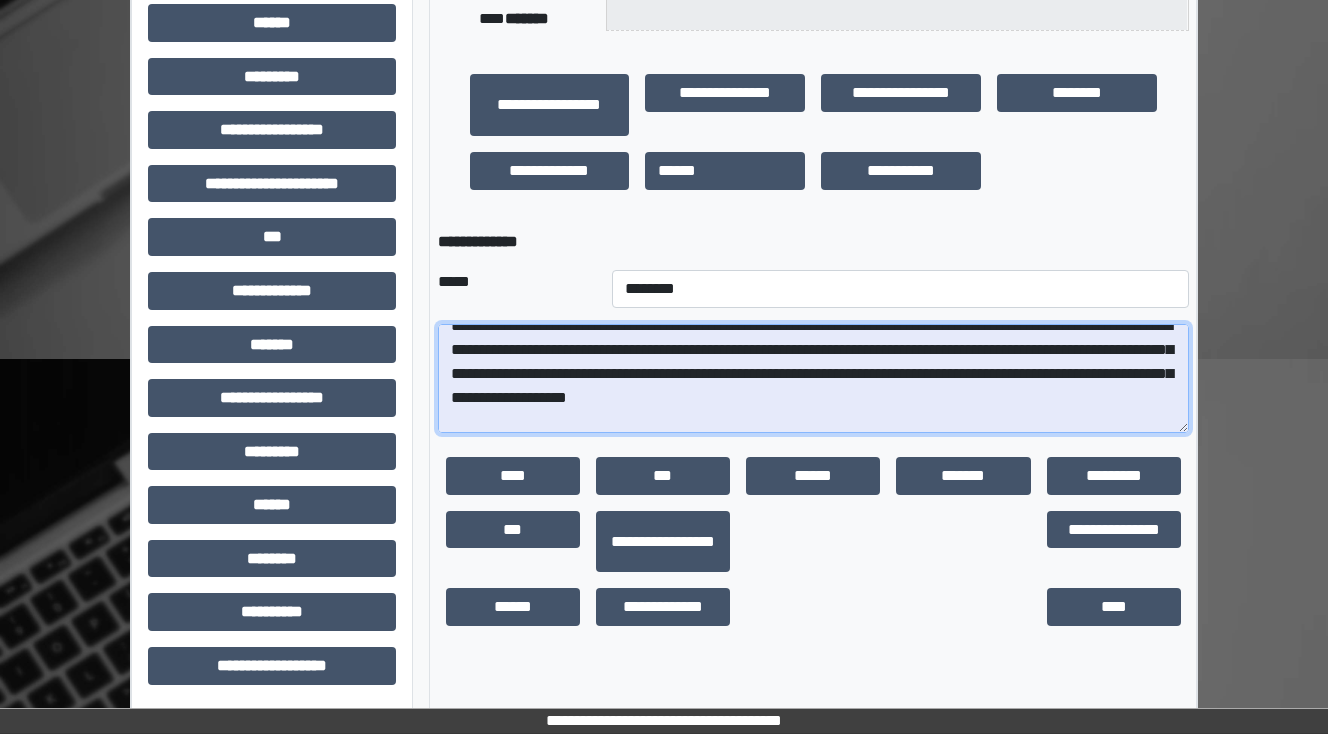 scroll, scrollTop: 301, scrollLeft: 0, axis: vertical 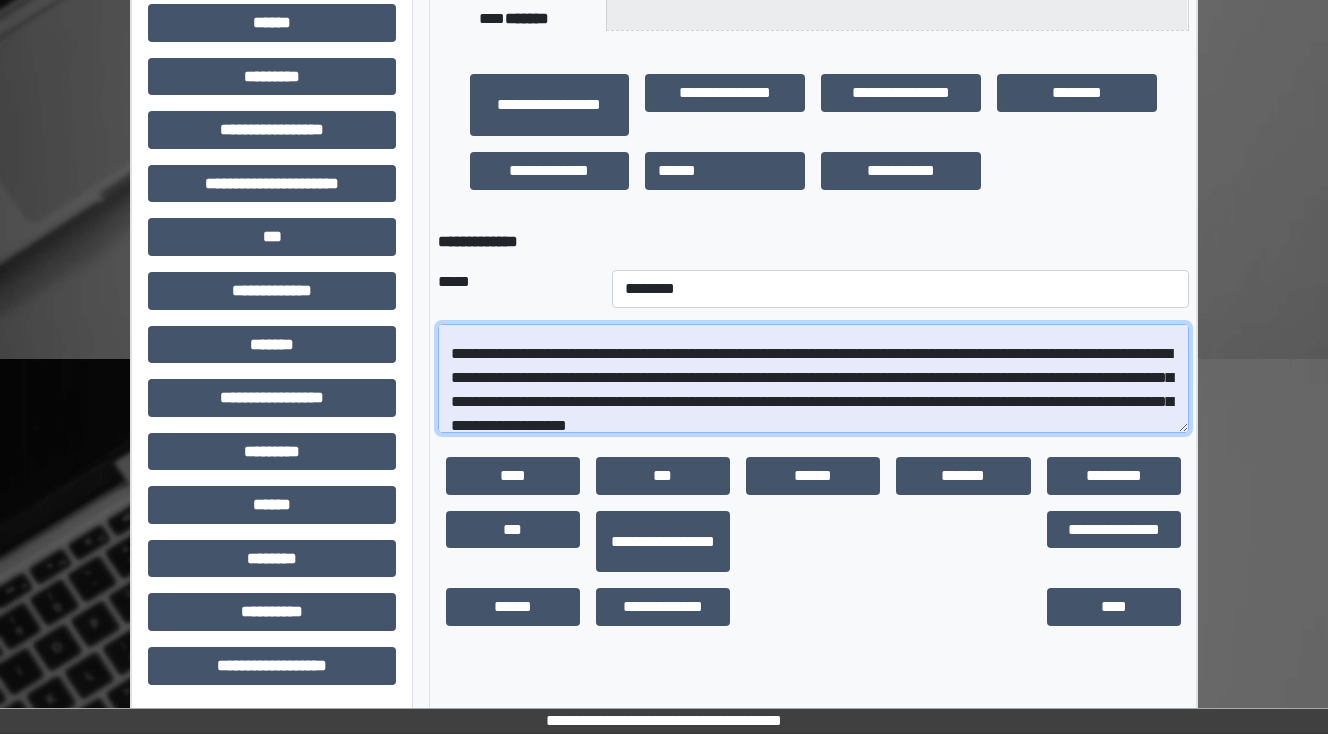 drag, startPoint x: 736, startPoint y: 401, endPoint x: 644, endPoint y: 390, distance: 92.65527 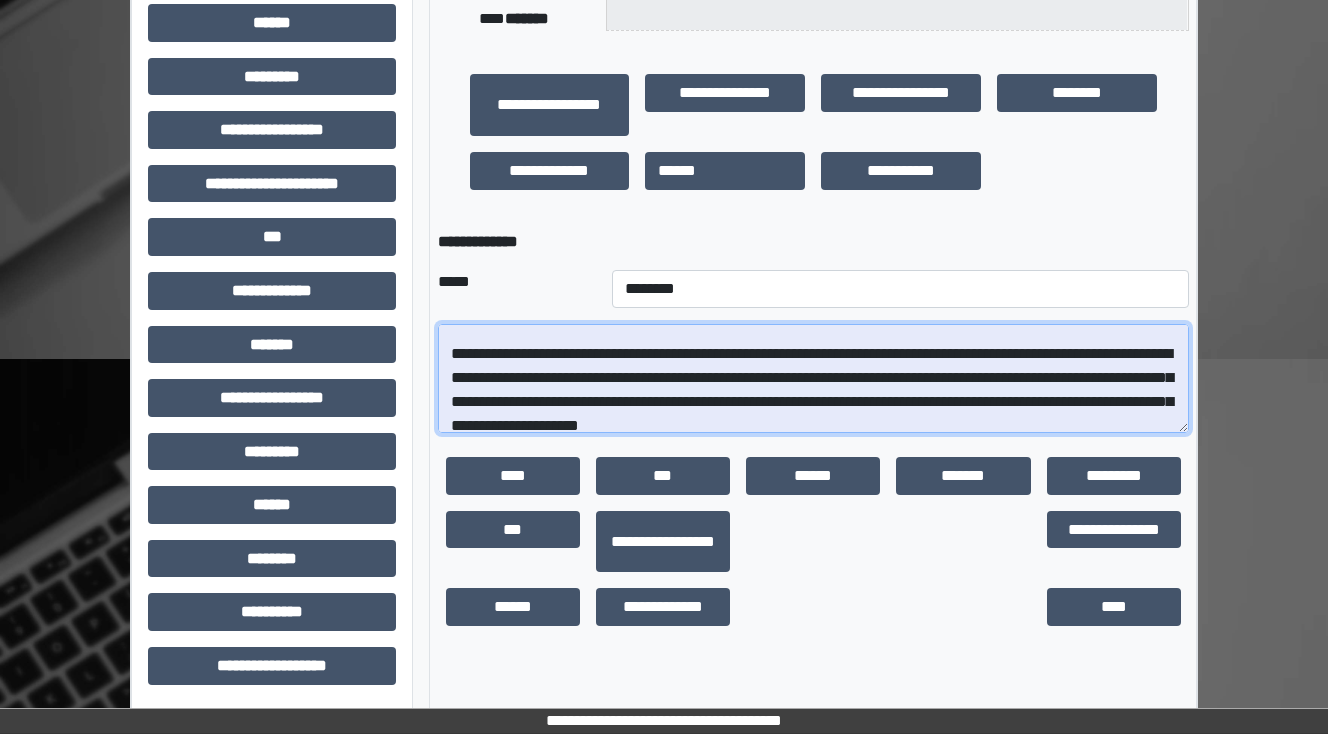 drag, startPoint x: 794, startPoint y: 400, endPoint x: 760, endPoint y: 396, distance: 34.234486 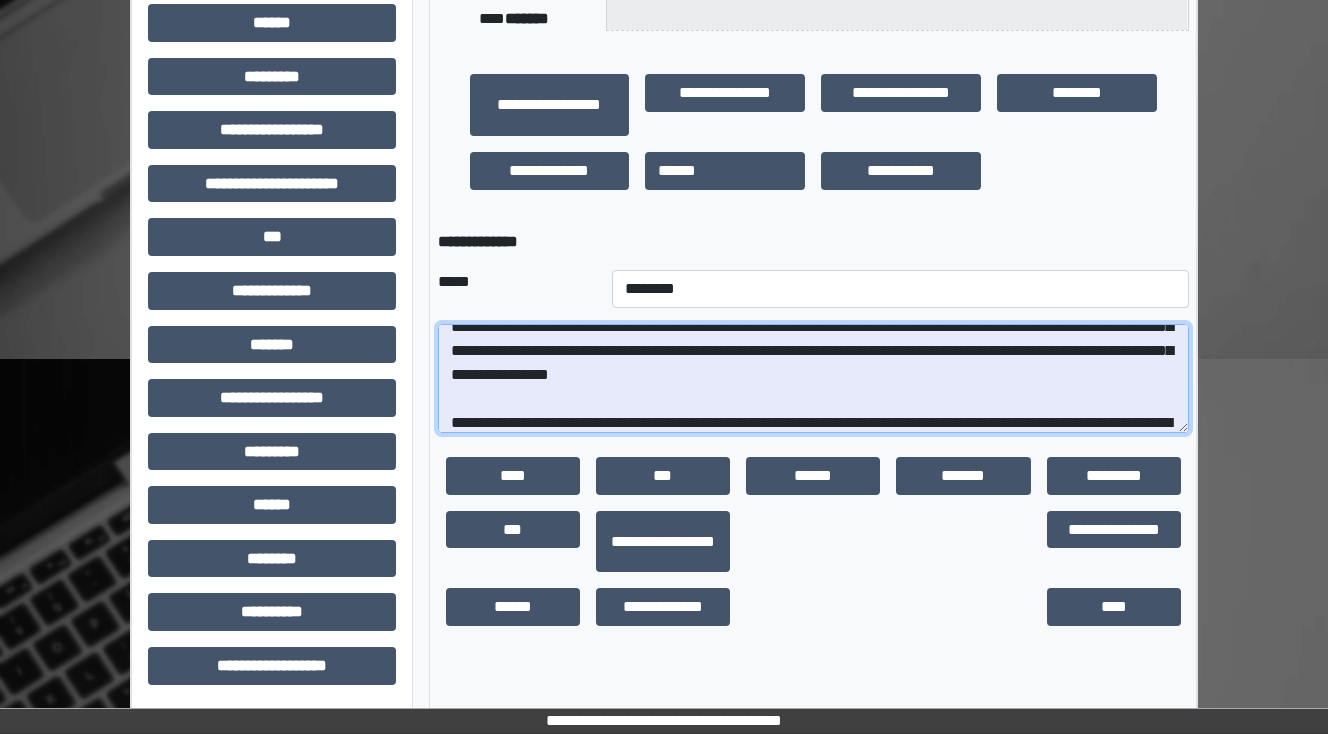 scroll, scrollTop: 381, scrollLeft: 0, axis: vertical 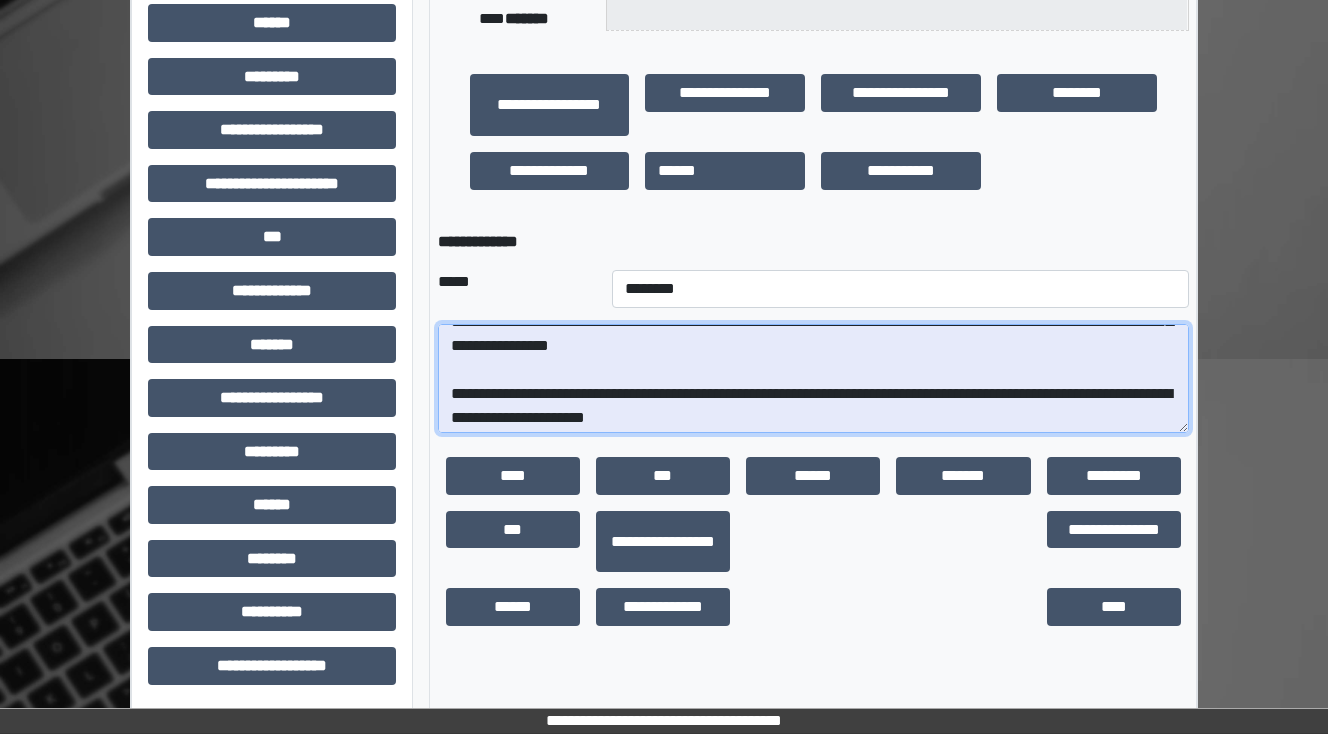 drag, startPoint x: 939, startPoint y: 370, endPoint x: 764, endPoint y: 370, distance: 175 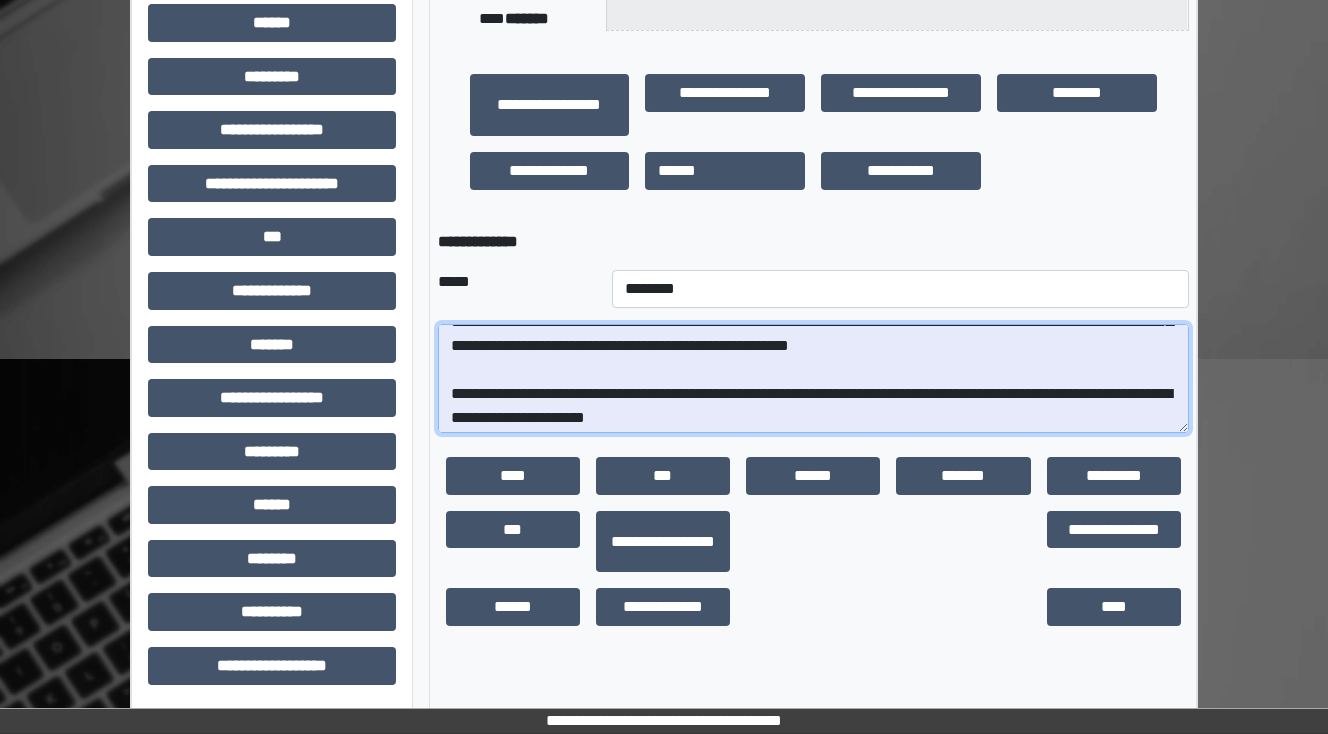 click at bounding box center [813, 379] 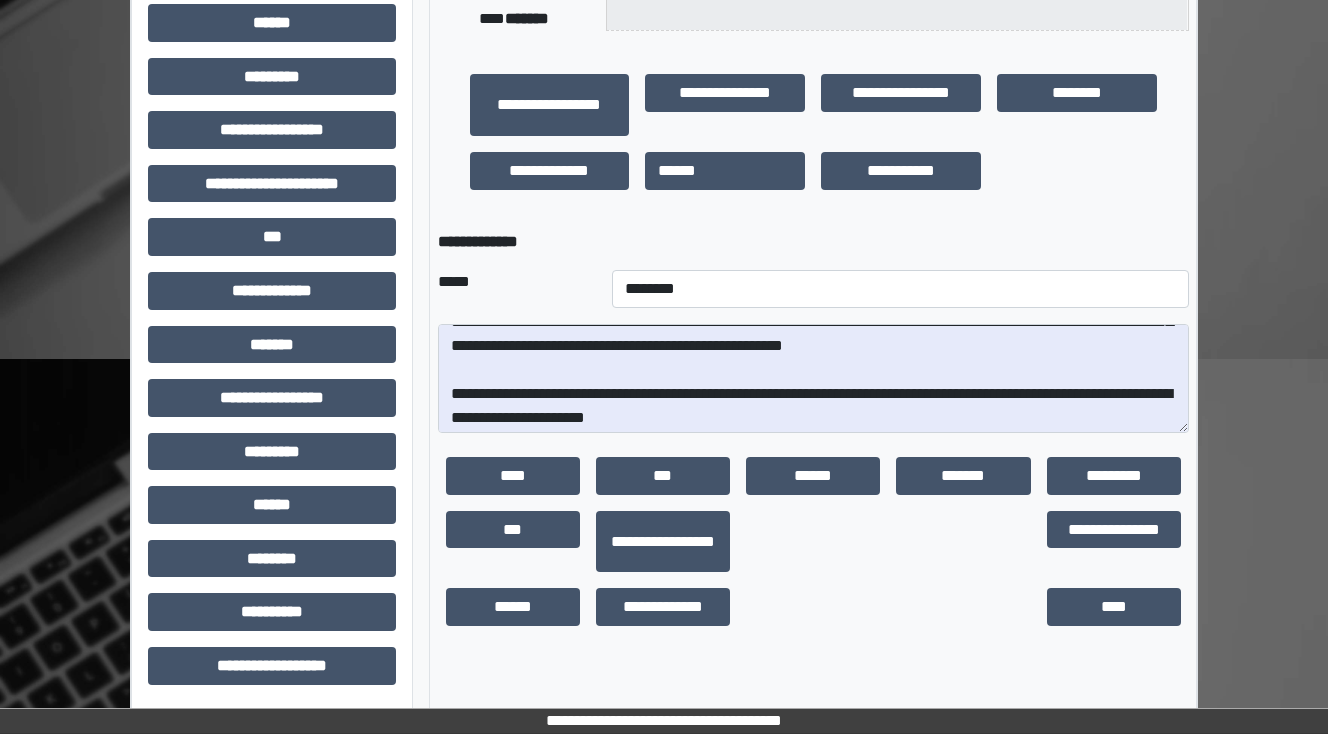 click on "**********" at bounding box center (813, 440) 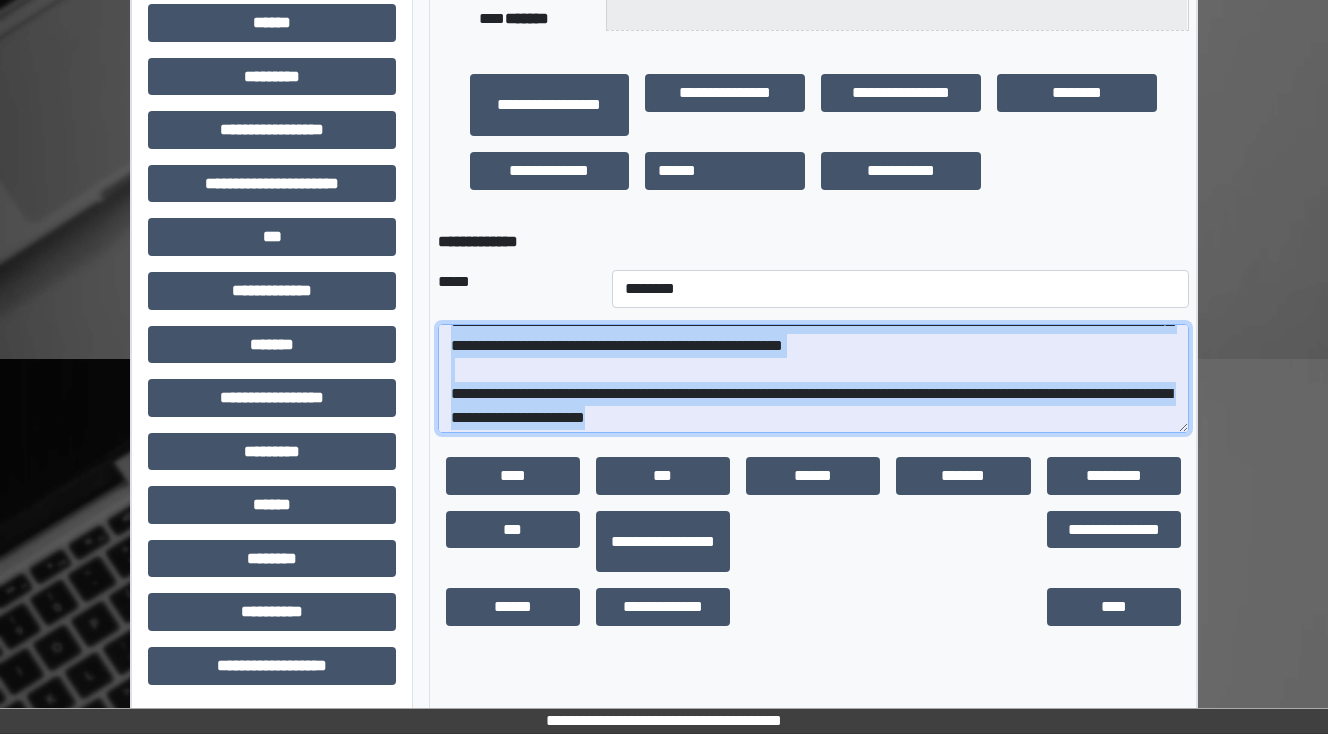 drag, startPoint x: 719, startPoint y: 420, endPoint x: 666, endPoint y: 392, distance: 59.94164 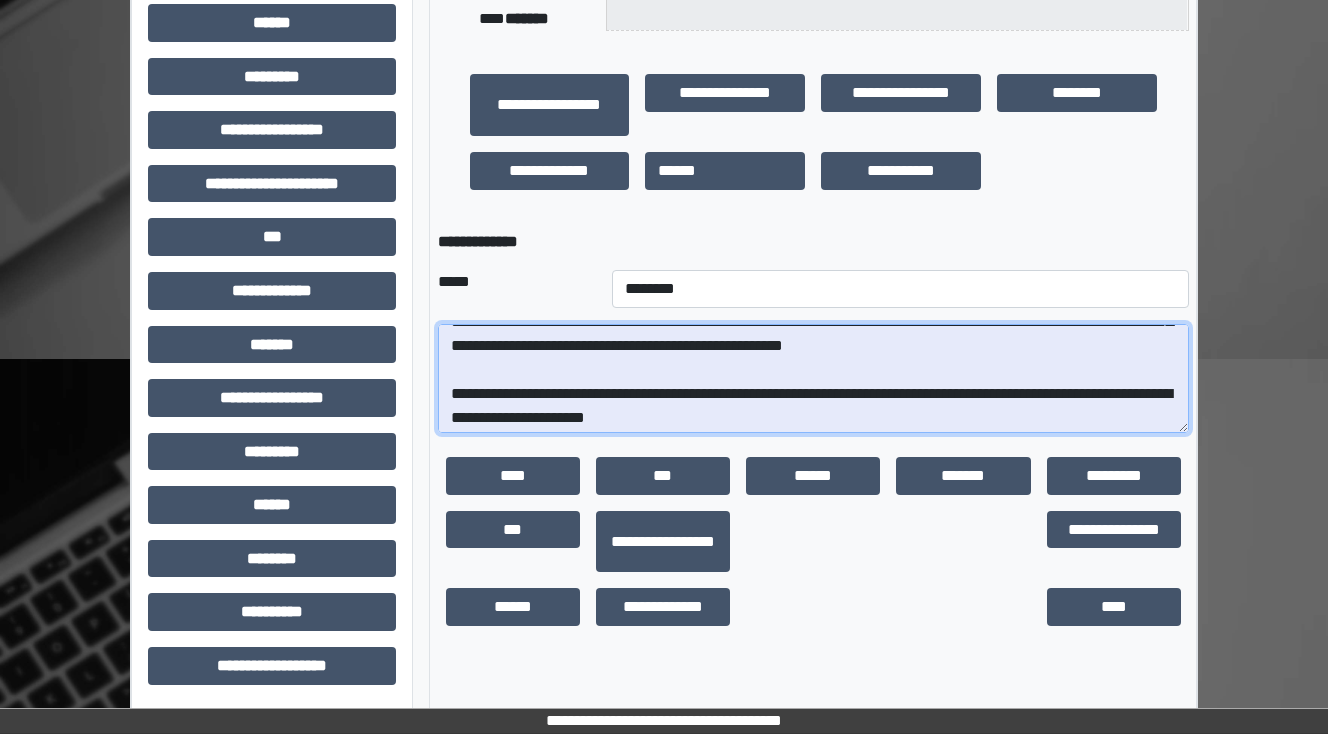 click at bounding box center [813, 379] 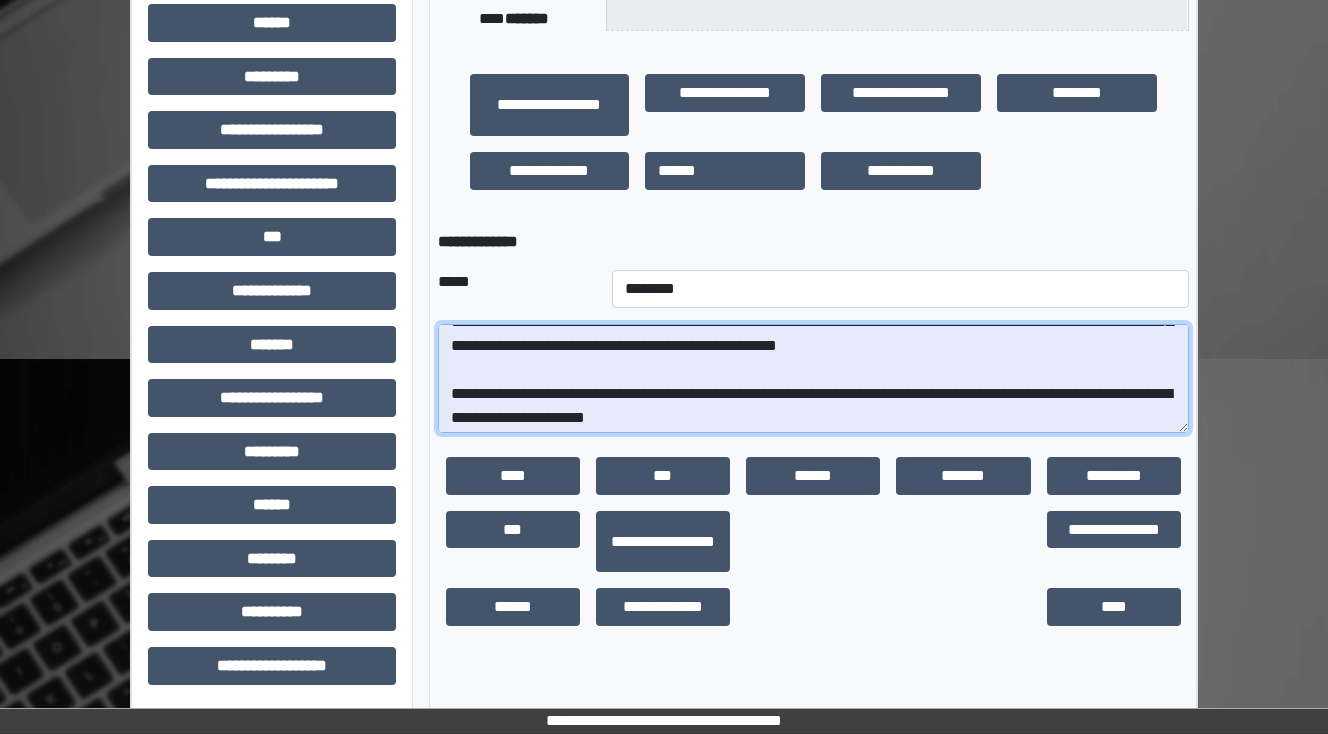 click at bounding box center [813, 379] 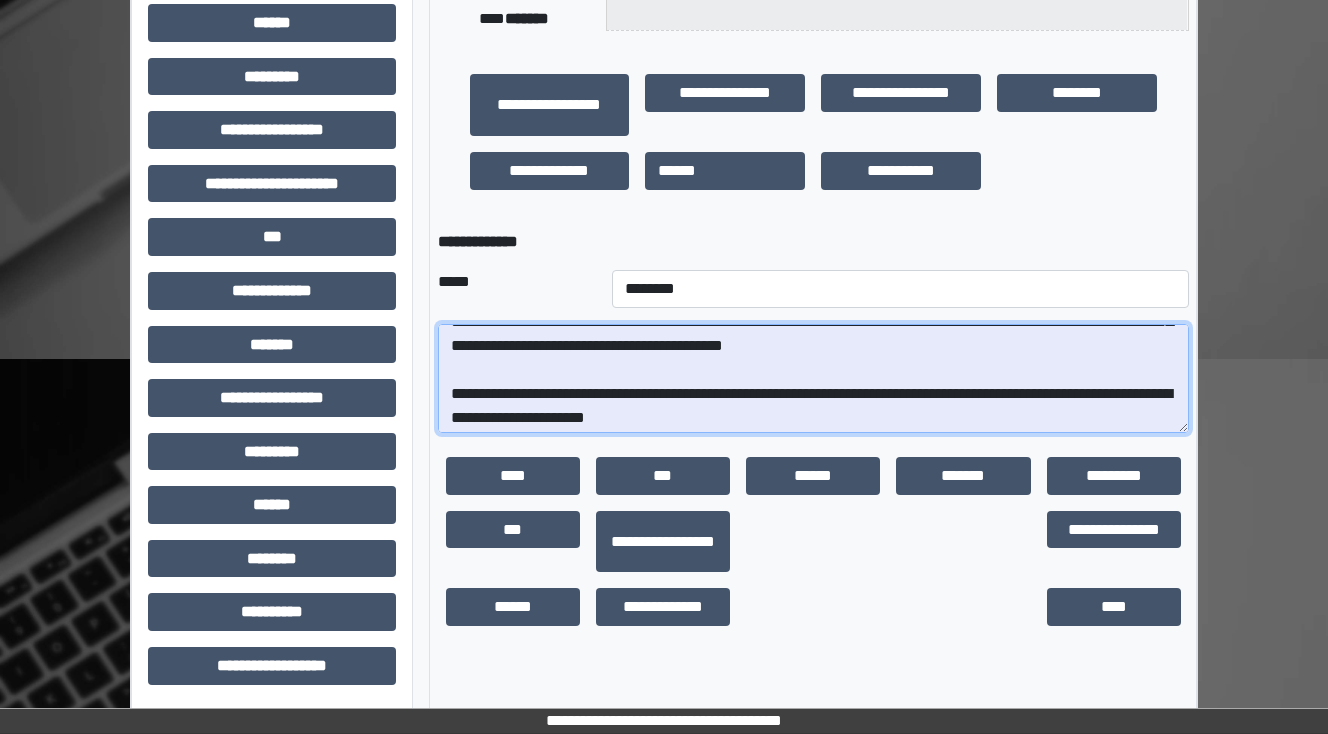click at bounding box center (813, 379) 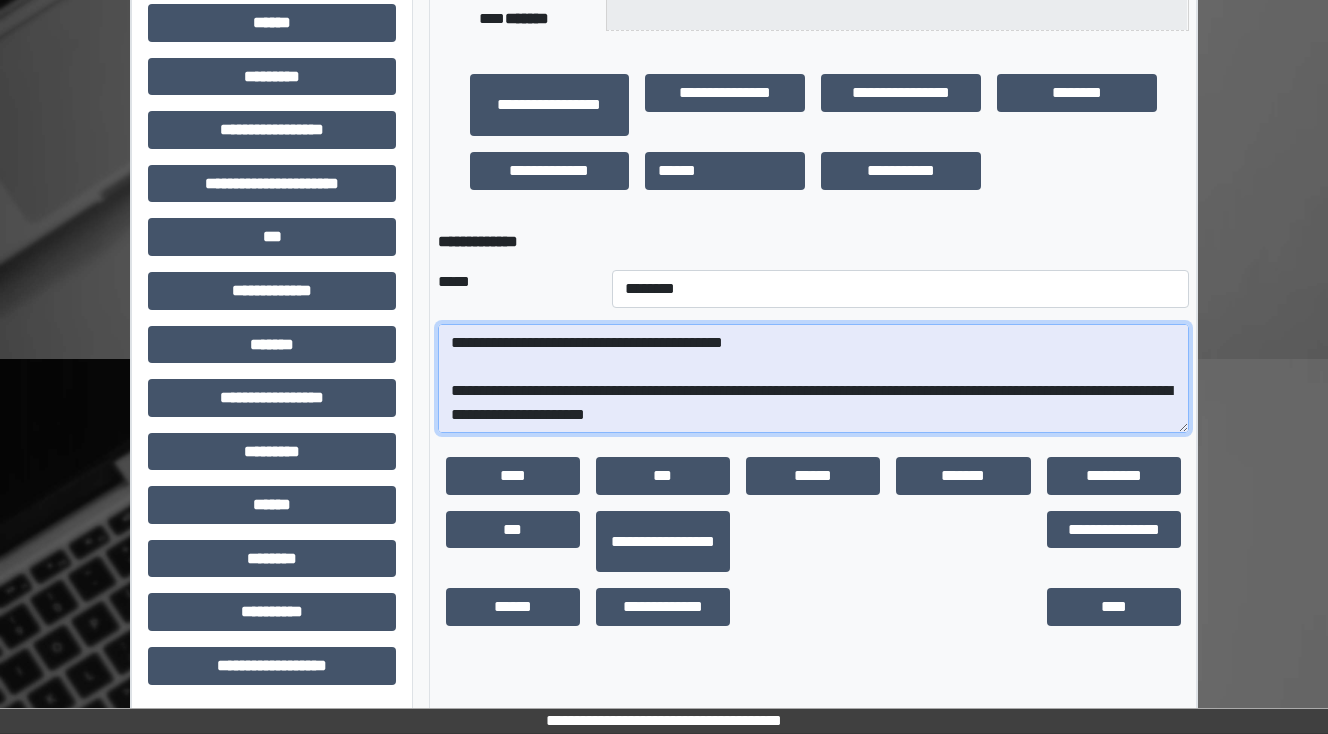 scroll, scrollTop: 456, scrollLeft: 0, axis: vertical 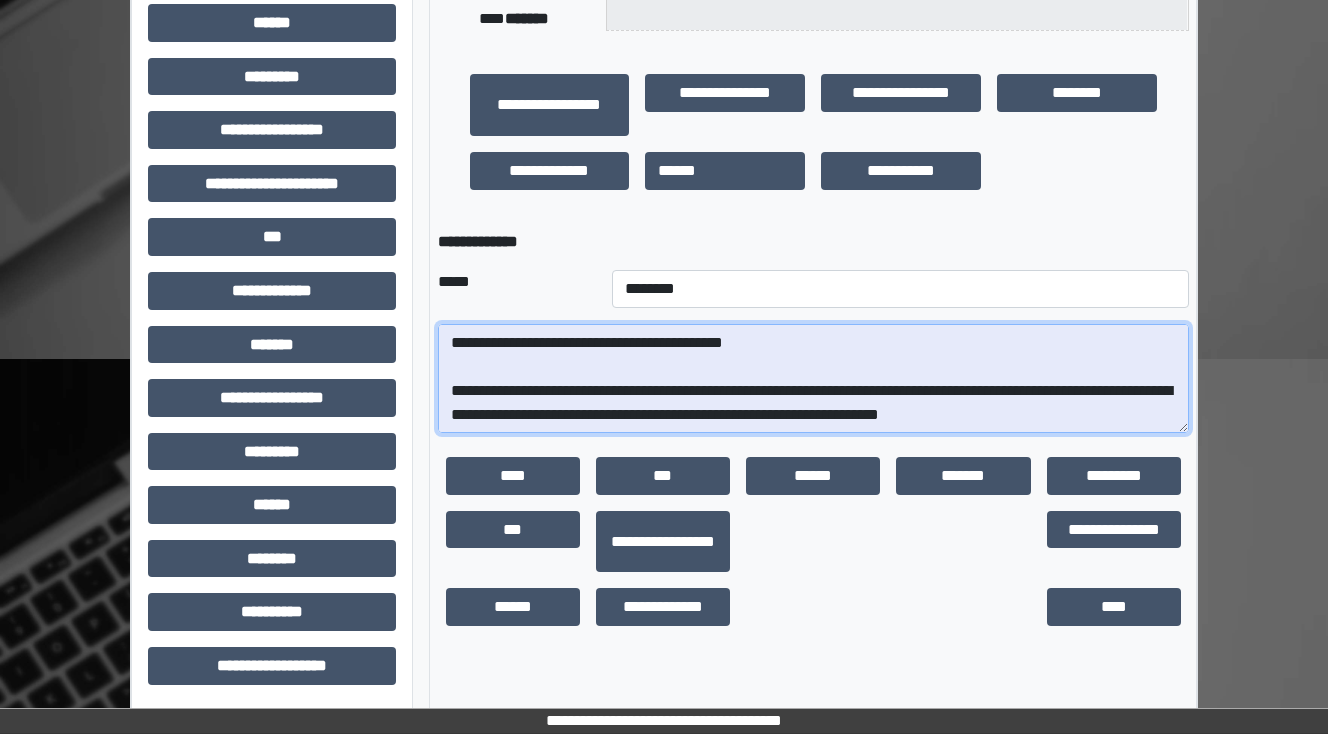 click at bounding box center [813, 379] 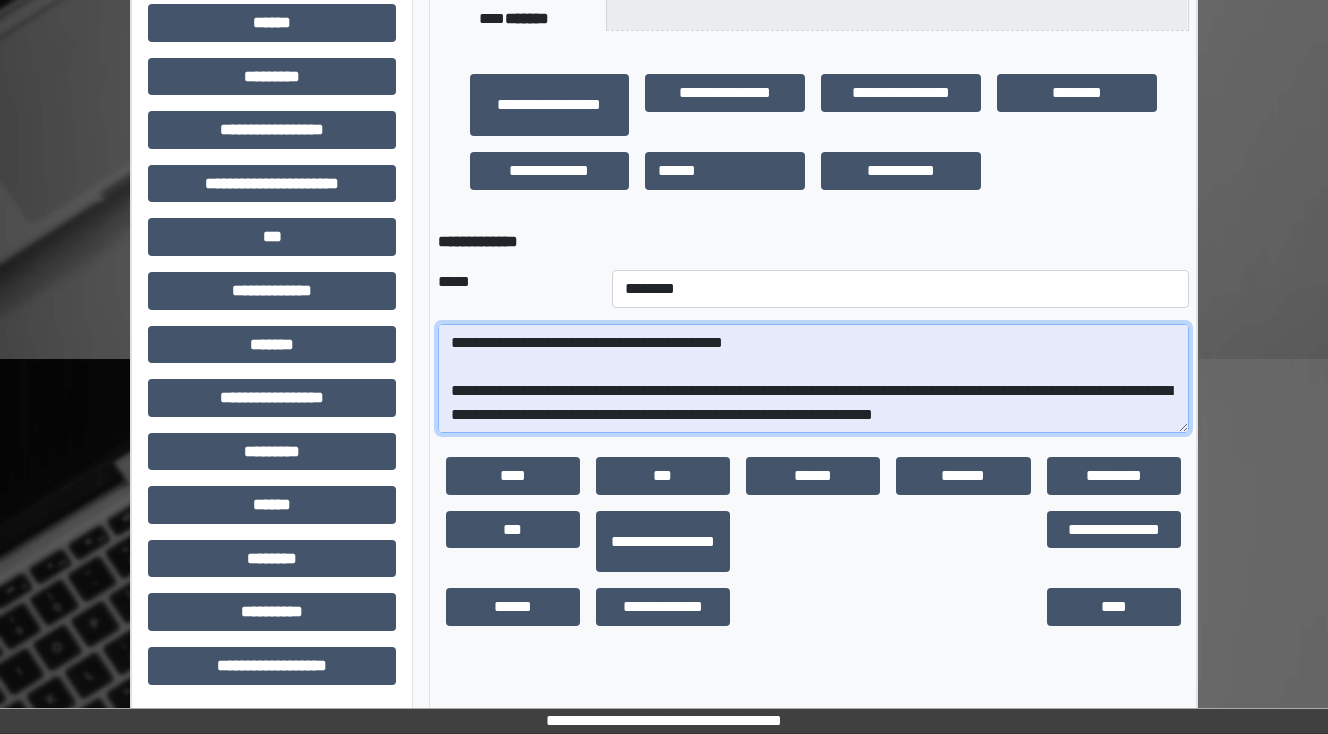 click at bounding box center (813, 379) 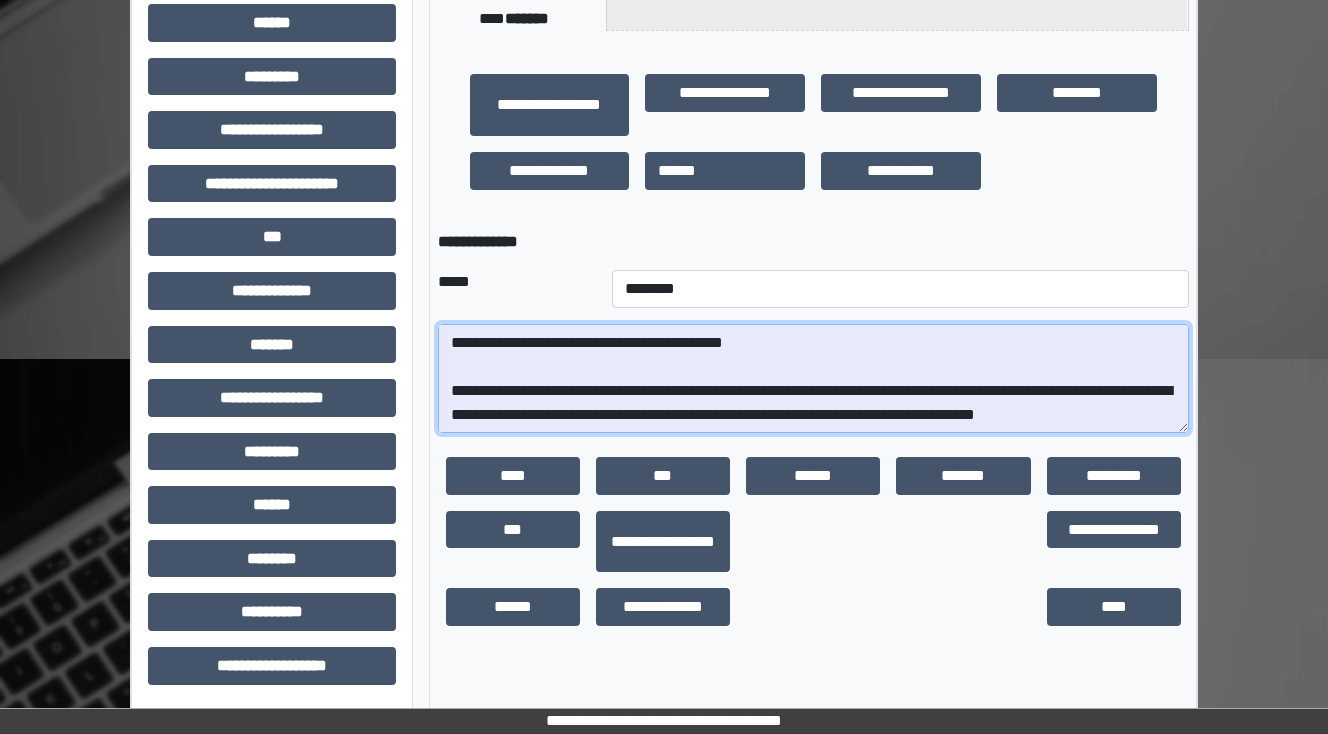scroll, scrollTop: 480, scrollLeft: 0, axis: vertical 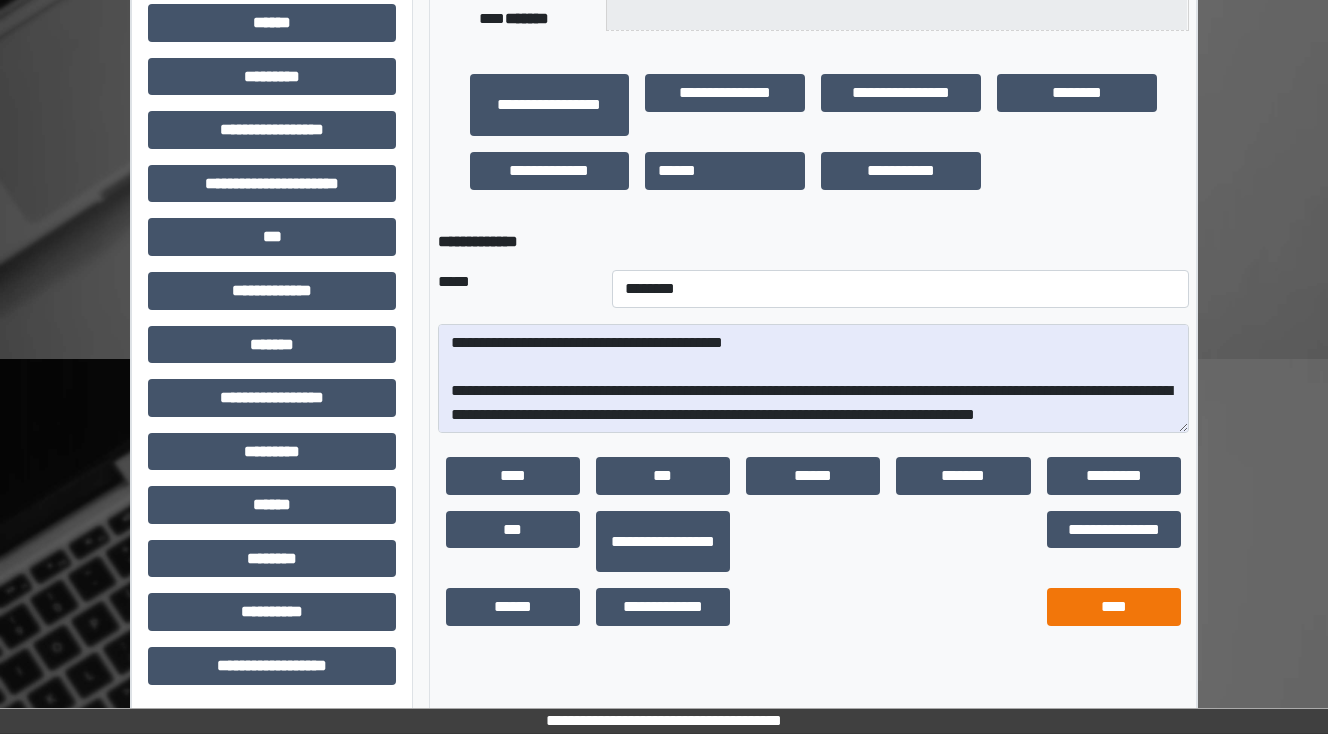 drag, startPoint x: 1128, startPoint y: 558, endPoint x: 1098, endPoint y: 595, distance: 47.63402 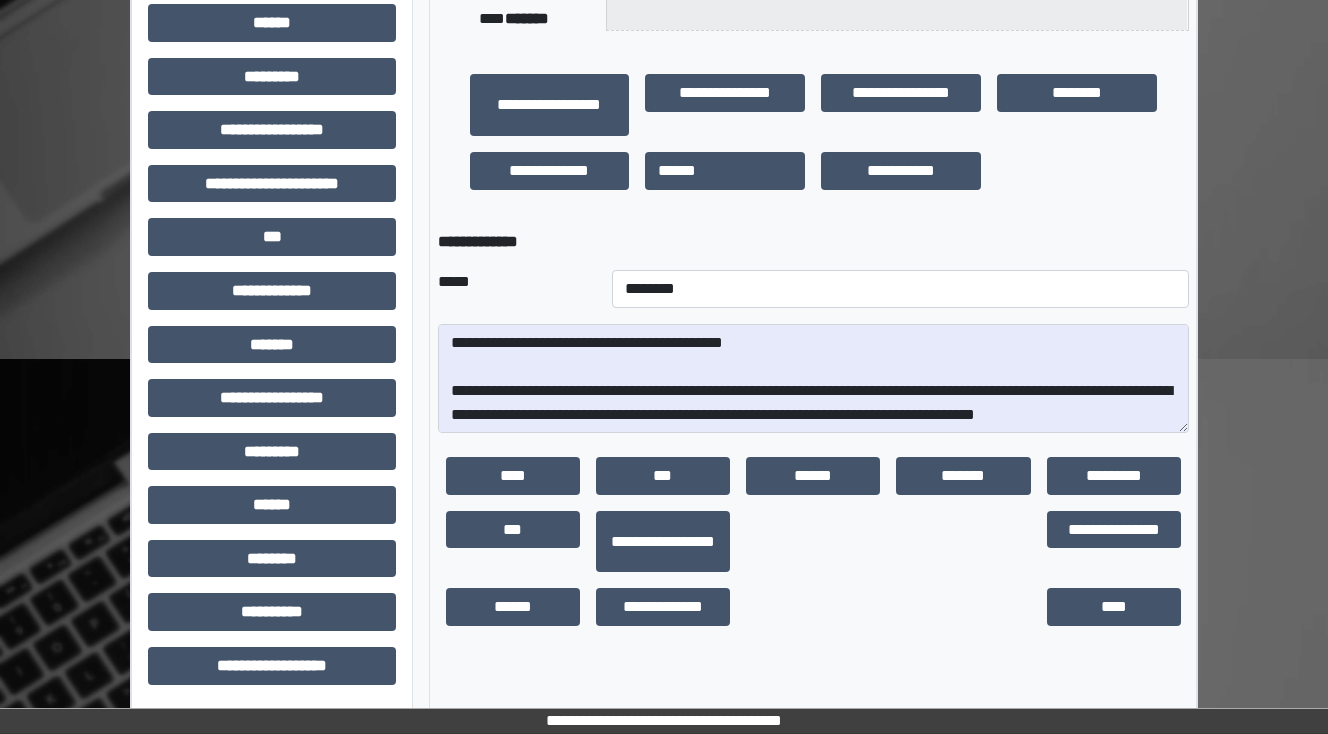 drag, startPoint x: 1098, startPoint y: 595, endPoint x: 887, endPoint y: 600, distance: 211.05923 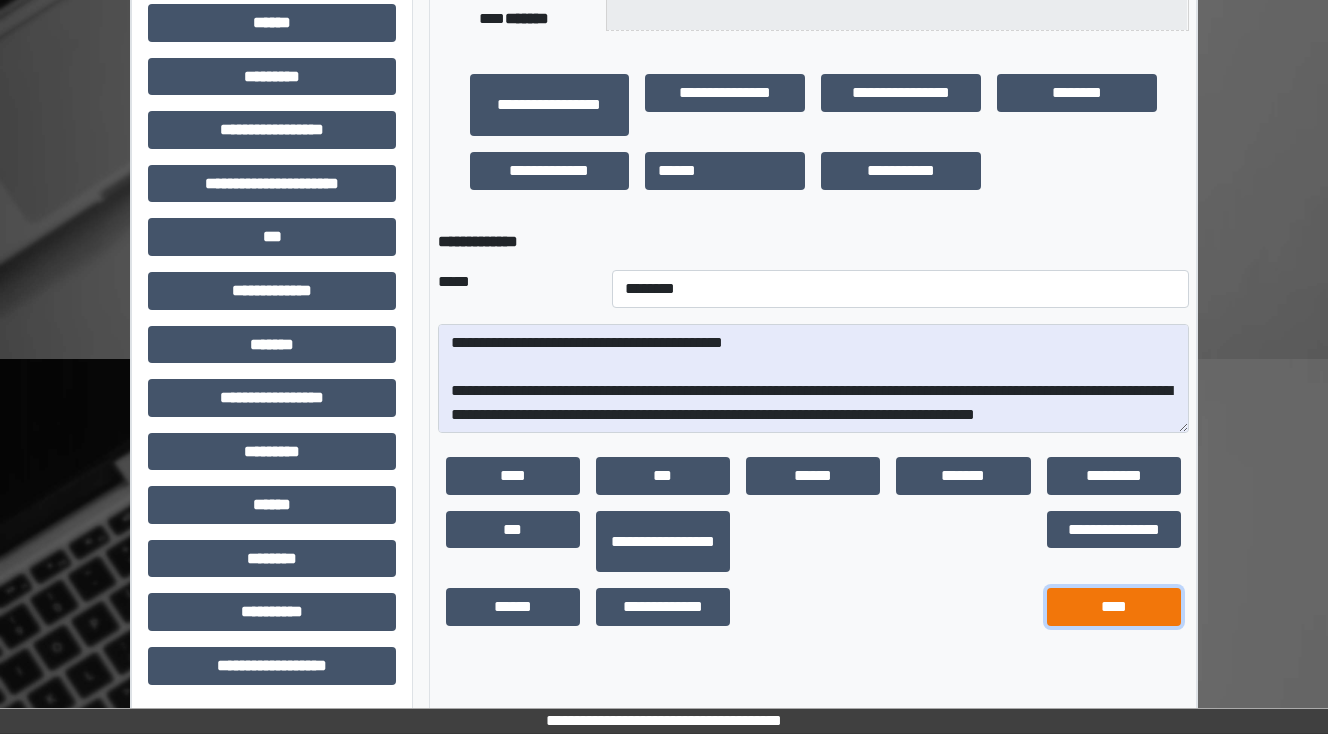 click on "****" at bounding box center (1114, 607) 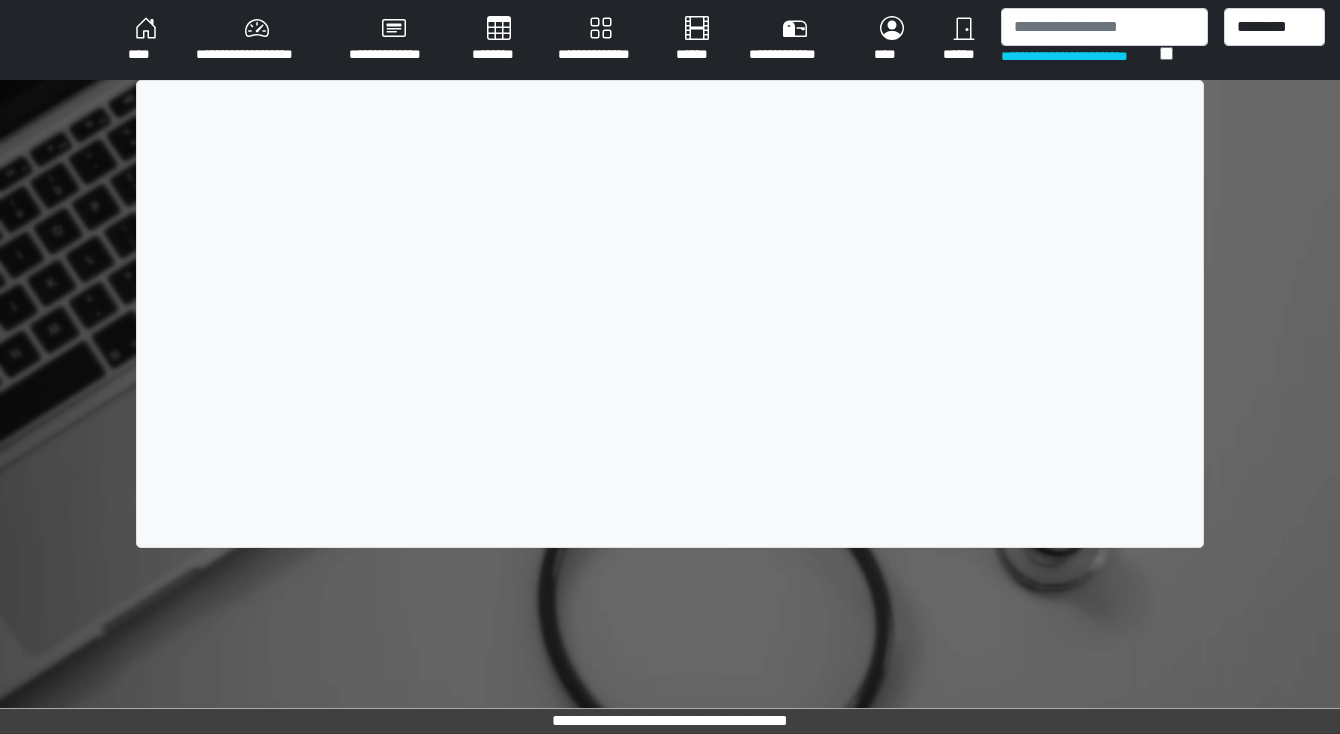 scroll, scrollTop: 0, scrollLeft: 0, axis: both 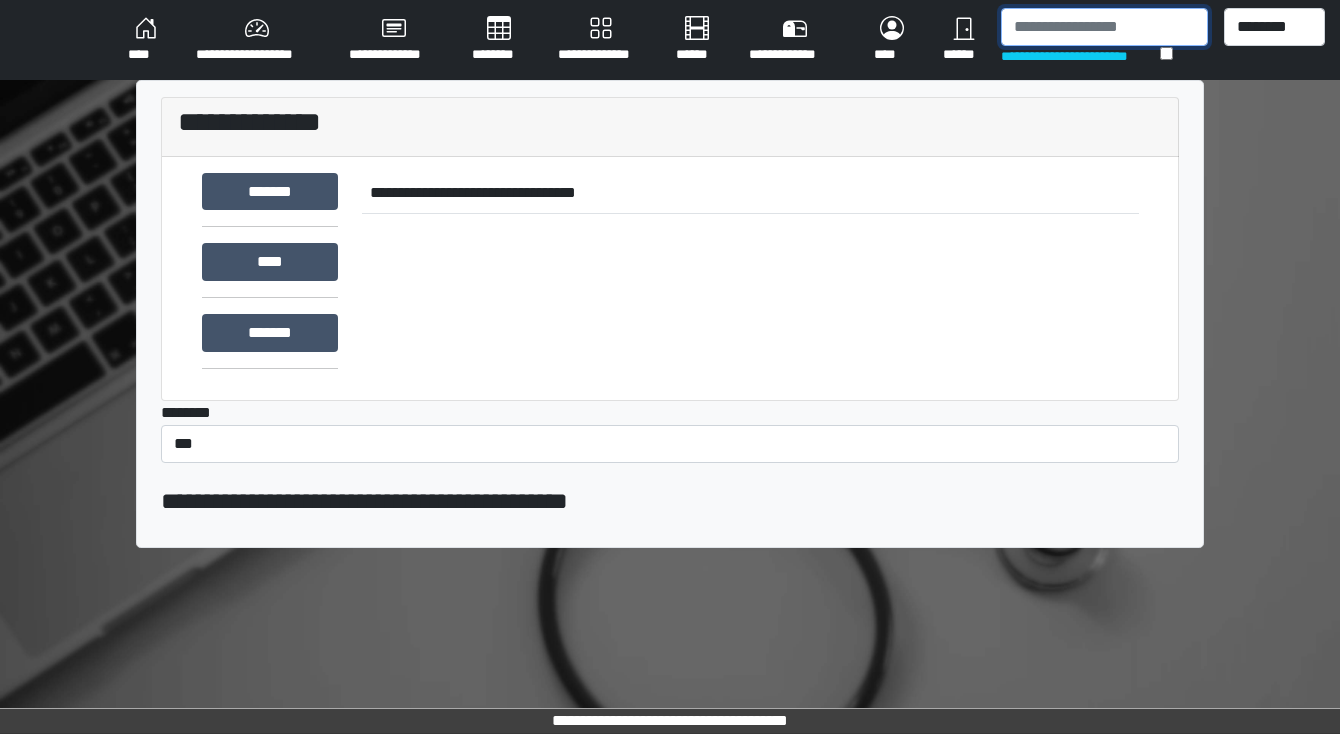 click at bounding box center [1104, 27] 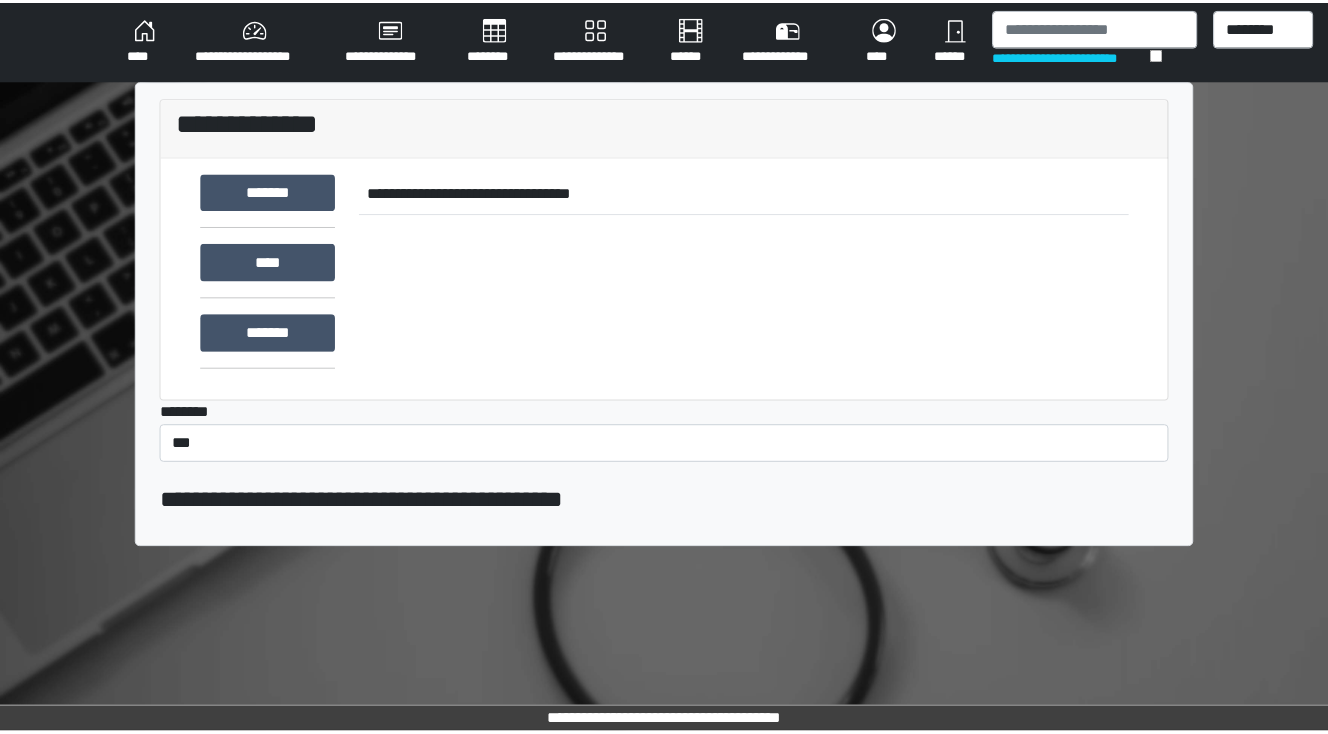 scroll, scrollTop: 0, scrollLeft: 0, axis: both 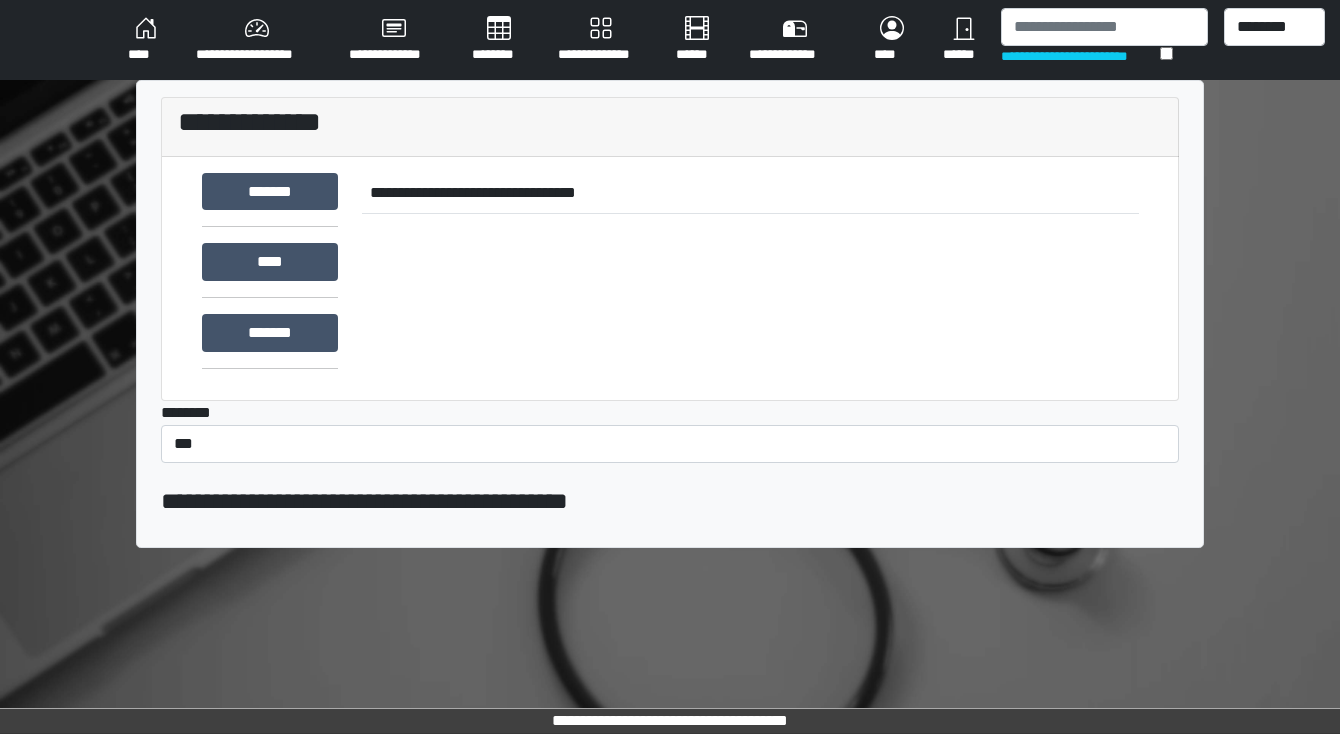 click on "**********" at bounding box center (256, 40) 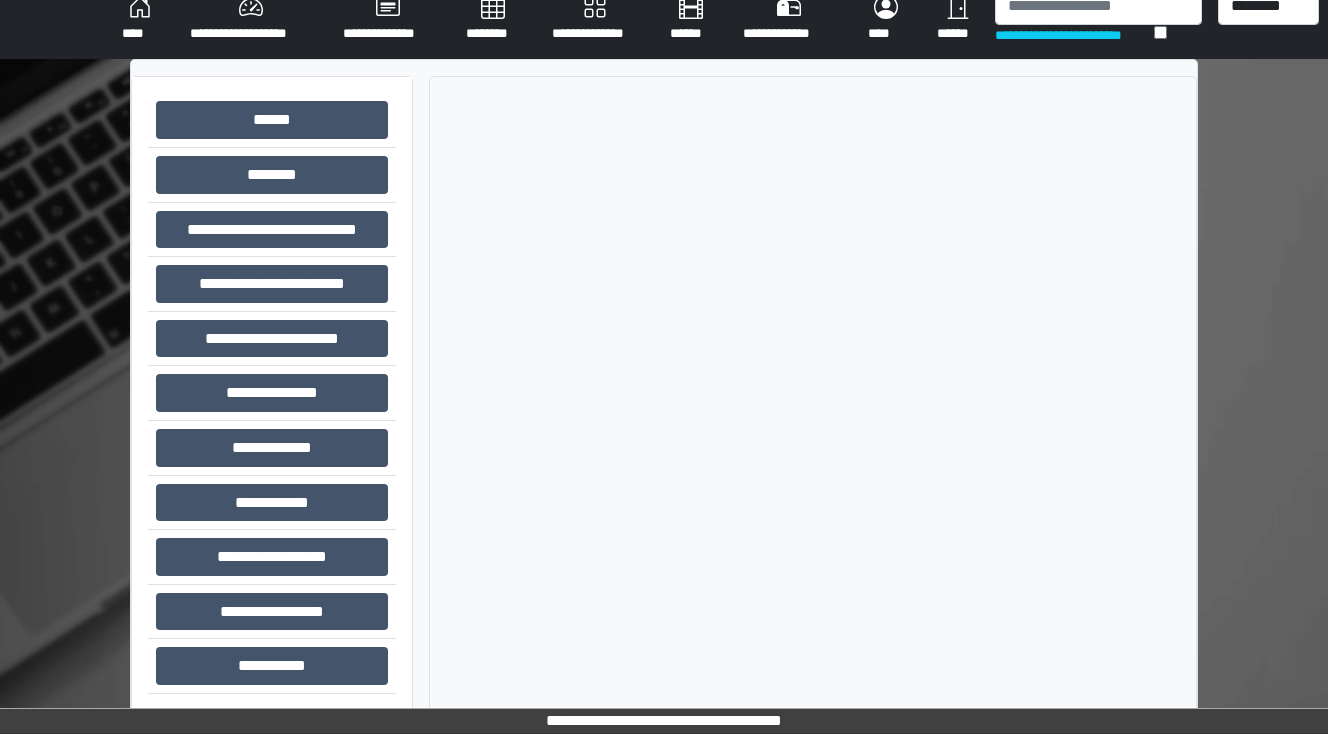 scroll, scrollTop: 28, scrollLeft: 0, axis: vertical 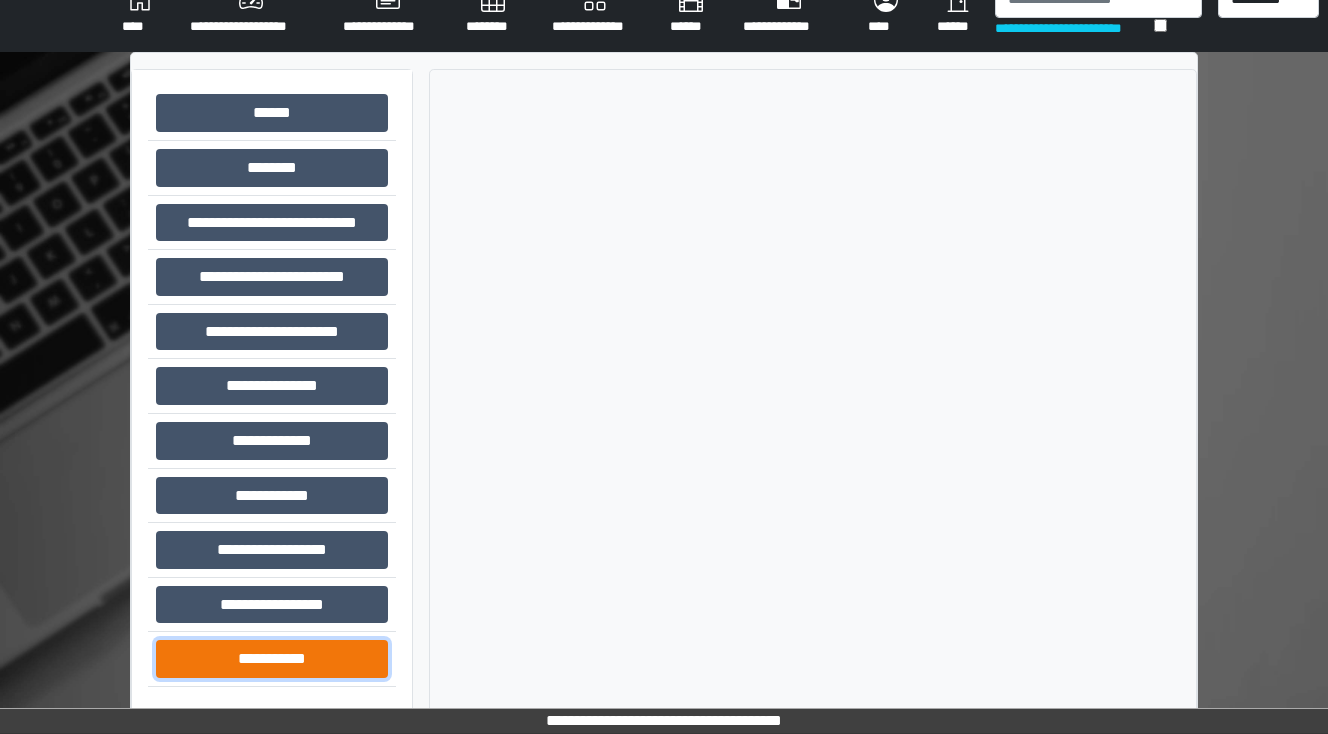 click on "**********" at bounding box center [272, 659] 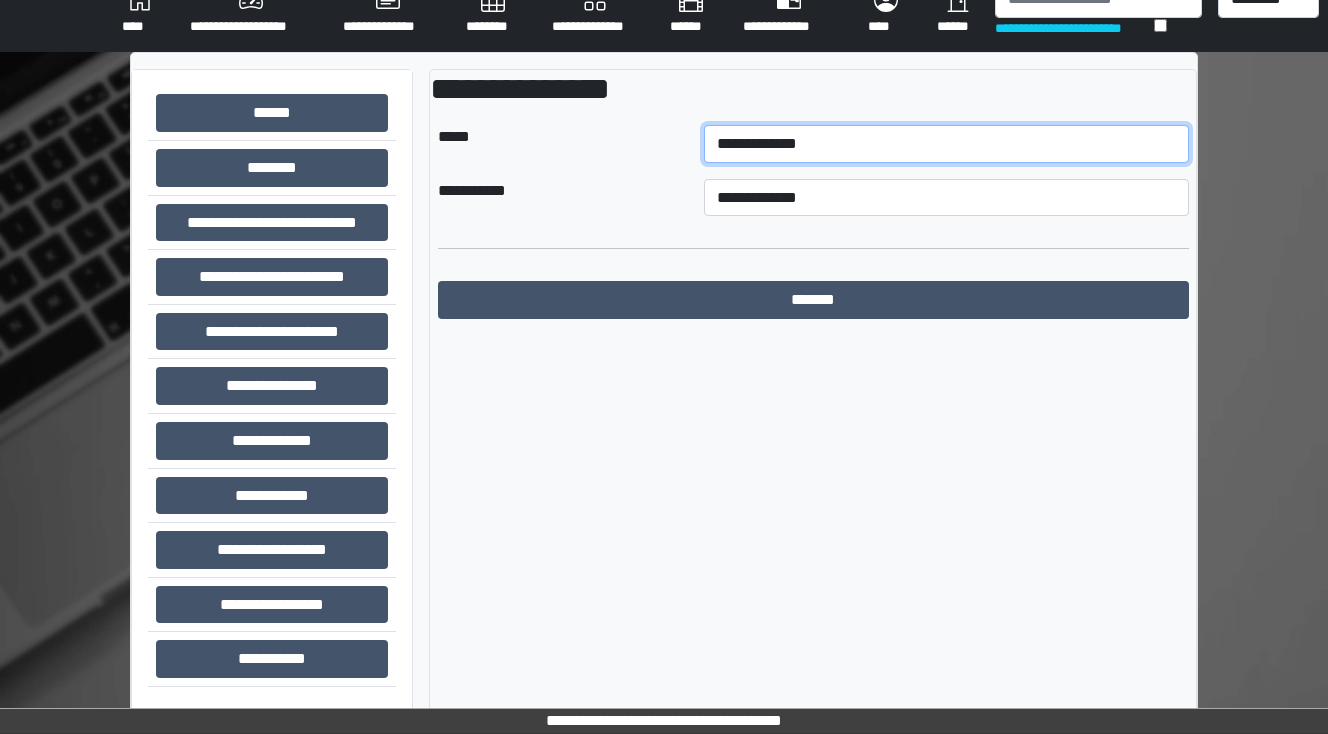 click on "**********" at bounding box center [946, 144] 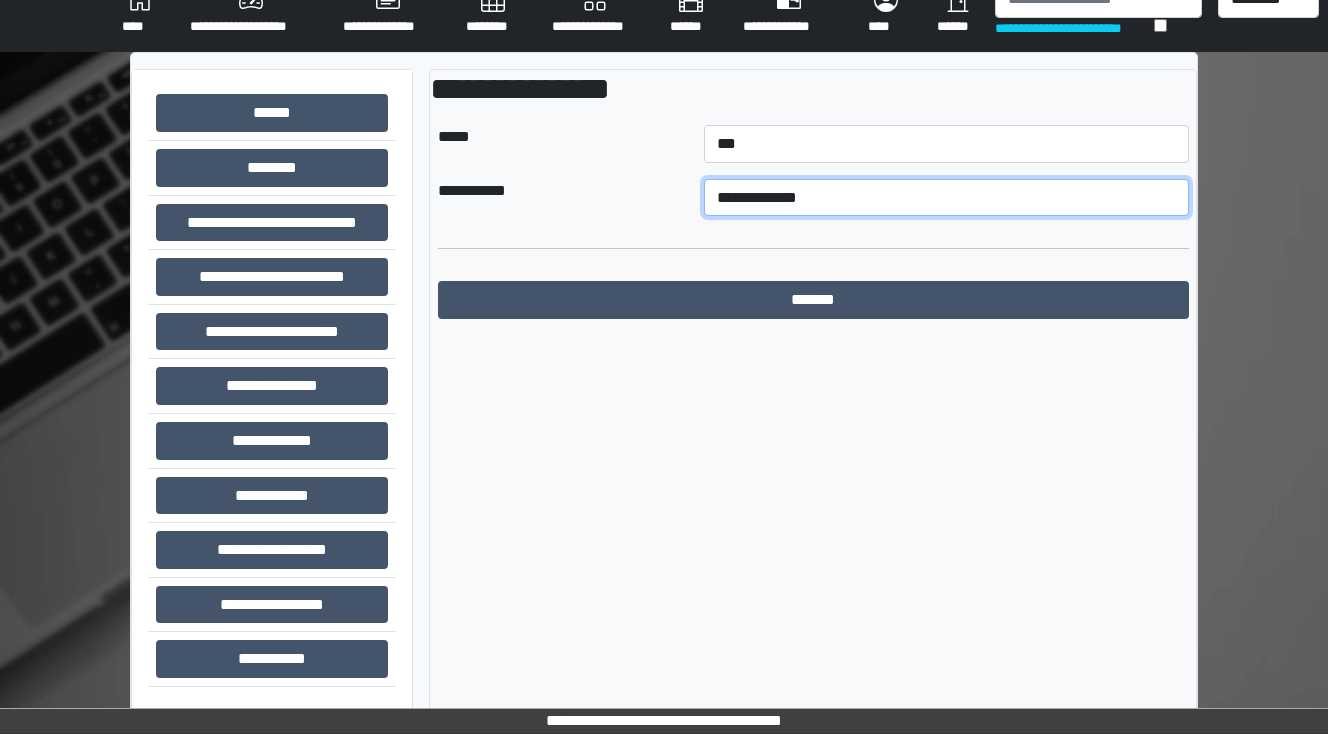 click on "**********" at bounding box center [946, 198] 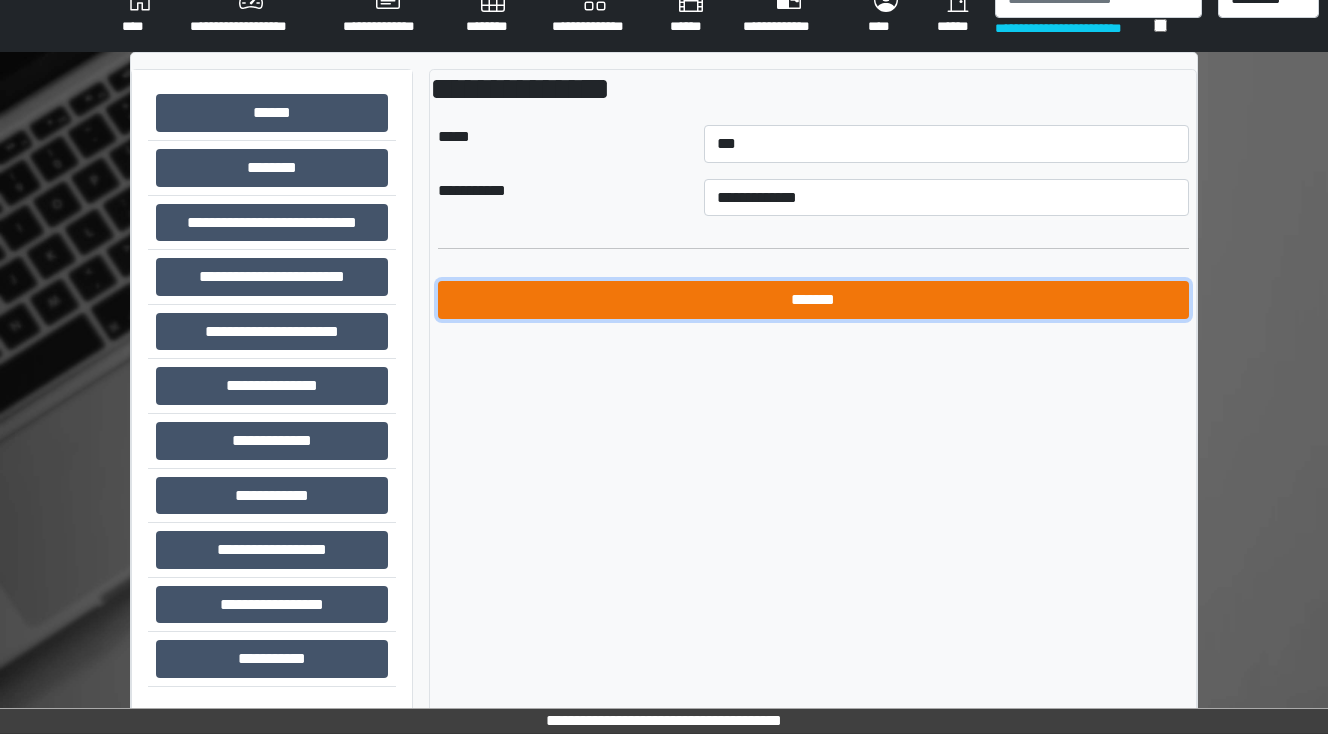 click on "*******" at bounding box center (813, 300) 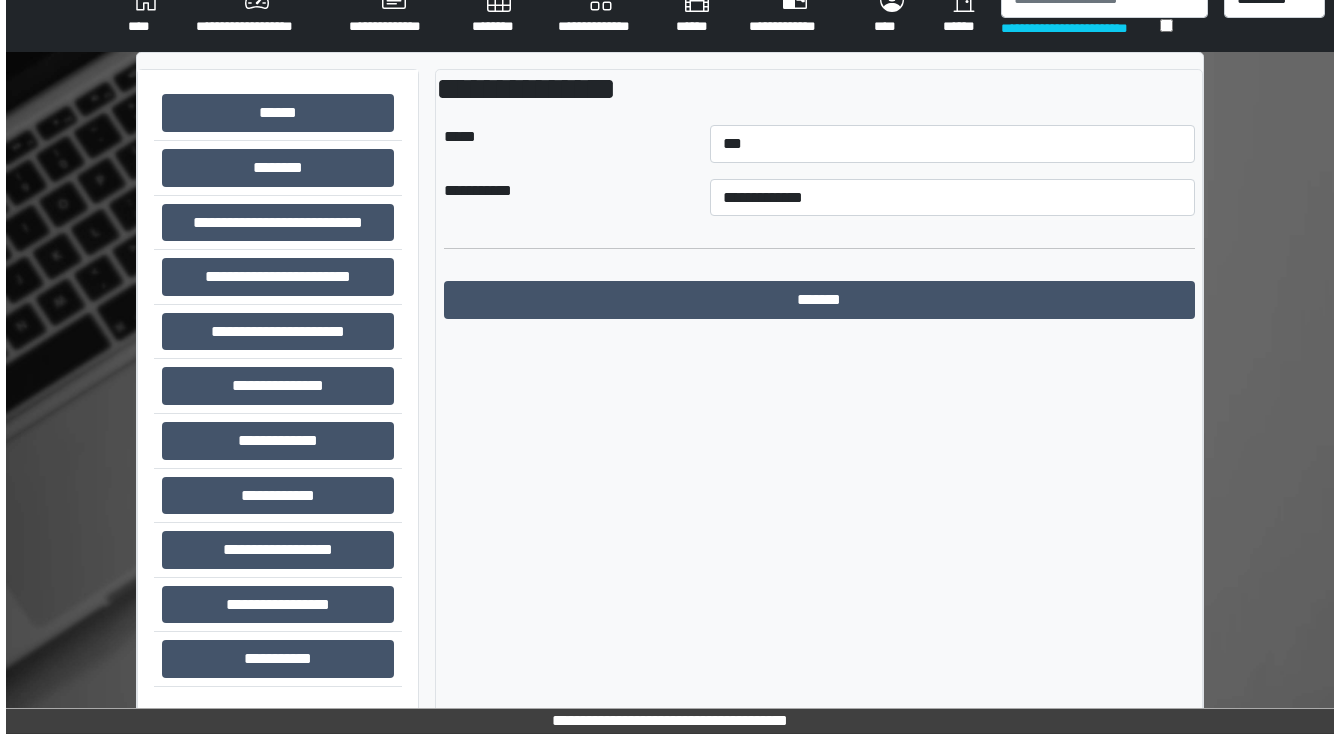 scroll, scrollTop: 0, scrollLeft: 0, axis: both 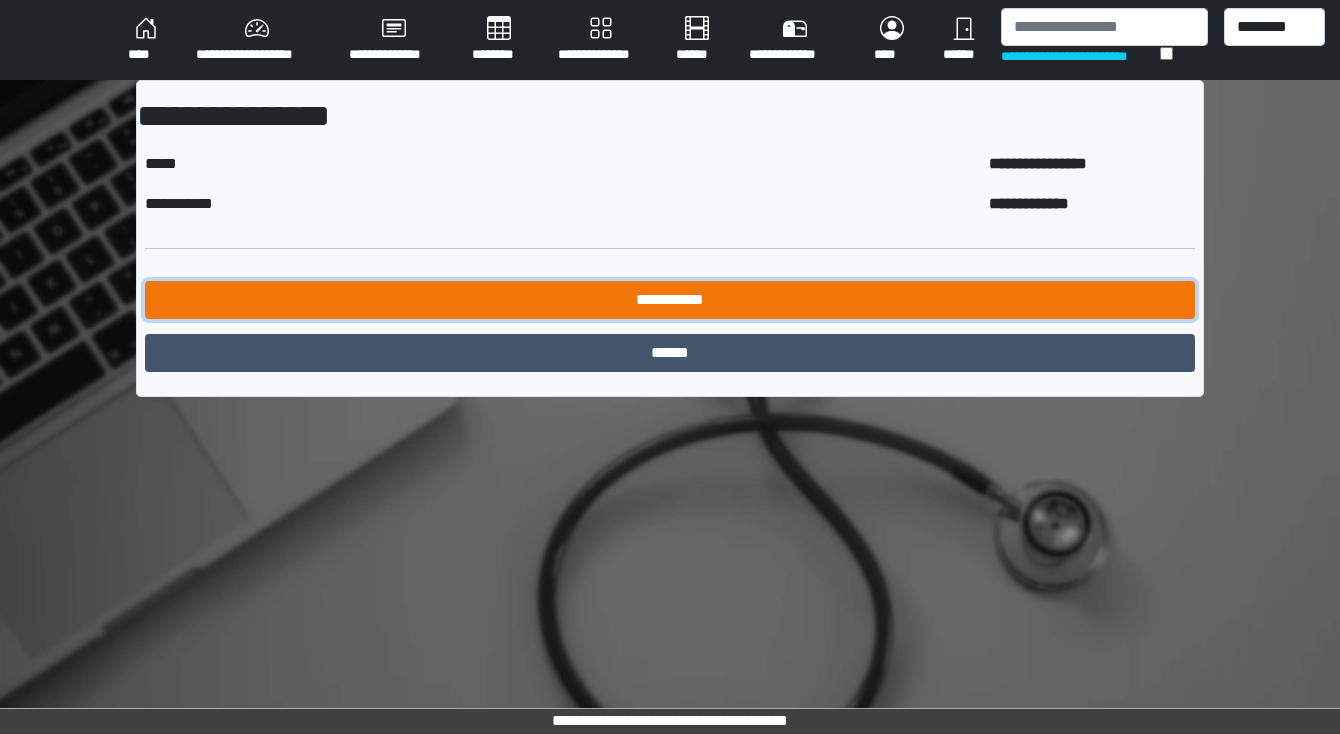 click on "**********" at bounding box center [670, 300] 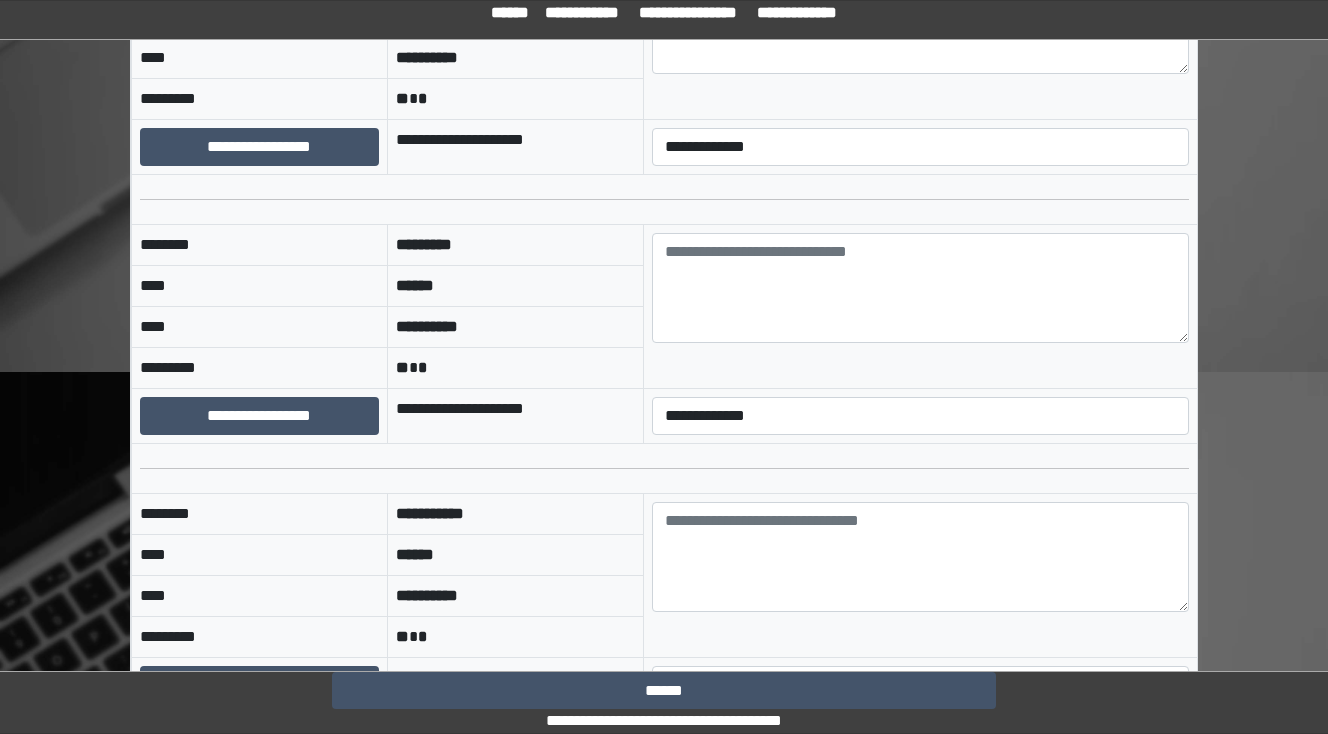 scroll, scrollTop: 0, scrollLeft: 0, axis: both 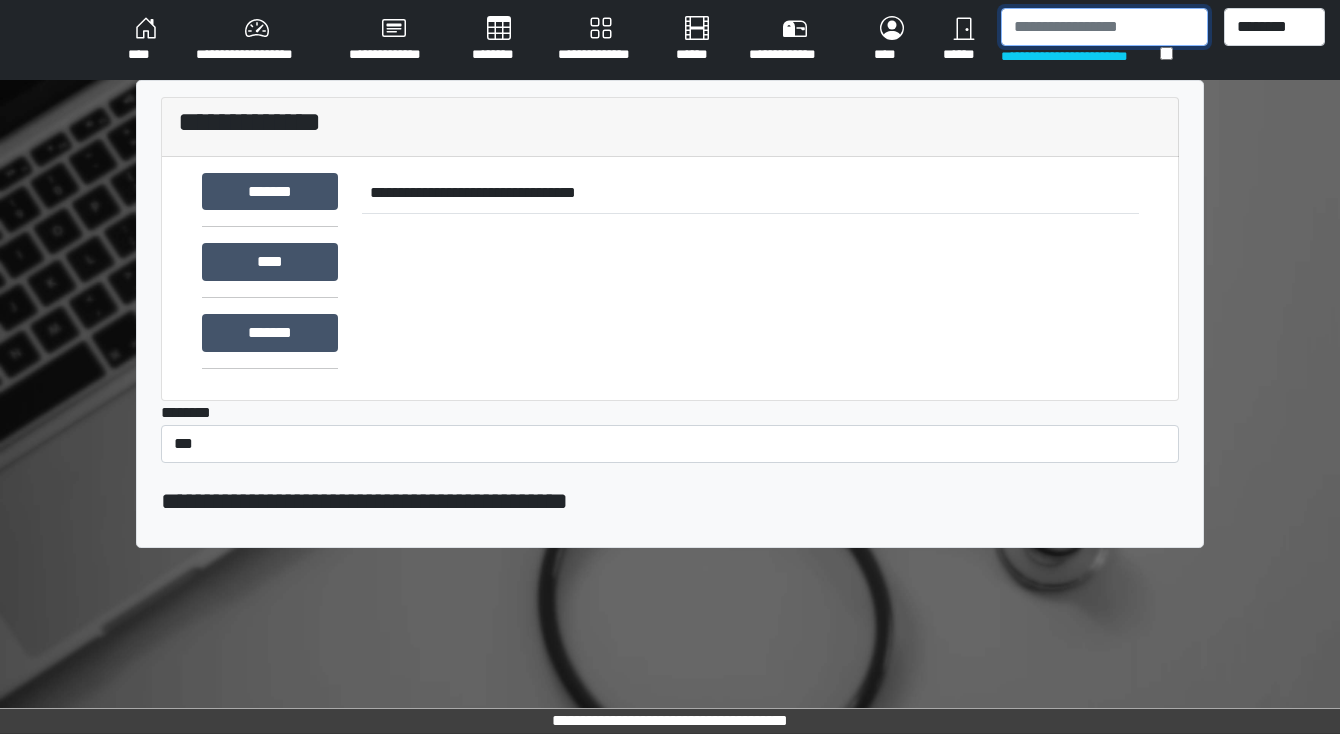 click at bounding box center [1104, 27] 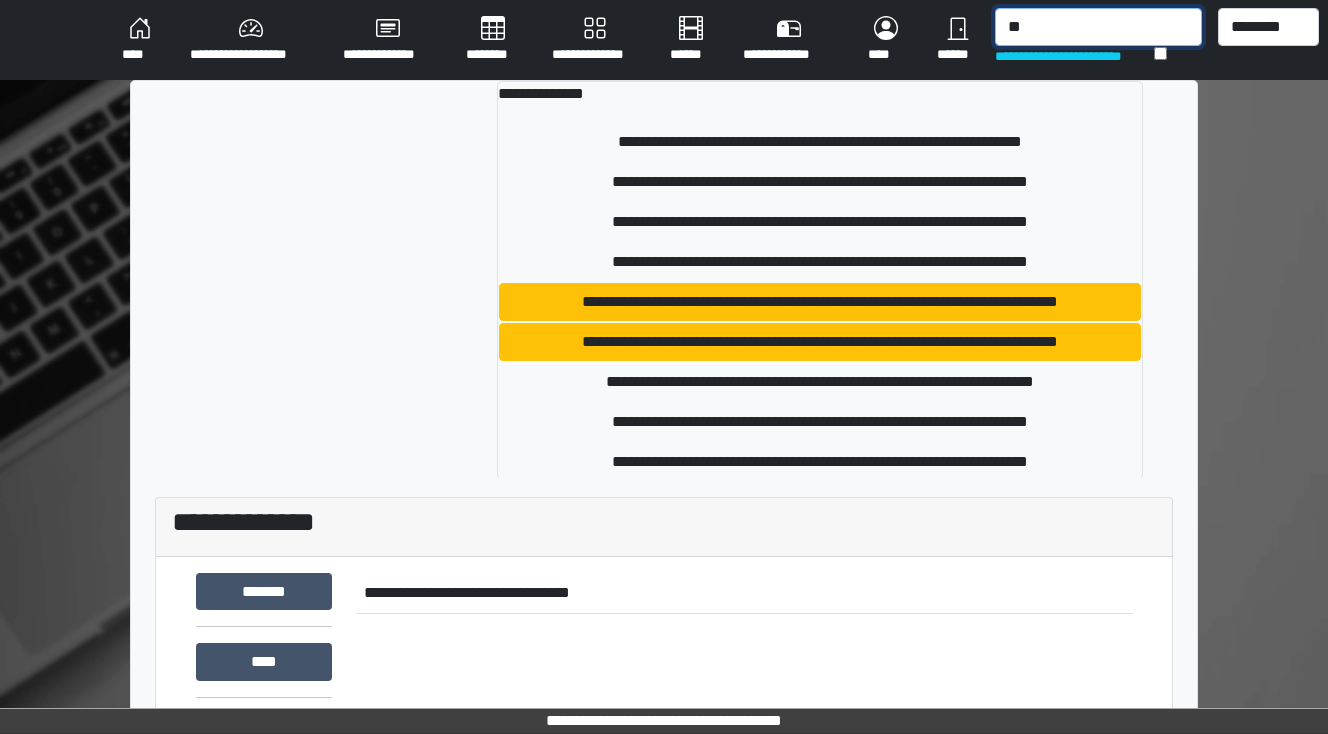 type on "*" 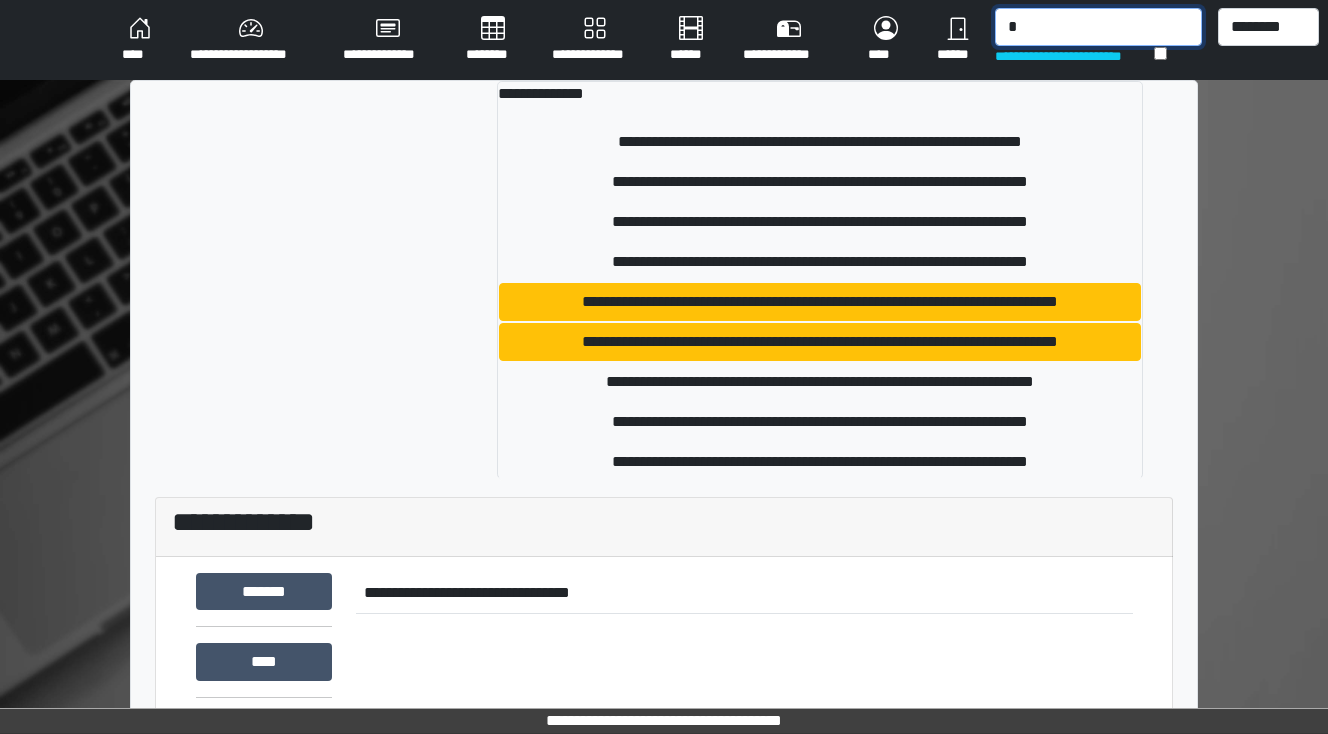 type 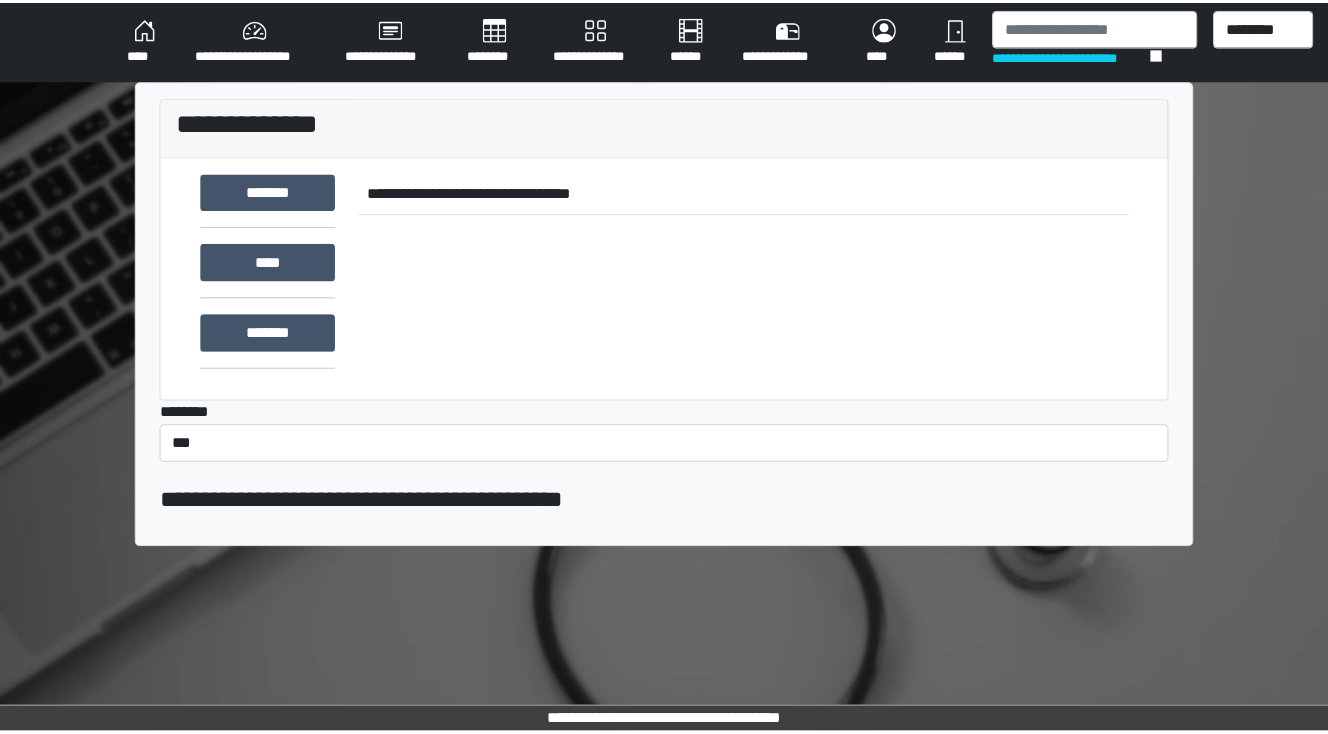 scroll, scrollTop: 0, scrollLeft: 0, axis: both 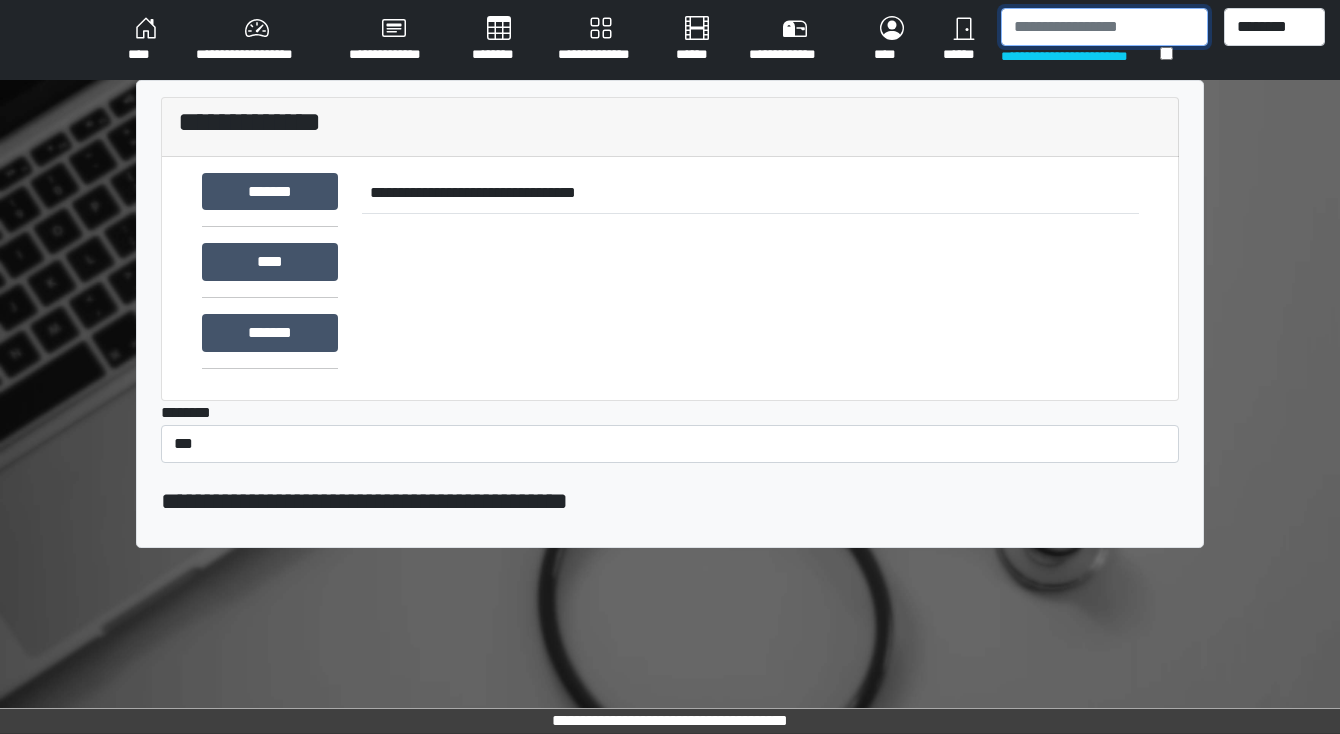 click at bounding box center (1104, 27) 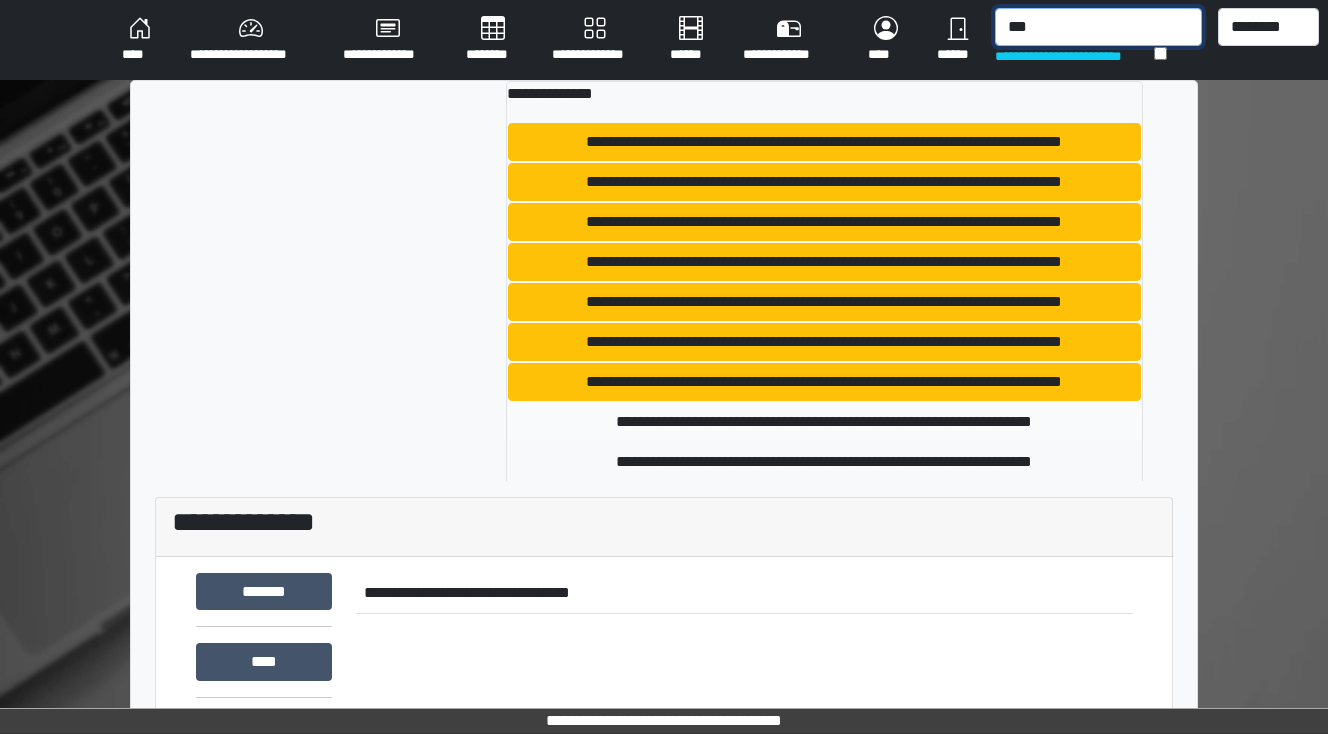 type on "***" 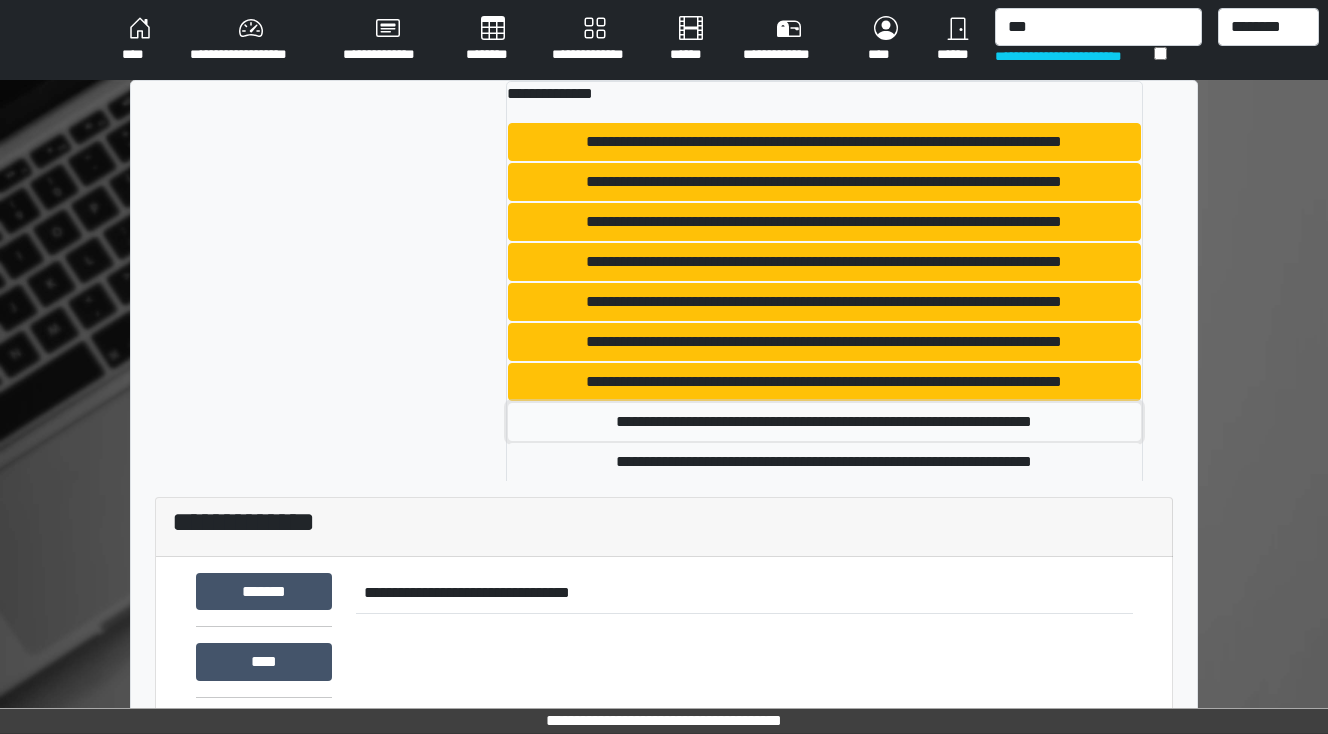 click on "**********" at bounding box center [825, 422] 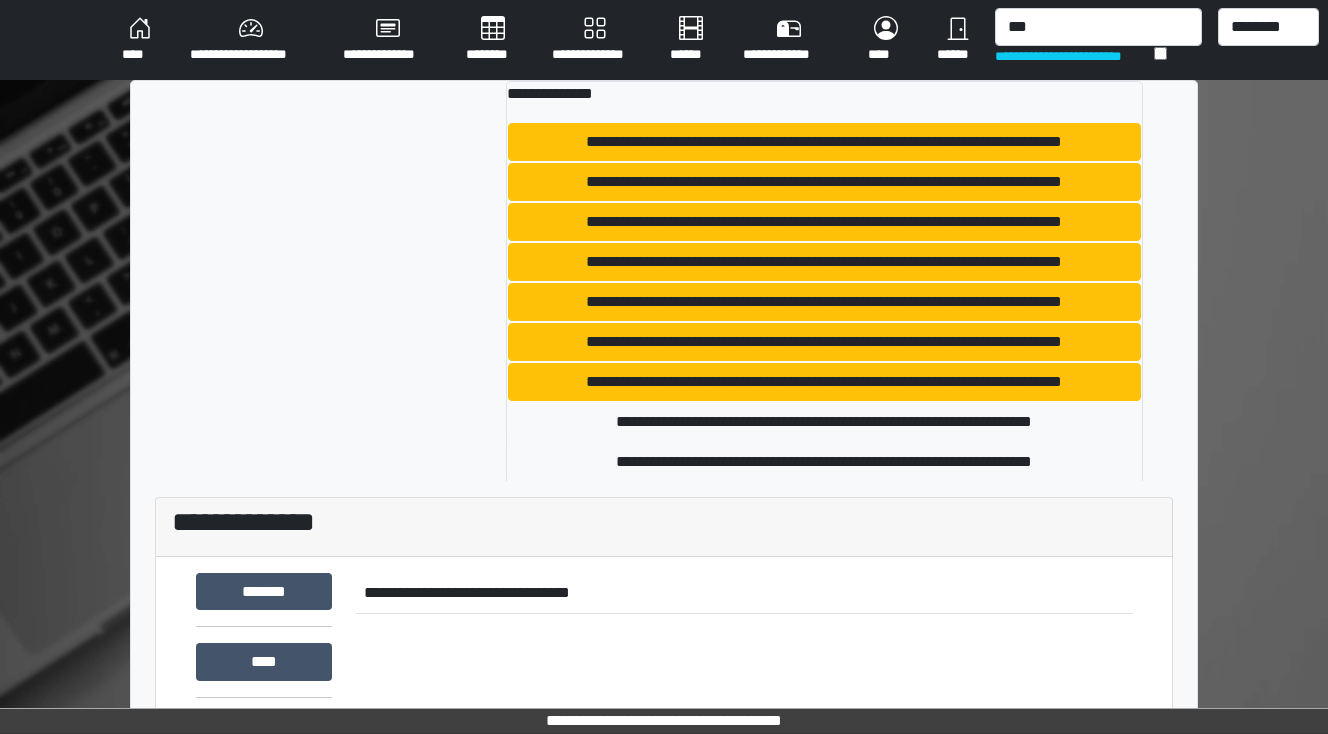 type 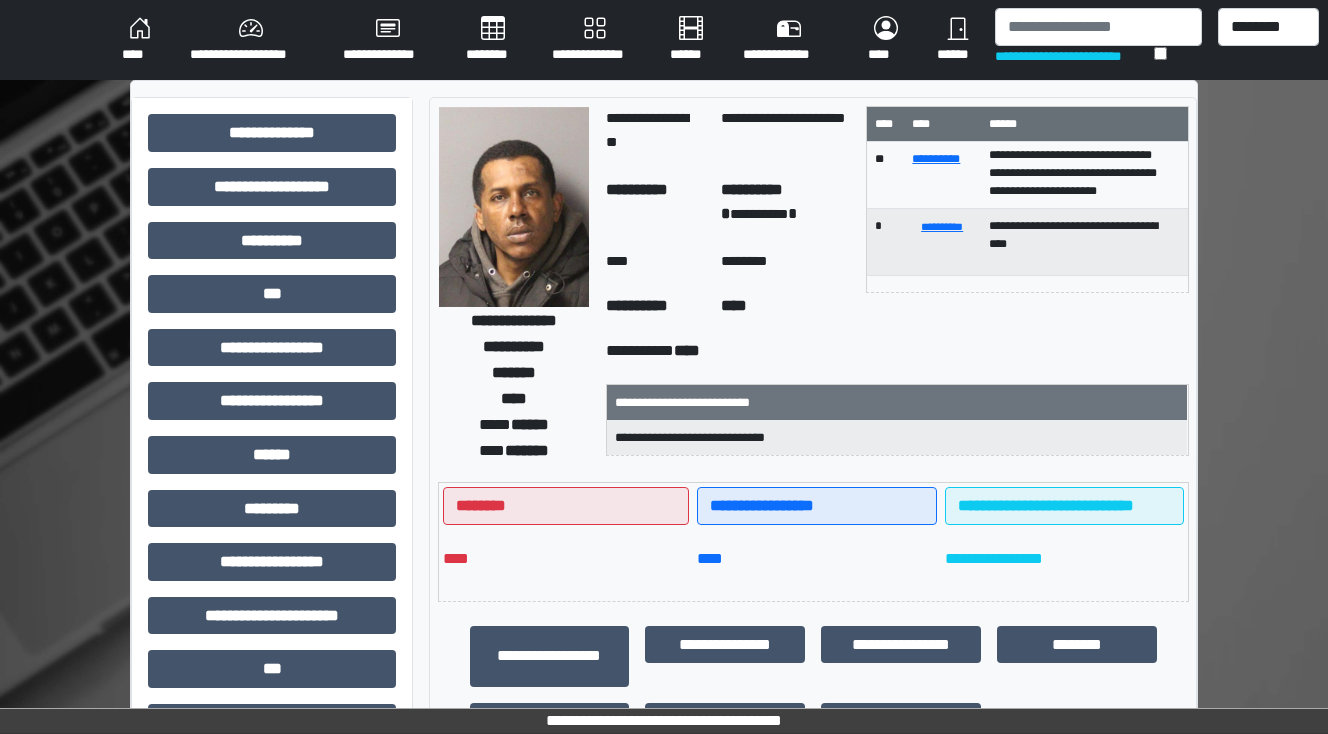scroll, scrollTop: 112, scrollLeft: 0, axis: vertical 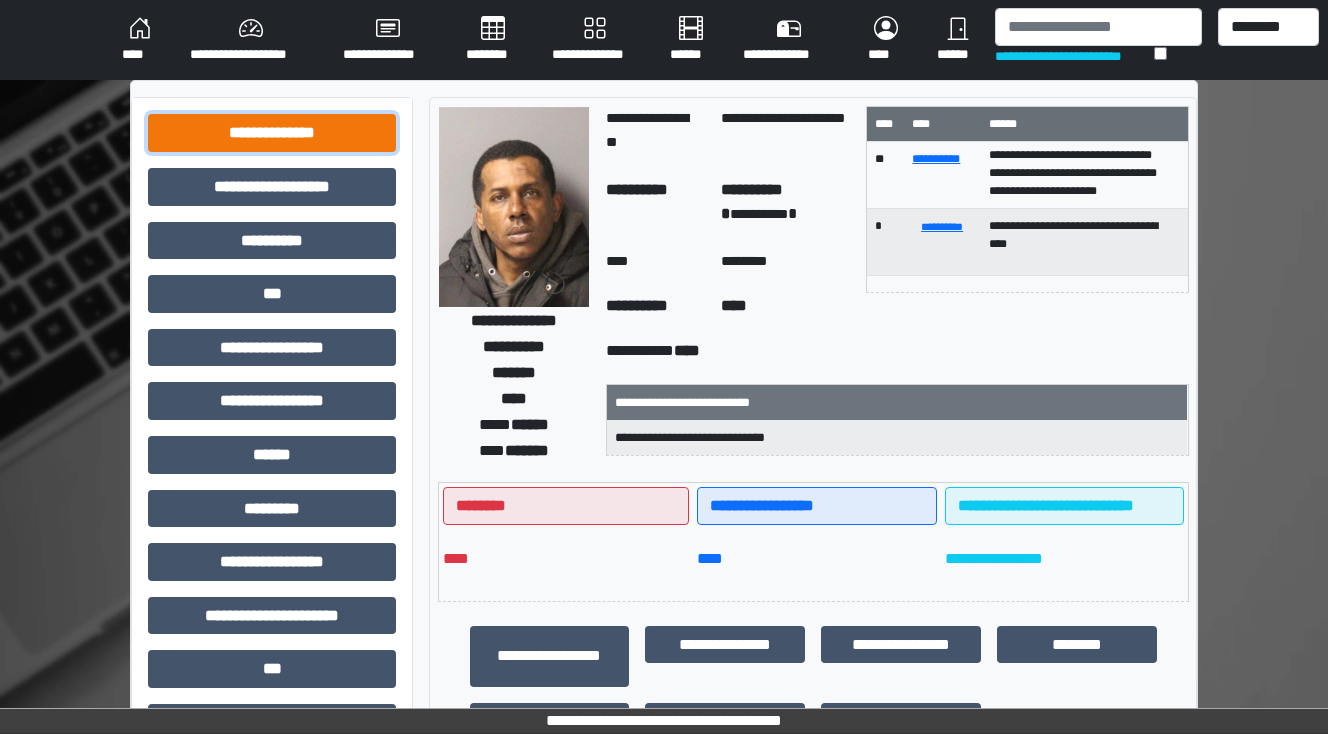 click on "**********" at bounding box center (272, 133) 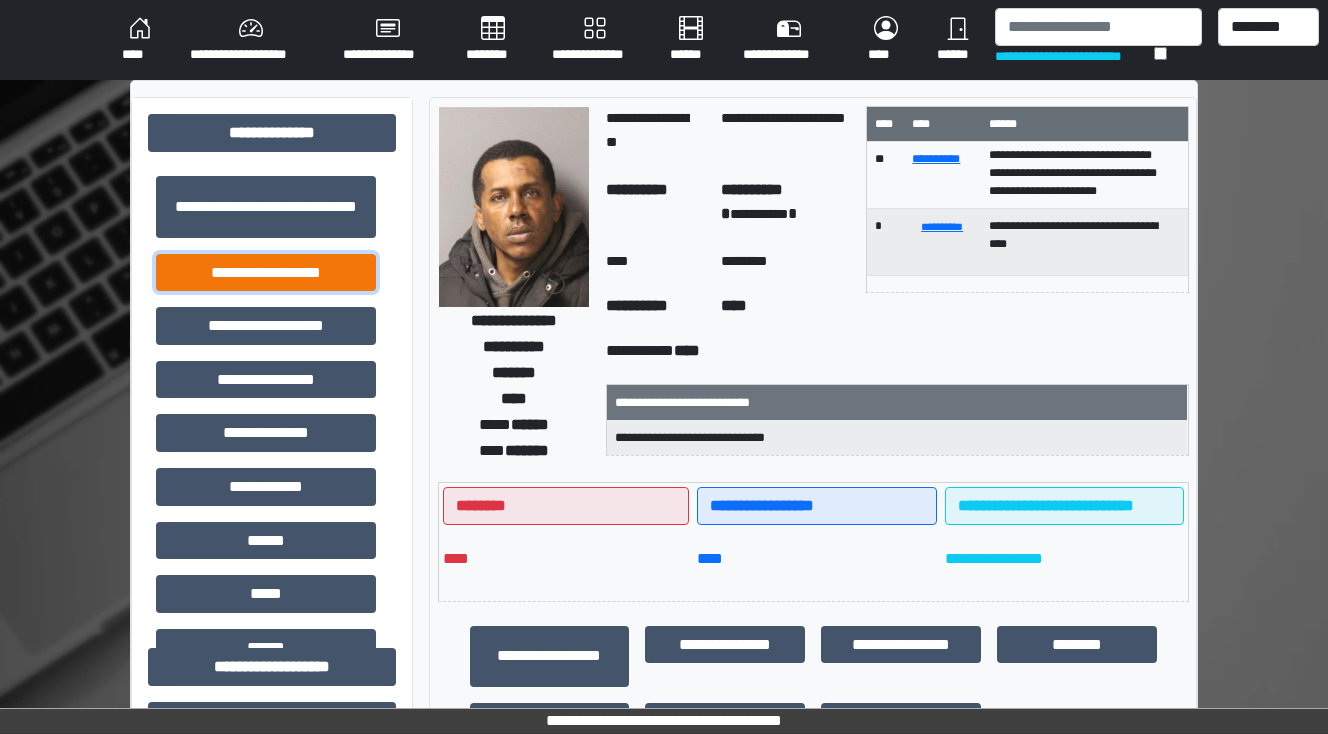 click on "**********" at bounding box center (266, 273) 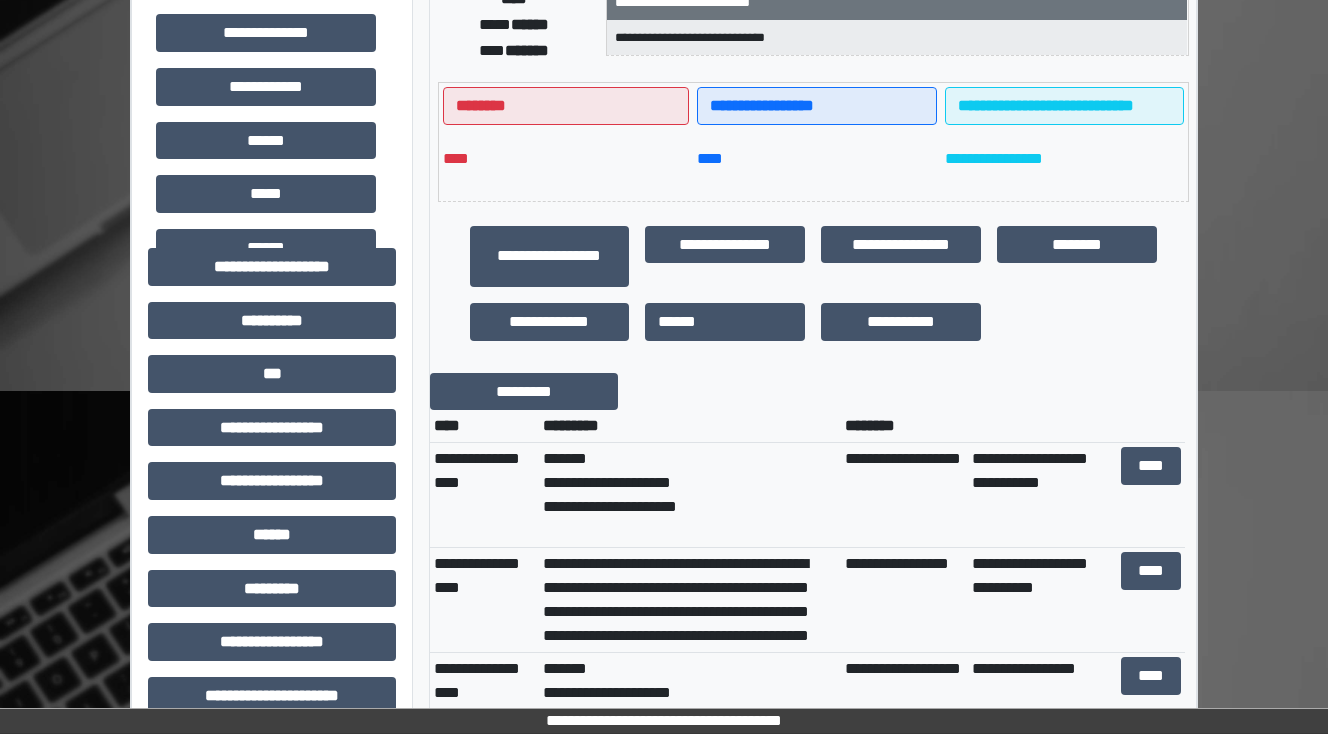 scroll, scrollTop: 480, scrollLeft: 0, axis: vertical 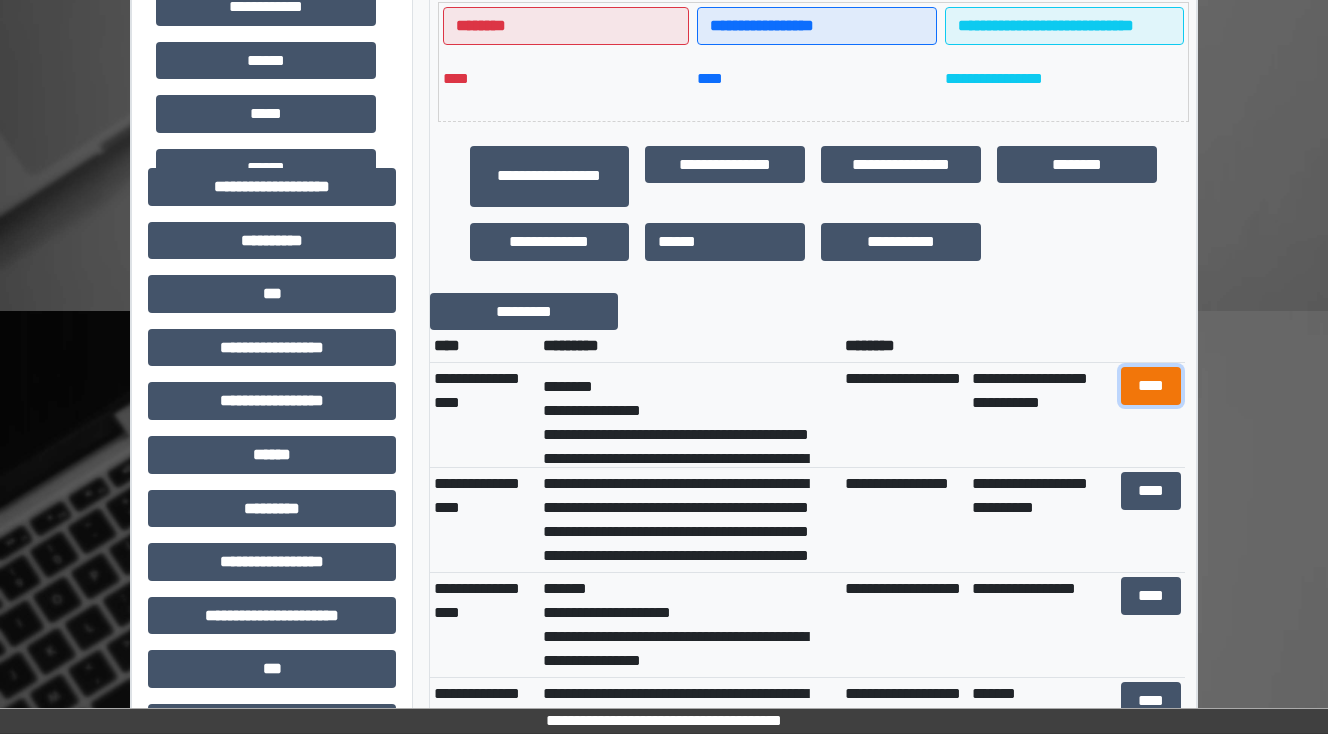 click on "****" at bounding box center (1150, 386) 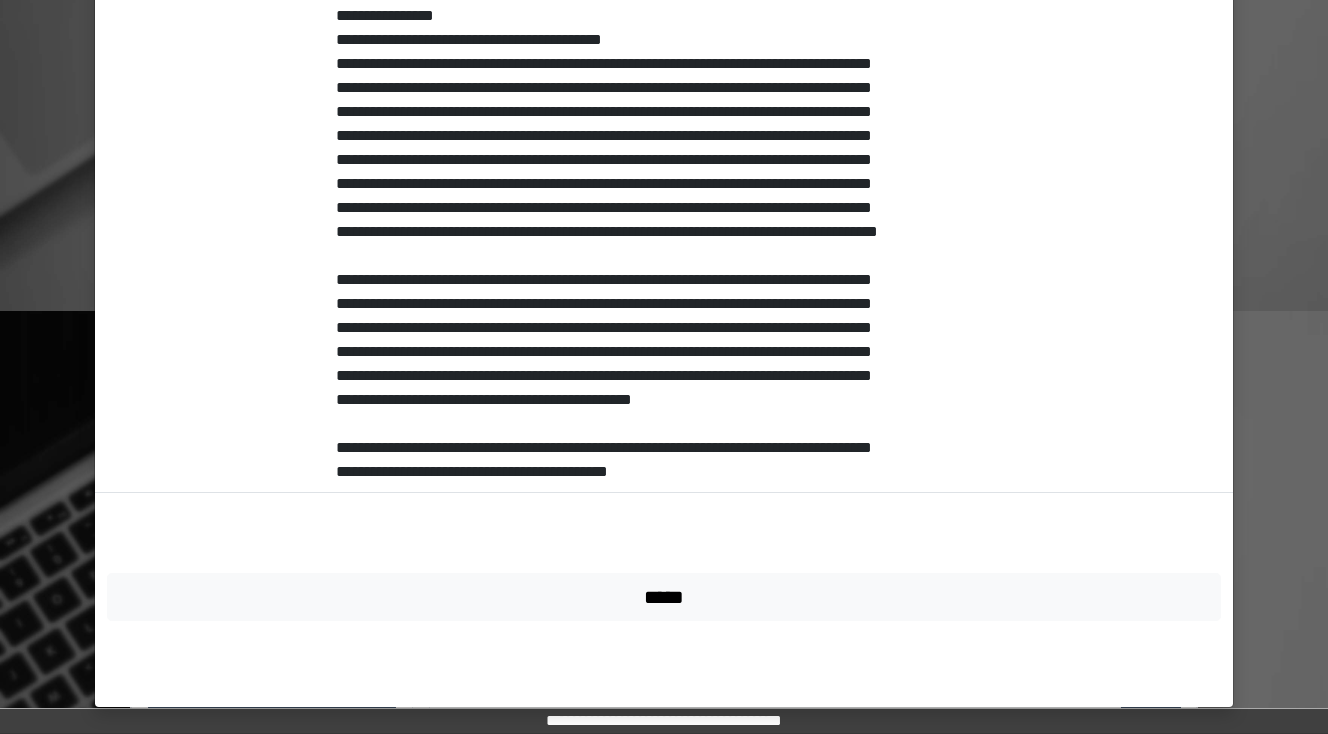 scroll, scrollTop: 579, scrollLeft: 0, axis: vertical 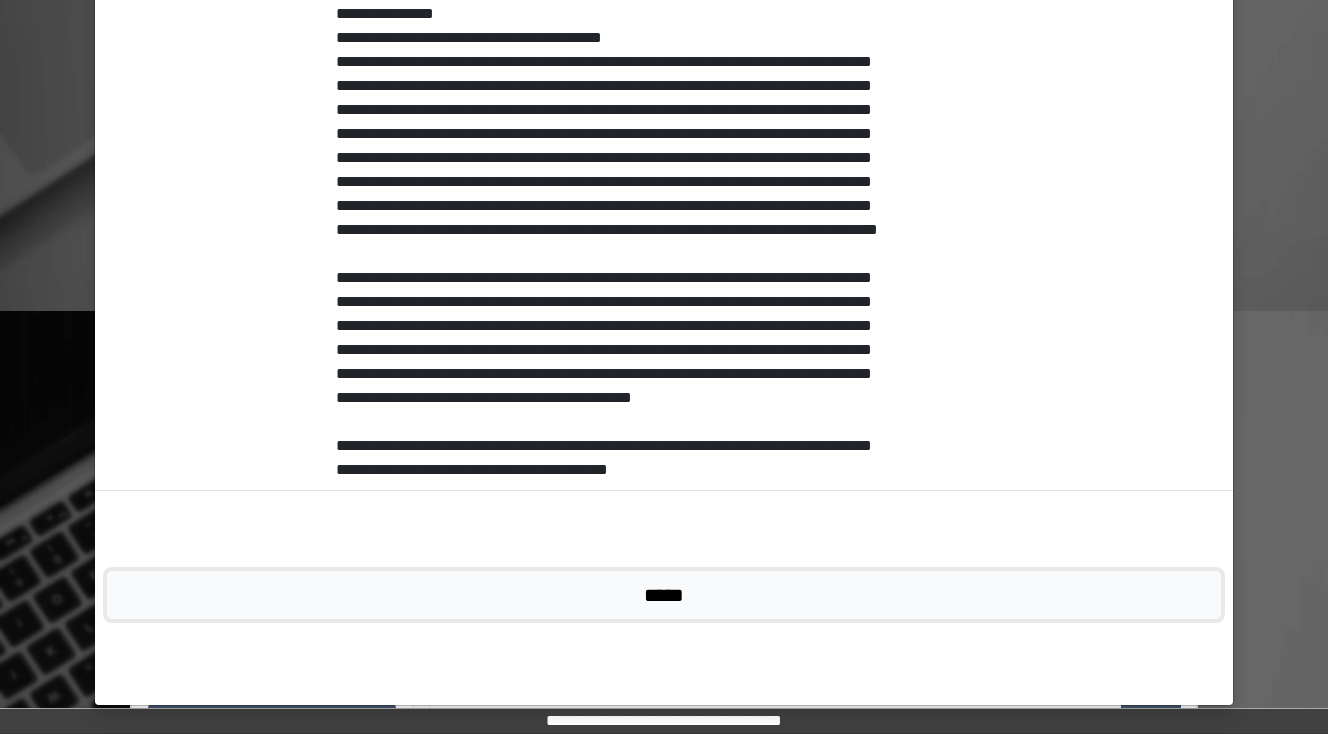 click on "*****" at bounding box center [664, 595] 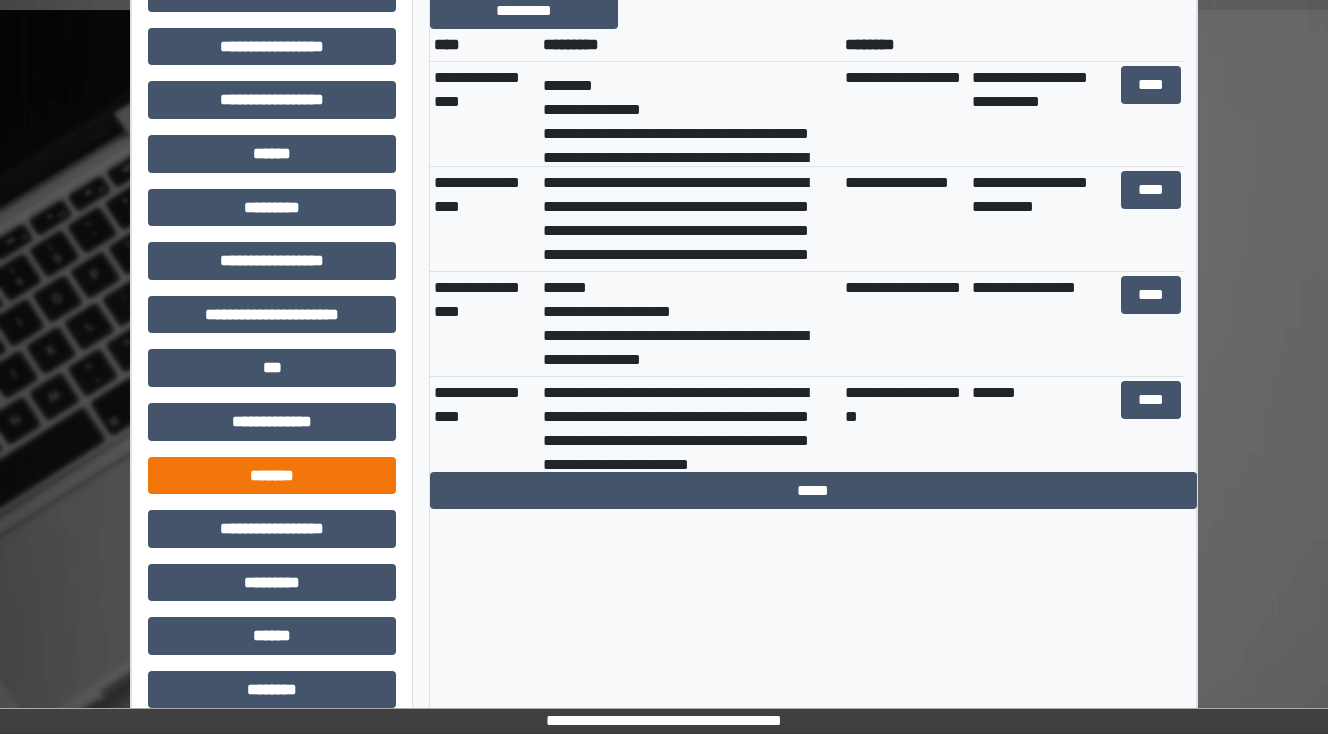 scroll, scrollTop: 800, scrollLeft: 0, axis: vertical 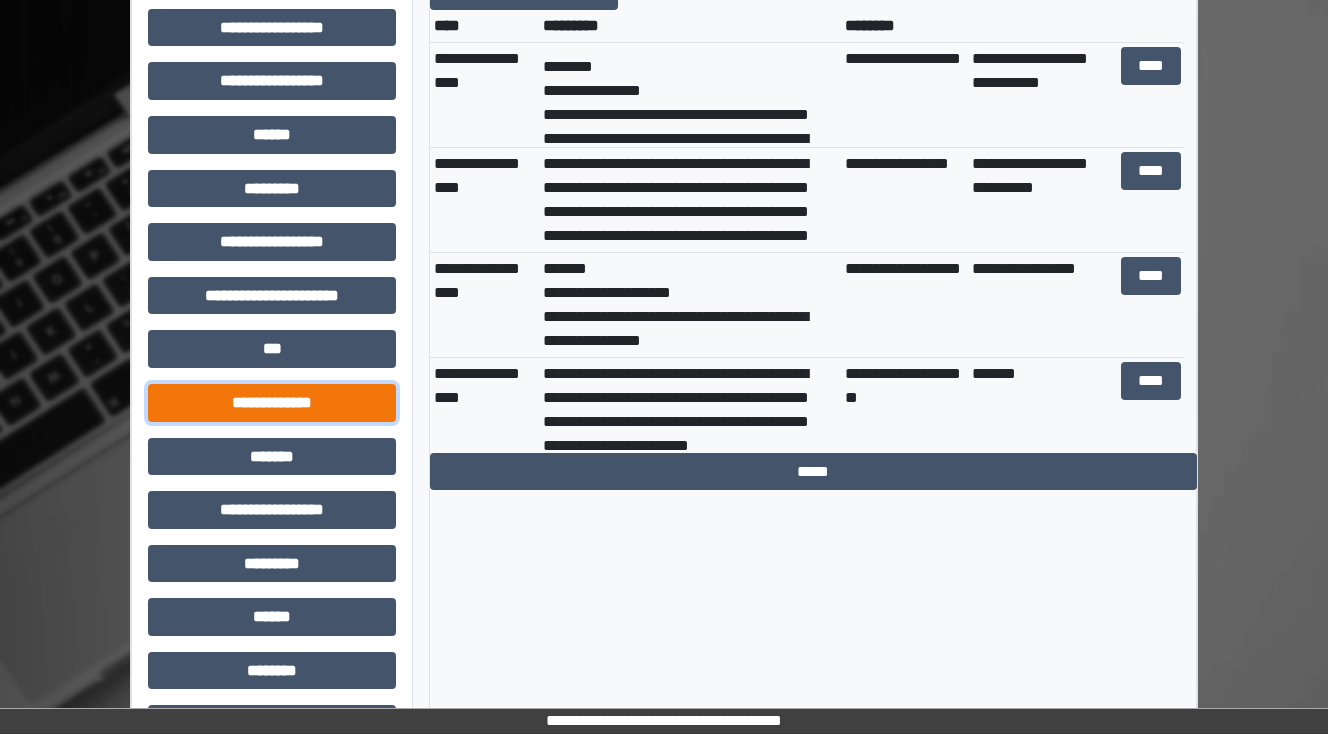 click on "**********" at bounding box center [272, 403] 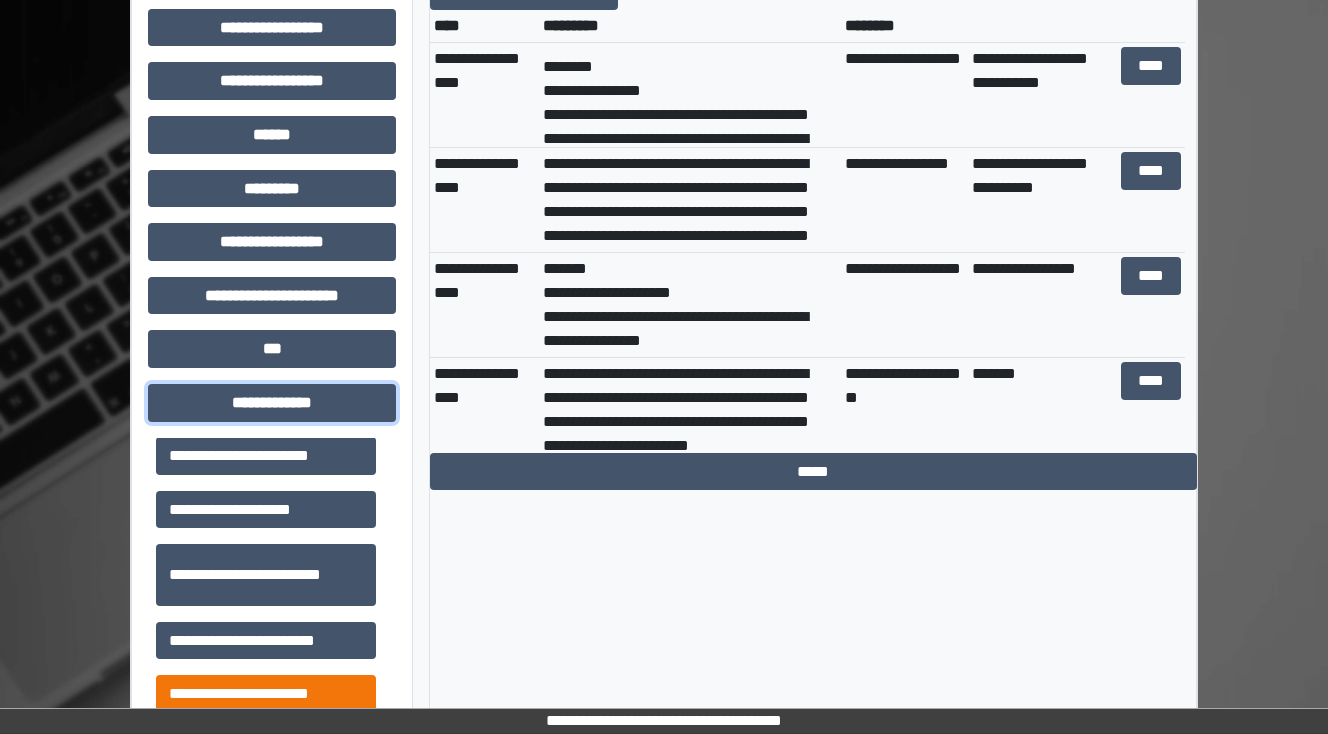 scroll, scrollTop: 480, scrollLeft: 0, axis: vertical 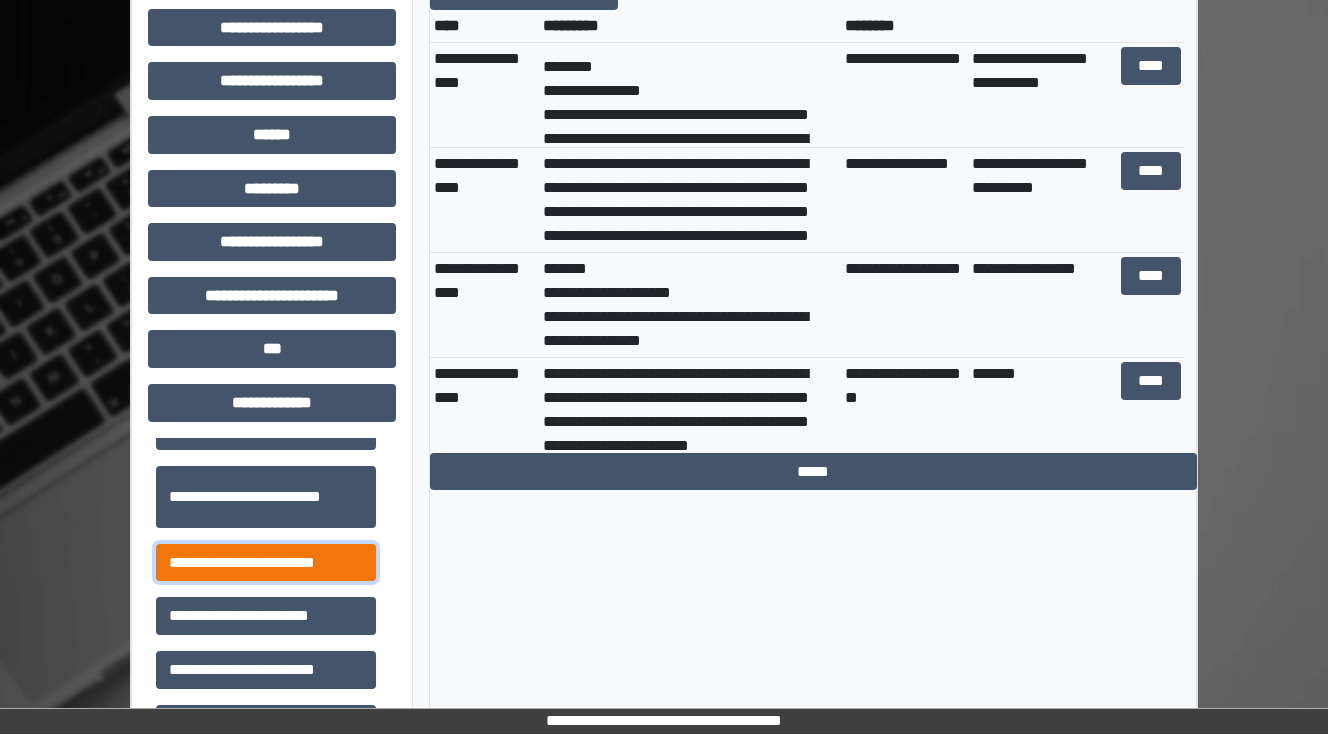click on "**********" at bounding box center [266, 563] 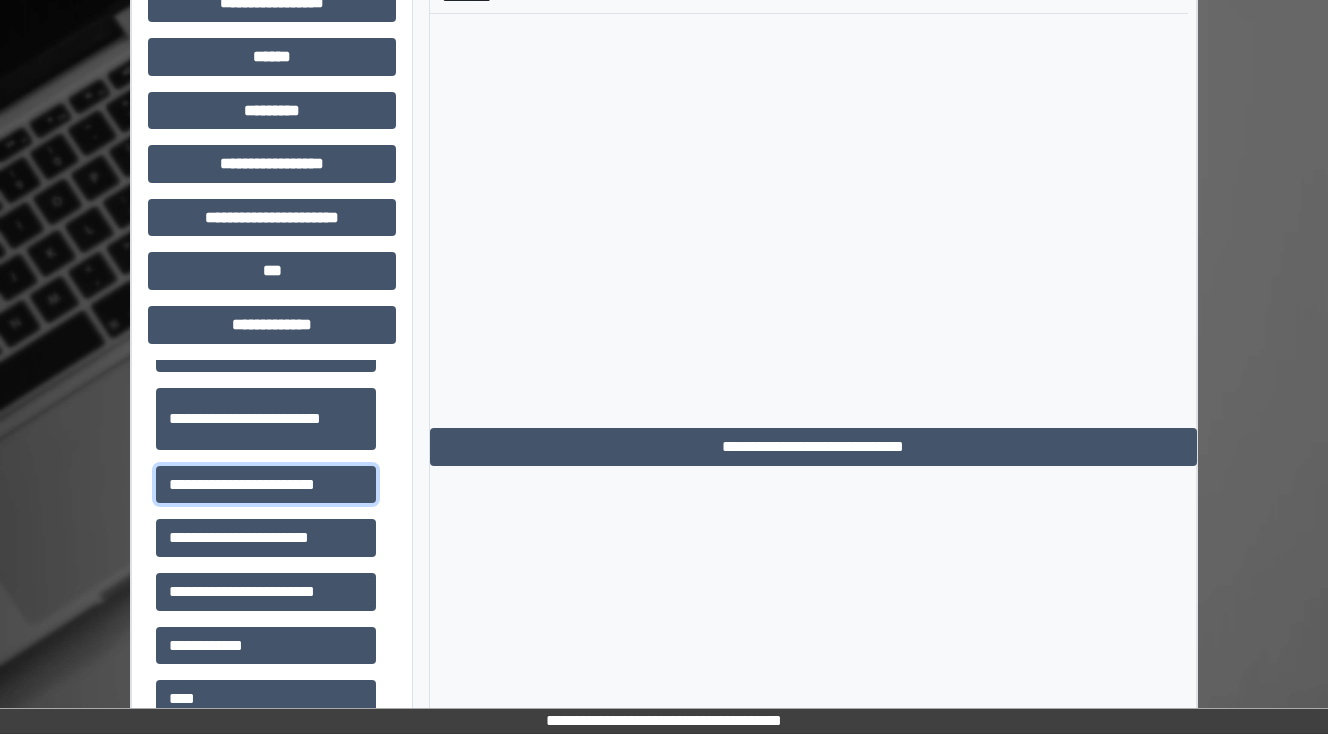 scroll, scrollTop: 880, scrollLeft: 0, axis: vertical 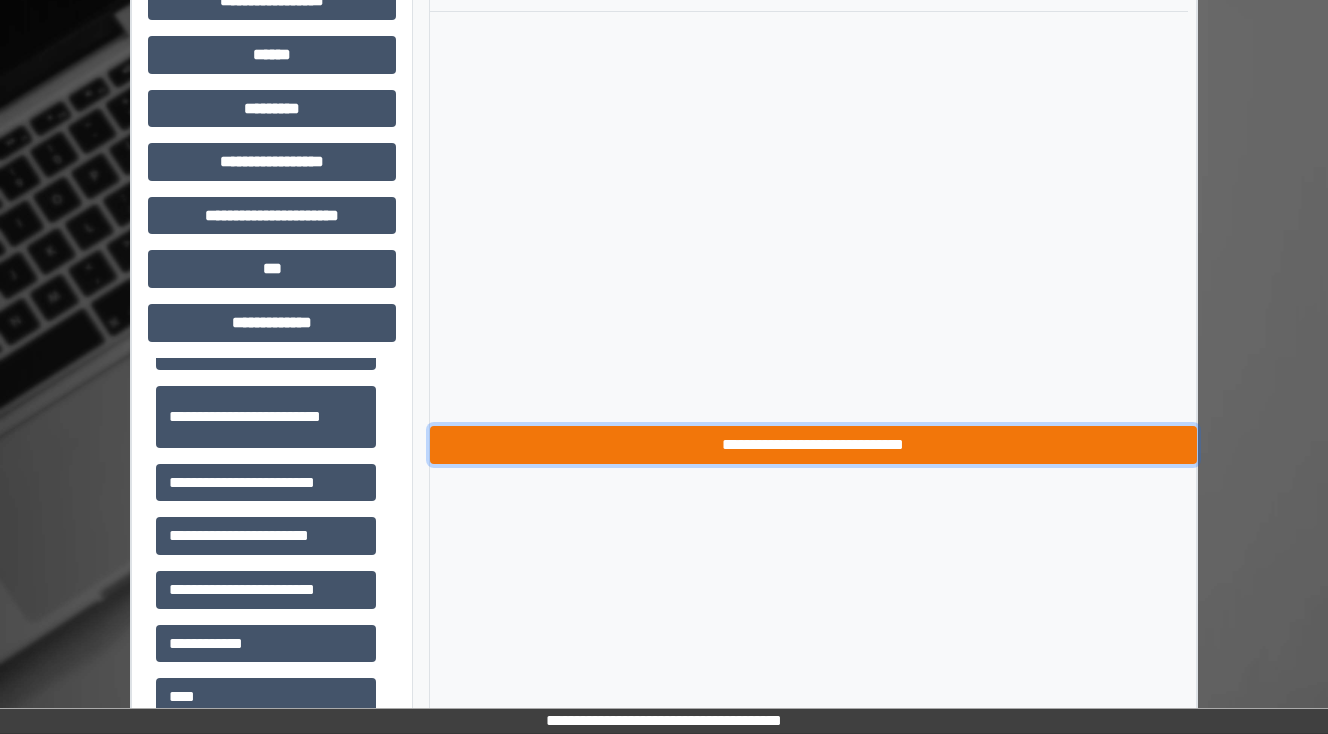 click on "**********" at bounding box center [813, 445] 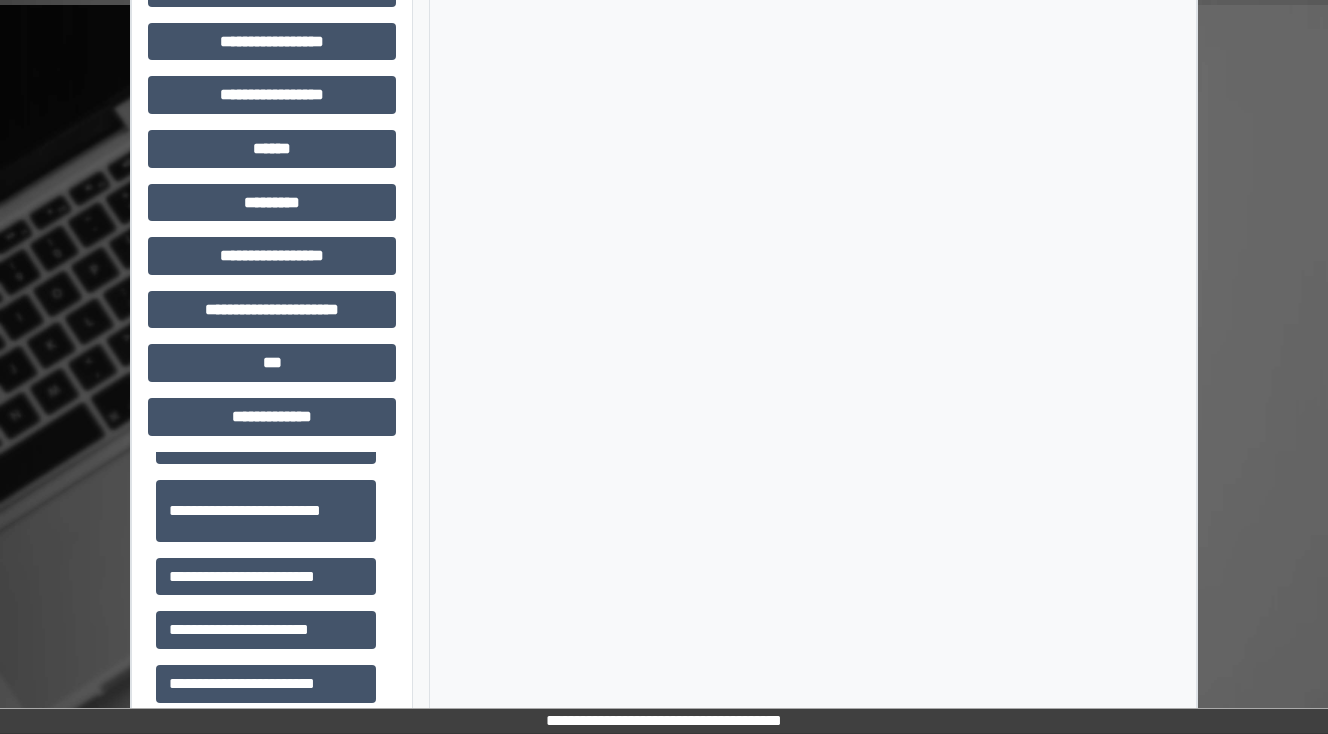 scroll, scrollTop: 720, scrollLeft: 0, axis: vertical 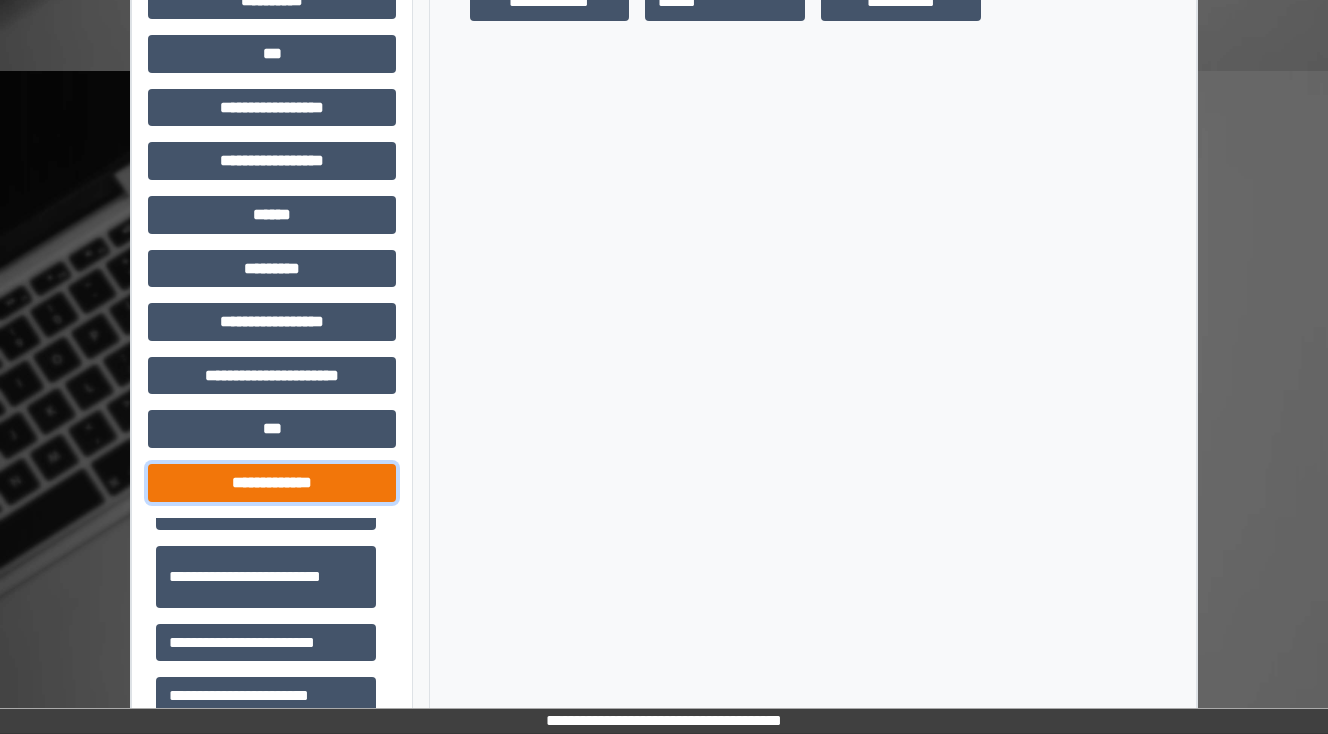 click on "**********" at bounding box center [272, 483] 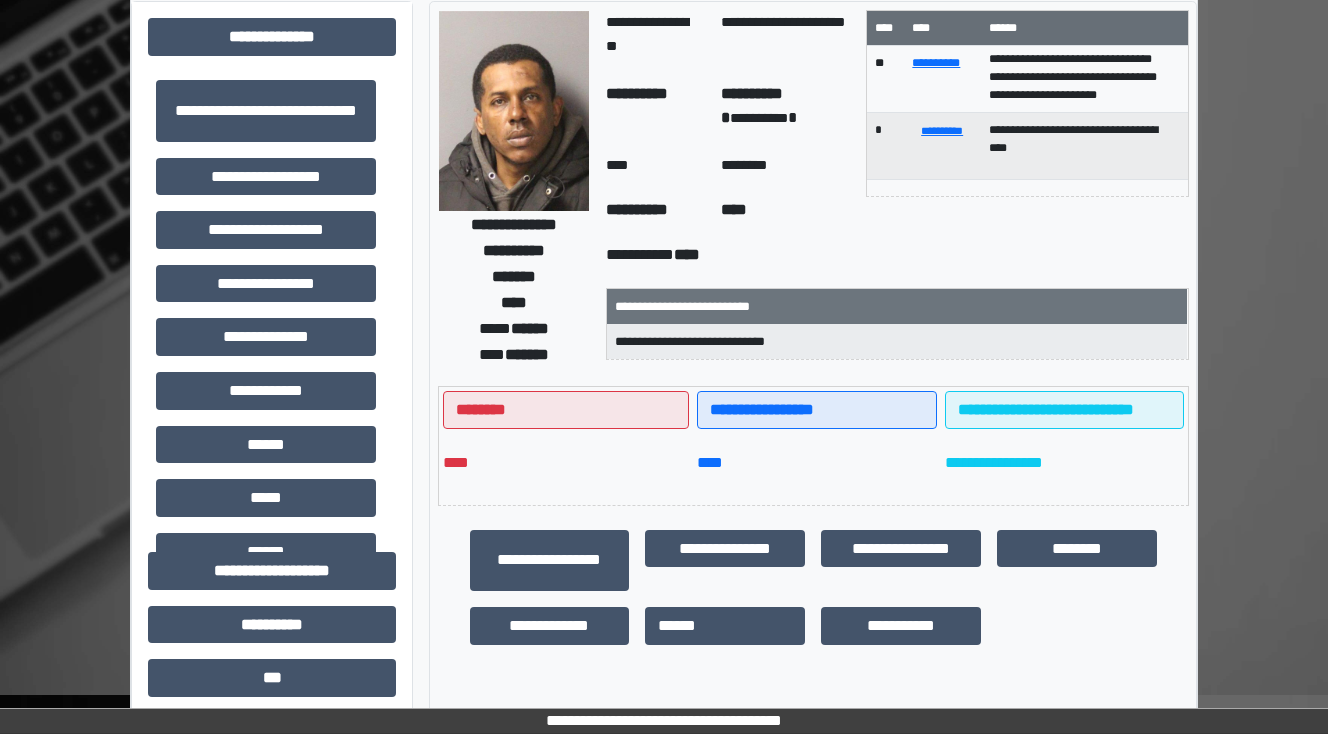 scroll, scrollTop: 0, scrollLeft: 0, axis: both 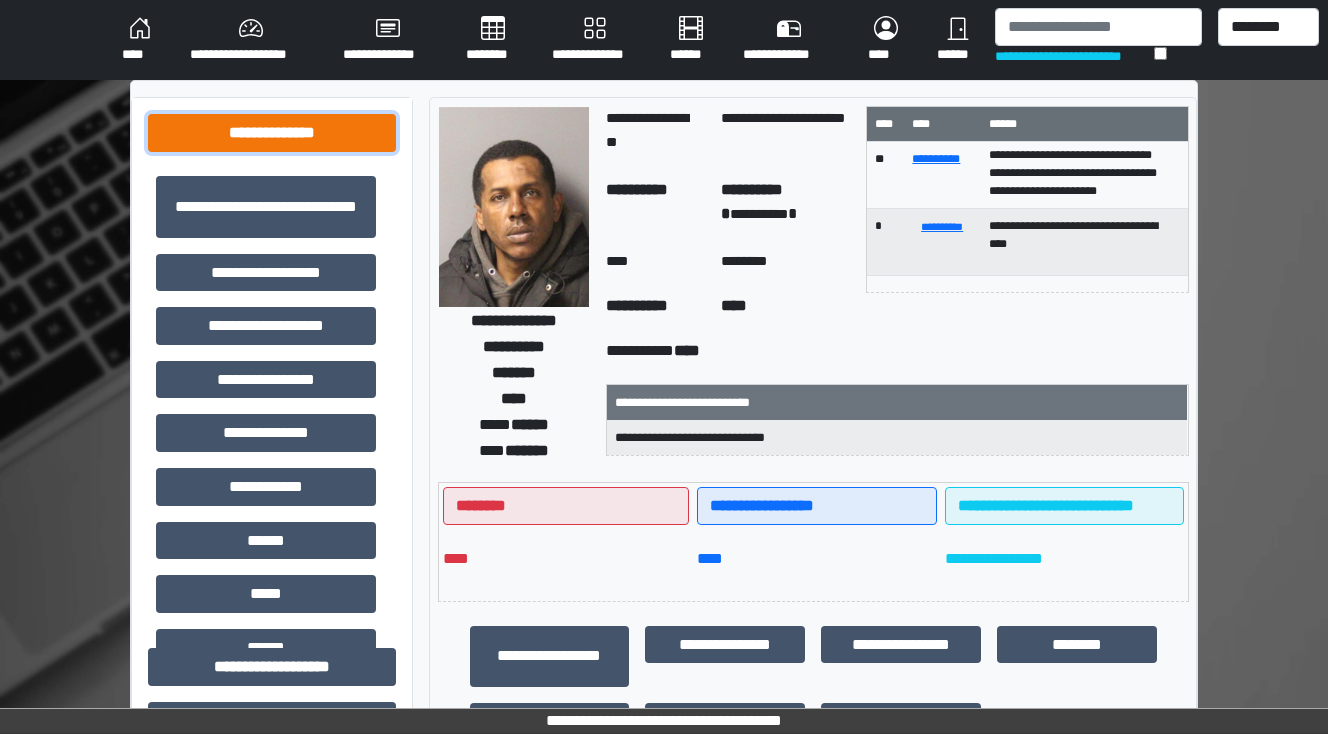click on "**********" at bounding box center [272, 133] 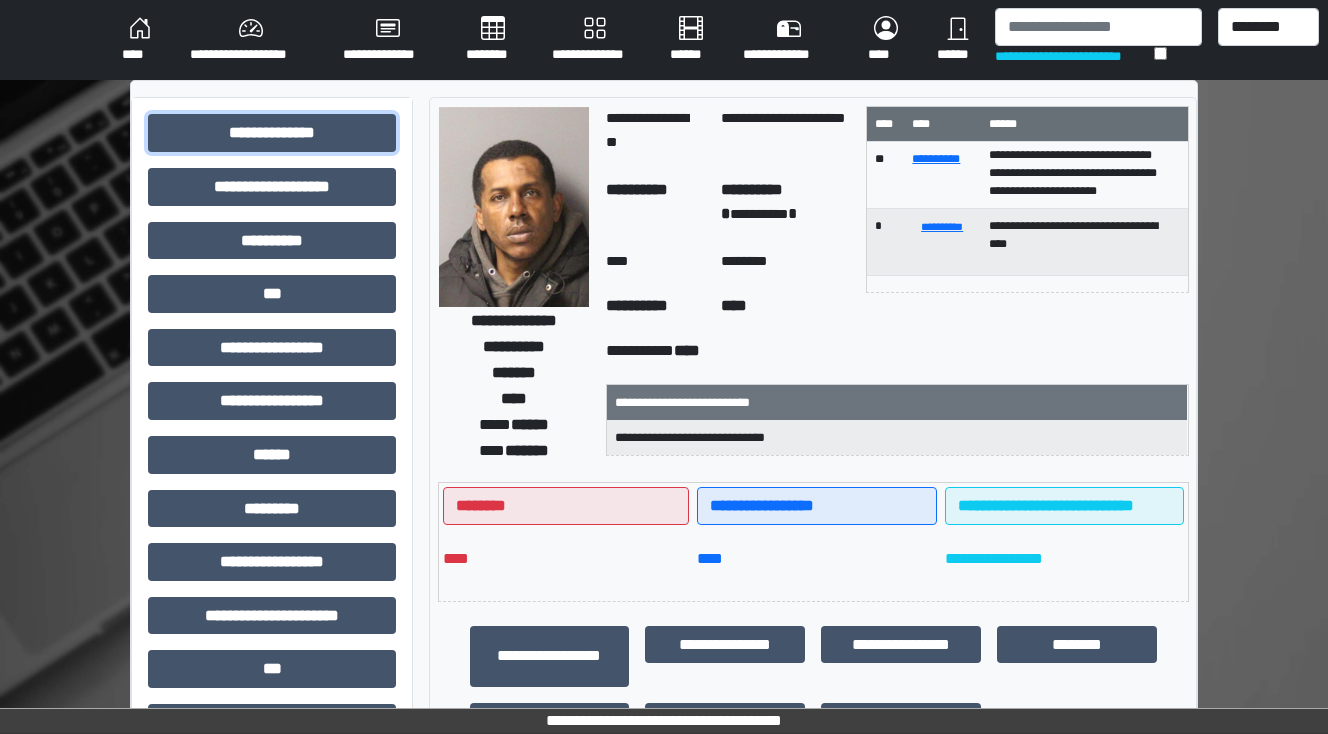 scroll, scrollTop: 0, scrollLeft: 0, axis: both 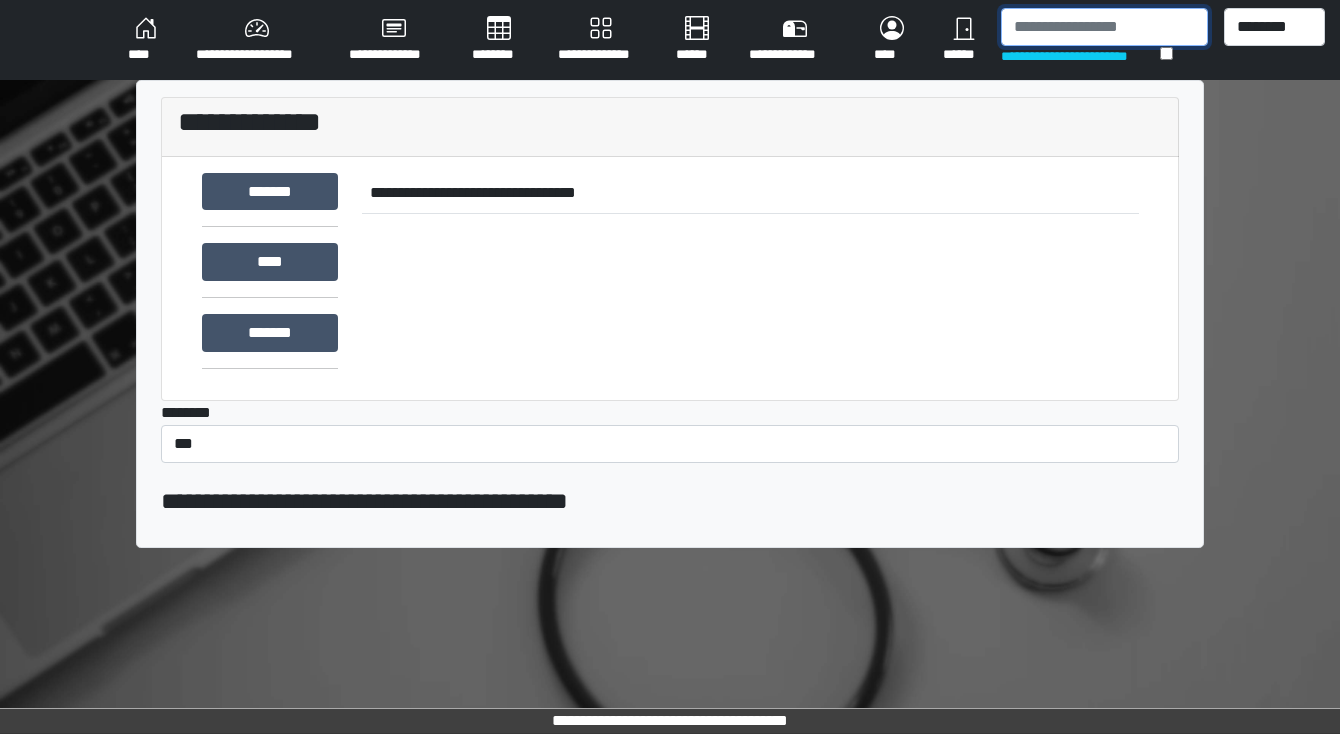 click at bounding box center (1104, 27) 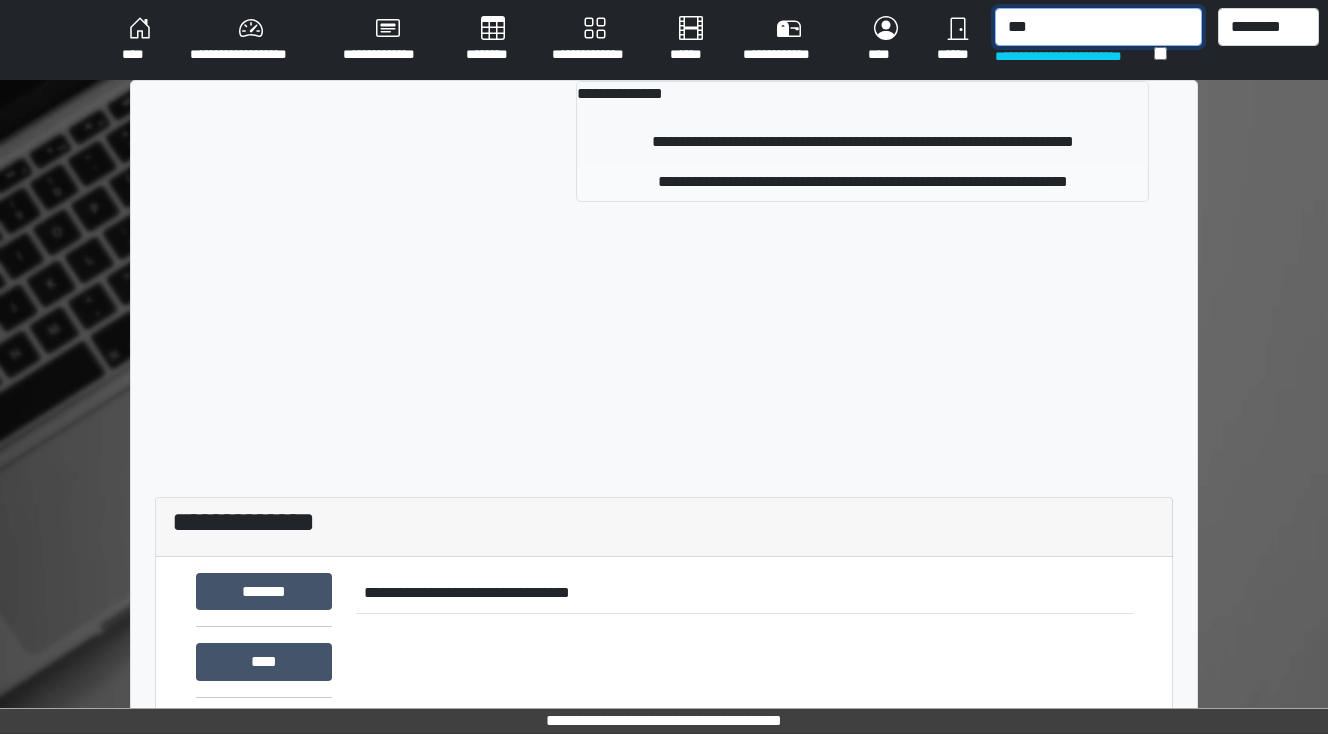 type on "***" 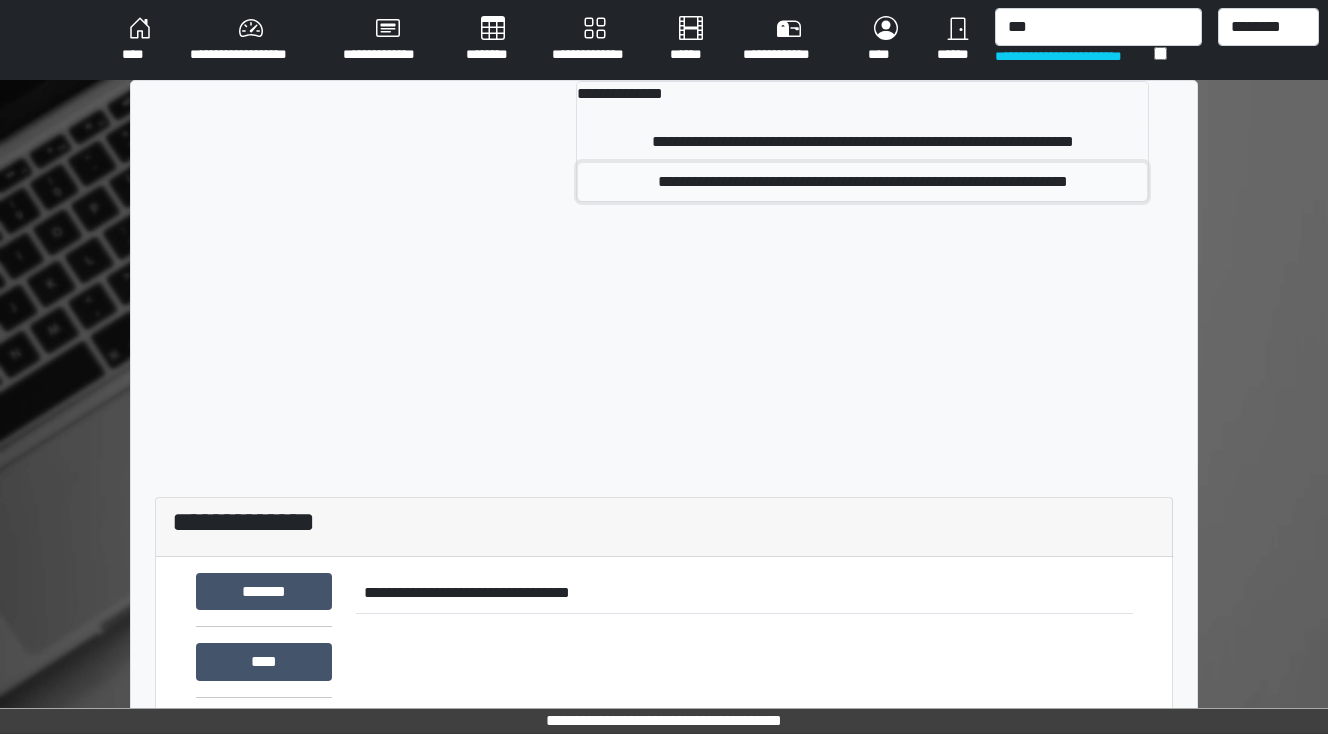 click on "**********" at bounding box center [862, 182] 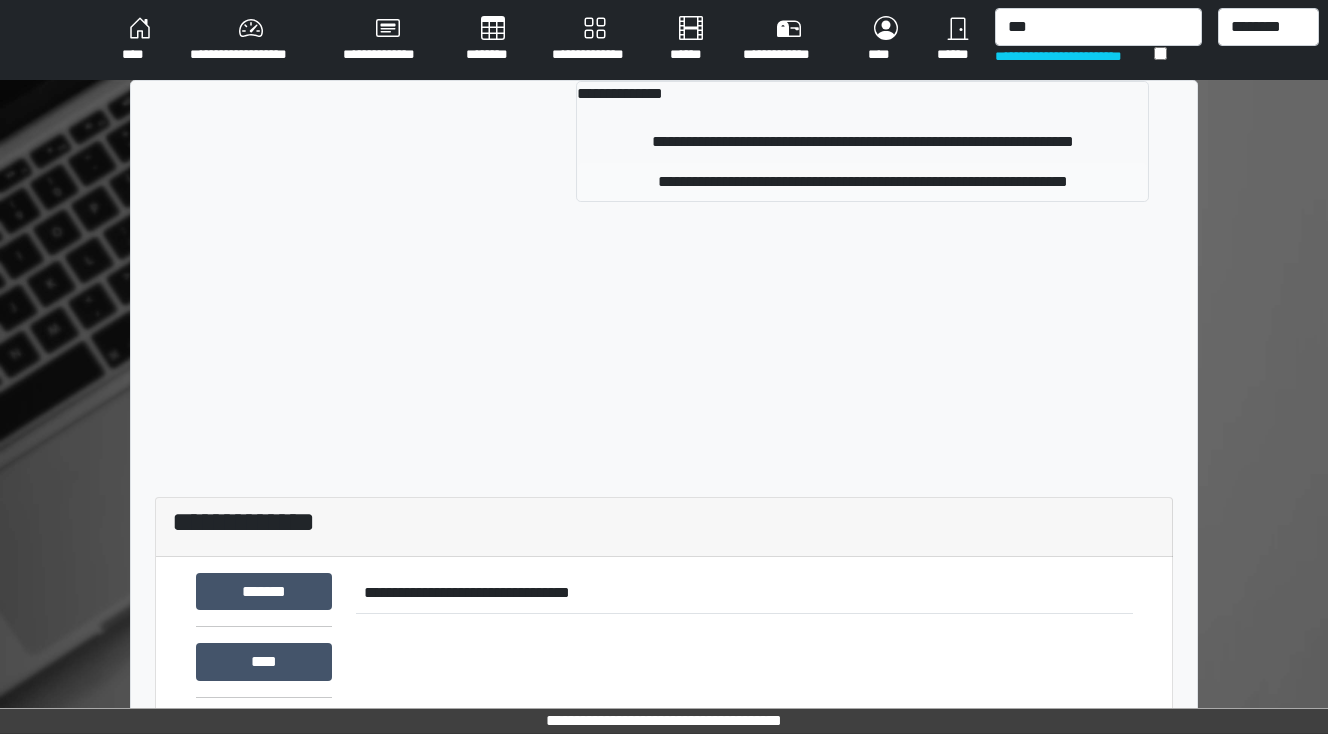 type 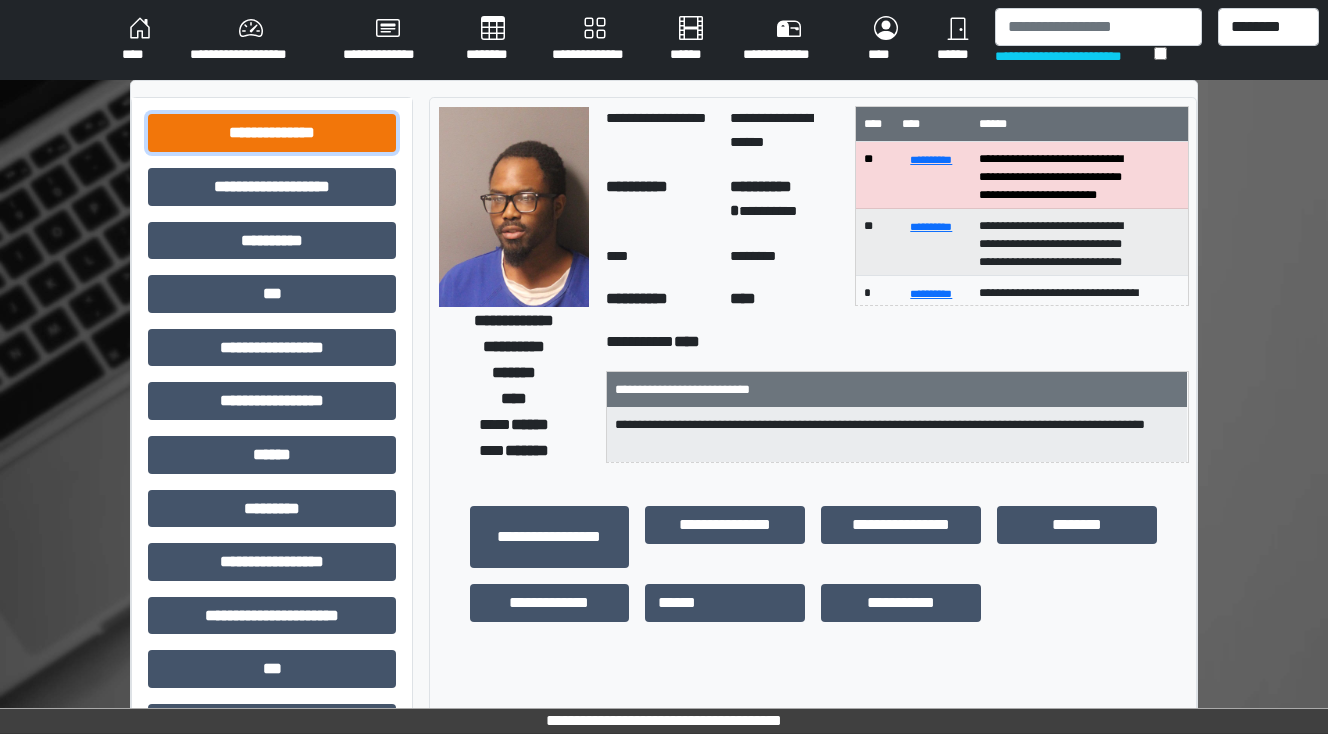 click on "**********" at bounding box center [272, 133] 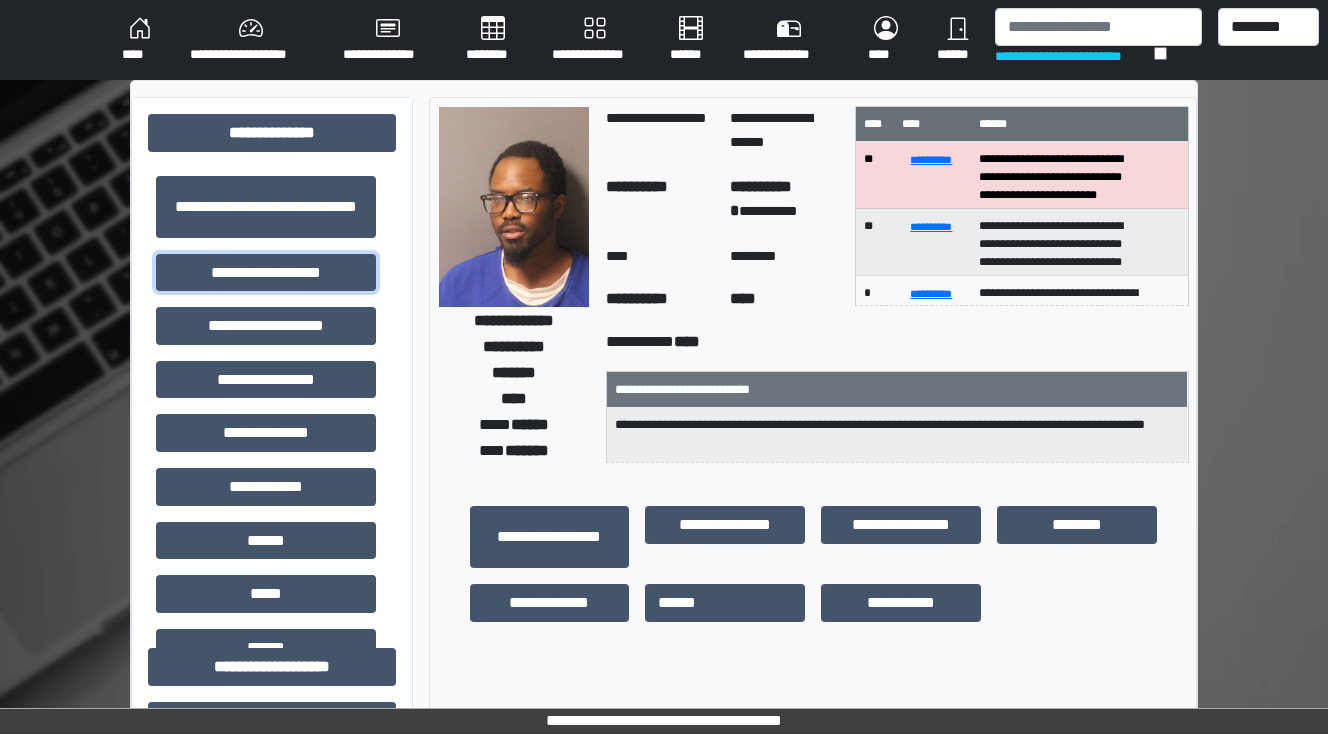 drag, startPoint x: 302, startPoint y: 271, endPoint x: 385, endPoint y: 287, distance: 84.5281 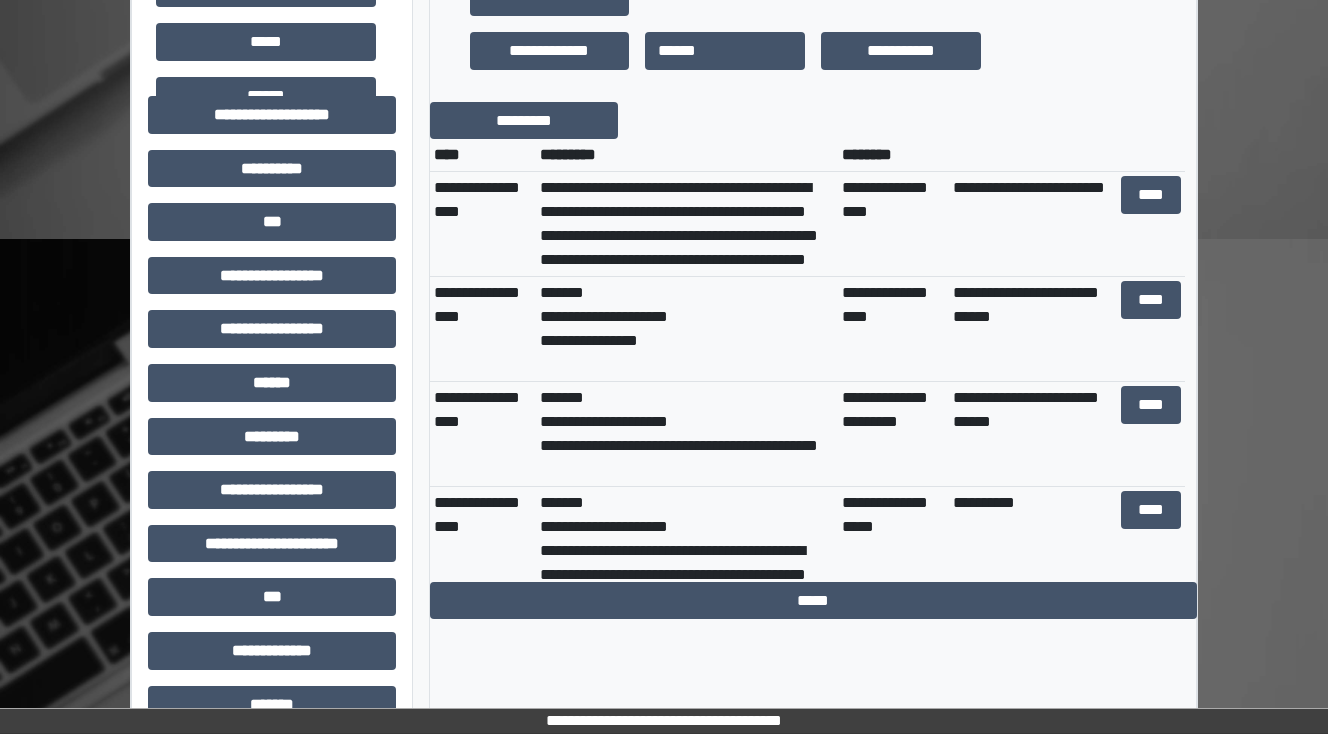 scroll, scrollTop: 560, scrollLeft: 0, axis: vertical 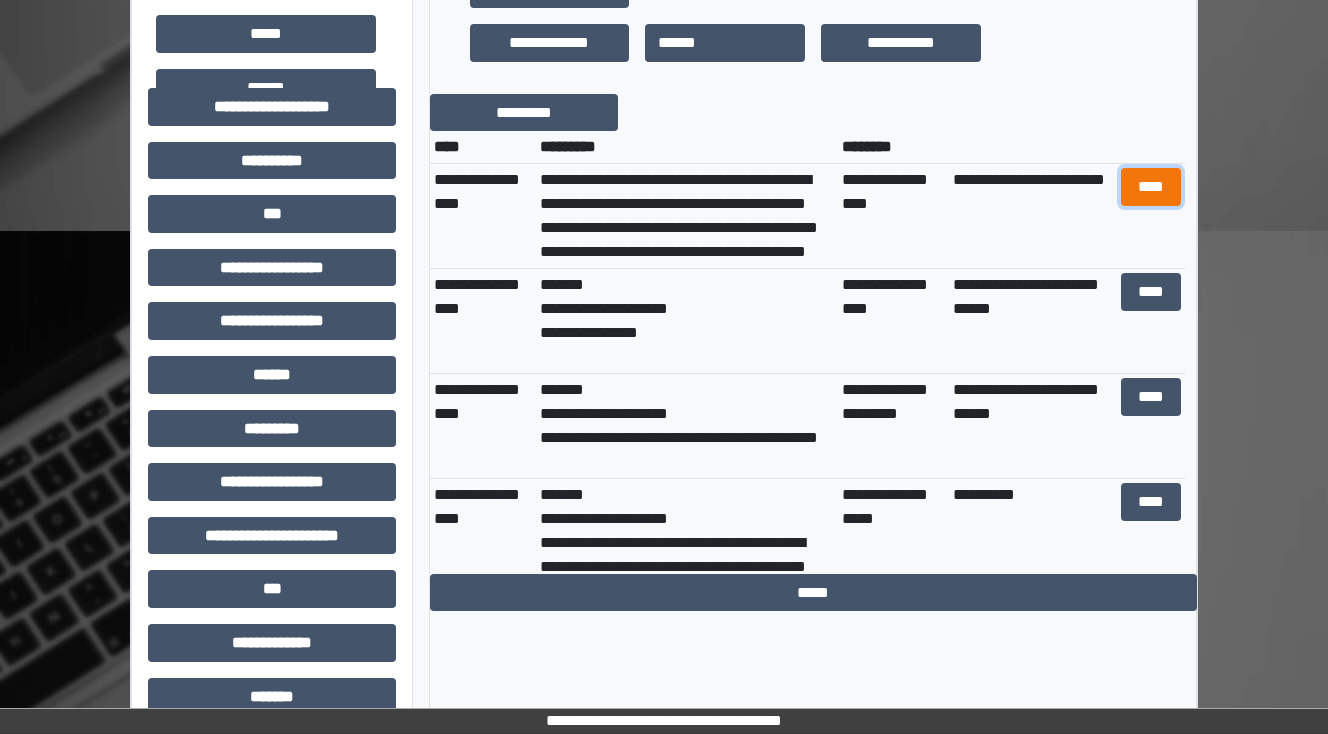click on "****" at bounding box center (1150, 187) 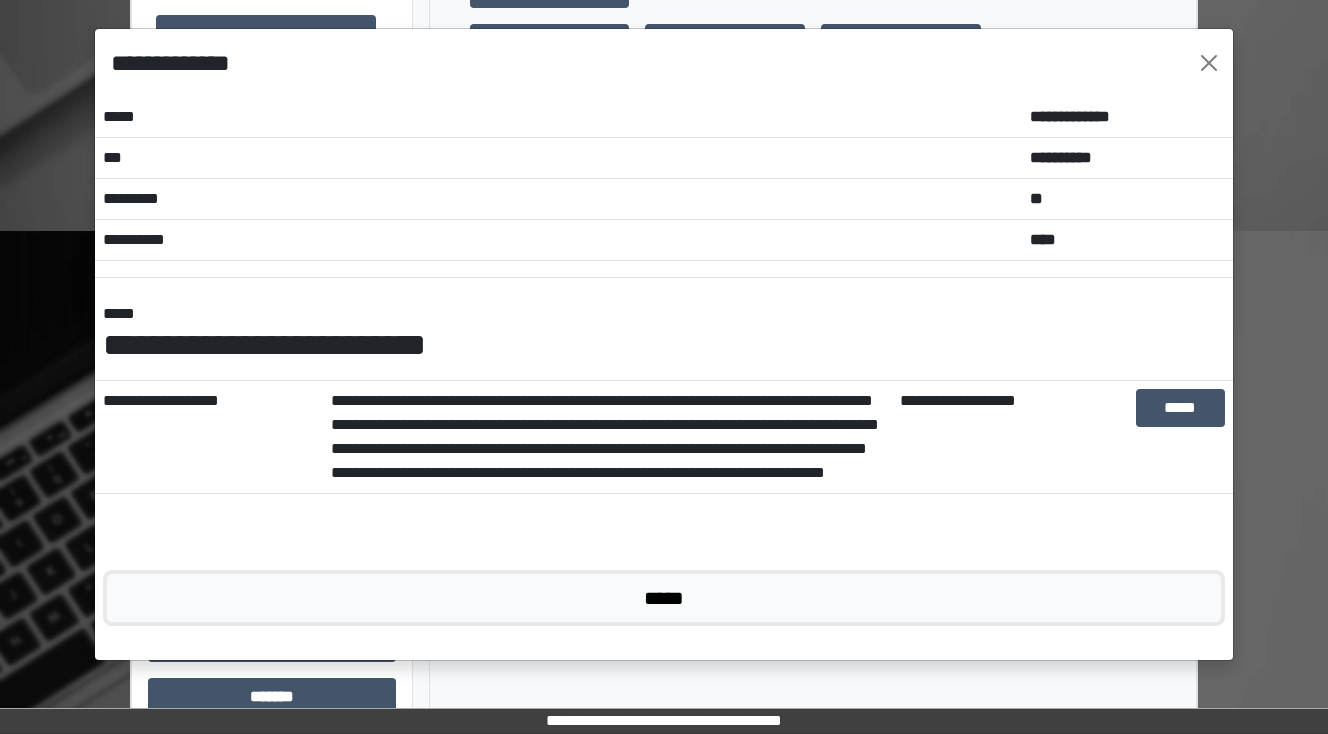 click on "*****" at bounding box center [664, 598] 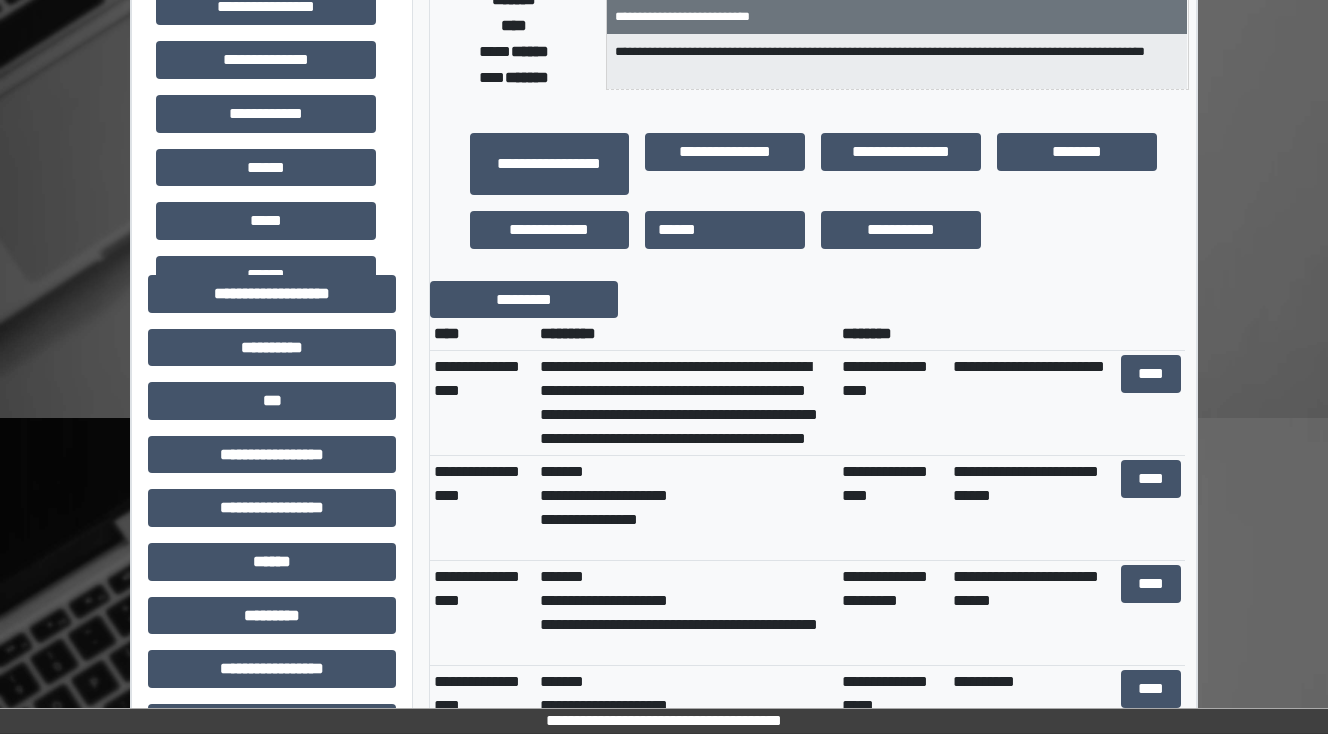 scroll, scrollTop: 400, scrollLeft: 0, axis: vertical 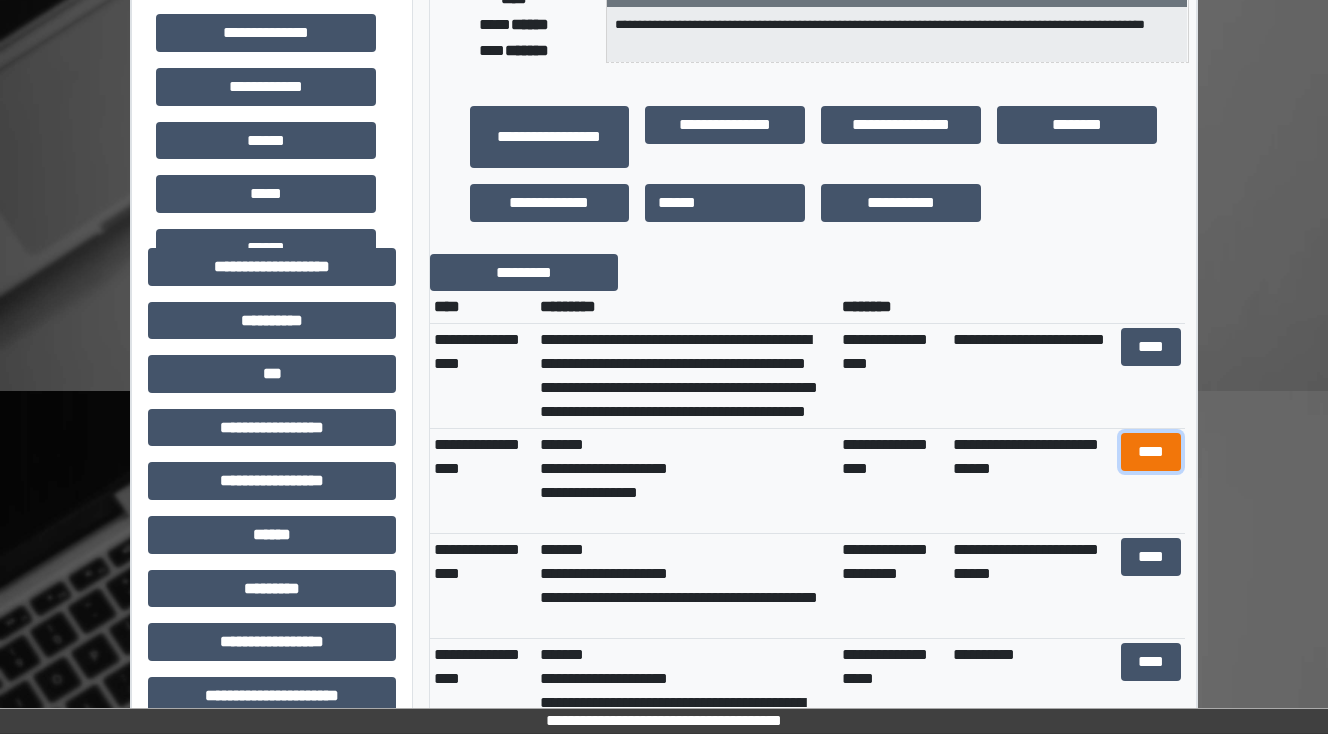 click on "****" at bounding box center (1150, 452) 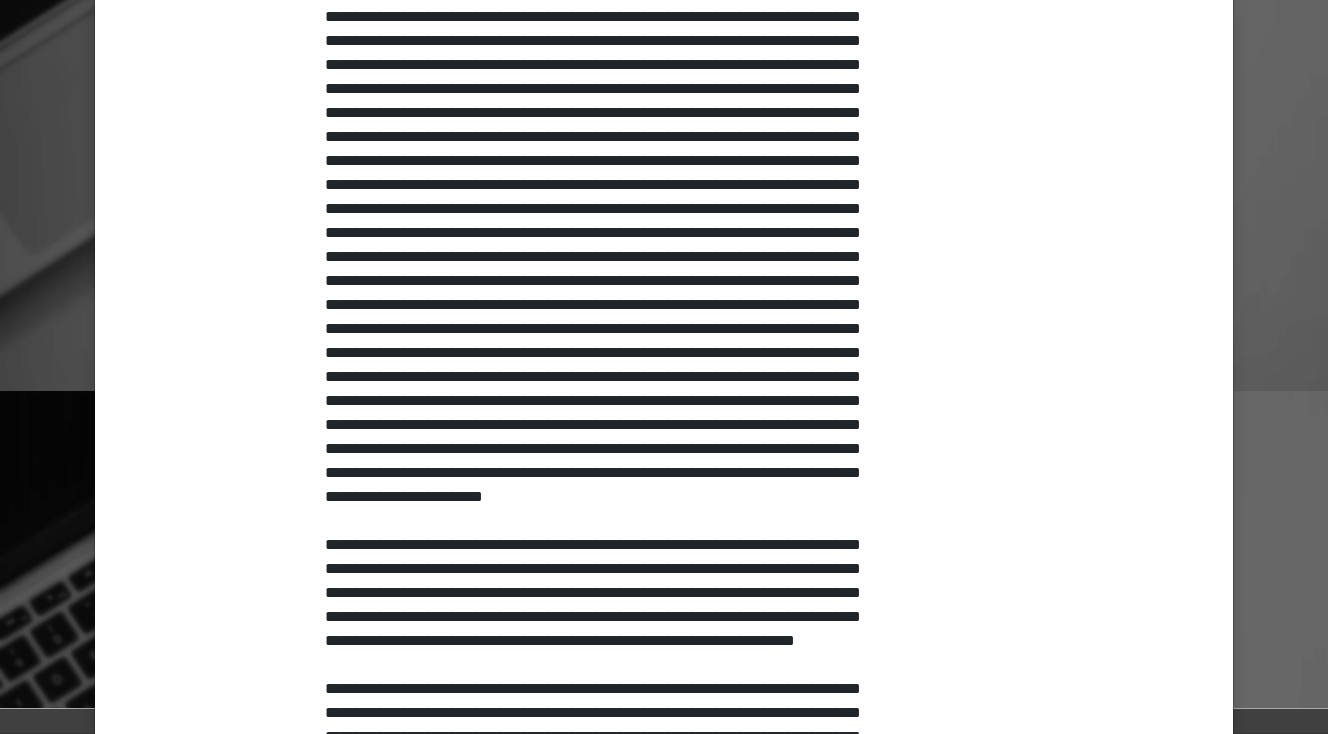 scroll, scrollTop: 640, scrollLeft: 0, axis: vertical 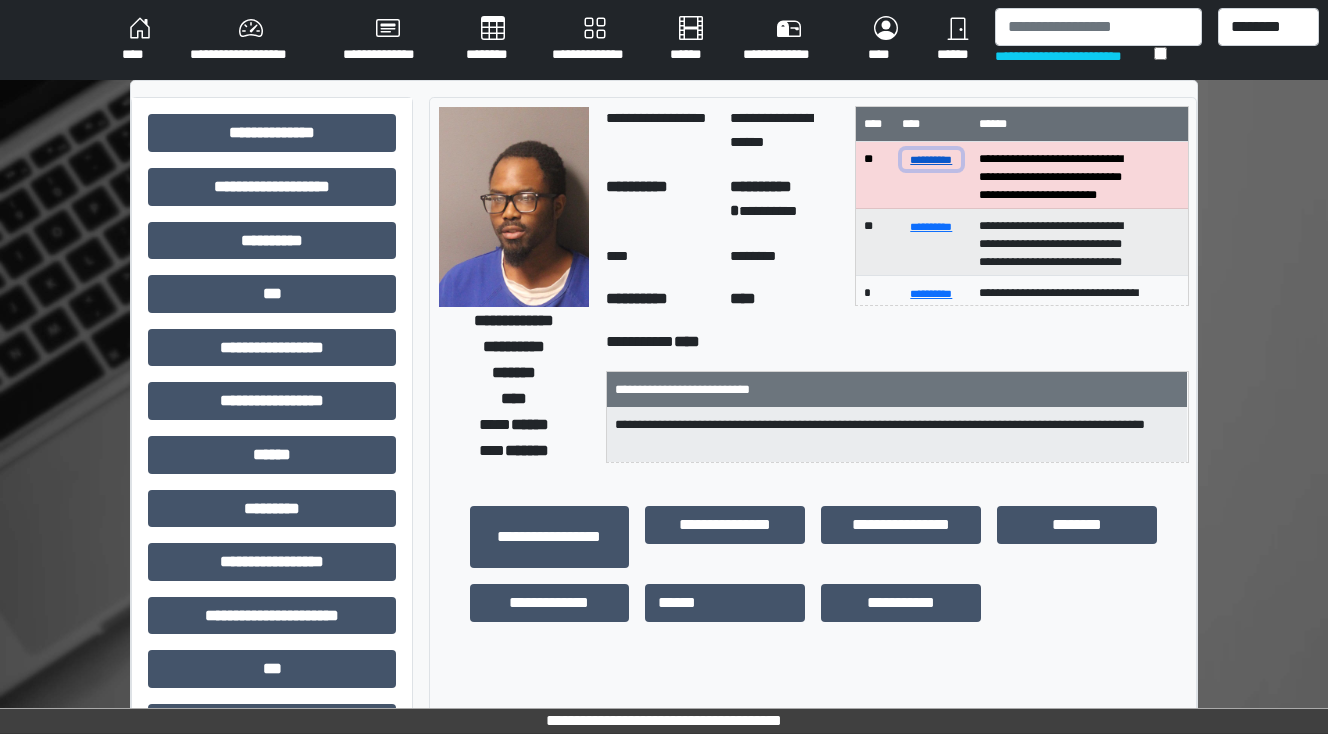 click on "**********" at bounding box center (932, 159) 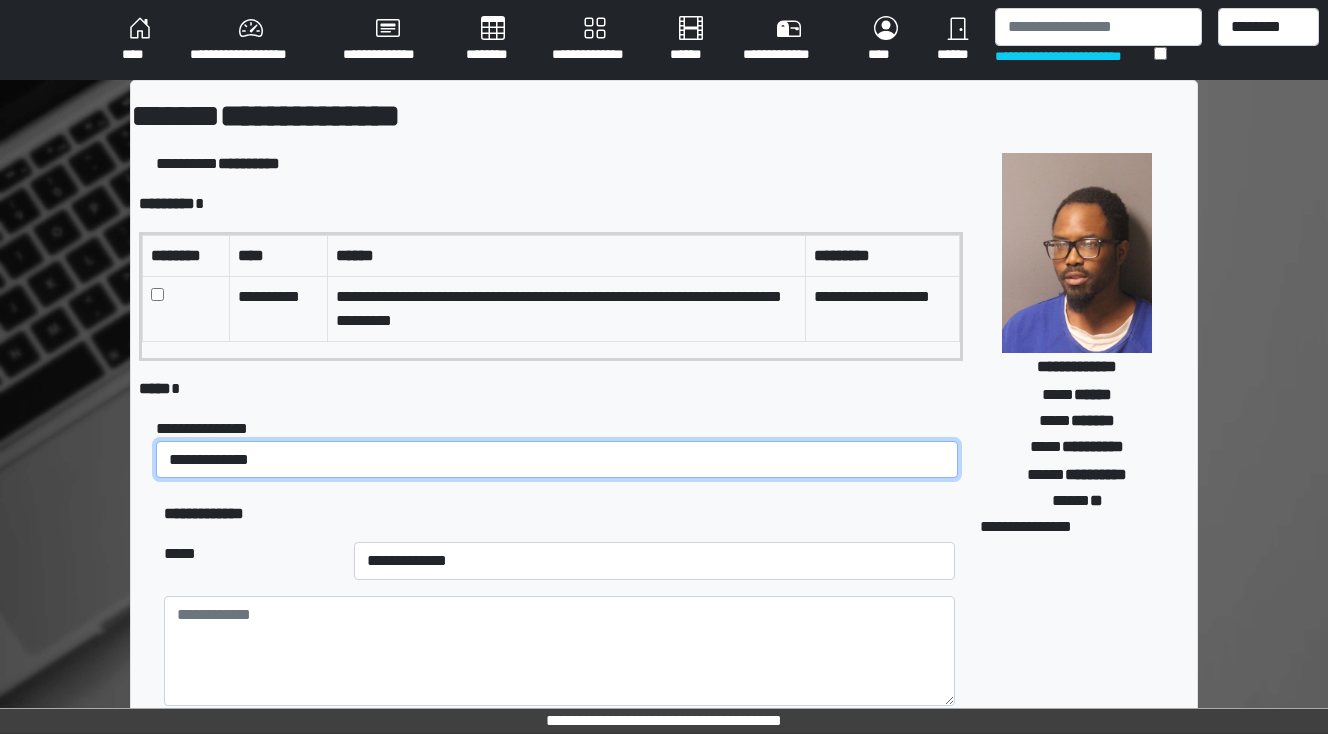 click on "**********" at bounding box center (557, 460) 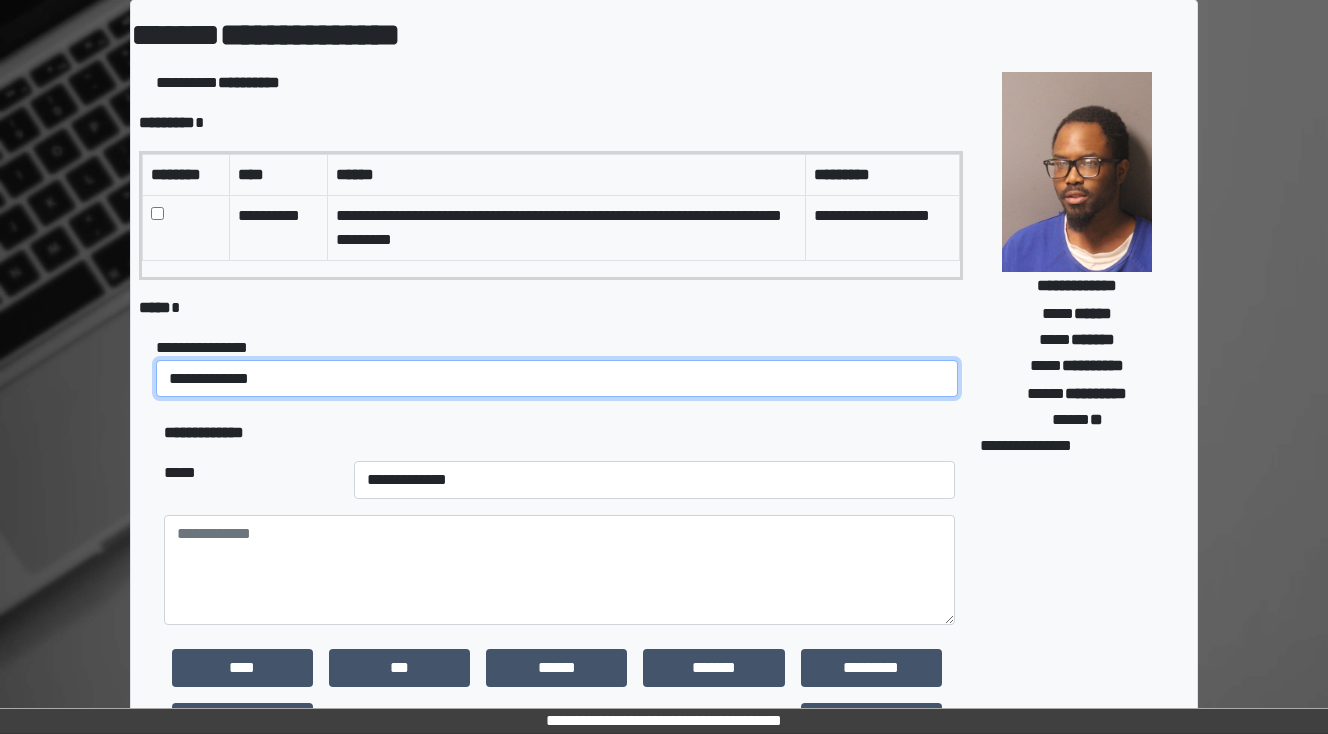 scroll, scrollTop: 160, scrollLeft: 0, axis: vertical 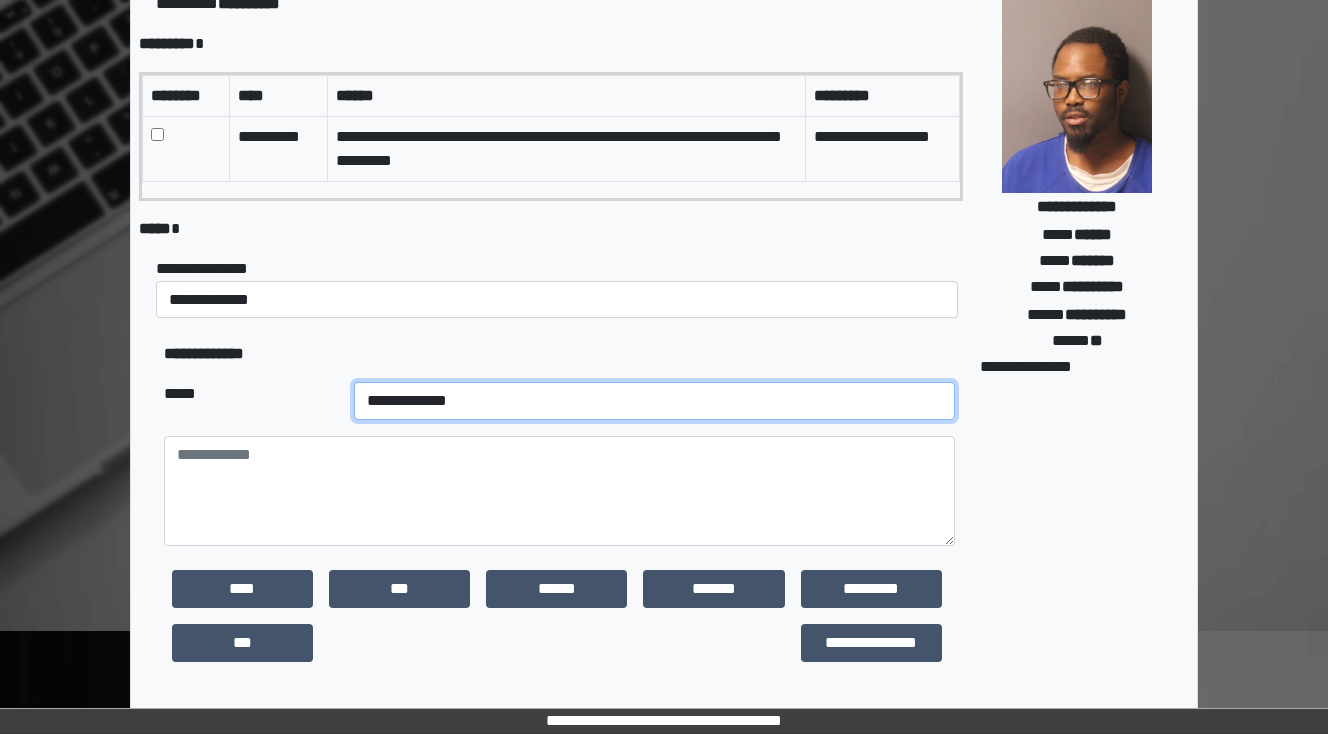 click on "**********" at bounding box center (654, 401) 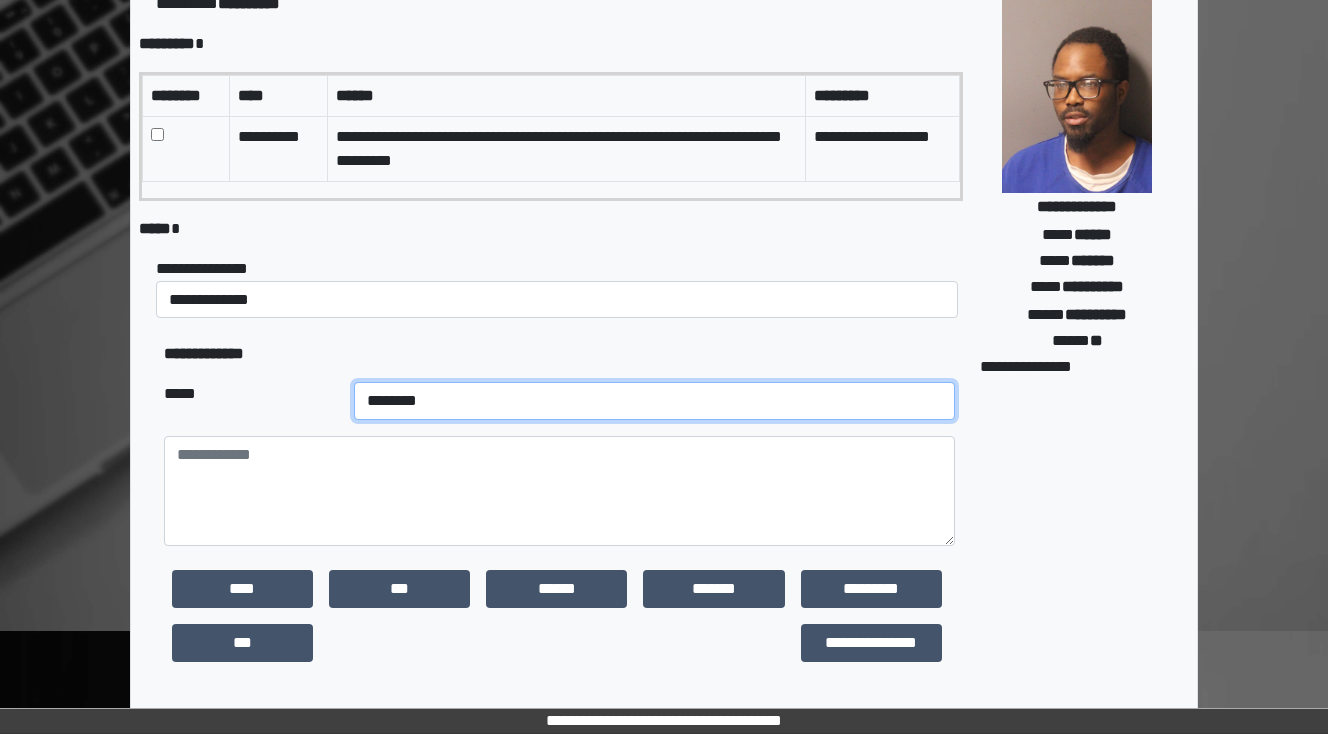 click on "**********" at bounding box center (654, 401) 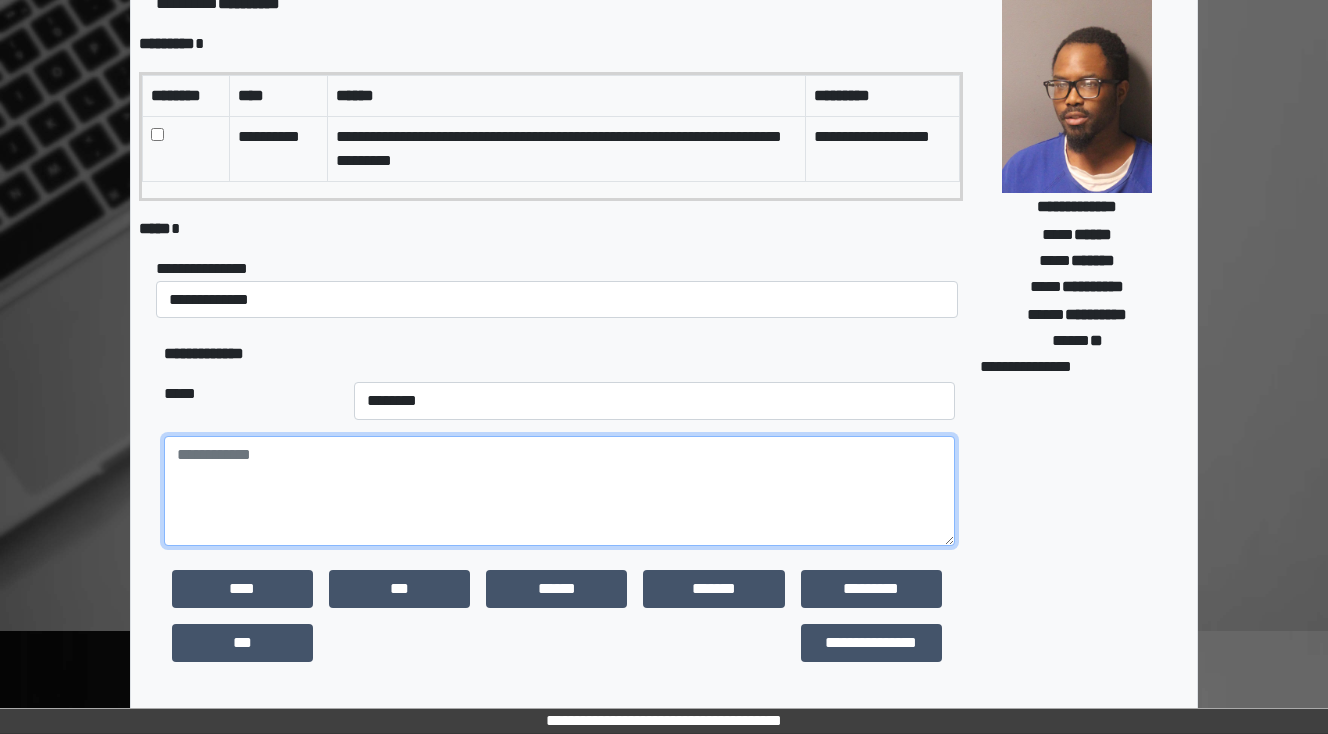 click at bounding box center [559, 491] 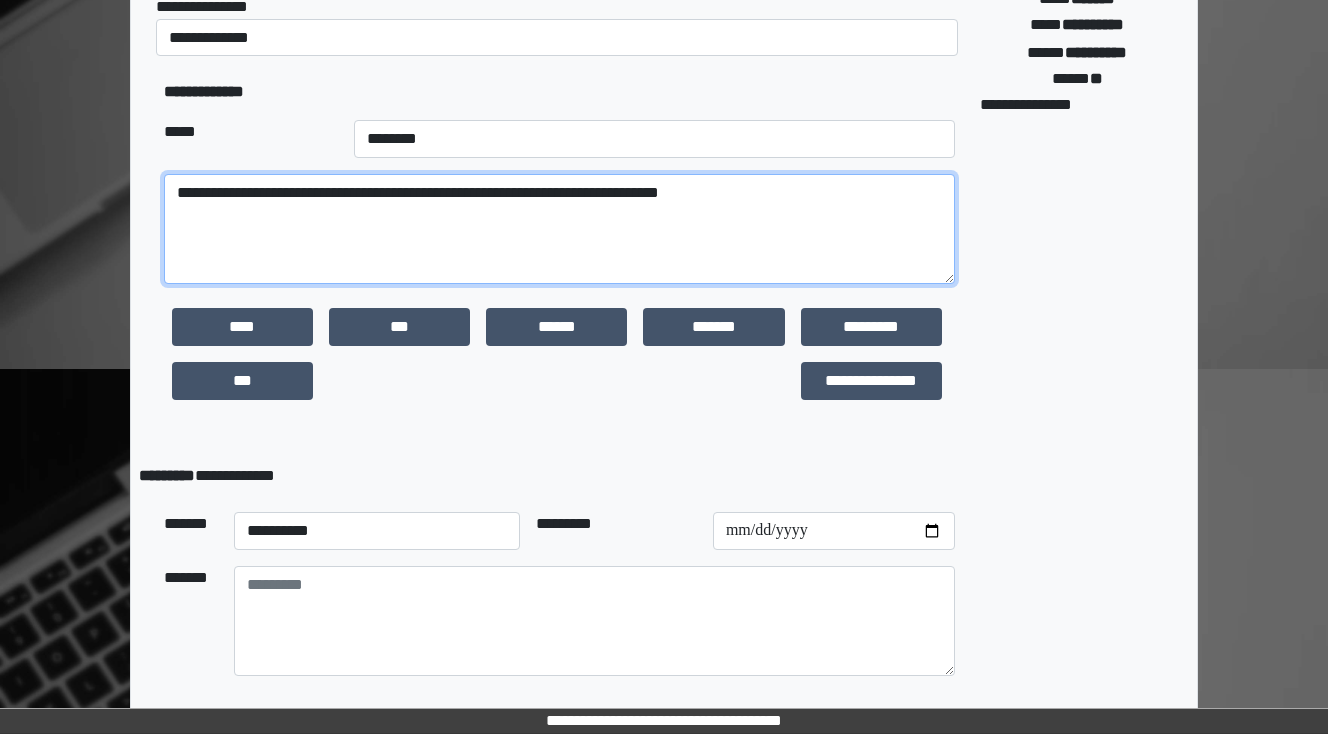 scroll, scrollTop: 480, scrollLeft: 0, axis: vertical 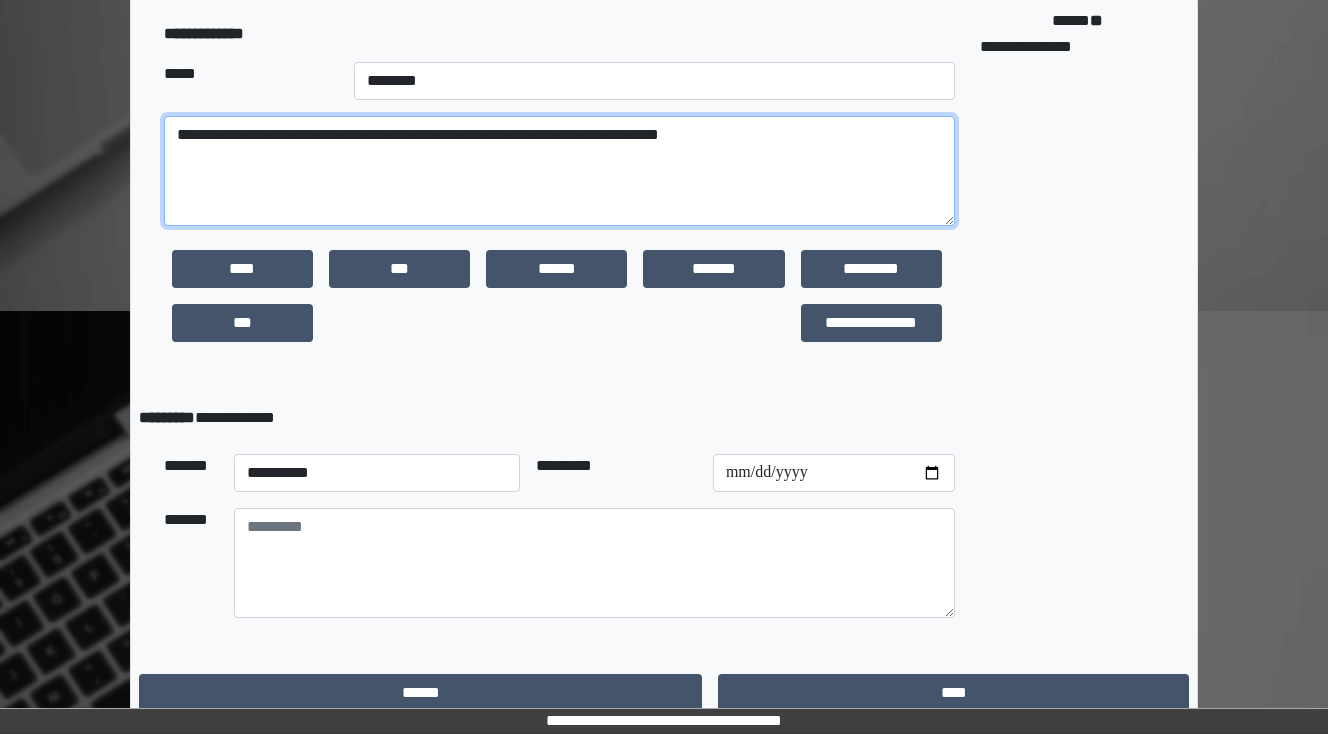 type on "**********" 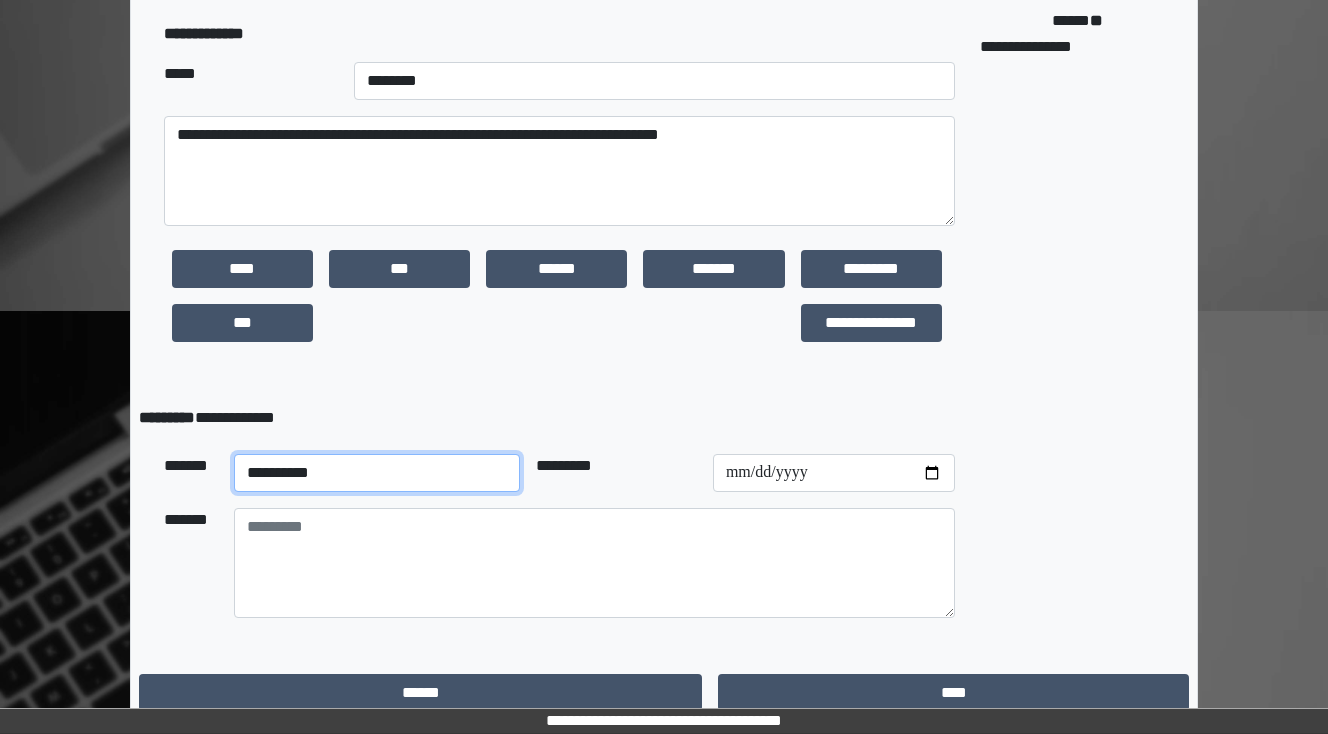 click on "**********" at bounding box center (377, 473) 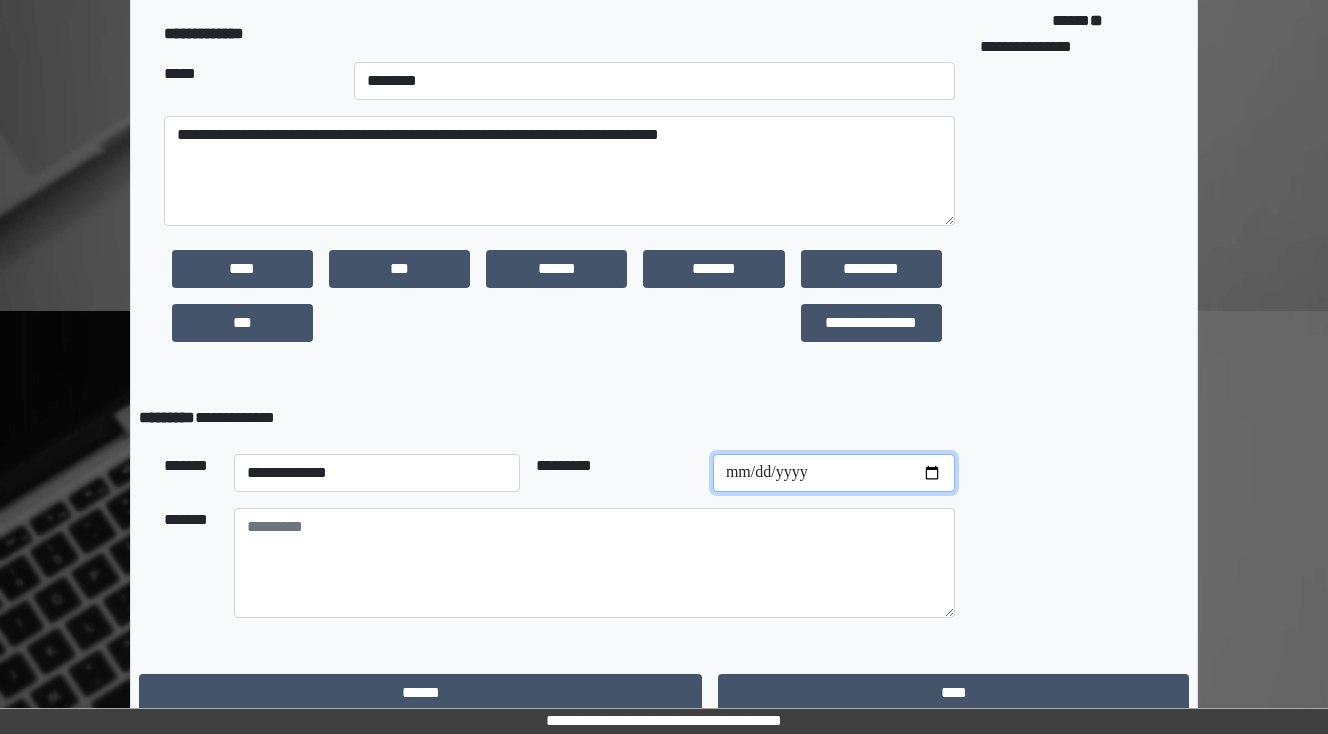 click at bounding box center [834, 473] 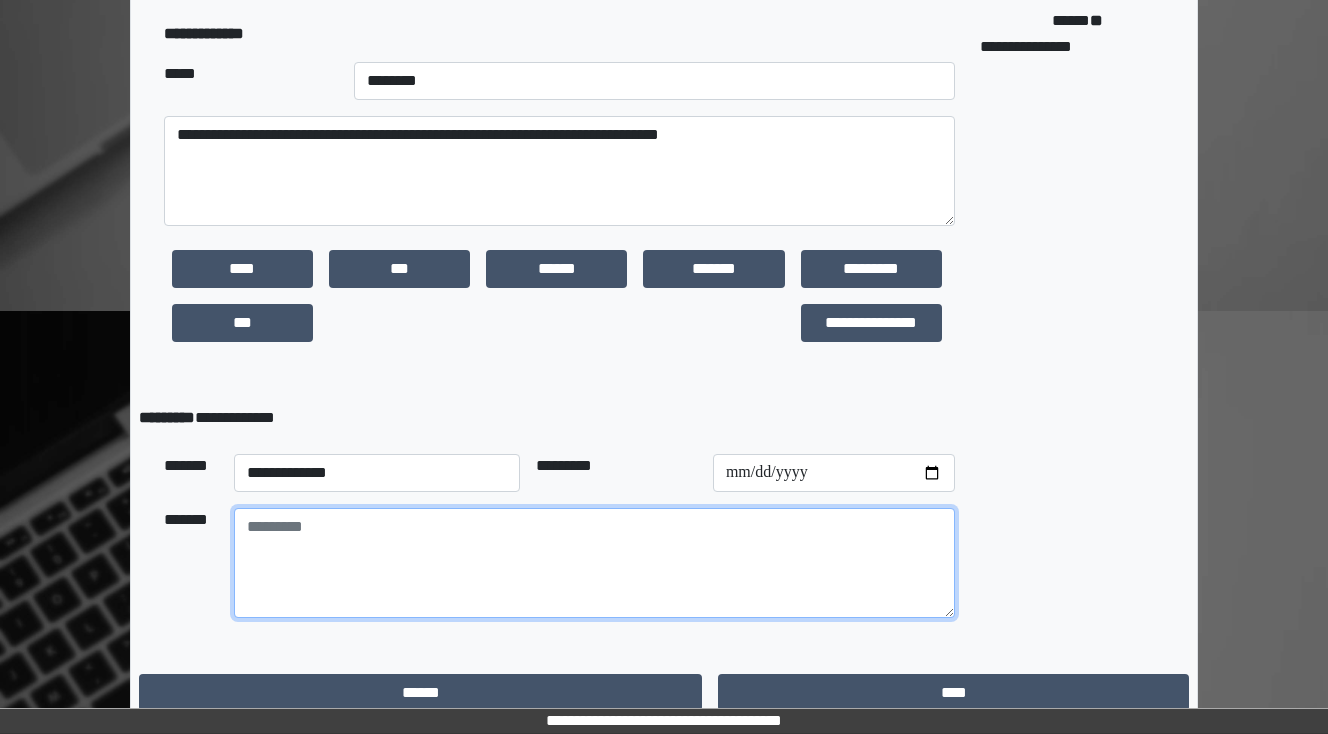 click at bounding box center [594, 563] 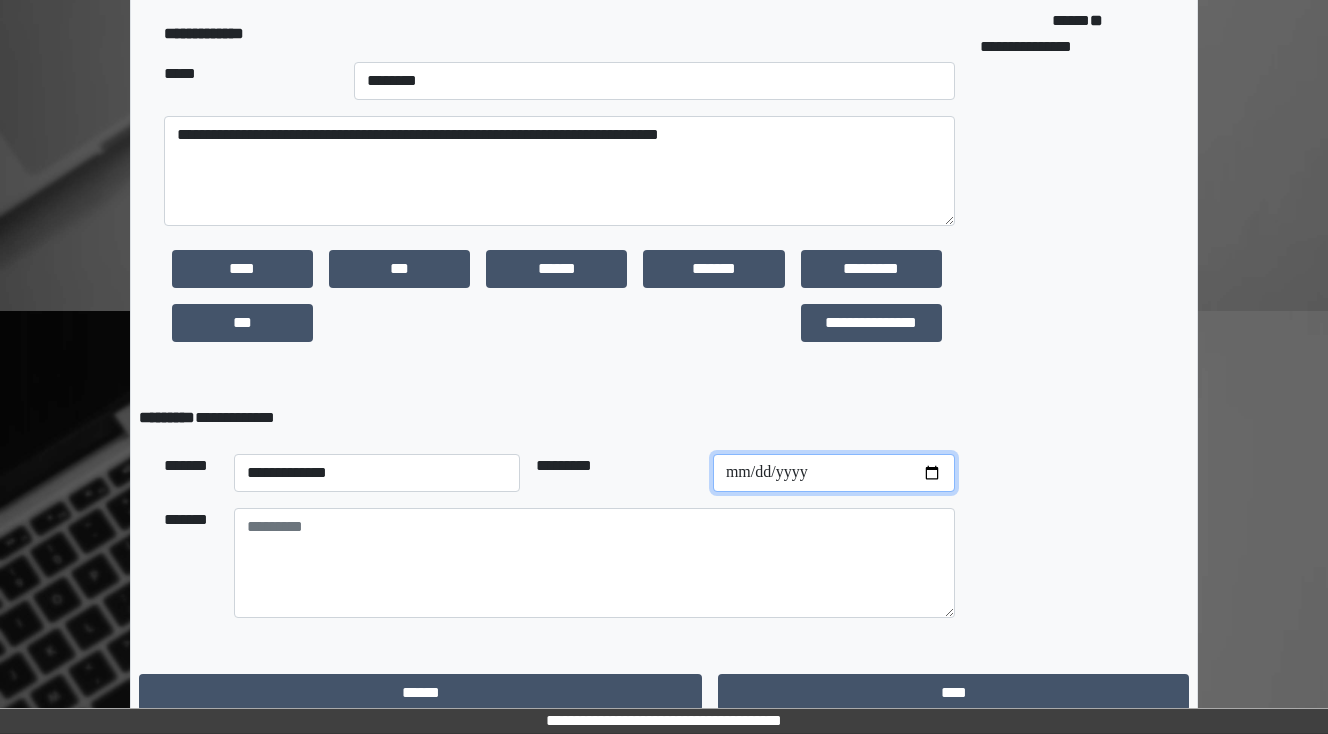 click on "**********" at bounding box center (834, 473) 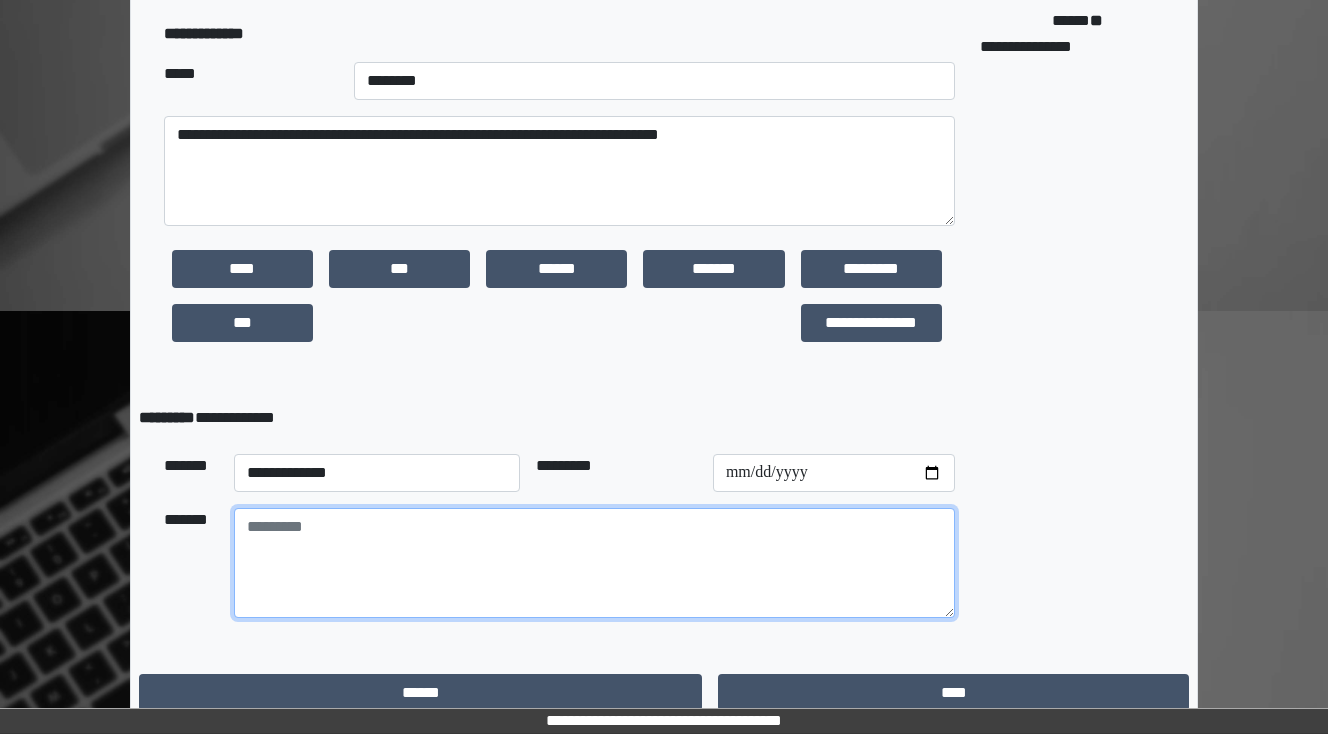 click at bounding box center [594, 563] 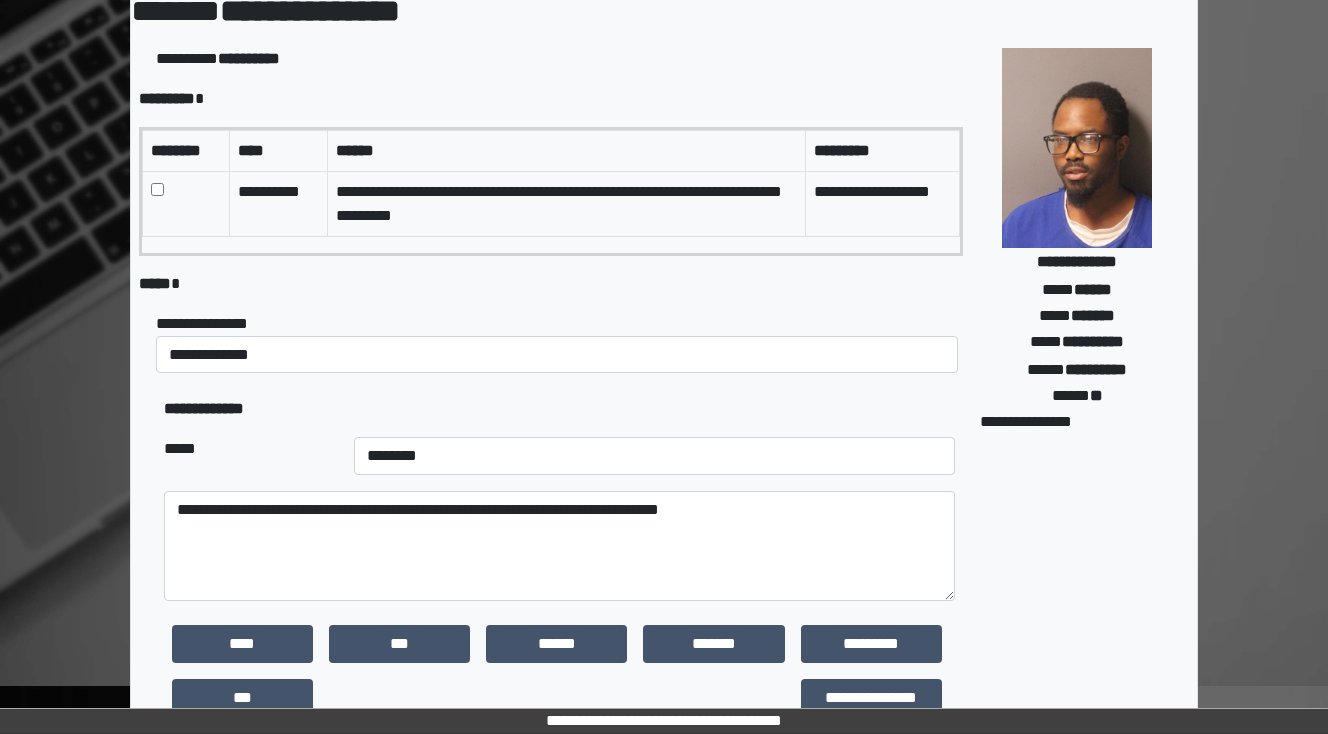scroll, scrollTop: 494, scrollLeft: 0, axis: vertical 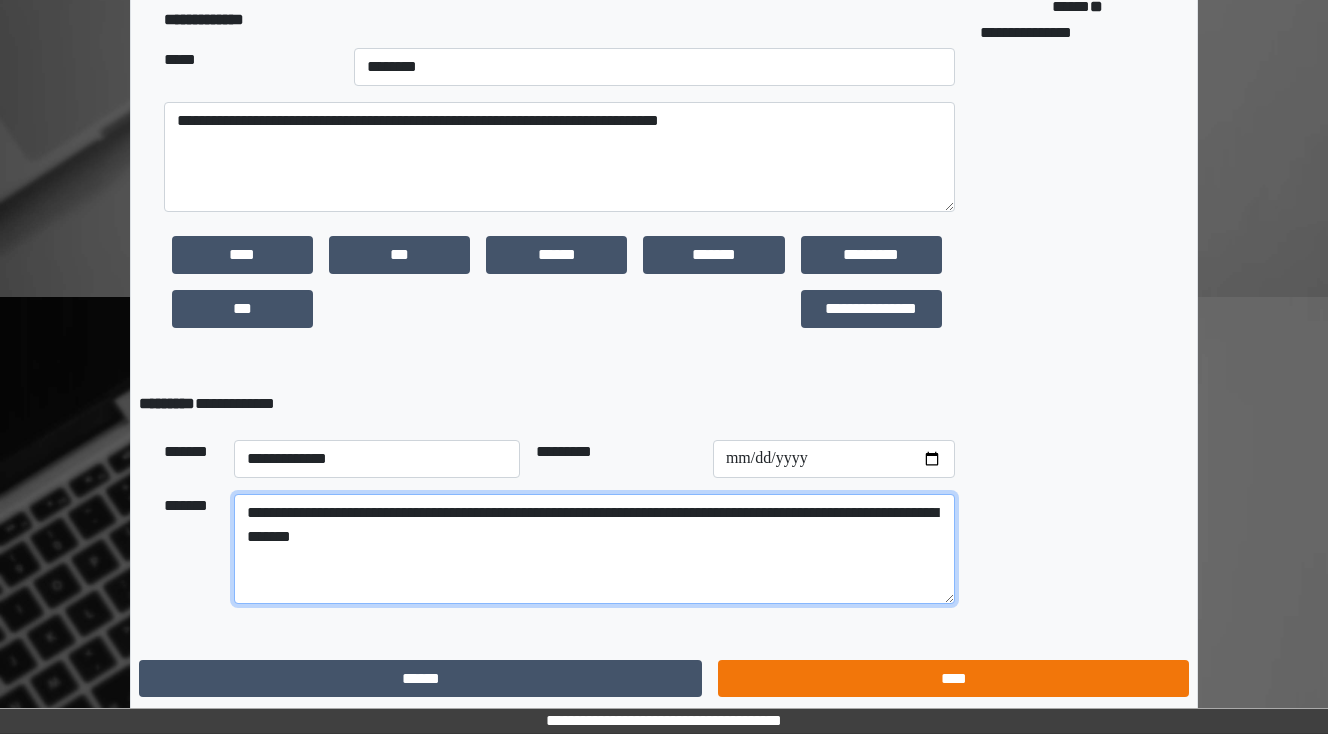 type on "**********" 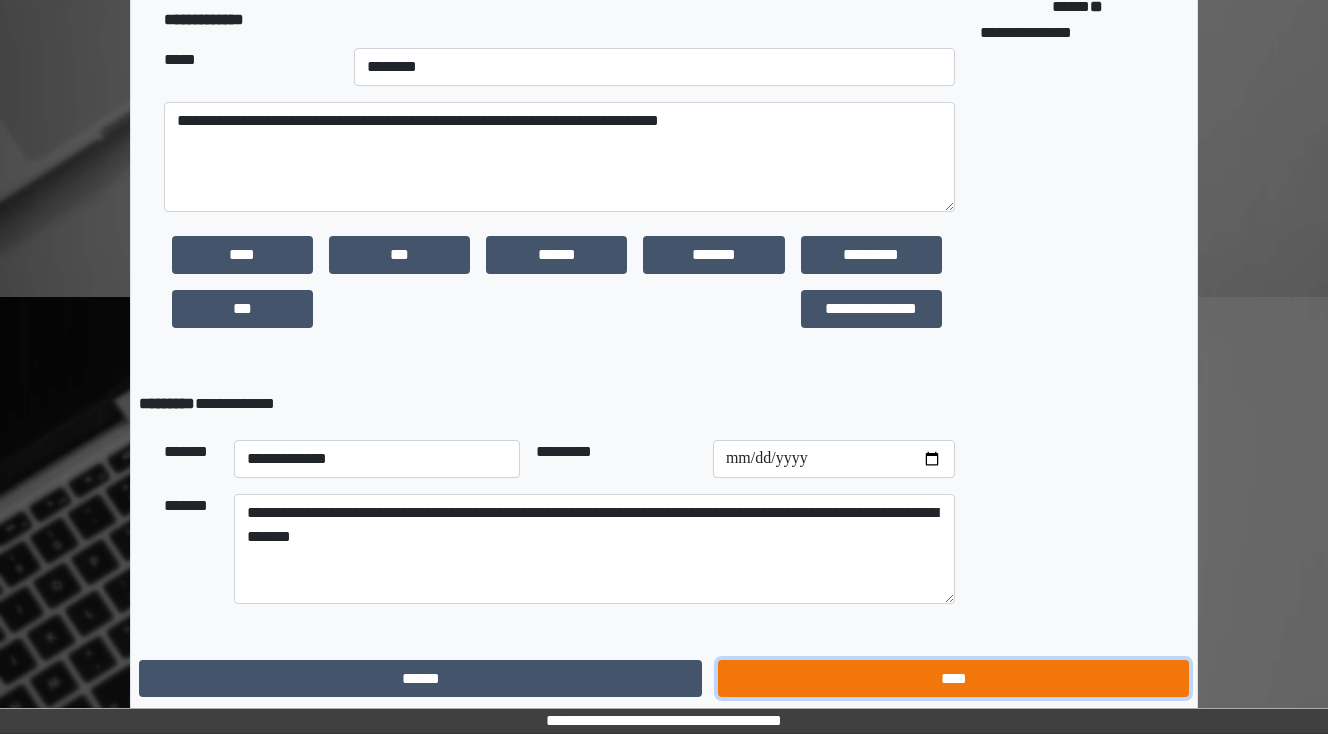 click on "****" at bounding box center (953, 679) 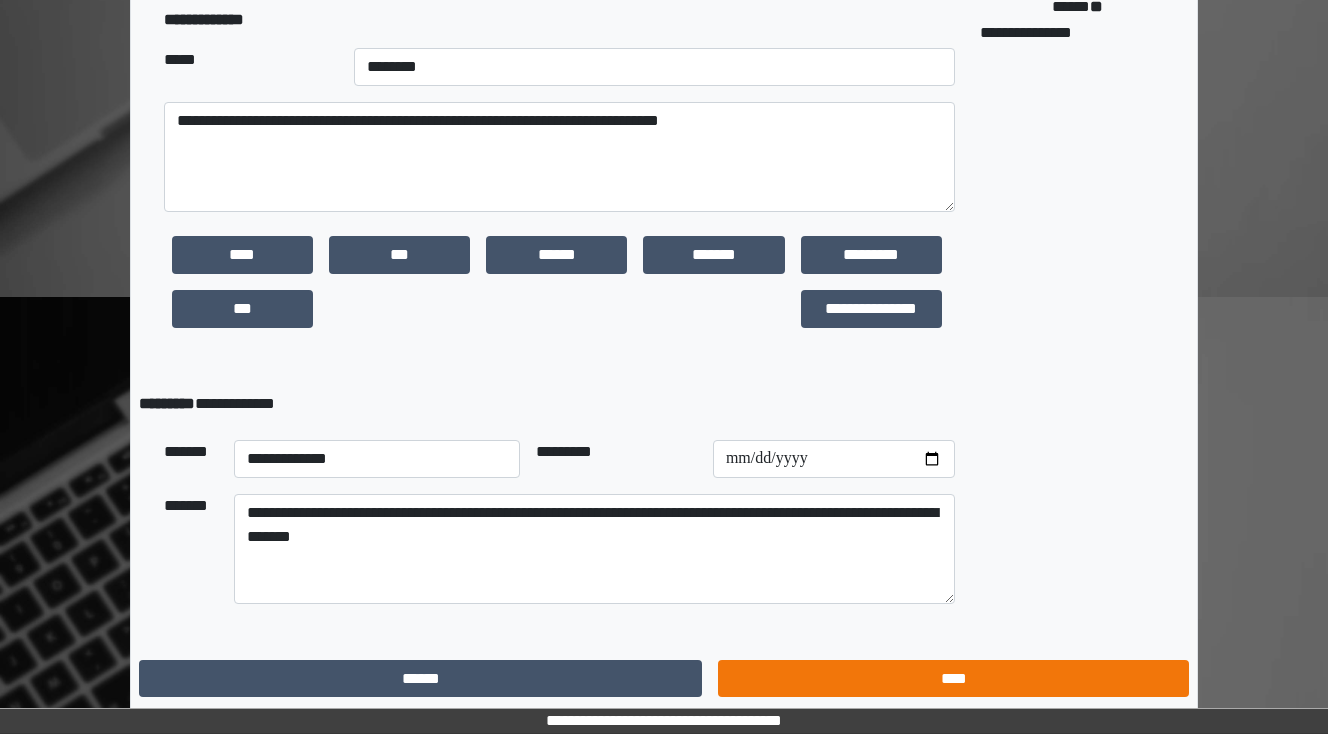 scroll, scrollTop: 0, scrollLeft: 0, axis: both 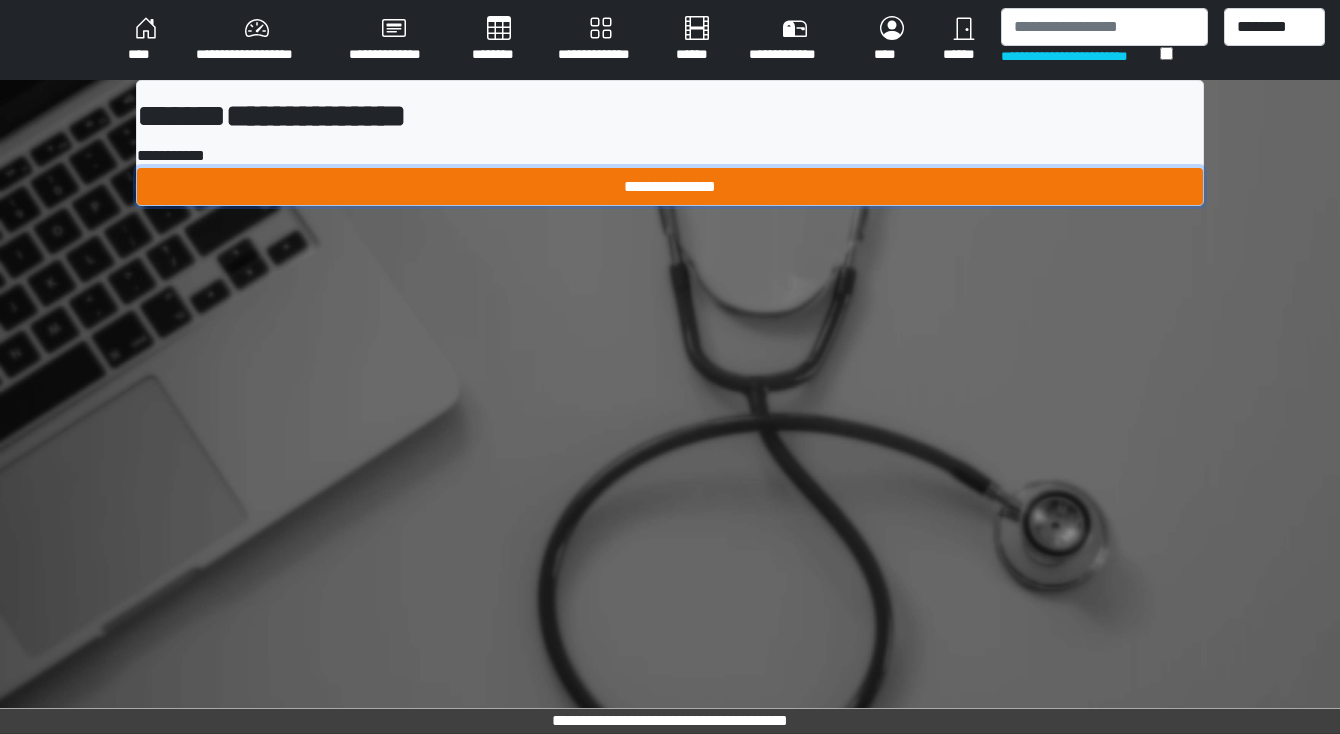 click on "**********" at bounding box center [670, 187] 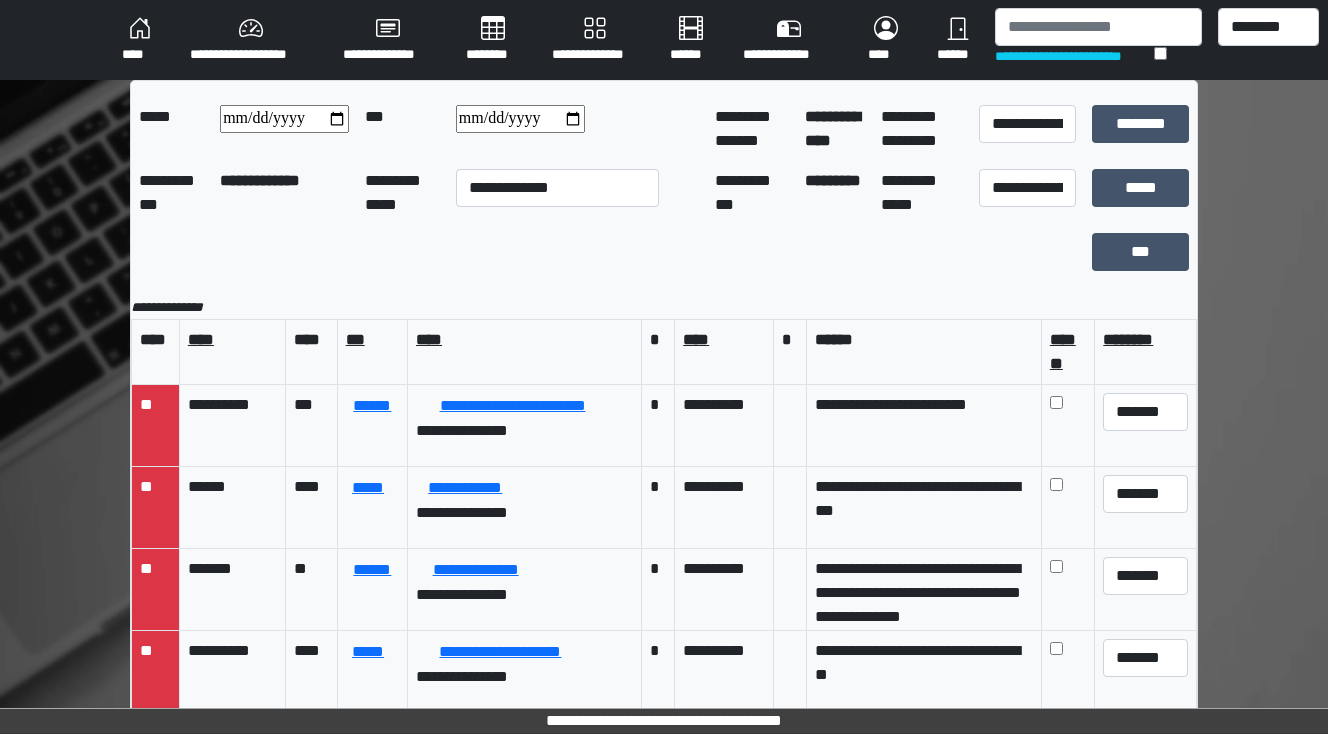 click on "****" at bounding box center (140, 40) 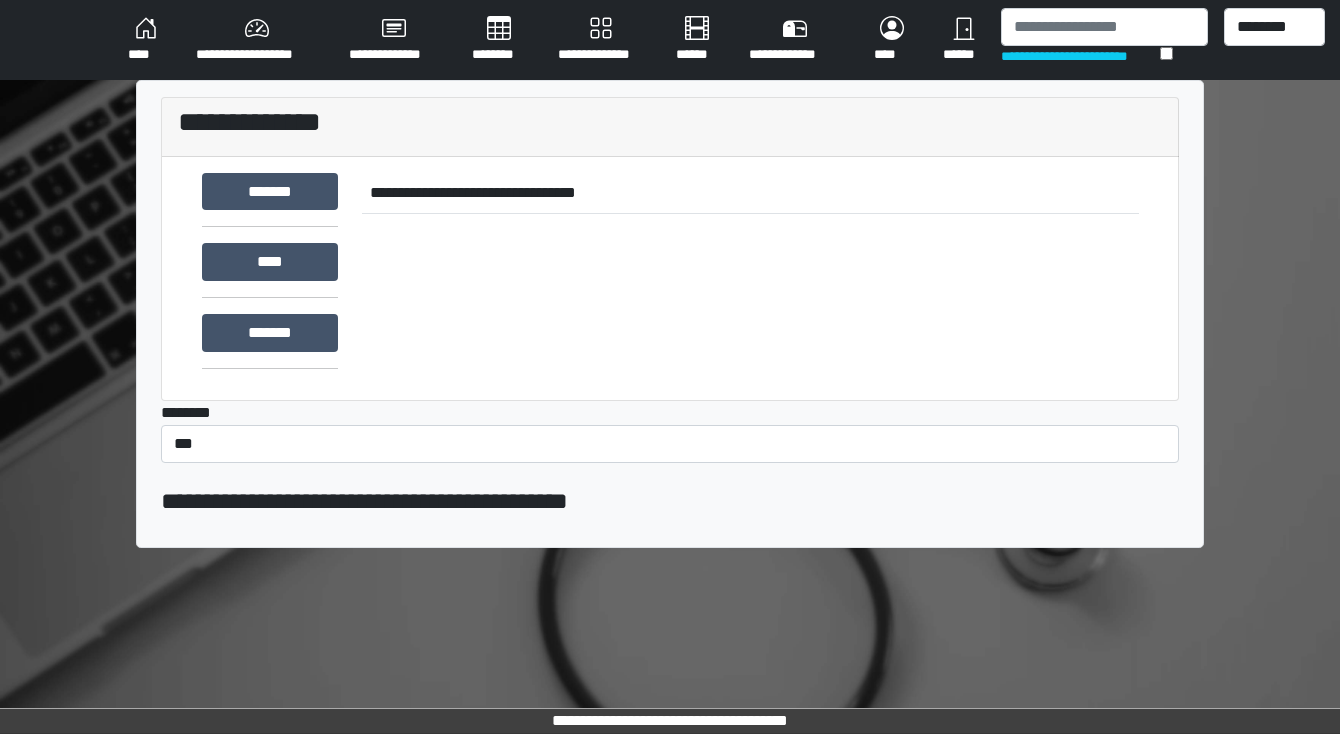 scroll, scrollTop: 0, scrollLeft: 0, axis: both 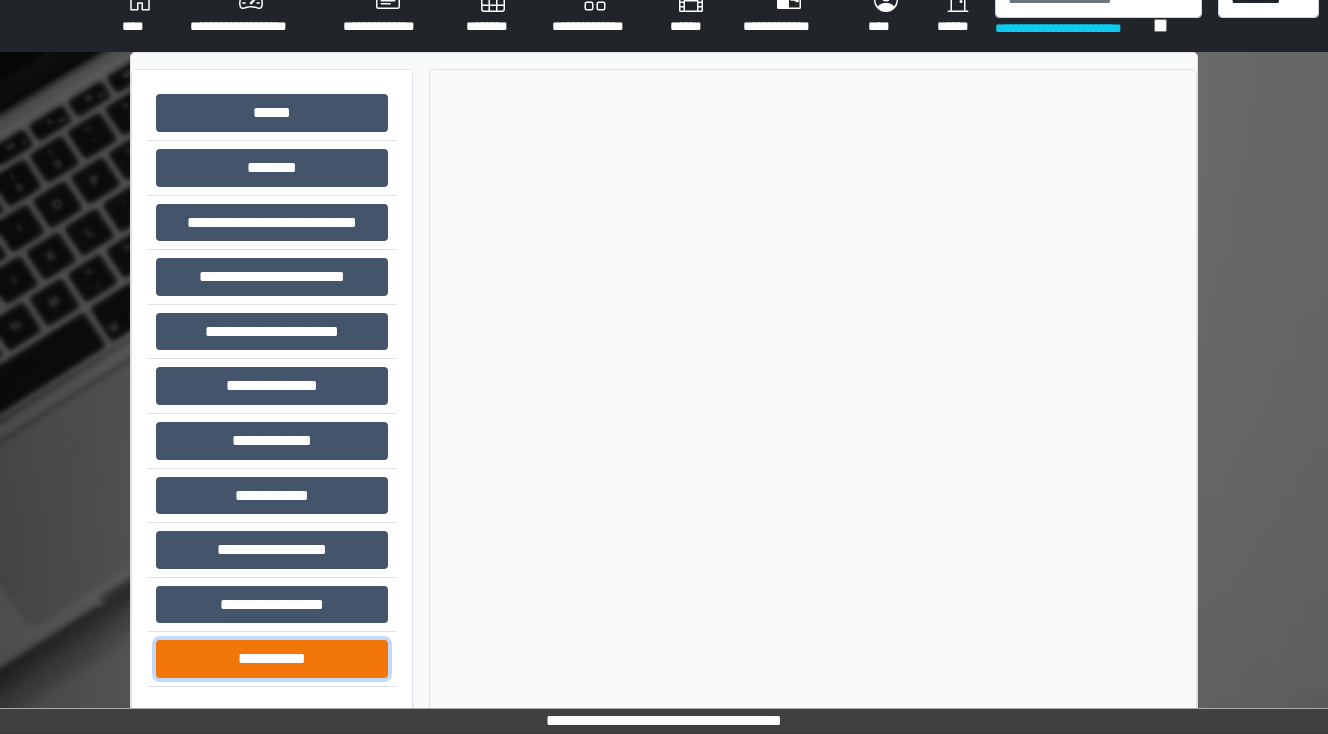 click on "**********" at bounding box center (272, 659) 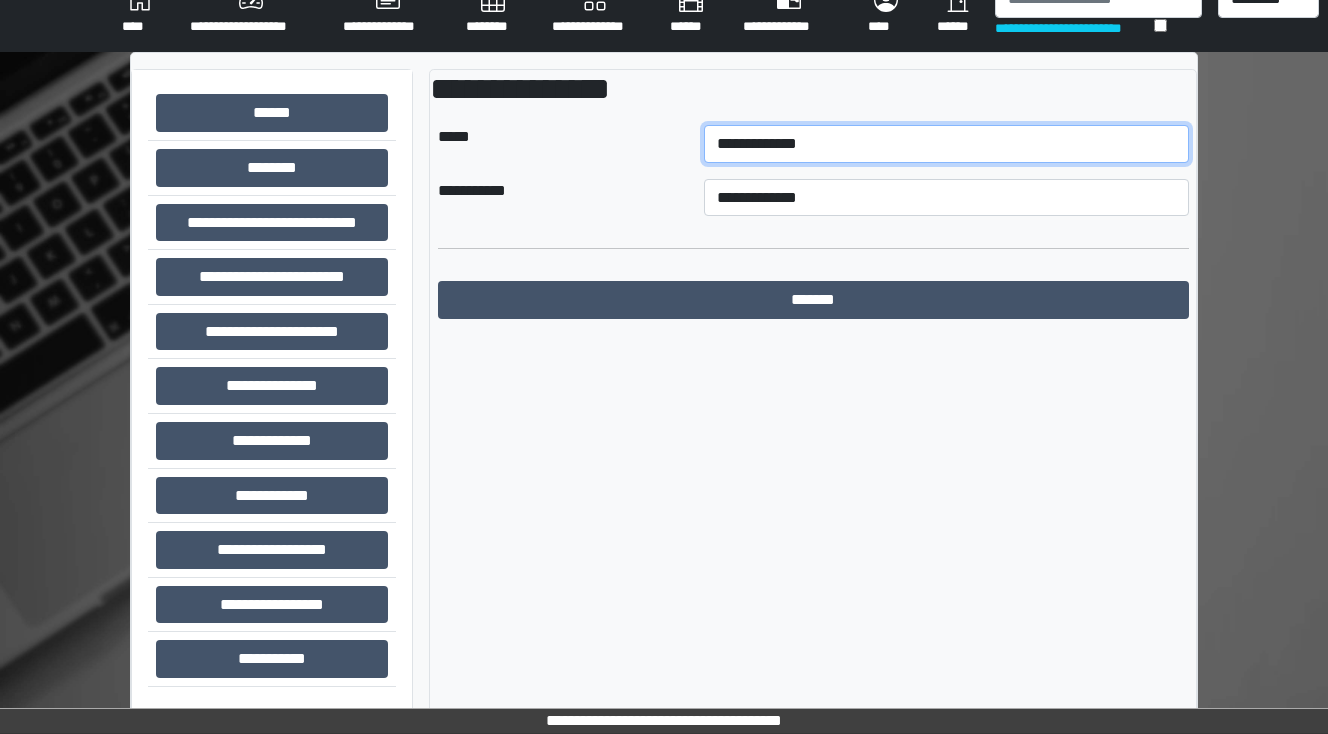 click on "**********" at bounding box center [946, 144] 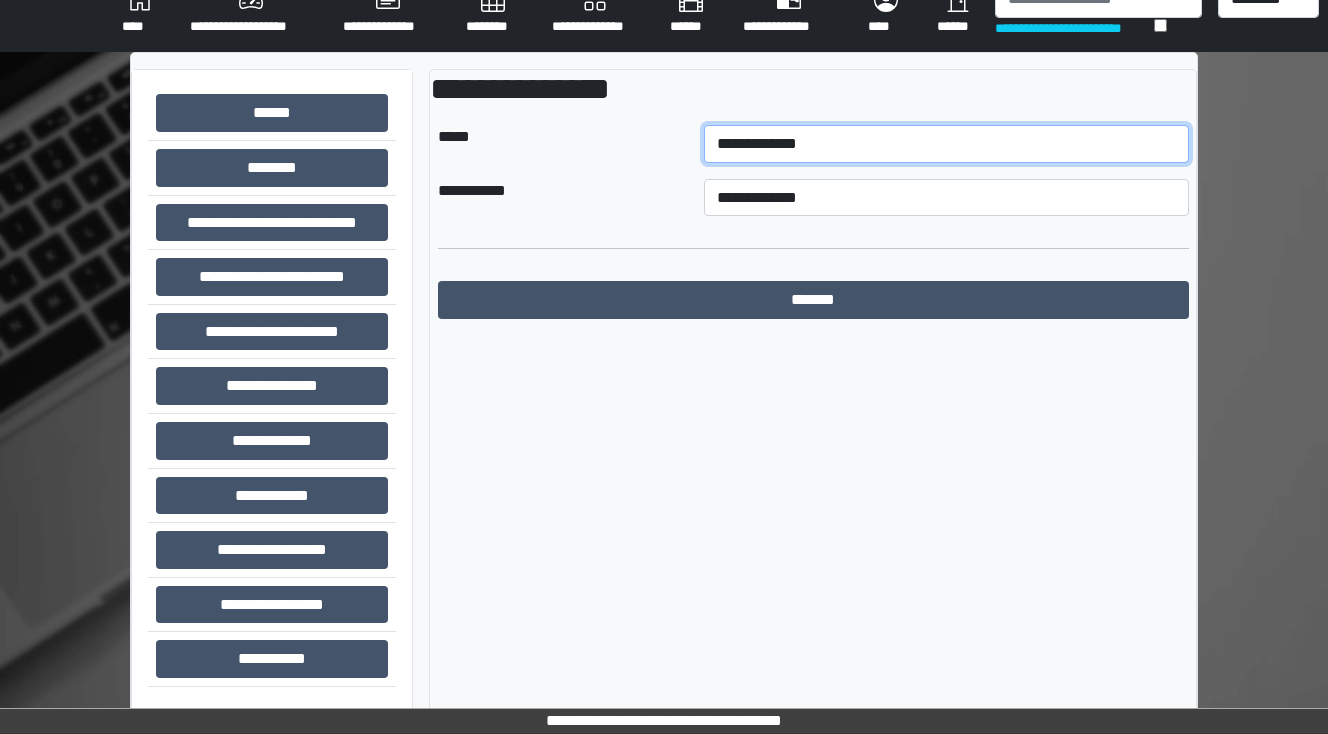 select on "**" 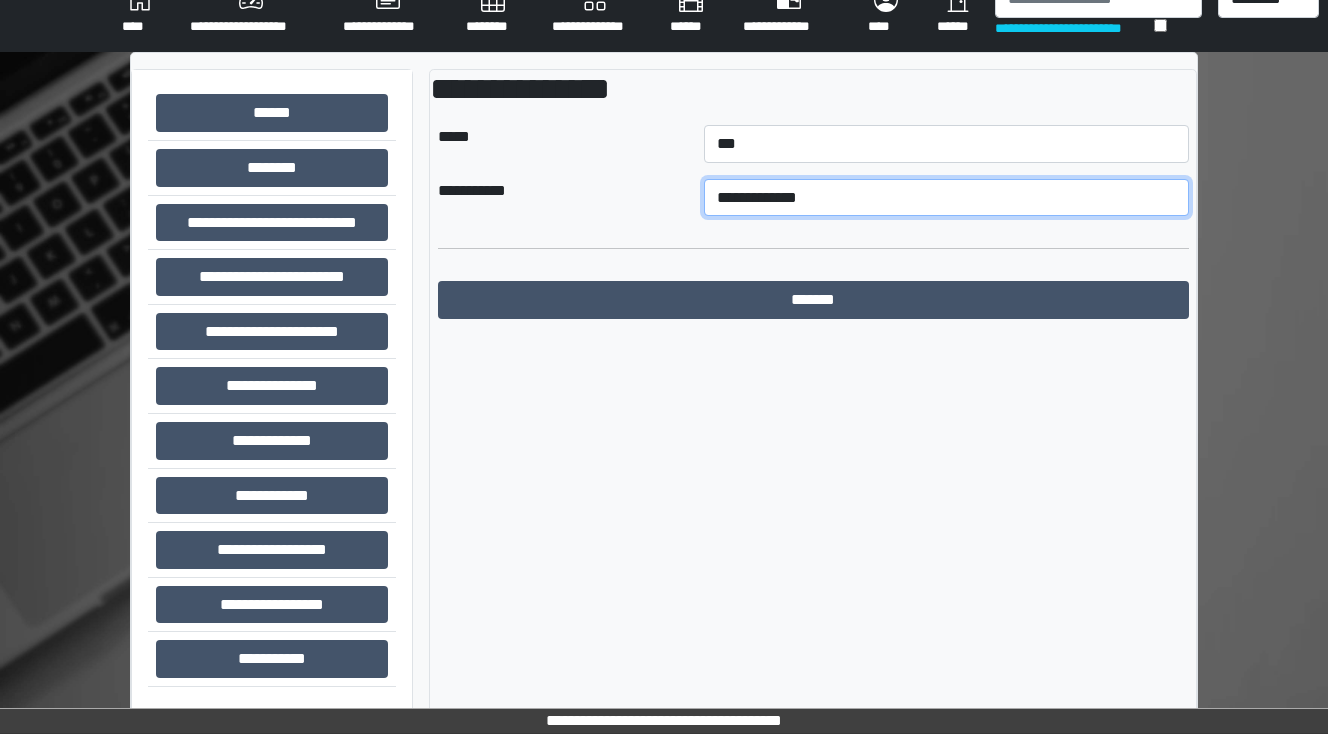 click on "**********" at bounding box center (946, 198) 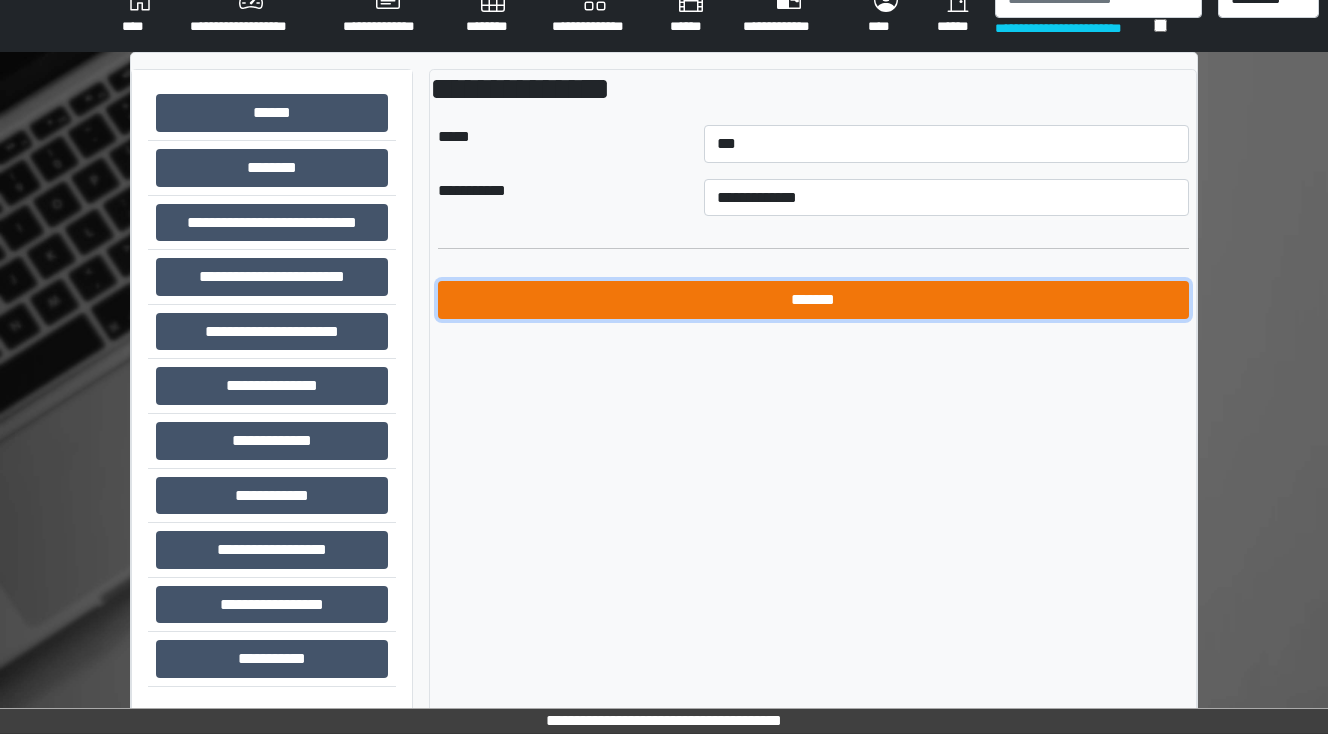 click on "*******" at bounding box center [813, 300] 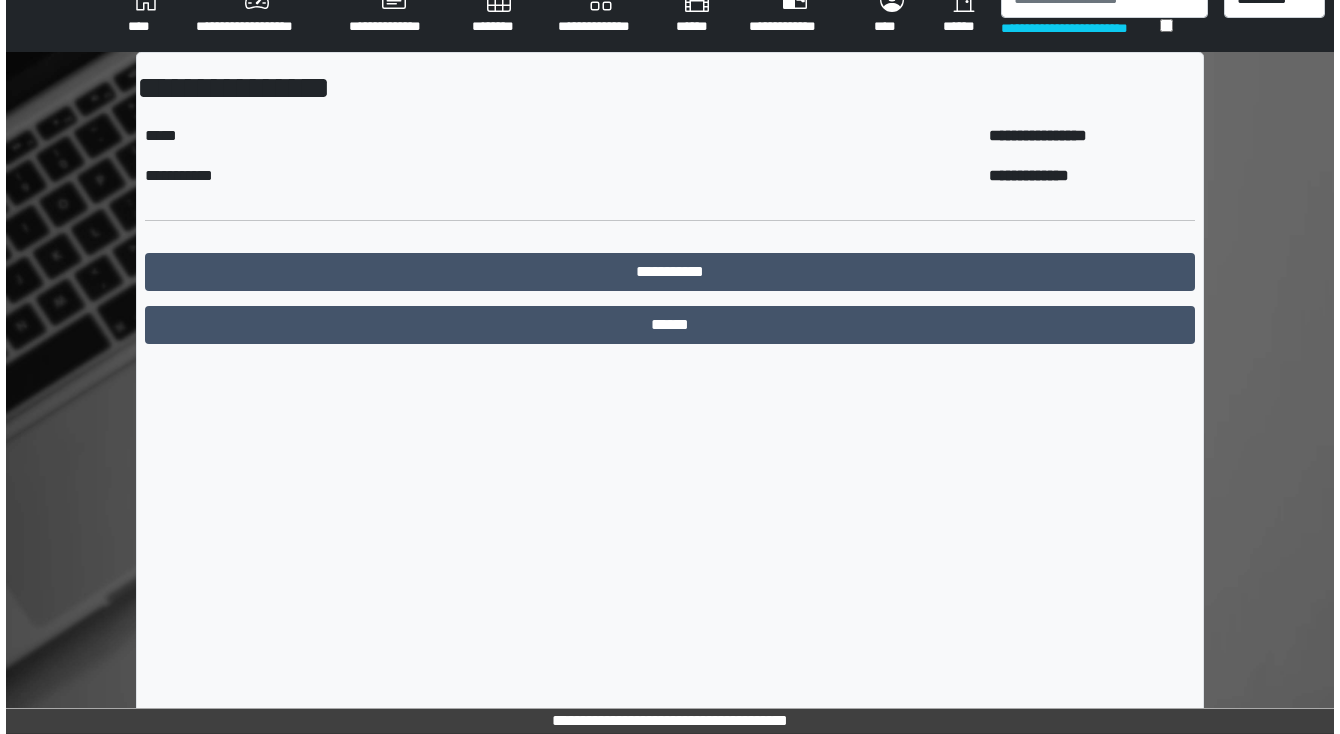 scroll, scrollTop: 0, scrollLeft: 0, axis: both 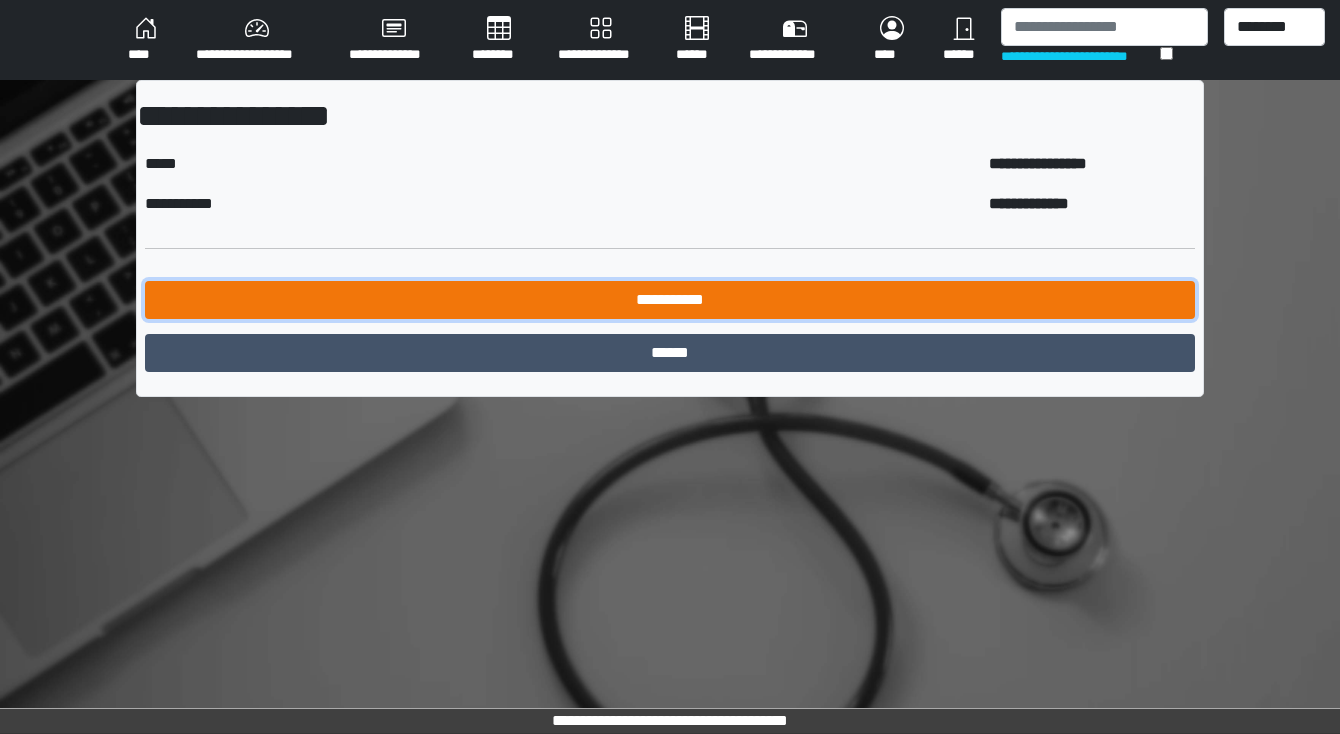 click on "**********" at bounding box center [670, 300] 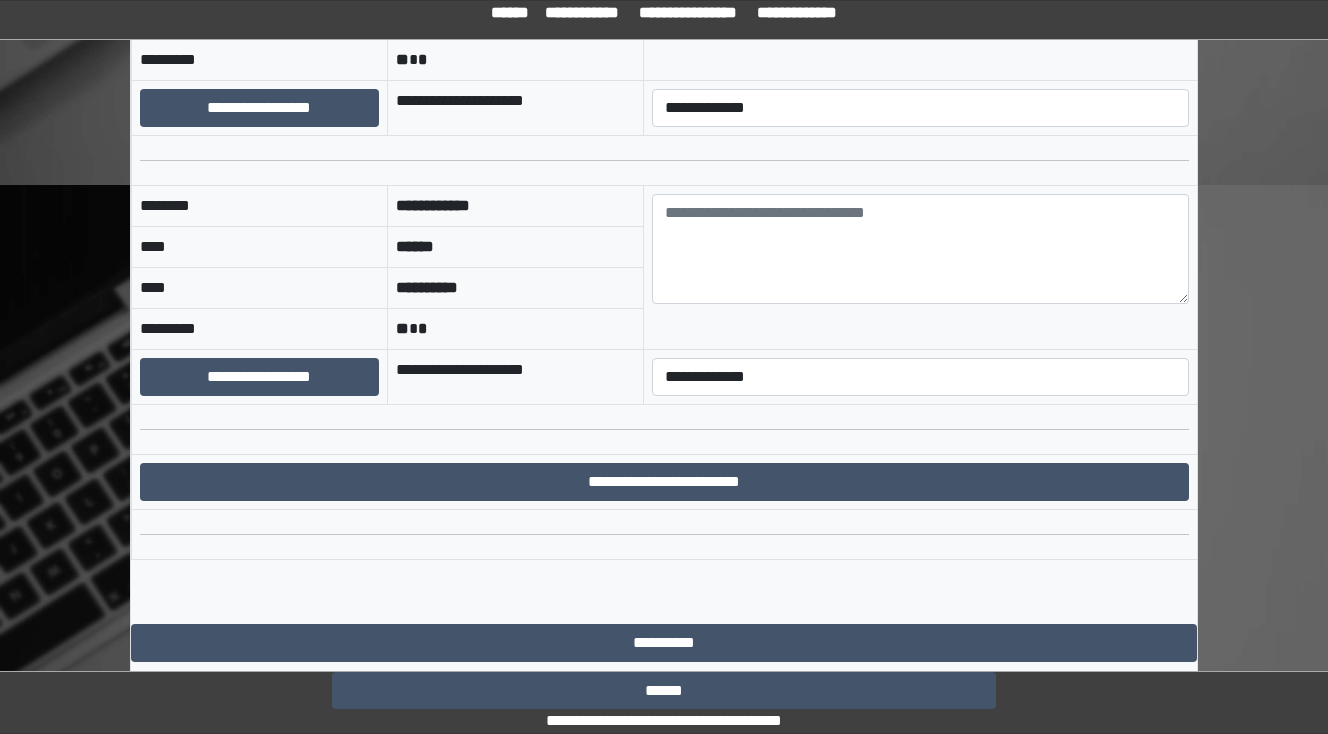 scroll, scrollTop: 3166, scrollLeft: 0, axis: vertical 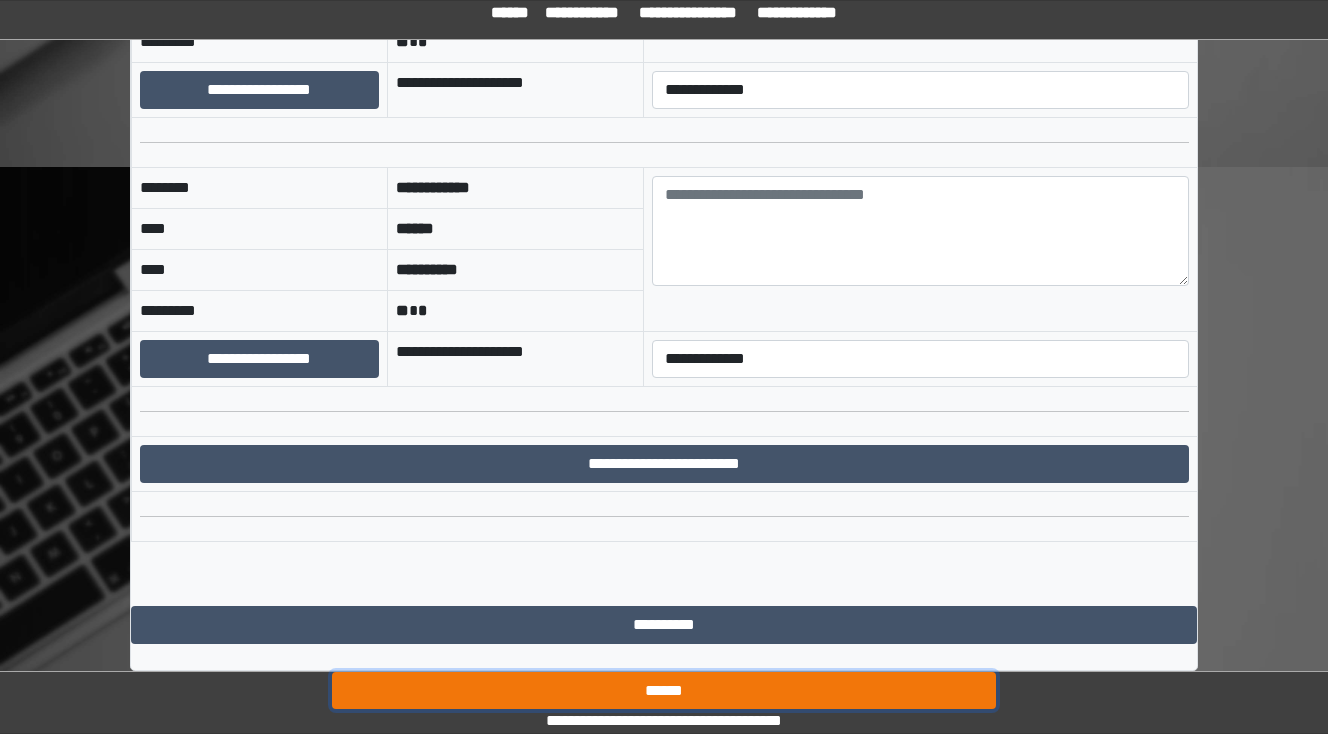 click on "******" at bounding box center [664, 691] 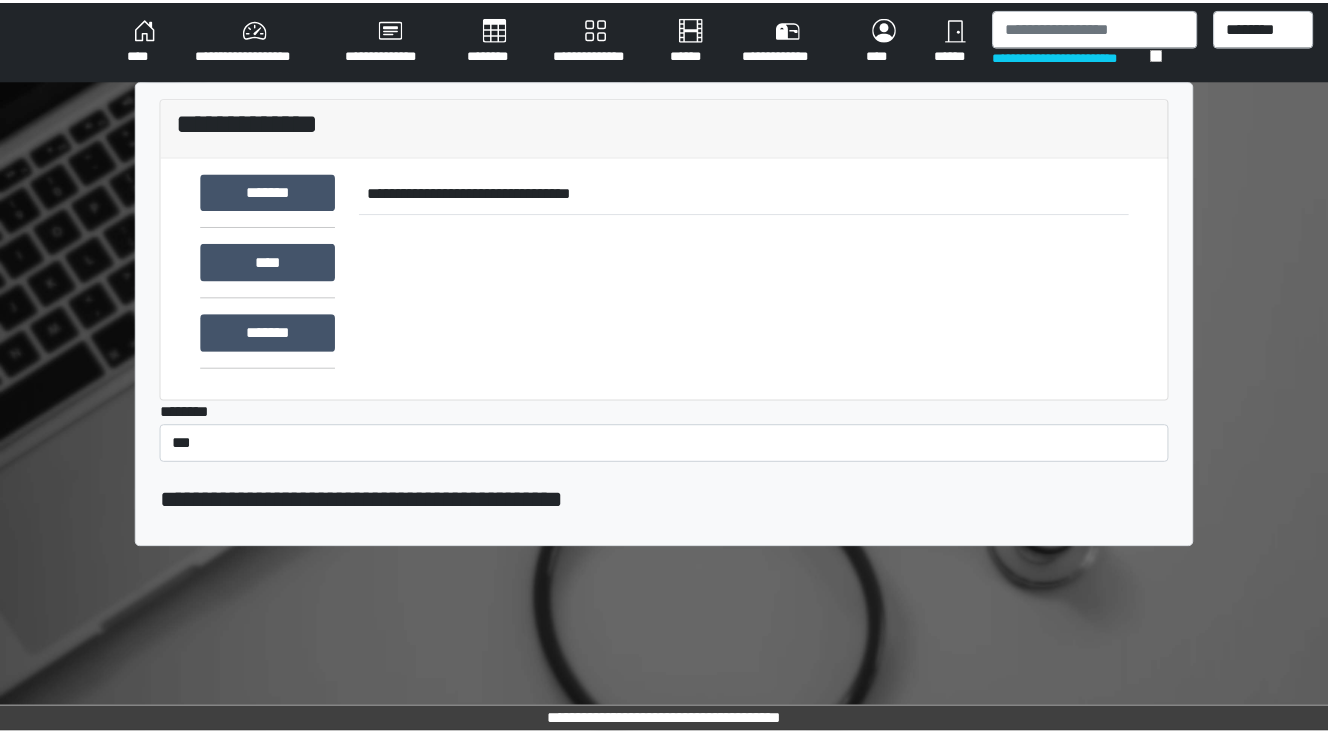 scroll, scrollTop: 0, scrollLeft: 0, axis: both 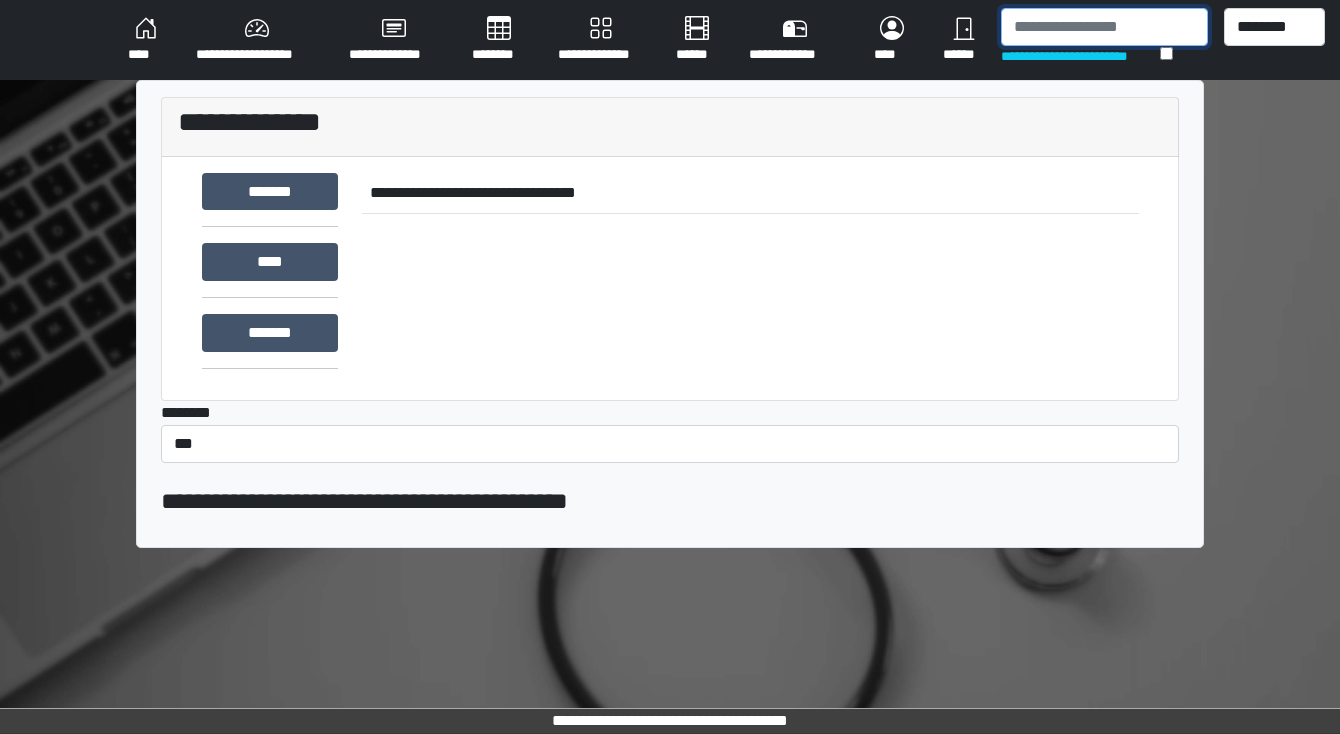 click at bounding box center (1104, 27) 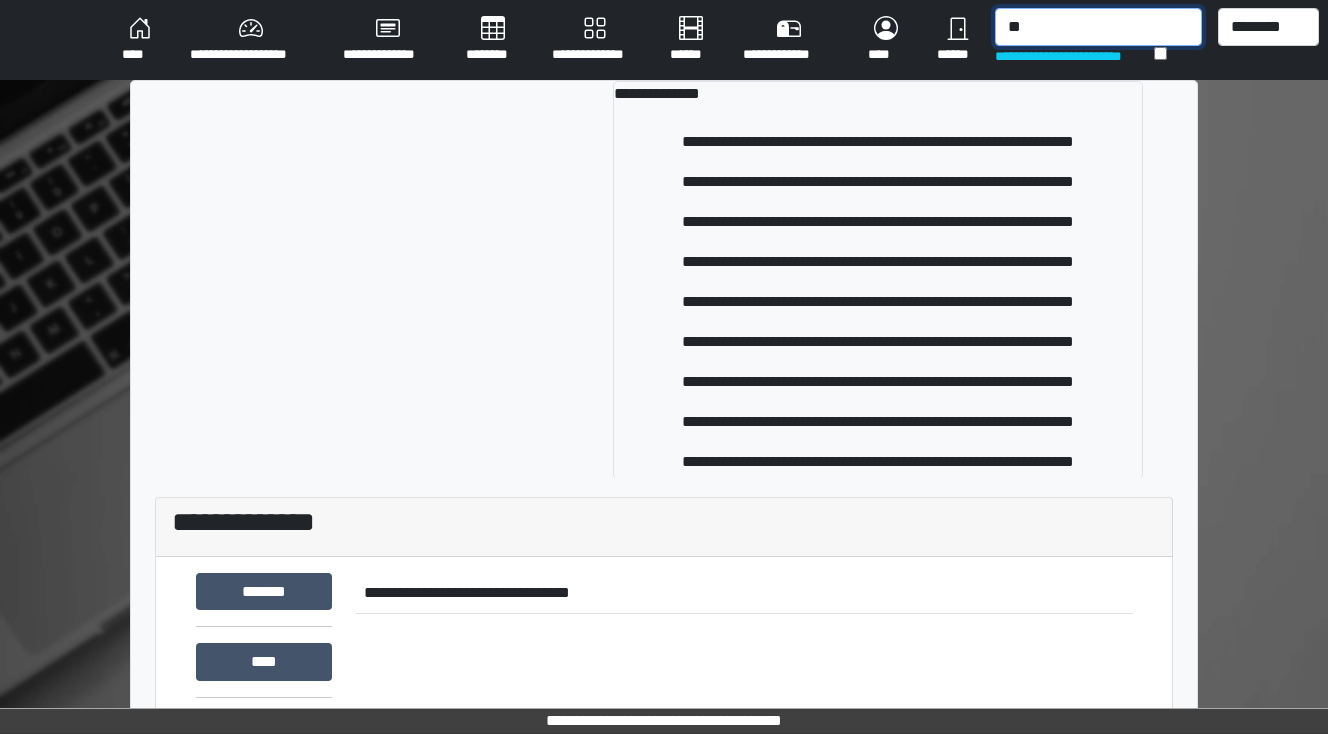 type on "*" 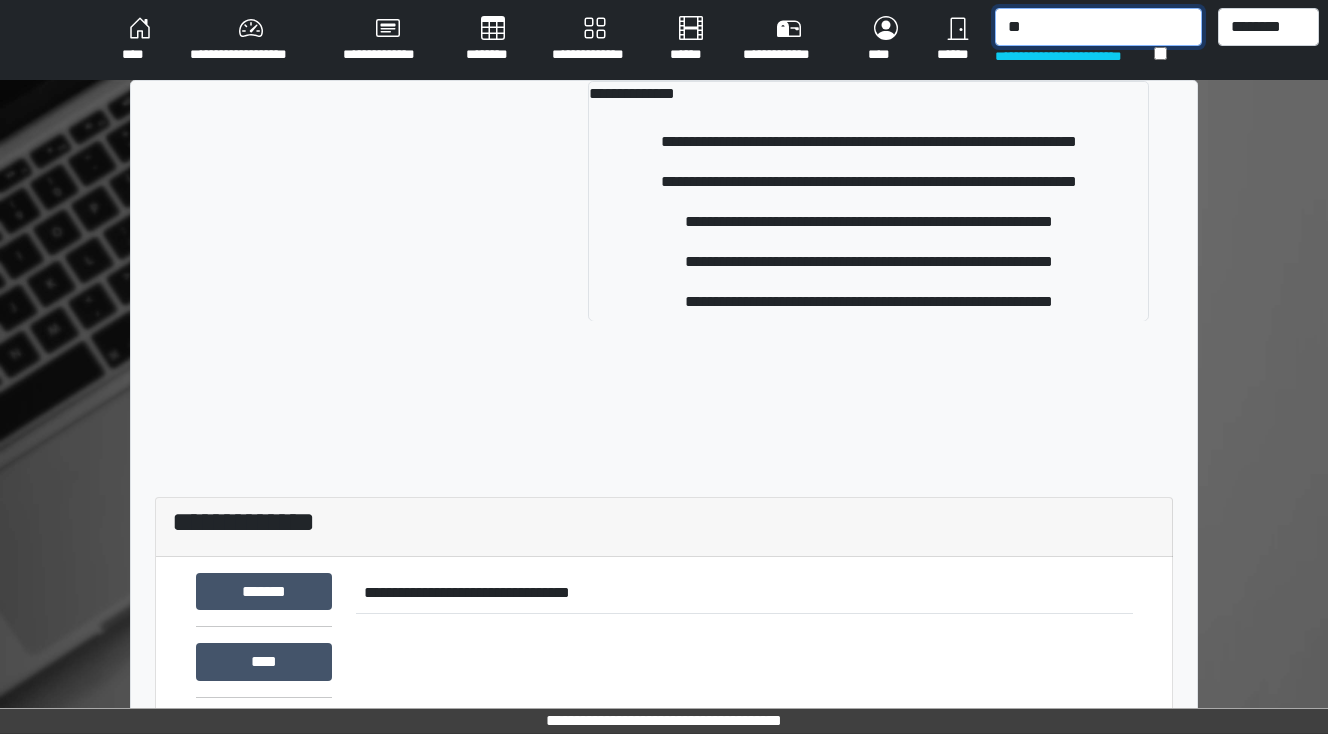 type on "*" 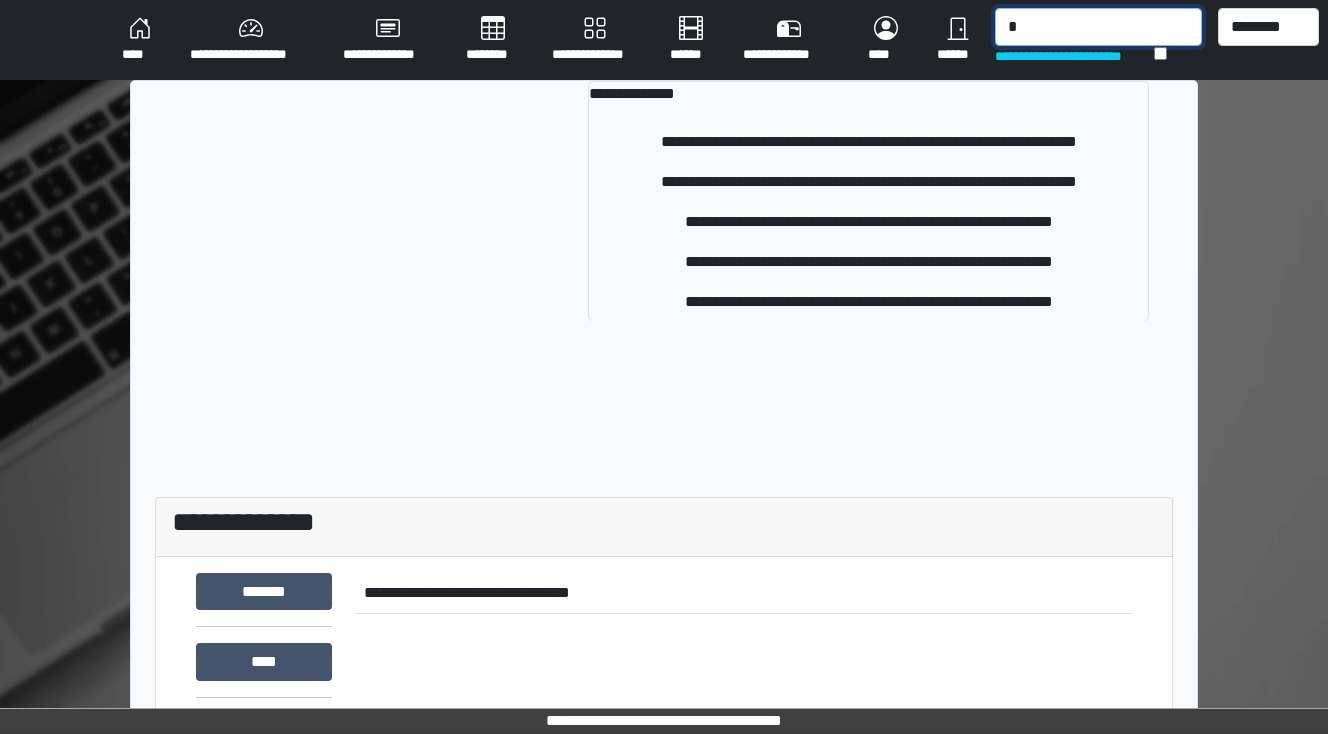 type 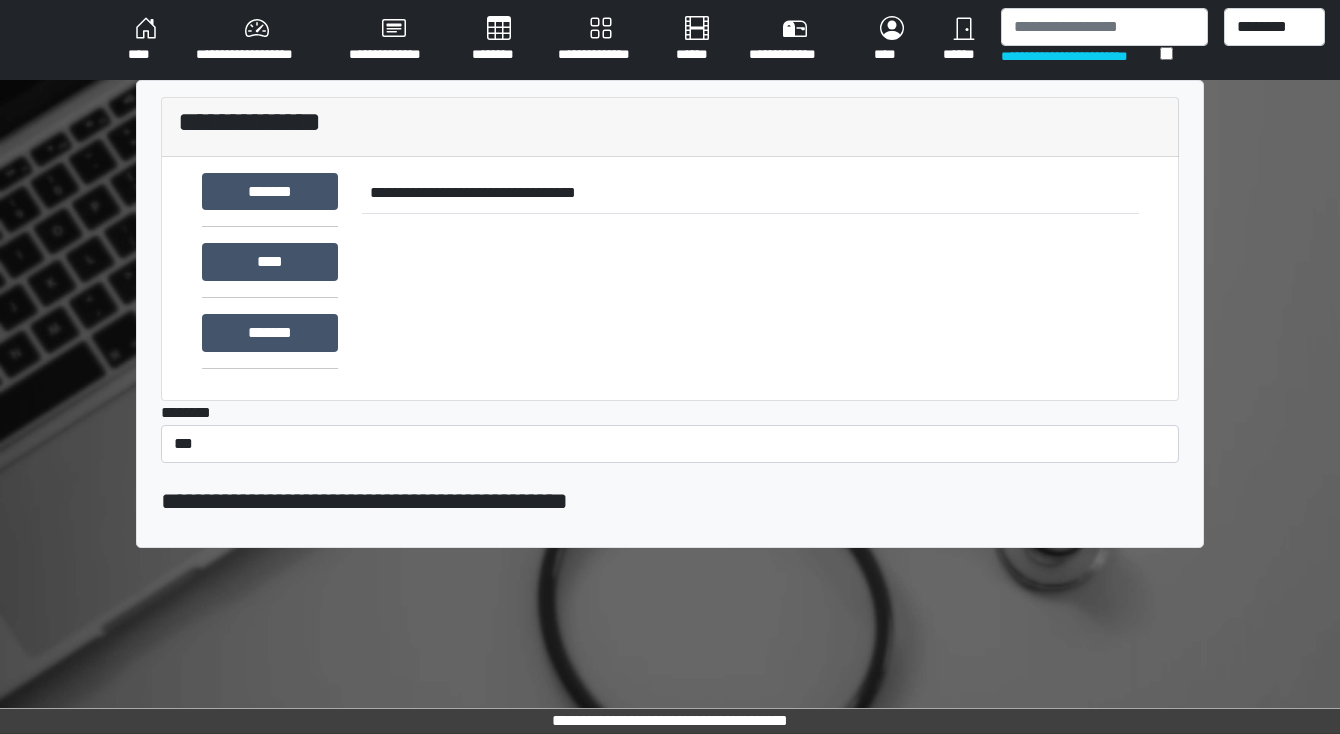 click on "********" at bounding box center (499, 40) 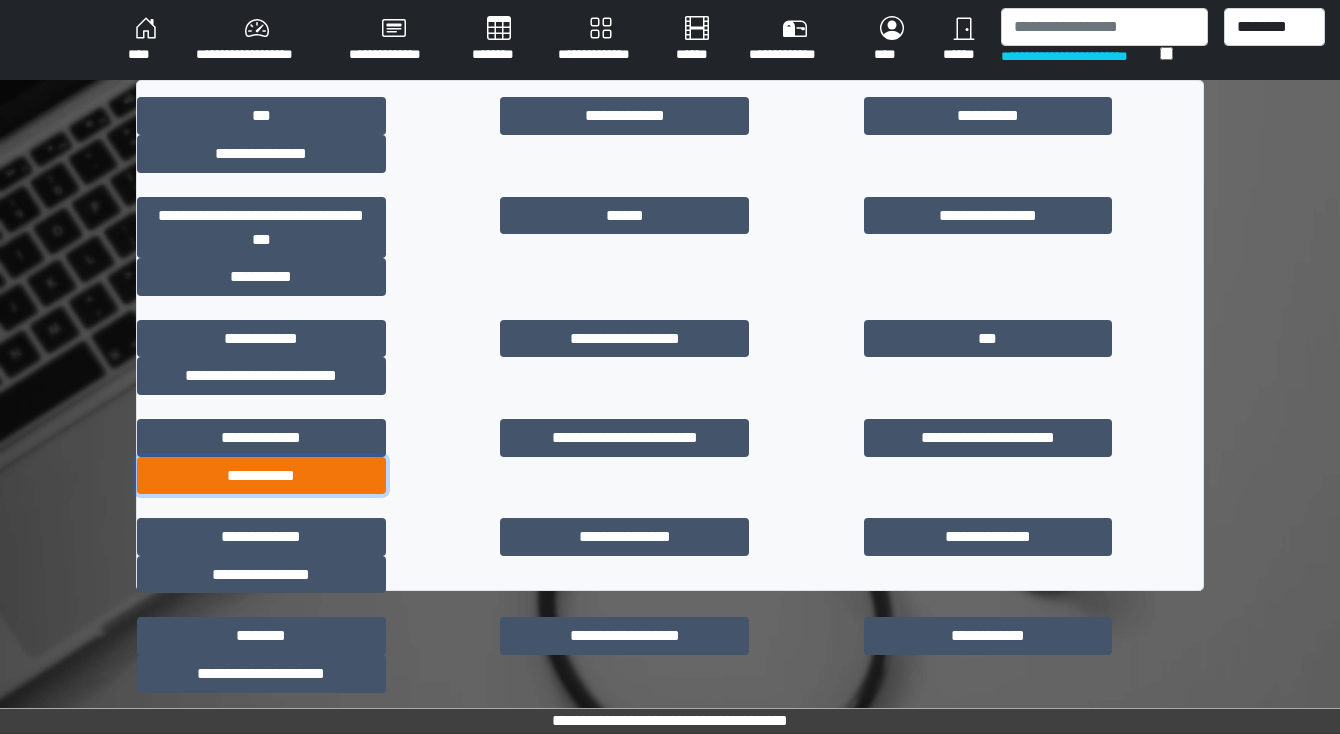 click on "**********" at bounding box center (261, 476) 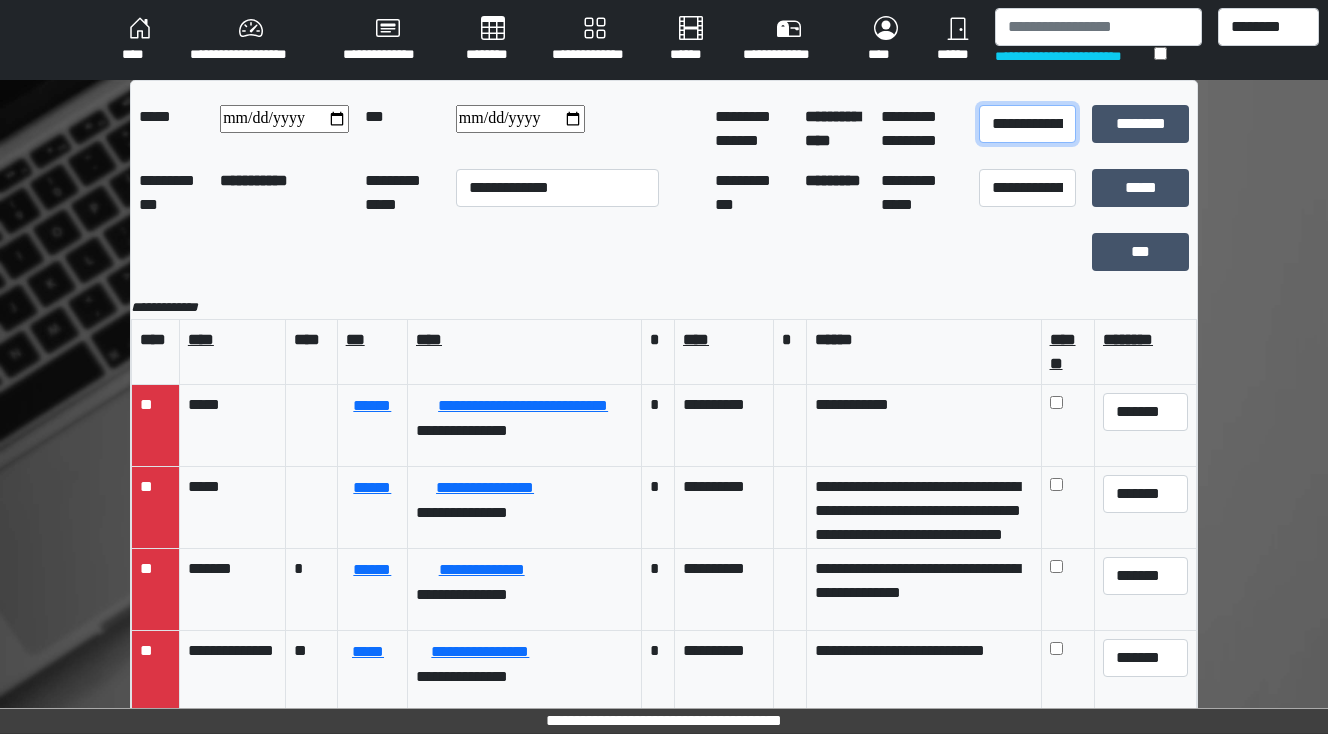 click on "**********" at bounding box center [1027, 124] 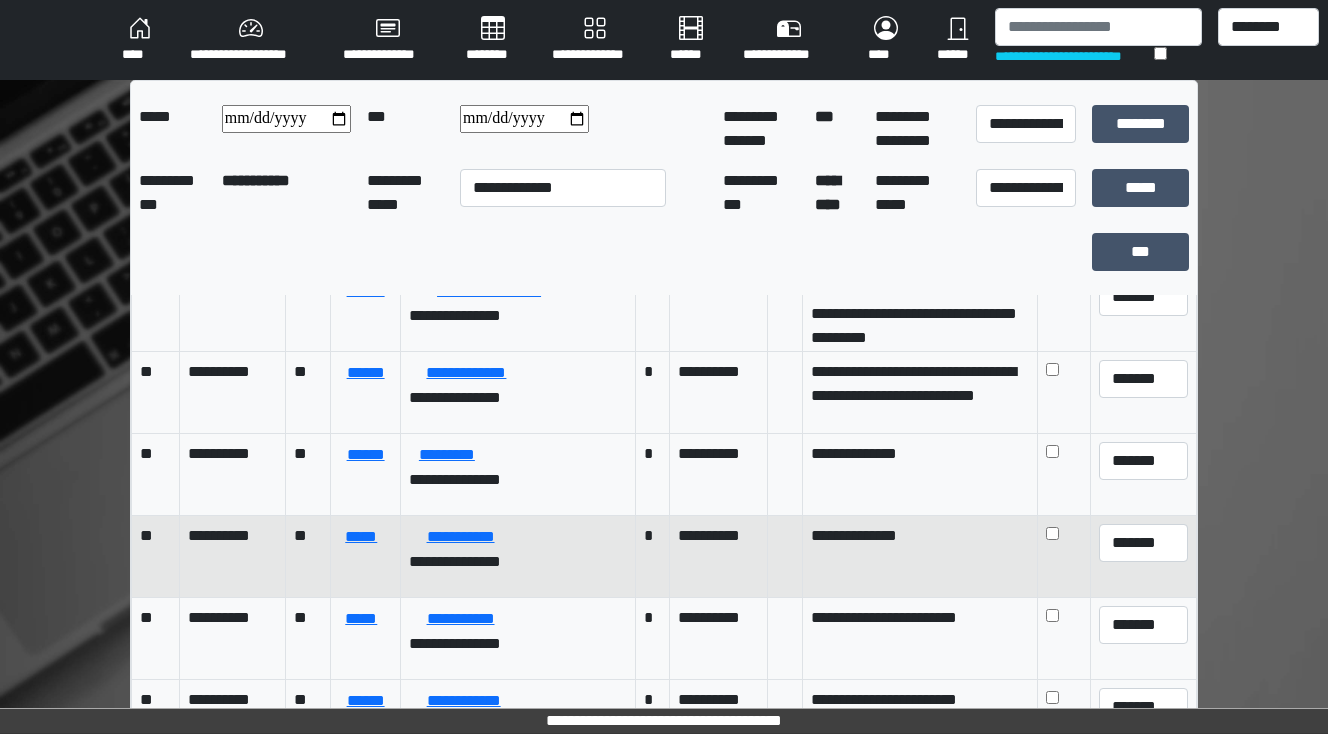 scroll, scrollTop: 720, scrollLeft: 0, axis: vertical 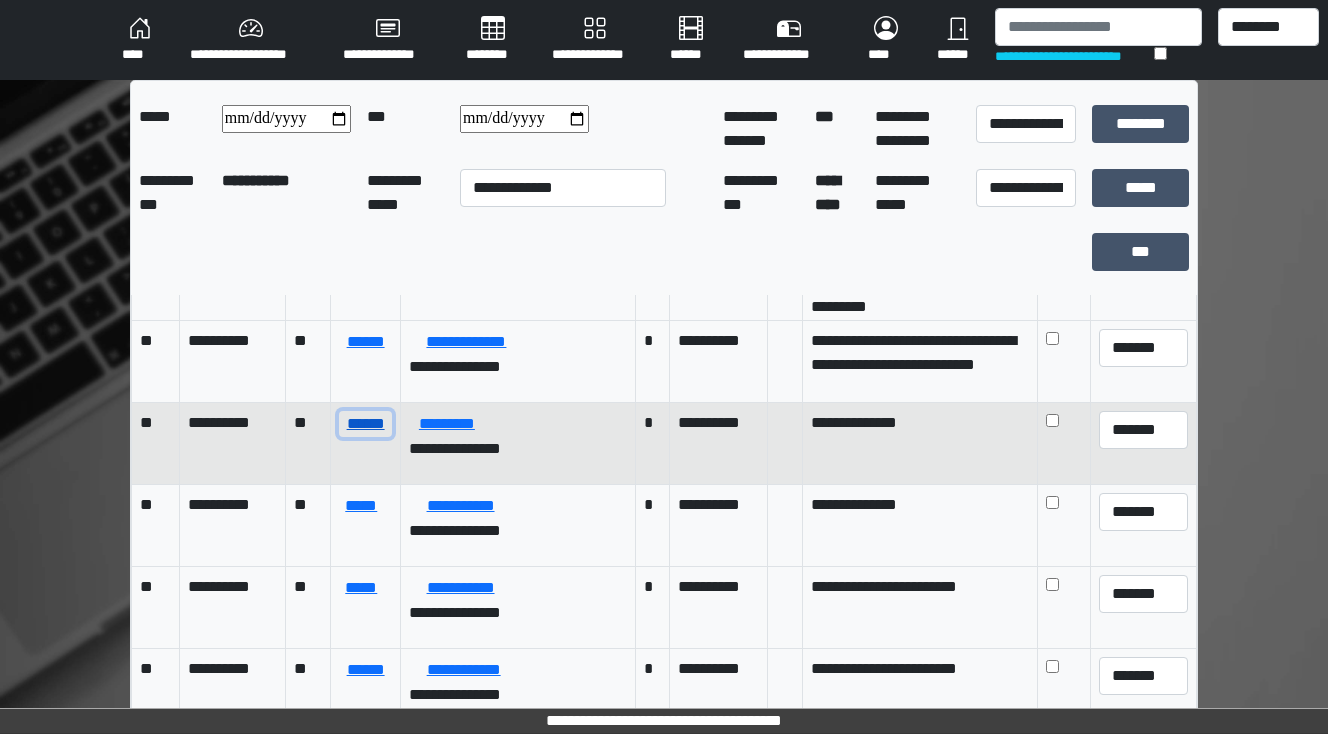 click on "******" at bounding box center [365, 424] 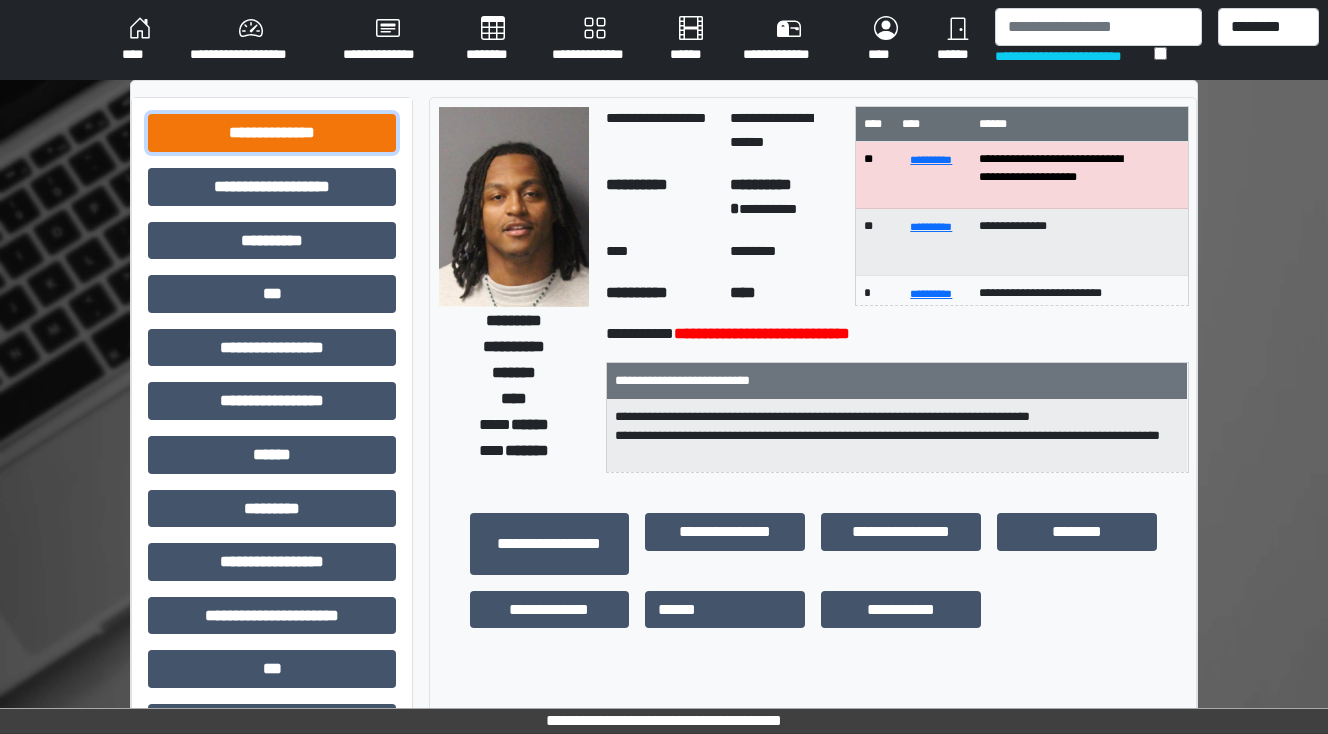 click on "**********" at bounding box center (272, 133) 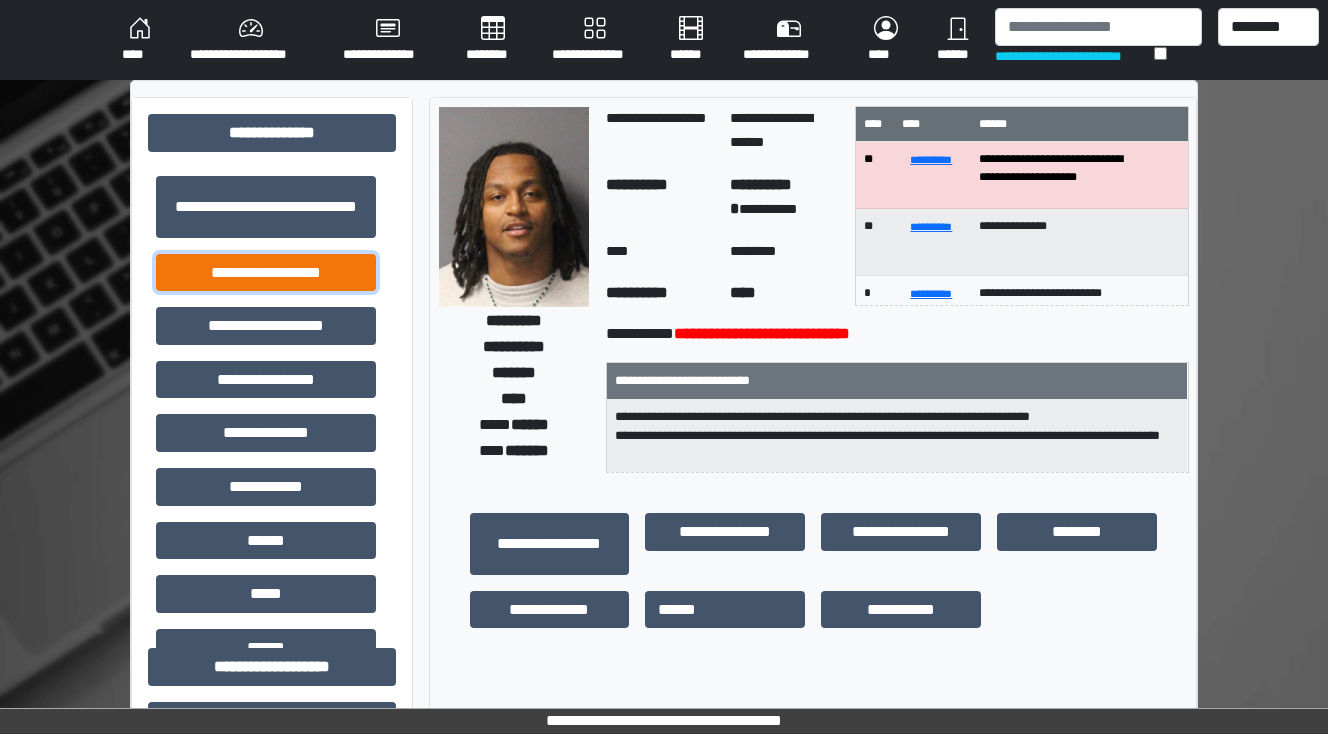 click on "**********" at bounding box center (266, 273) 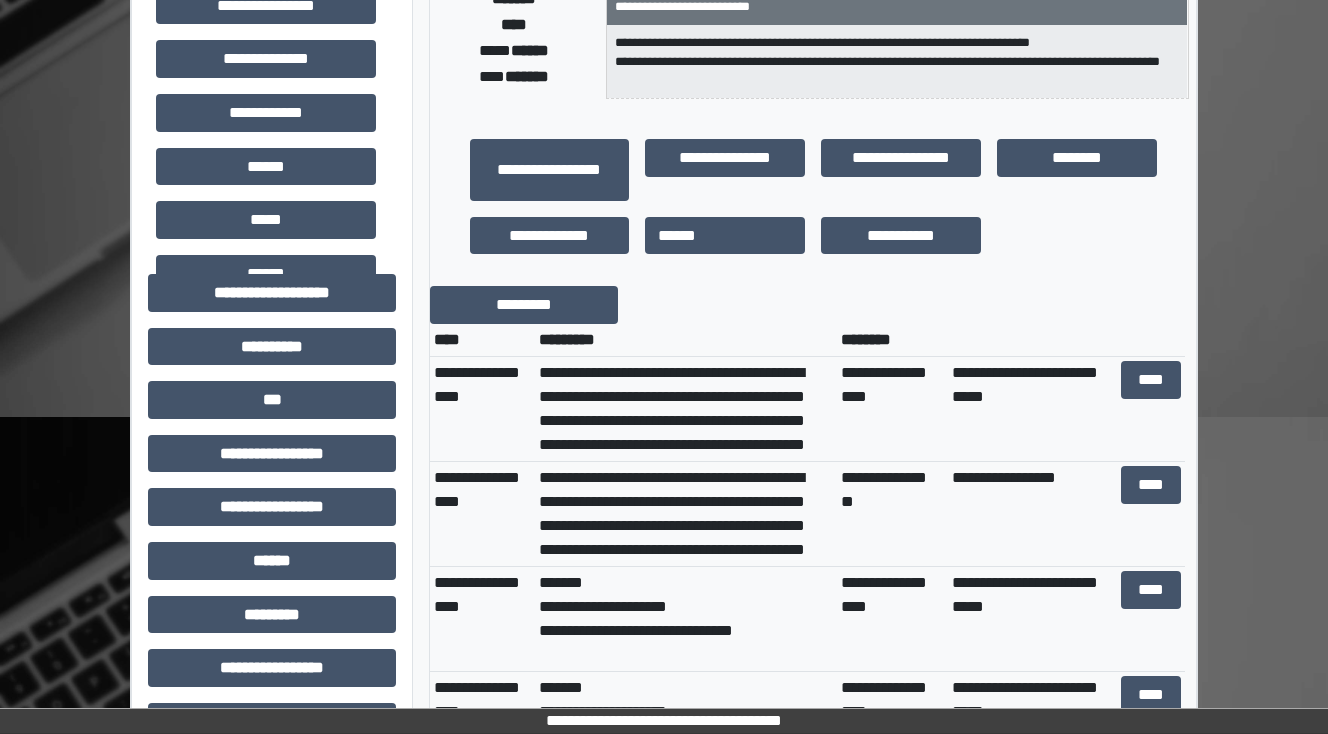 scroll, scrollTop: 400, scrollLeft: 0, axis: vertical 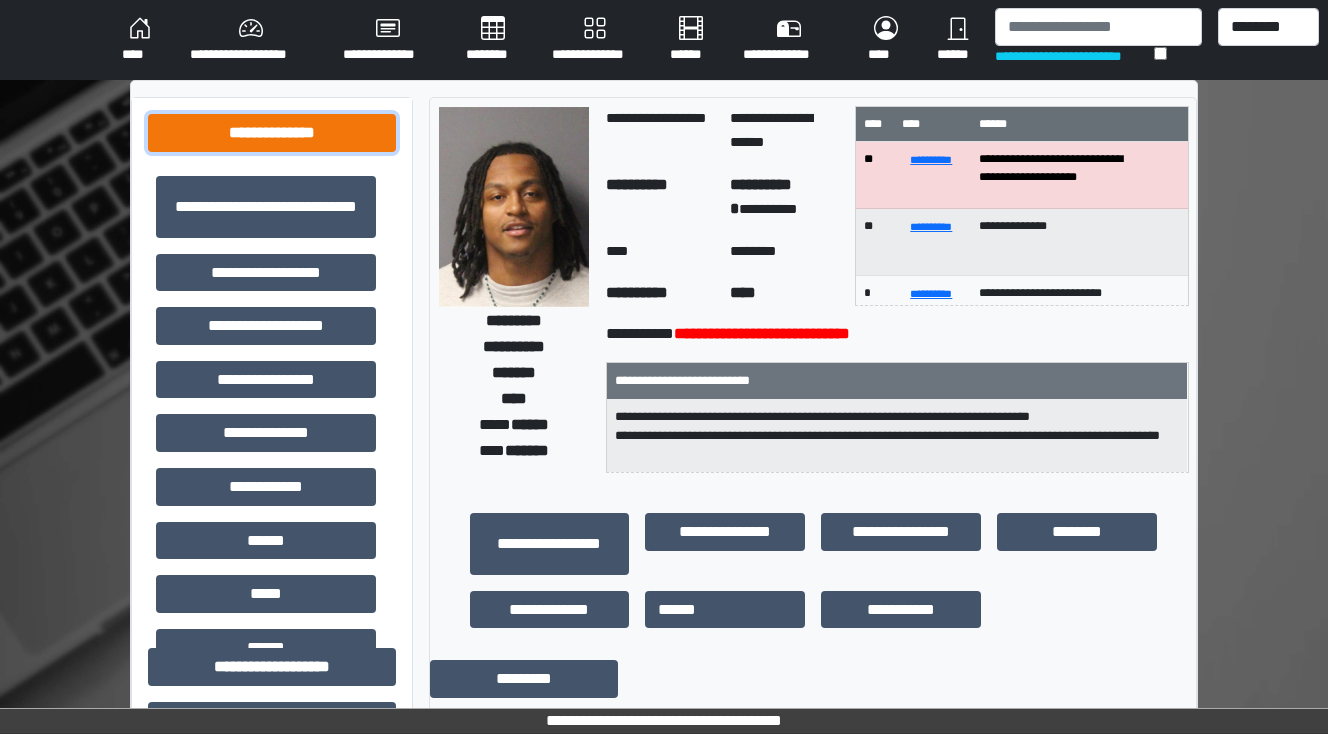 click on "**********" at bounding box center (272, 133) 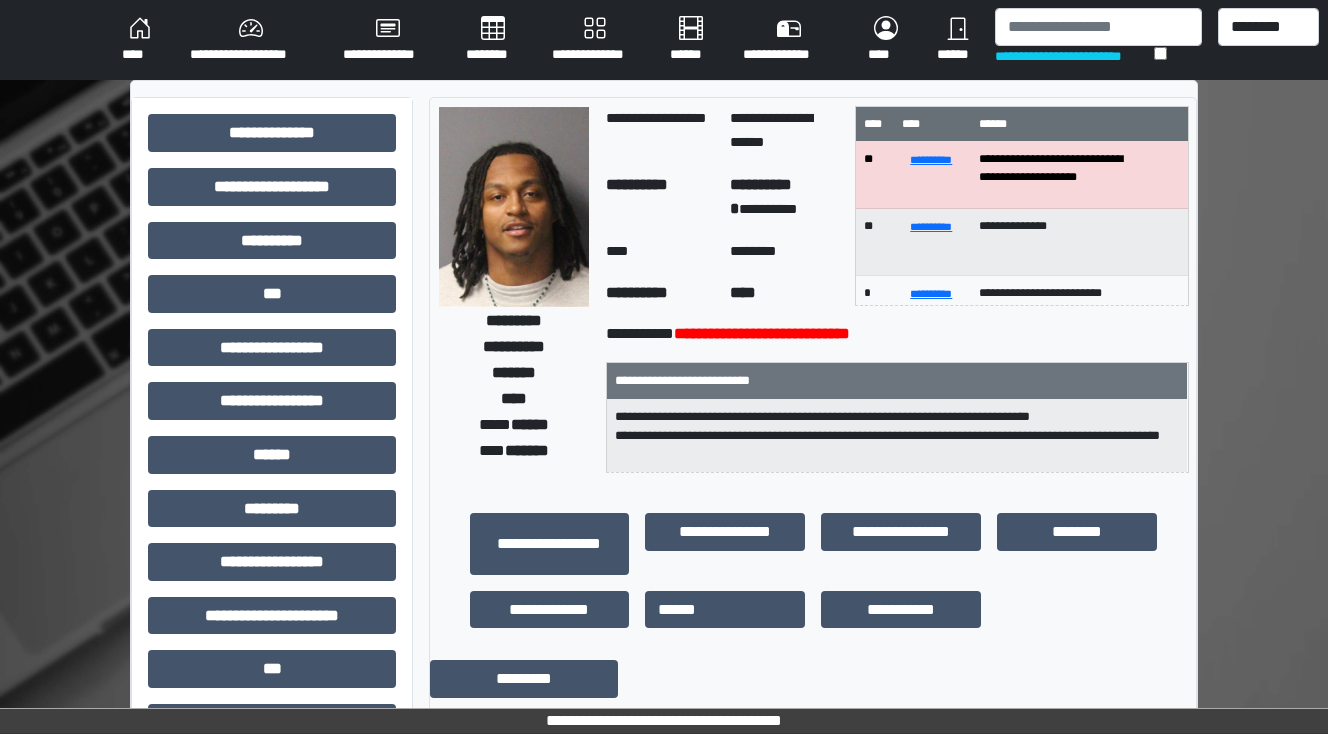 click on "****" at bounding box center [140, 40] 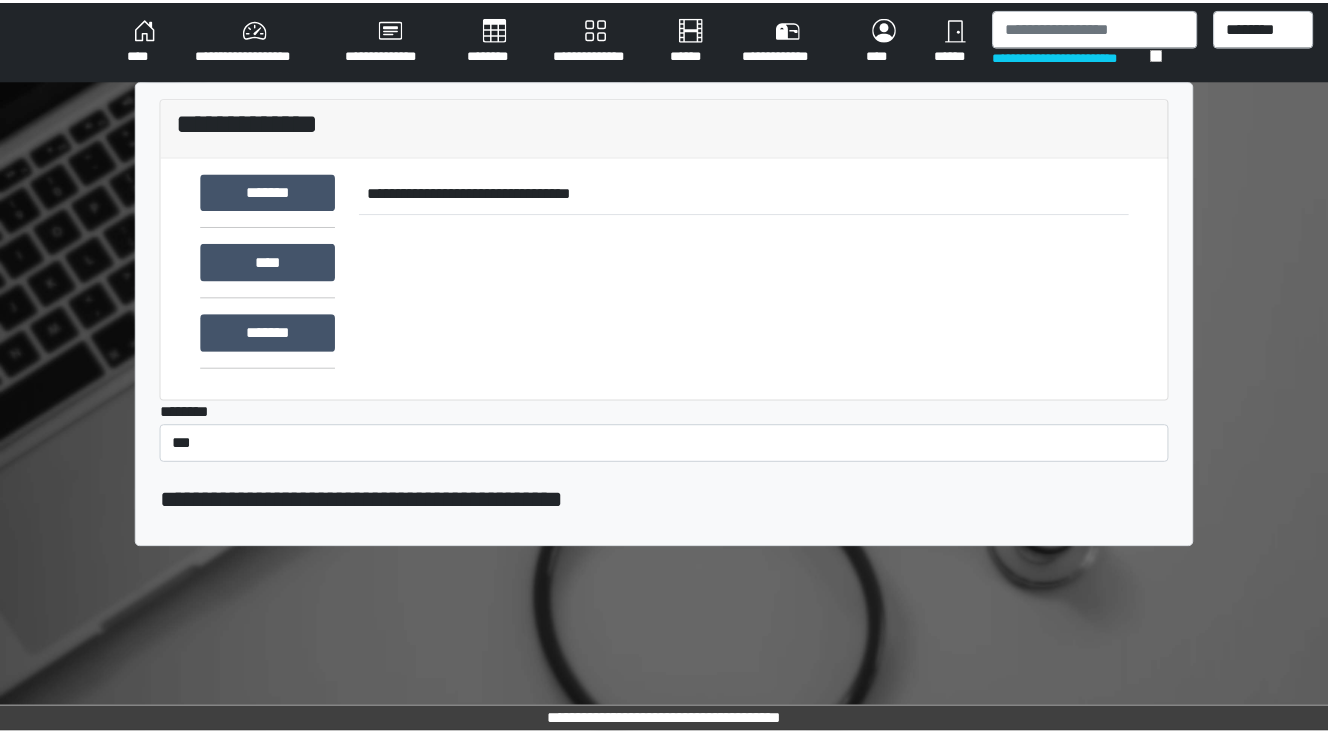 scroll, scrollTop: 0, scrollLeft: 0, axis: both 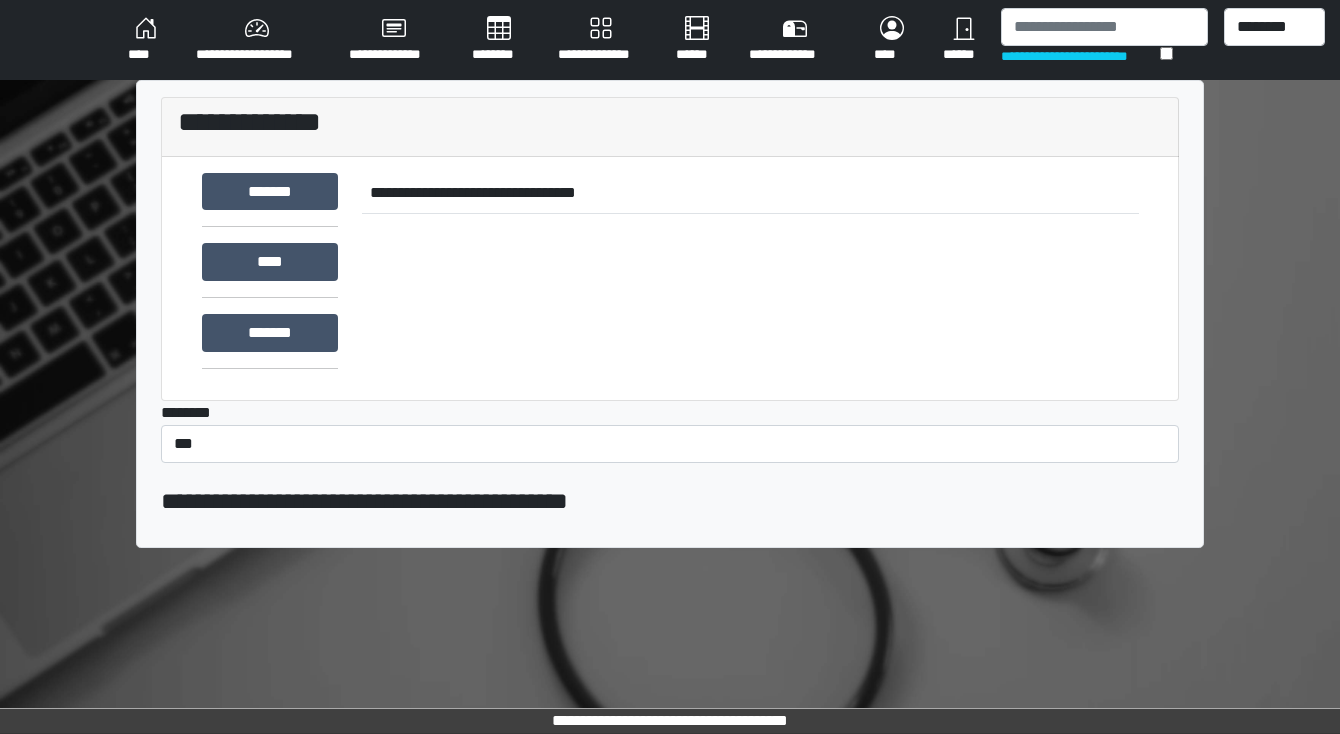 click on "********" at bounding box center [499, 40] 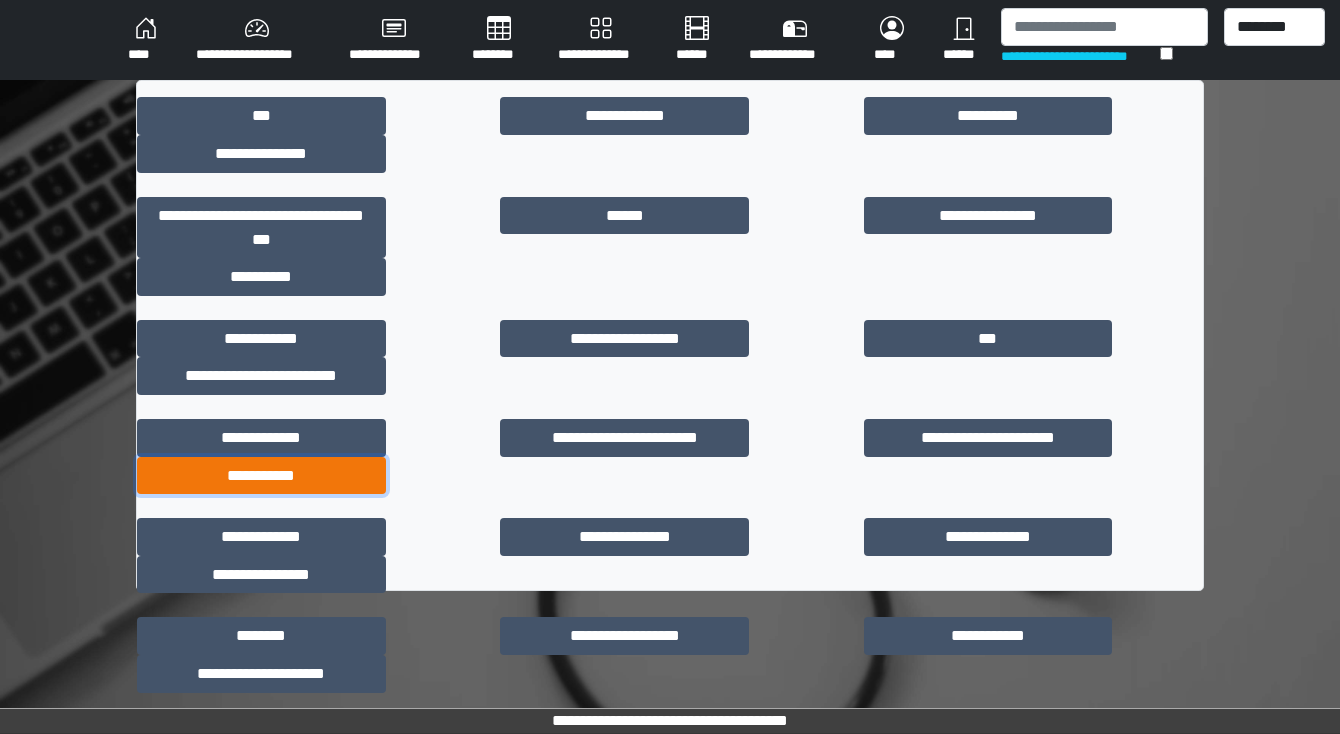click on "**********" at bounding box center (261, 476) 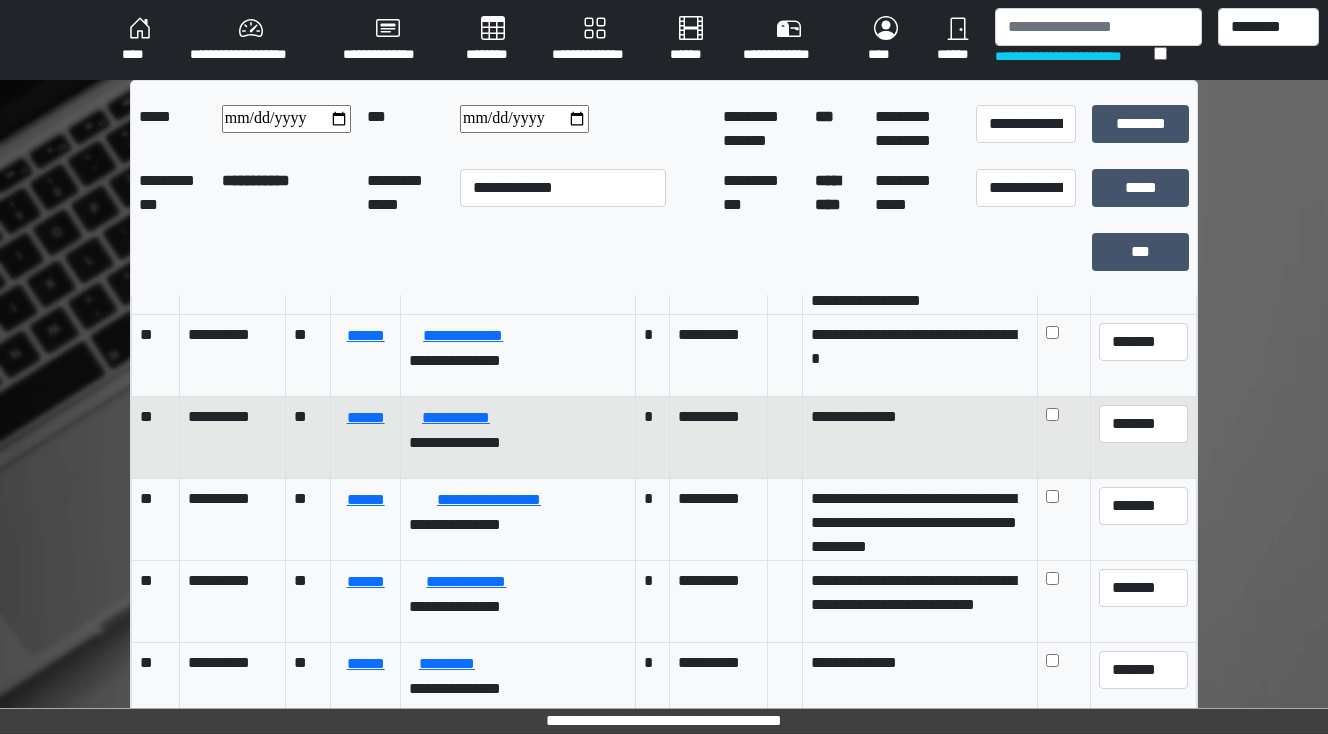 scroll, scrollTop: 0, scrollLeft: 0, axis: both 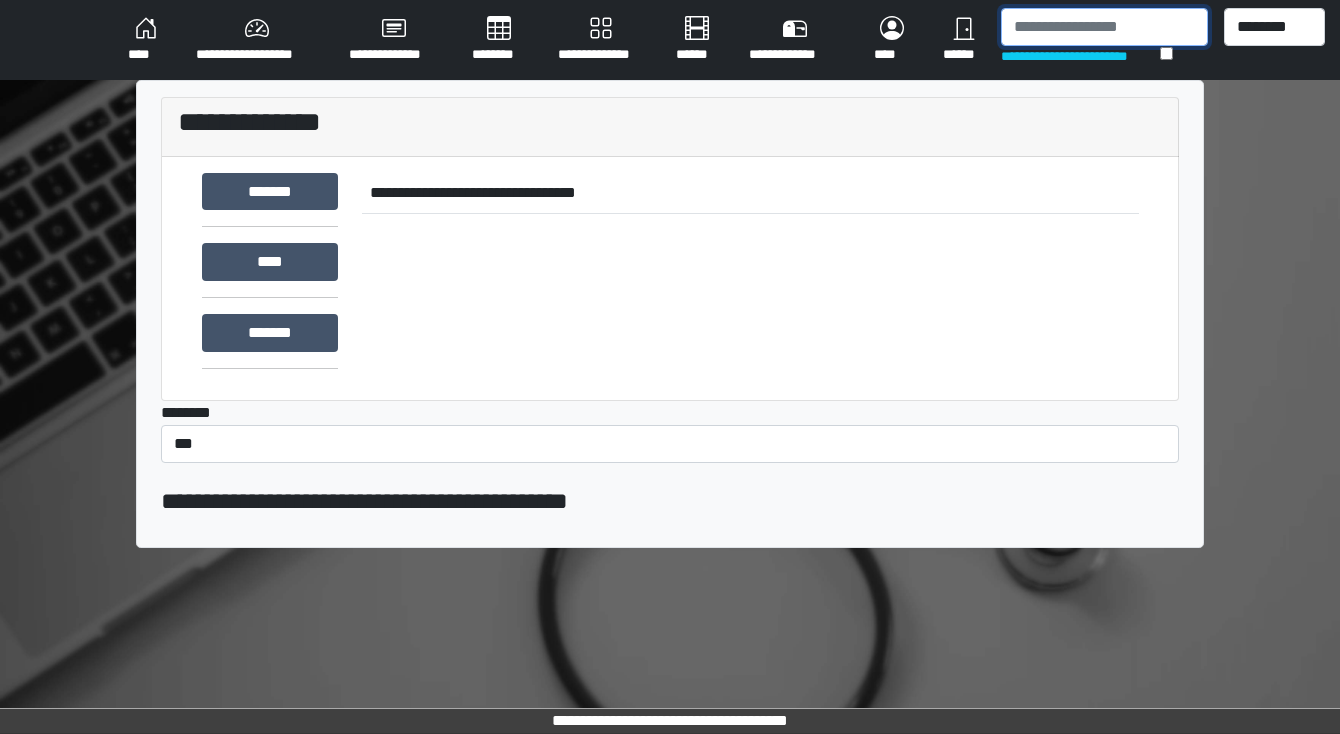 click at bounding box center [1104, 27] 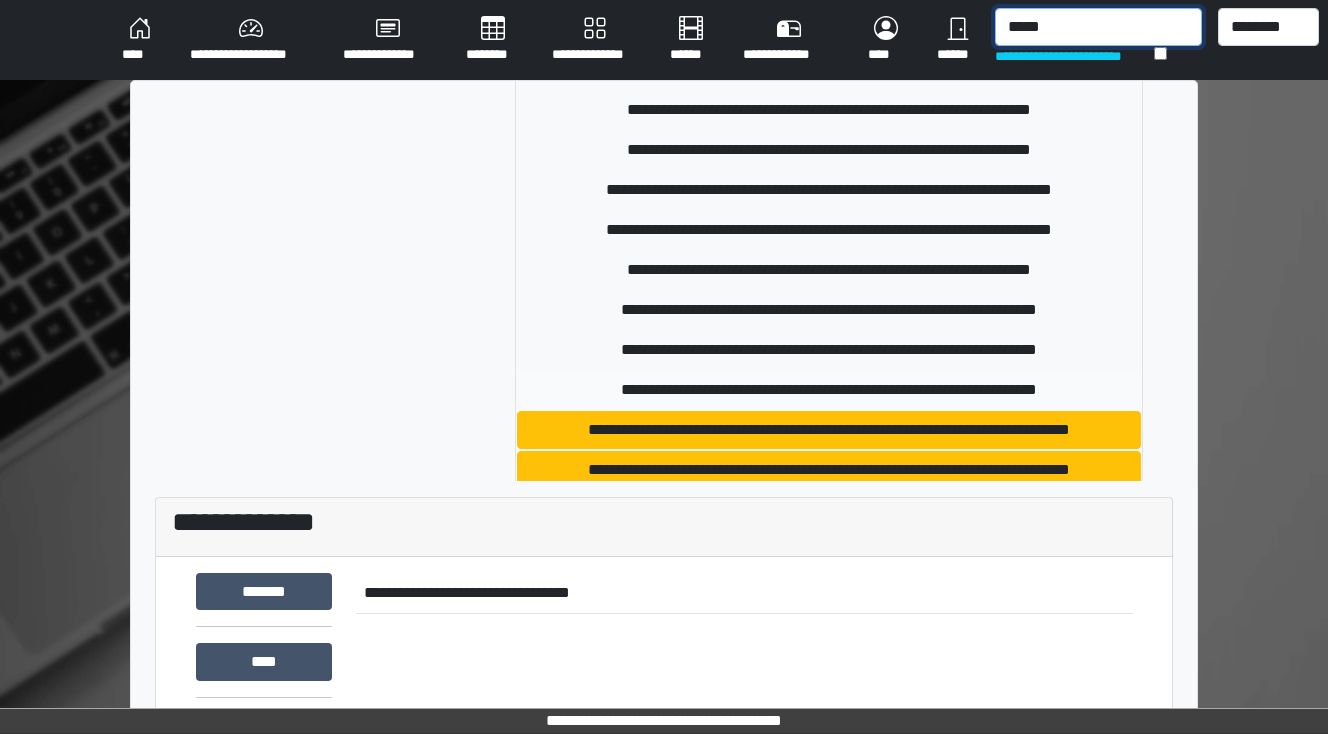 scroll, scrollTop: 160, scrollLeft: 0, axis: vertical 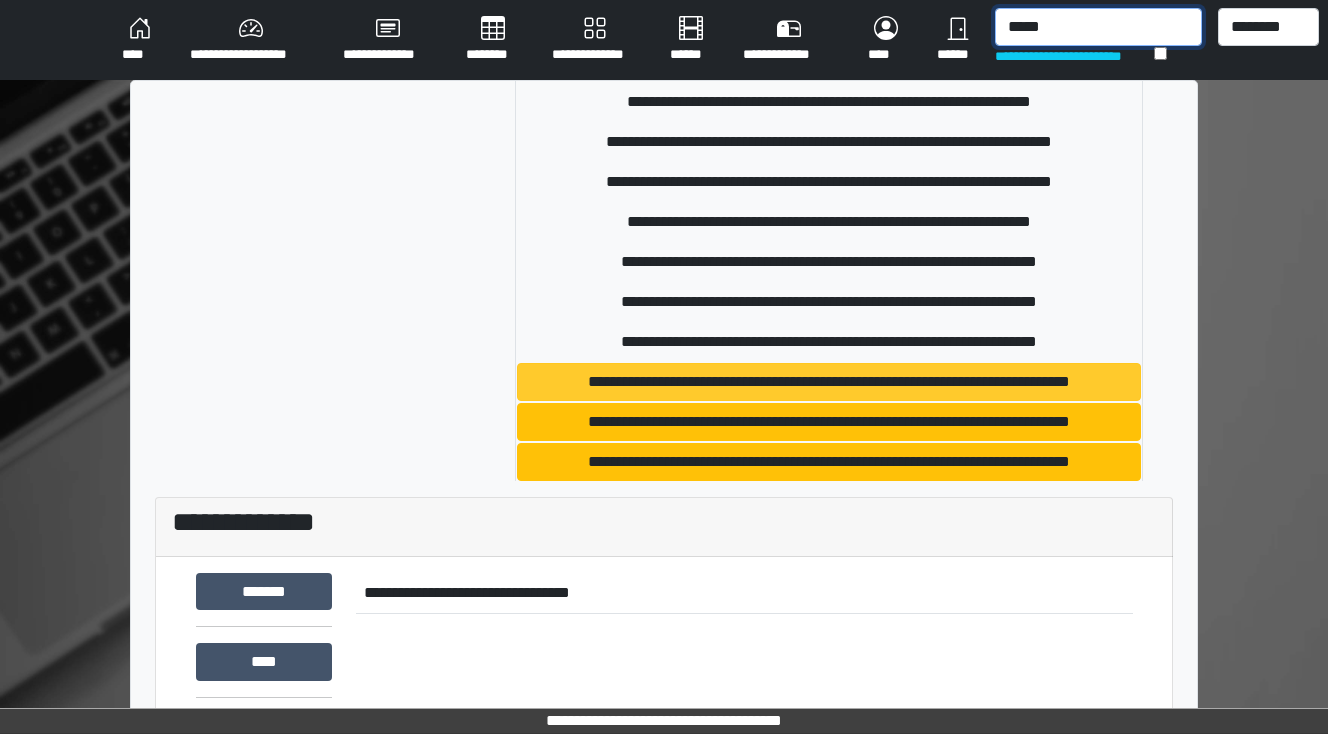 type on "*****" 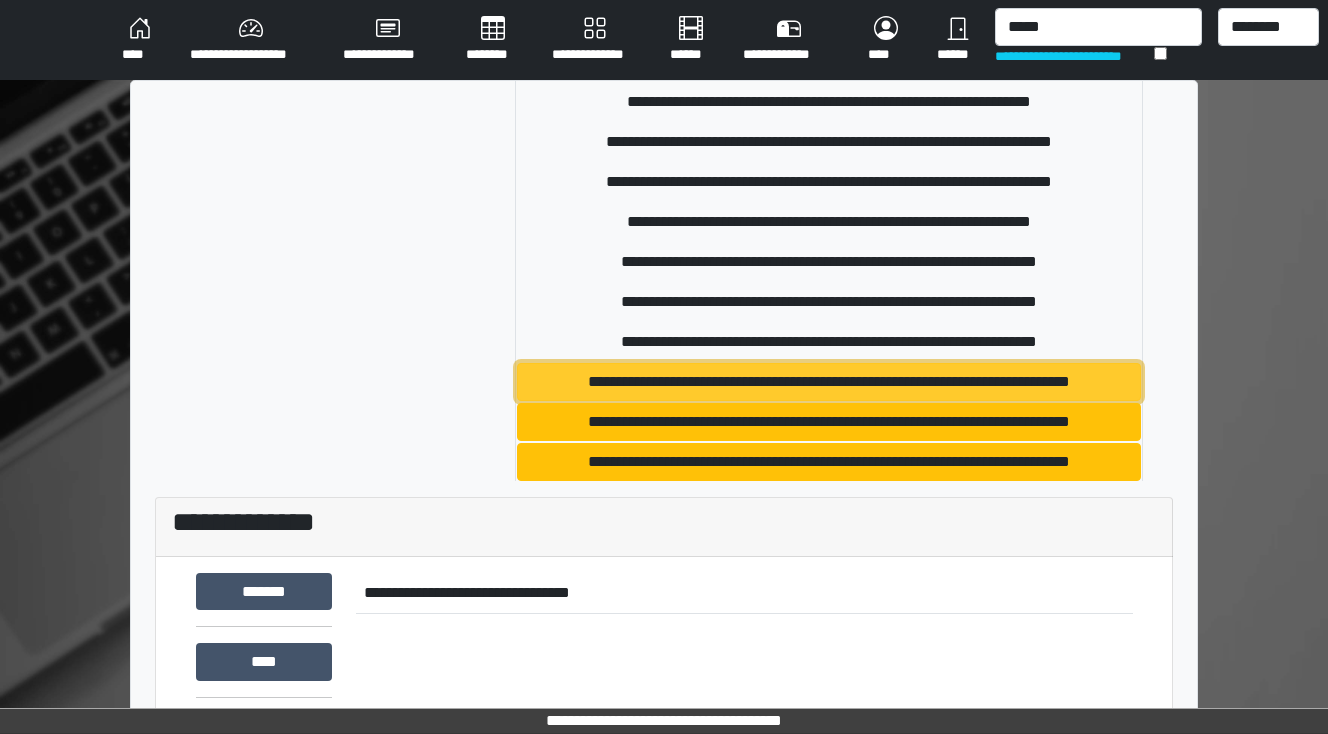 click on "**********" at bounding box center [829, 382] 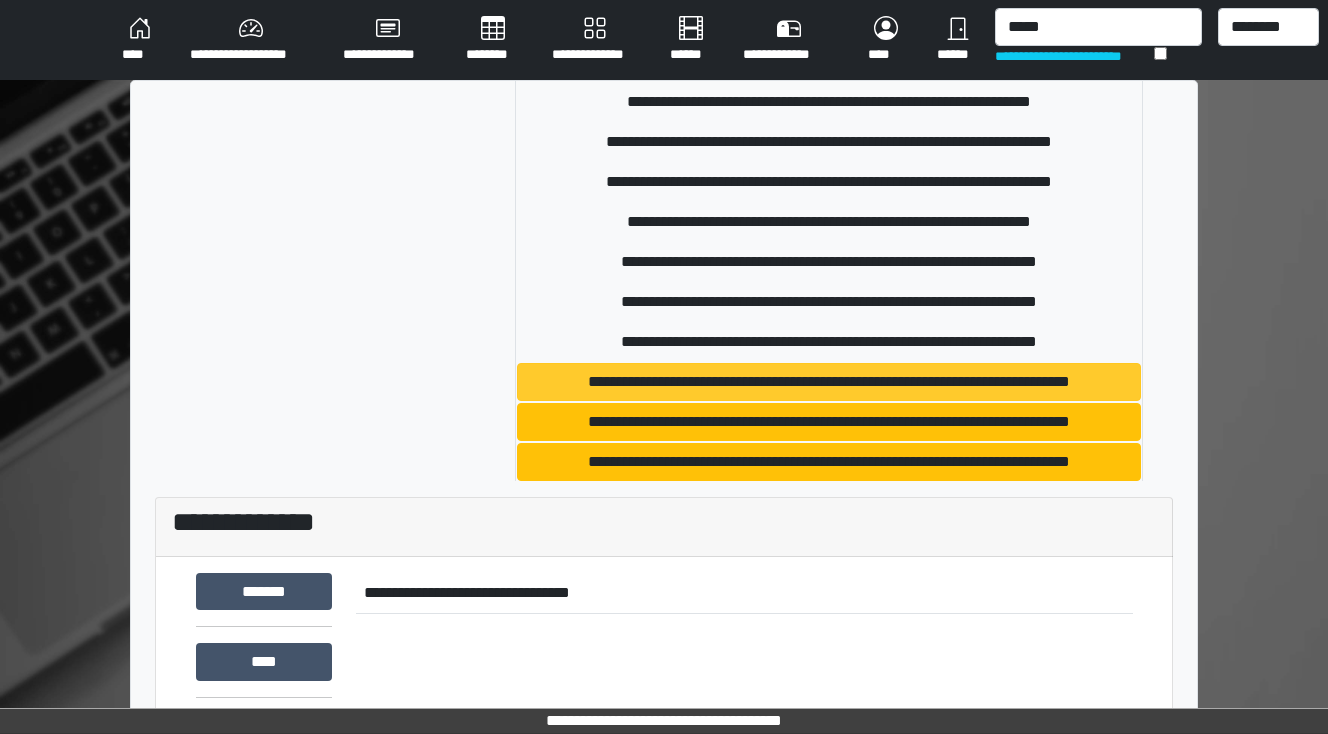 type 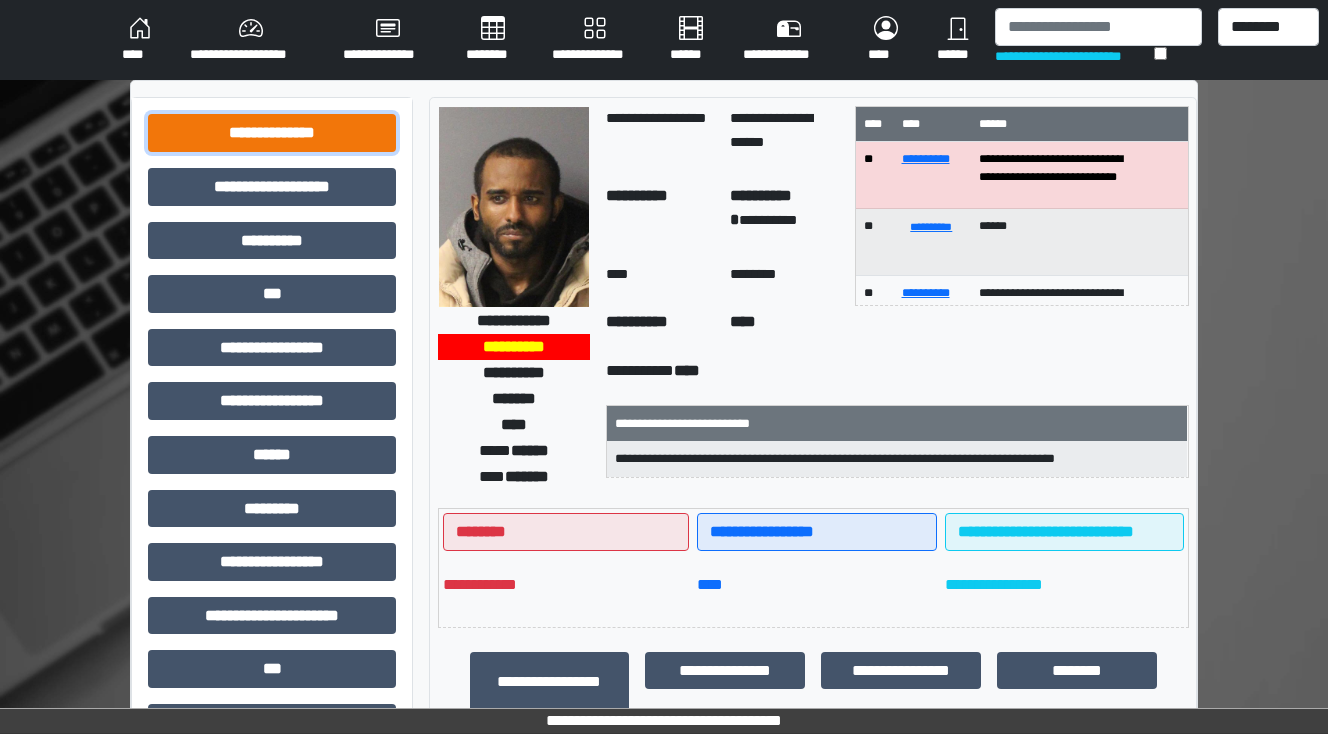 click on "**********" at bounding box center (272, 133) 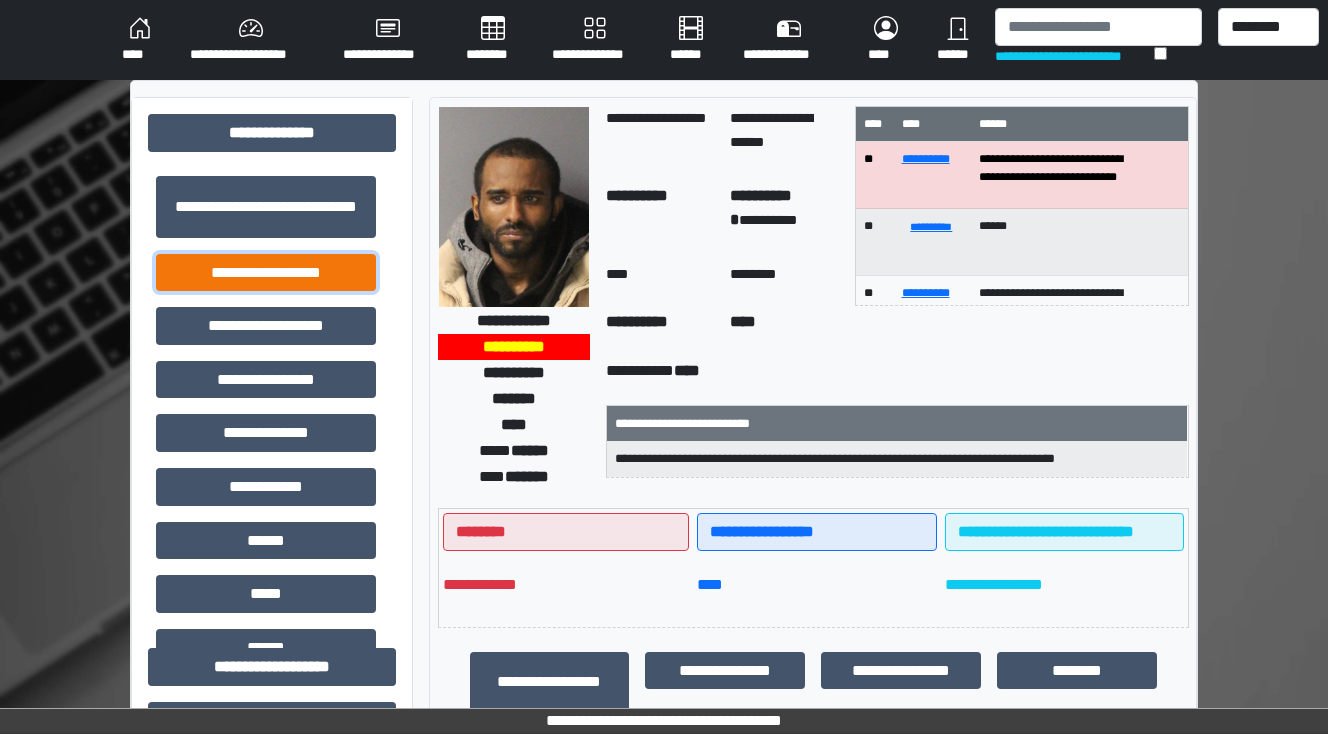 click on "**********" at bounding box center [266, 273] 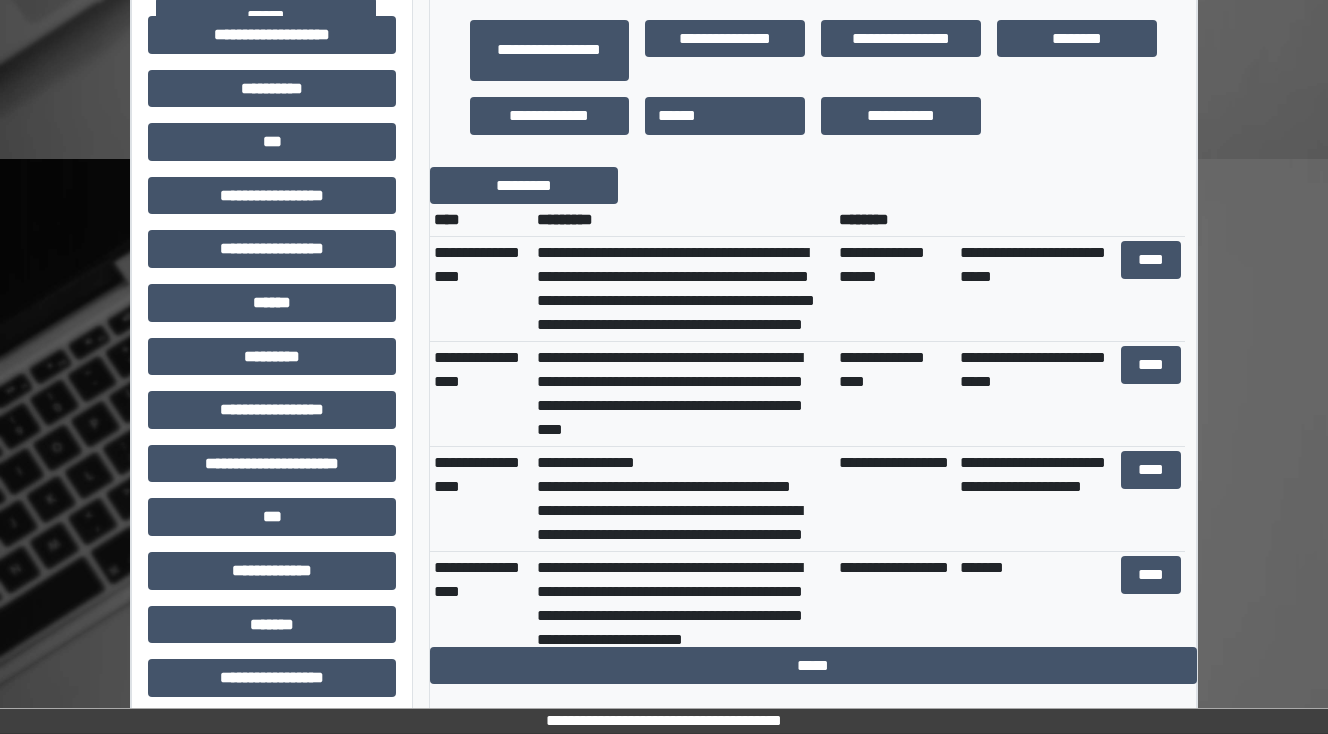 scroll, scrollTop: 640, scrollLeft: 0, axis: vertical 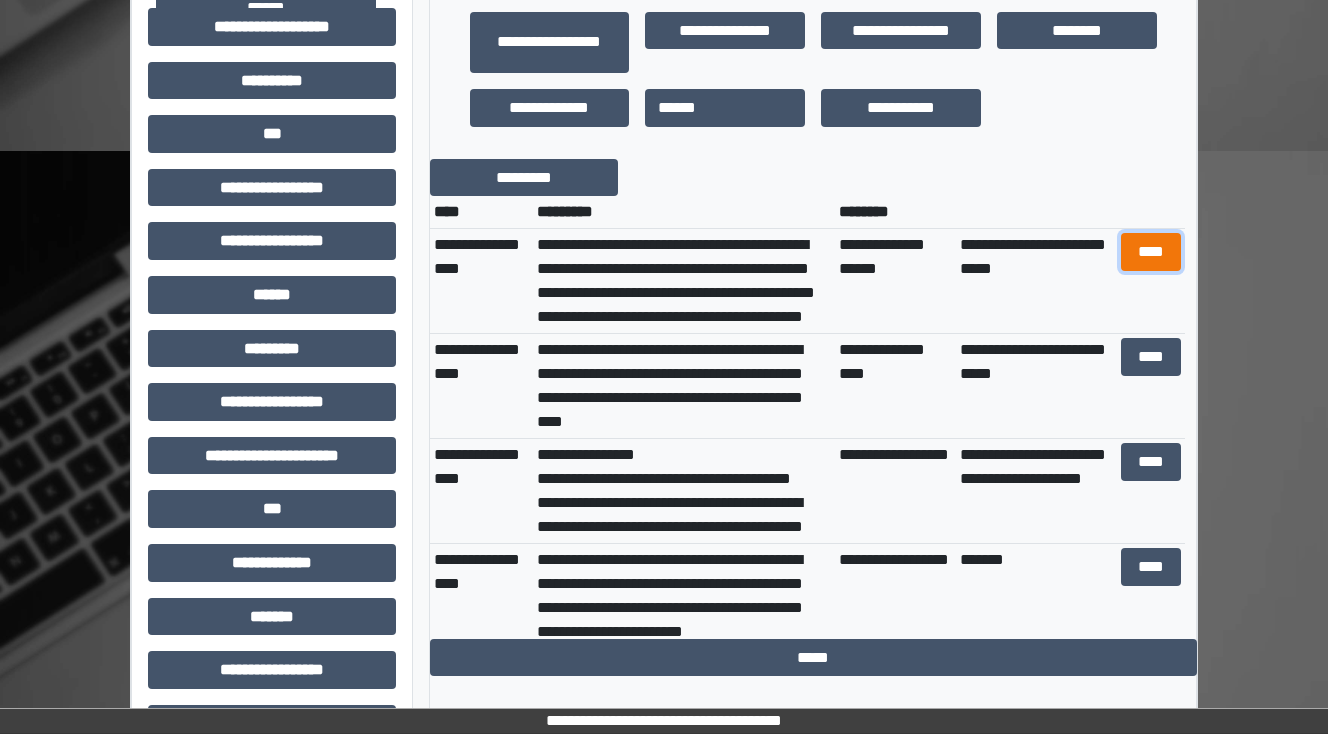 click on "****" at bounding box center (1150, 252) 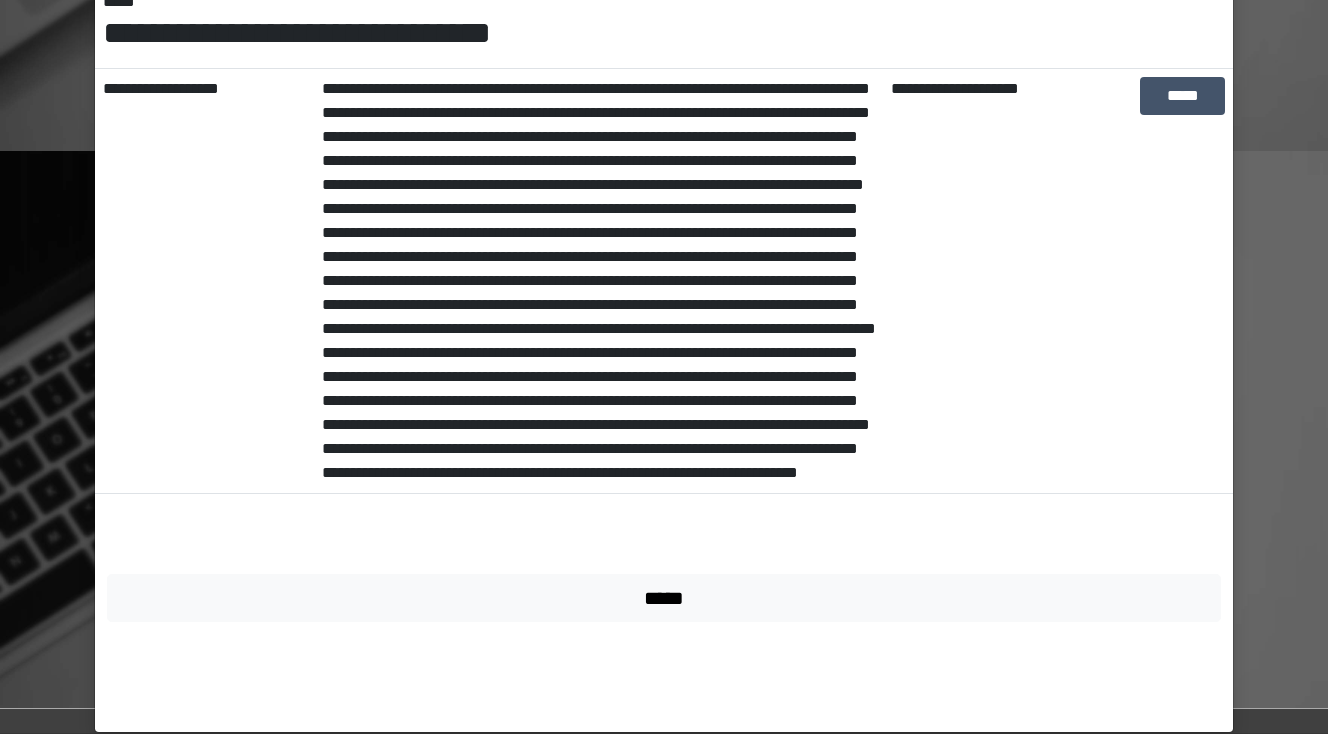 scroll, scrollTop: 339, scrollLeft: 0, axis: vertical 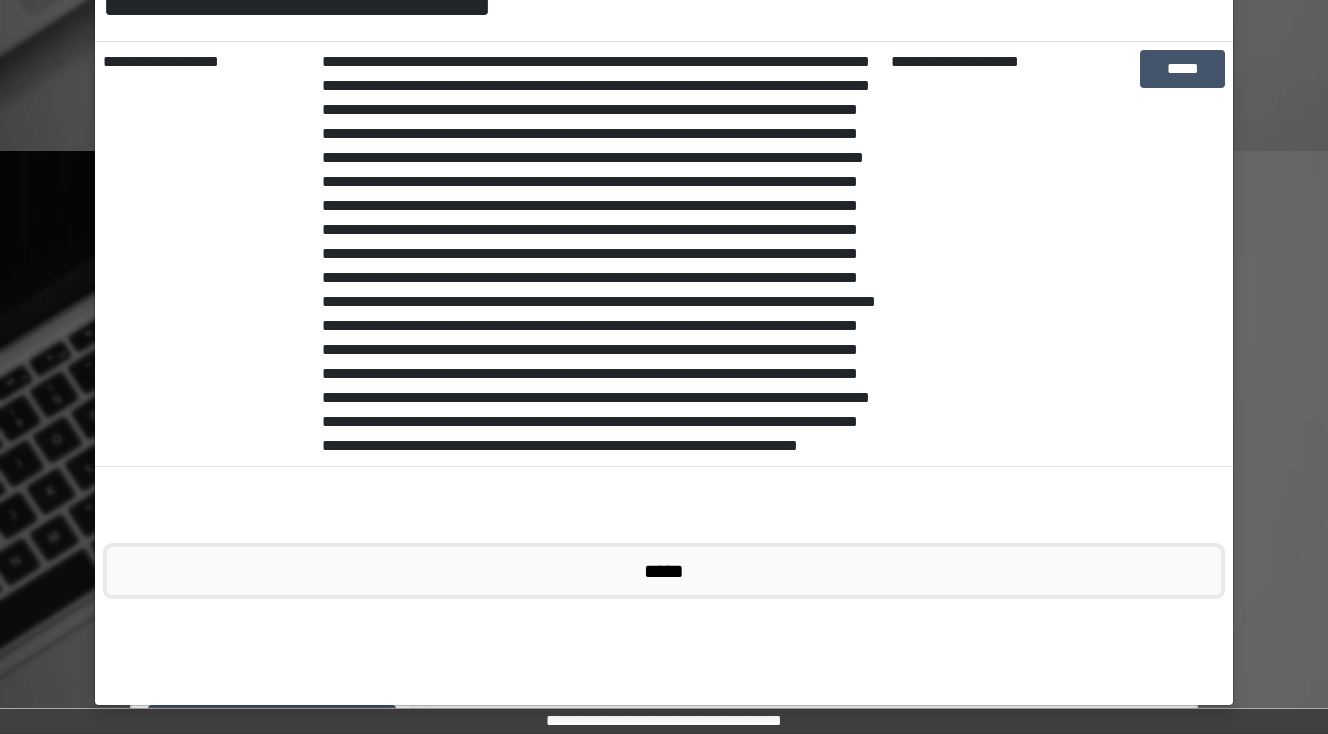 click on "*****" at bounding box center (664, 571) 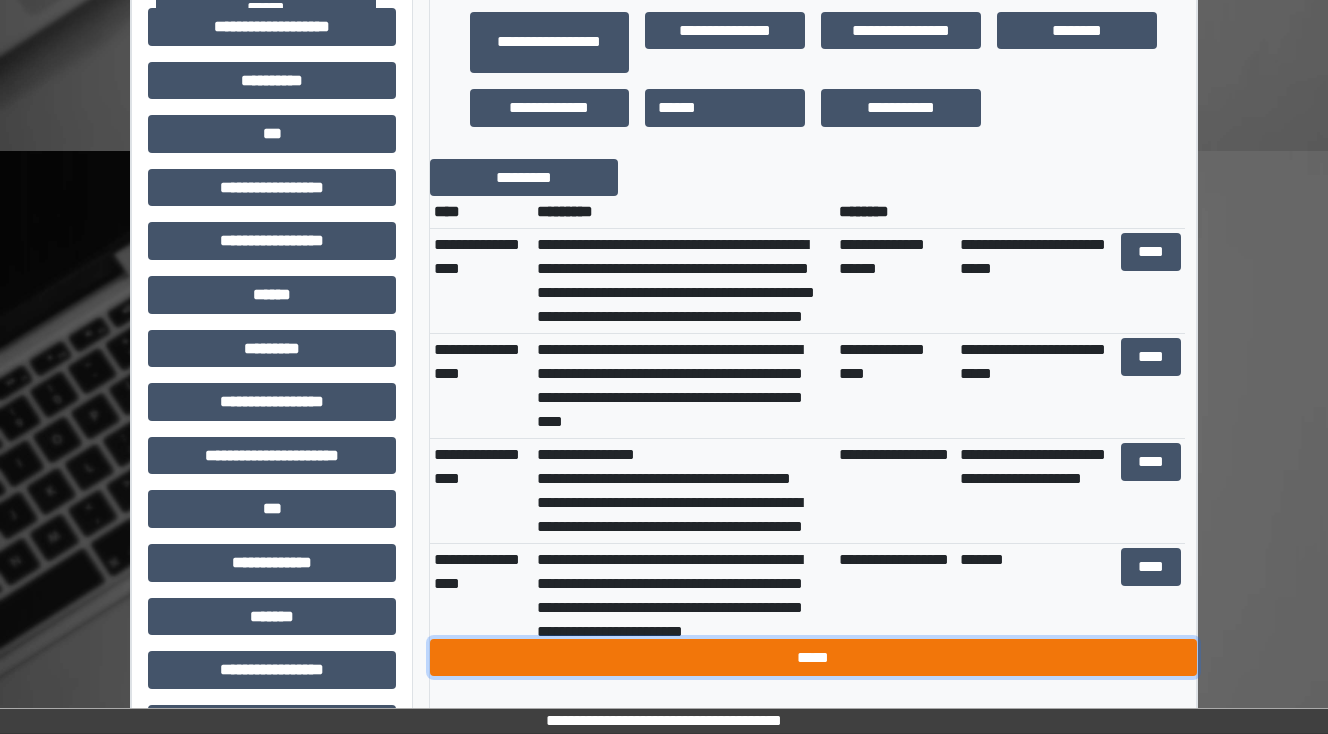 click on "*****" at bounding box center (813, 658) 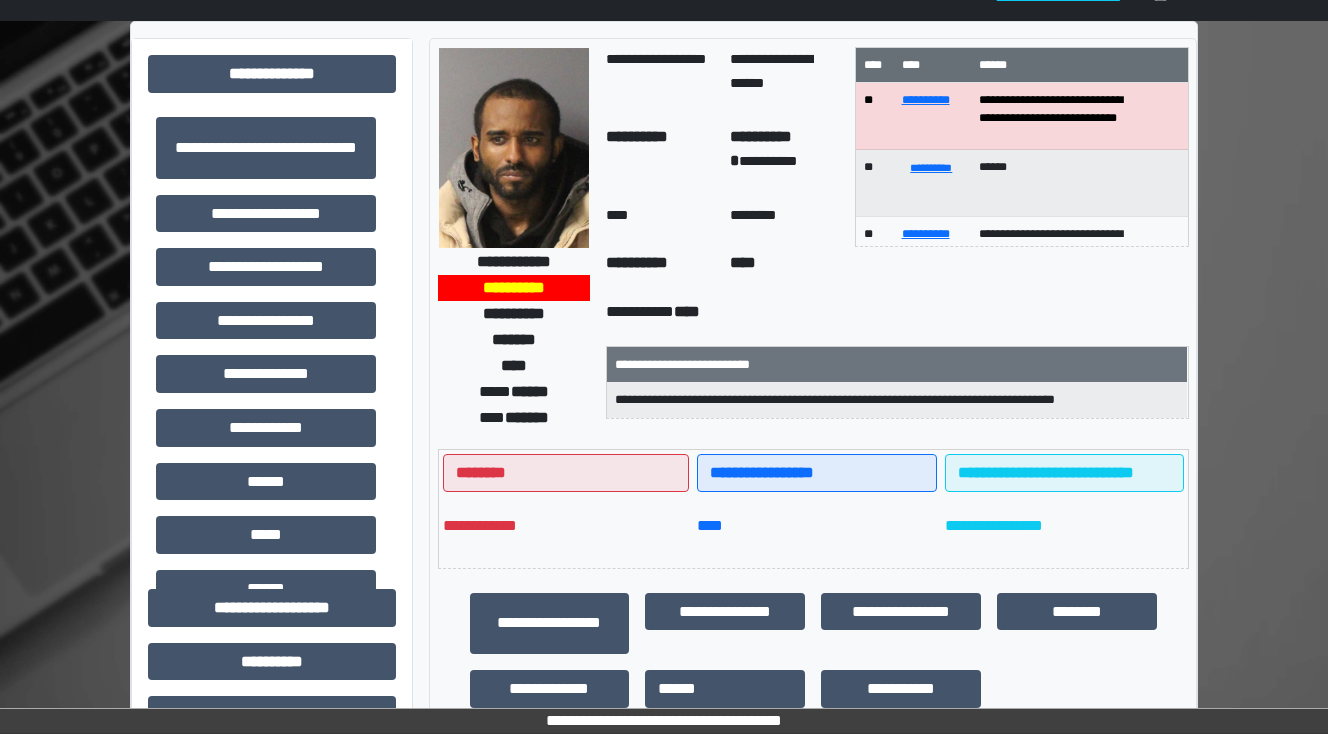 scroll, scrollTop: 0, scrollLeft: 0, axis: both 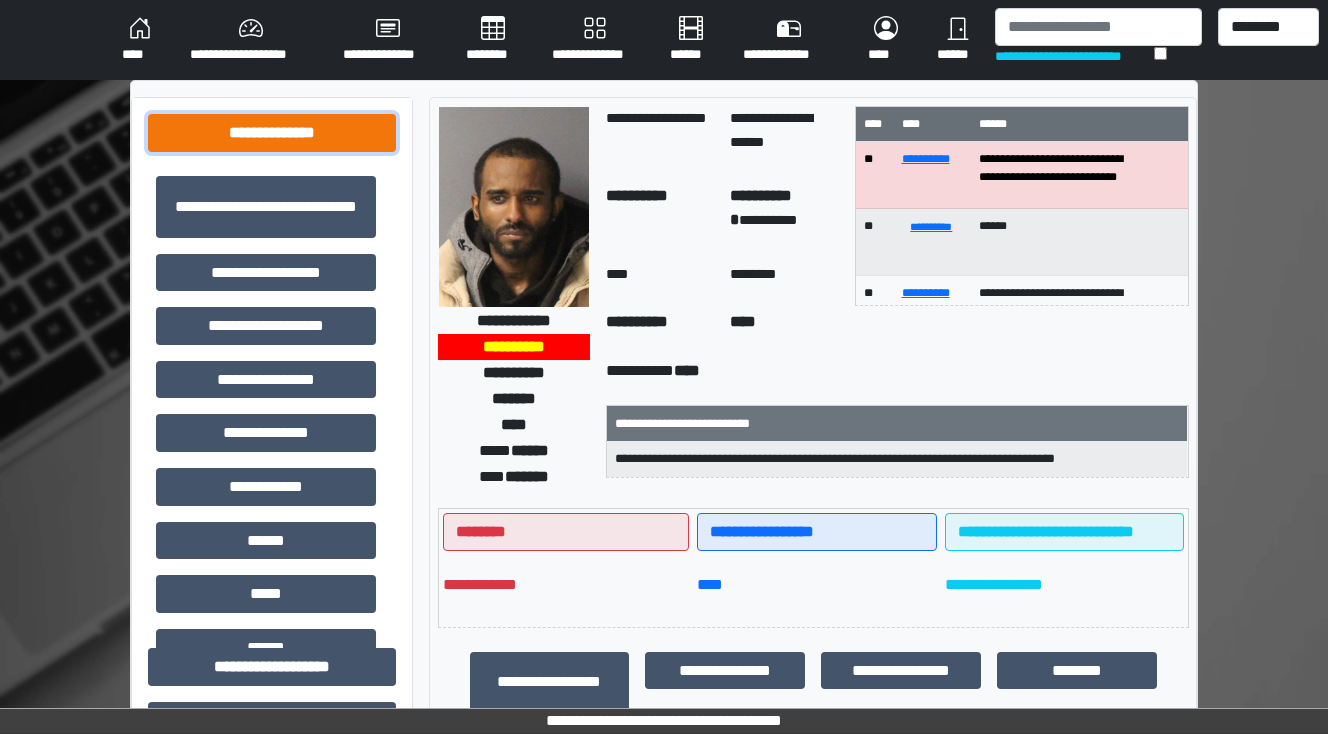 click on "**********" at bounding box center (272, 133) 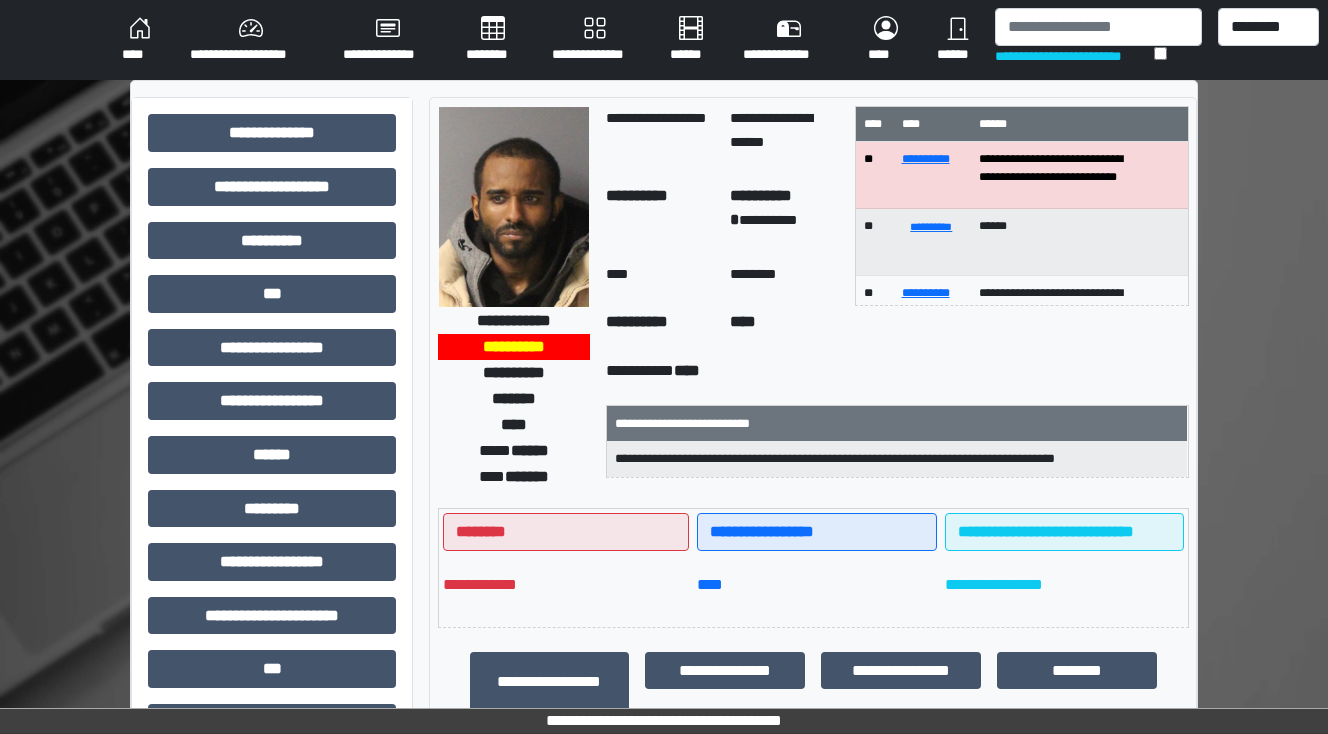 click on "**********" at bounding box center (250, 40) 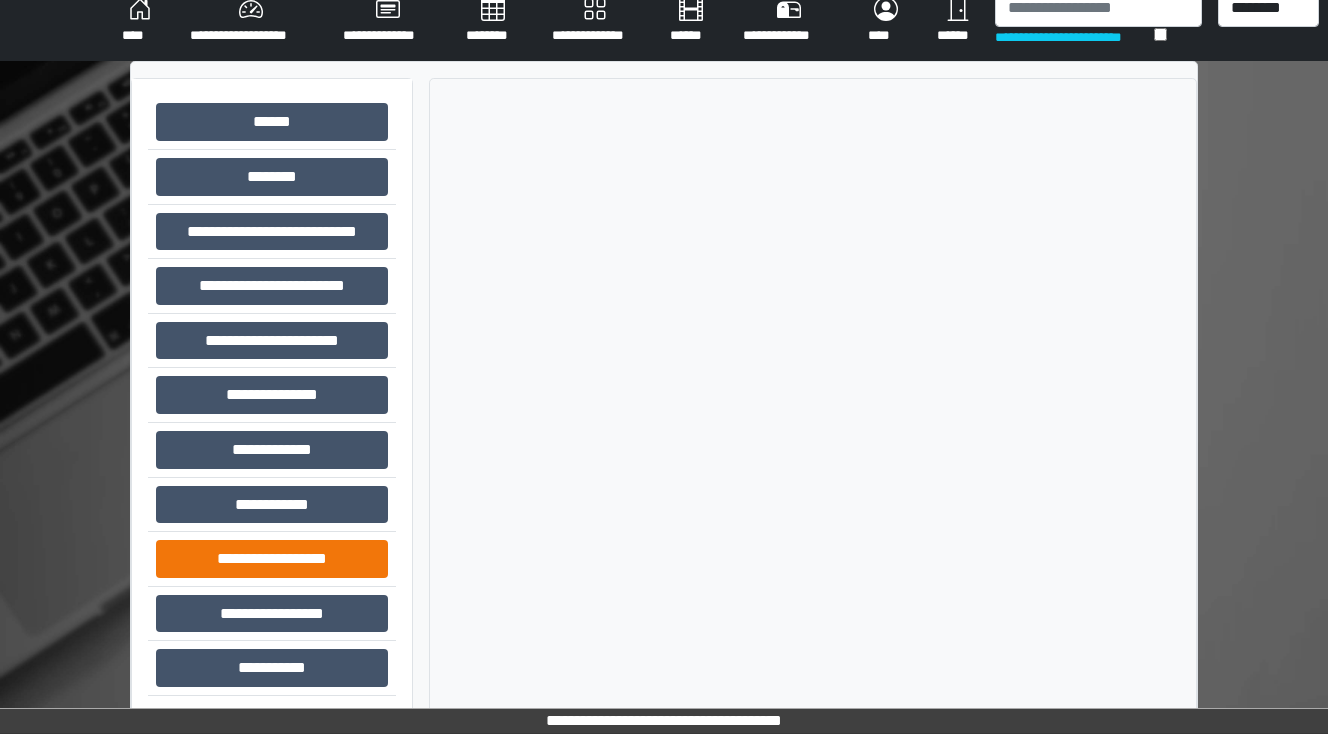 scroll, scrollTop: 28, scrollLeft: 0, axis: vertical 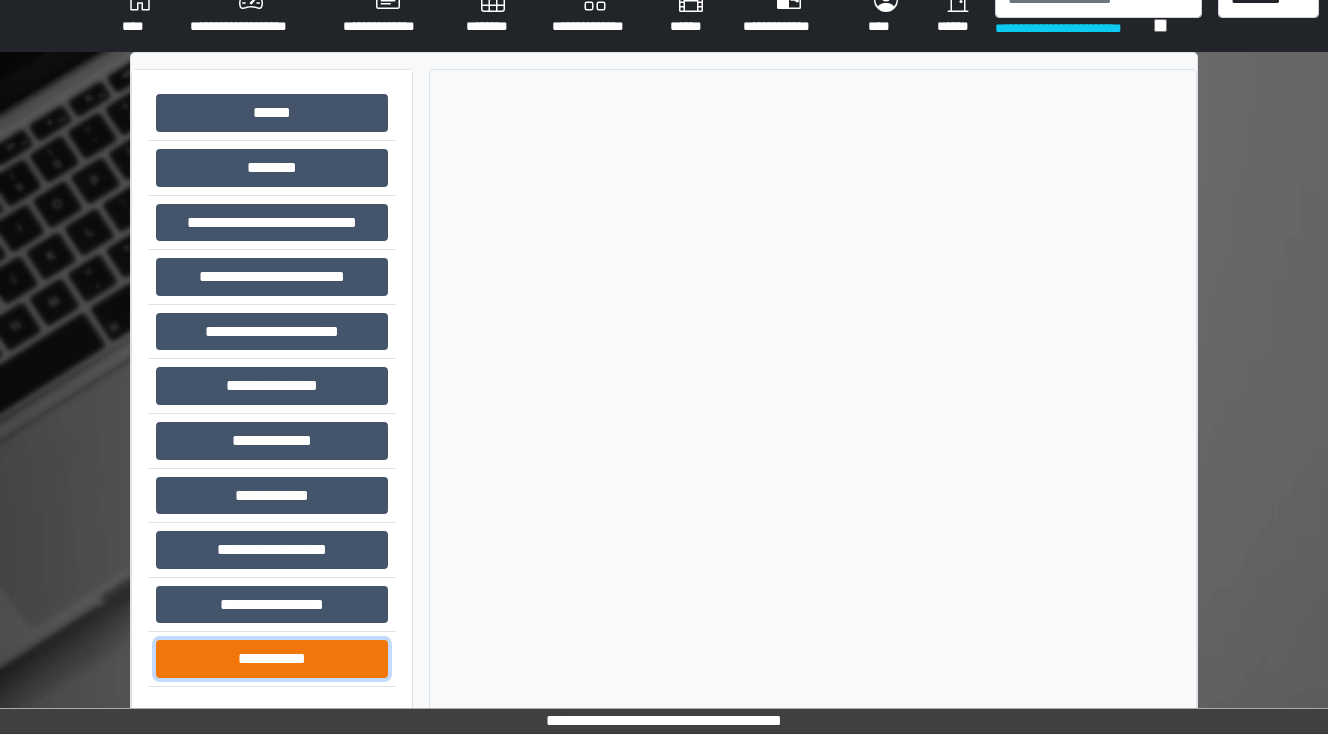 click on "**********" at bounding box center (272, 659) 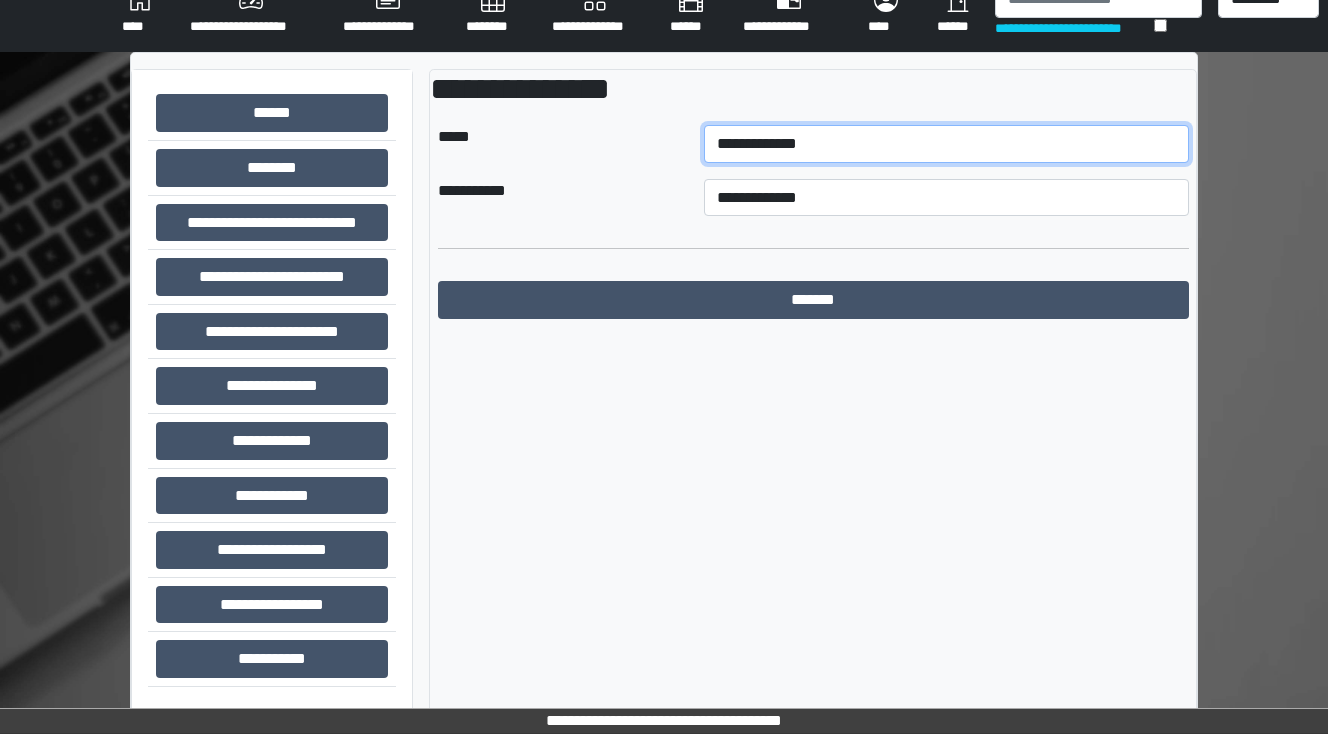 click on "**********" at bounding box center [946, 144] 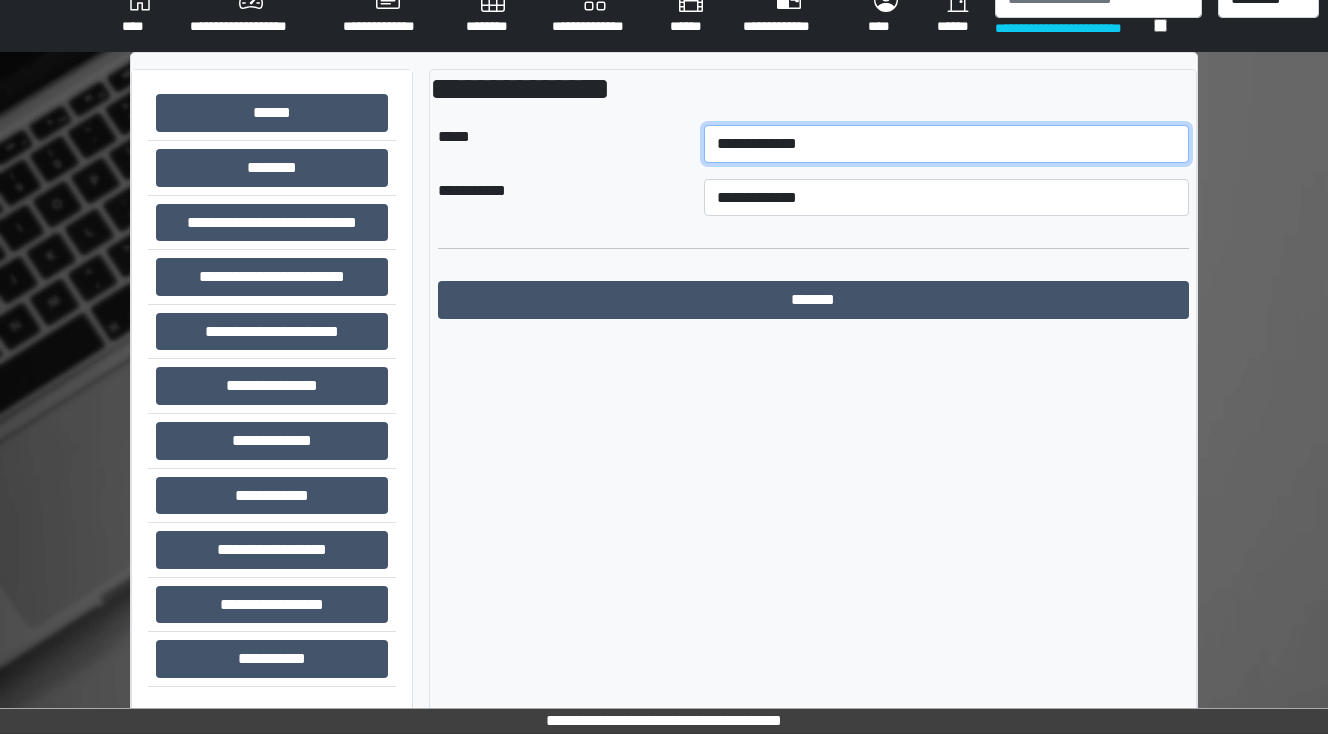 select on "**" 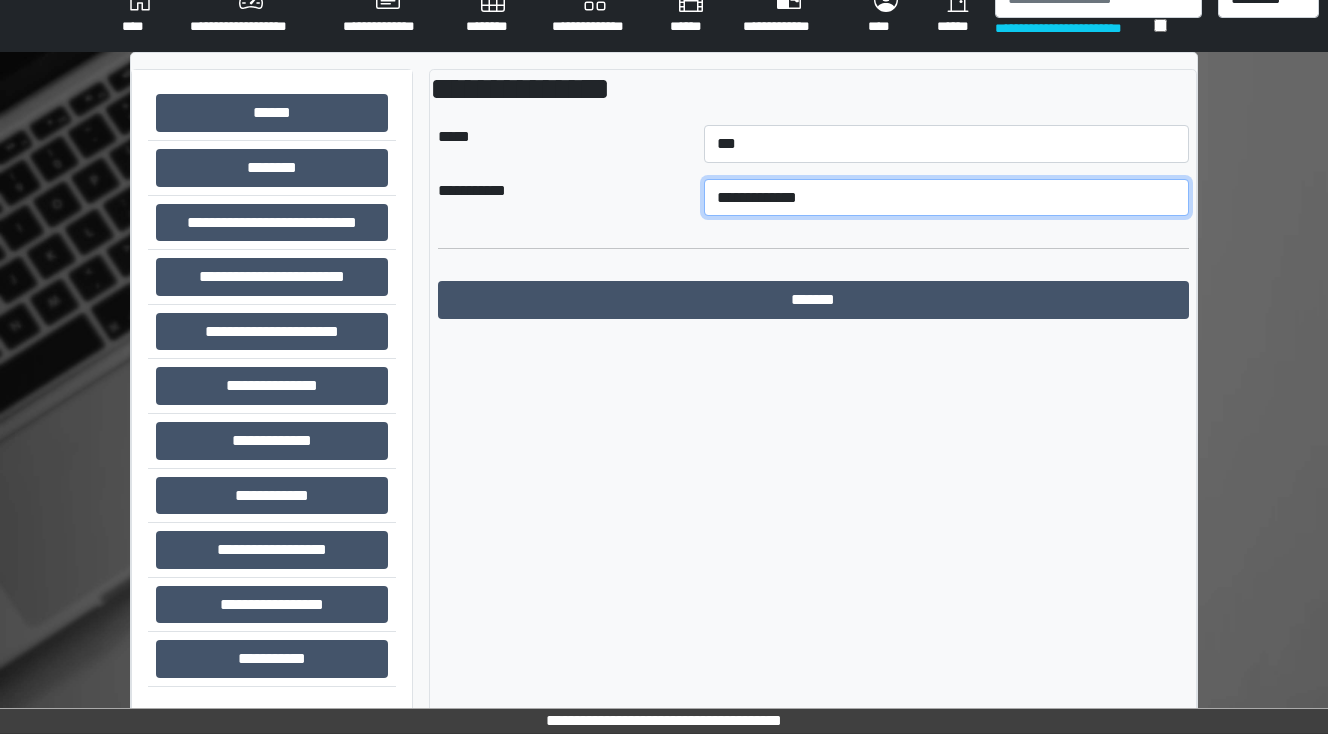 click on "**********" at bounding box center (946, 198) 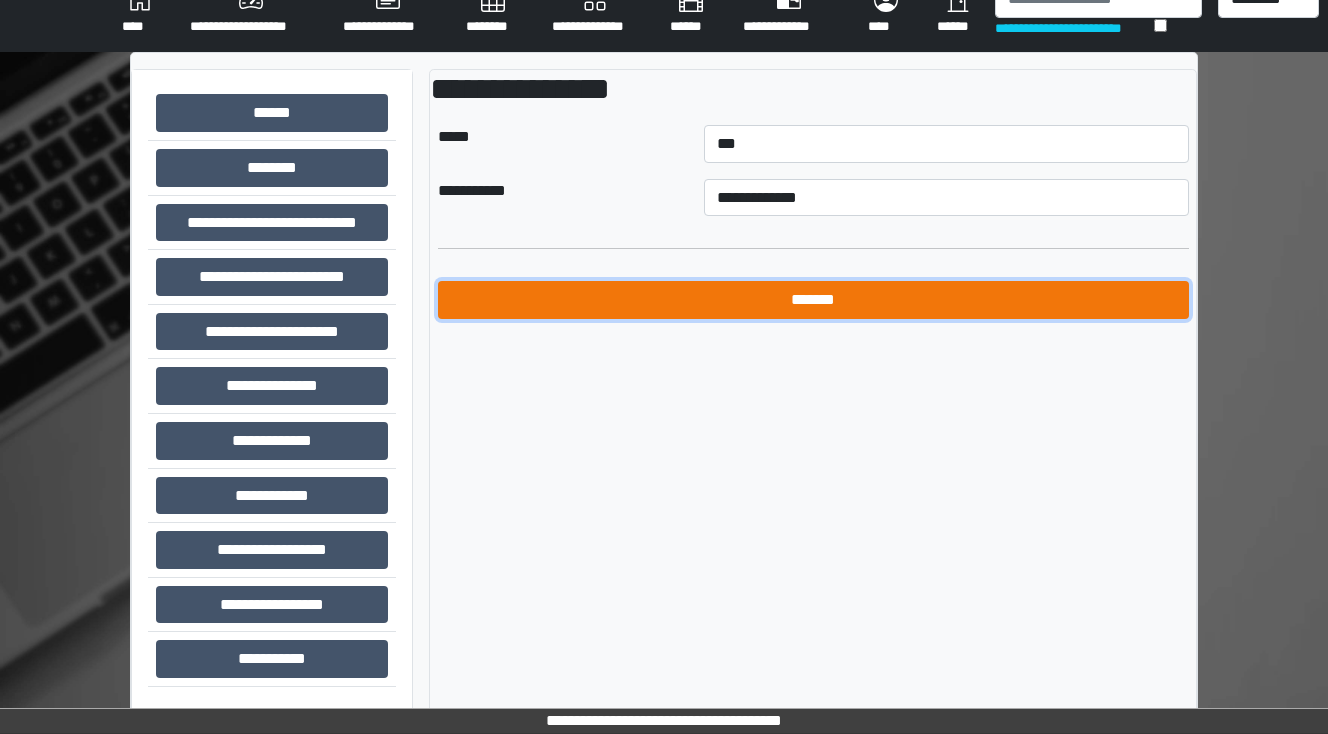click on "*******" at bounding box center (813, 300) 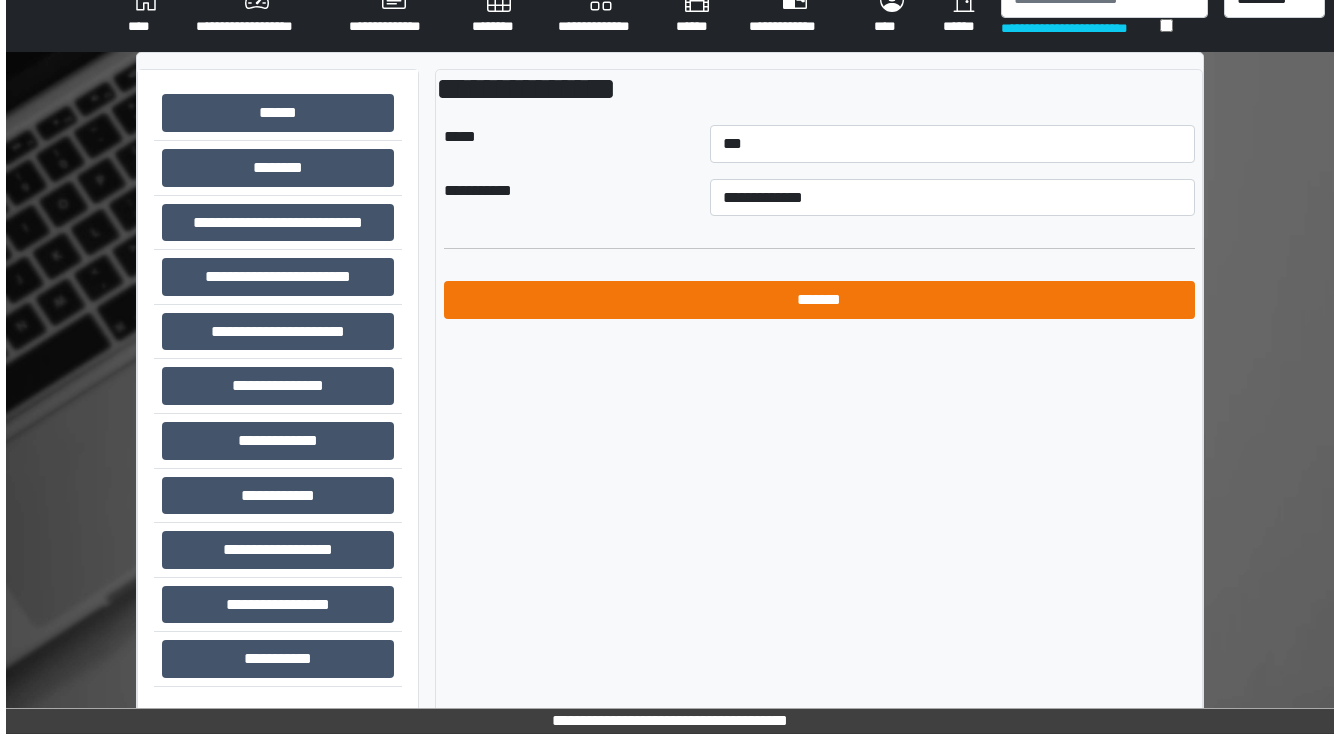 scroll, scrollTop: 0, scrollLeft: 0, axis: both 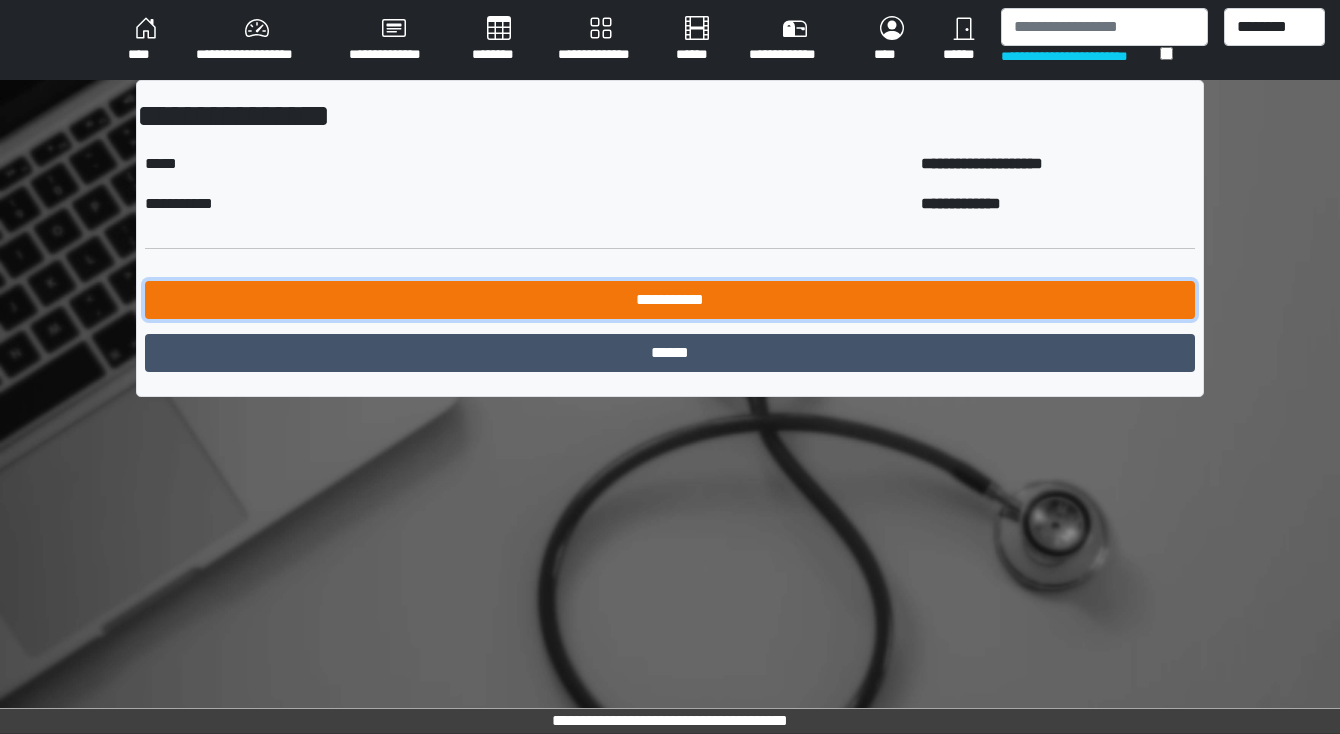 click on "**********" at bounding box center [670, 300] 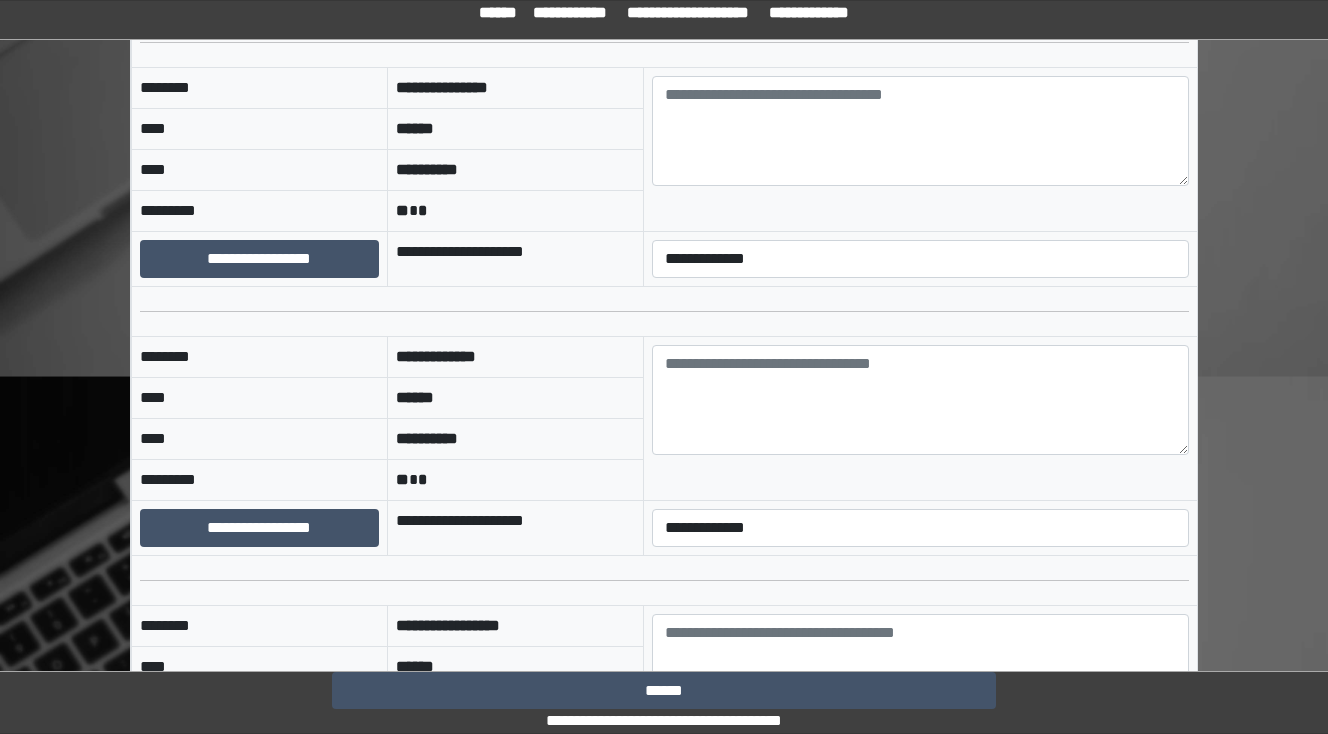 scroll, scrollTop: 4000, scrollLeft: 0, axis: vertical 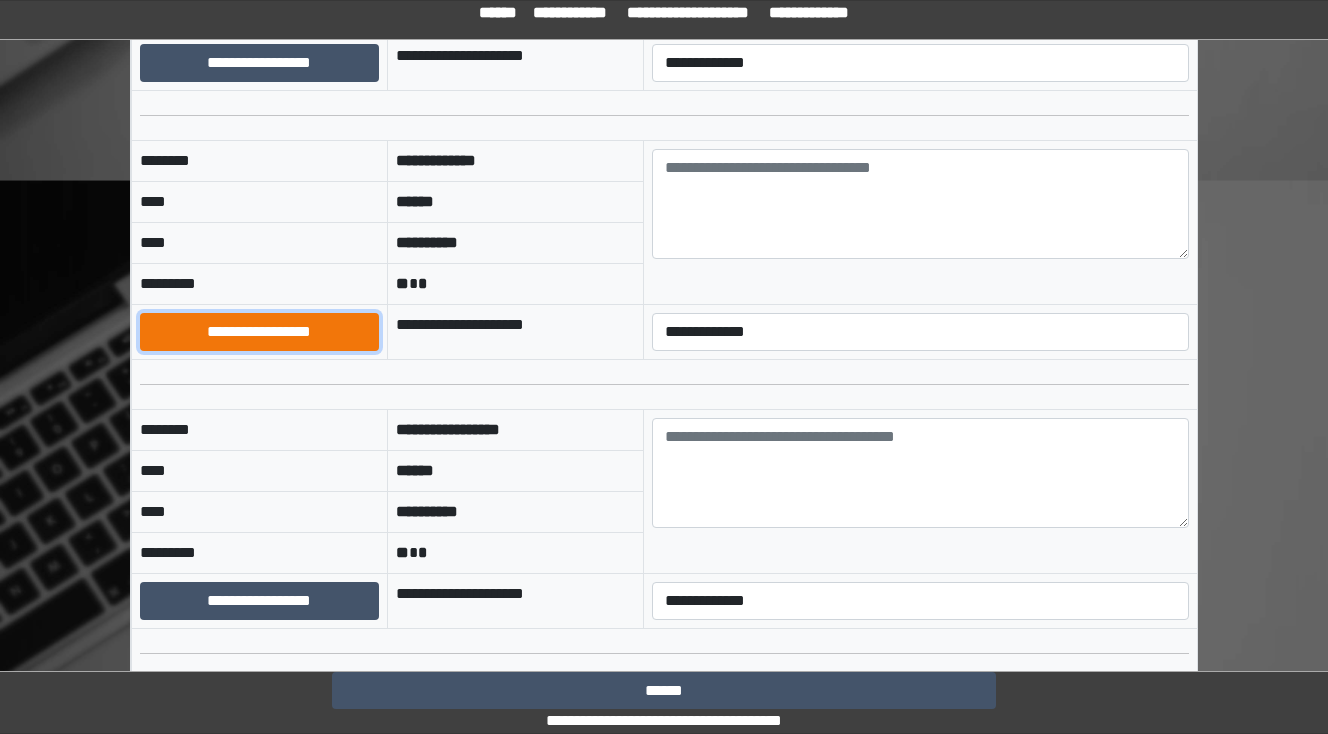 click on "**********" at bounding box center (259, 332) 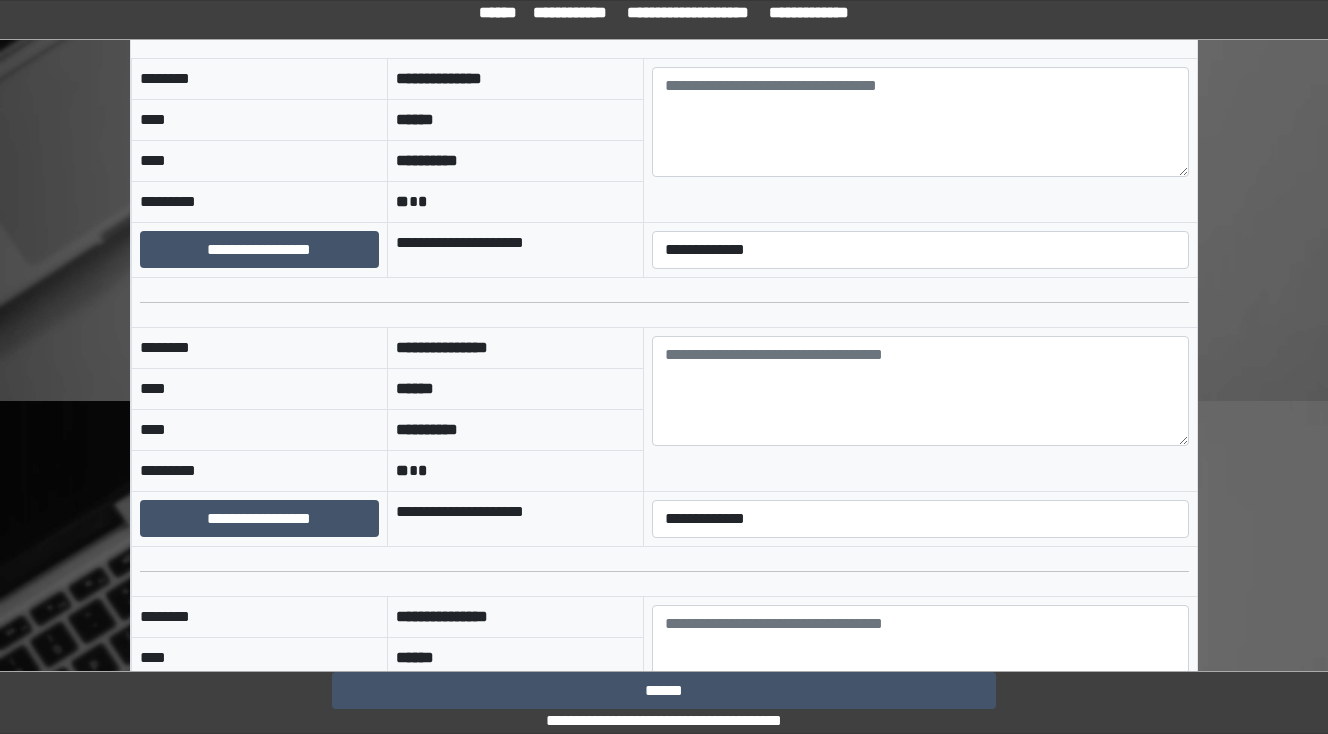 scroll, scrollTop: 400, scrollLeft: 0, axis: vertical 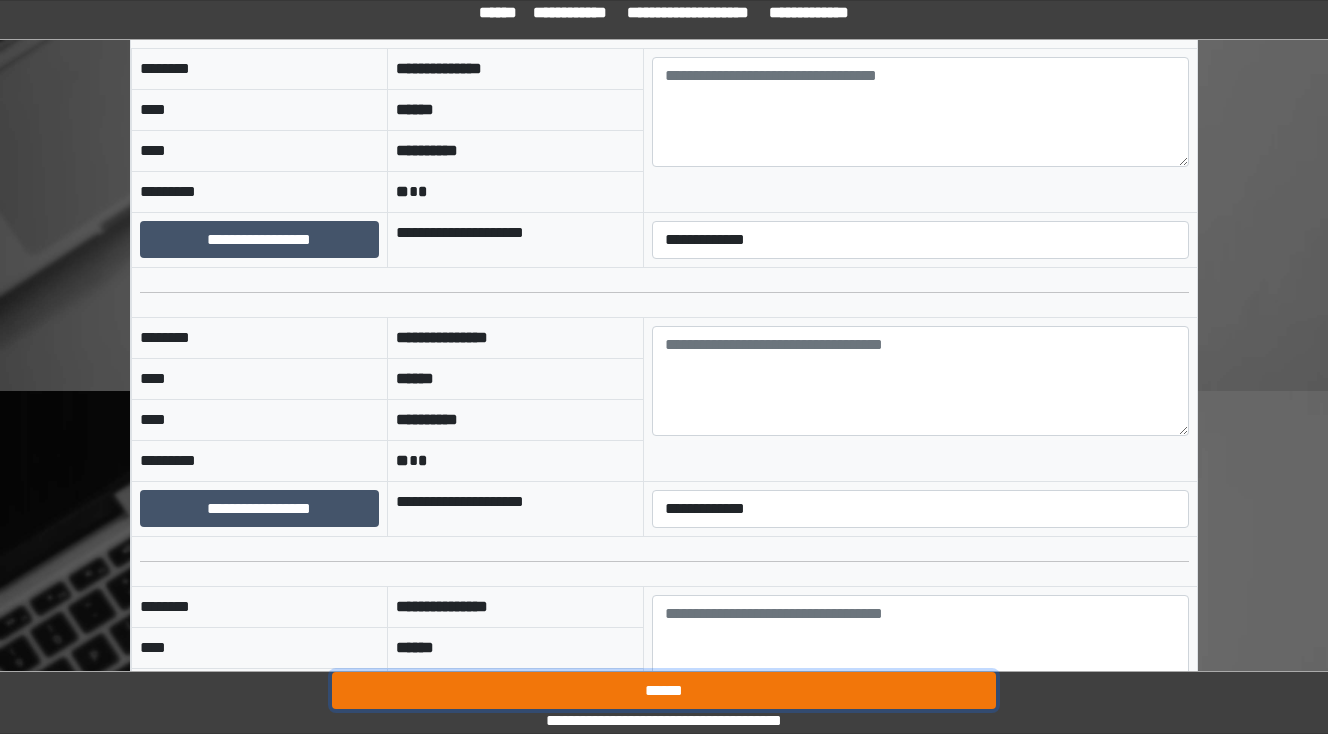 click on "******" at bounding box center (664, 691) 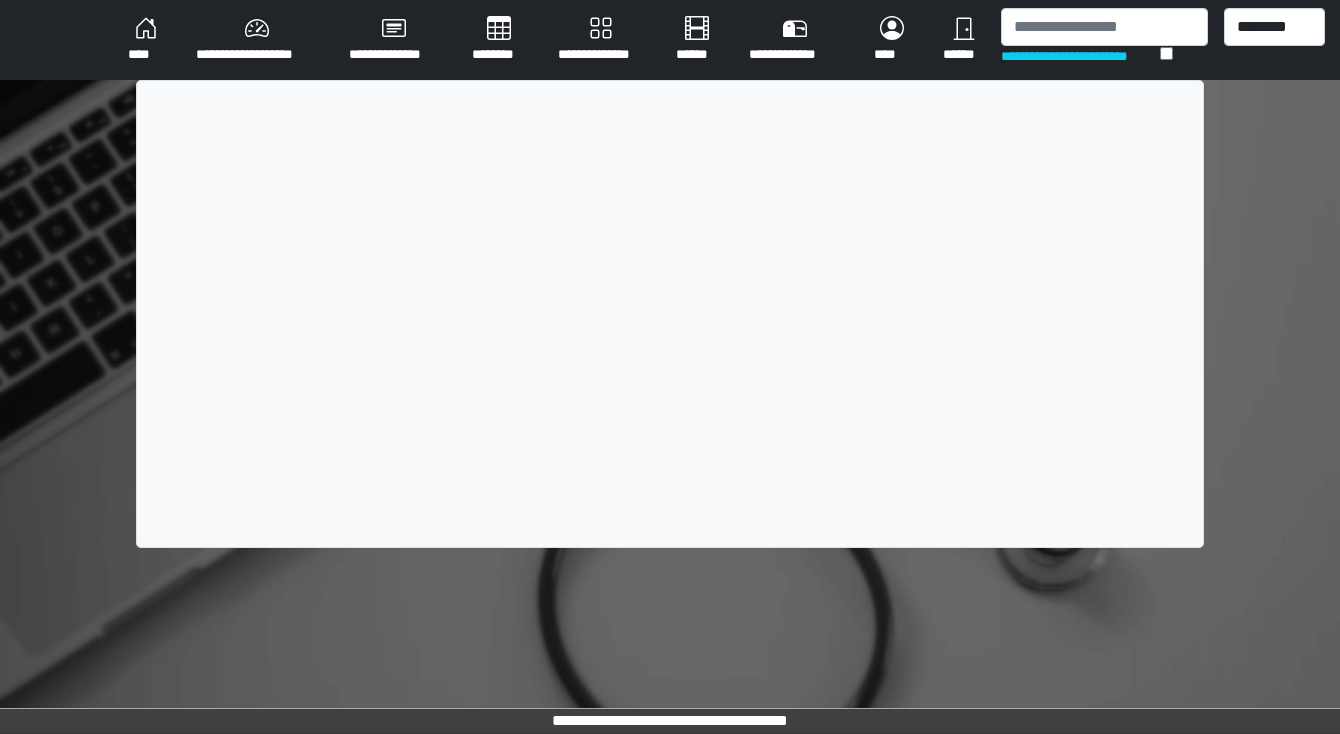 scroll, scrollTop: 0, scrollLeft: 0, axis: both 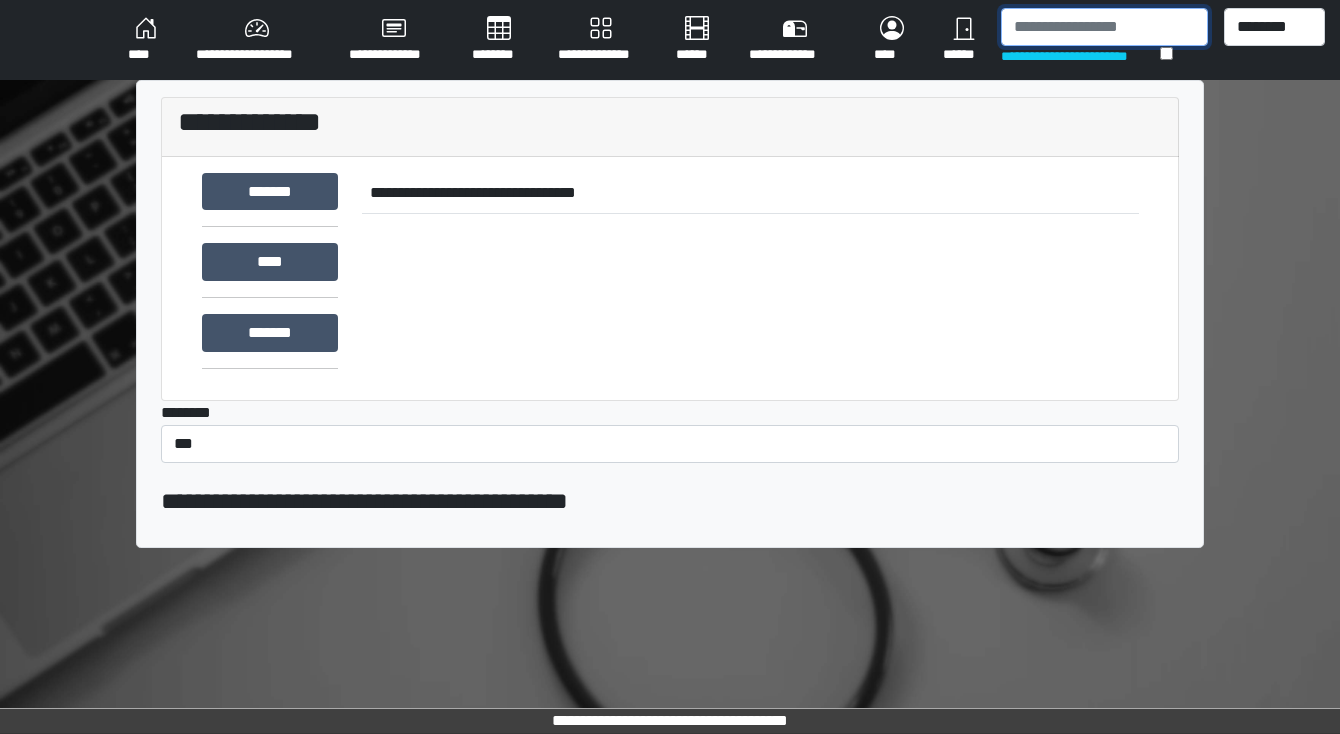 click at bounding box center (1104, 27) 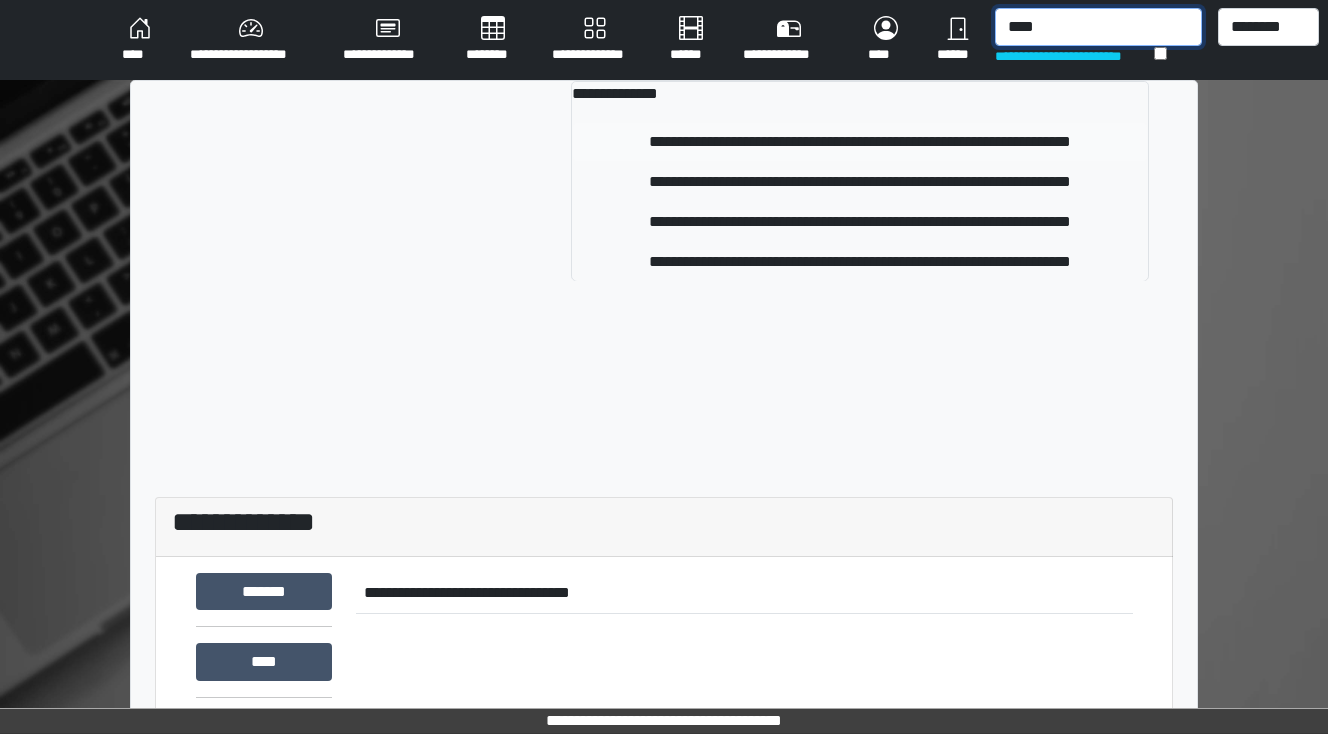 type on "****" 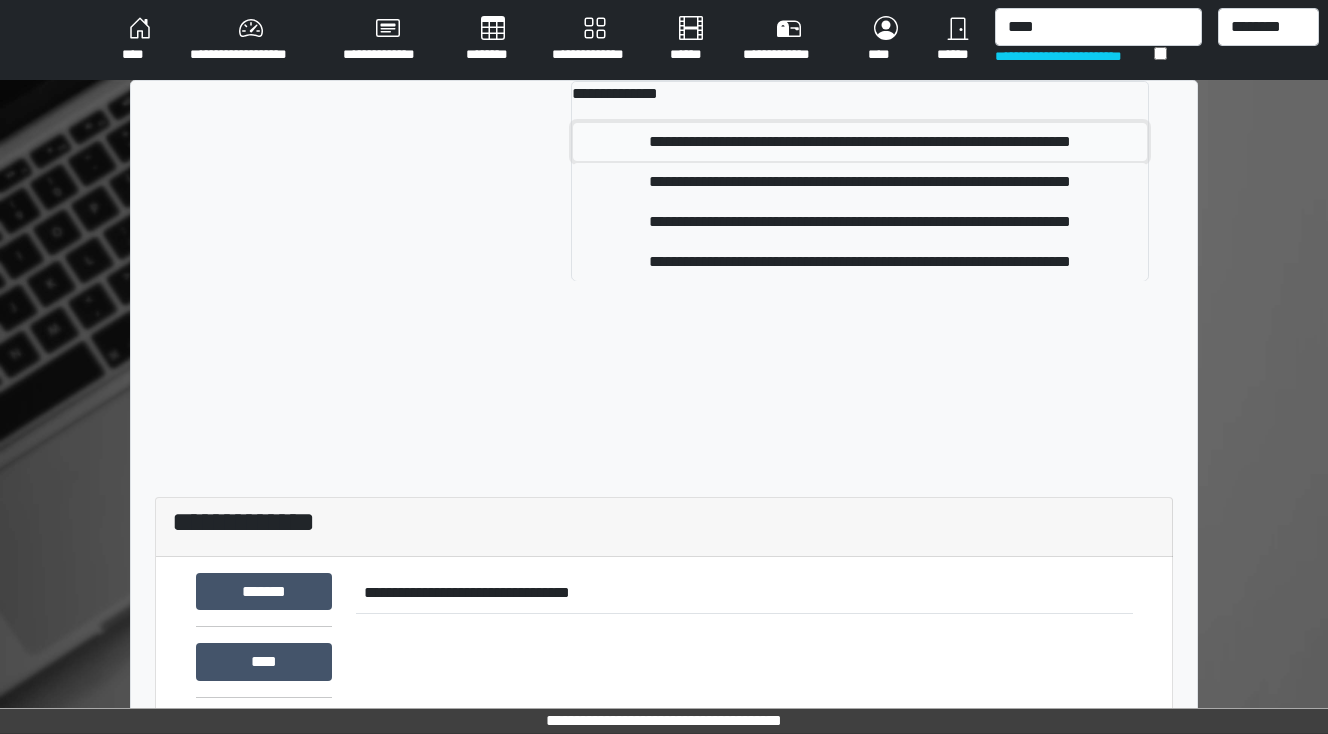 click on "**********" at bounding box center (860, 142) 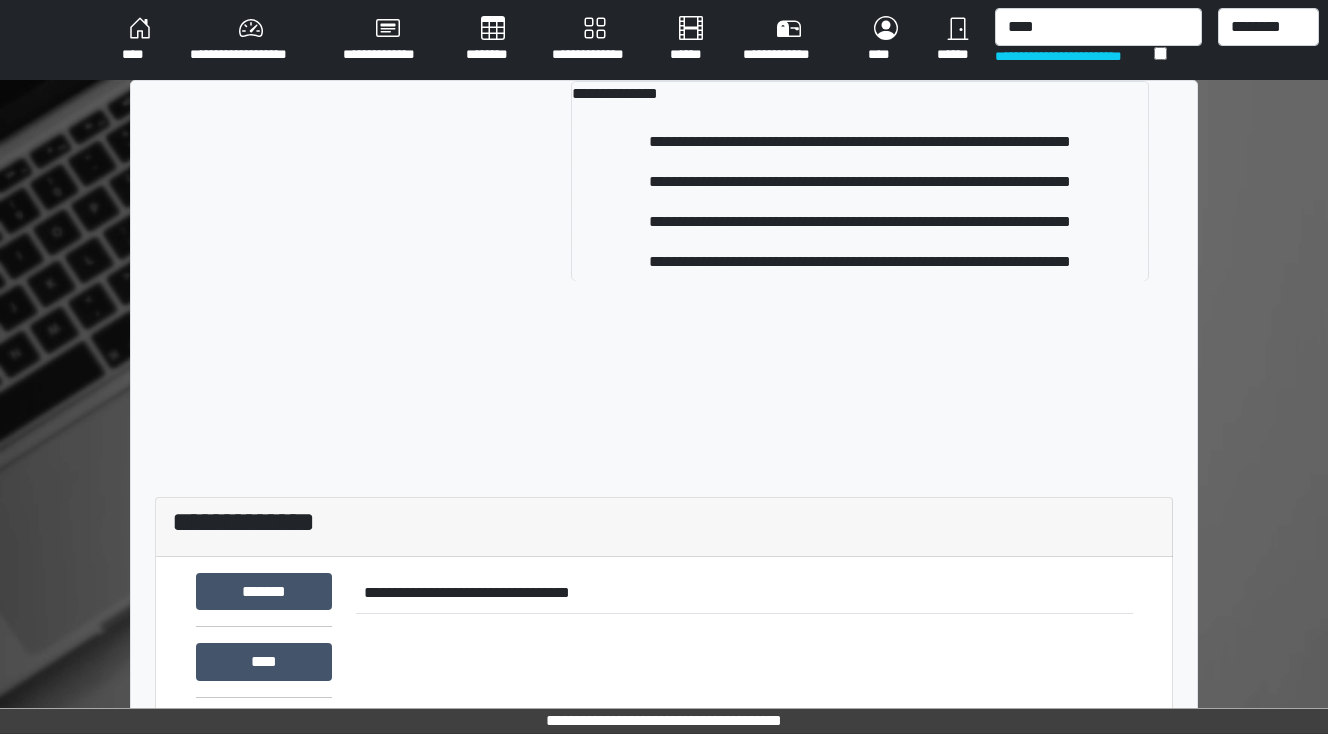 type 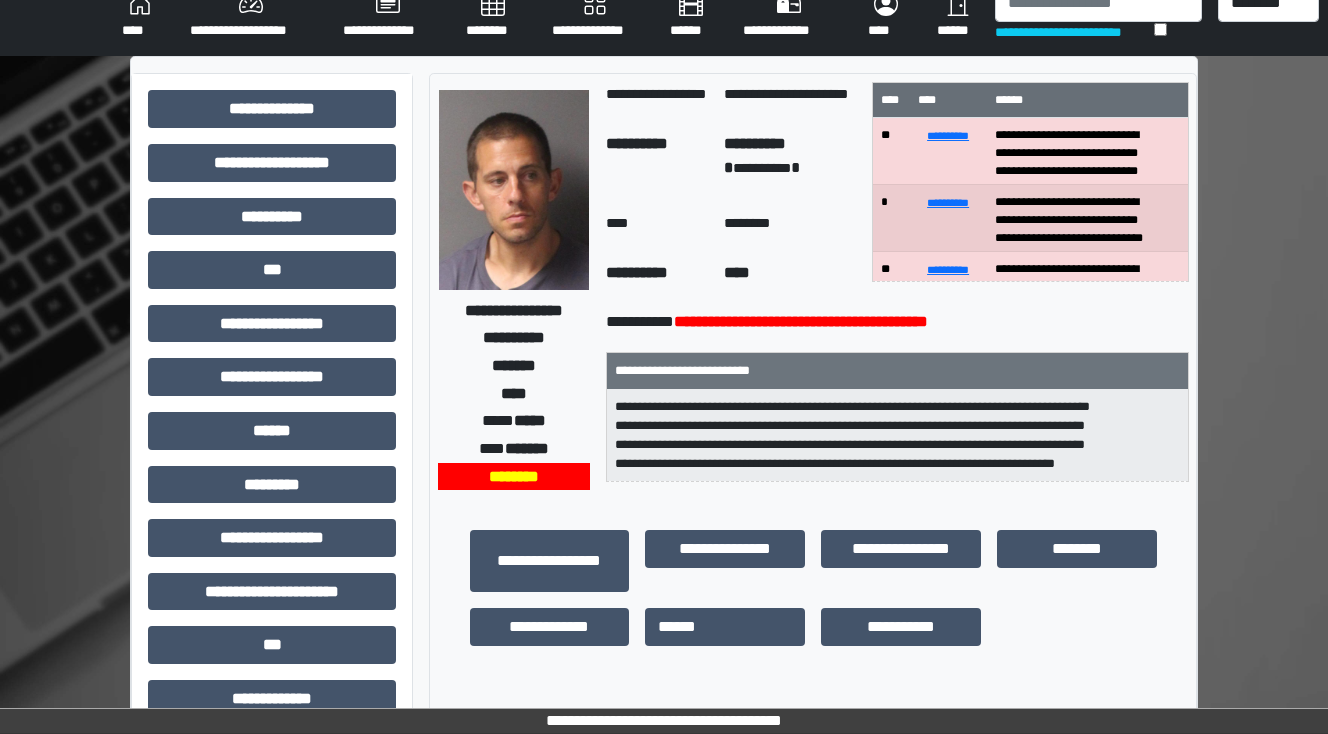 scroll, scrollTop: 0, scrollLeft: 0, axis: both 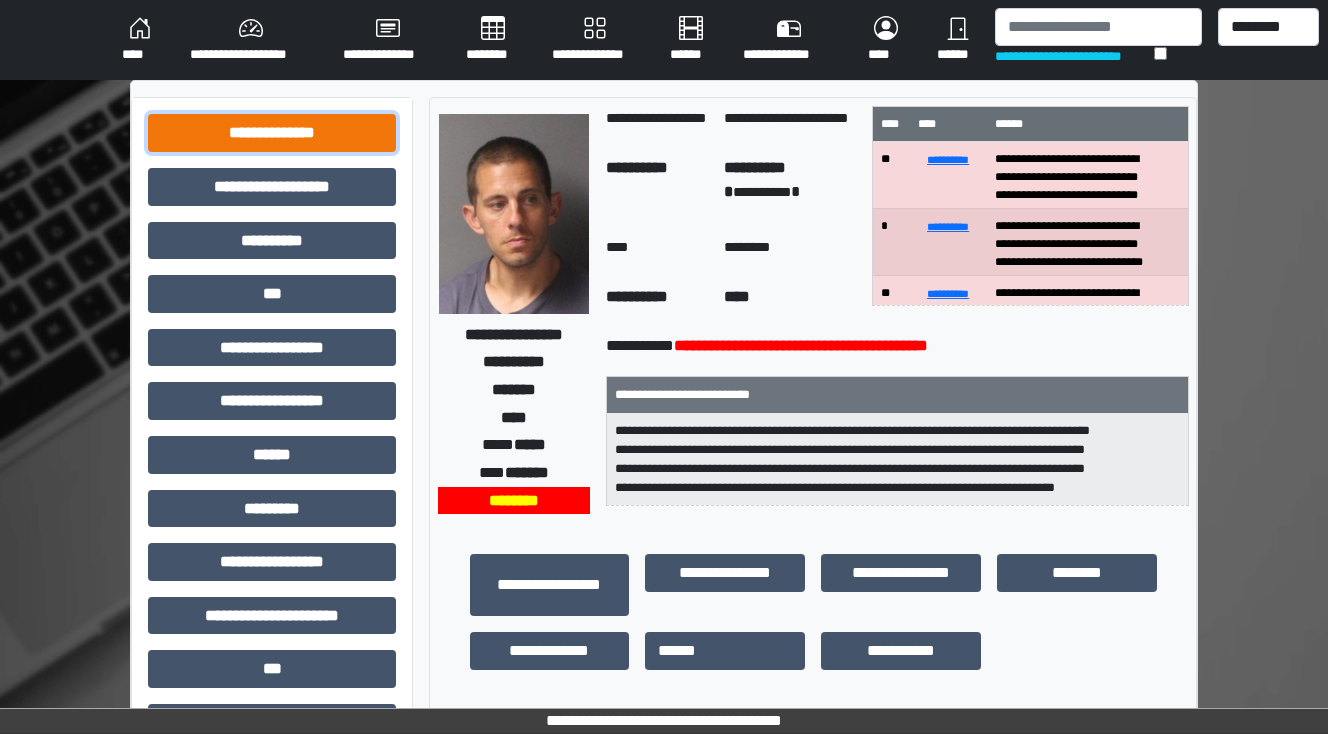 click on "**********" at bounding box center [272, 133] 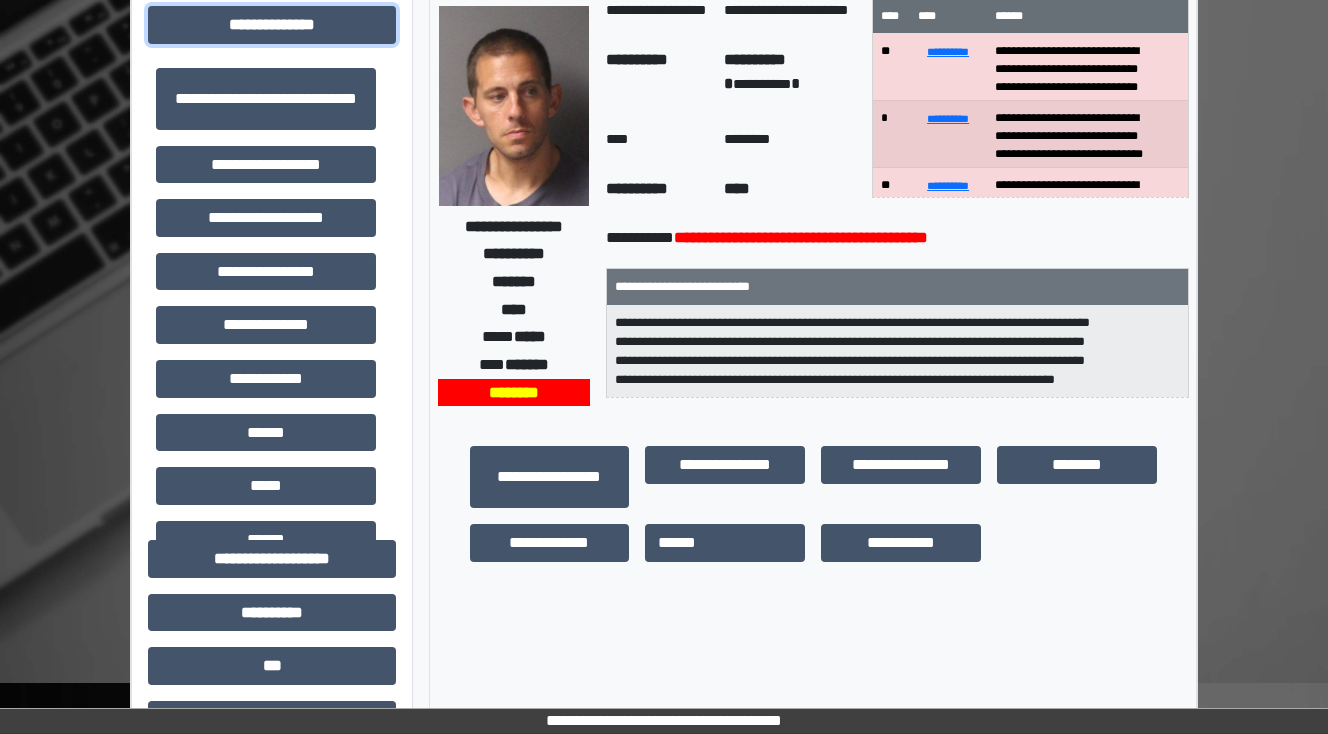 scroll, scrollTop: 80, scrollLeft: 0, axis: vertical 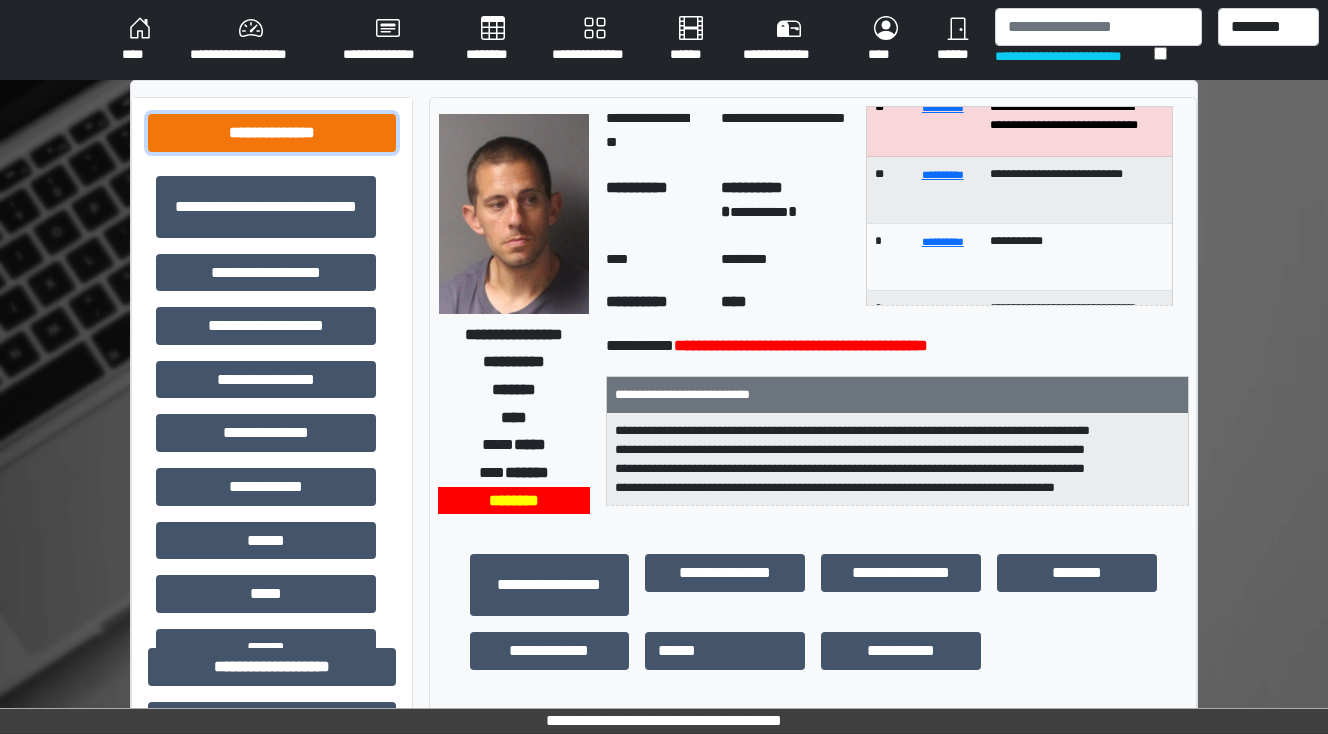 click on "**********" at bounding box center [272, 133] 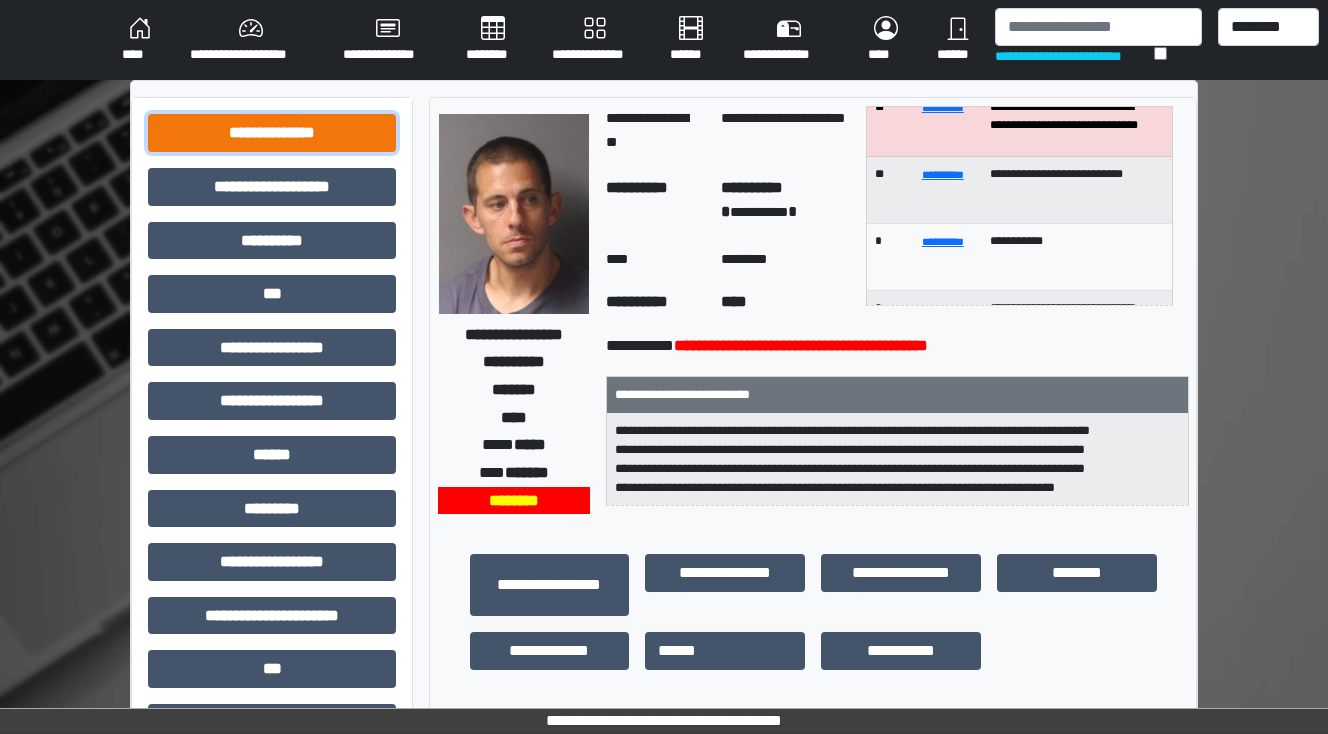 click on "**********" at bounding box center [272, 133] 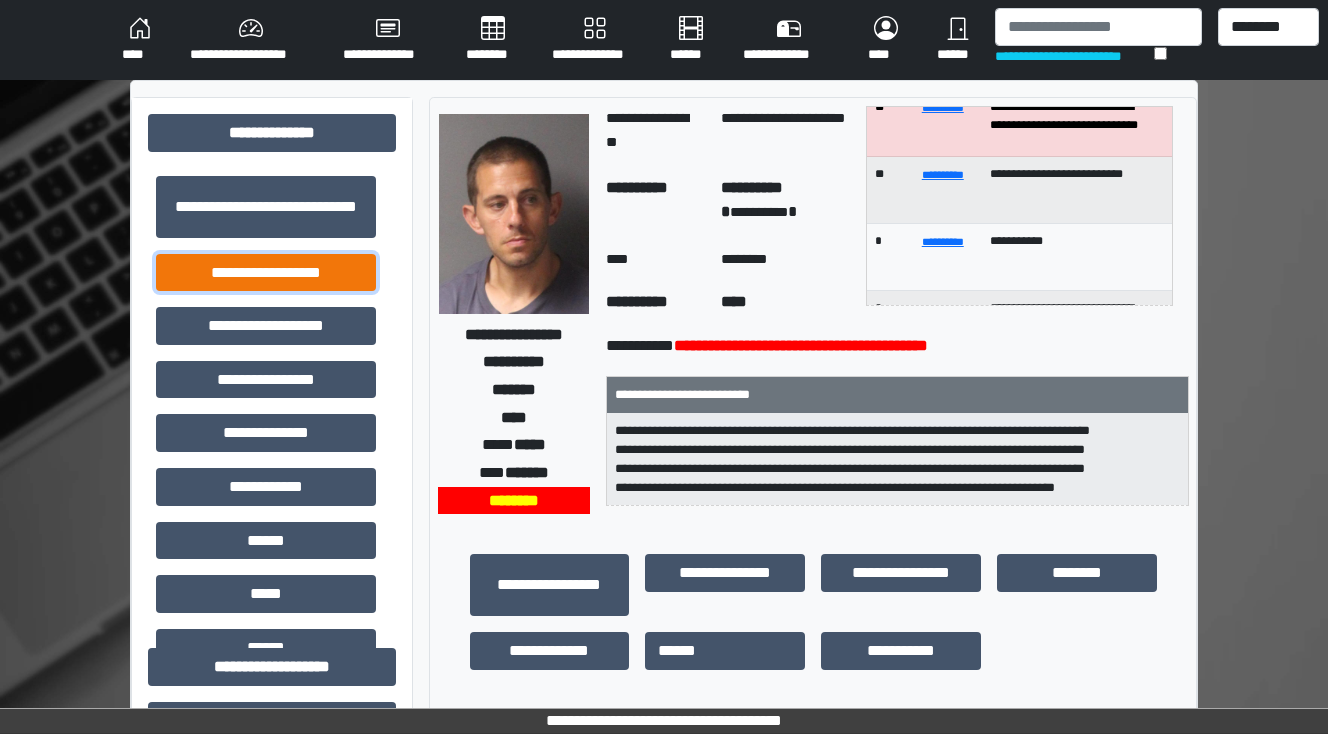 drag, startPoint x: 282, startPoint y: 282, endPoint x: 299, endPoint y: 298, distance: 23.345236 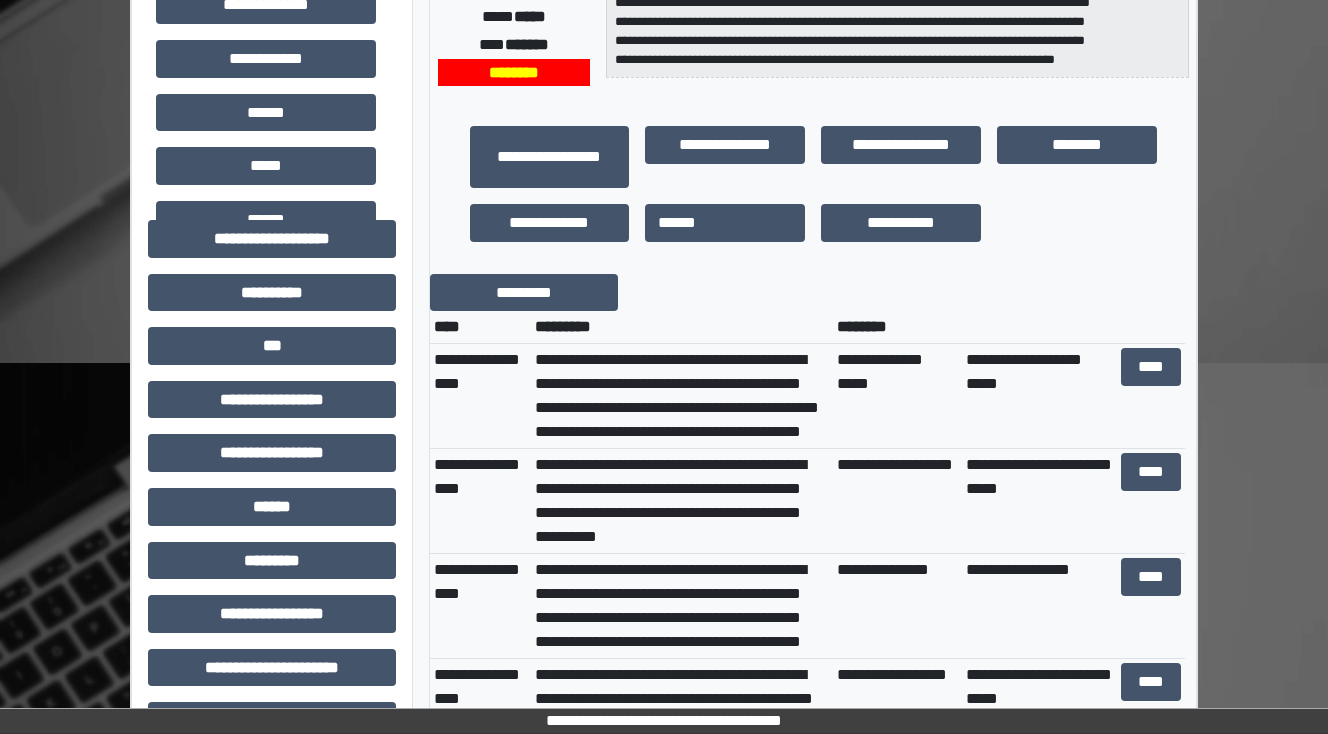 scroll, scrollTop: 480, scrollLeft: 0, axis: vertical 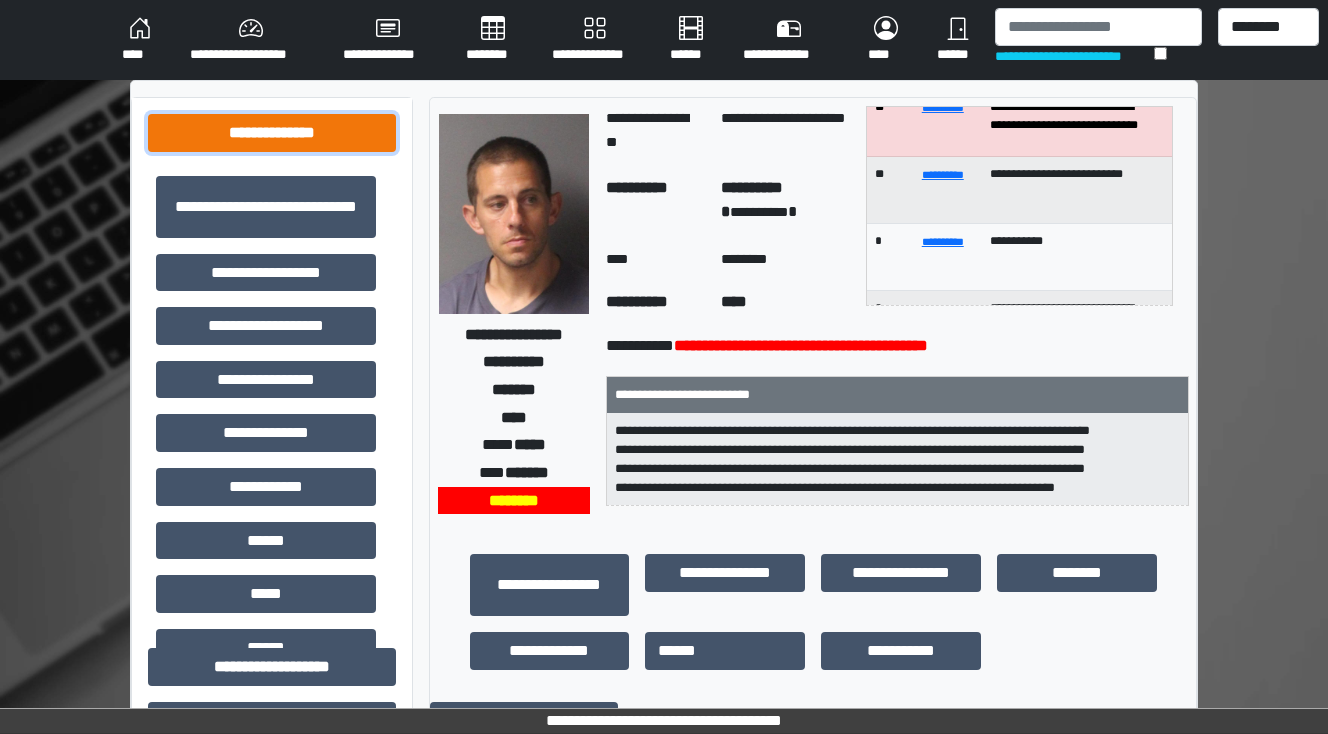 click on "**********" at bounding box center (272, 133) 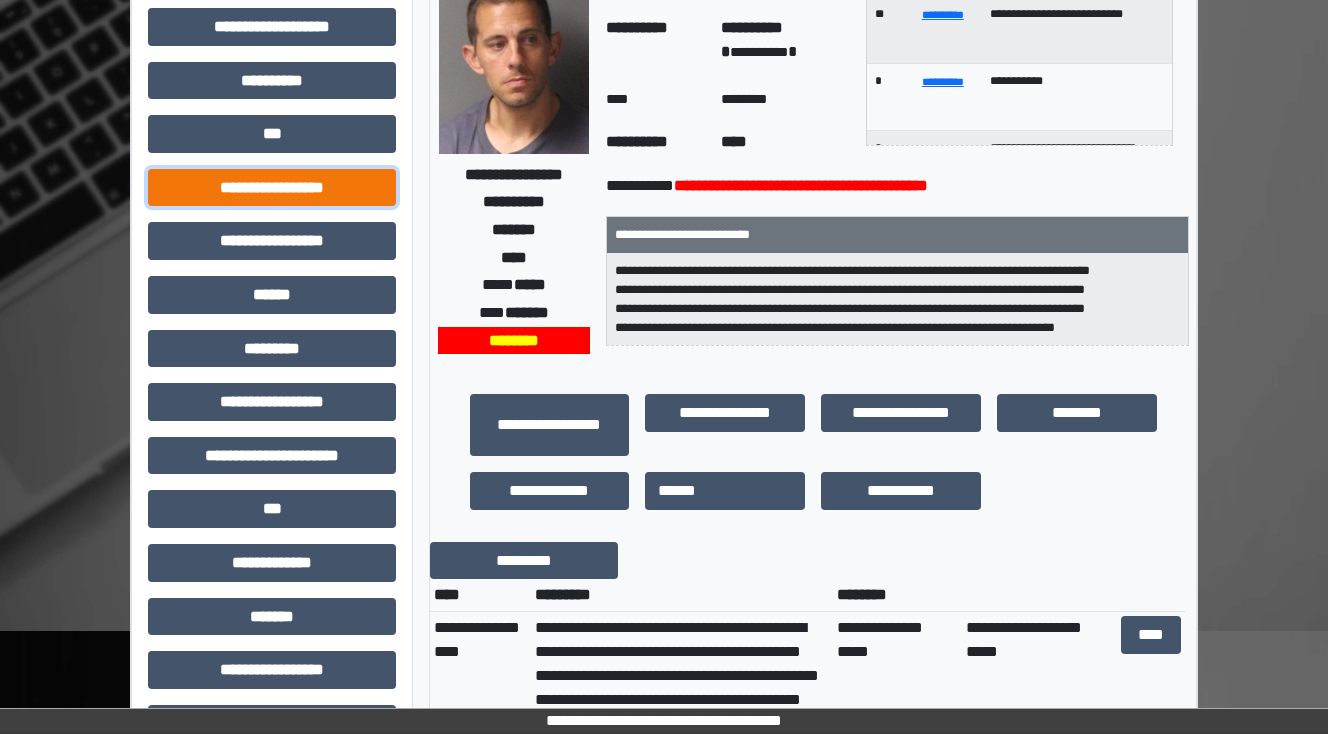 click on "**********" at bounding box center (272, 188) 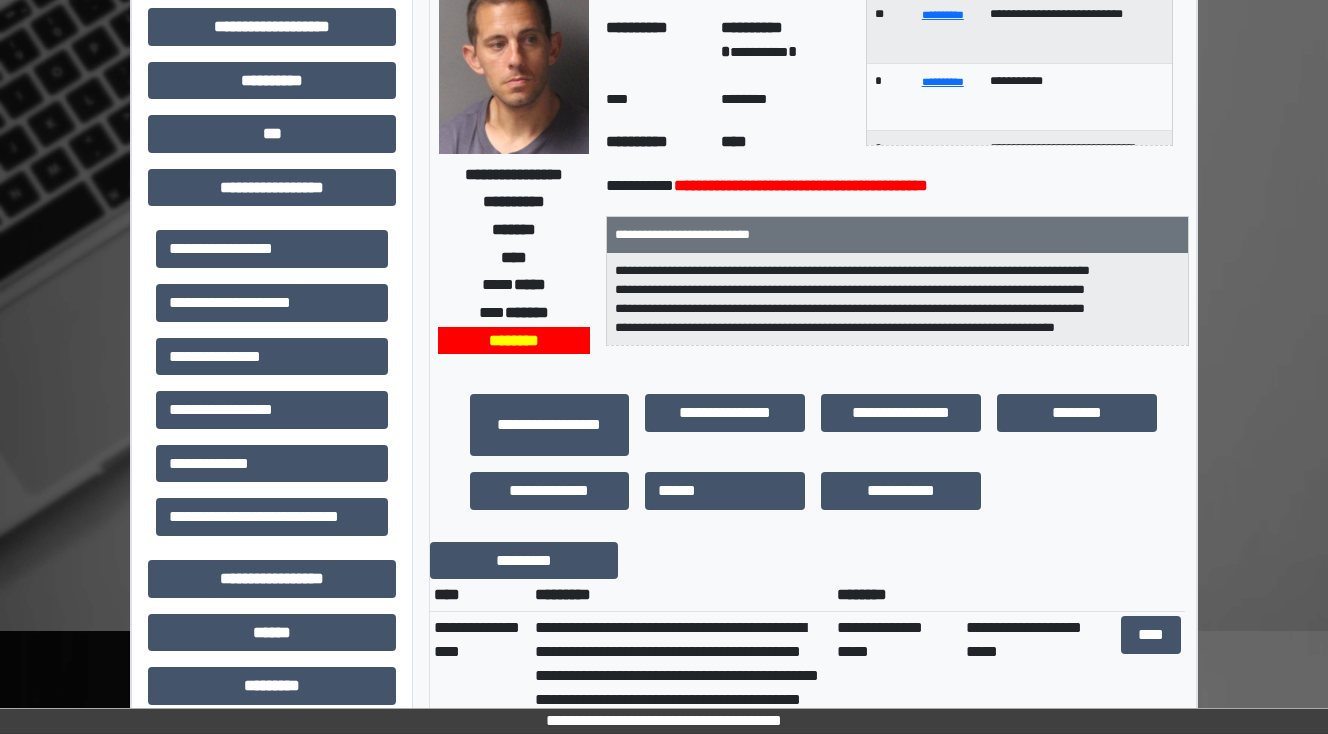 drag, startPoint x: 320, startPoint y: 184, endPoint x: 113, endPoint y: 322, distance: 248.78304 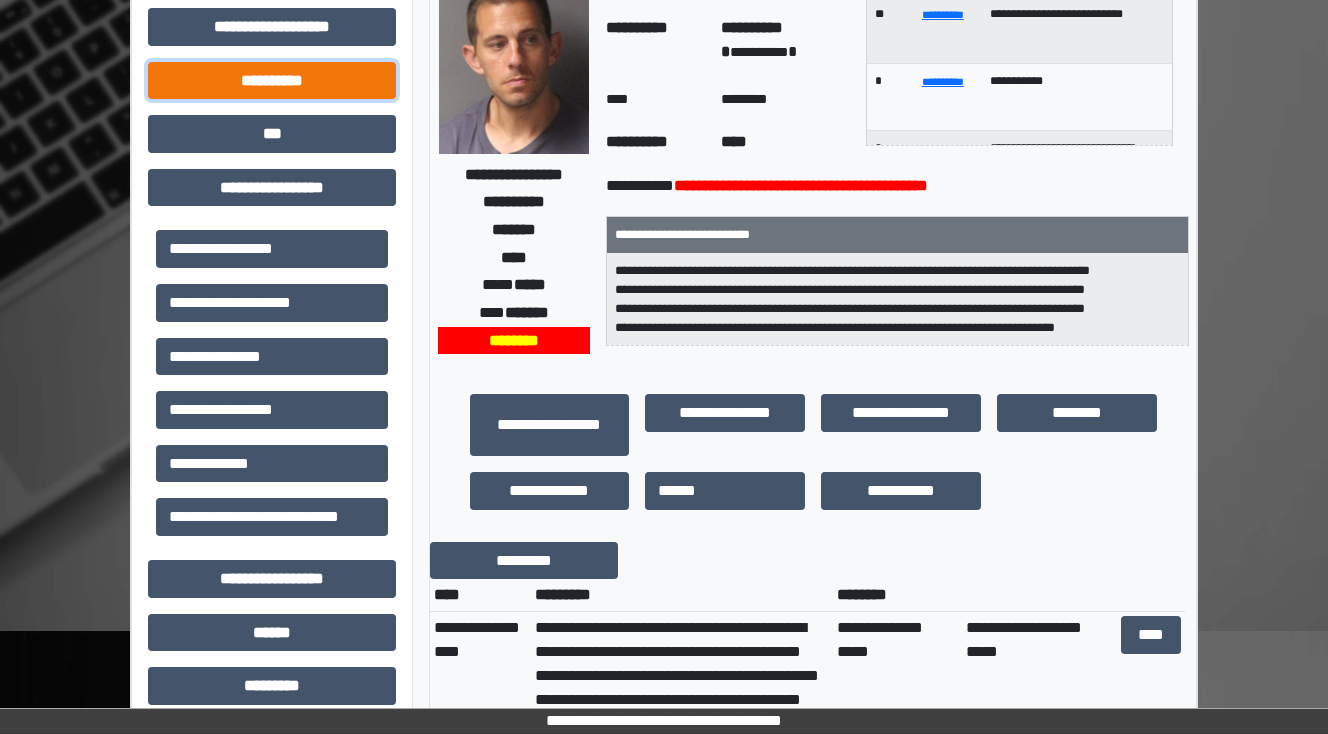 click on "**********" at bounding box center (272, 81) 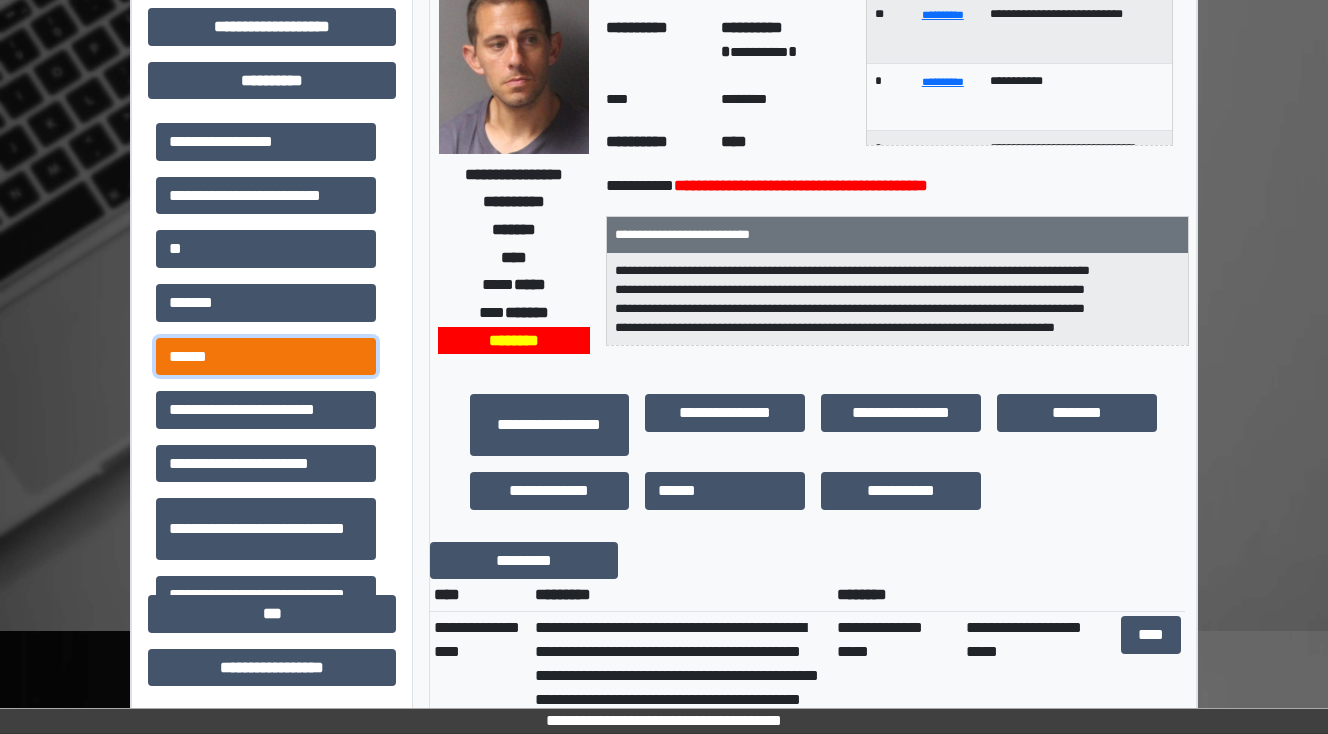 click on "******" at bounding box center [266, 357] 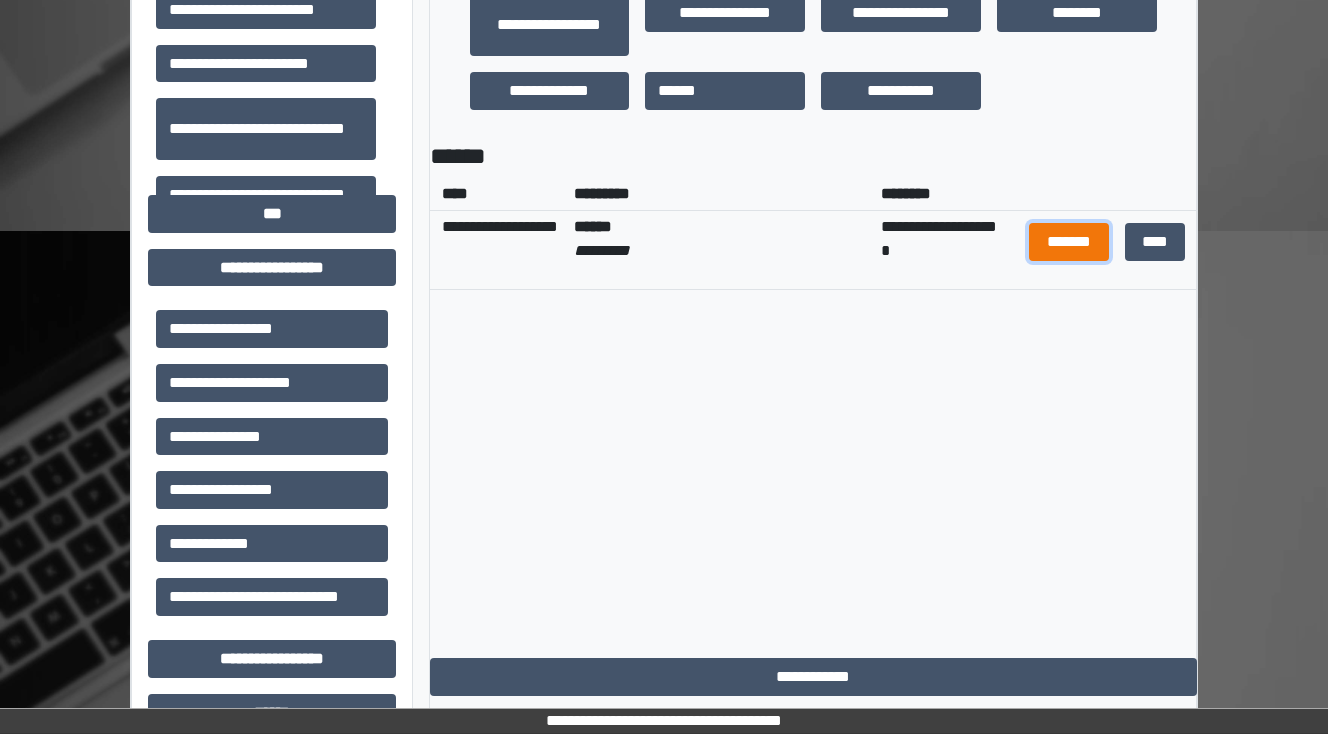 click on "*******" at bounding box center (1069, 242) 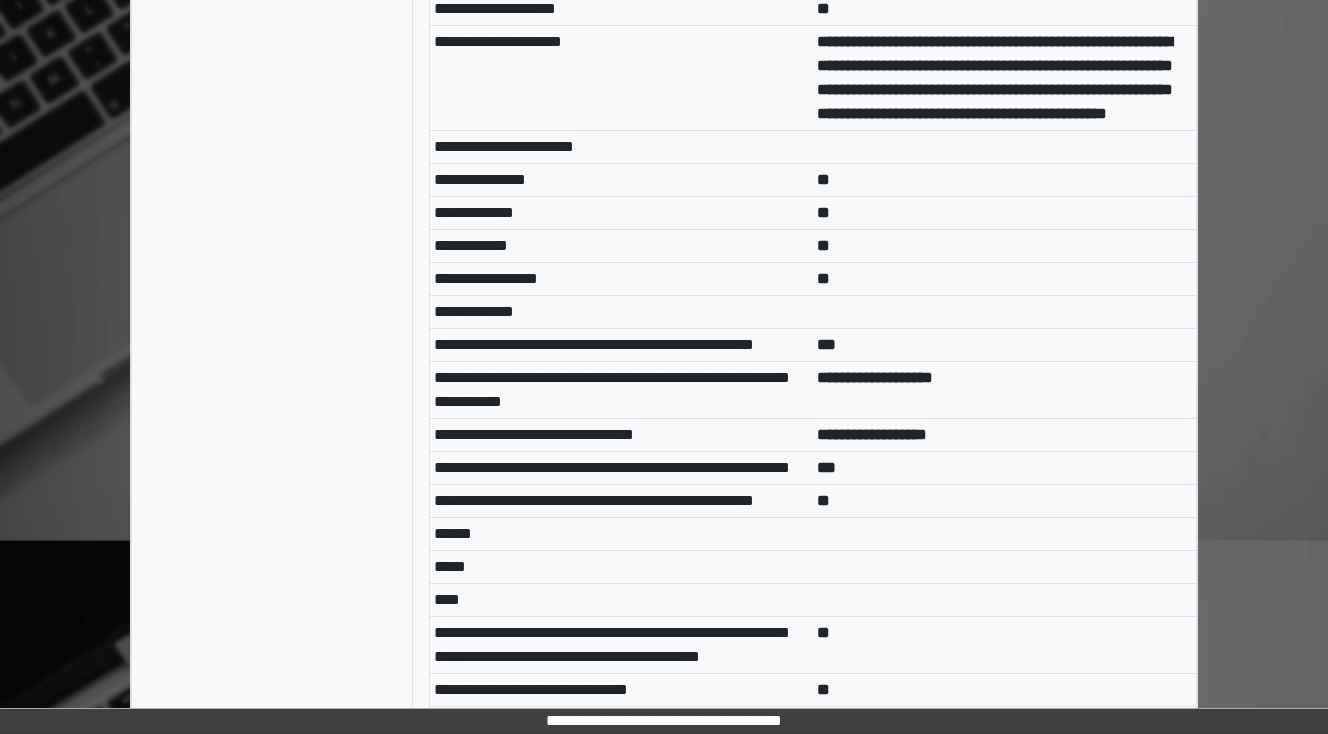 scroll, scrollTop: 7520, scrollLeft: 0, axis: vertical 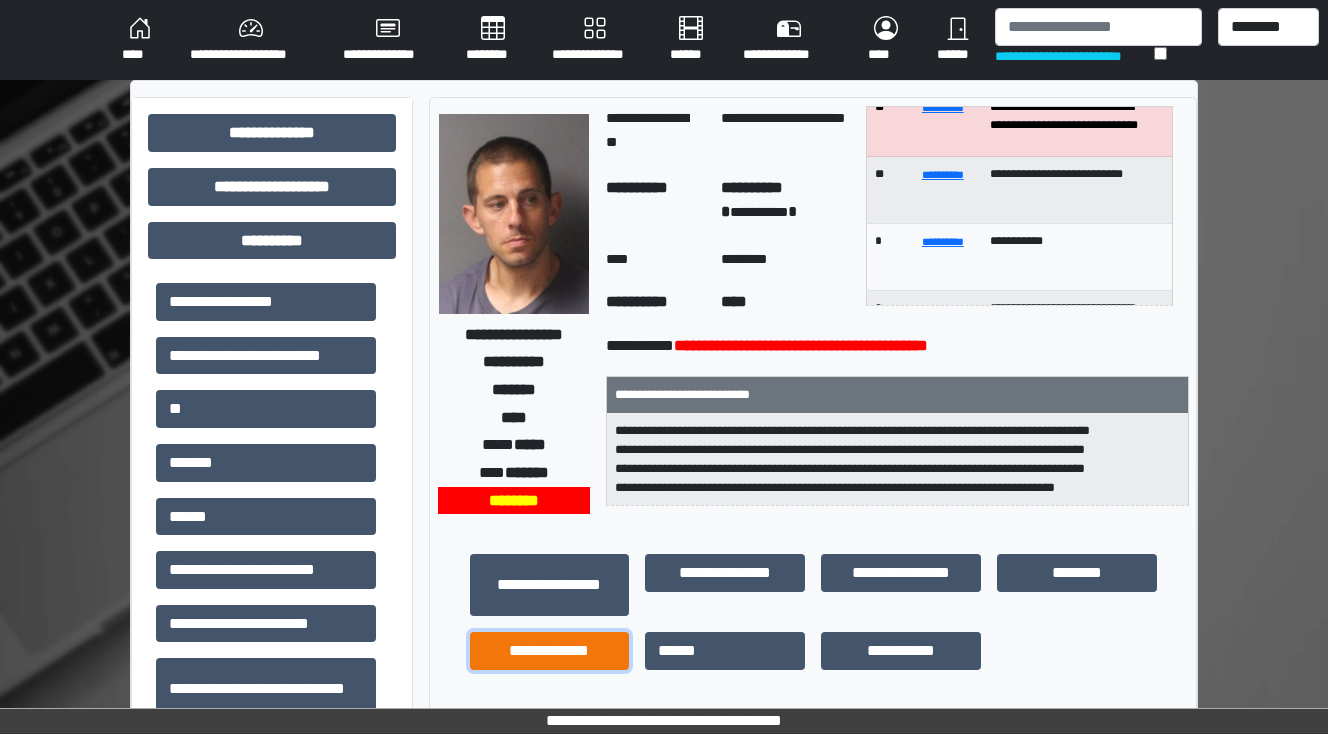 click on "**********" at bounding box center (550, 651) 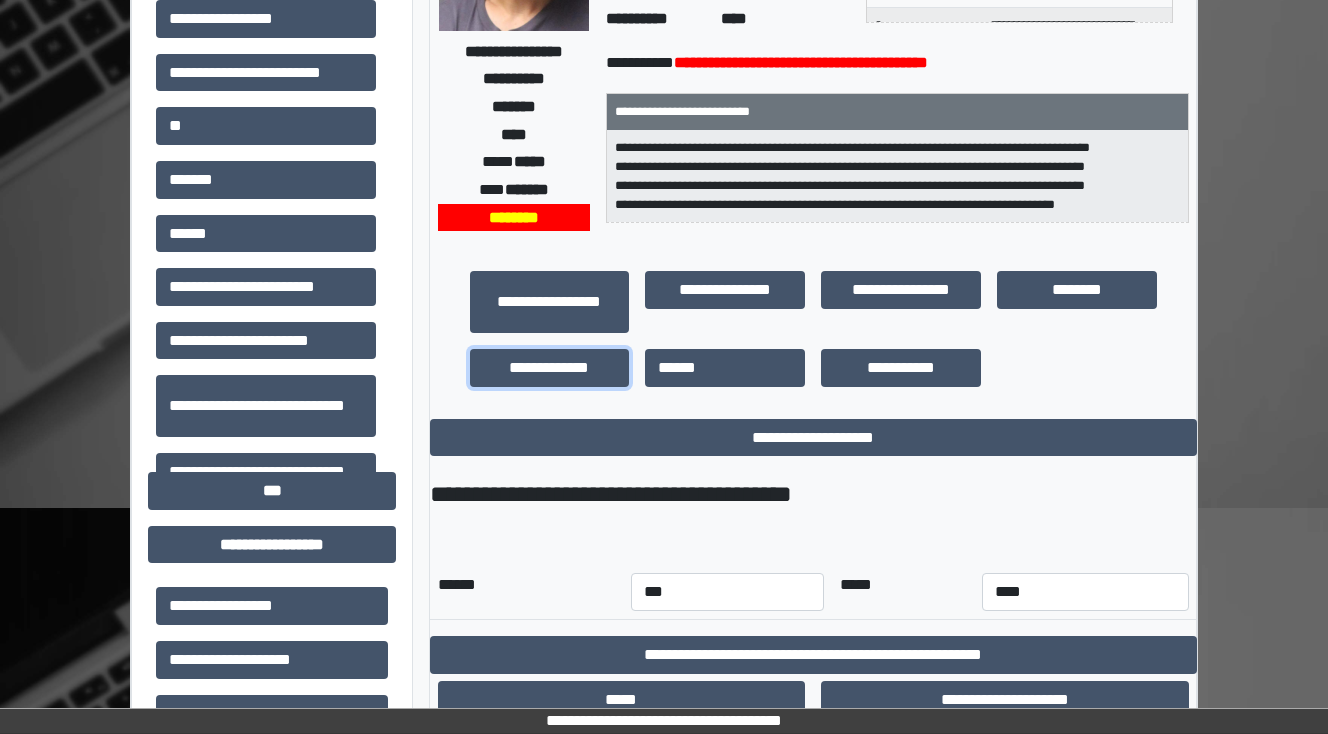 scroll, scrollTop: 480, scrollLeft: 0, axis: vertical 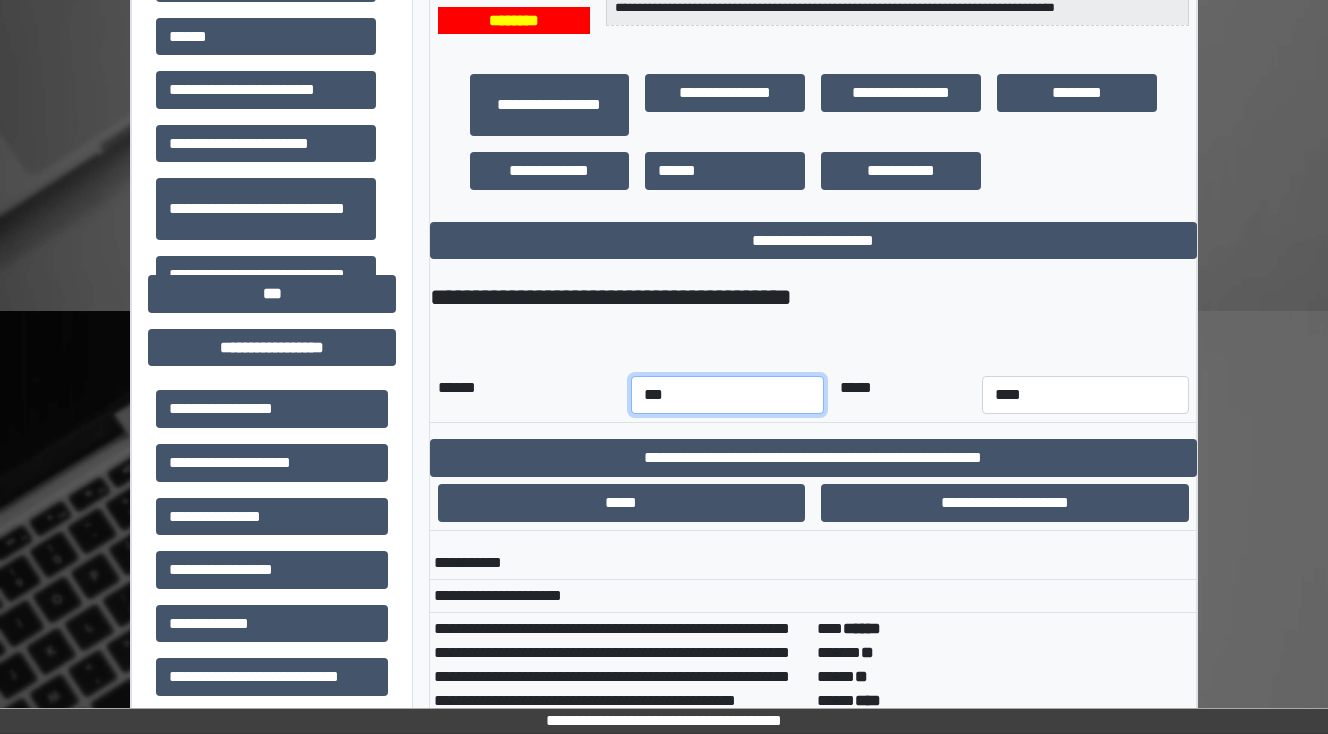 click on "***
***
***
***
***
***
***
***
***
***
***
***" at bounding box center (727, 395) 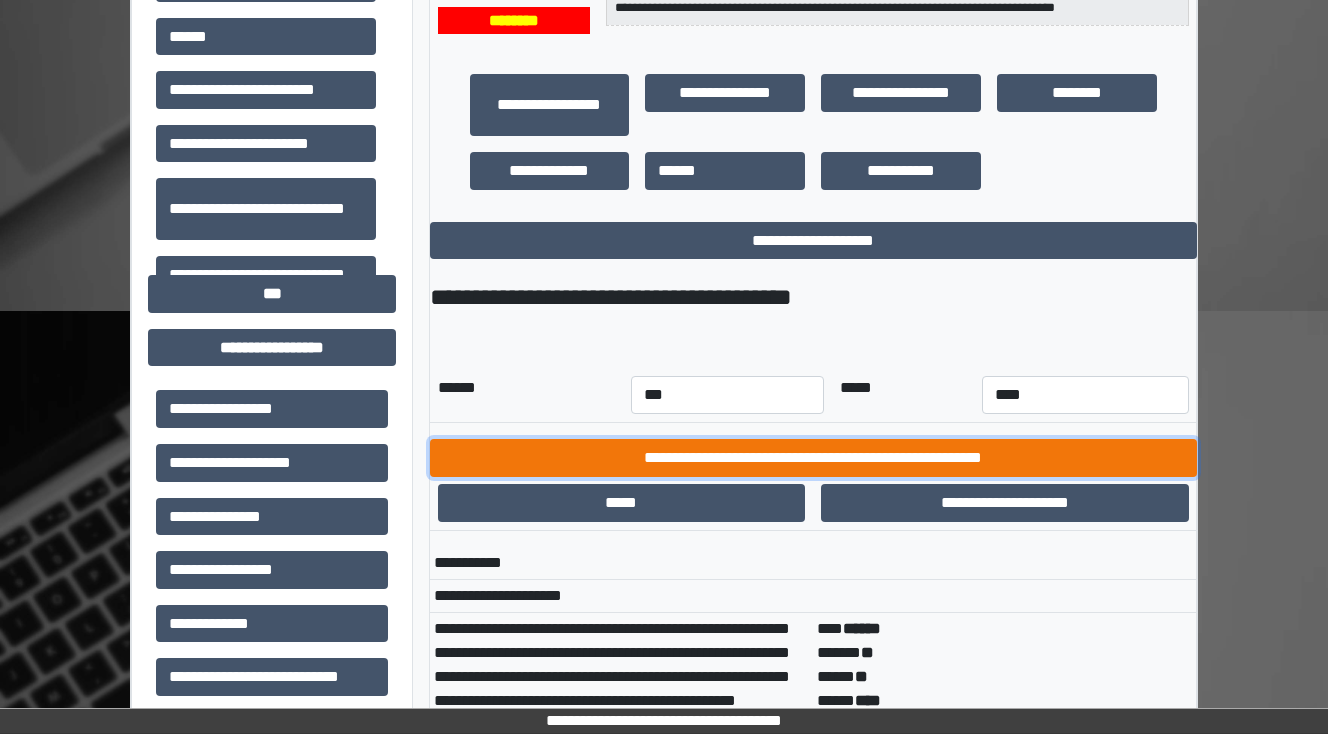 click on "**********" at bounding box center (813, 458) 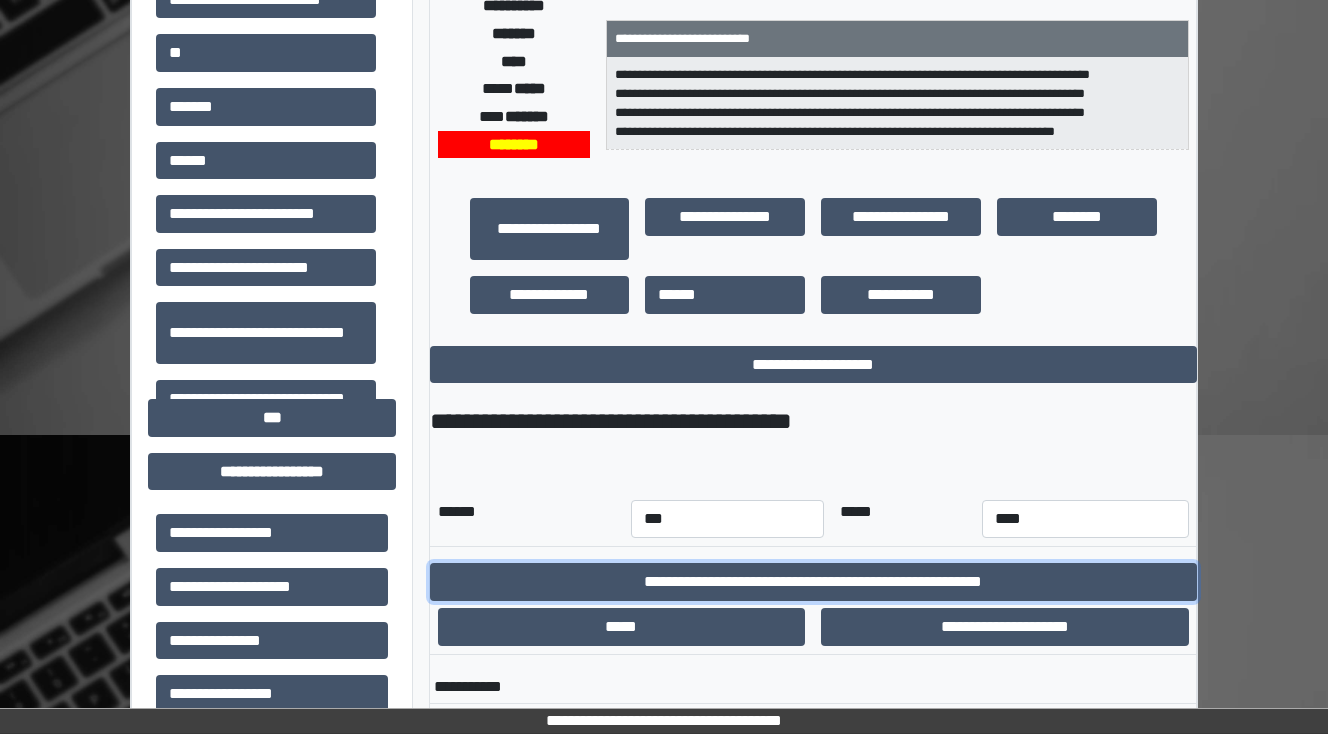 scroll, scrollTop: 0, scrollLeft: 0, axis: both 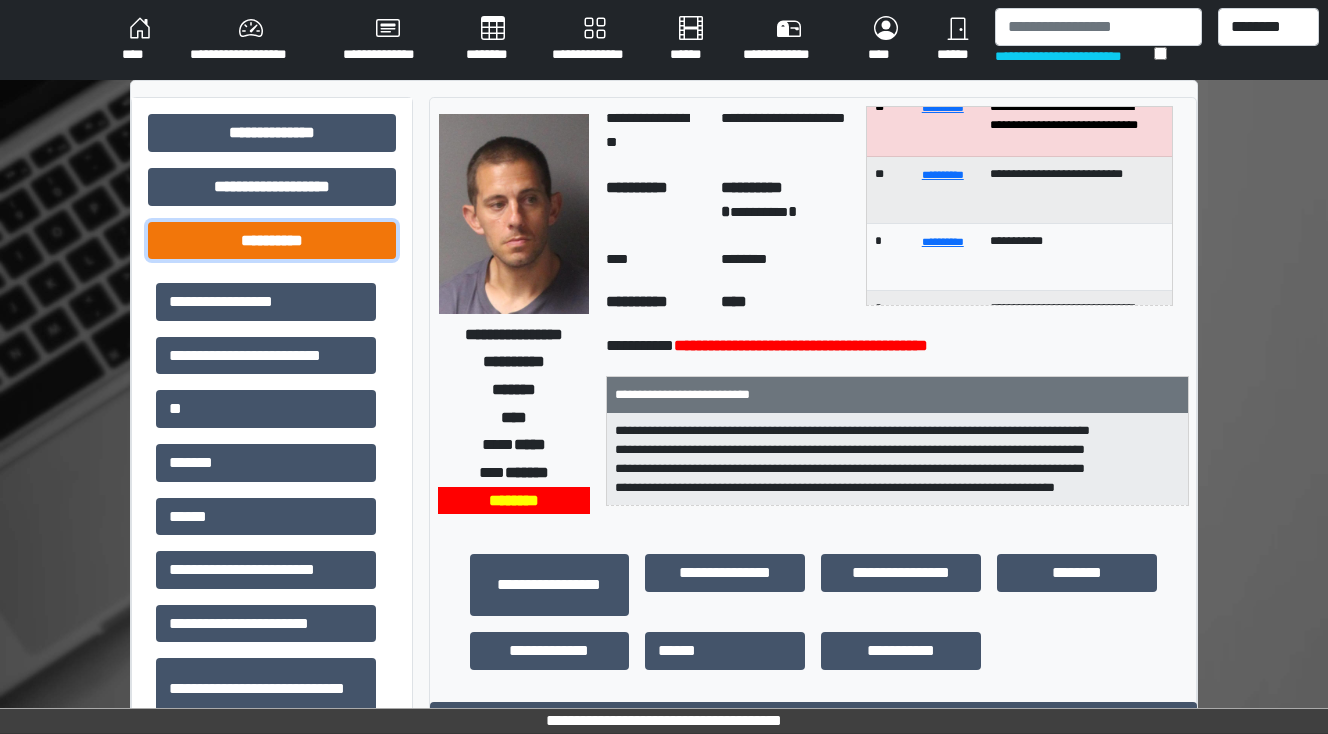 click on "**********" at bounding box center [272, 241] 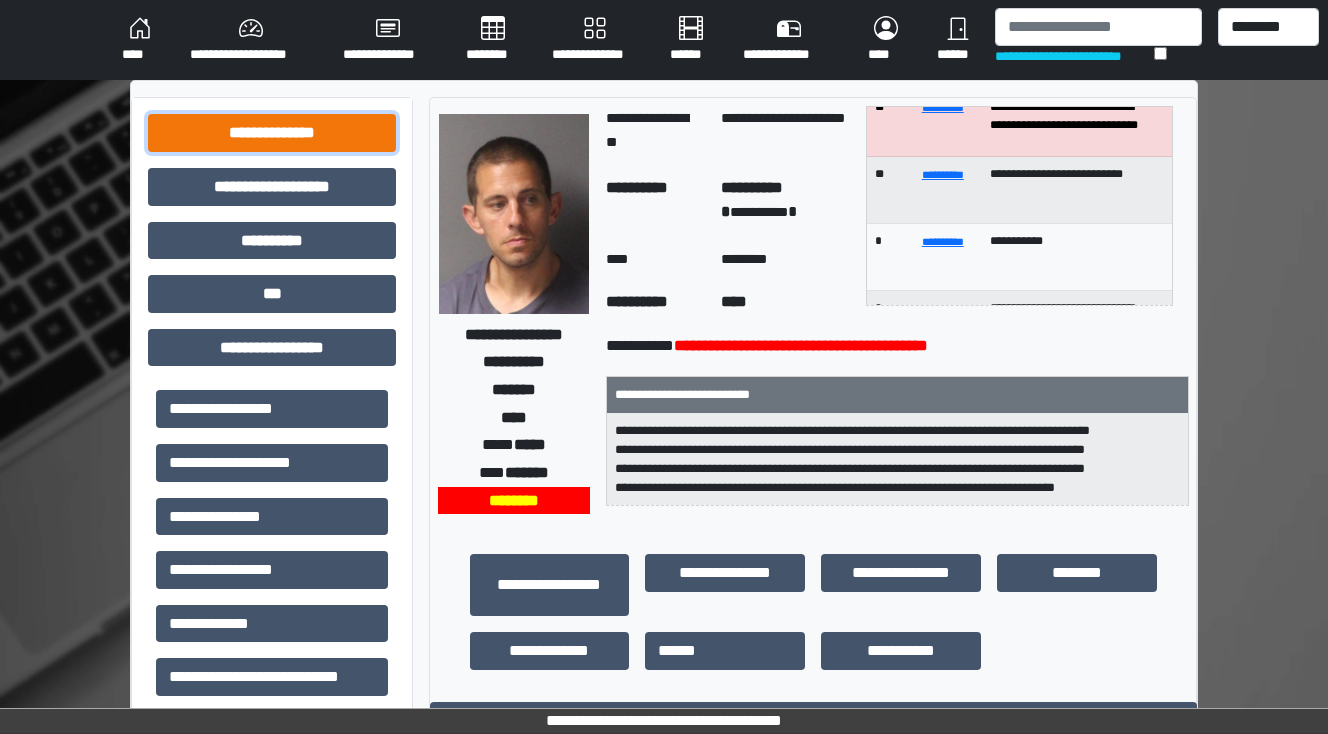 drag, startPoint x: 260, startPoint y: 132, endPoint x: 257, endPoint y: 144, distance: 12.369317 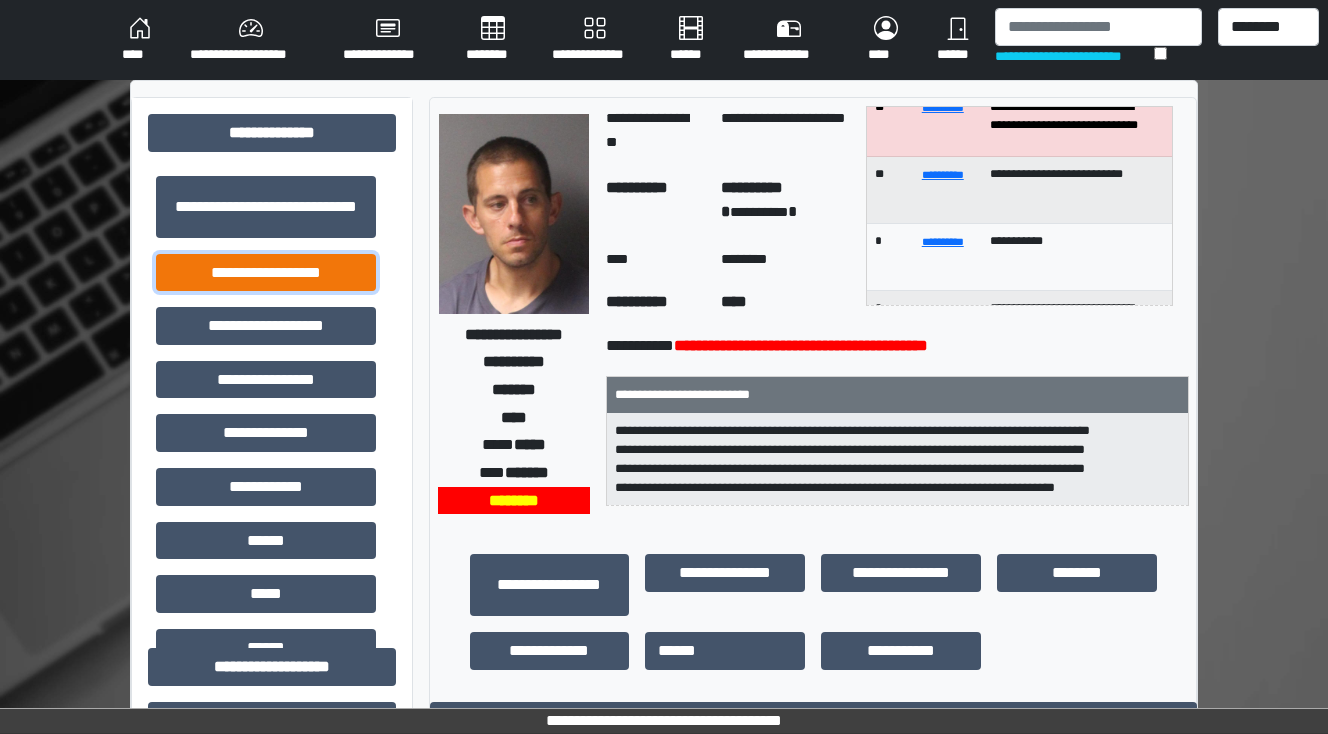 click on "**********" at bounding box center [266, 273] 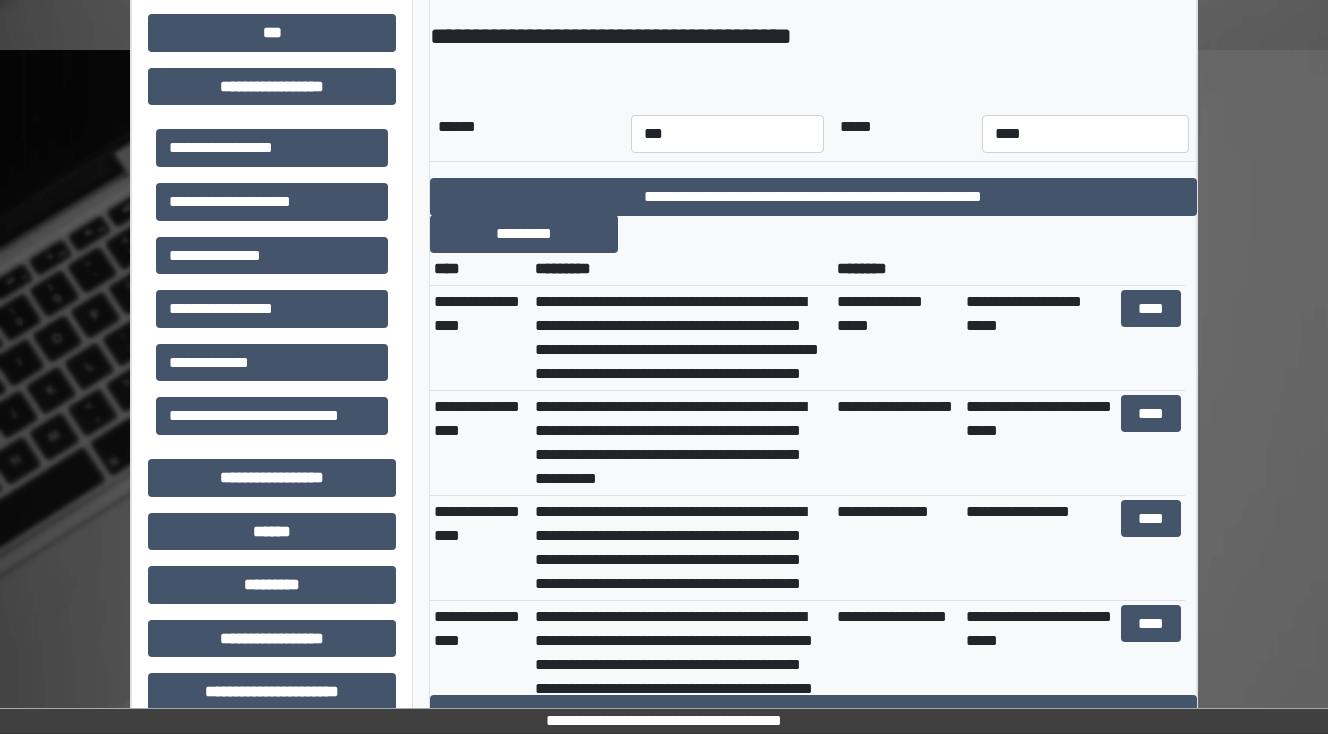 scroll, scrollTop: 720, scrollLeft: 0, axis: vertical 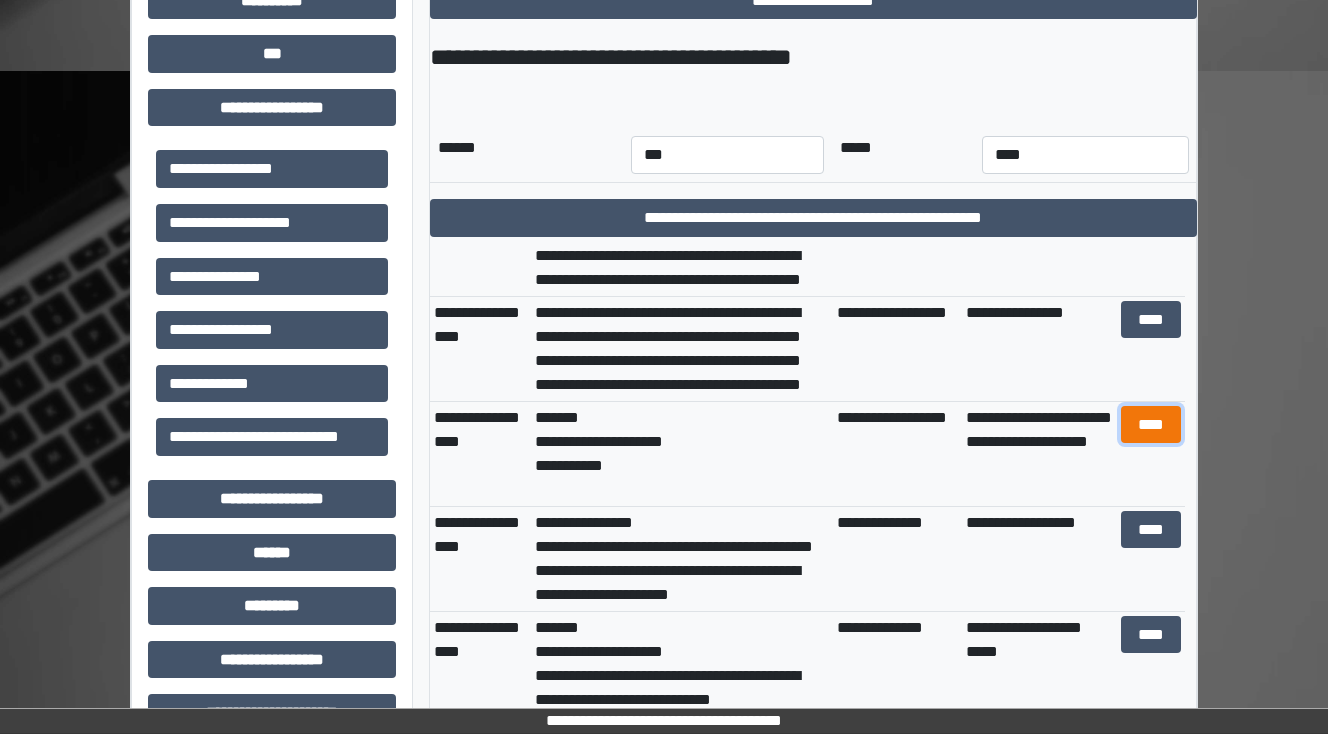click on "****" at bounding box center [1150, 425] 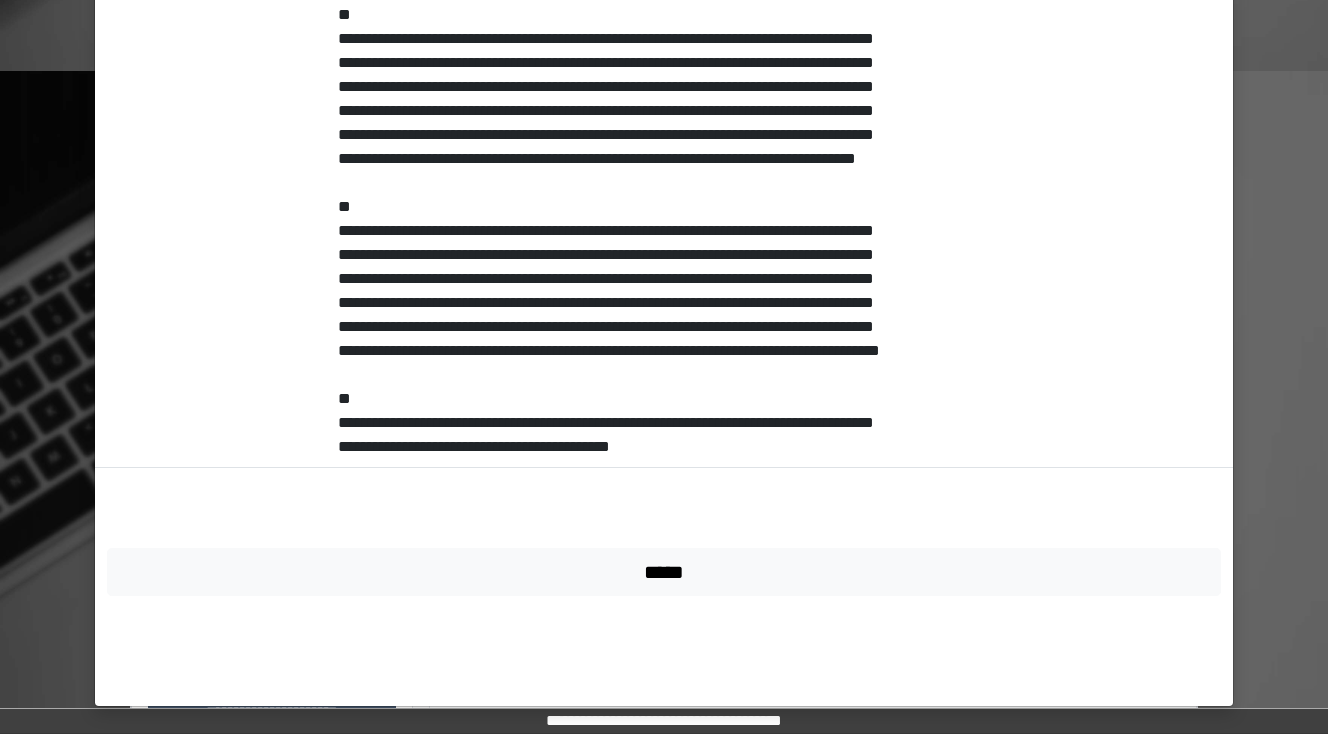 scroll, scrollTop: 627, scrollLeft: 0, axis: vertical 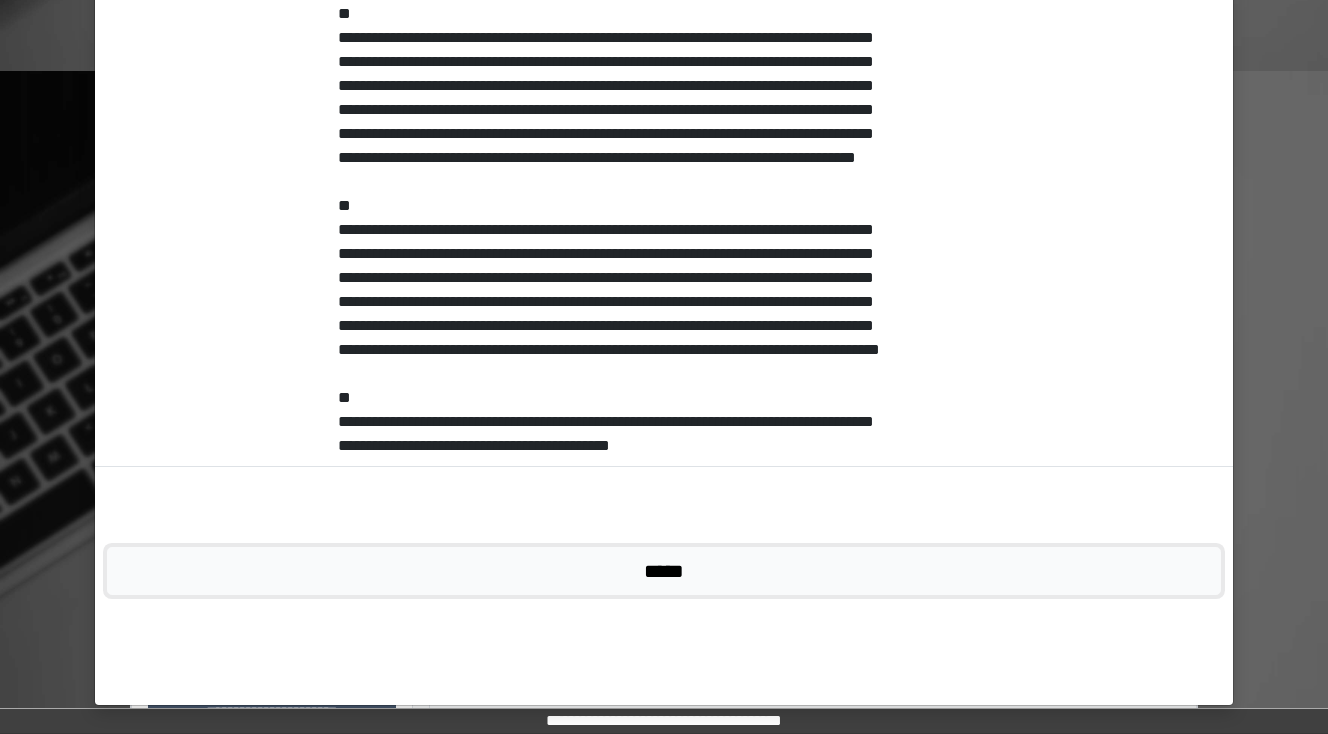 click on "*****" at bounding box center [664, 571] 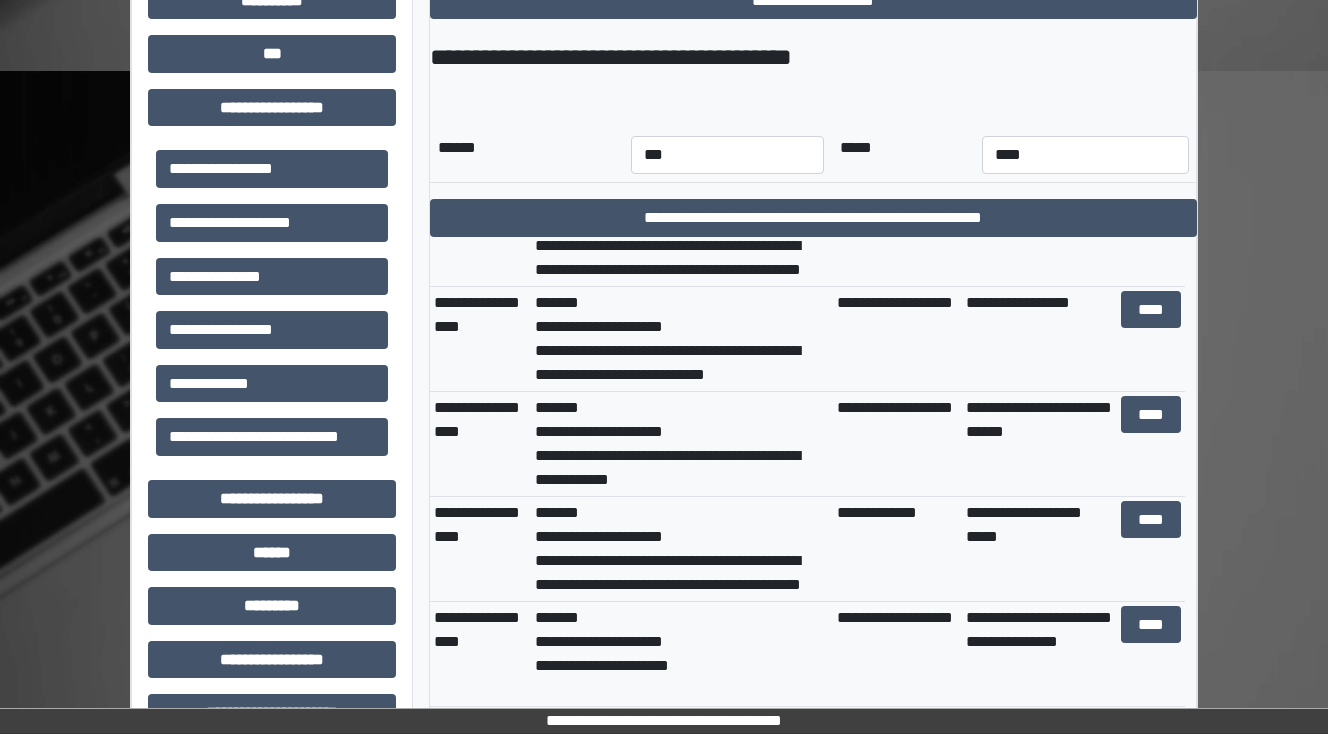 scroll, scrollTop: 1920, scrollLeft: 0, axis: vertical 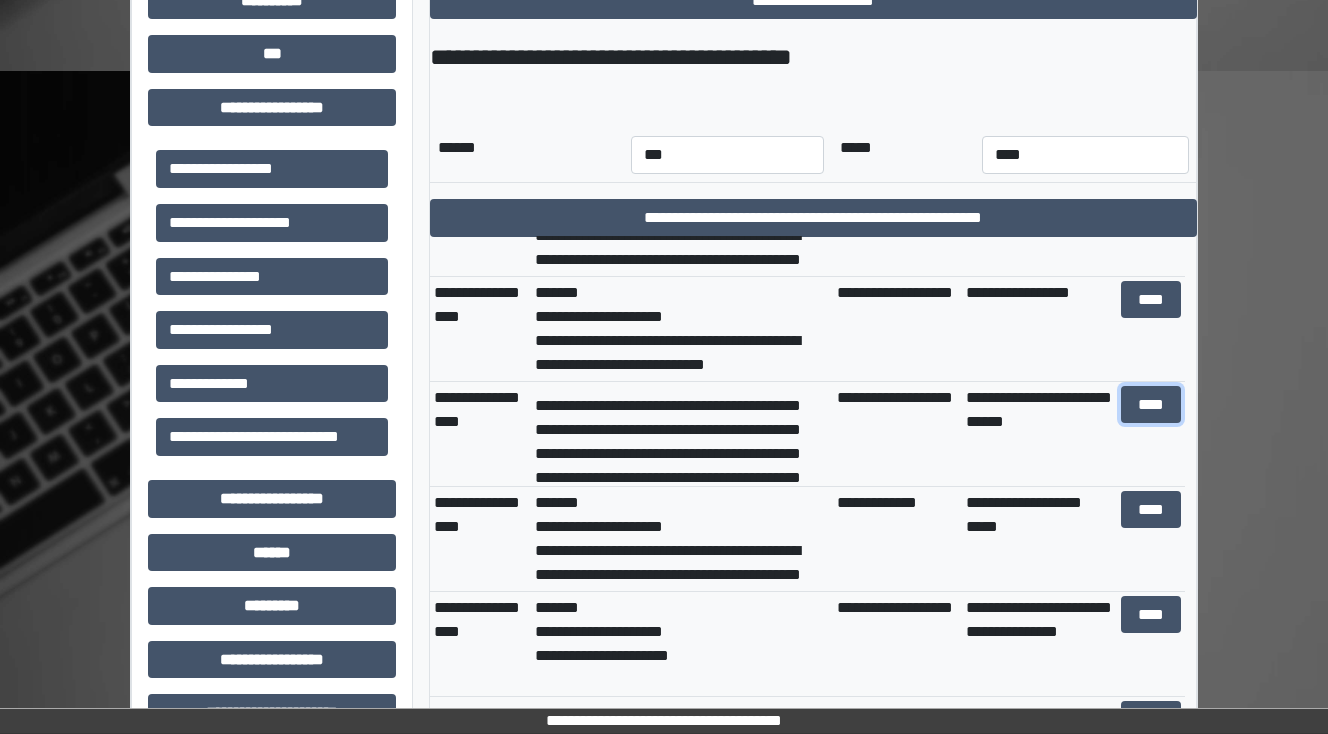 click on "****" at bounding box center (1150, 405) 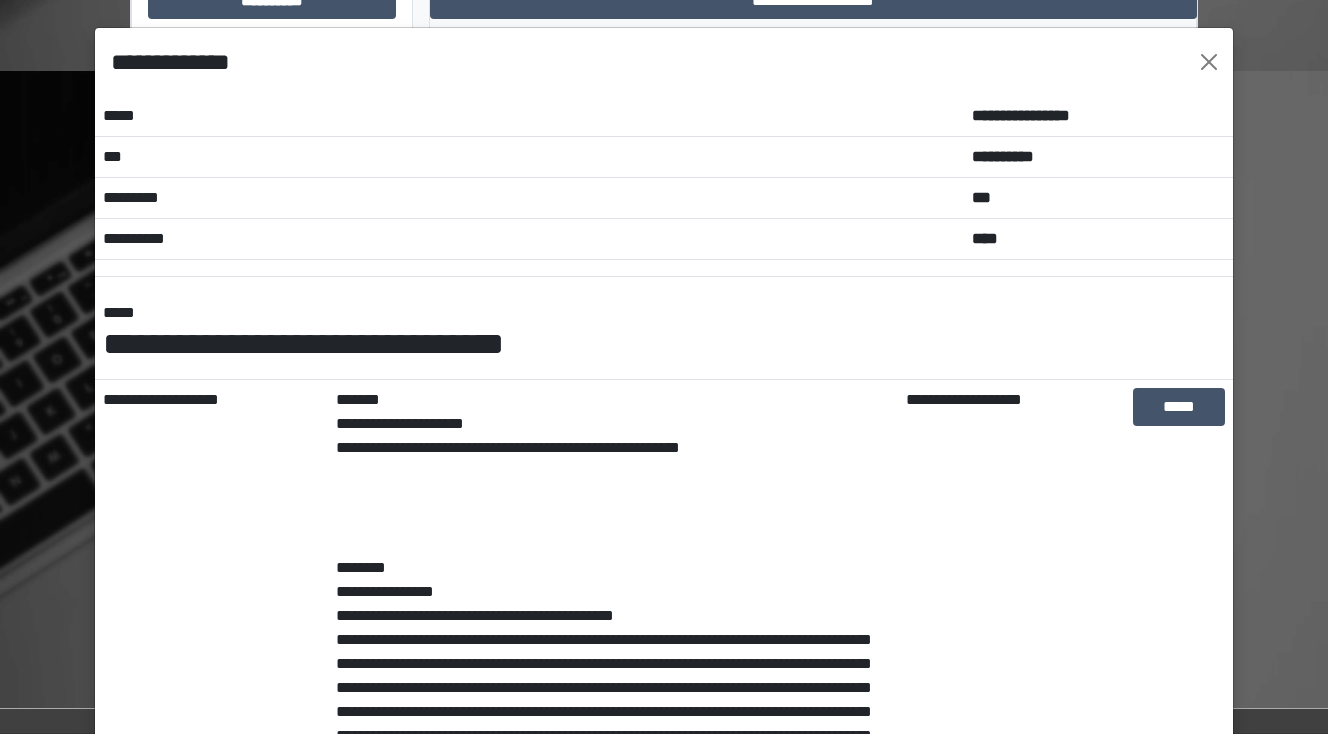 scroll, scrollTop: 0, scrollLeft: 0, axis: both 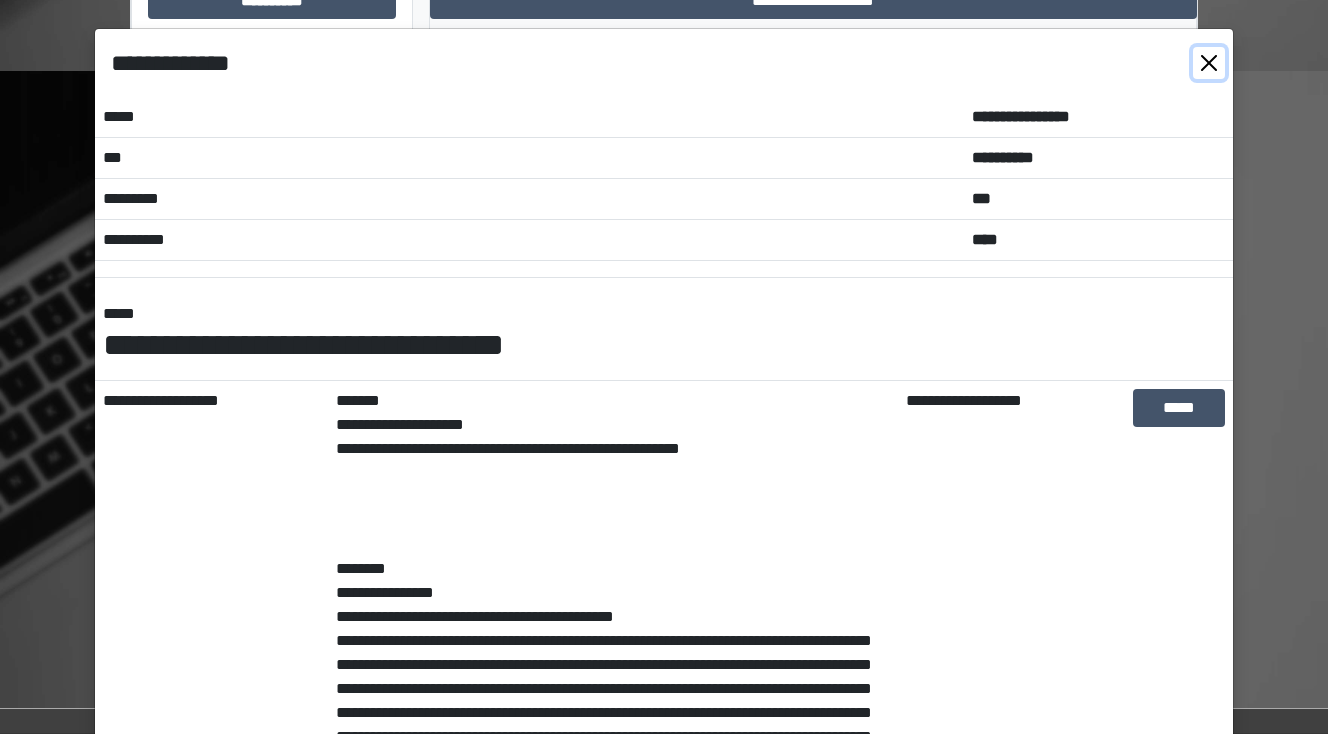 click at bounding box center (1209, 63) 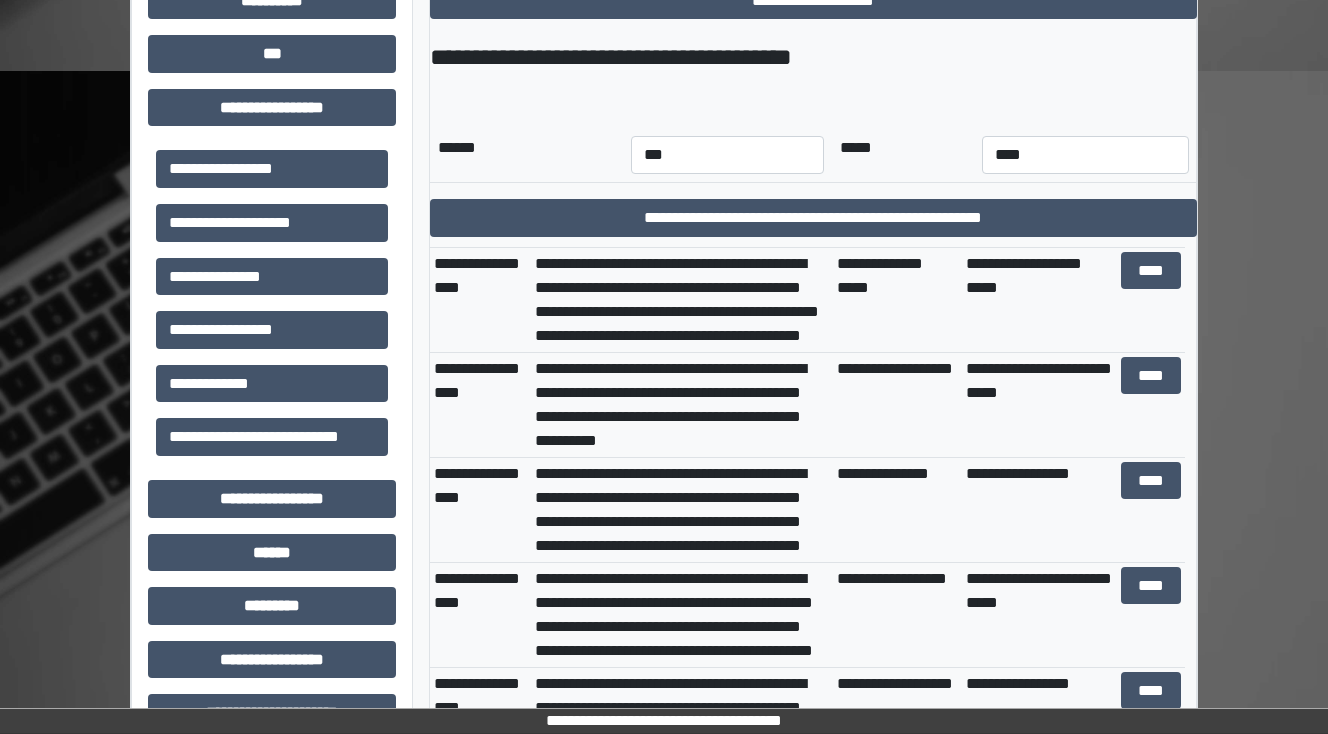 scroll, scrollTop: 0, scrollLeft: 0, axis: both 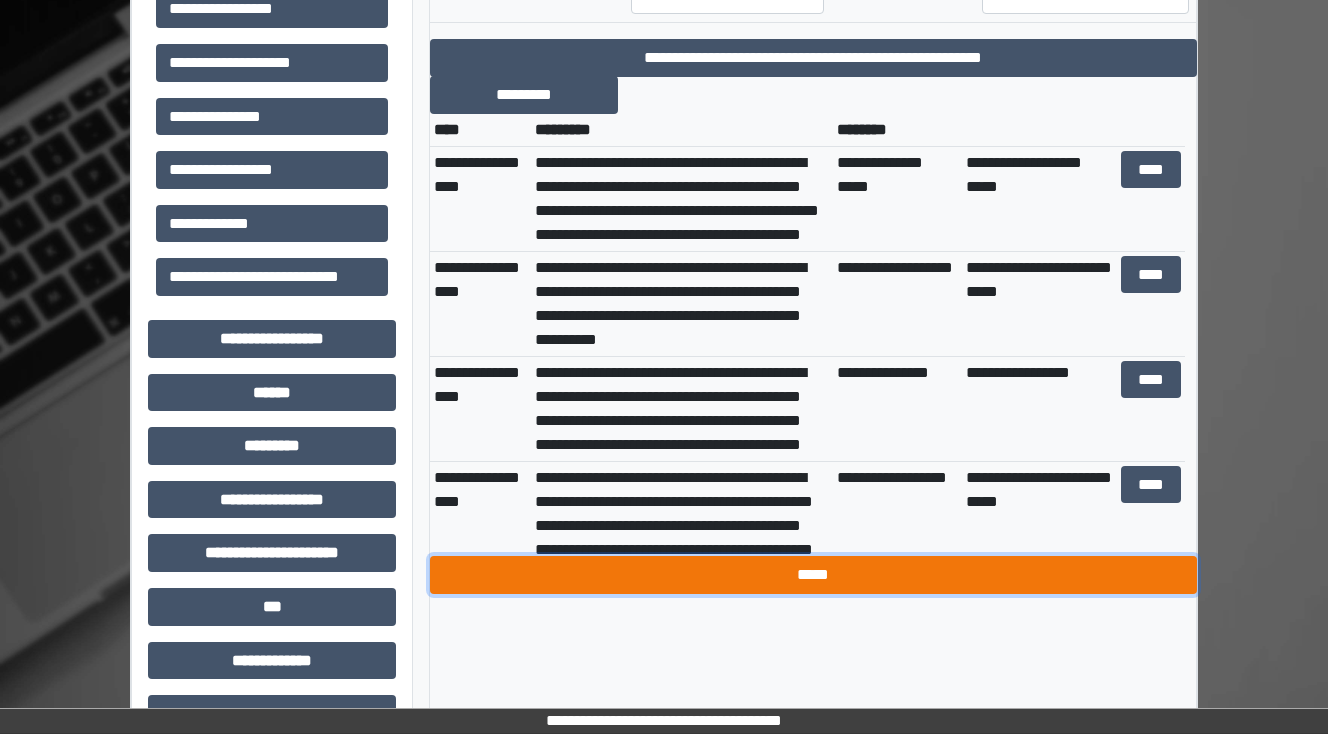 click on "*****" at bounding box center (813, 575) 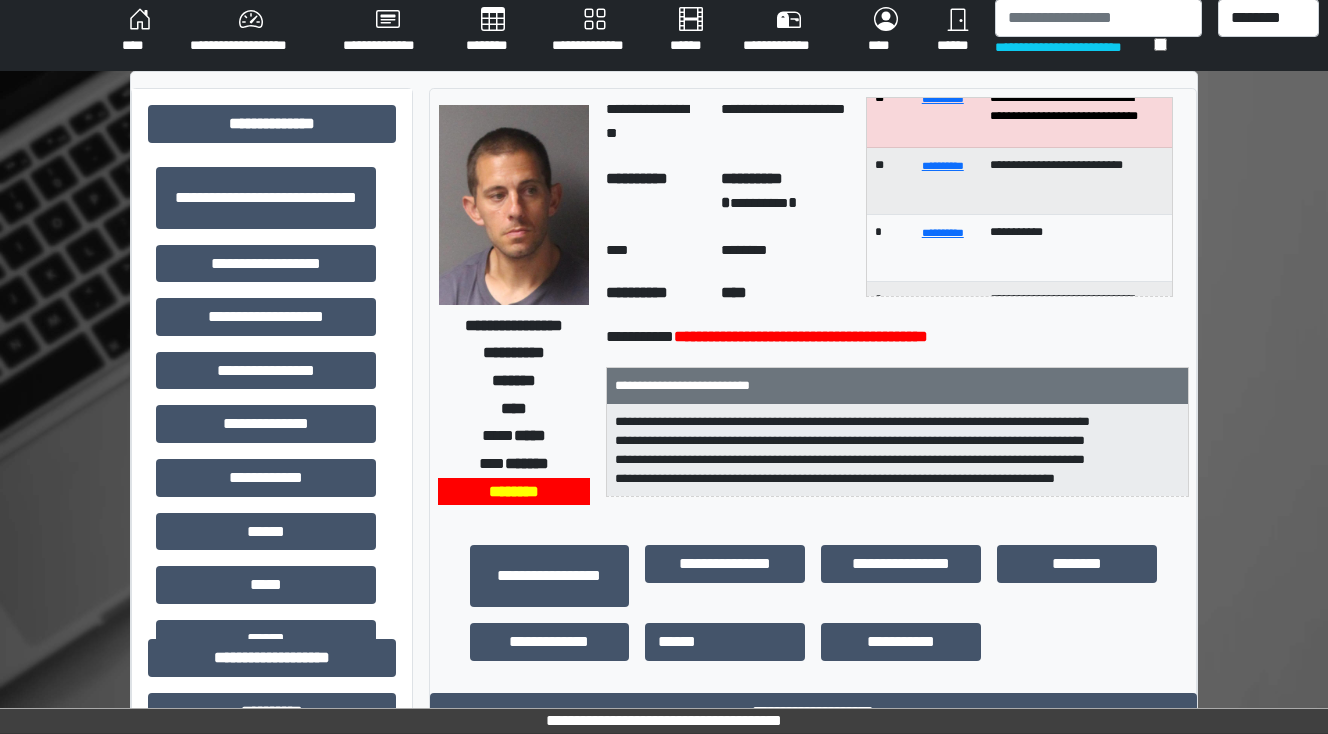 scroll, scrollTop: 0, scrollLeft: 0, axis: both 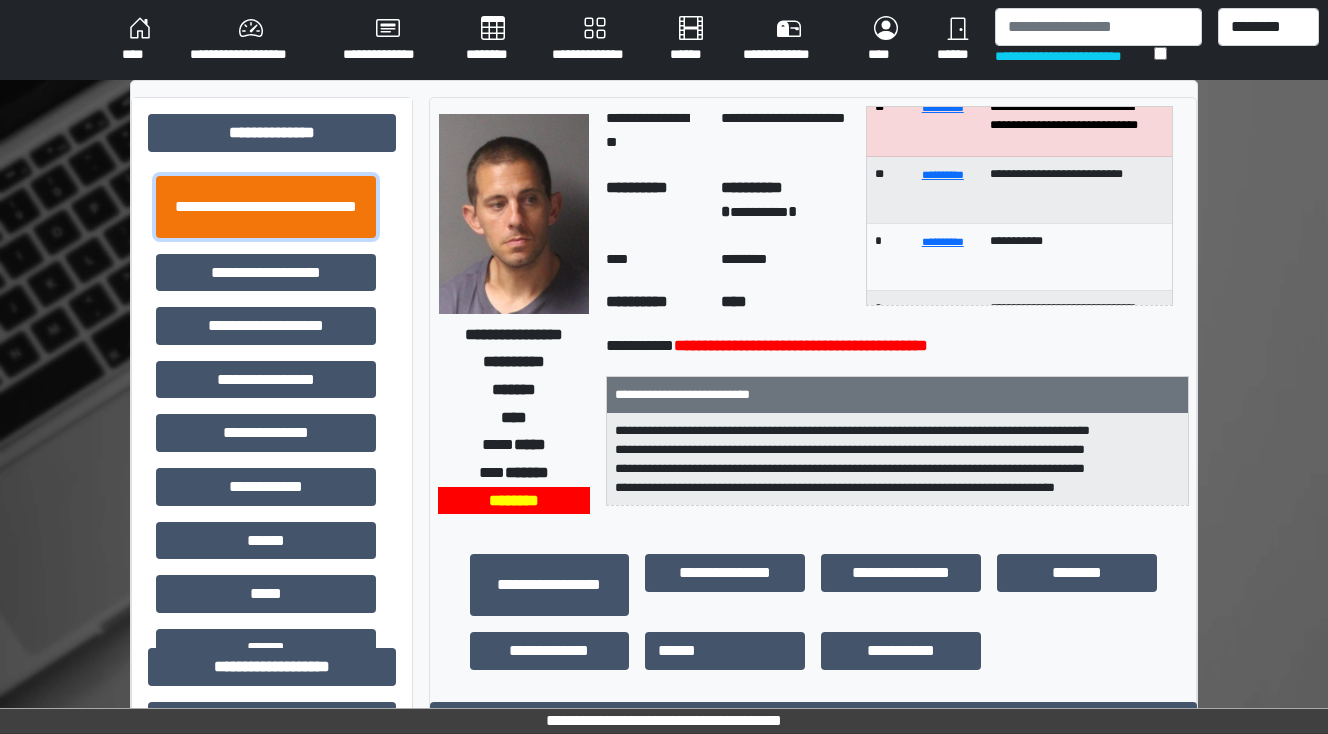 click on "**********" at bounding box center (266, 207) 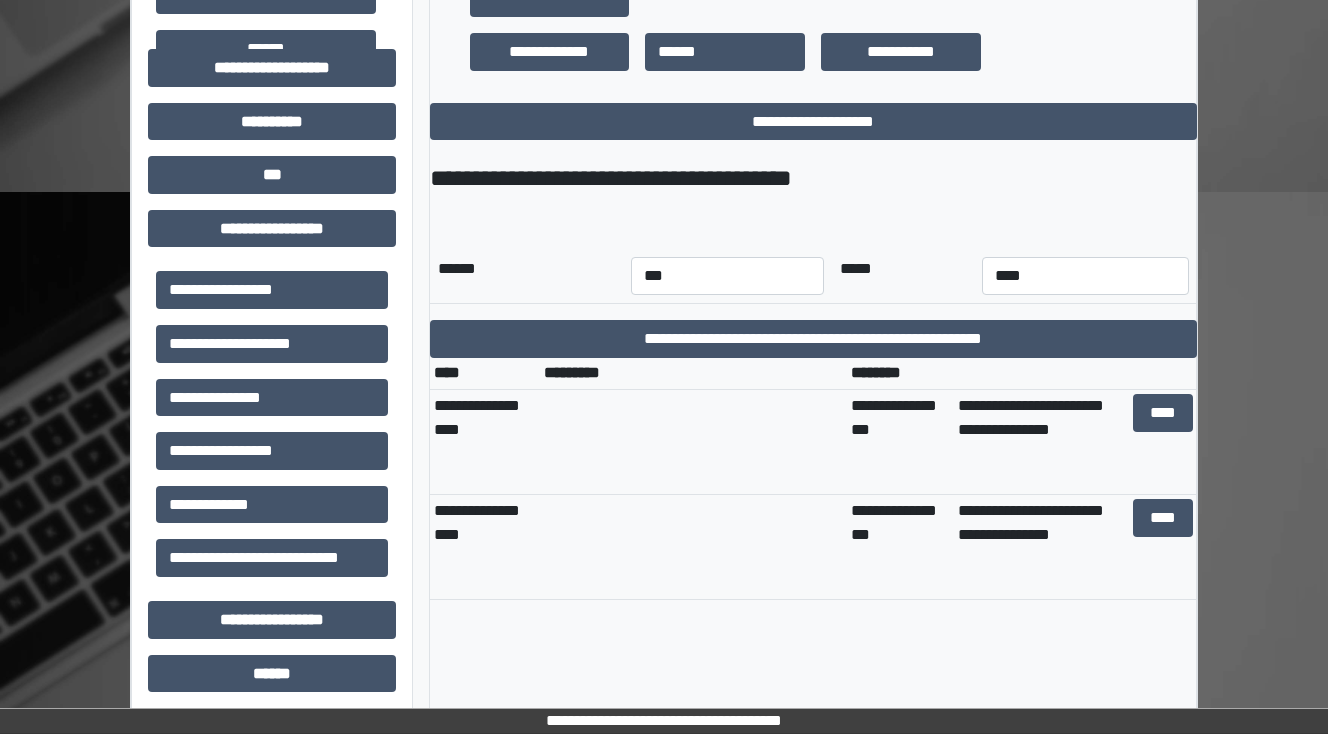 scroll, scrollTop: 640, scrollLeft: 0, axis: vertical 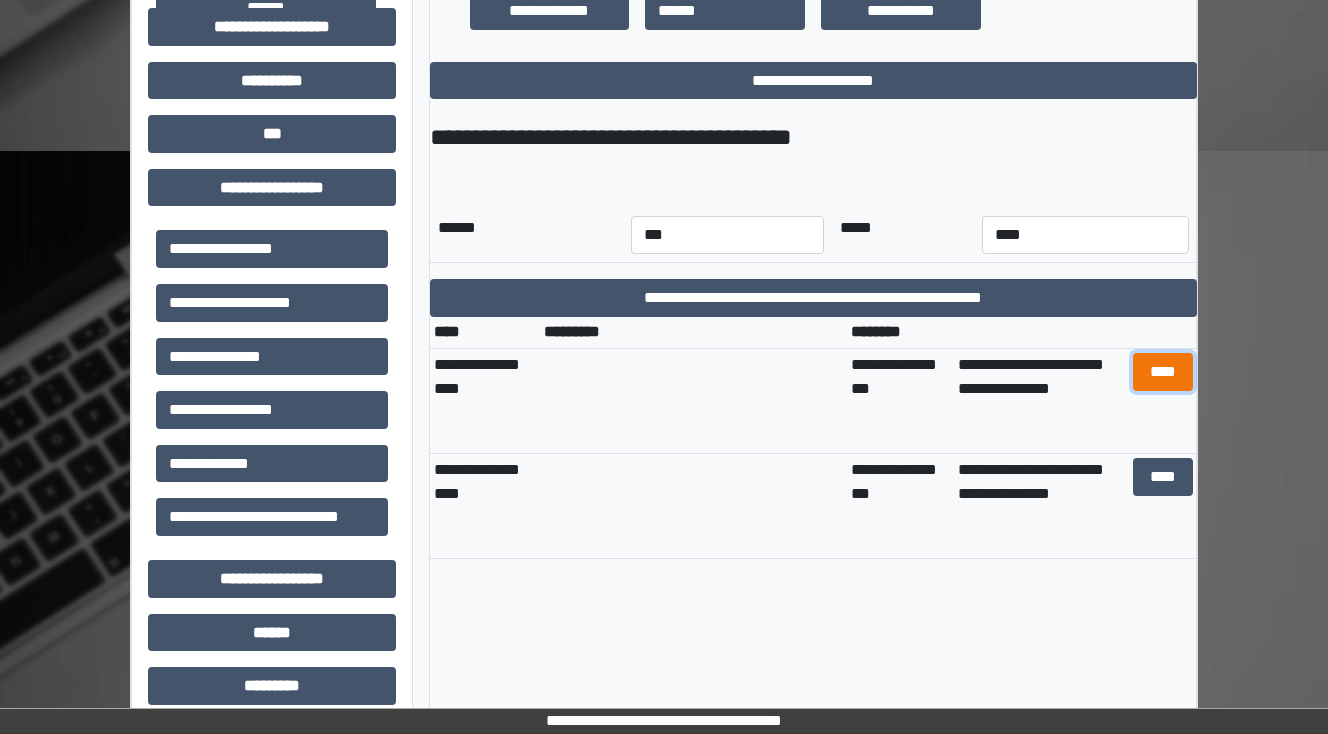 click on "****" at bounding box center (1162, 372) 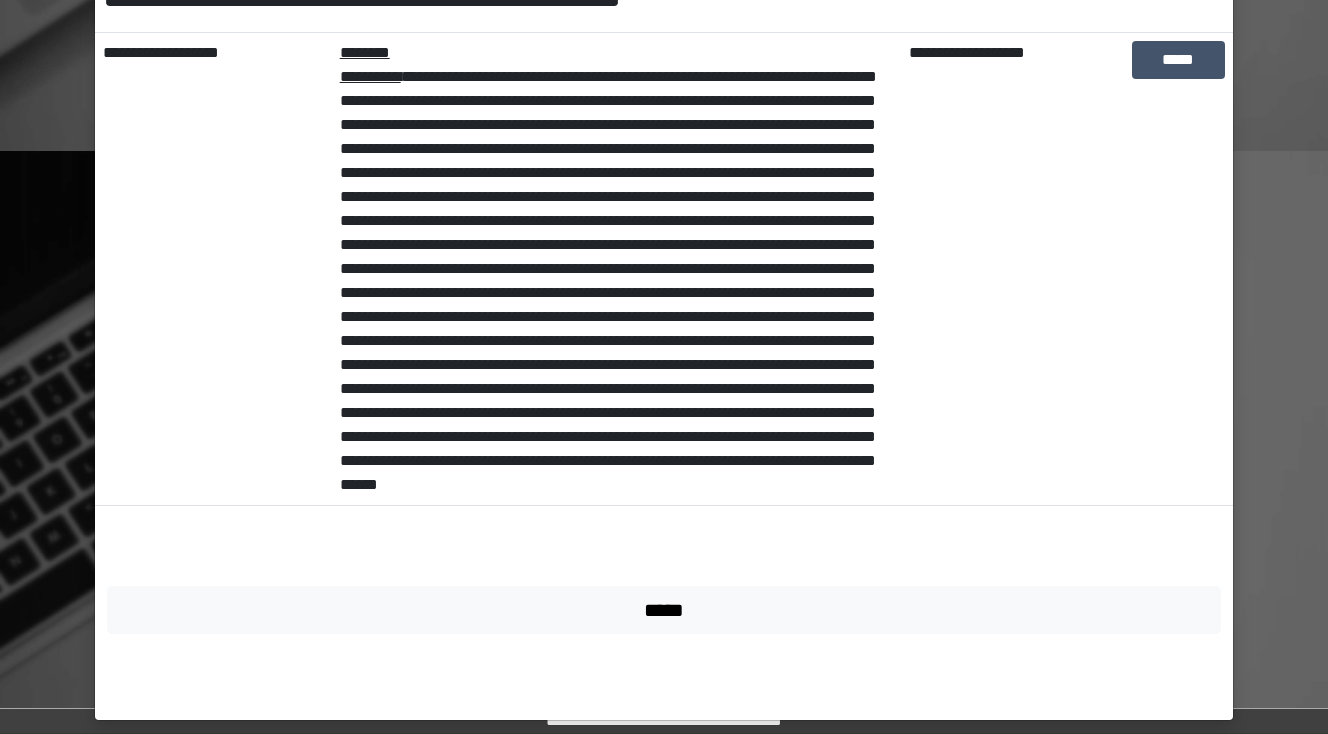 scroll, scrollTop: 363, scrollLeft: 0, axis: vertical 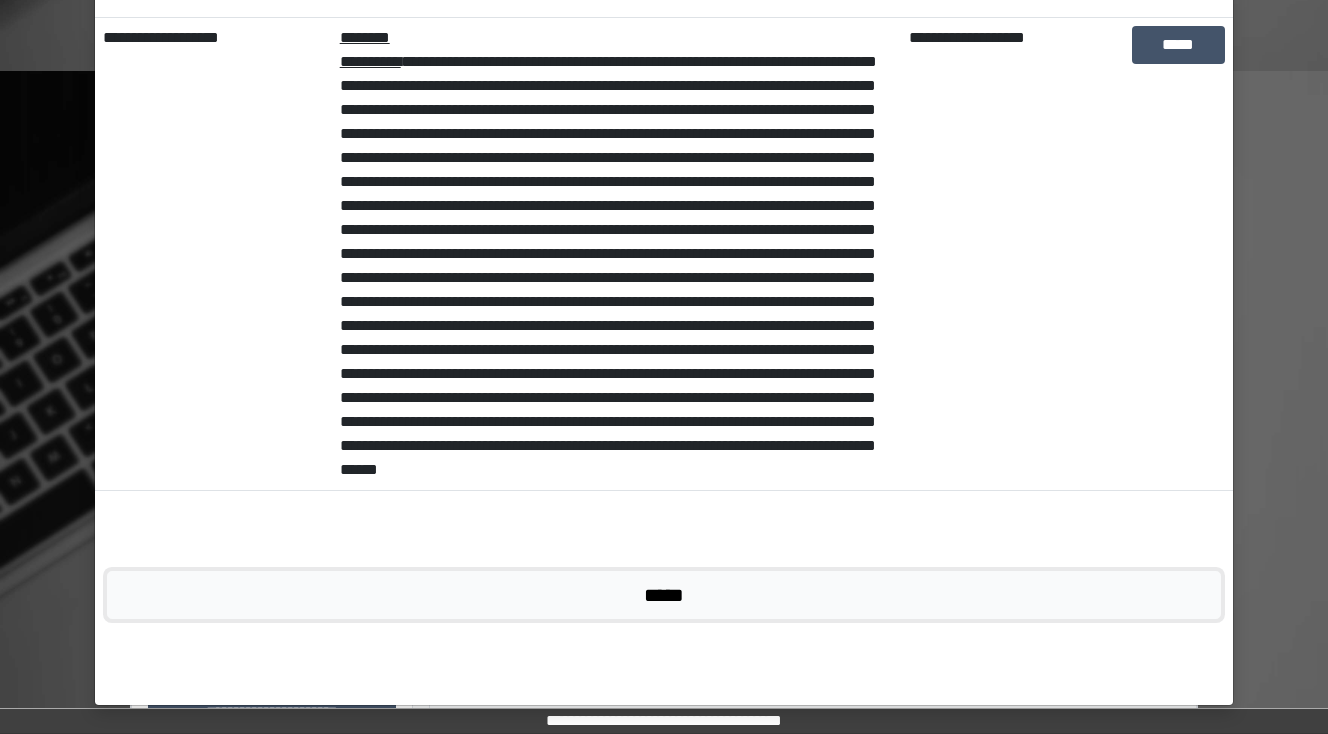 click on "*****" at bounding box center (664, 595) 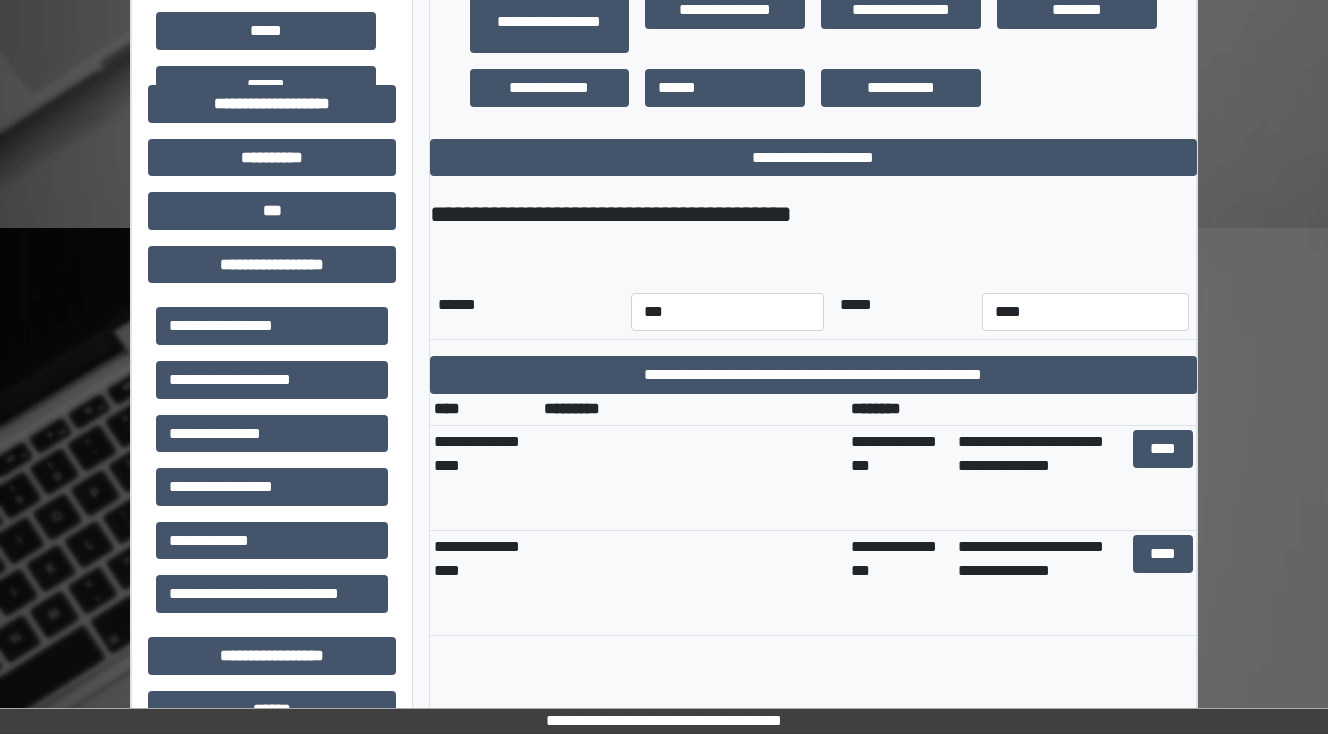 scroll, scrollTop: 560, scrollLeft: 0, axis: vertical 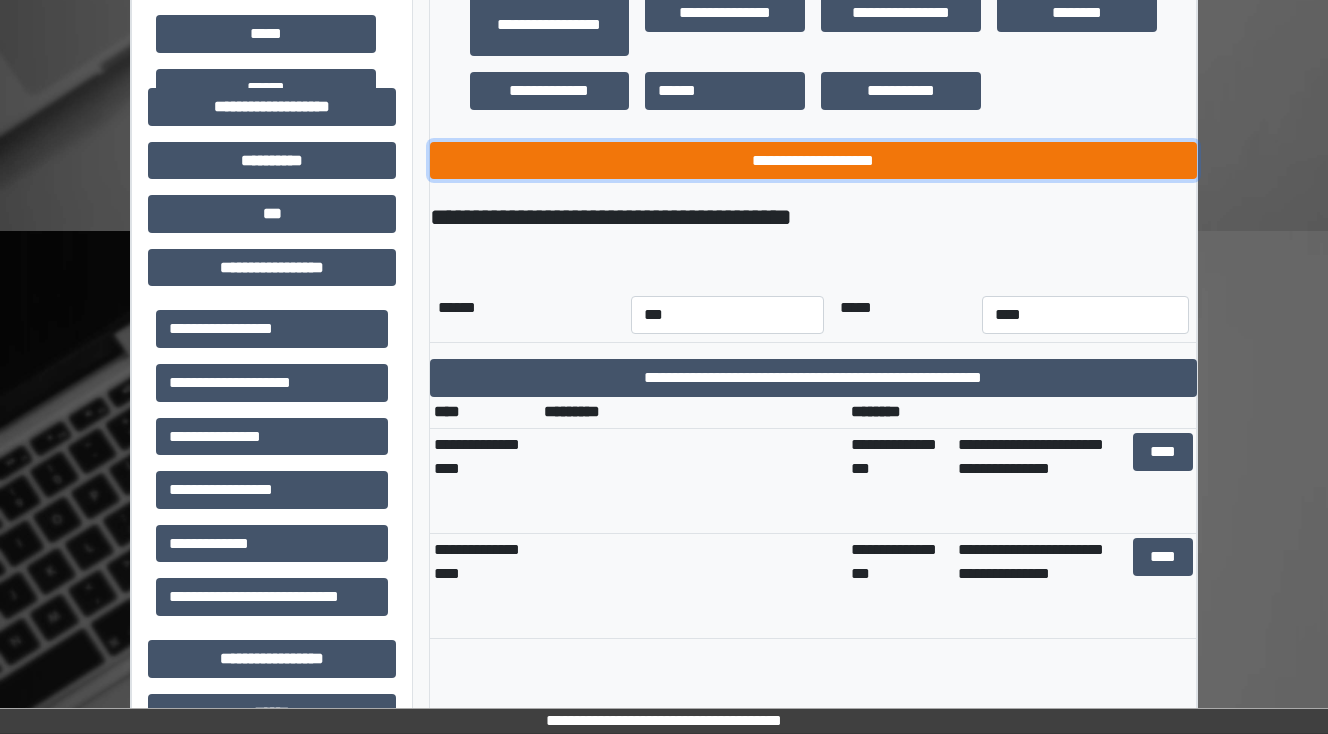 click on "**********" at bounding box center (813, 161) 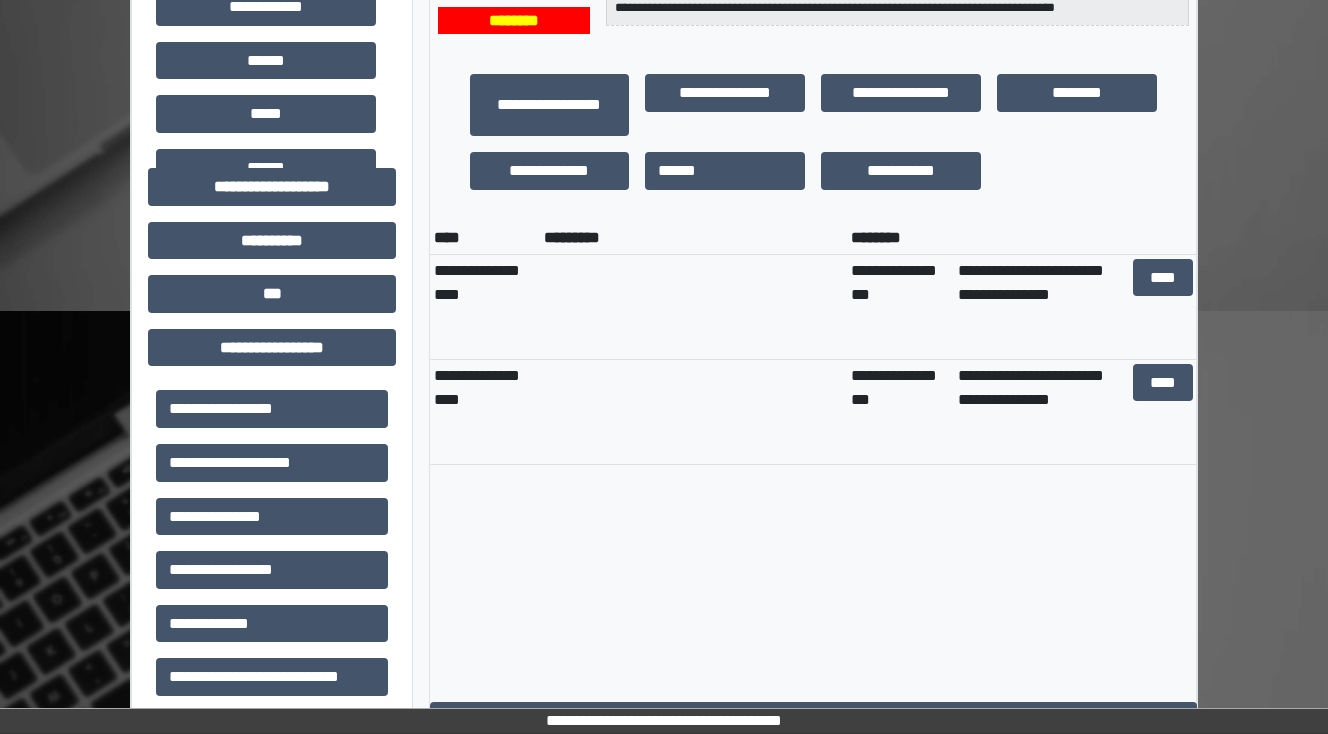 scroll, scrollTop: 160, scrollLeft: 0, axis: vertical 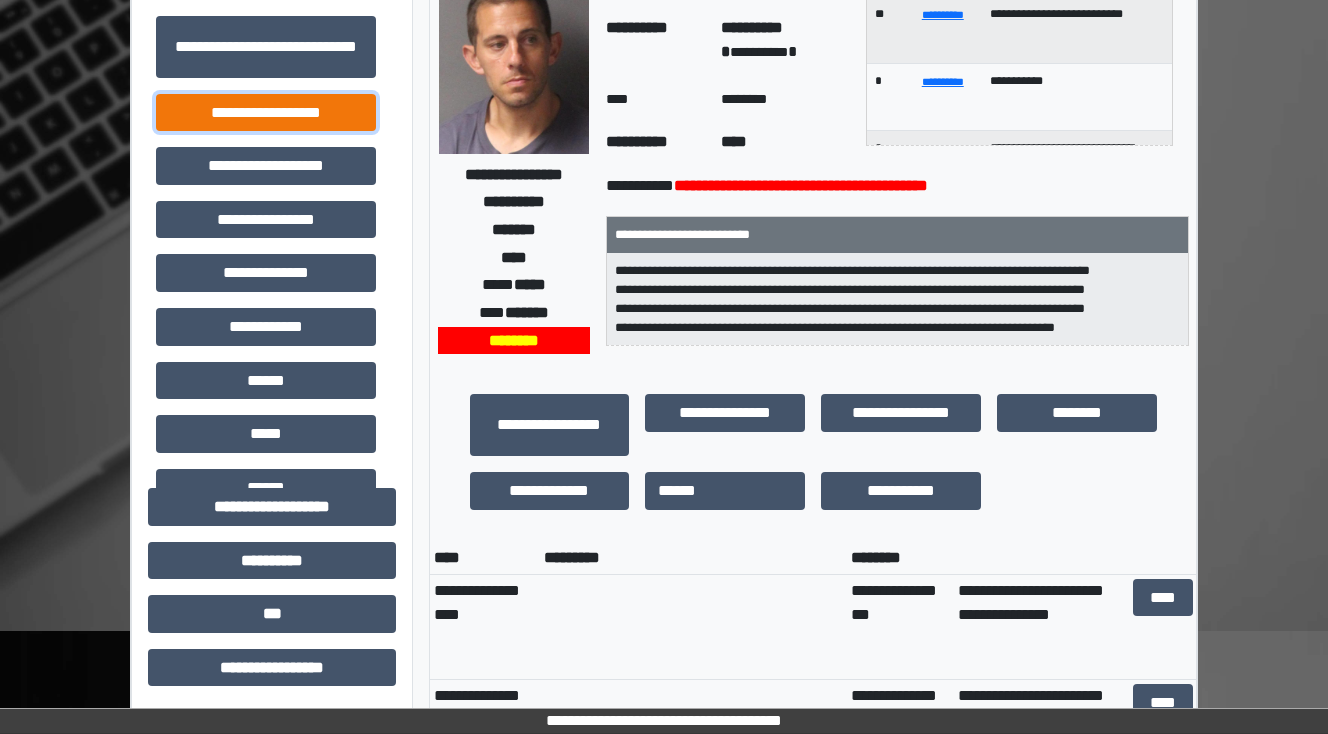 click on "**********" at bounding box center [266, 113] 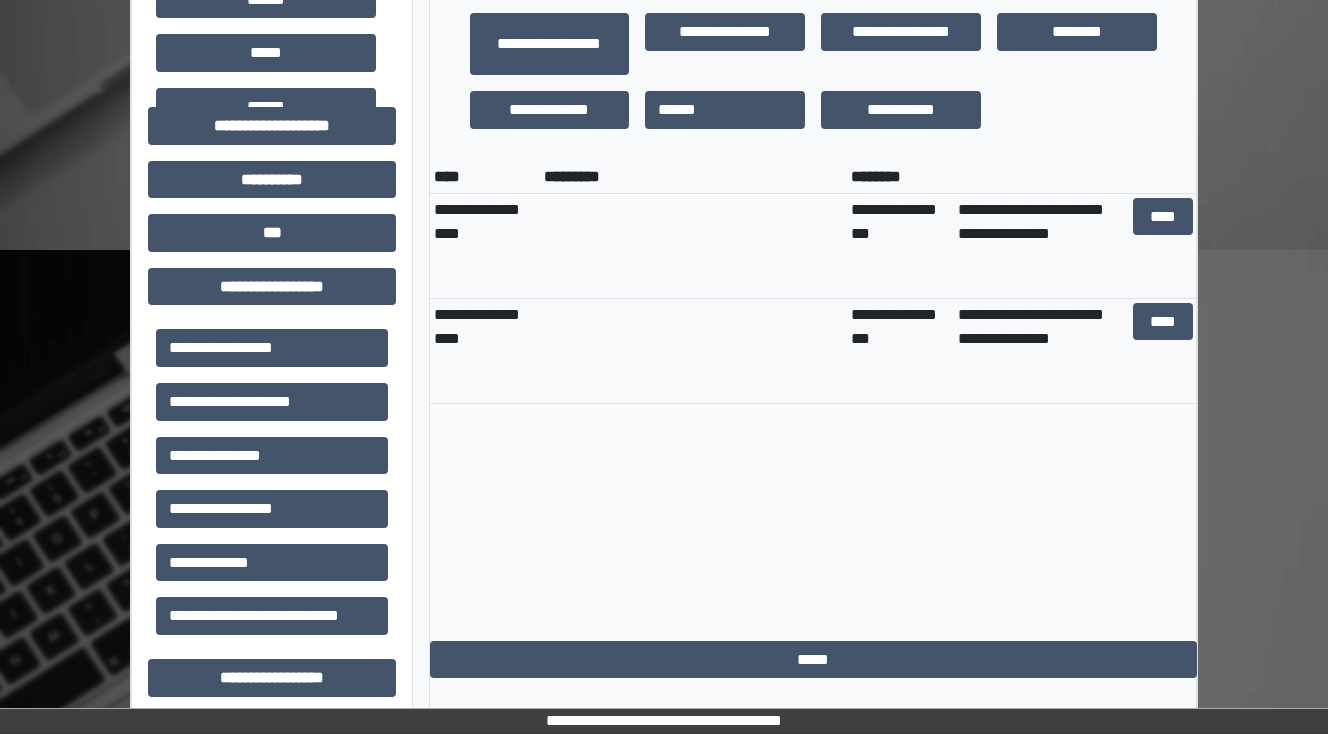 scroll, scrollTop: 560, scrollLeft: 0, axis: vertical 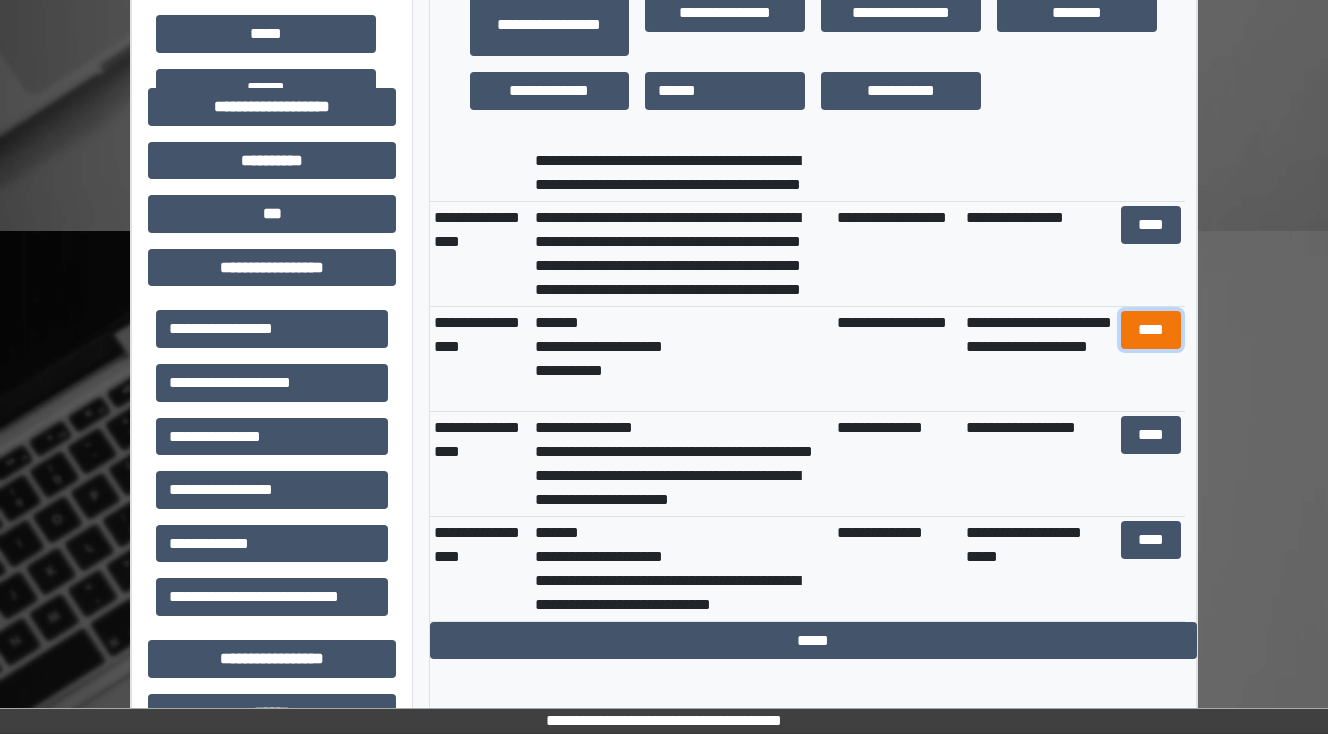 click on "****" at bounding box center (1150, 330) 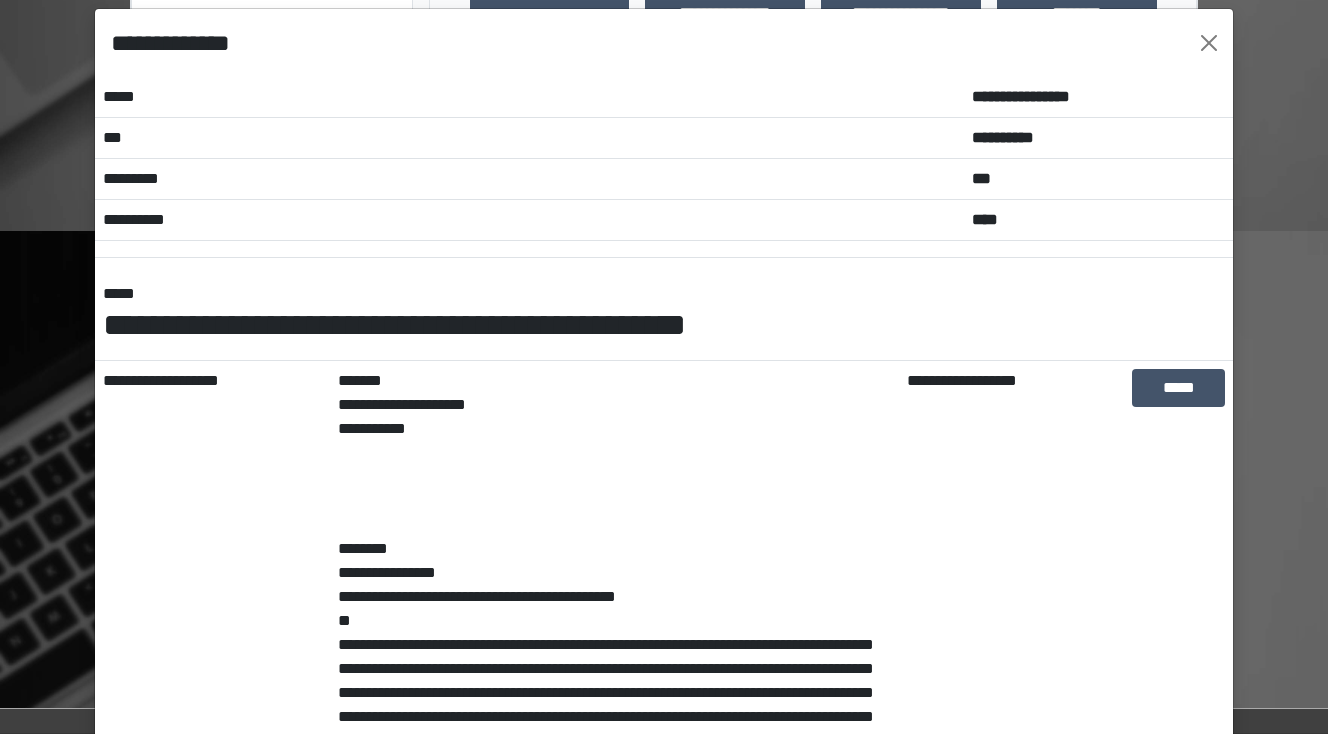 scroll, scrollTop: 0, scrollLeft: 0, axis: both 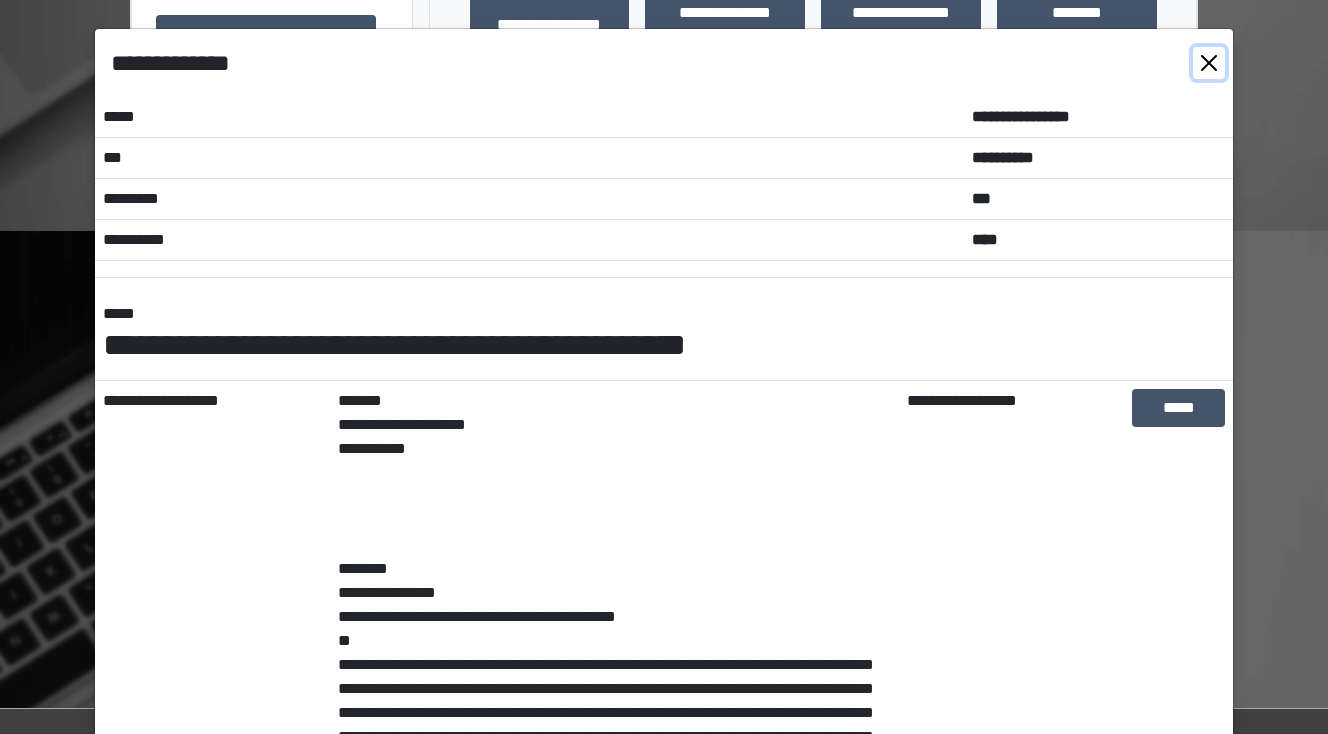 click at bounding box center (1209, 63) 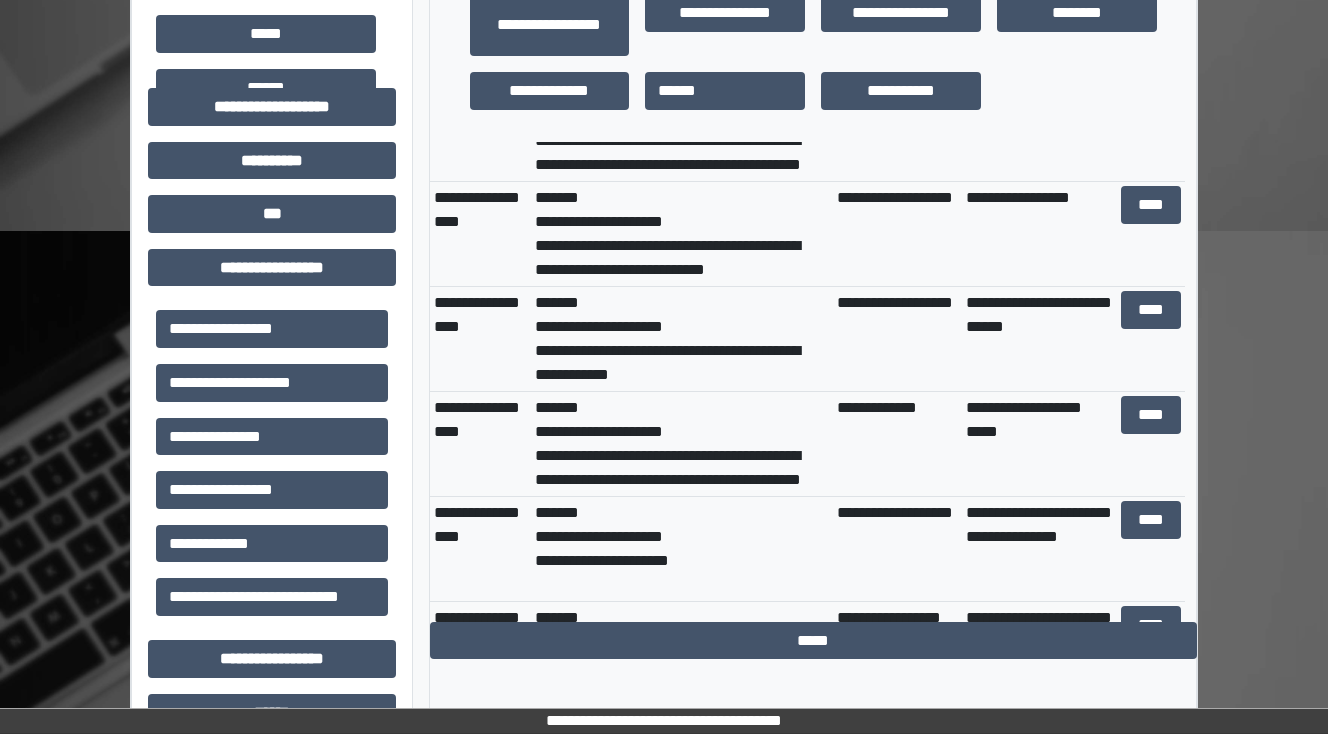 scroll, scrollTop: 2000, scrollLeft: 0, axis: vertical 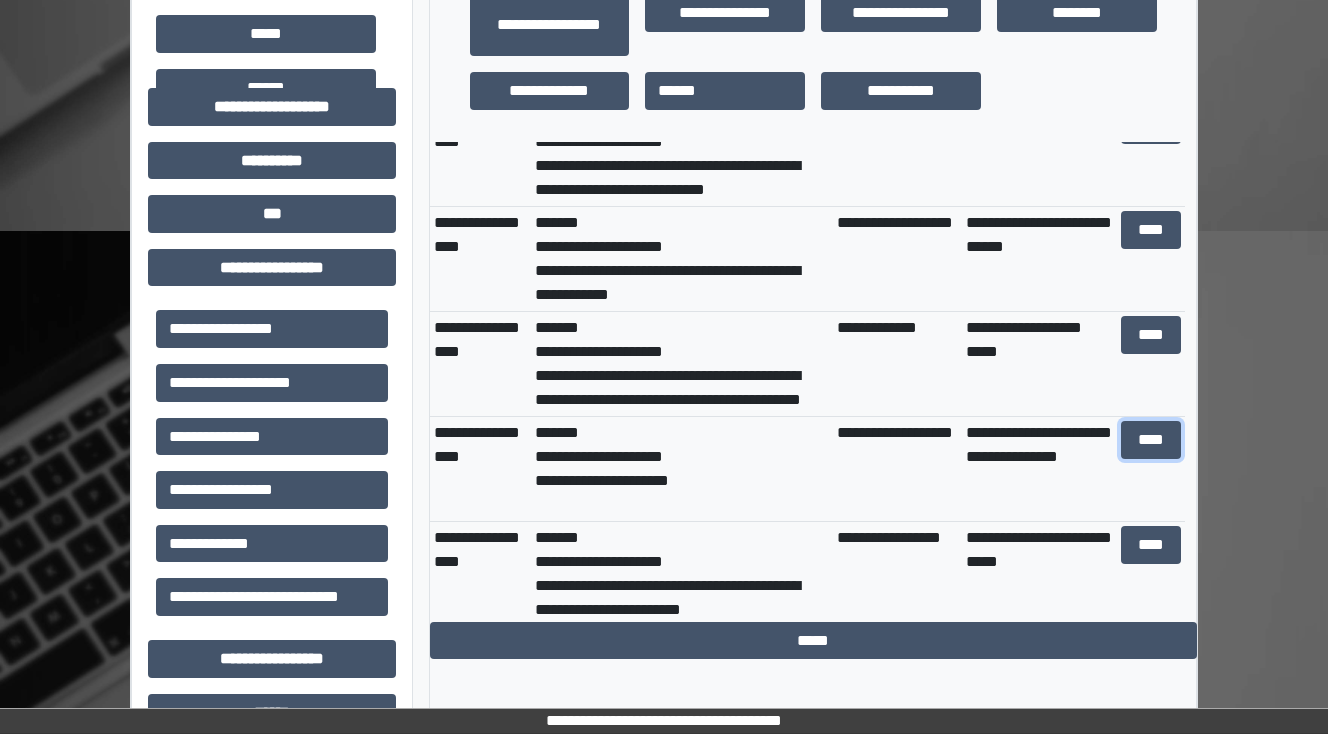click on "****" at bounding box center (1150, 440) 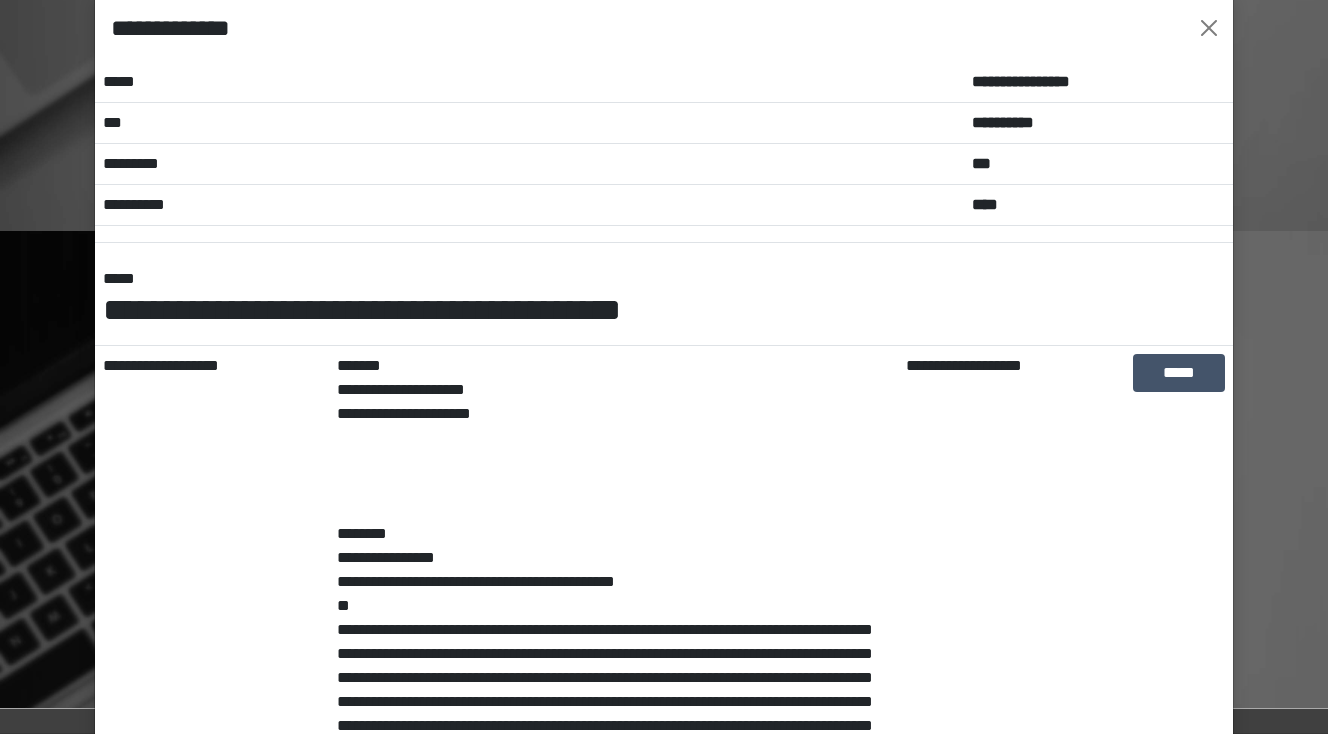 scroll, scrollTop: 0, scrollLeft: 0, axis: both 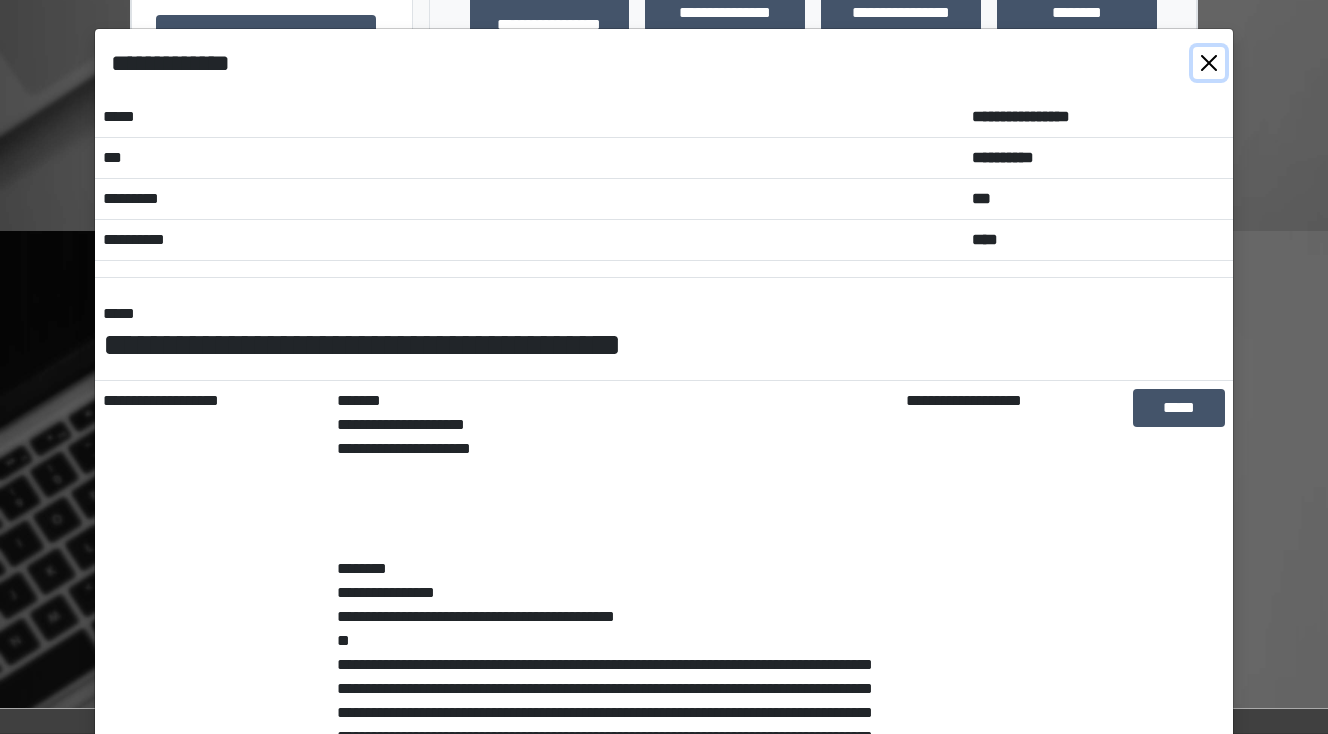 click at bounding box center [1209, 63] 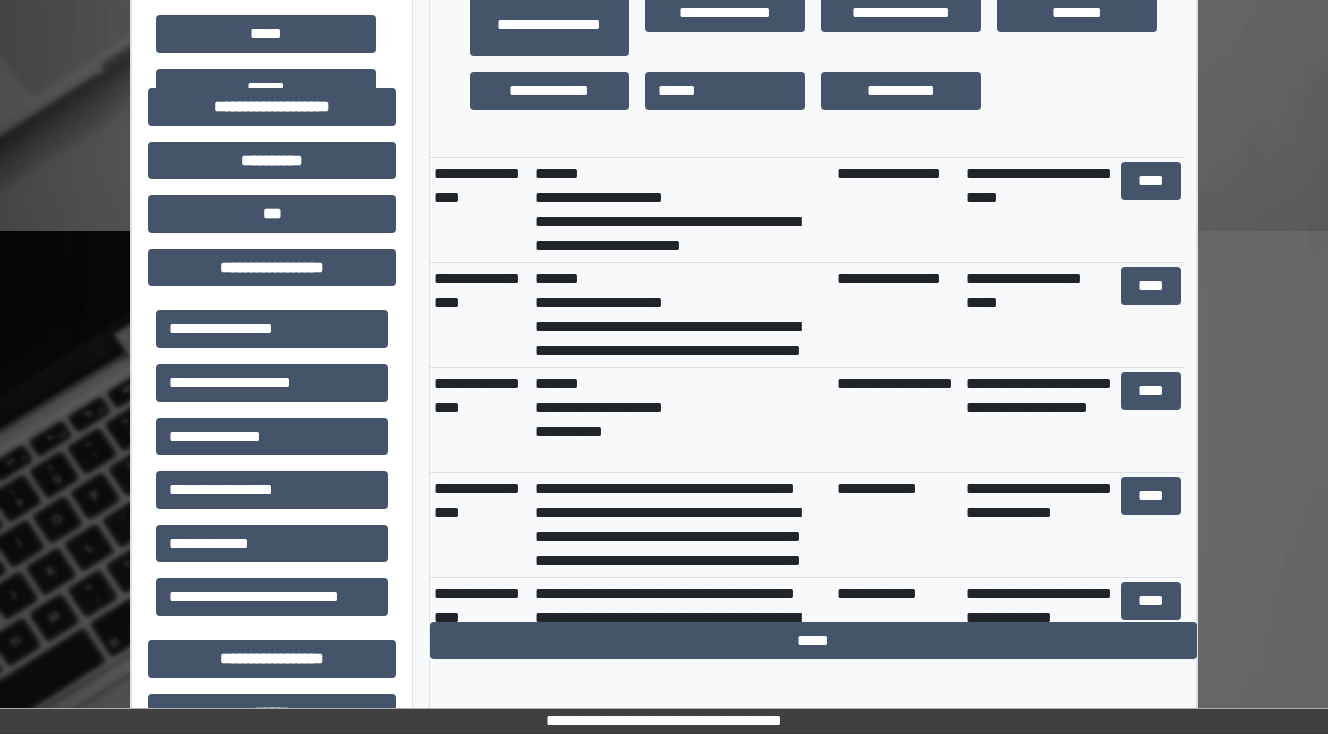 scroll, scrollTop: 2400, scrollLeft: 0, axis: vertical 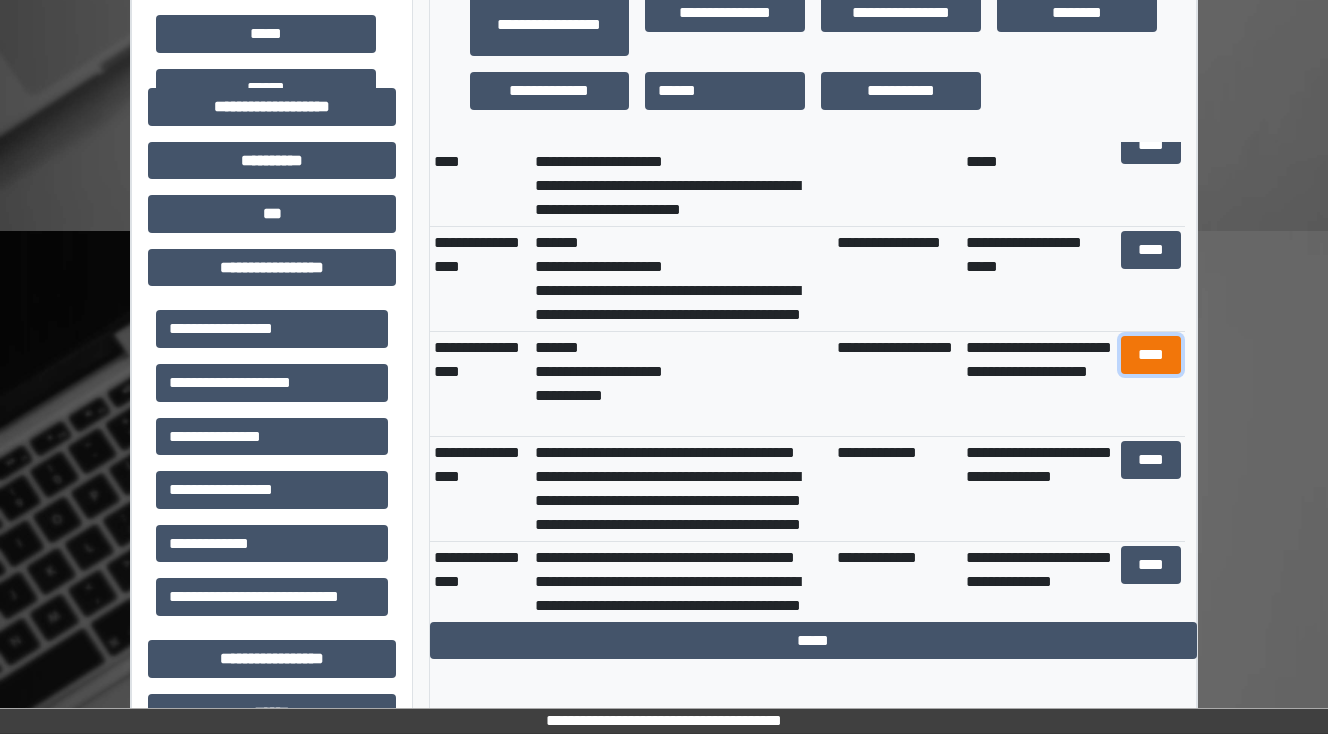 click on "****" at bounding box center [1150, 355] 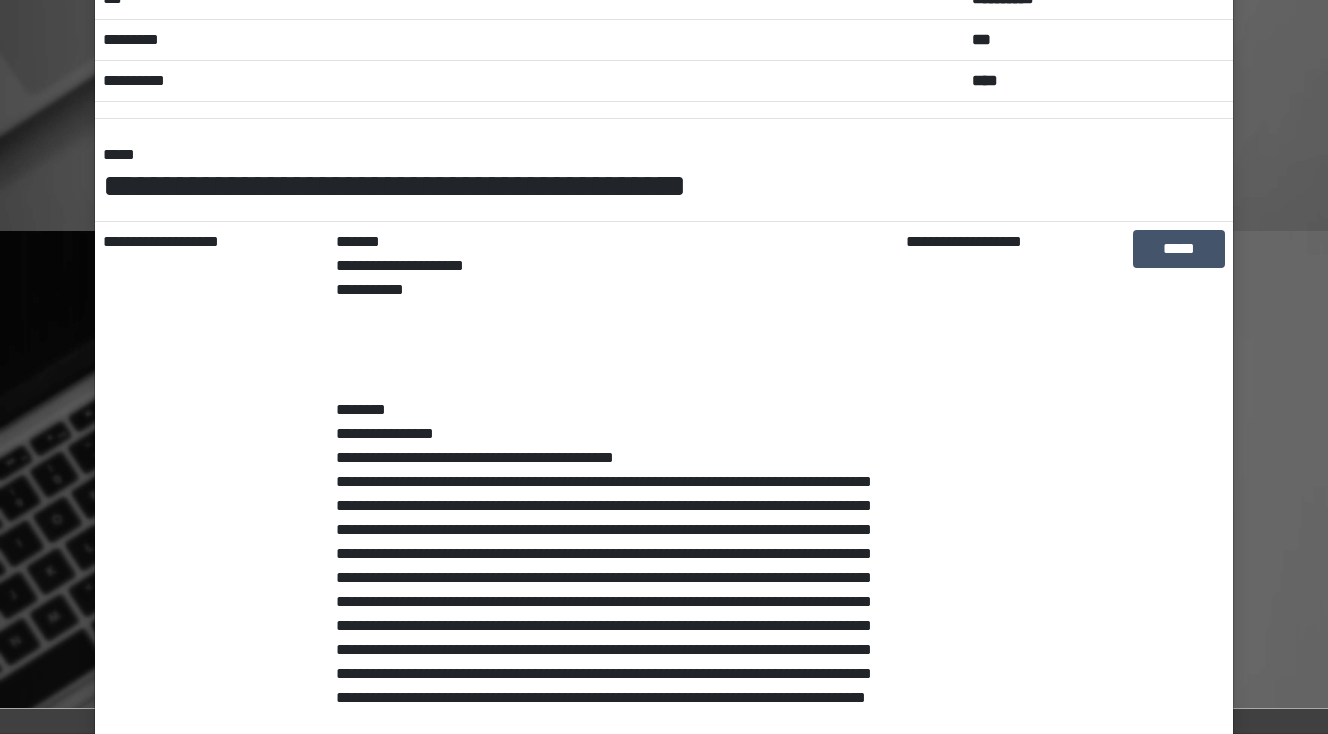 scroll, scrollTop: 0, scrollLeft: 0, axis: both 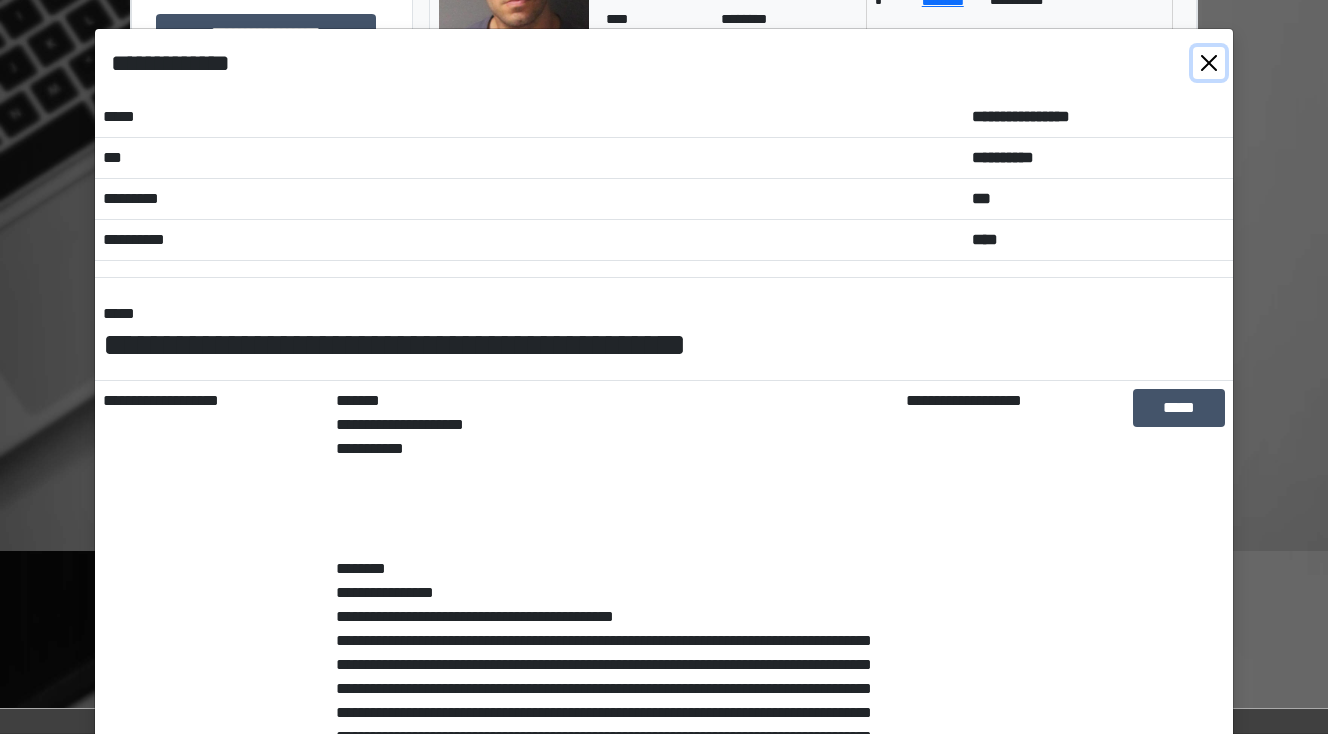 click at bounding box center (1209, 63) 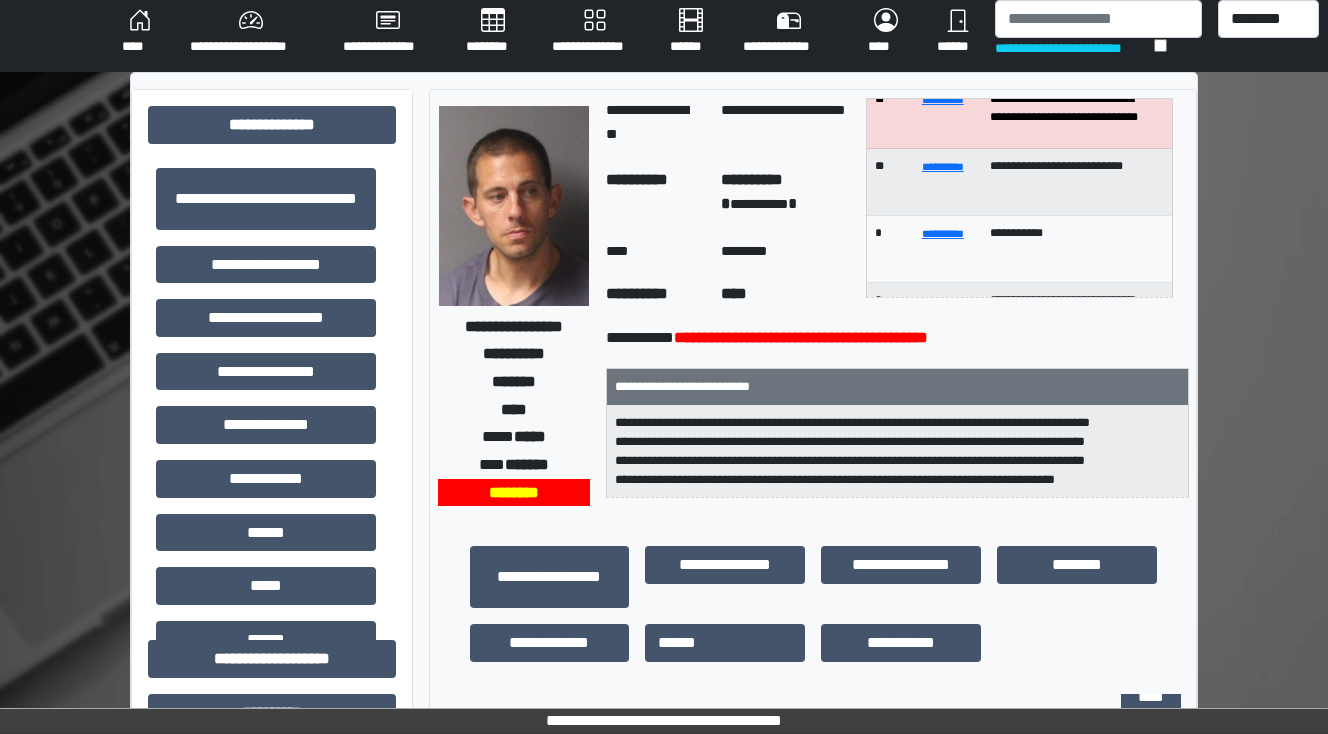 scroll, scrollTop: 0, scrollLeft: 0, axis: both 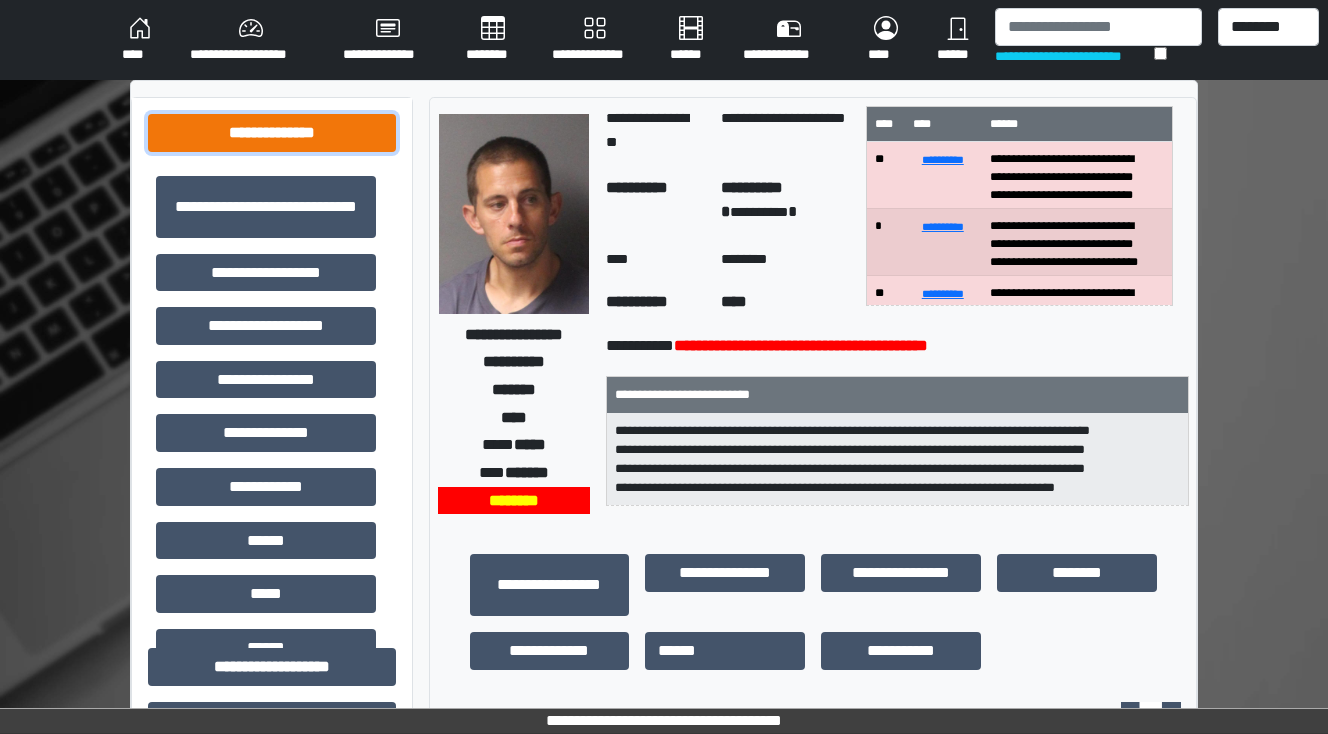click on "**********" at bounding box center [272, 133] 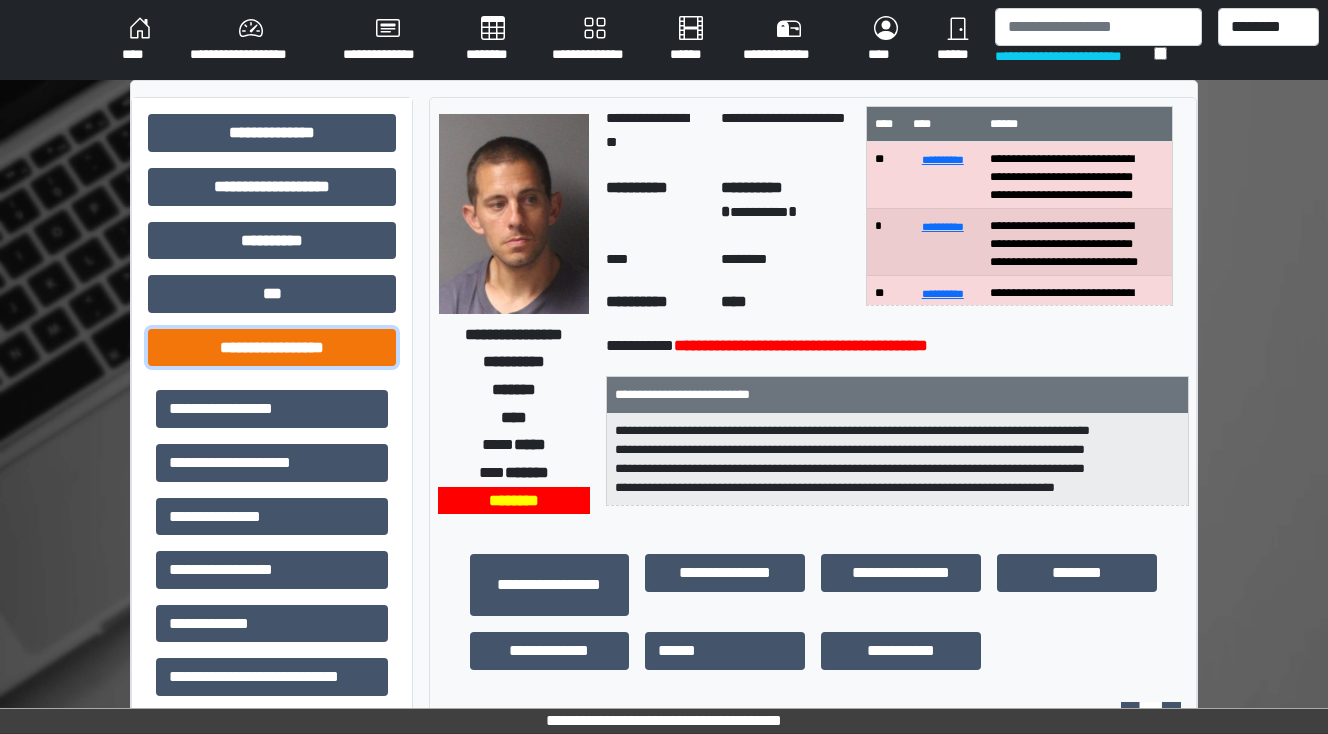 drag, startPoint x: 353, startPoint y: 348, endPoint x: 381, endPoint y: 359, distance: 30.083218 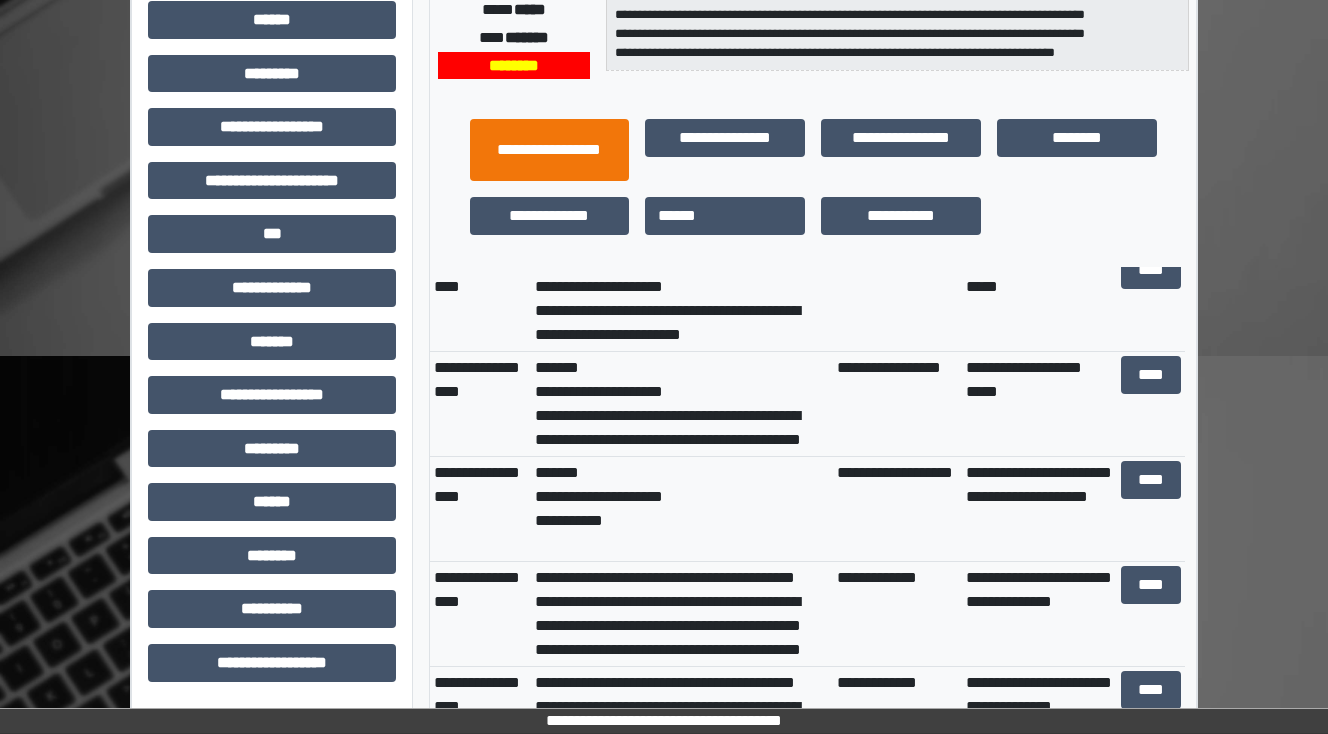 scroll, scrollTop: 480, scrollLeft: 0, axis: vertical 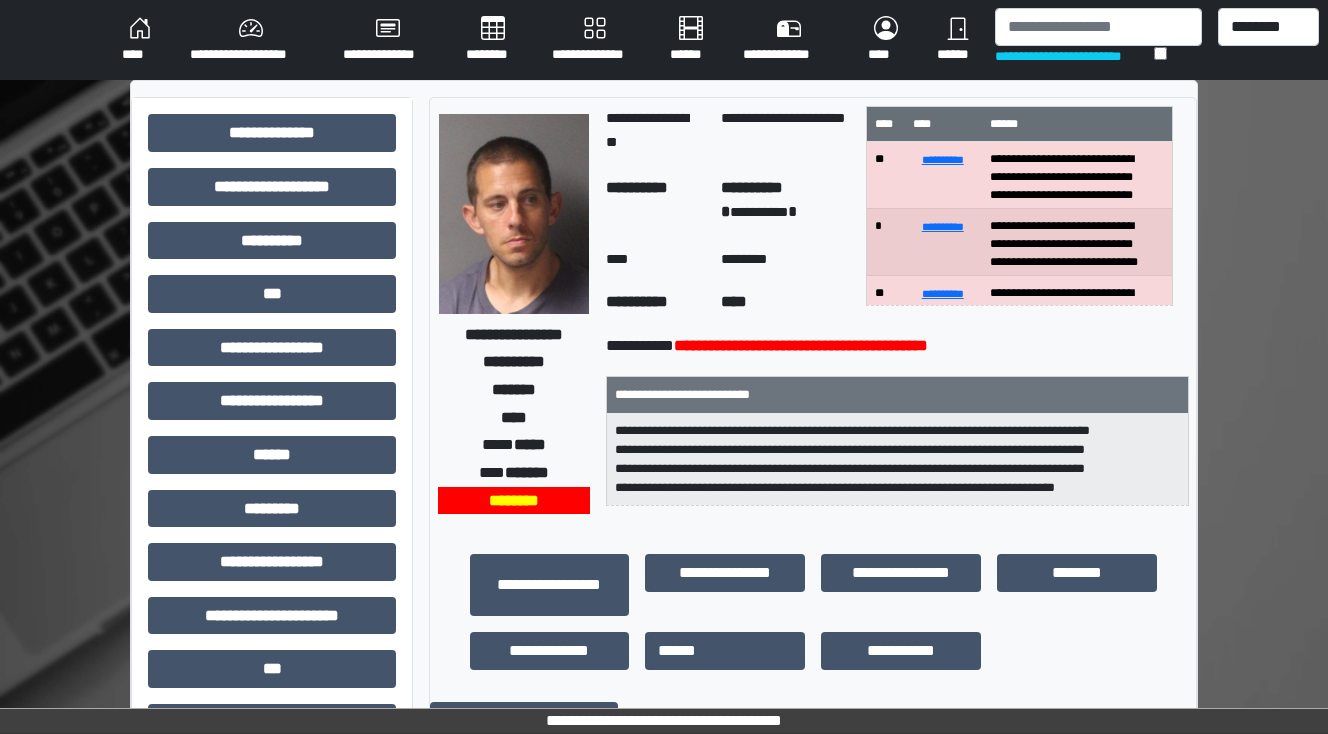 click on "****" at bounding box center [140, 40] 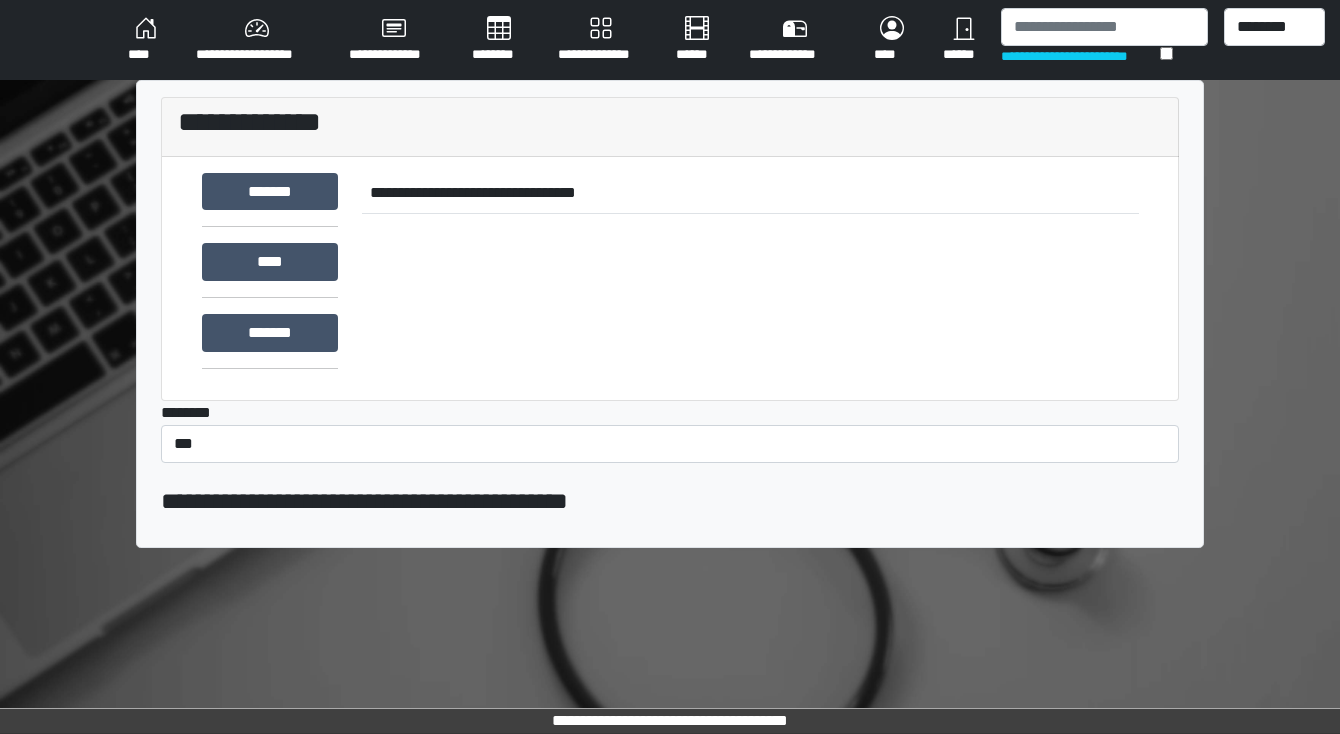 scroll, scrollTop: 0, scrollLeft: 0, axis: both 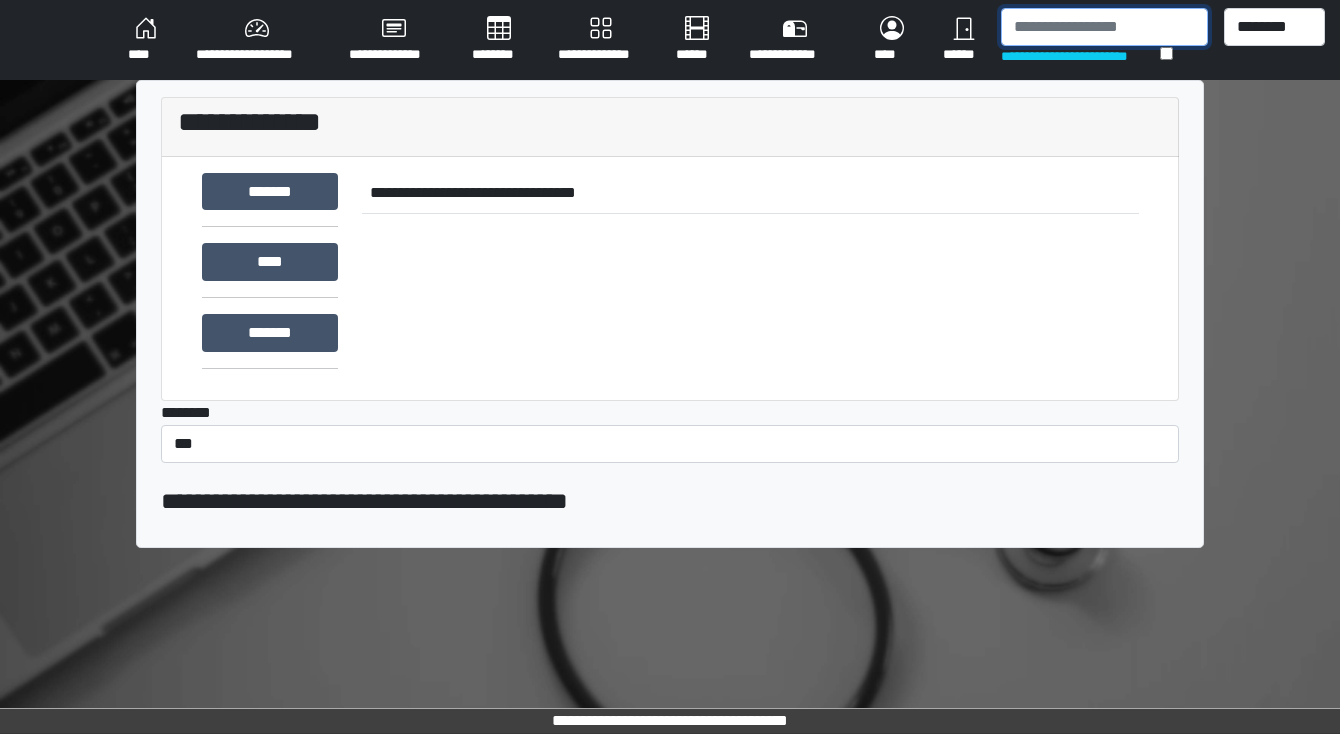 click at bounding box center (1104, 27) 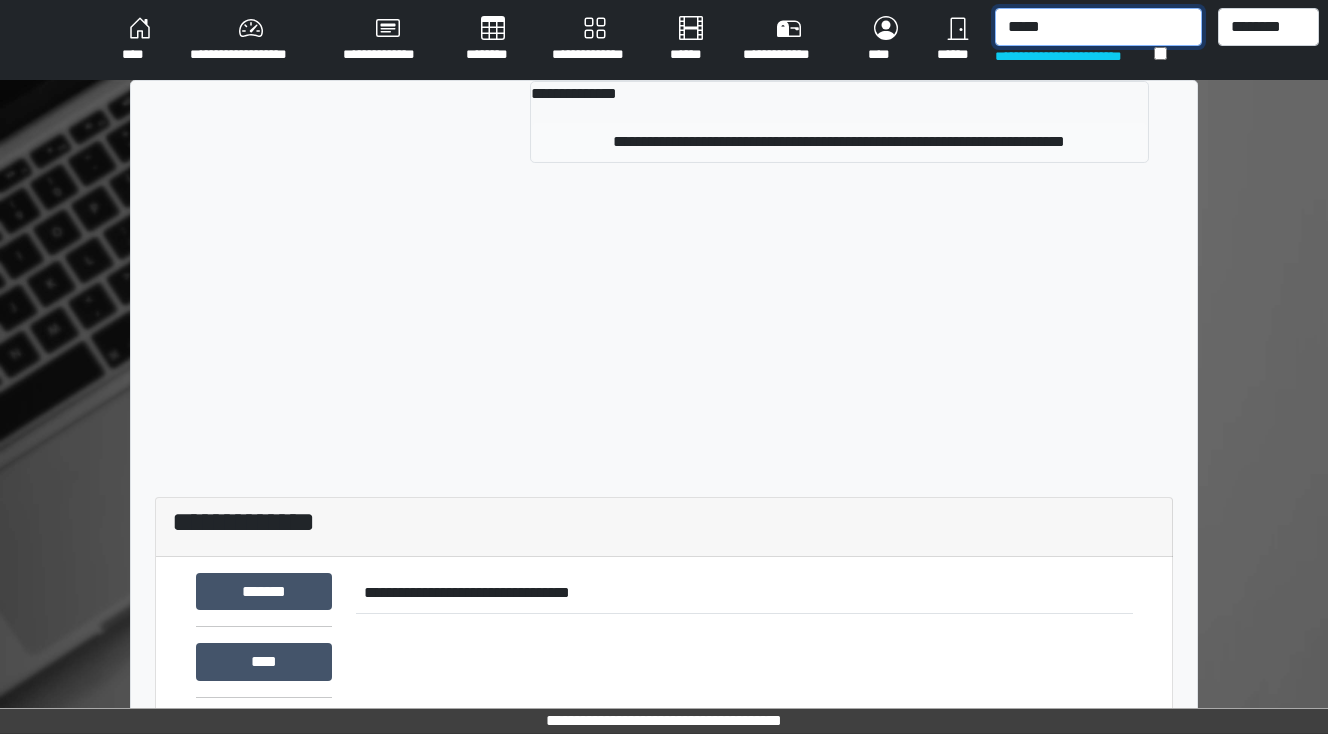 type on "*****" 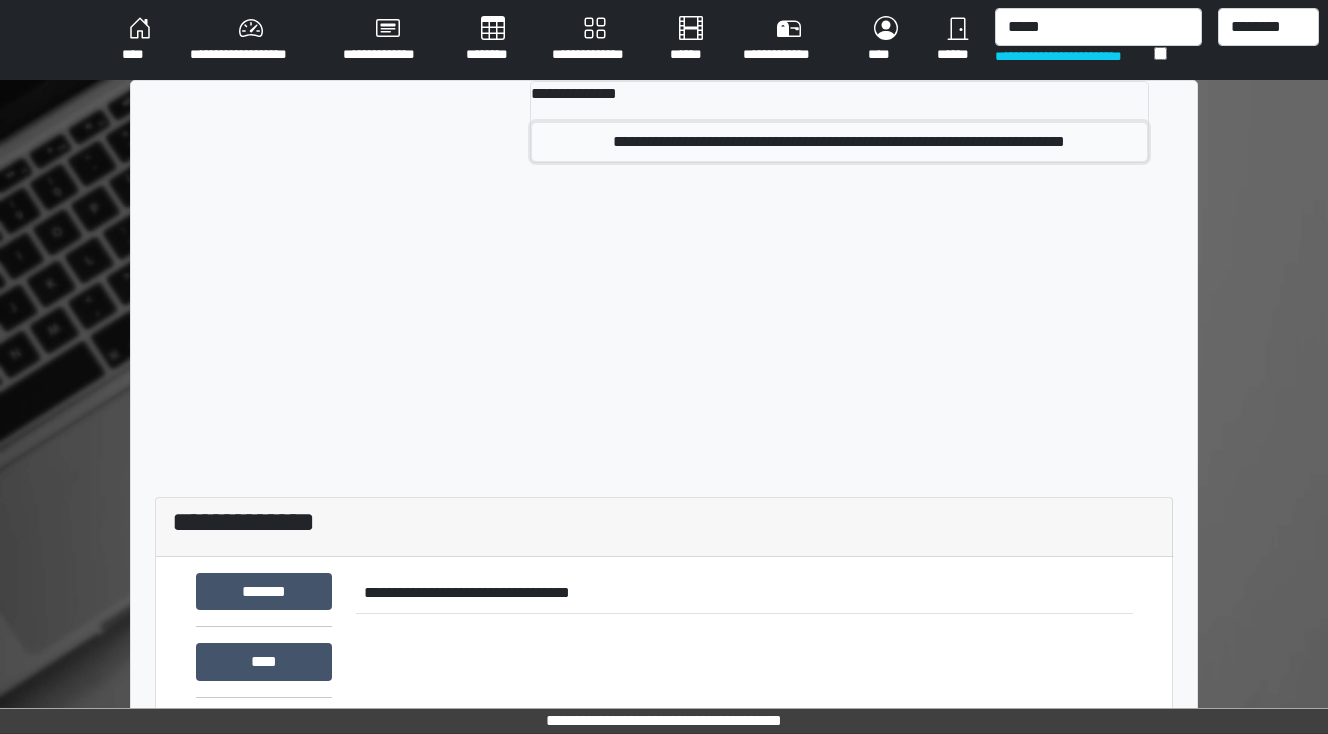click on "**********" at bounding box center (840, 142) 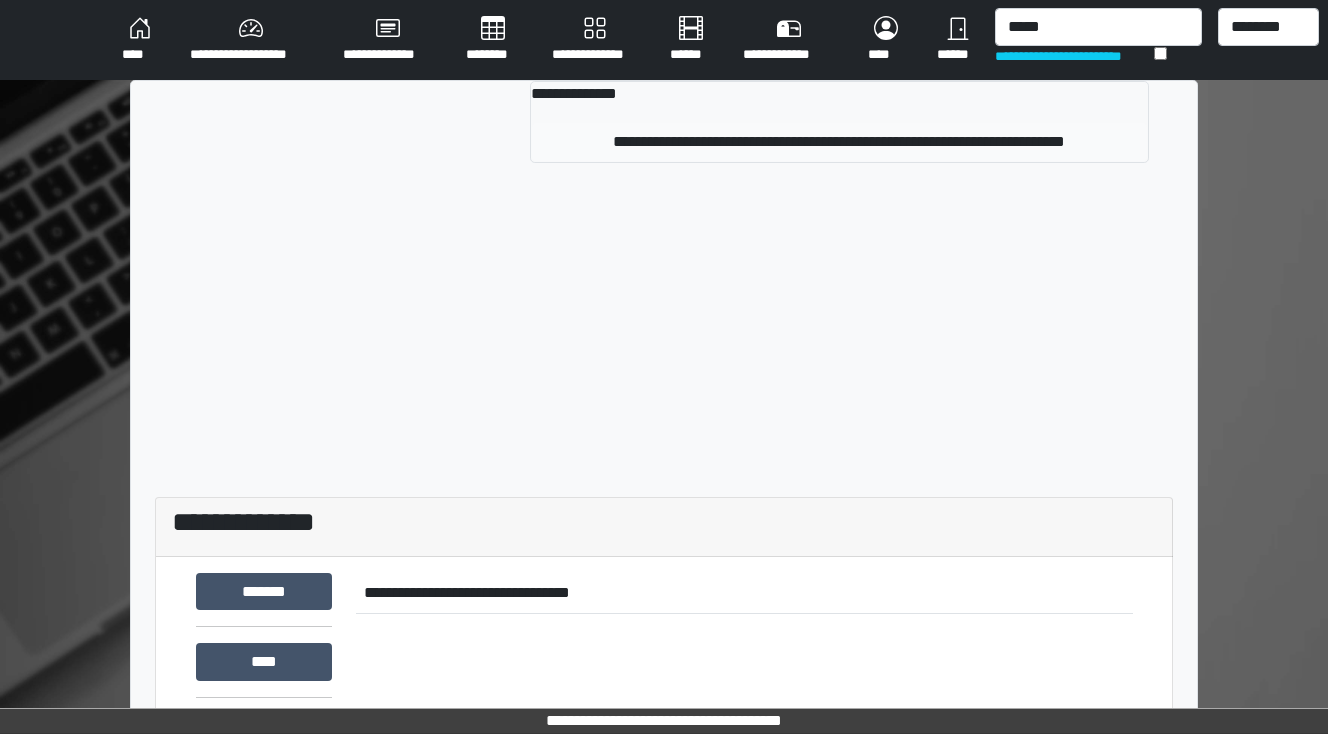 type 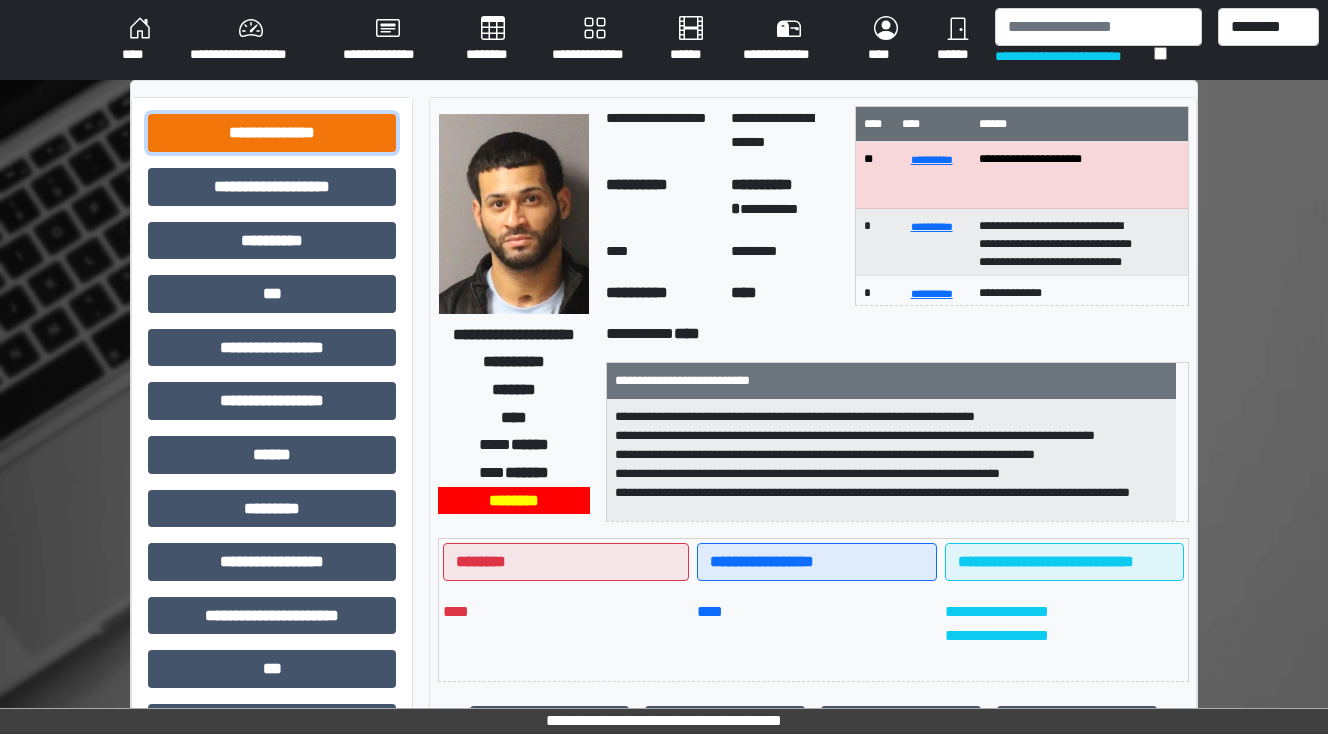 click on "**********" at bounding box center [272, 133] 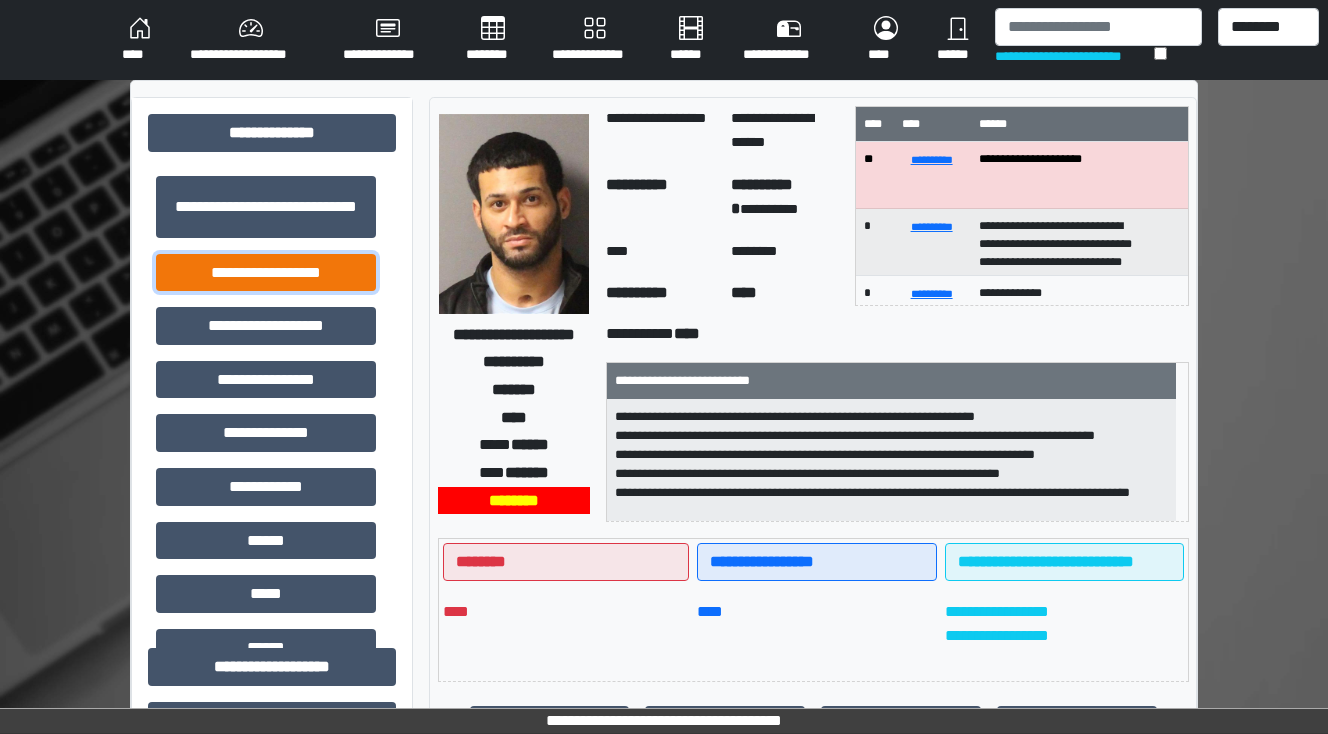 drag, startPoint x: 302, startPoint y: 272, endPoint x: 336, endPoint y: 304, distance: 46.69047 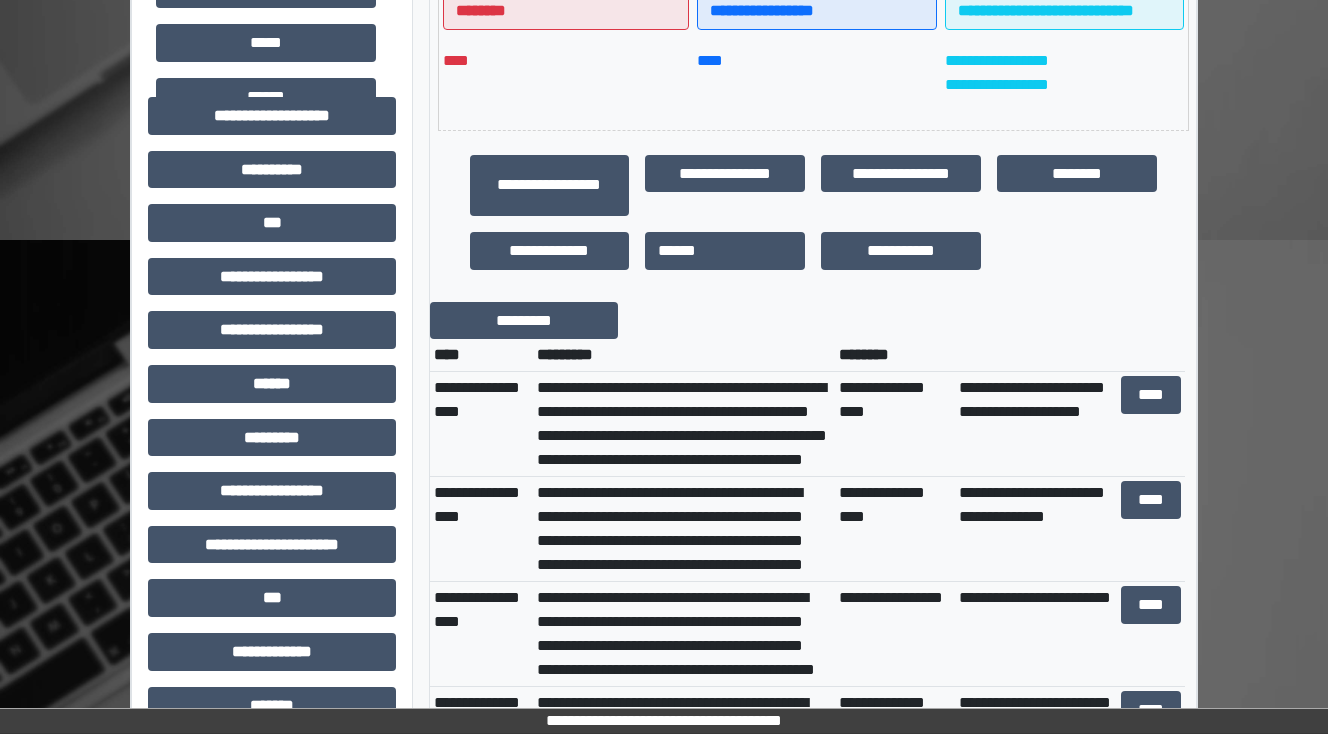 scroll, scrollTop: 560, scrollLeft: 0, axis: vertical 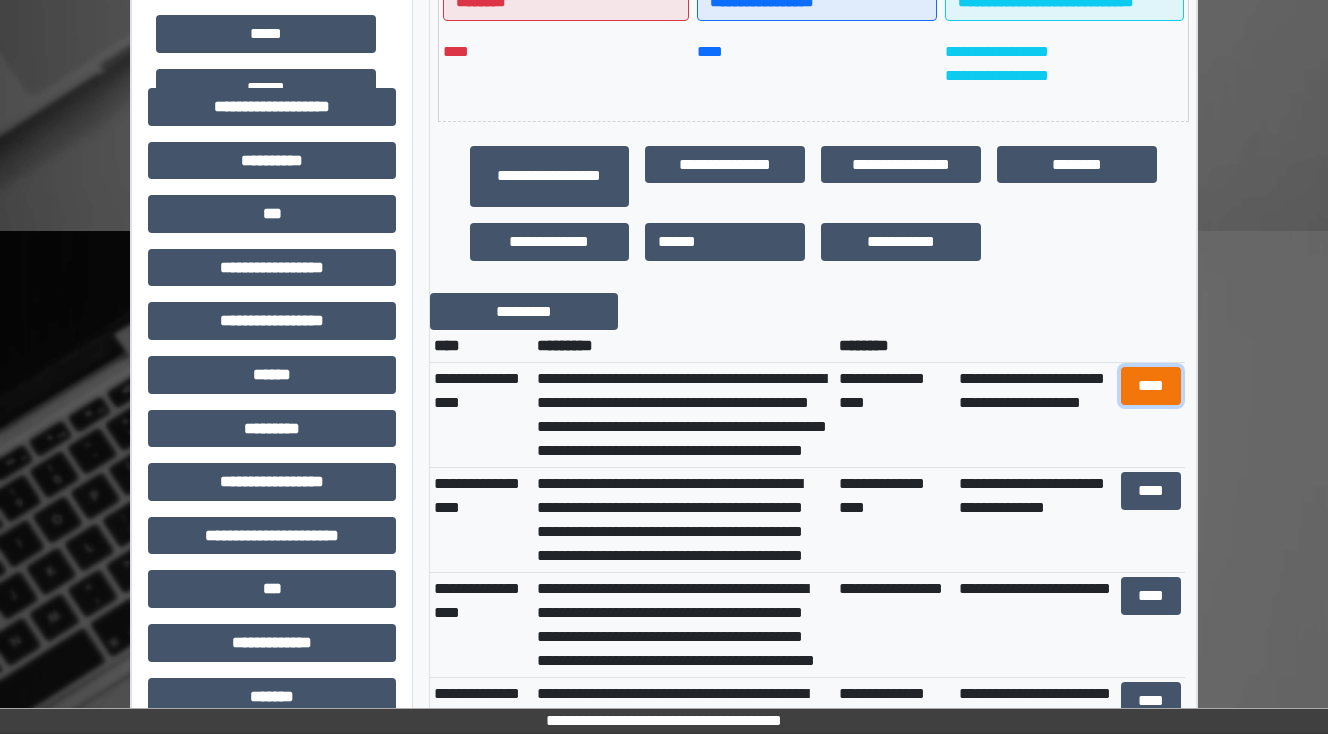 click on "****" at bounding box center [1150, 386] 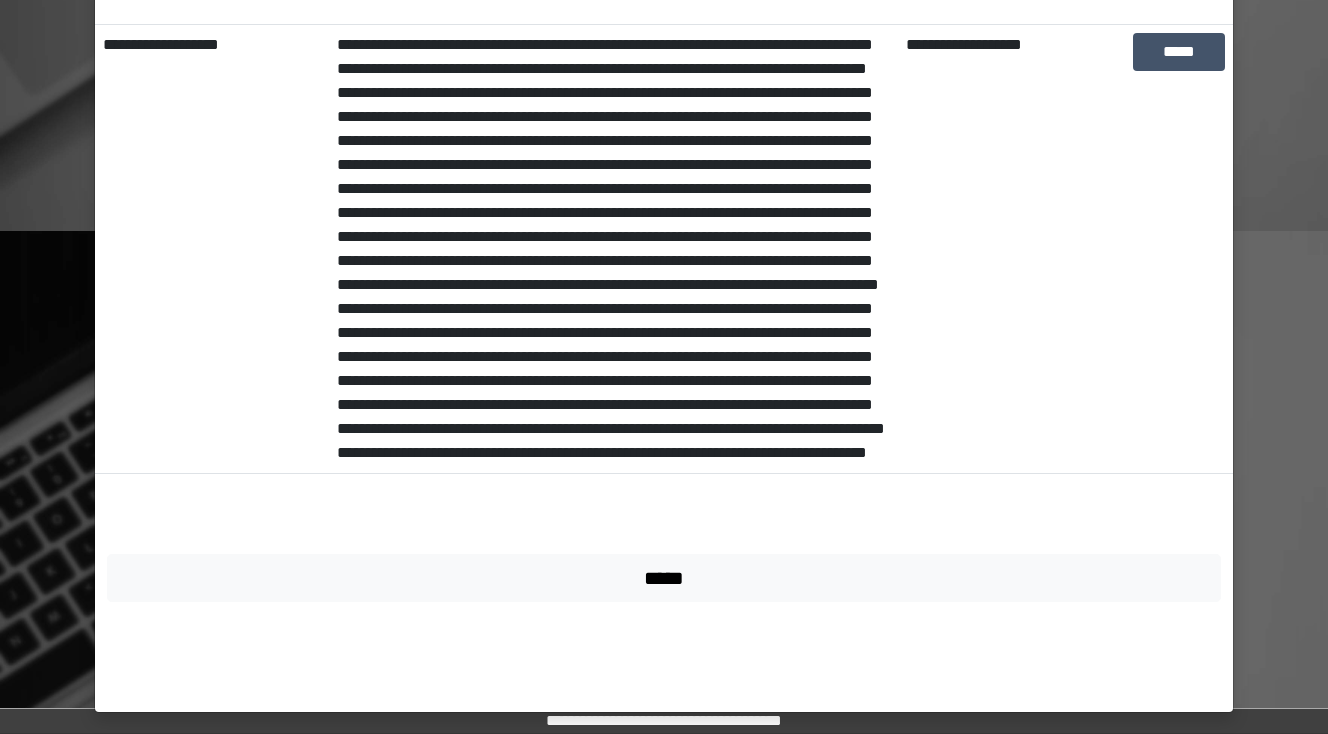 scroll, scrollTop: 363, scrollLeft: 0, axis: vertical 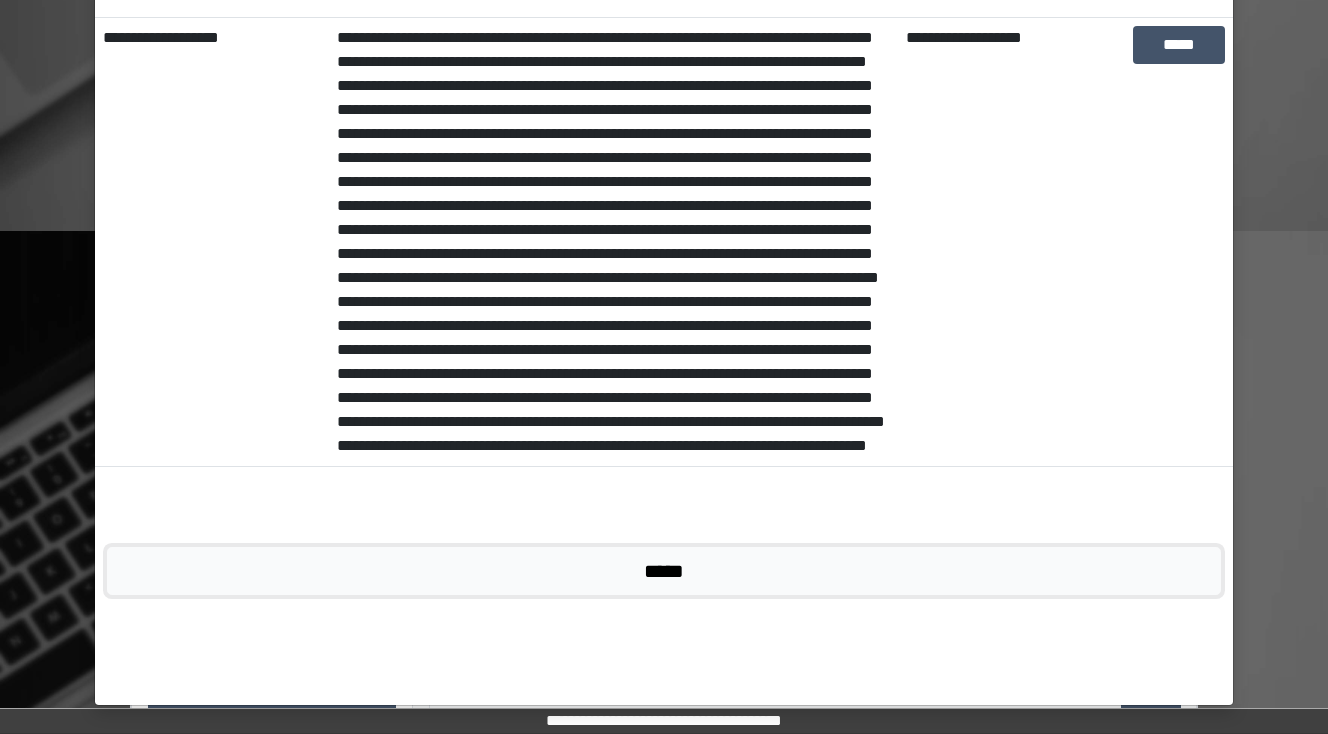 click on "*****" at bounding box center (664, 571) 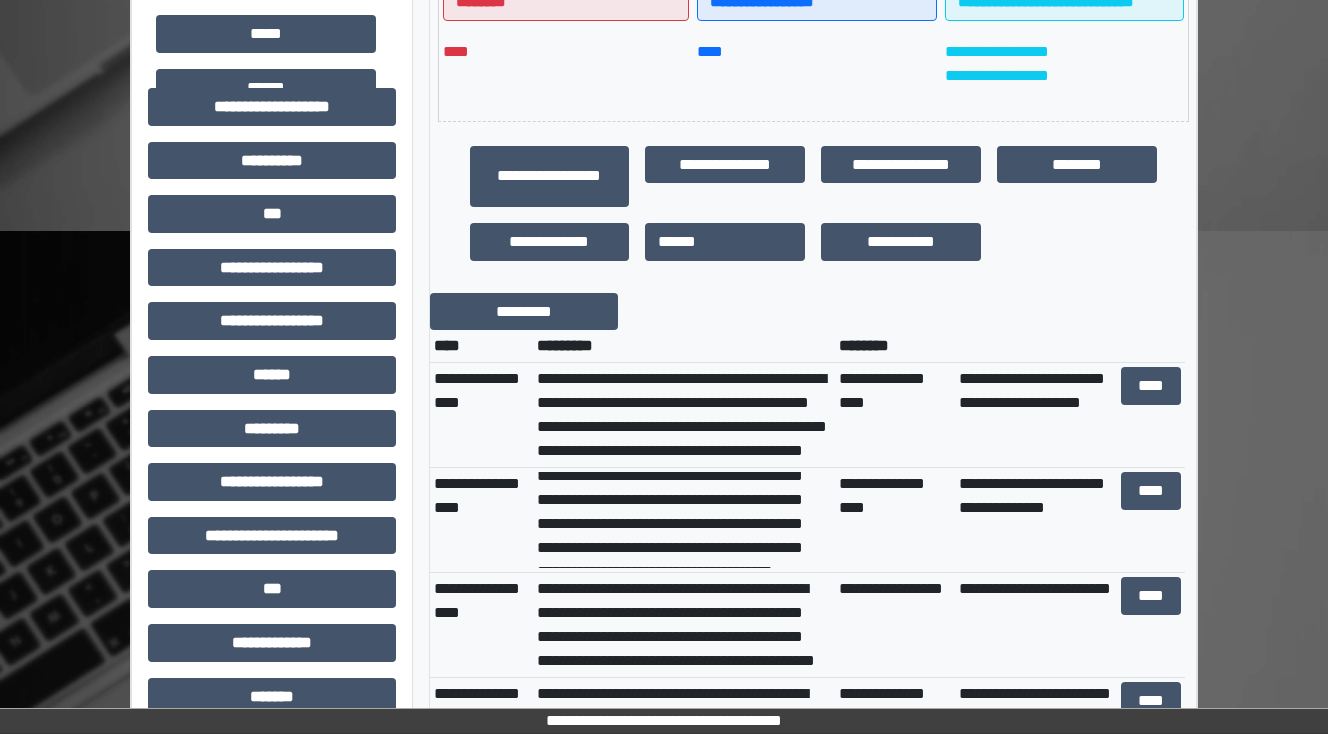 scroll, scrollTop: 144, scrollLeft: 0, axis: vertical 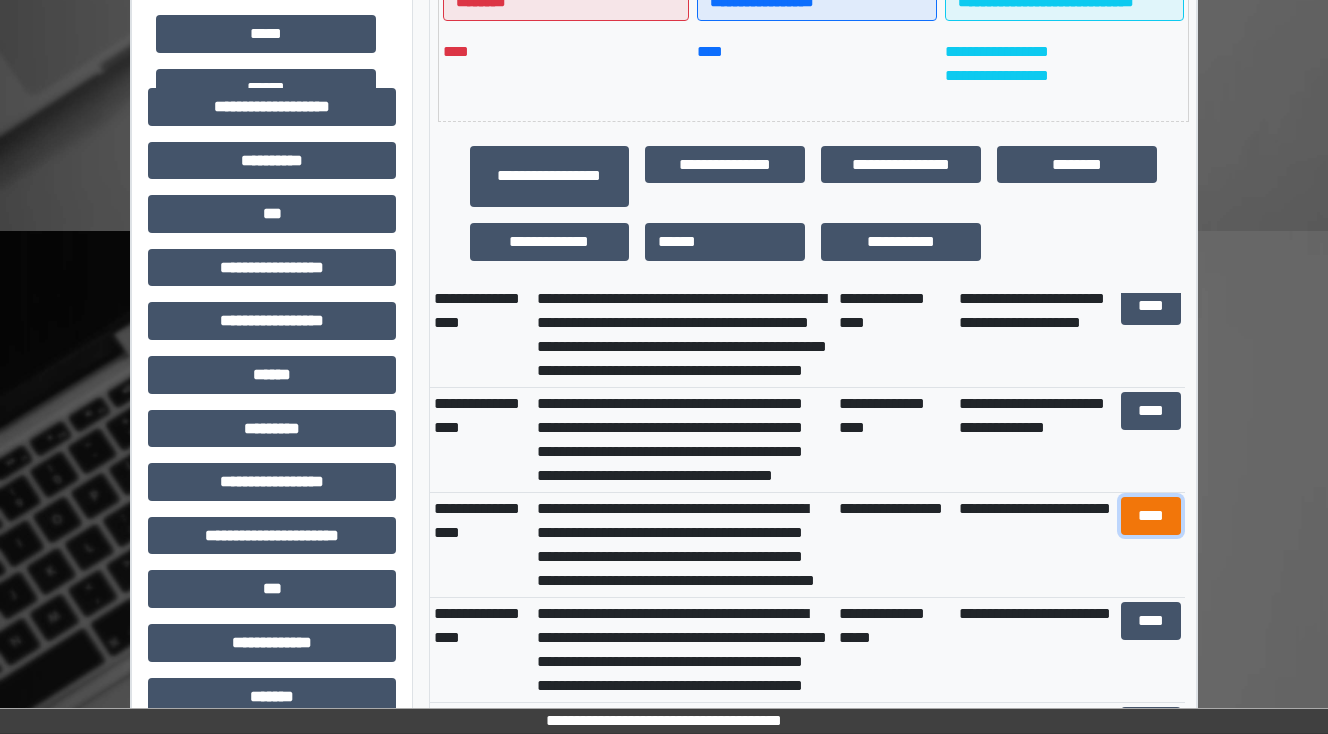 click on "****" at bounding box center (1150, 516) 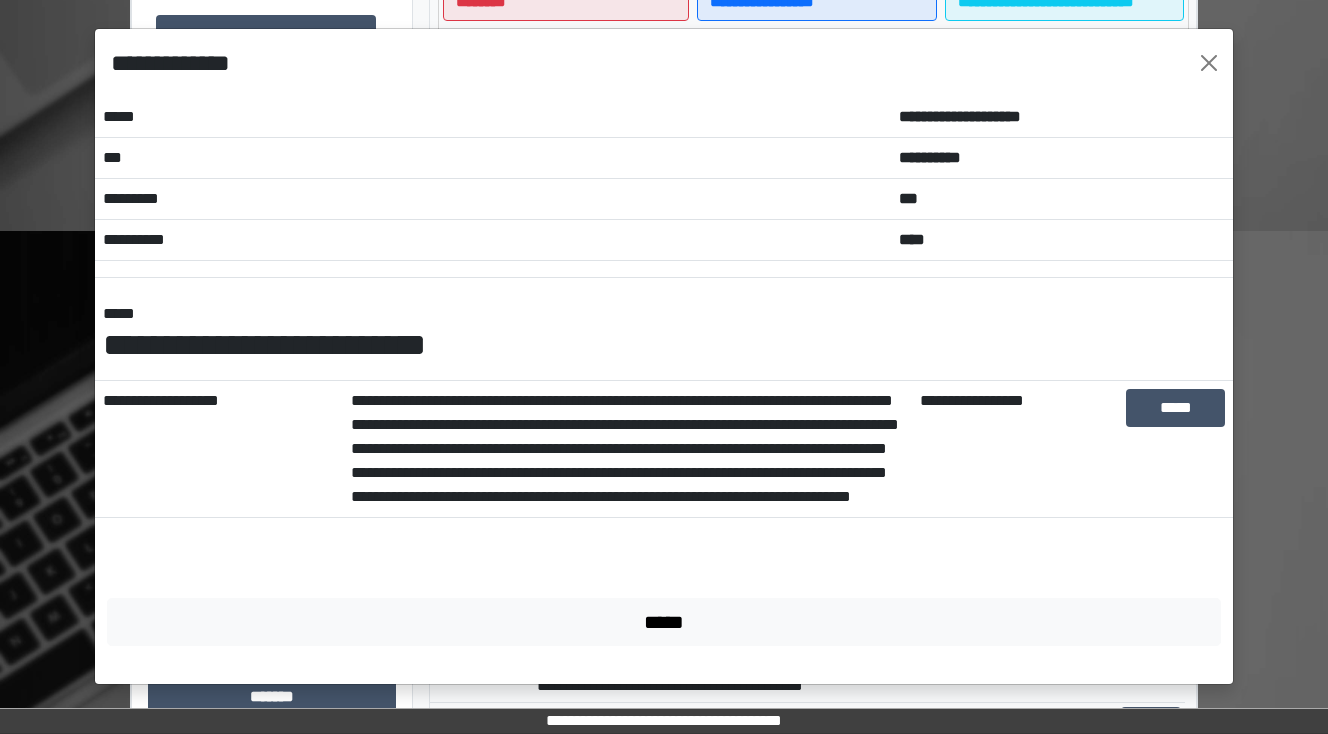 scroll, scrollTop: 0, scrollLeft: 0, axis: both 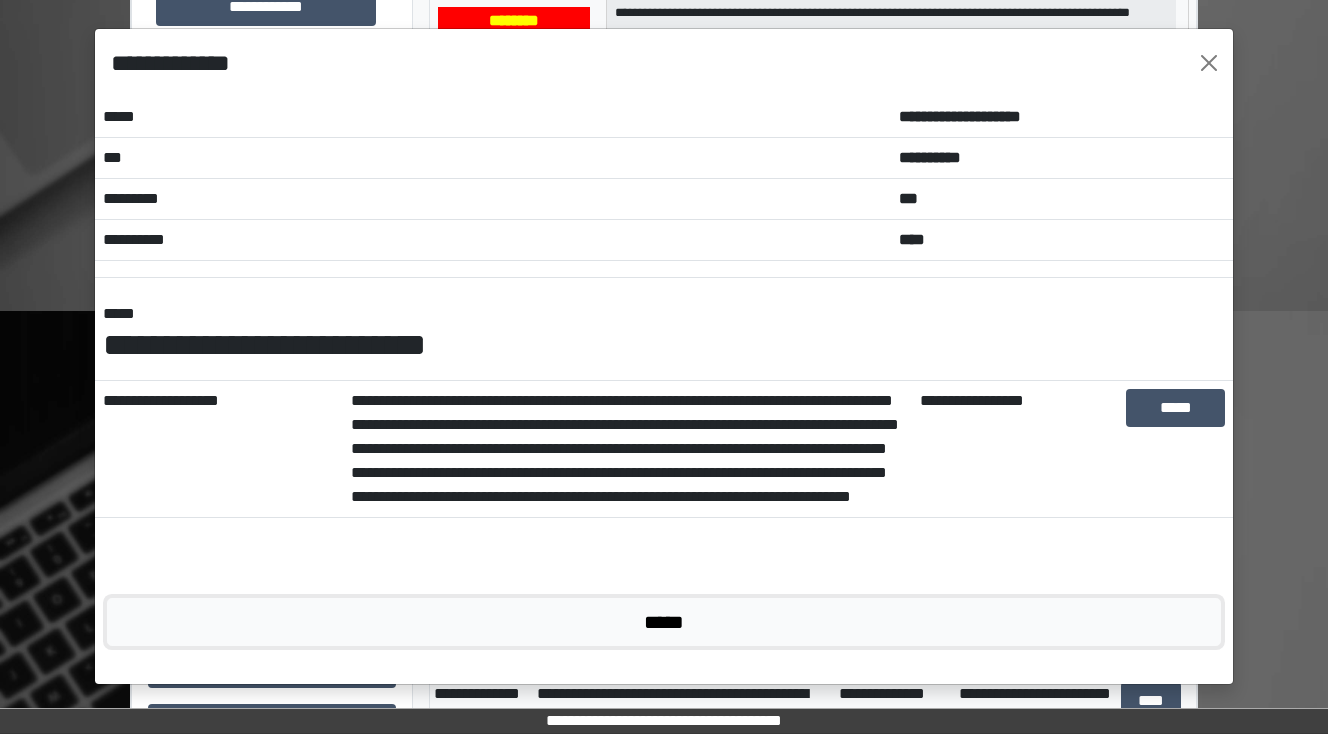click on "*****" at bounding box center (664, 622) 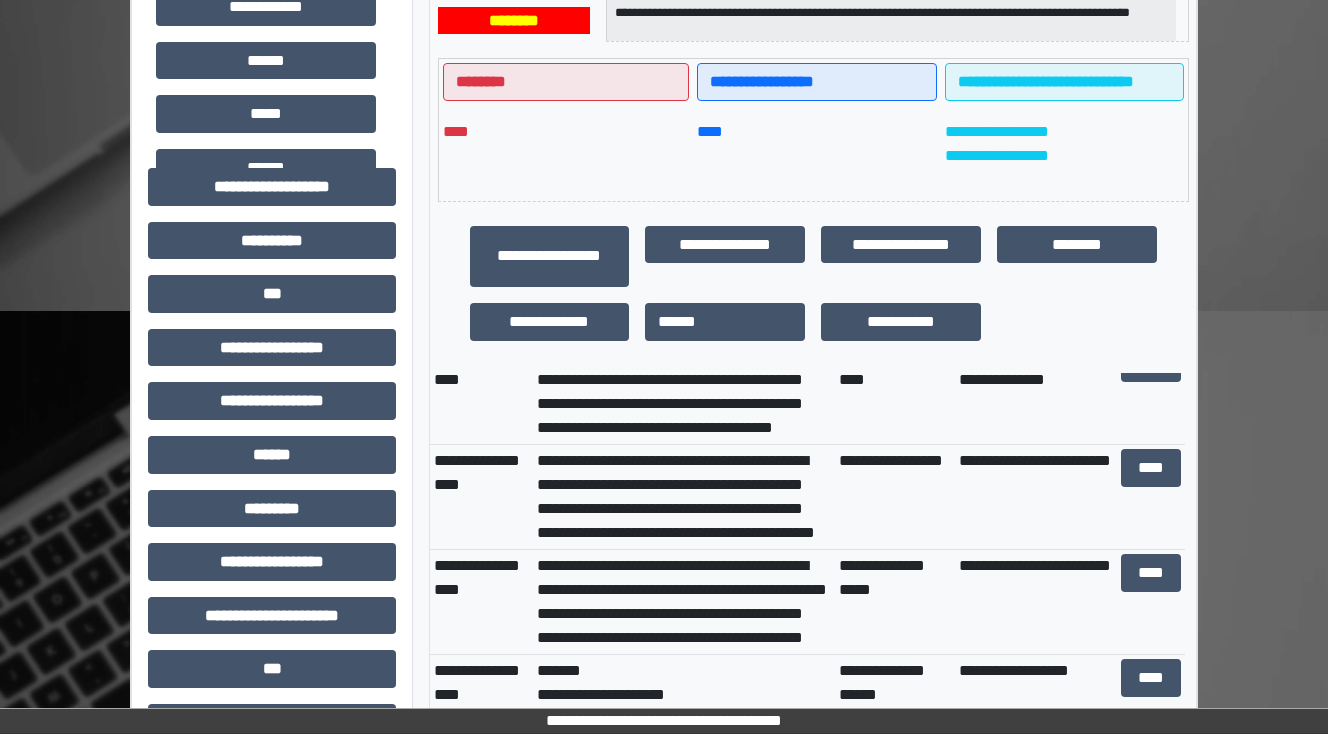 scroll, scrollTop: 240, scrollLeft: 0, axis: vertical 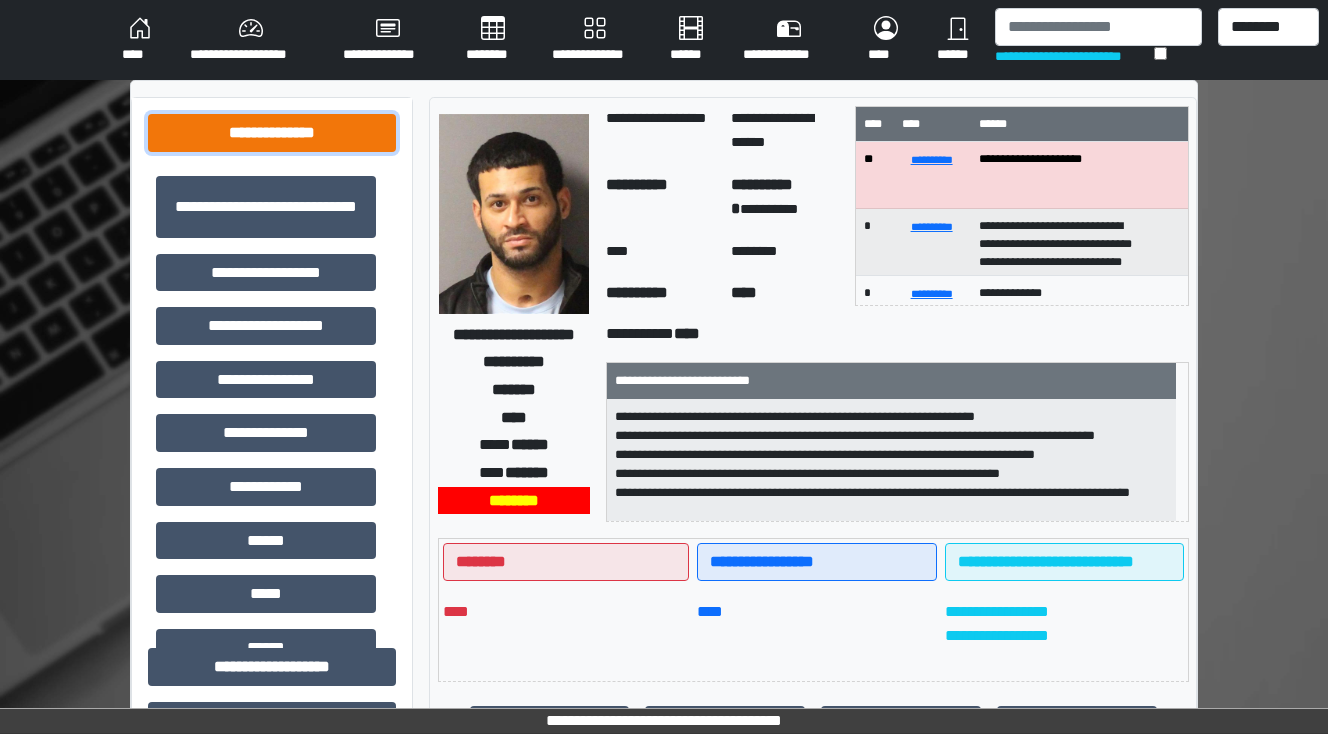 click on "**********" at bounding box center [272, 133] 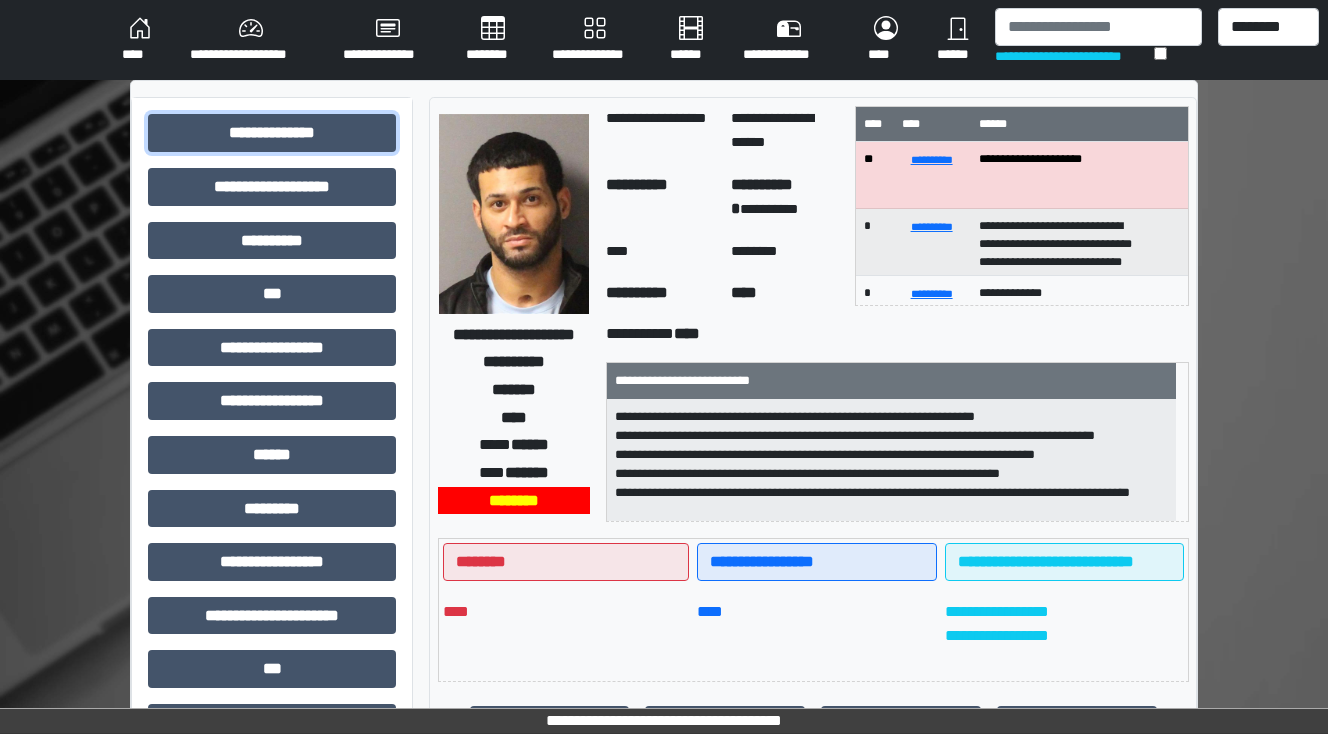 scroll, scrollTop: 25, scrollLeft: 0, axis: vertical 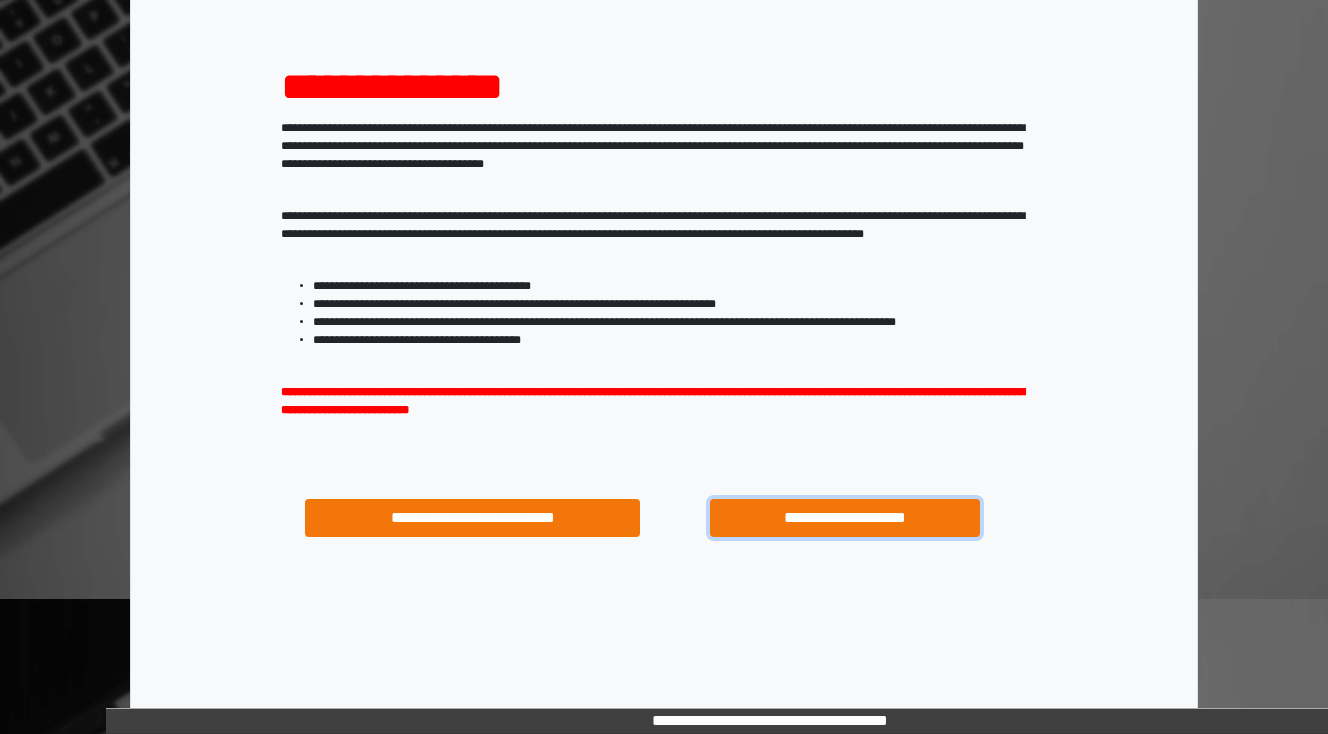 click on "**********" at bounding box center (844, 518) 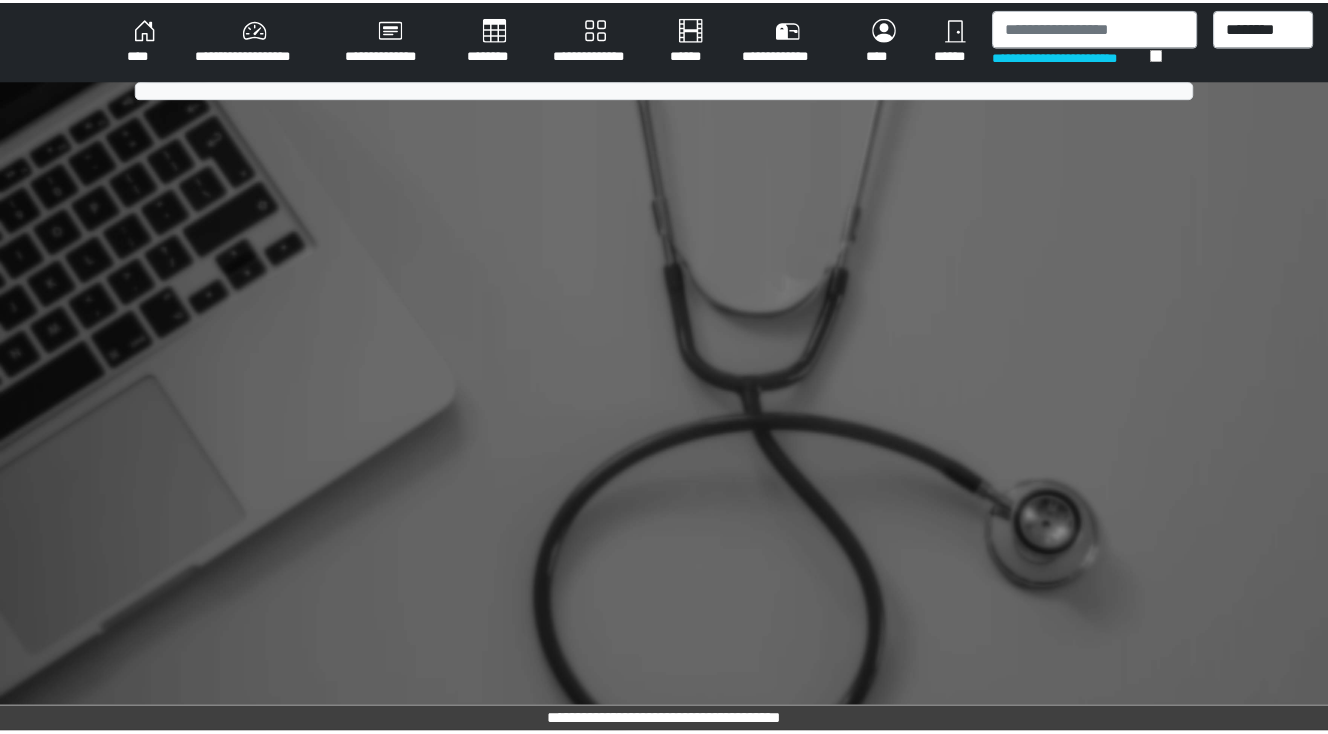 scroll, scrollTop: 0, scrollLeft: 0, axis: both 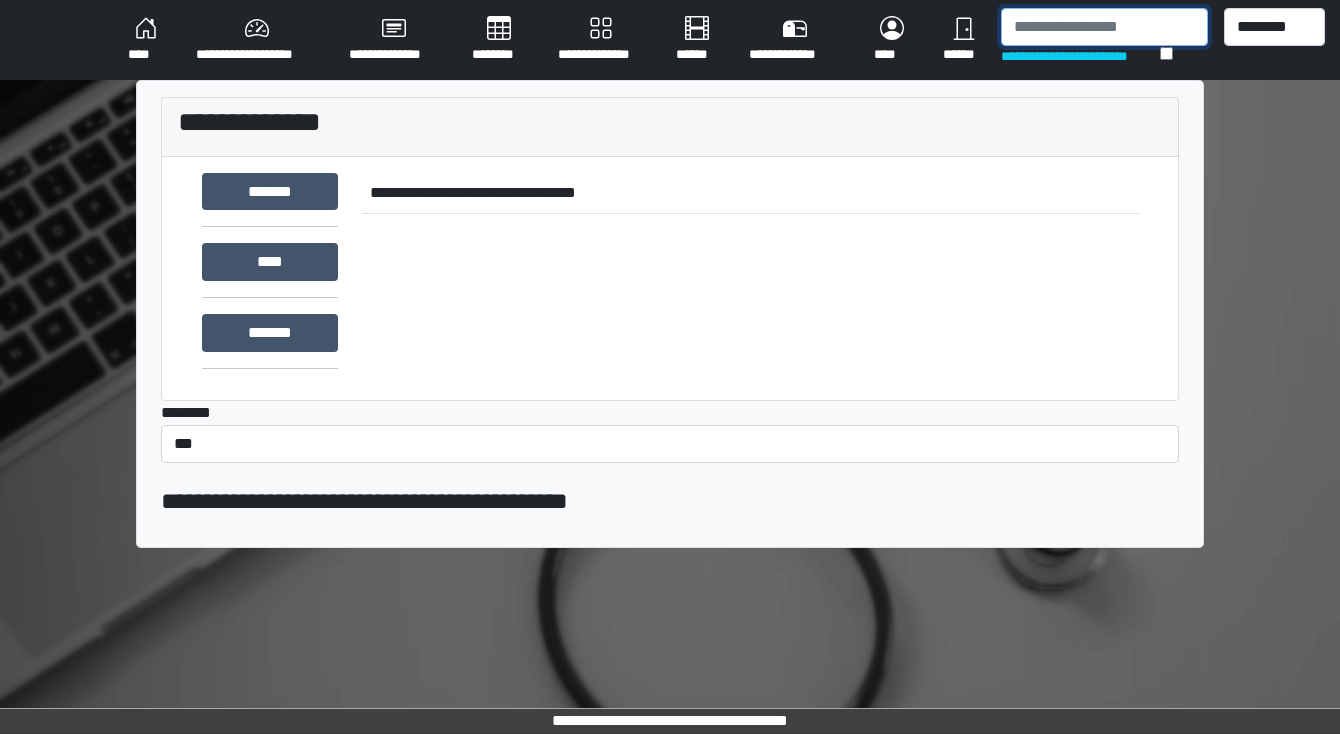 click at bounding box center (1104, 27) 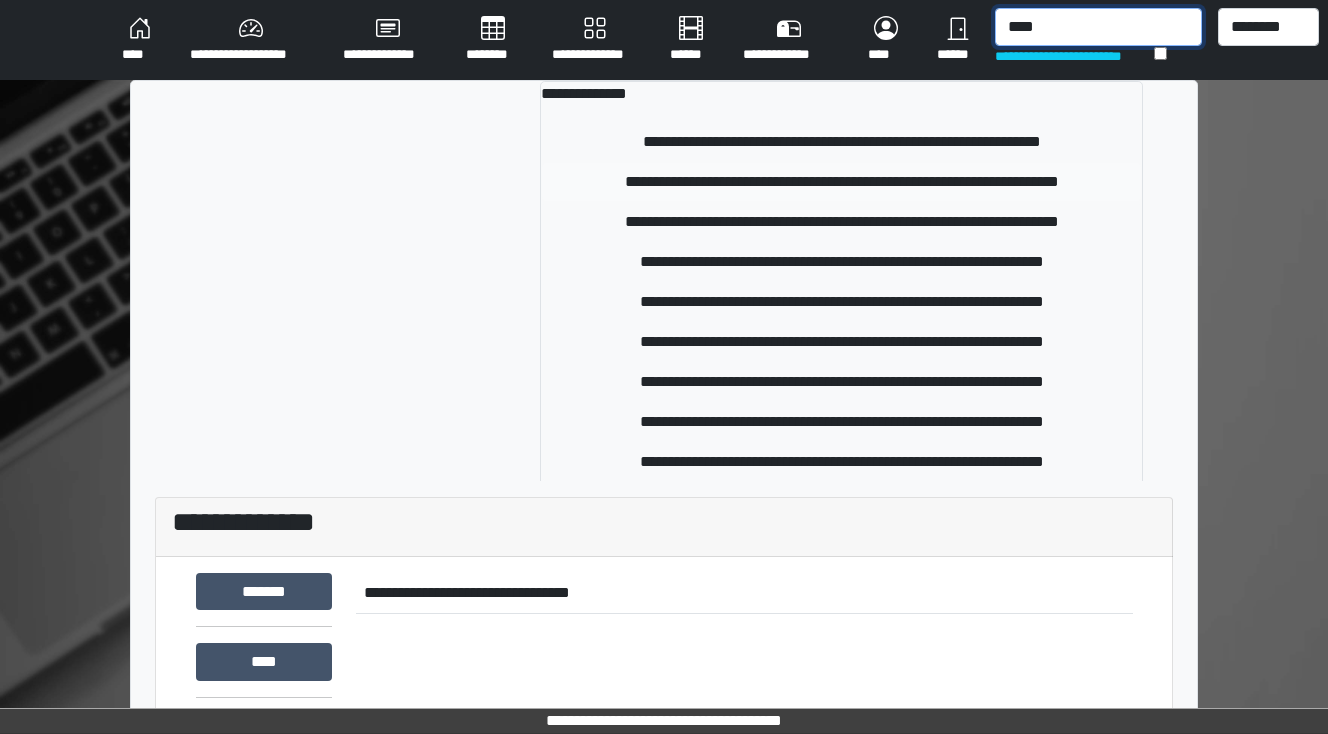 type on "****" 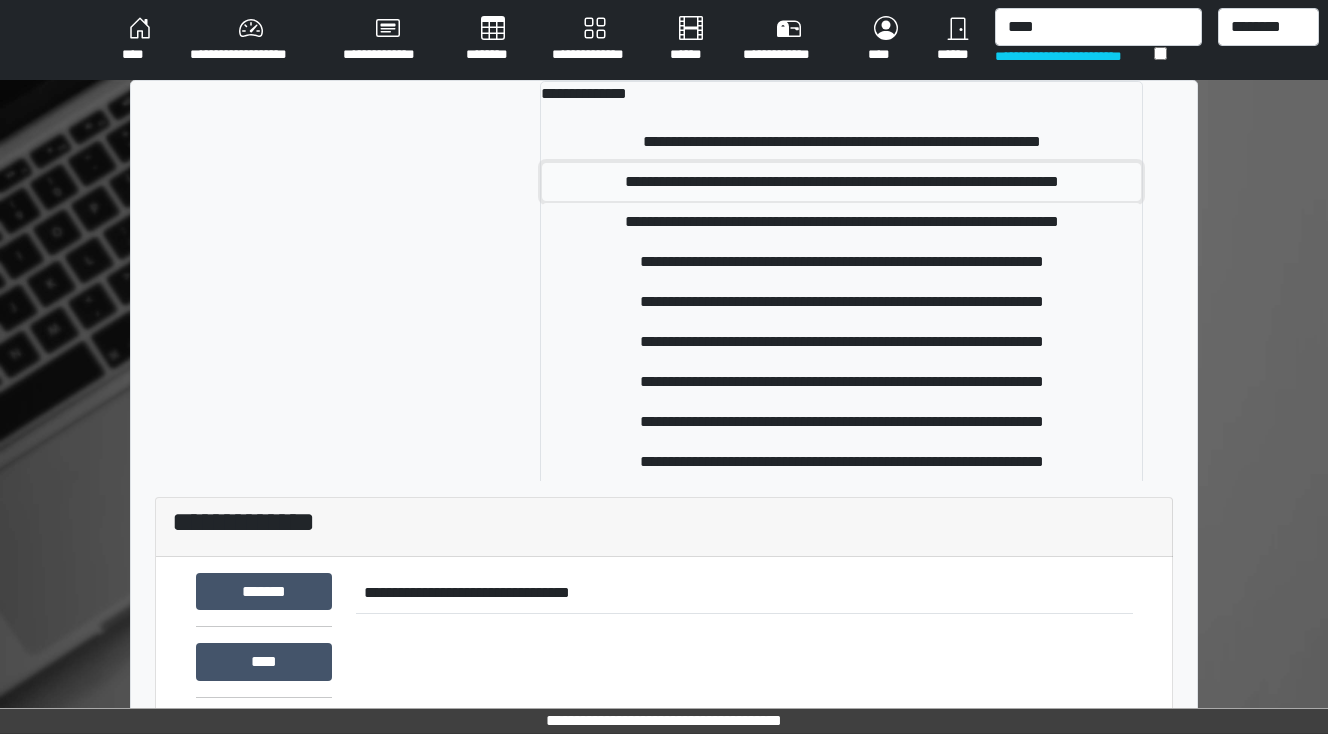 click on "**********" at bounding box center (841, 182) 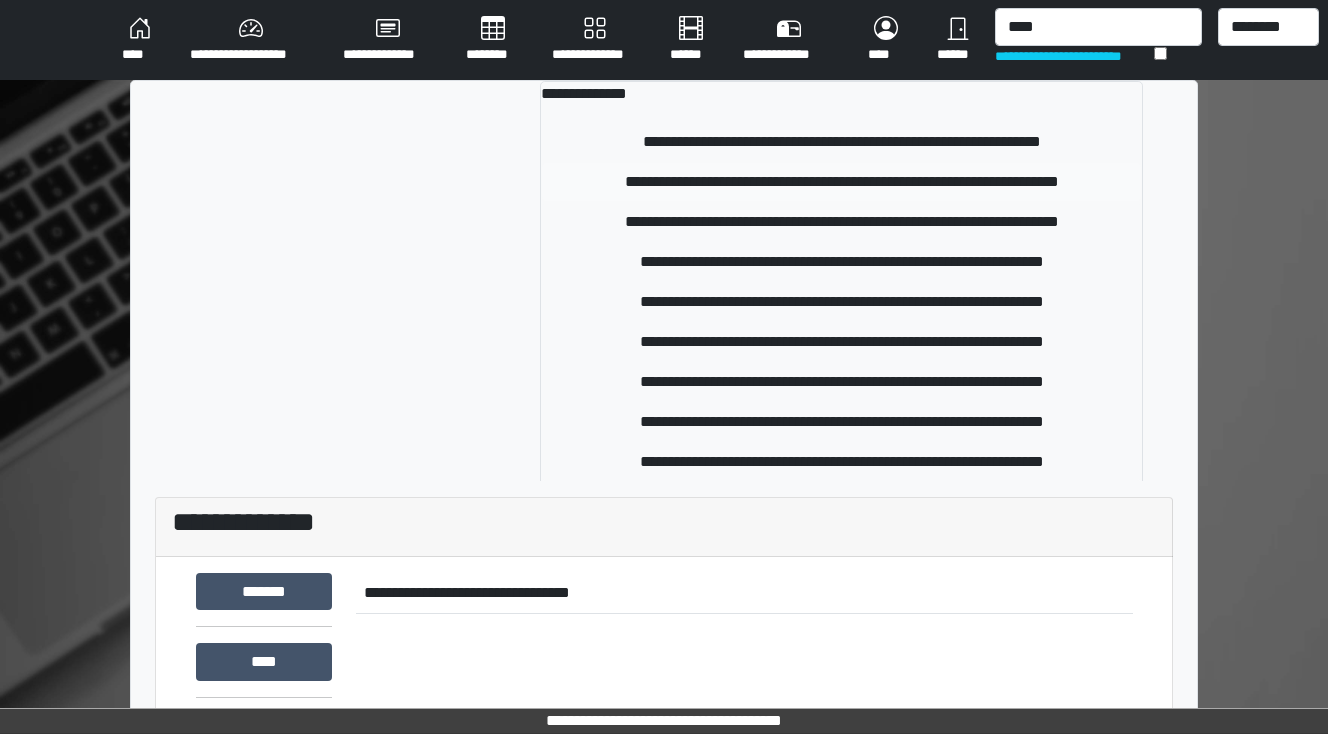 type 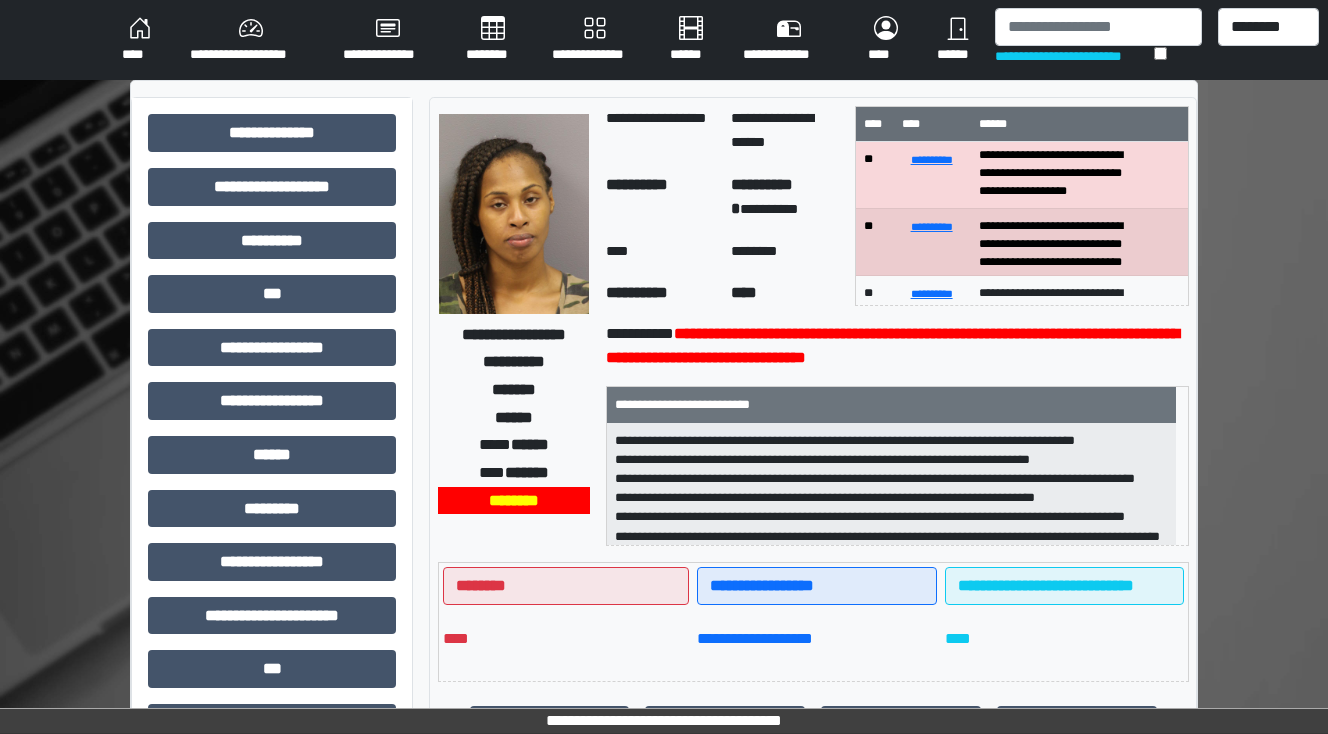 scroll, scrollTop: 21, scrollLeft: 0, axis: vertical 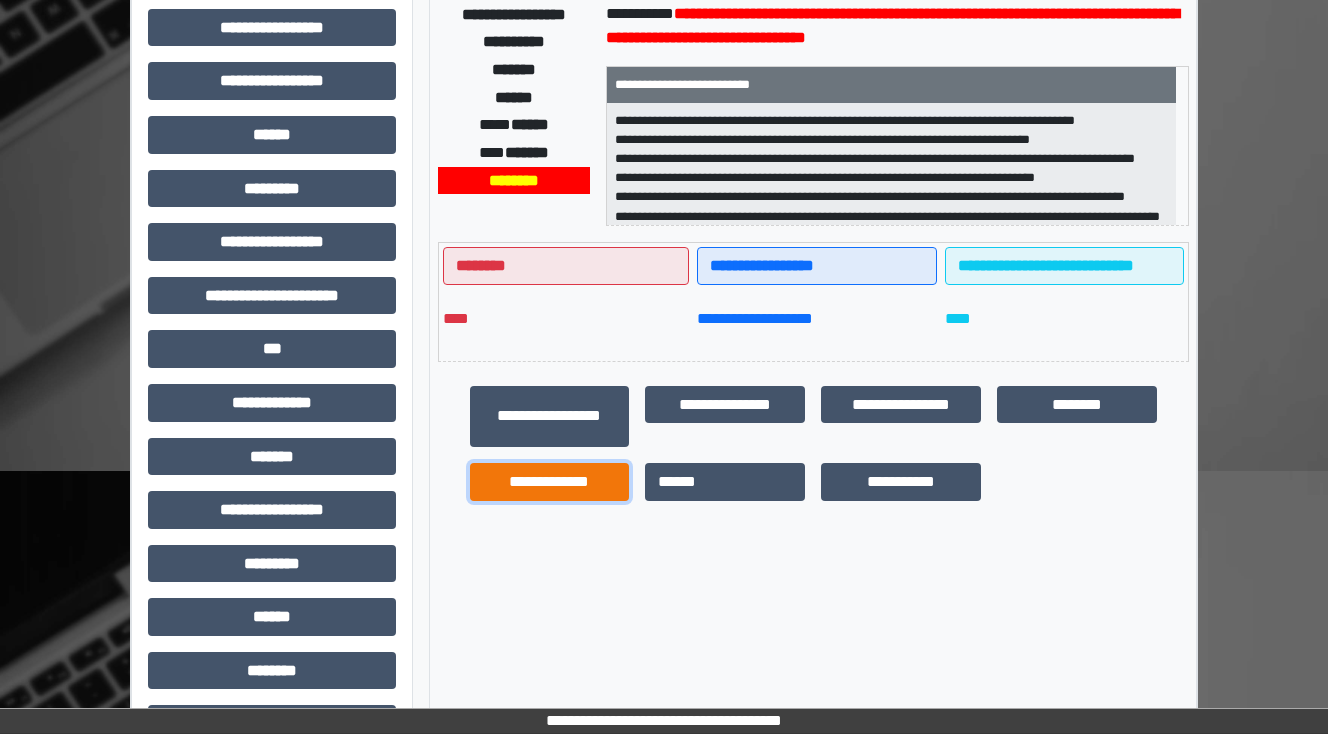 click on "**********" at bounding box center (550, 482) 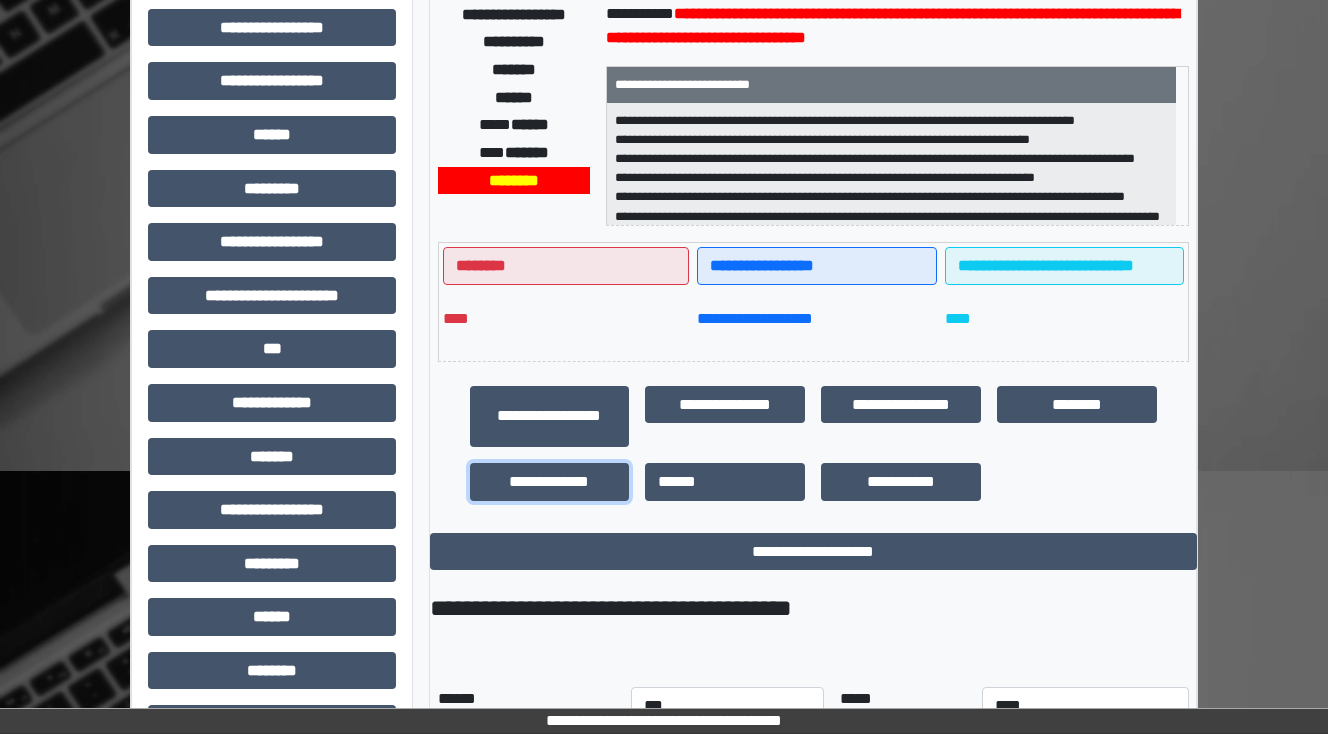 scroll, scrollTop: 432, scrollLeft: 0, axis: vertical 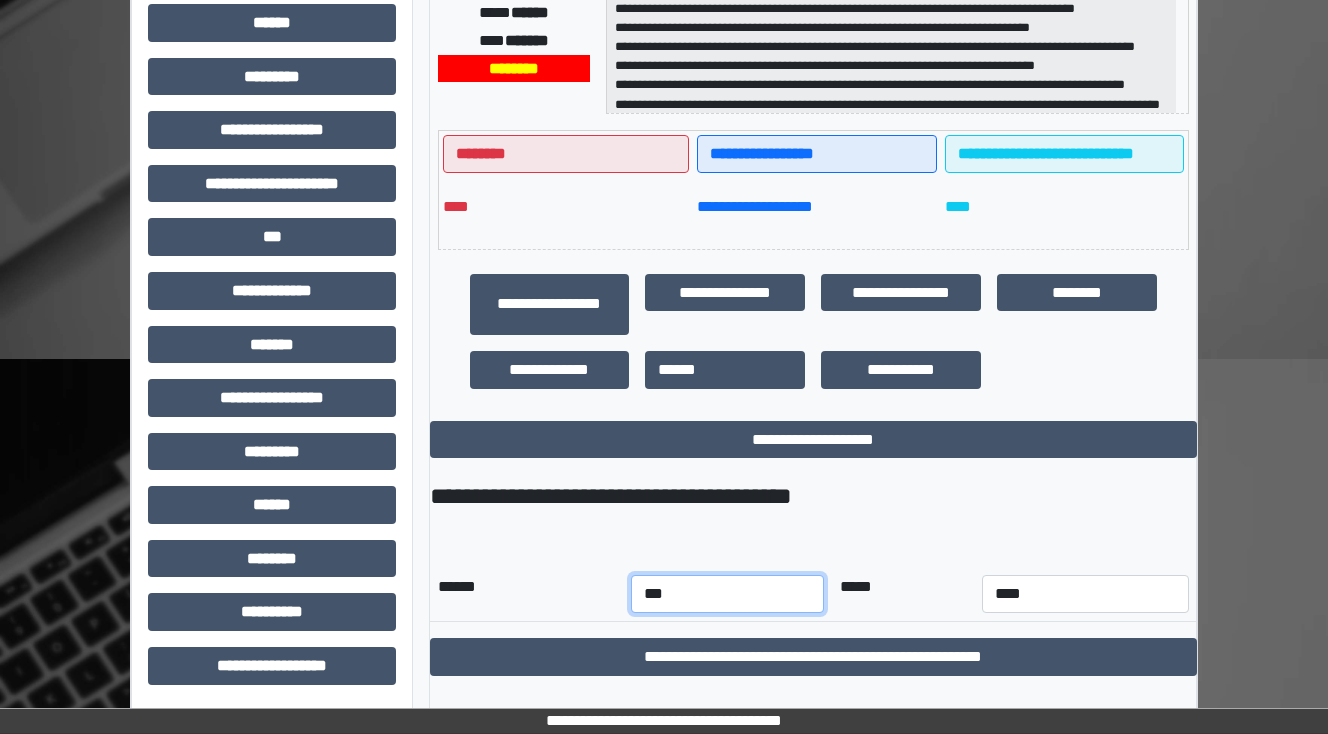click on "***
***
***
***
***
***
***
***
***
***
***
***" at bounding box center (727, 594) 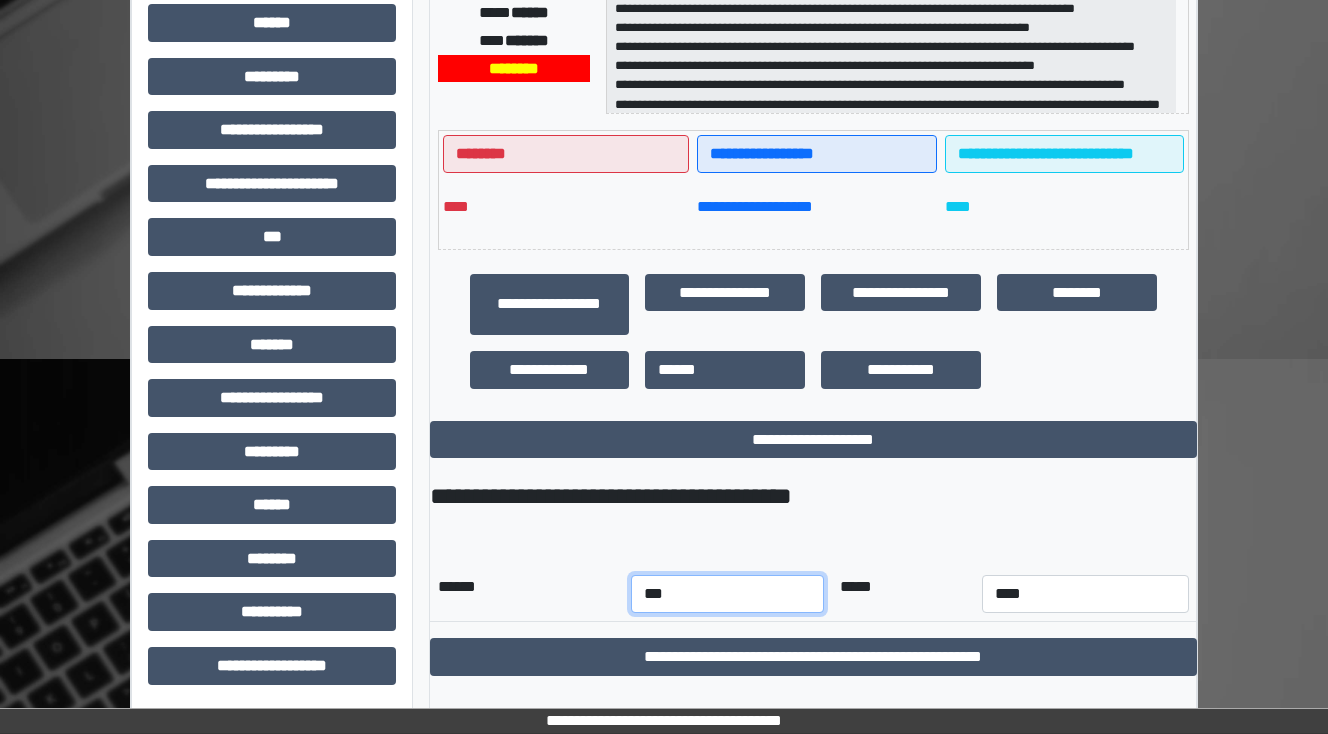 click on "***
***
***
***
***
***
***
***
***
***
***
***" at bounding box center (727, 594) 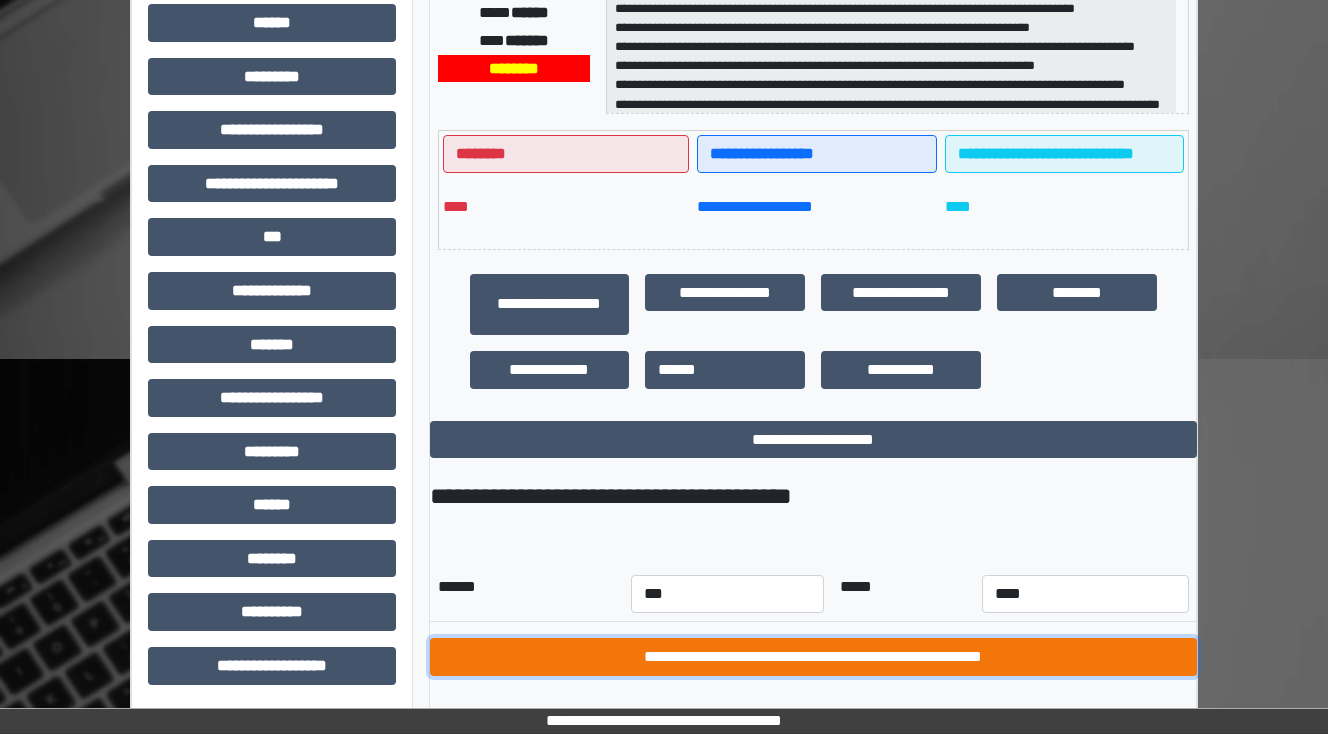 click on "**********" at bounding box center (813, 657) 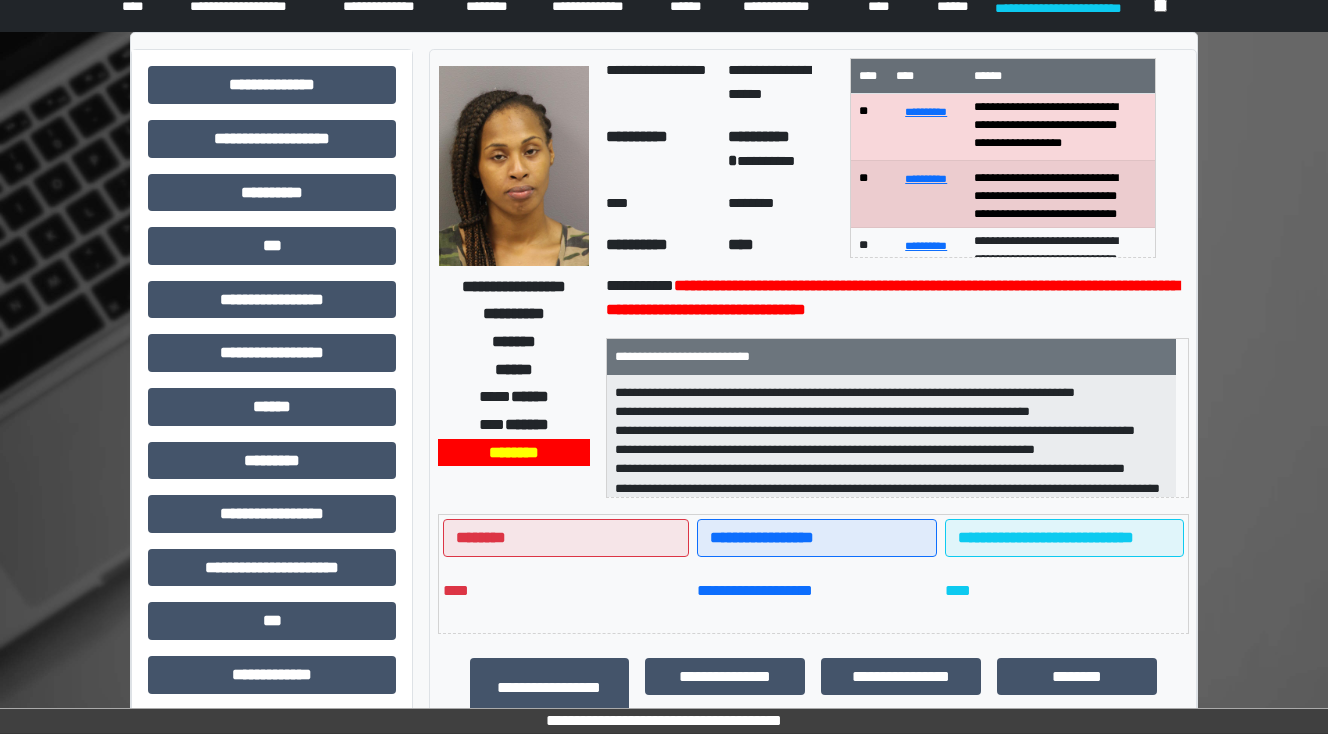 scroll, scrollTop: 0, scrollLeft: 0, axis: both 